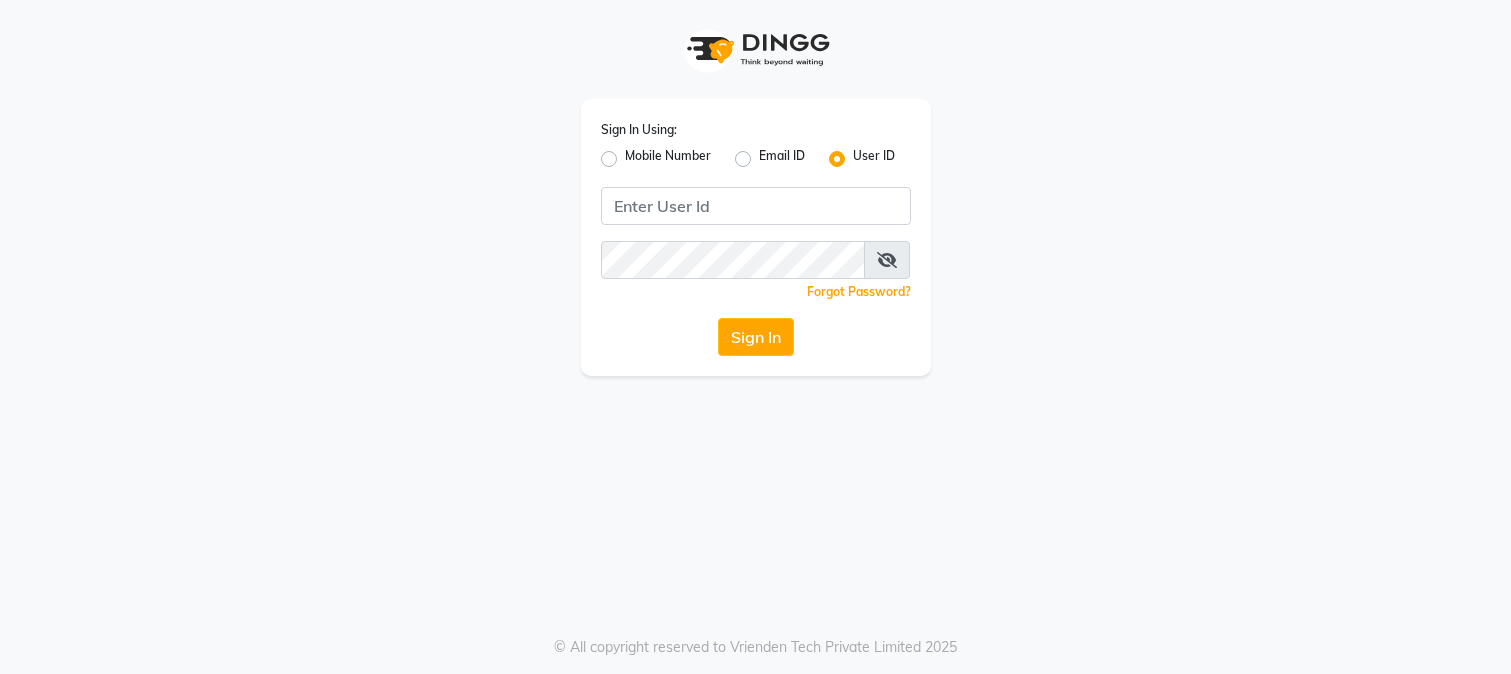 scroll, scrollTop: 0, scrollLeft: 0, axis: both 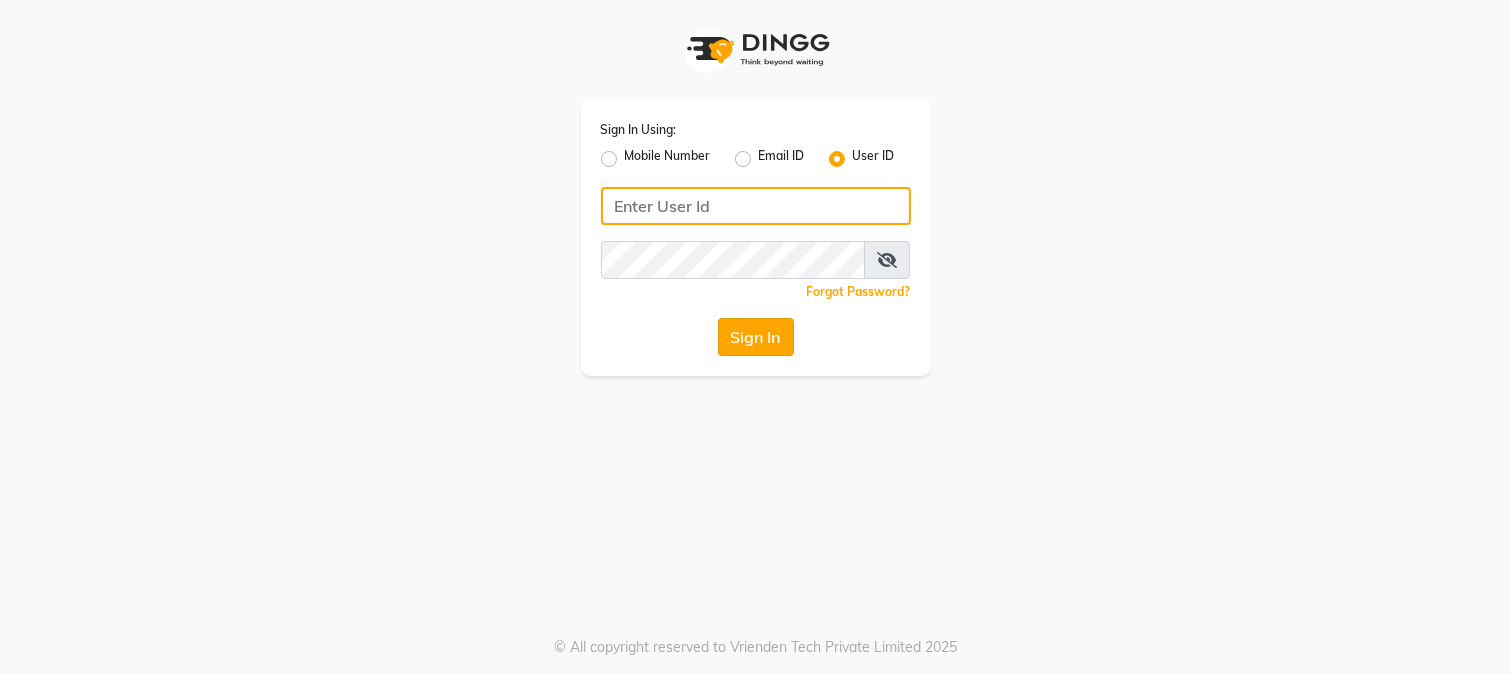type on "merakii" 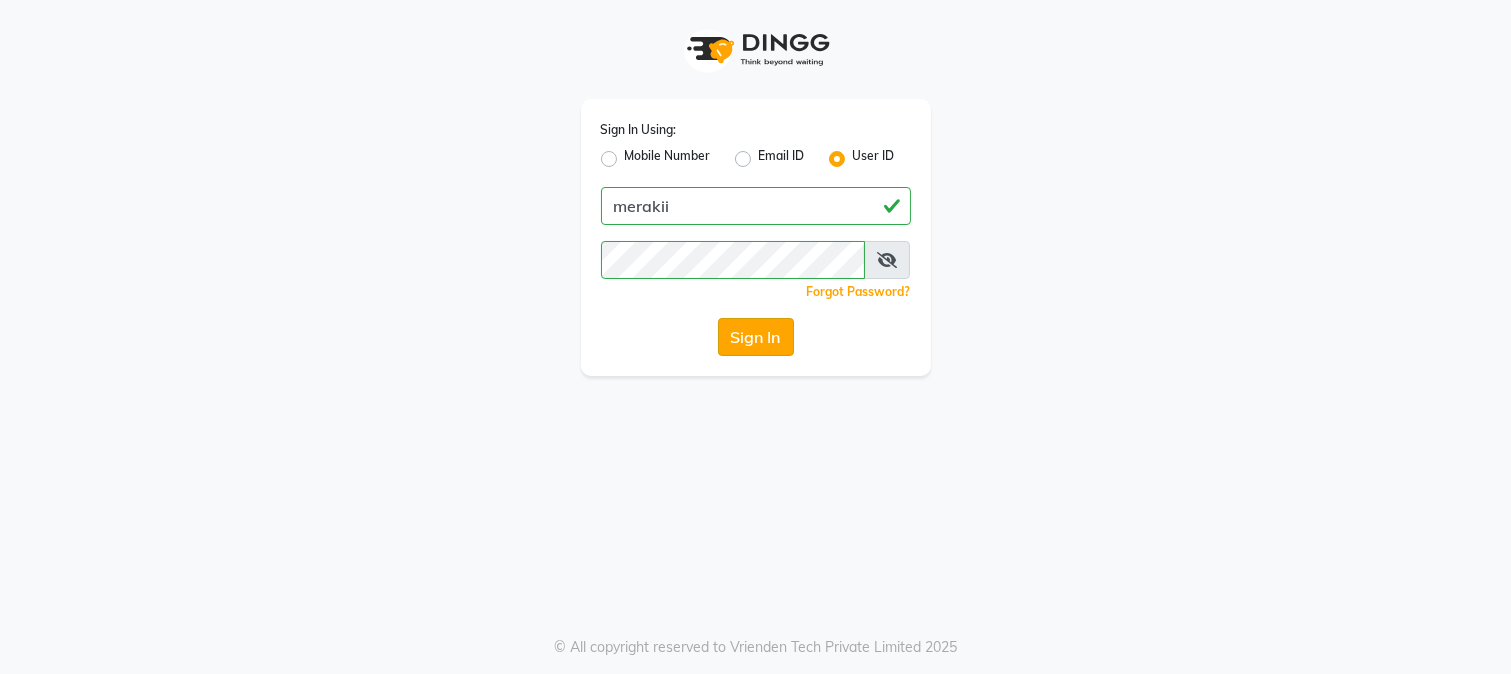 click on "Sign In" 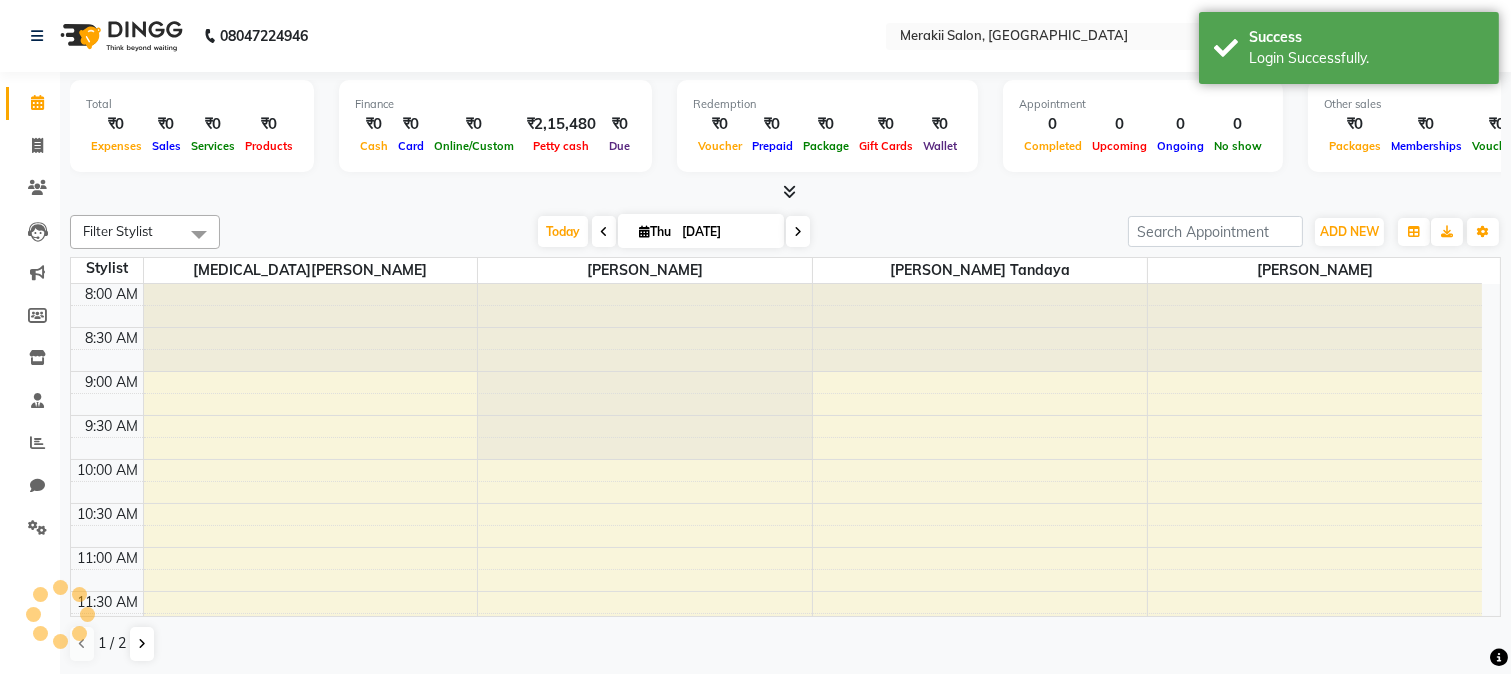 scroll, scrollTop: 0, scrollLeft: 0, axis: both 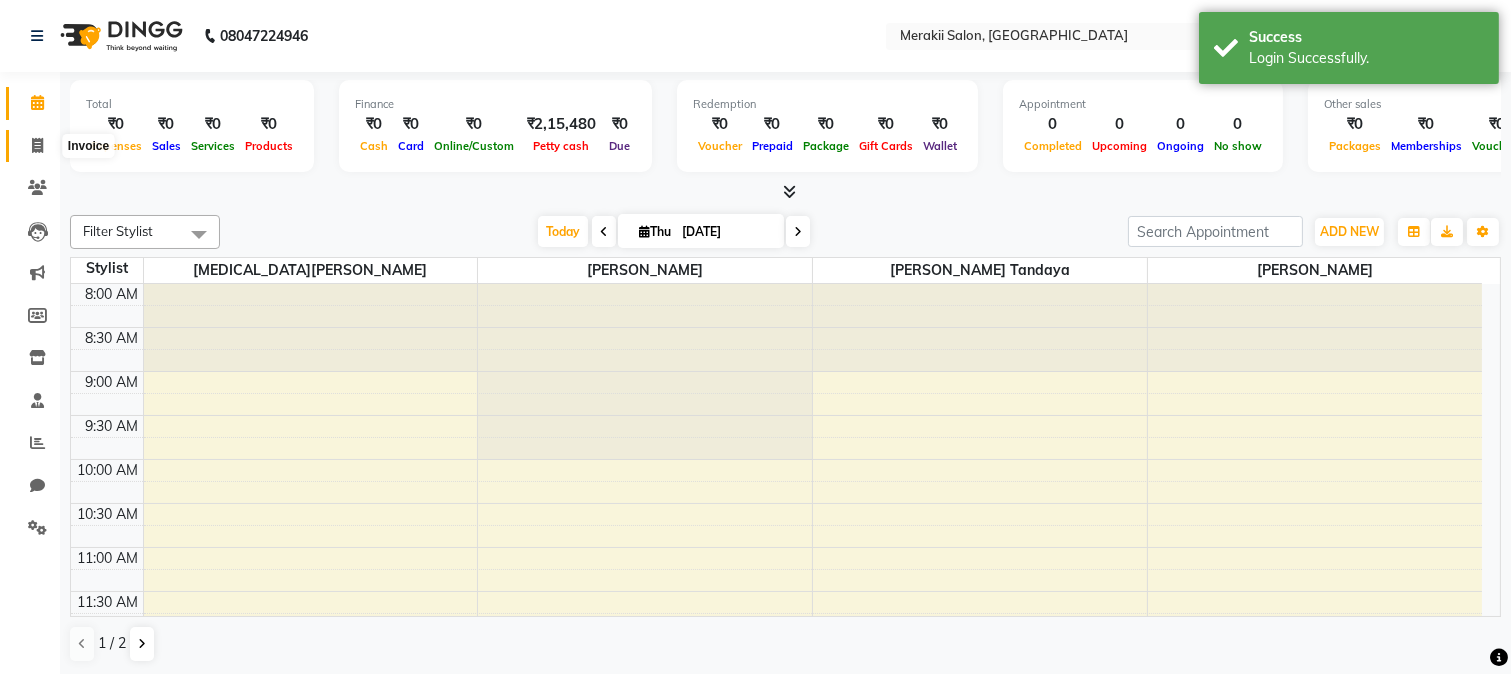 click 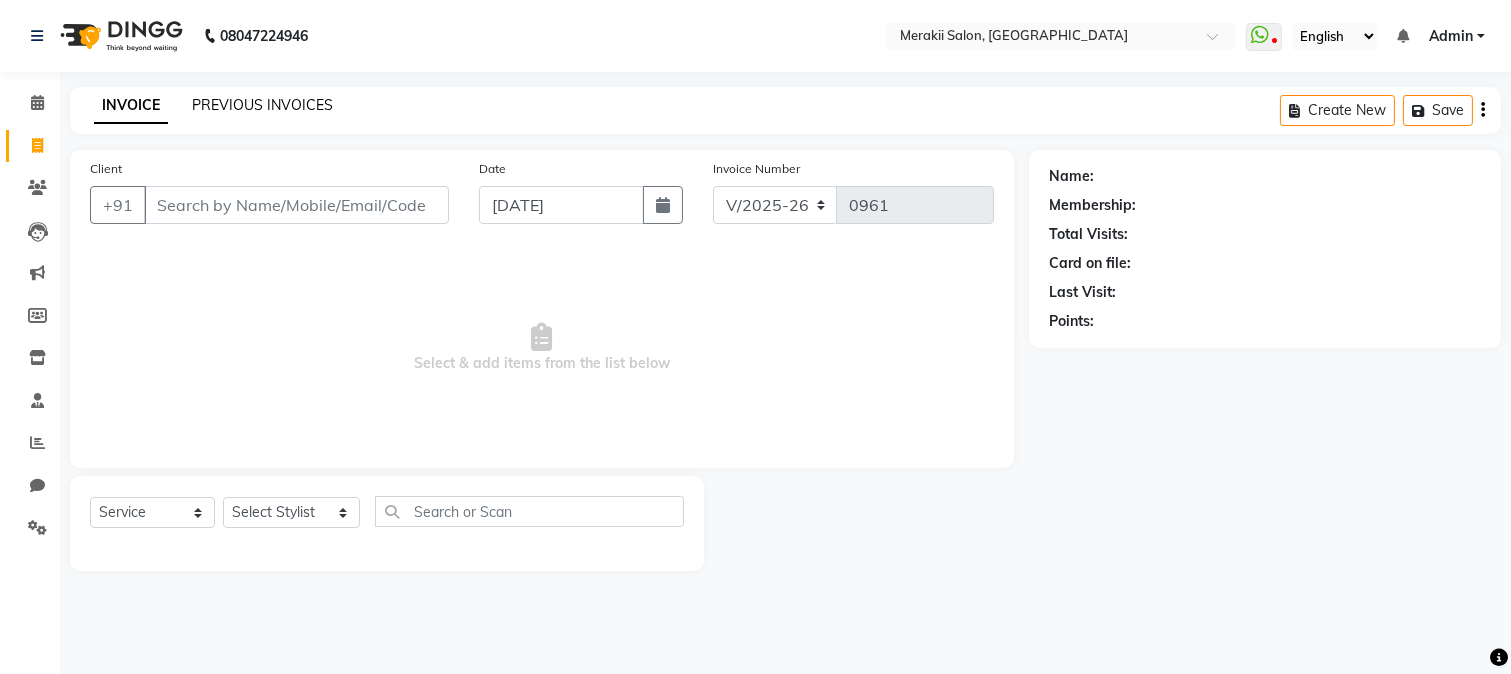 click on "PREVIOUS INVOICES" 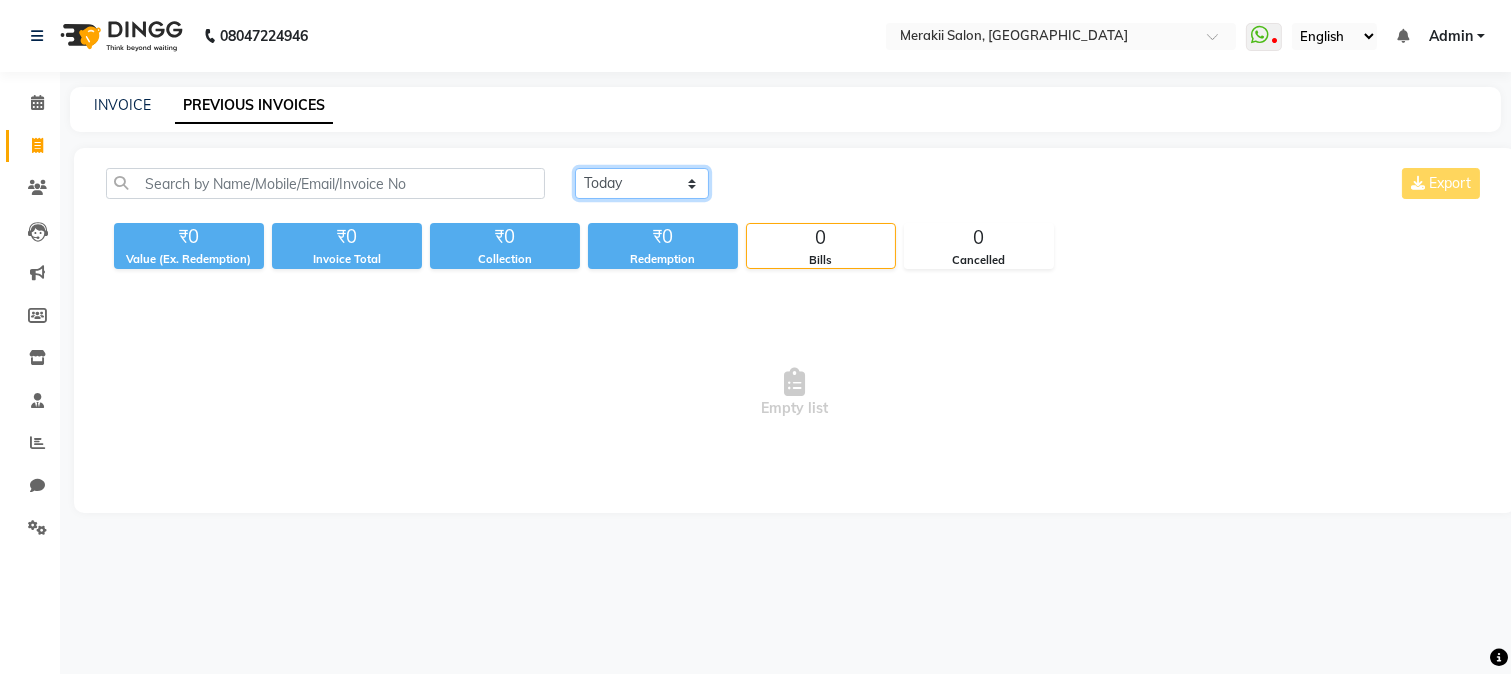 click on "[DATE] [DATE] Custom Range" 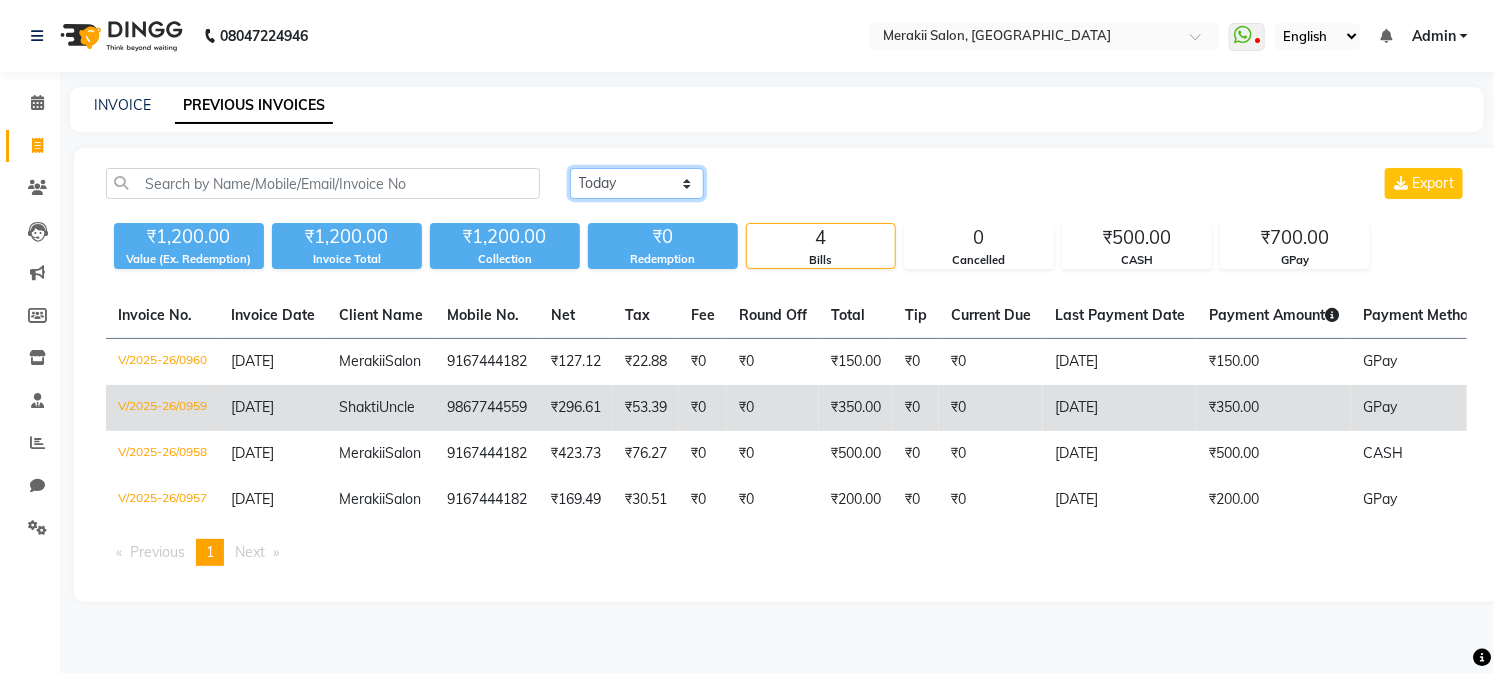 scroll, scrollTop: 30, scrollLeft: 0, axis: vertical 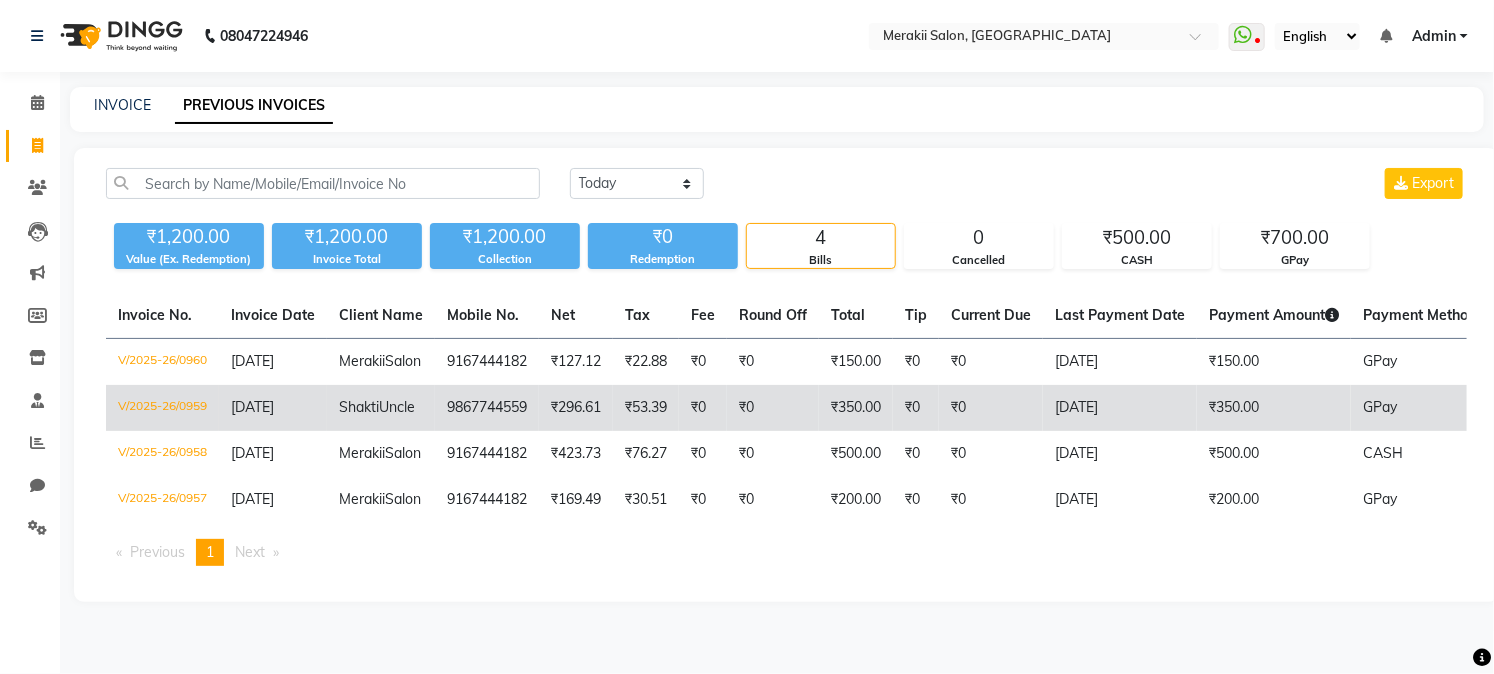 click on "₹423.73" 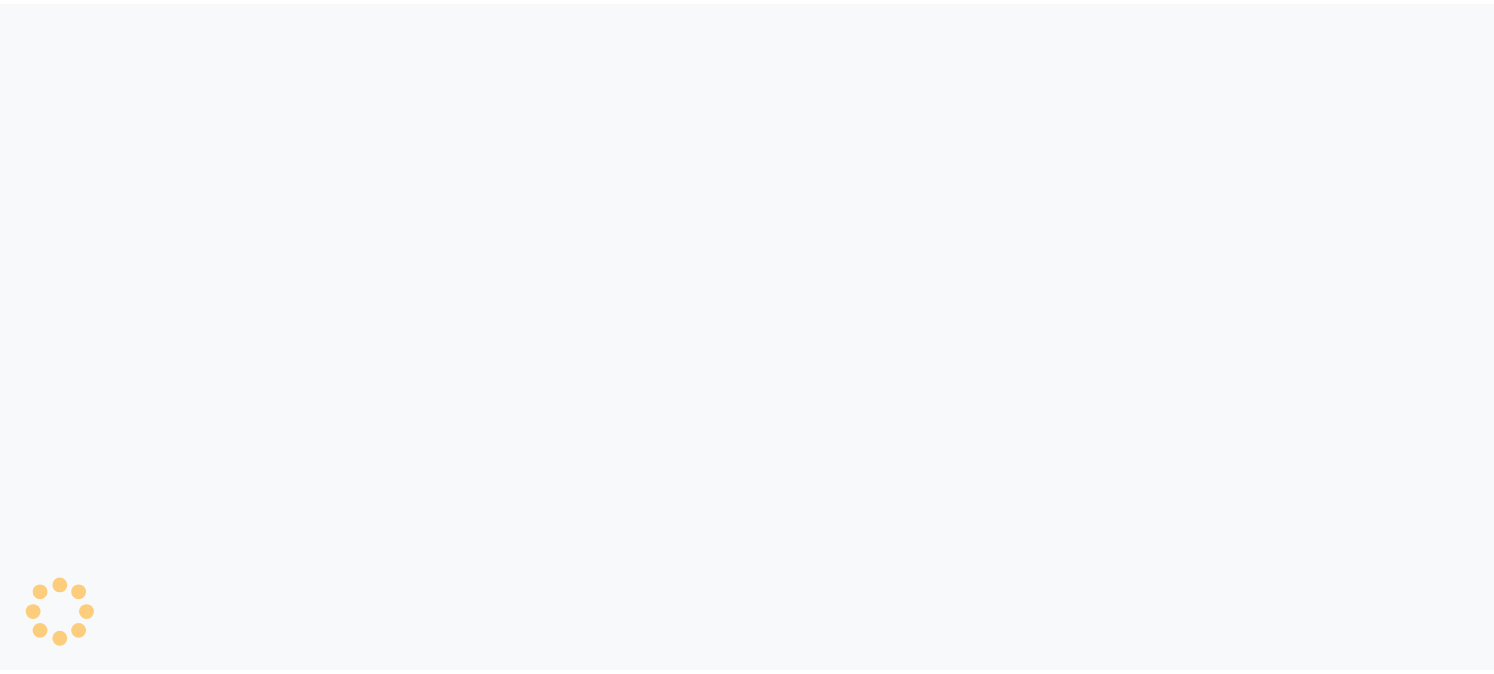 scroll, scrollTop: 0, scrollLeft: 0, axis: both 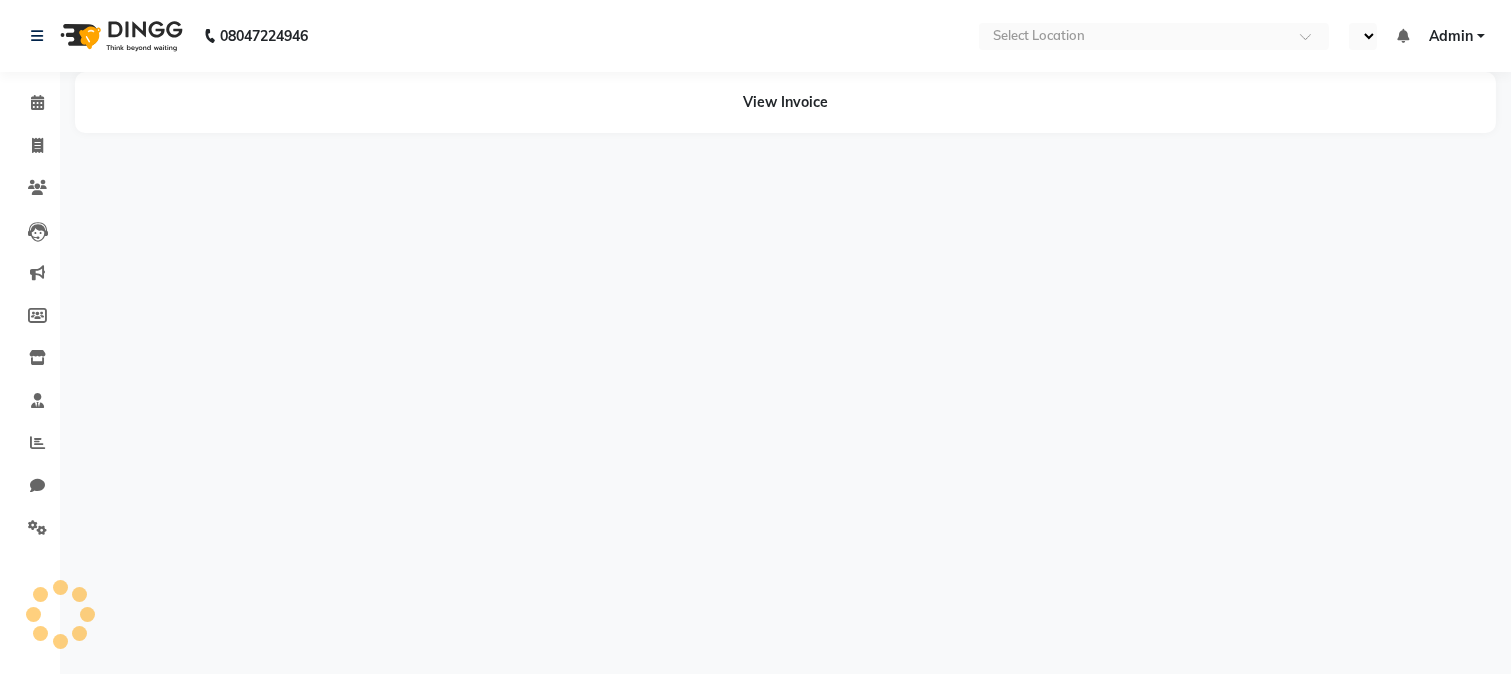 select on "en" 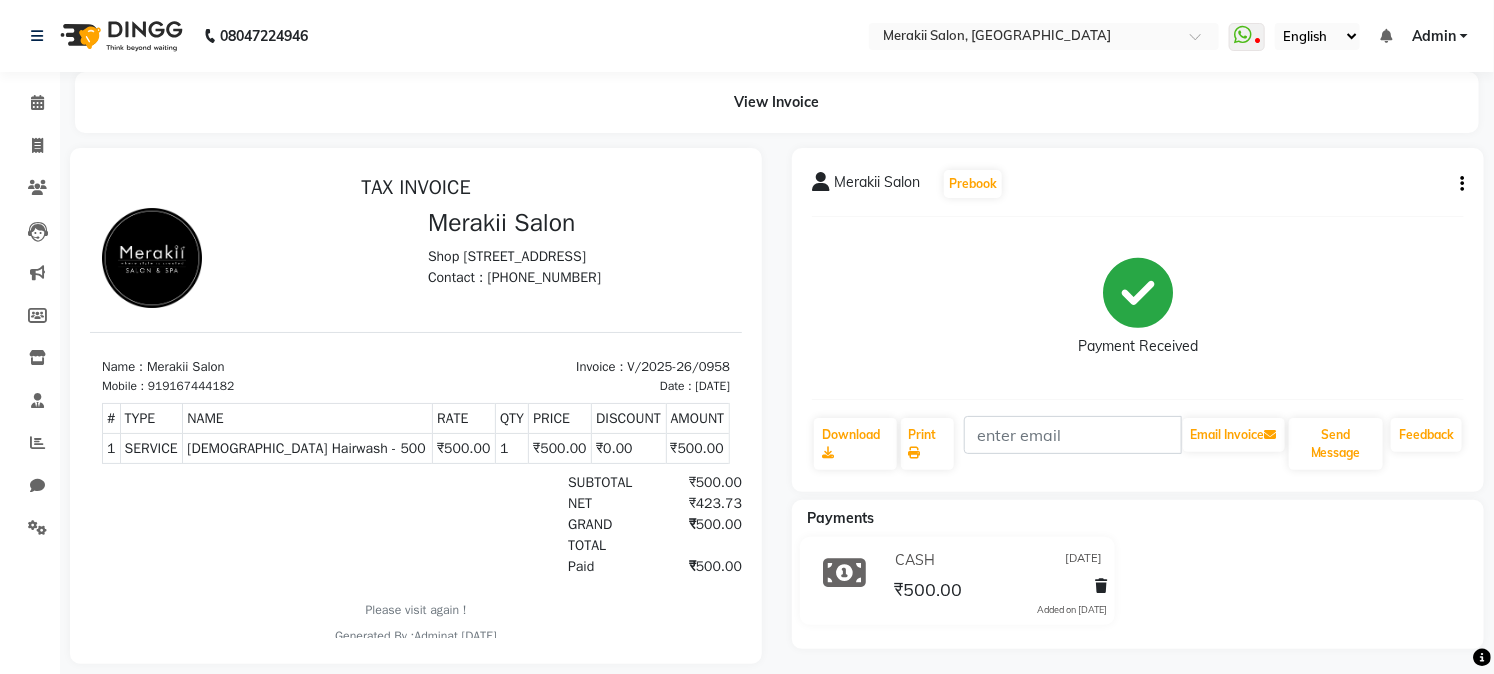 scroll, scrollTop: 0, scrollLeft: 0, axis: both 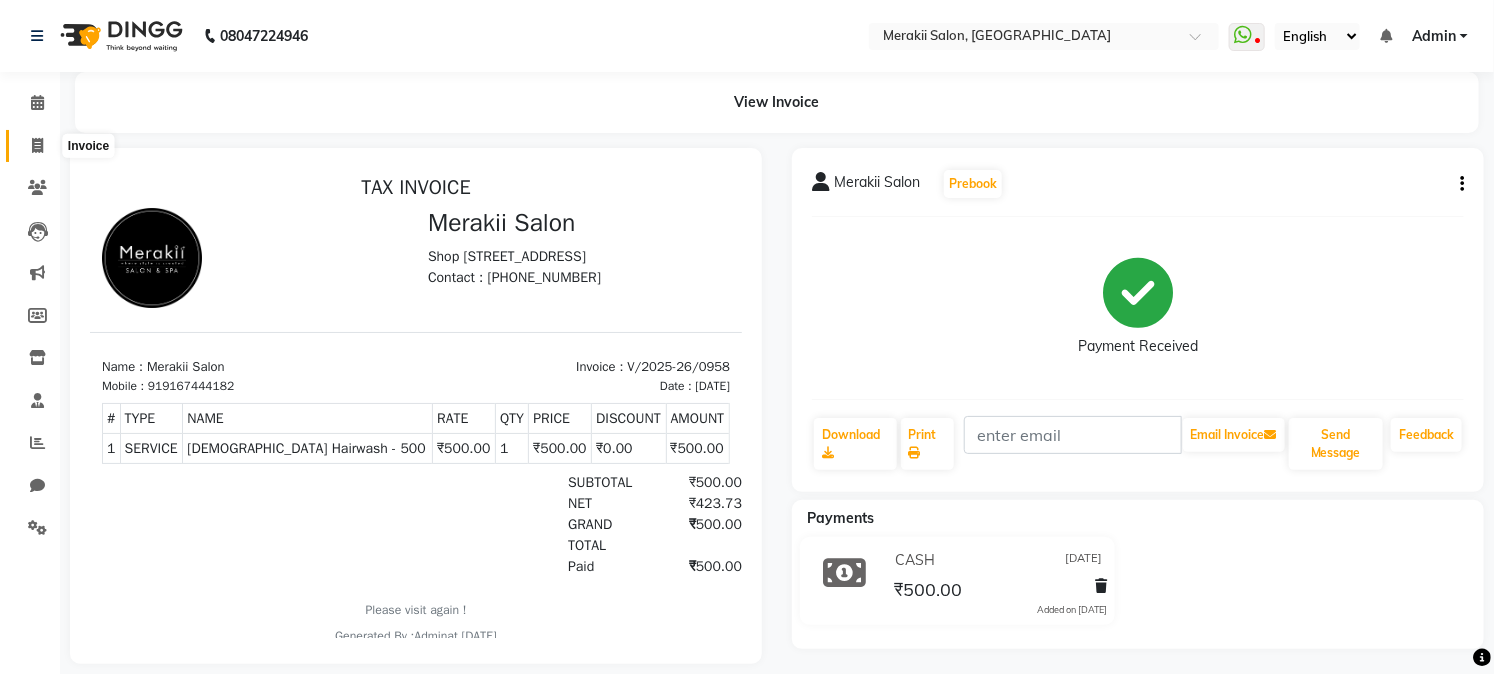 click 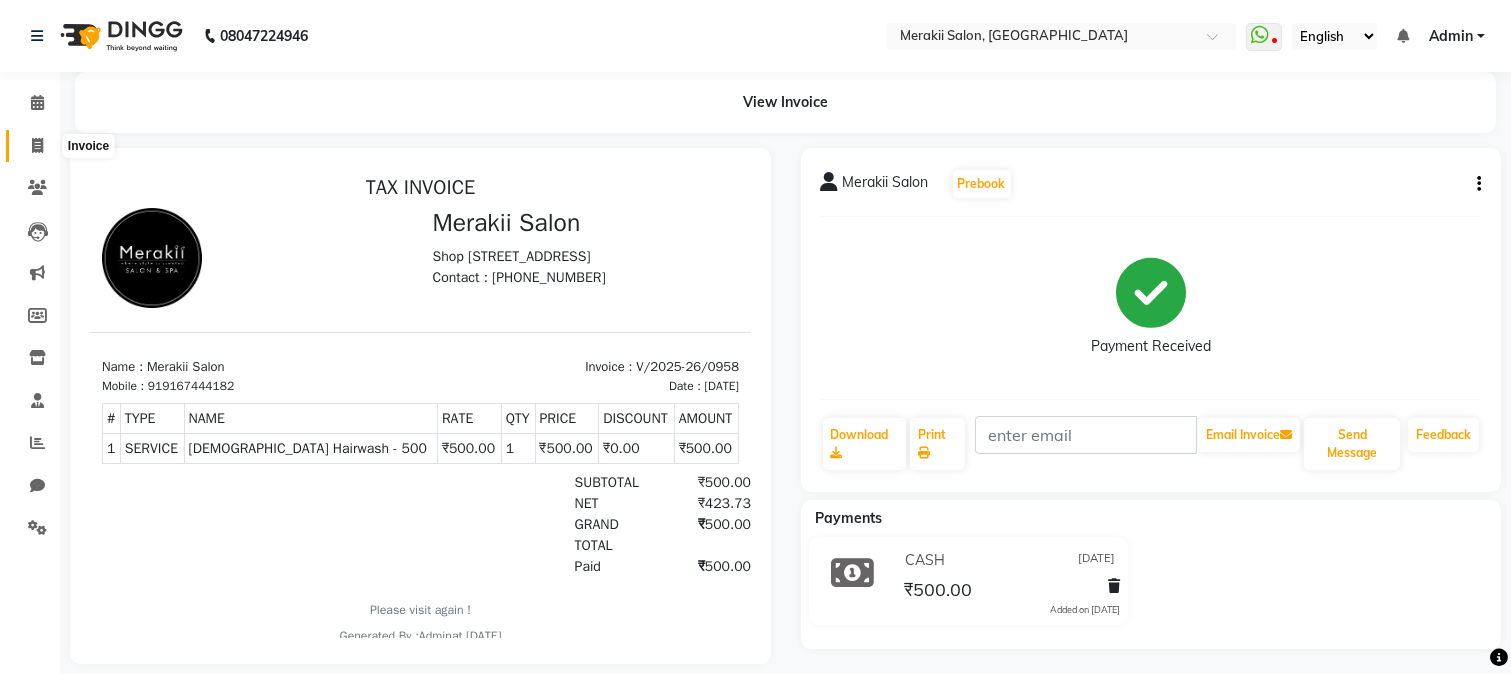 select on "service" 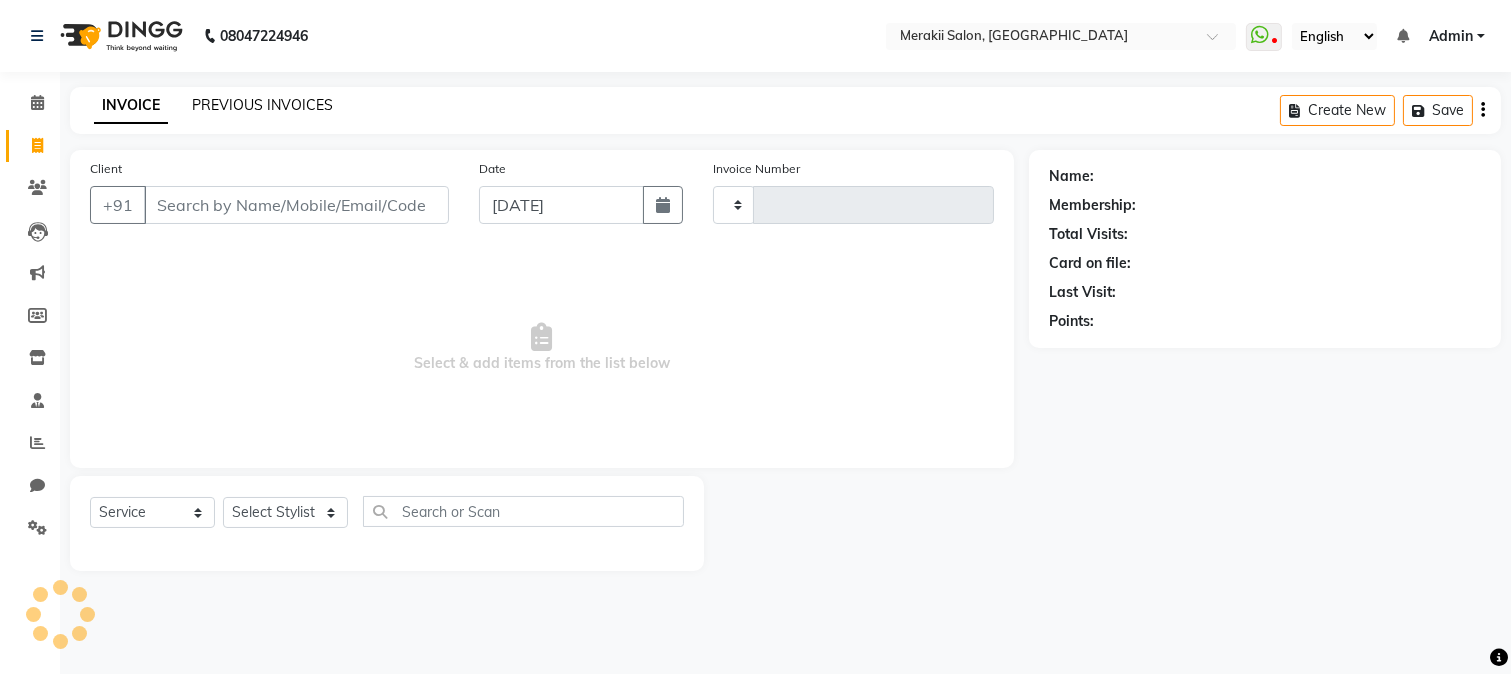 type on "0961" 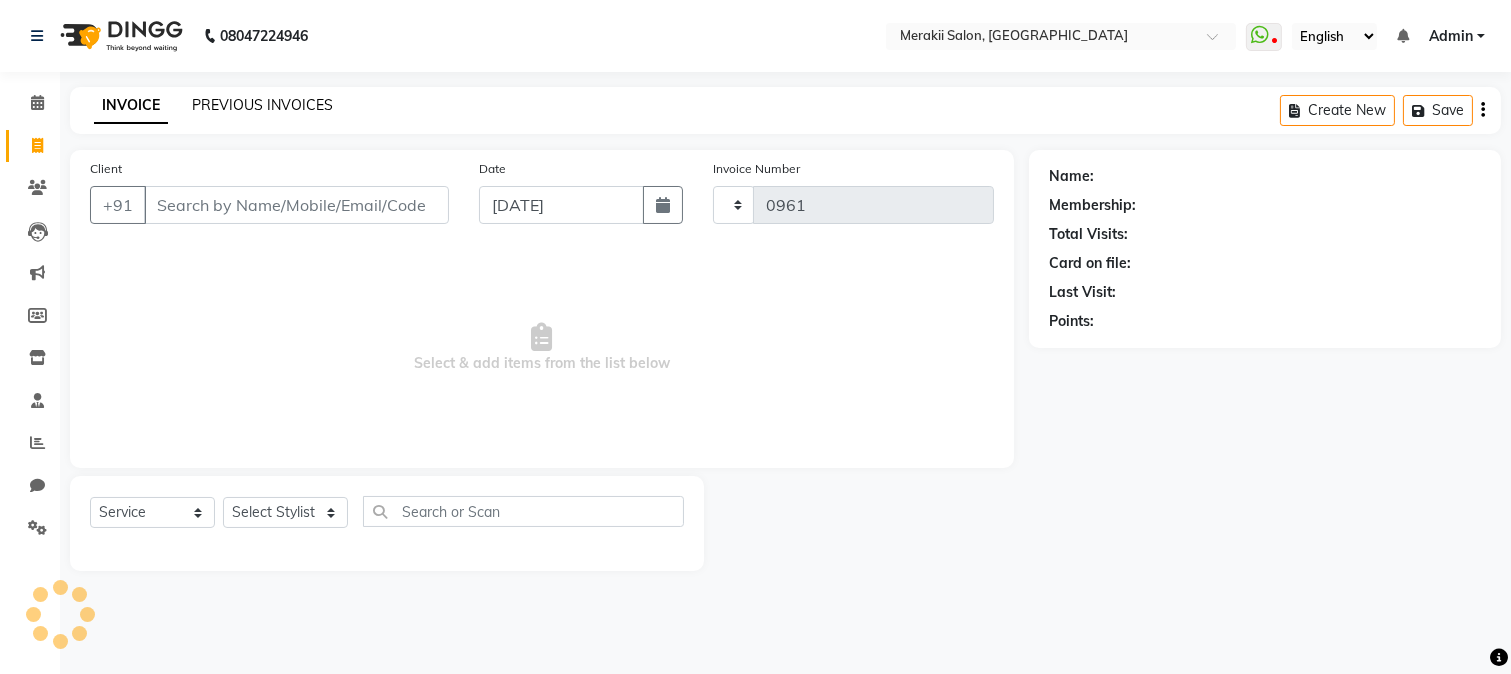 select on "7791" 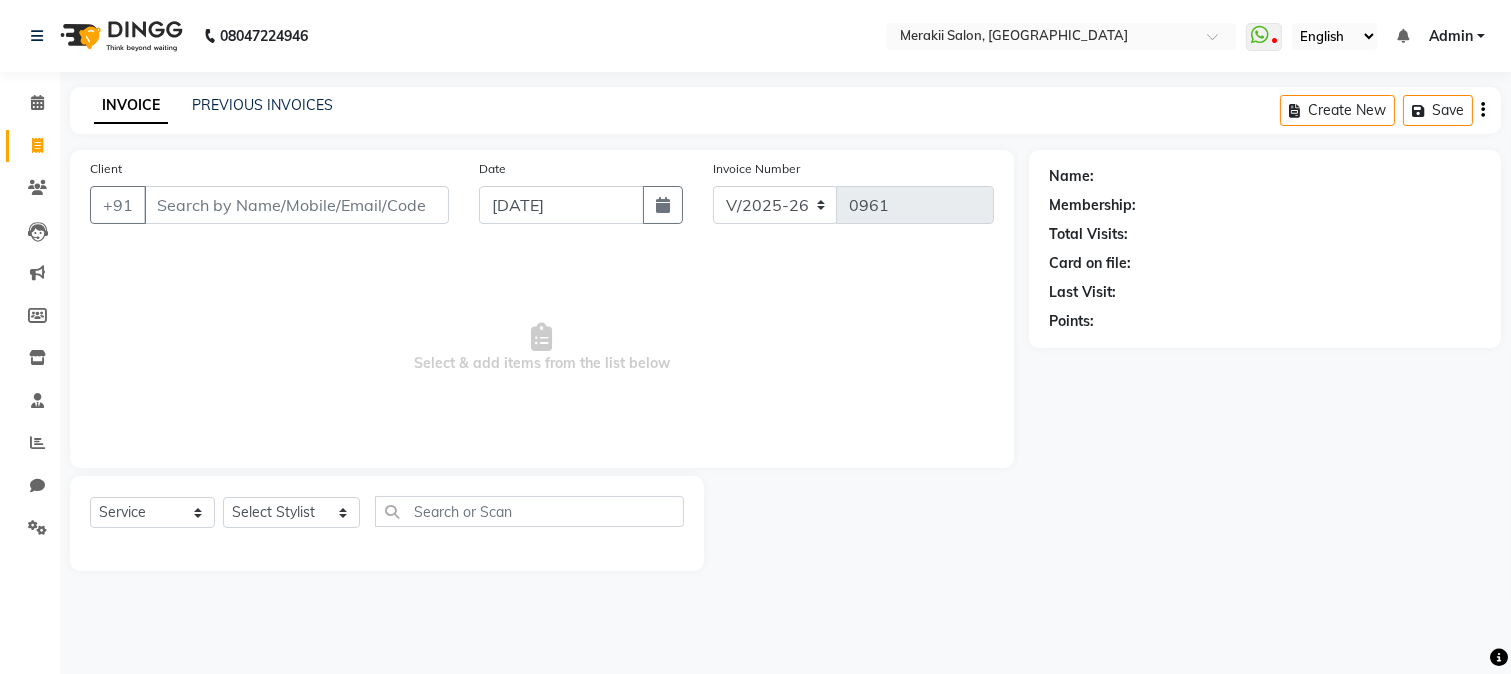 click on "INVOICE PREVIOUS INVOICES Create New   Save" 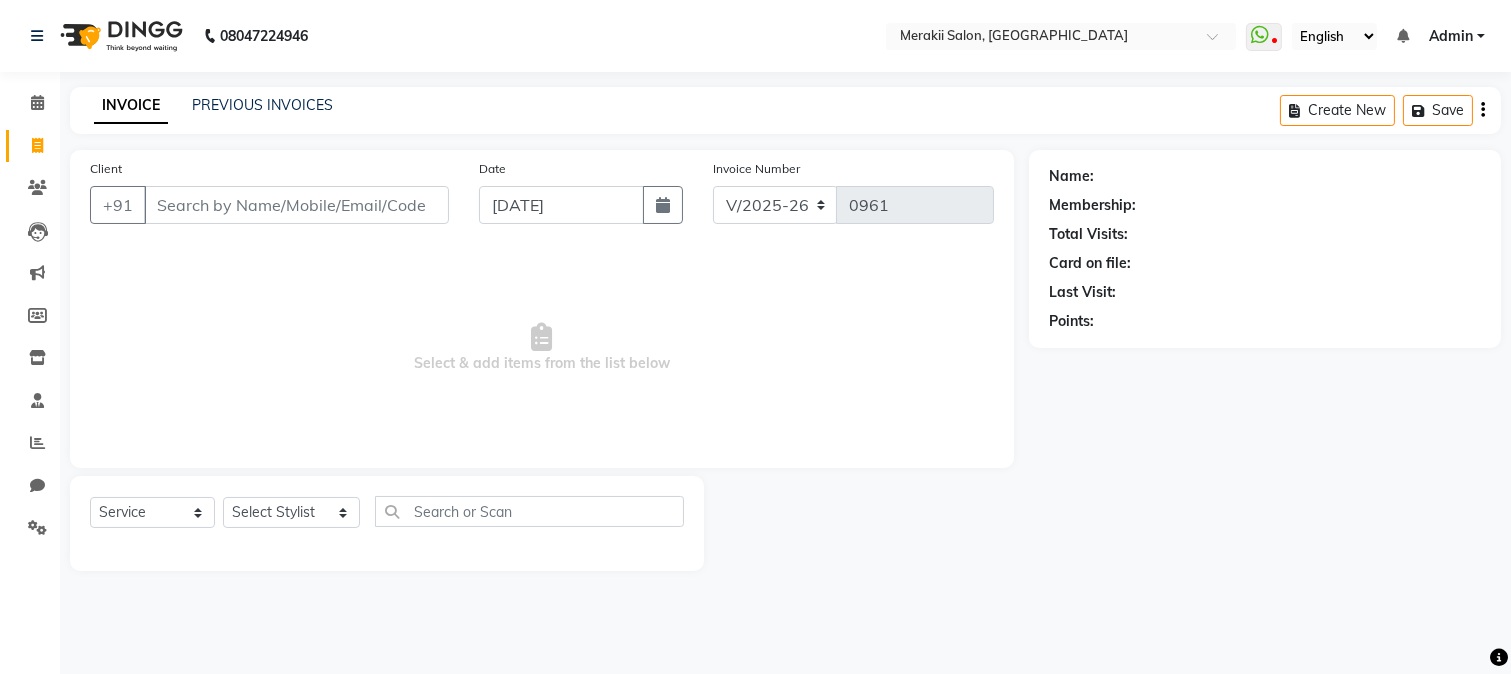 click on "INVOICE PREVIOUS INVOICES Create New   Save" 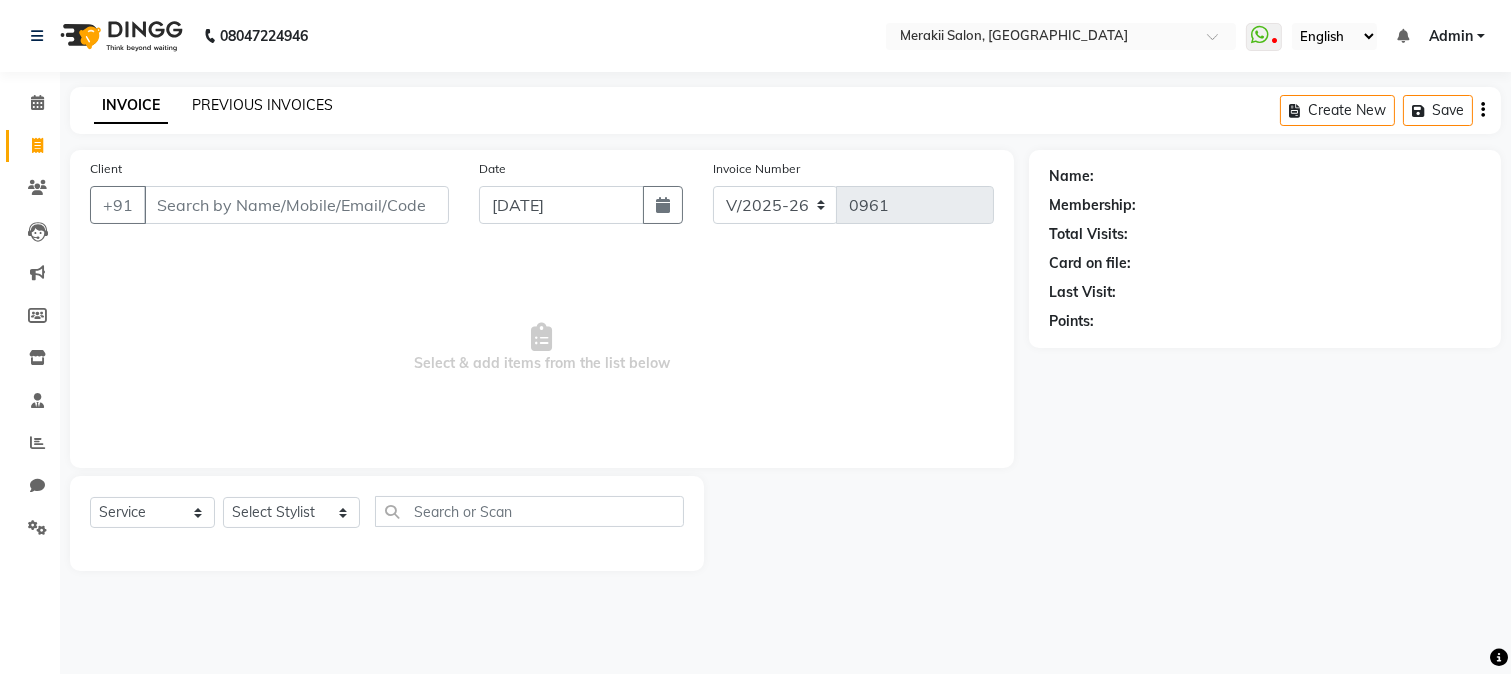 click on "PREVIOUS INVOICES" 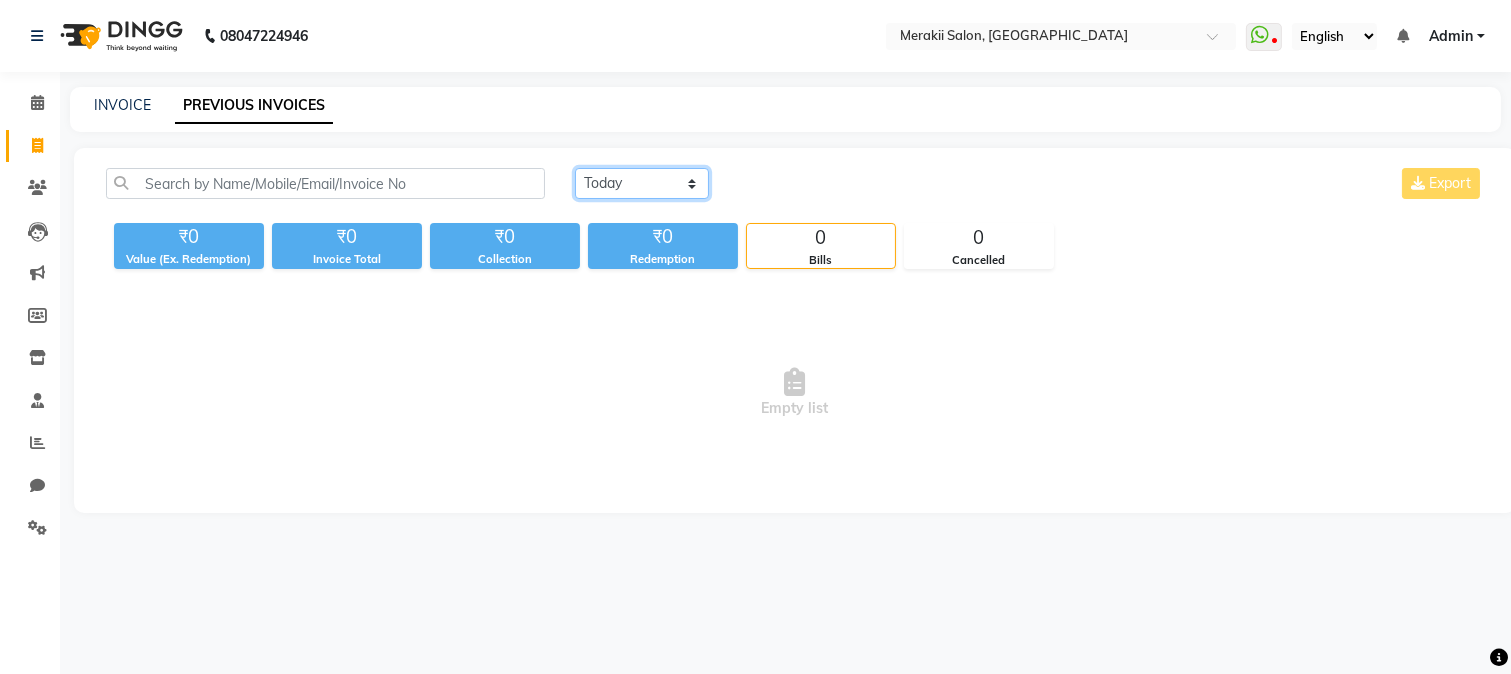 click on "[DATE] [DATE] Custom Range" 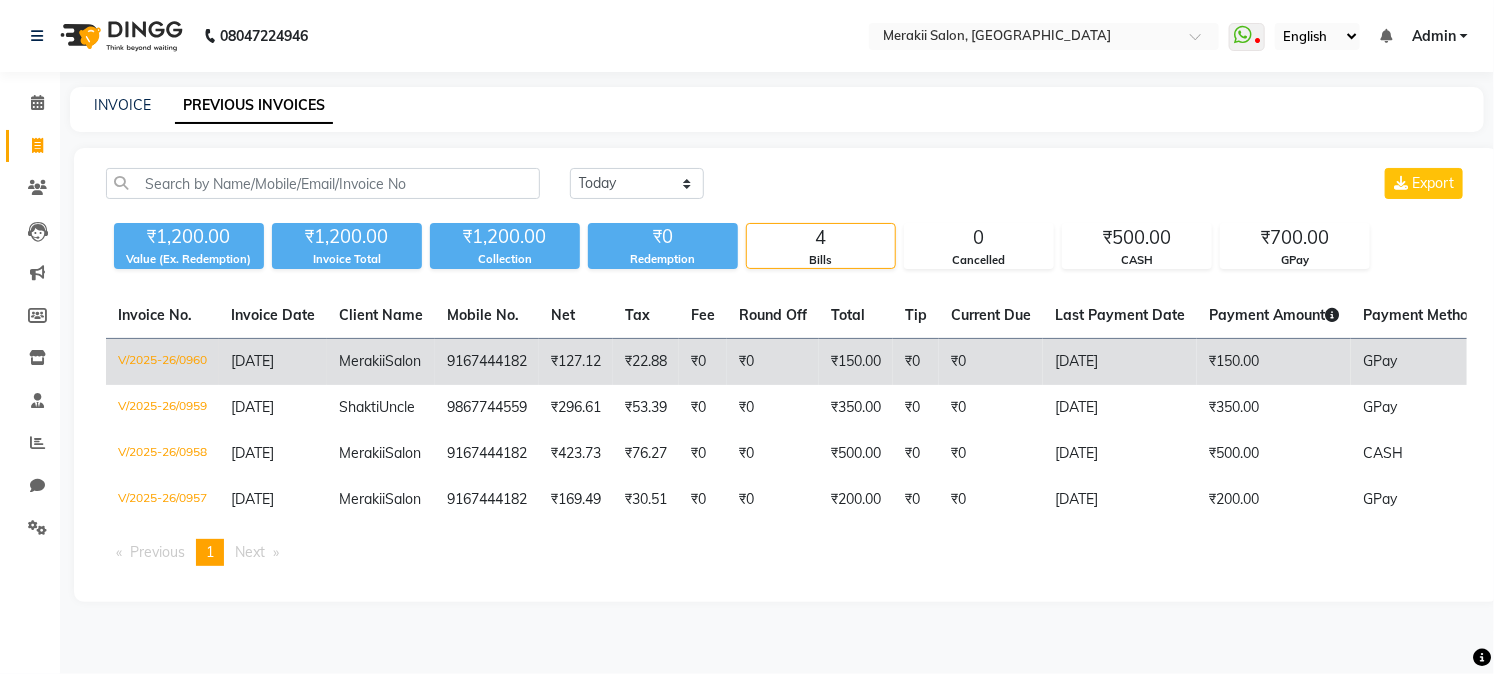 click on "9167444182" 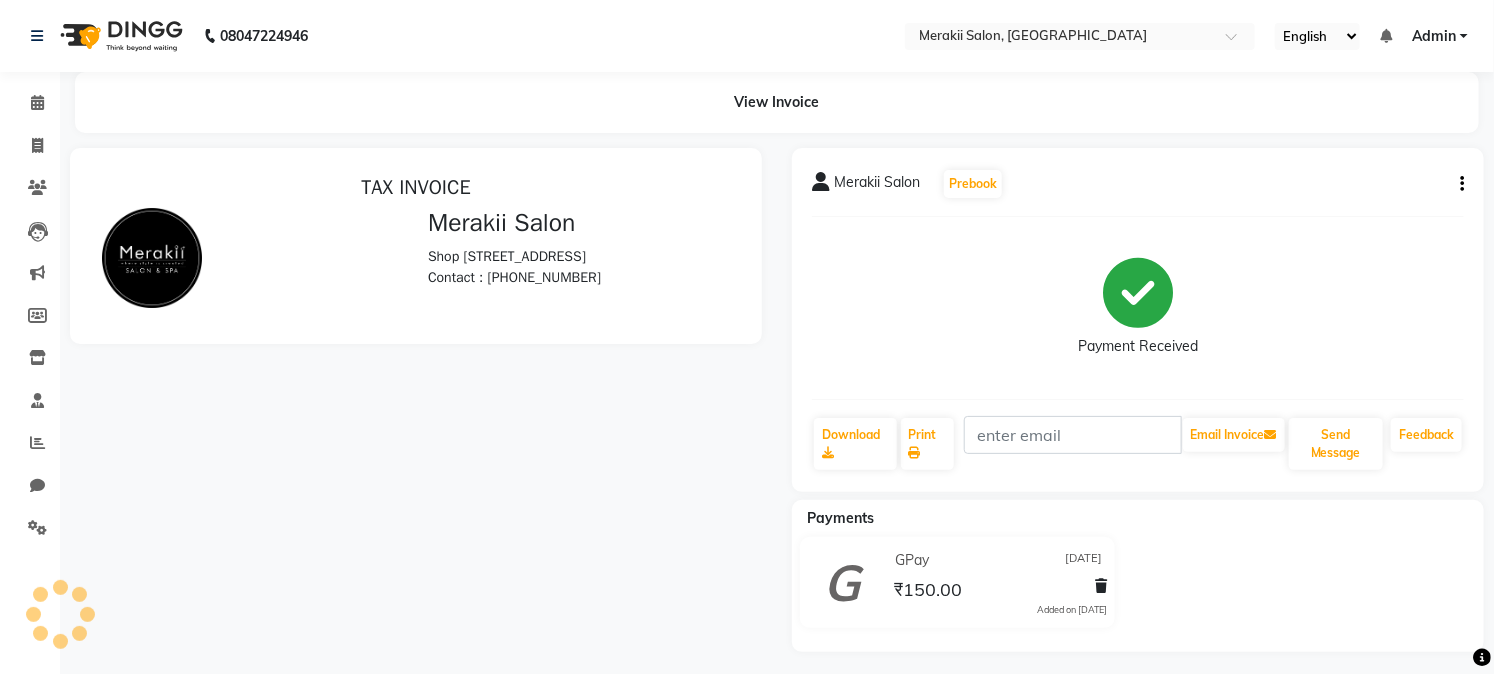 scroll, scrollTop: 0, scrollLeft: 0, axis: both 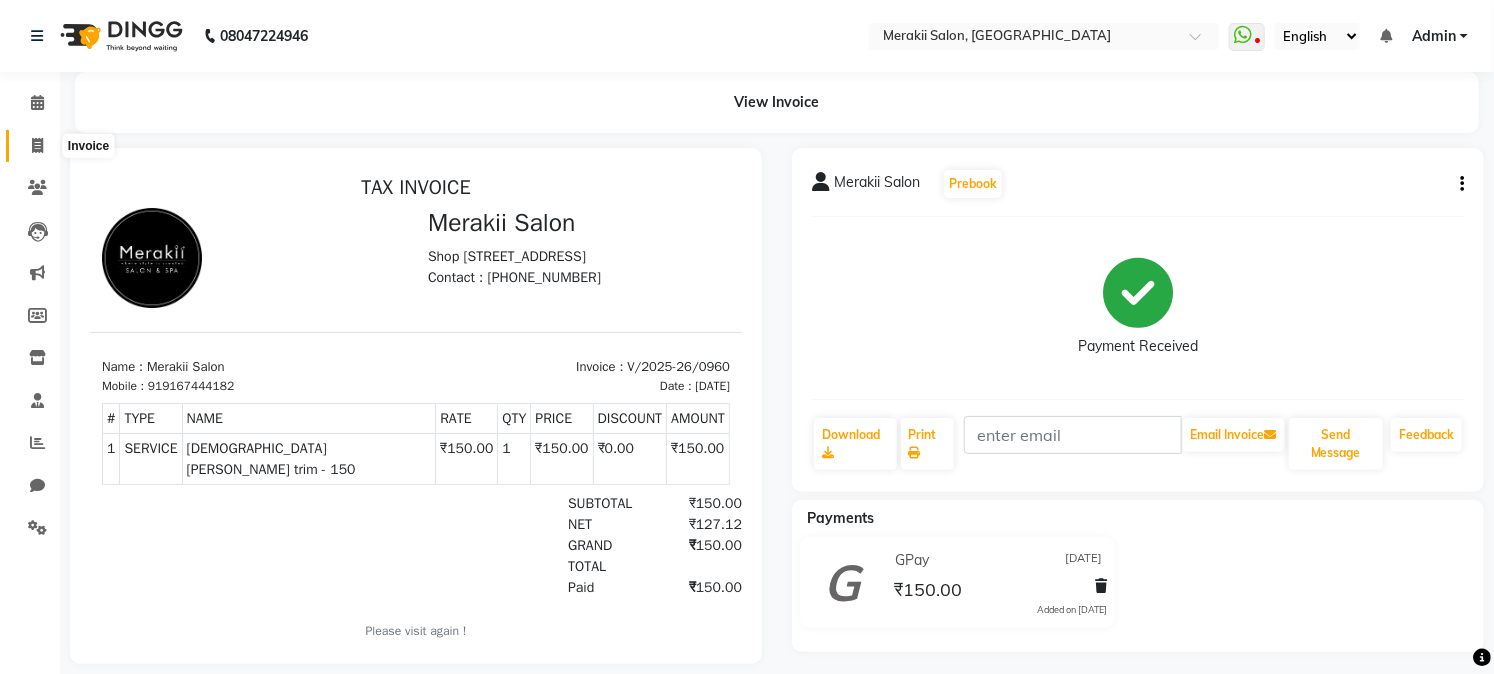 click 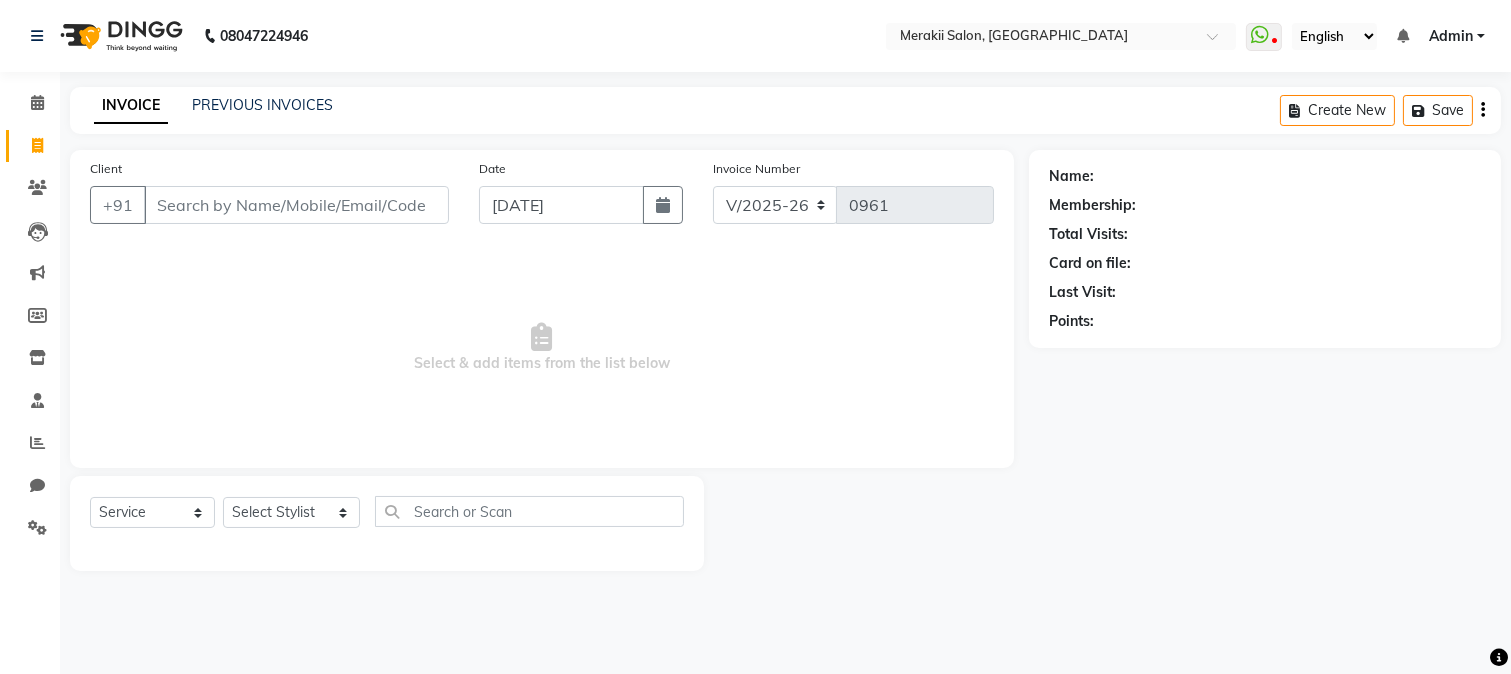 click on "Client" at bounding box center (296, 205) 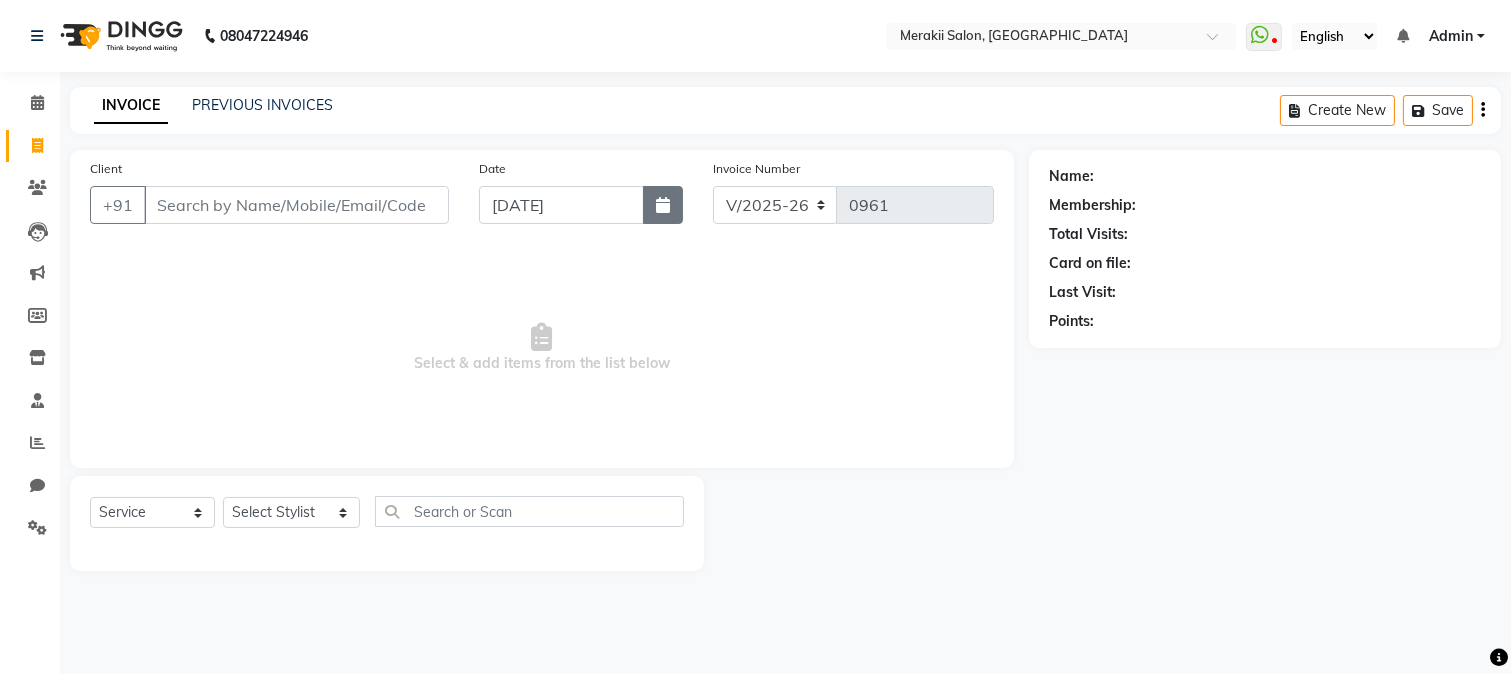 click 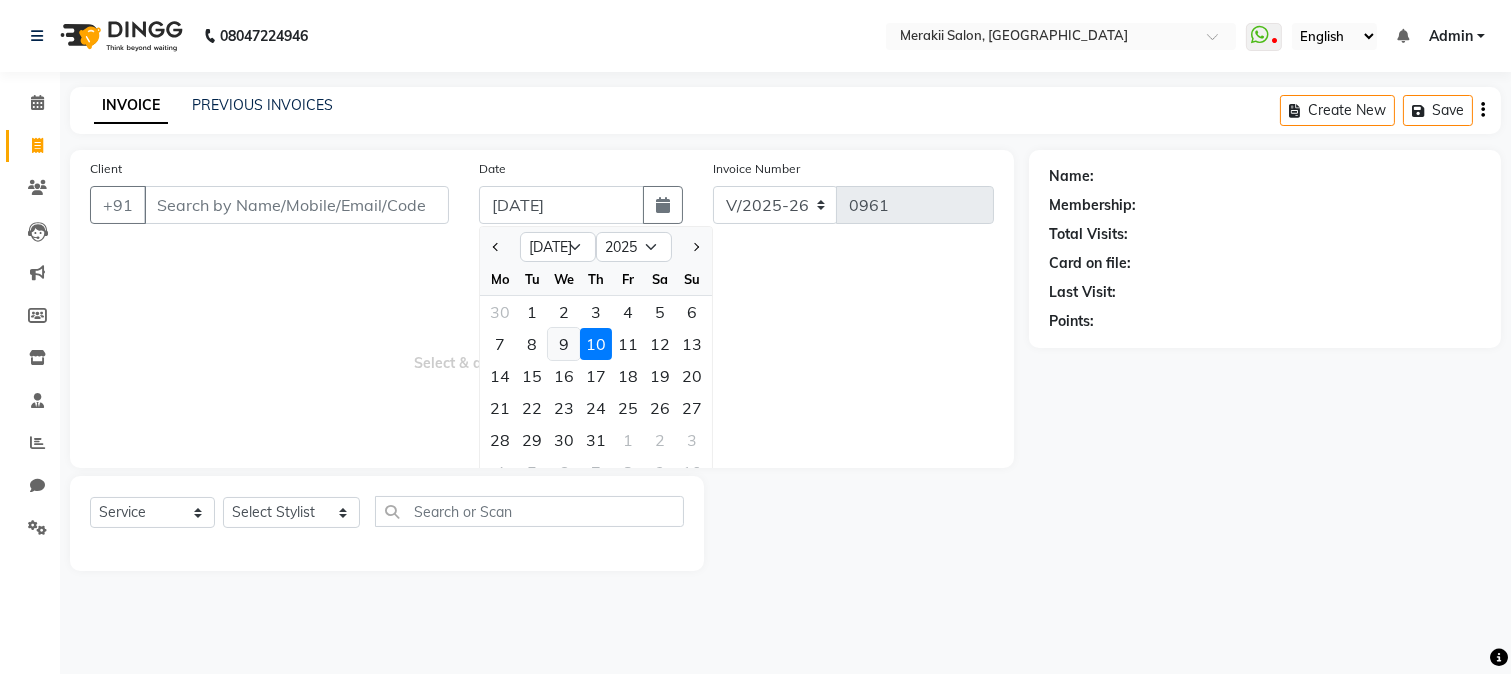 click on "9" 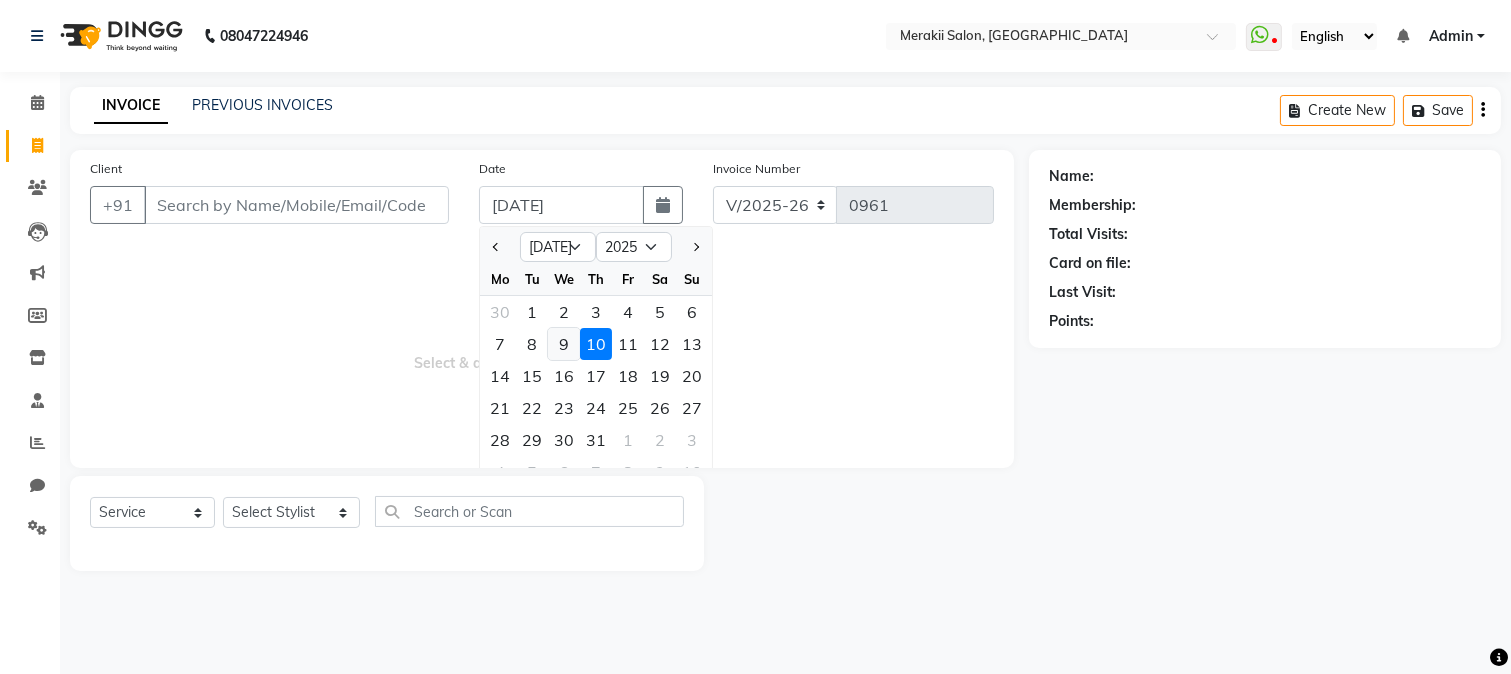 type on "[DATE]" 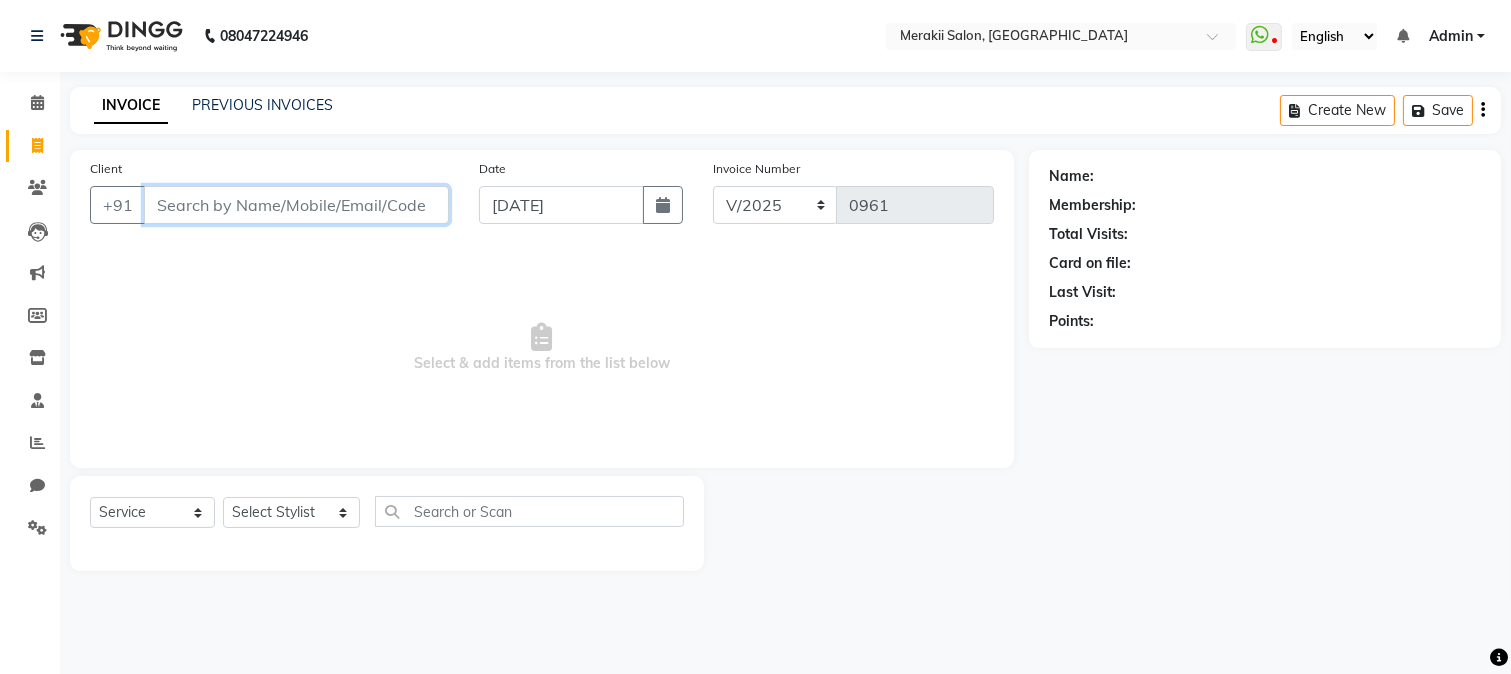 click on "Client" at bounding box center [296, 205] 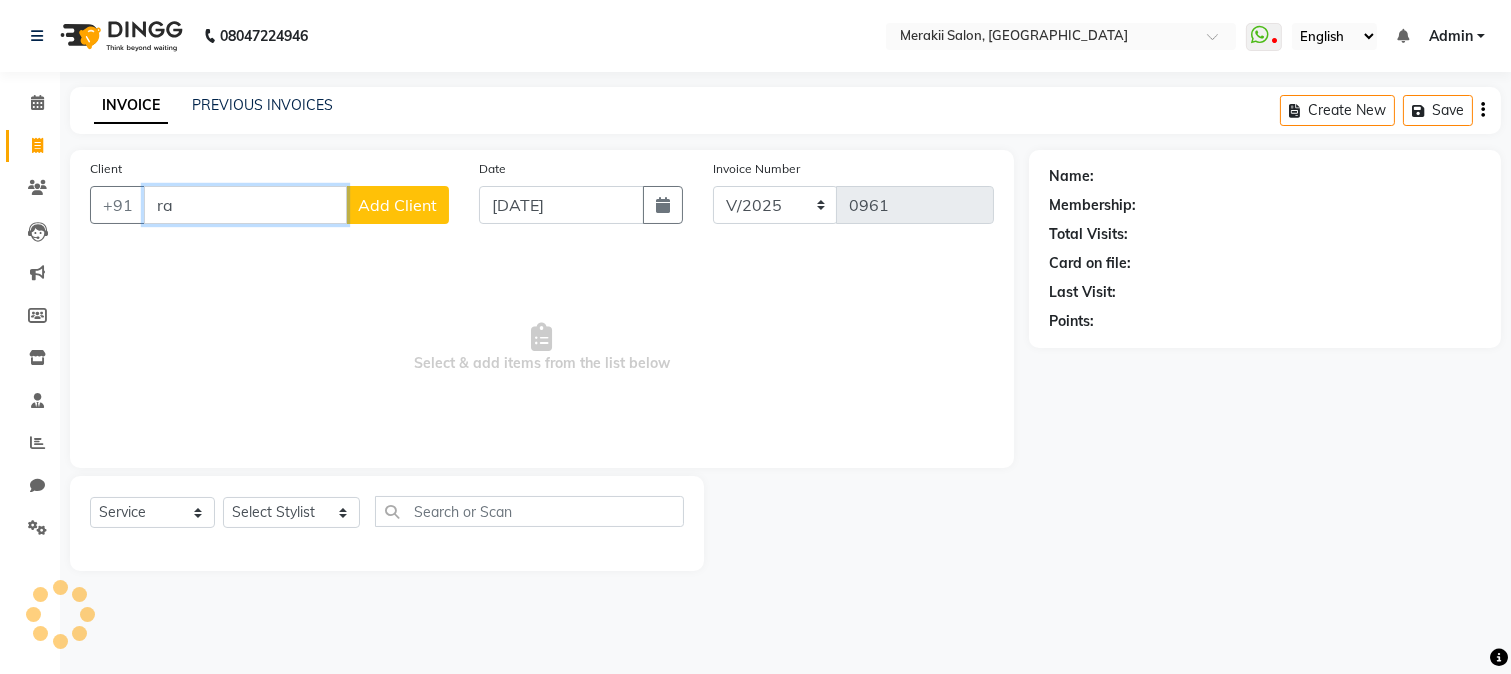 type on "r" 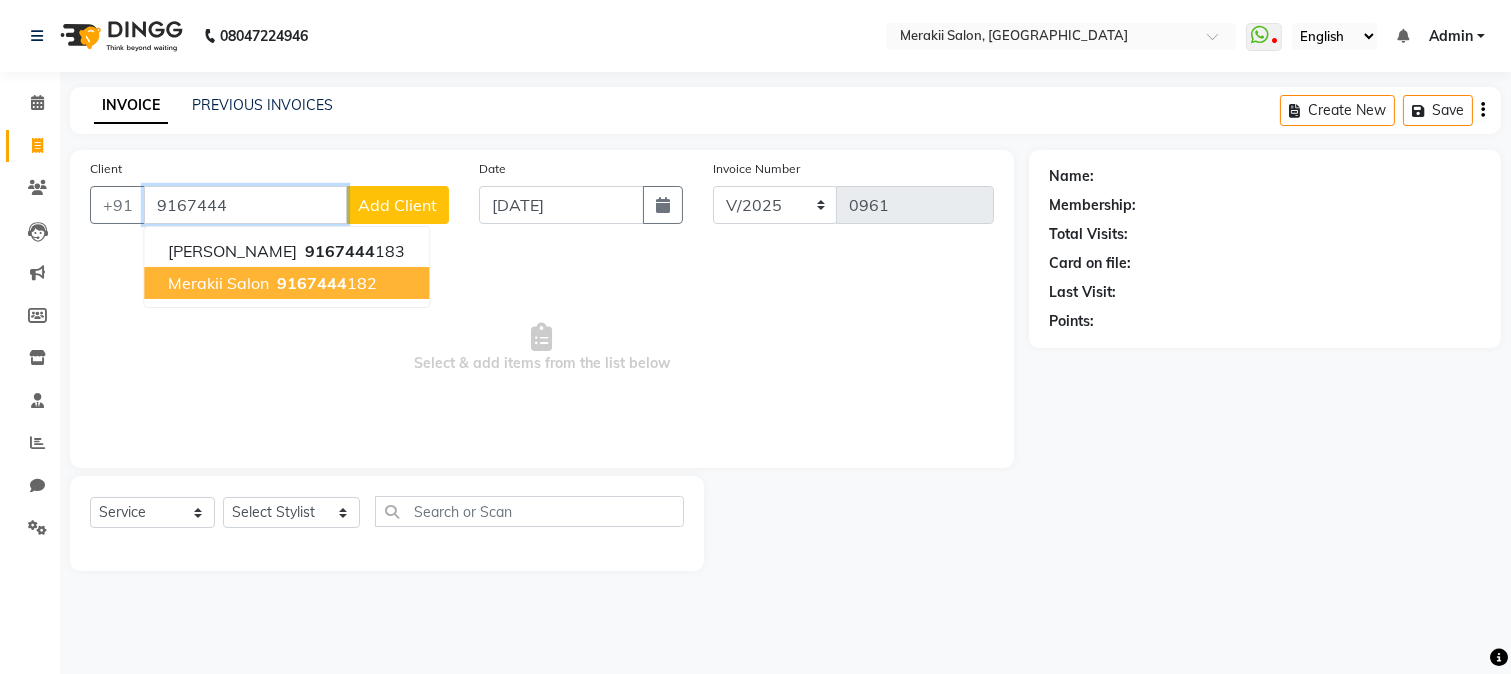 click on "Merakii Salon" at bounding box center (218, 283) 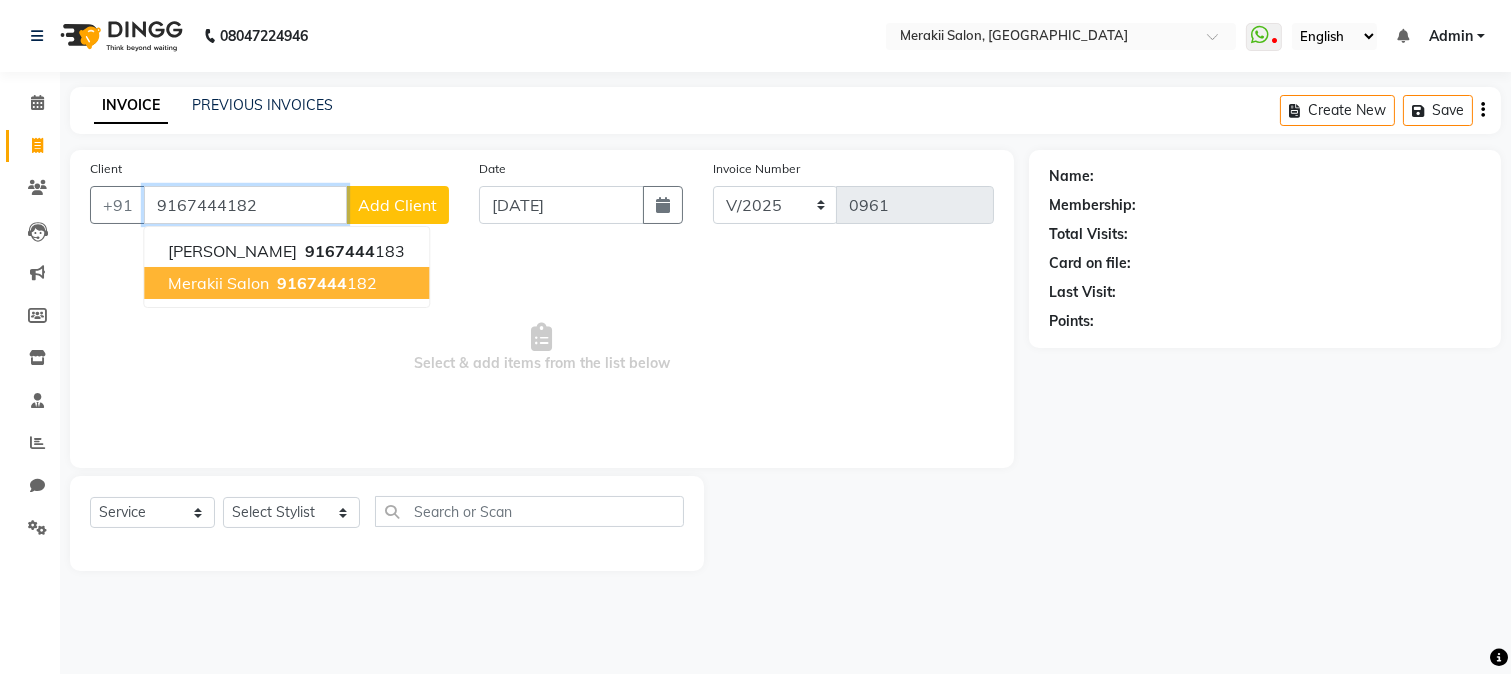 type on "9167444182" 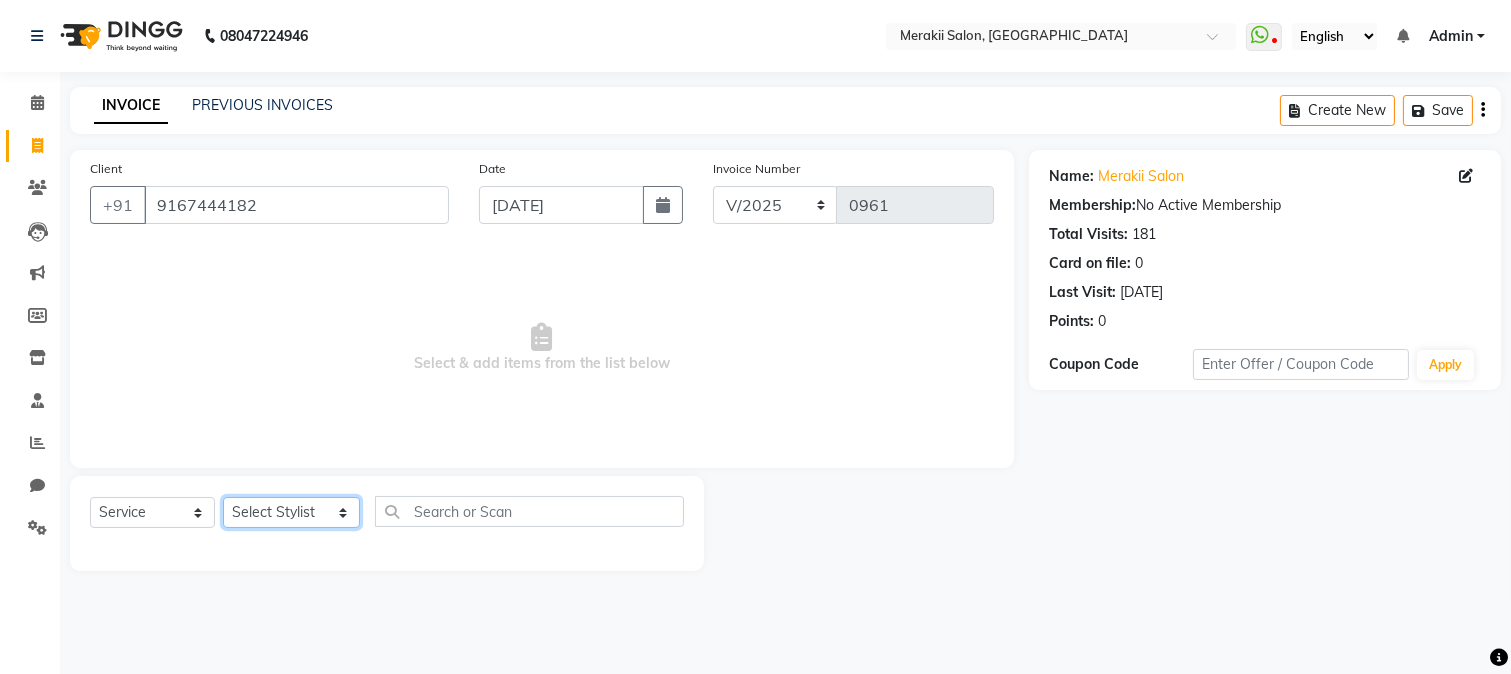 click on "Select Stylist [PERSON_NAME] [PERSON_NAME] Bhul [MEDICAL_DATA][PERSON_NAME] [PERSON_NAME] [PERSON_NAME]" 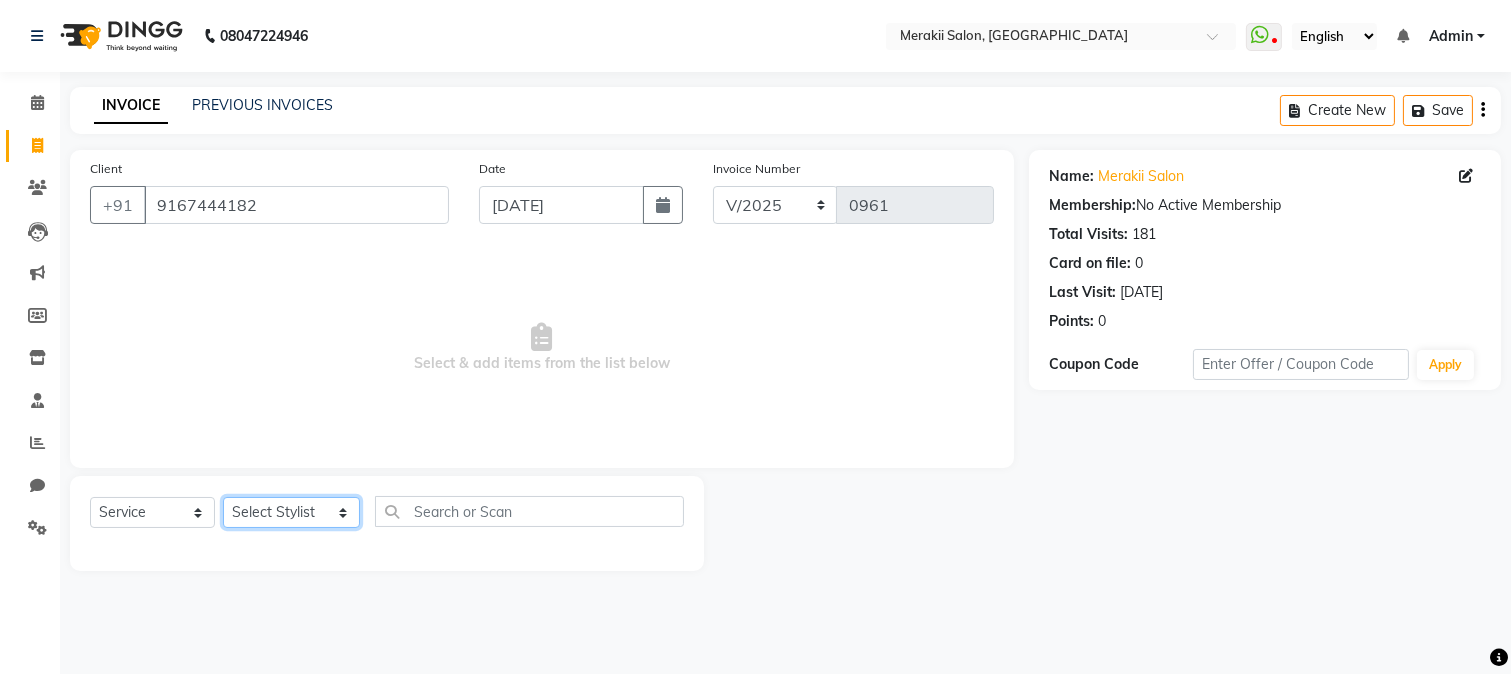select on "69532" 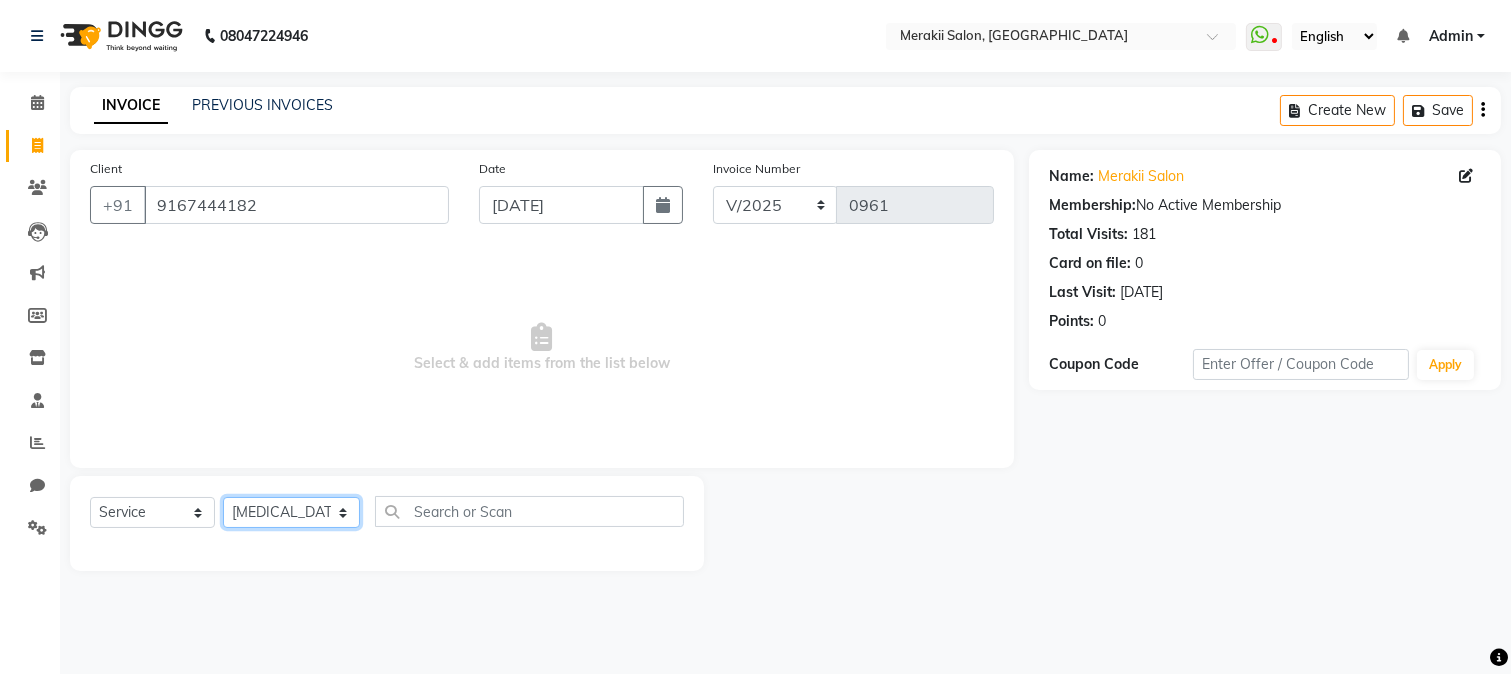 click on "Select Stylist [PERSON_NAME] [PERSON_NAME] Bhul [MEDICAL_DATA][PERSON_NAME] [PERSON_NAME] [PERSON_NAME]" 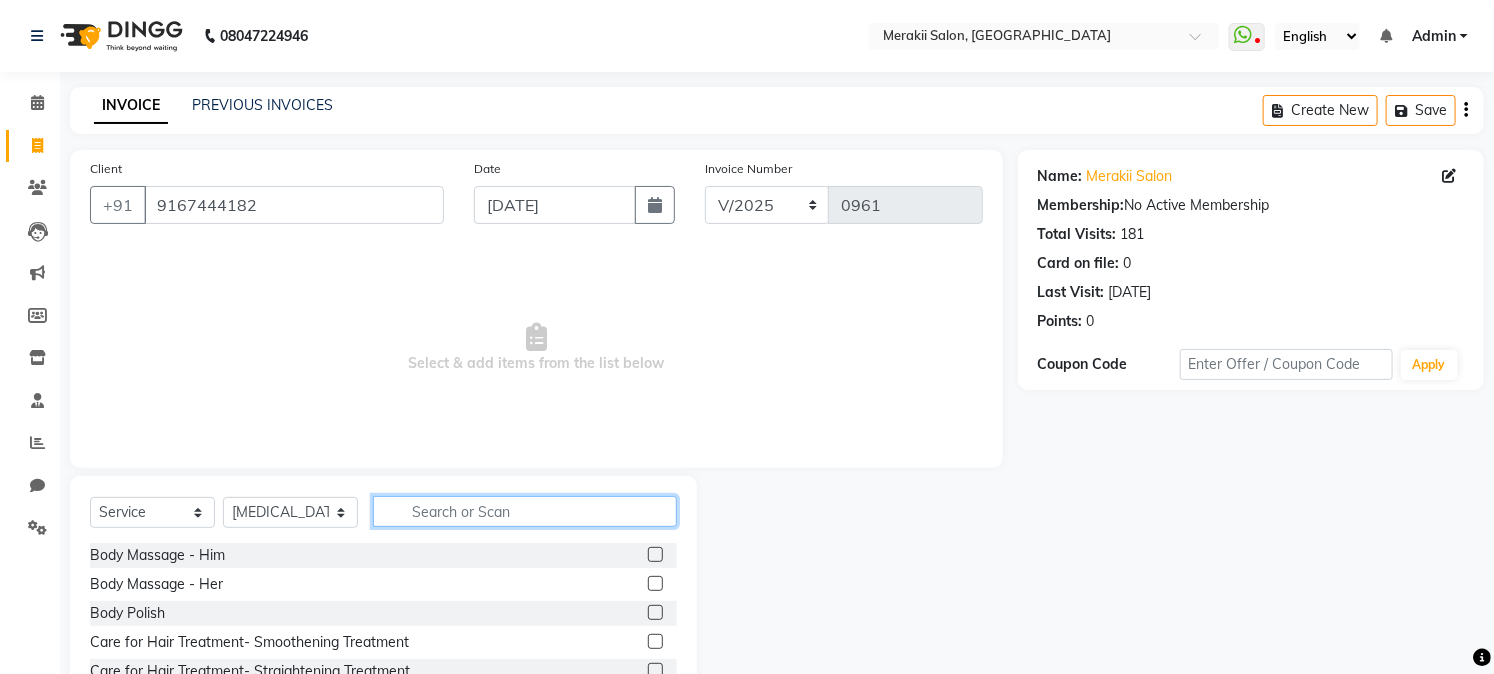 click 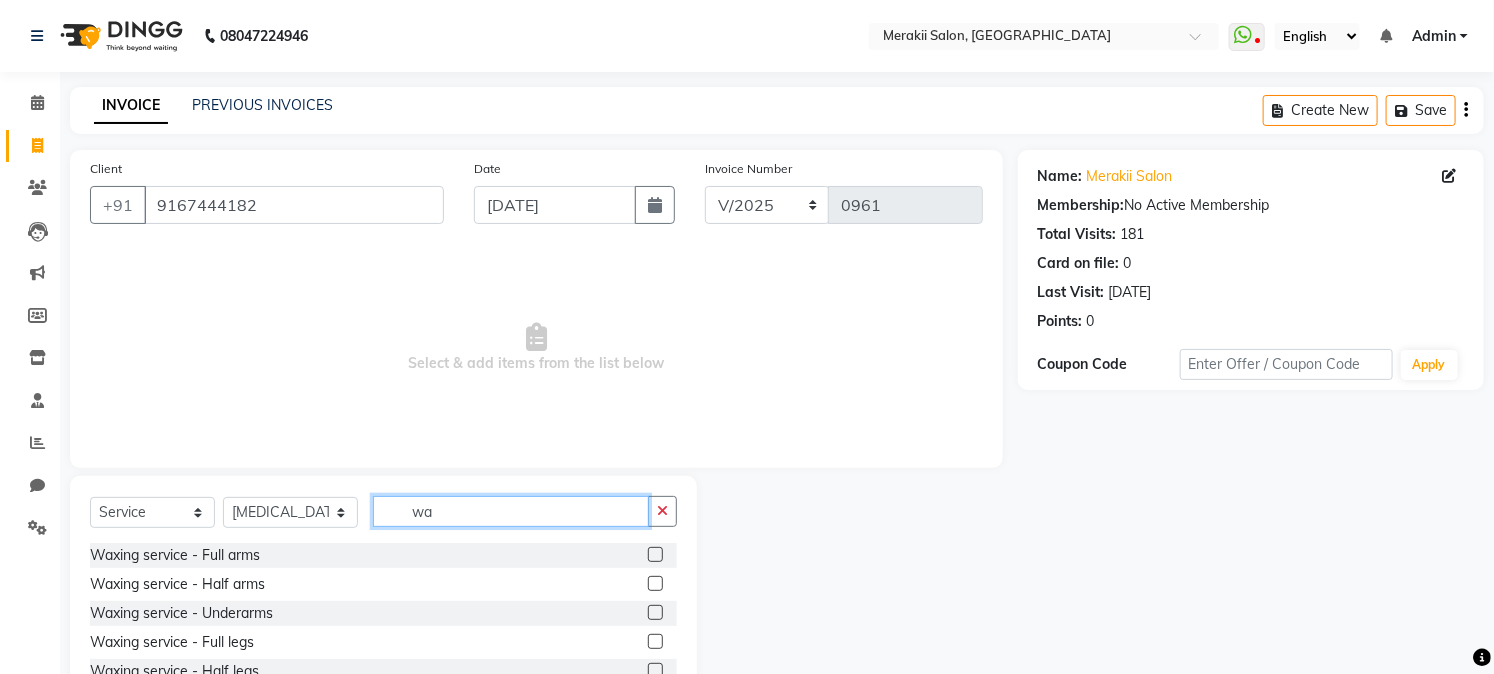 type on "w" 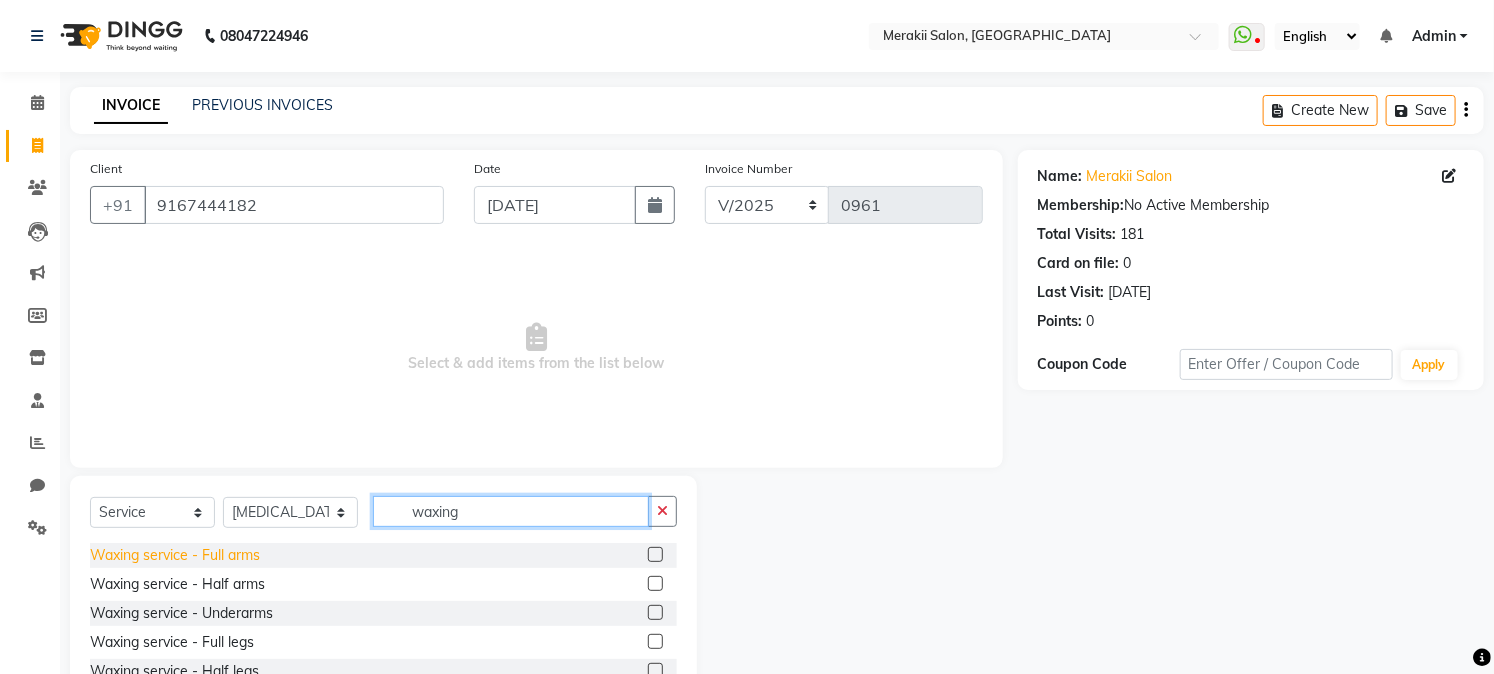 type on "waxing" 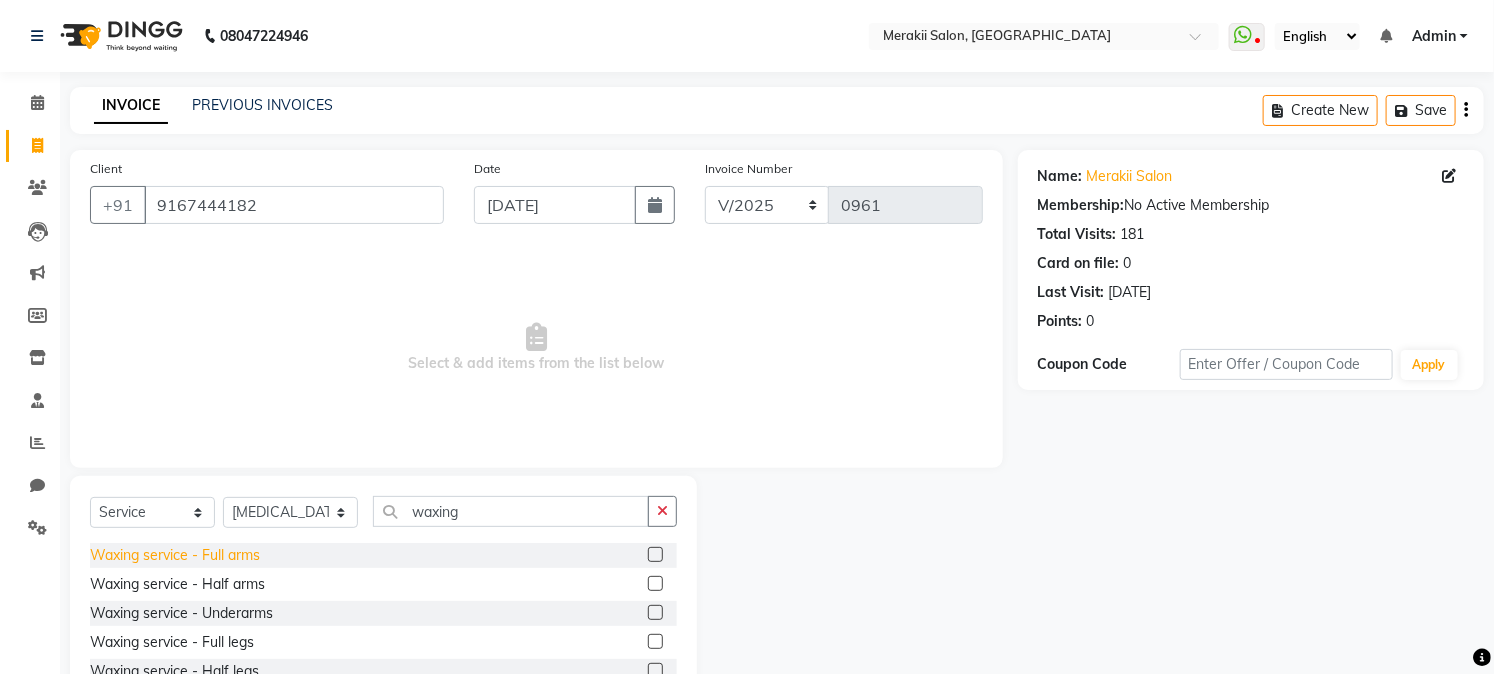 click on "Waxing service - Full arms" 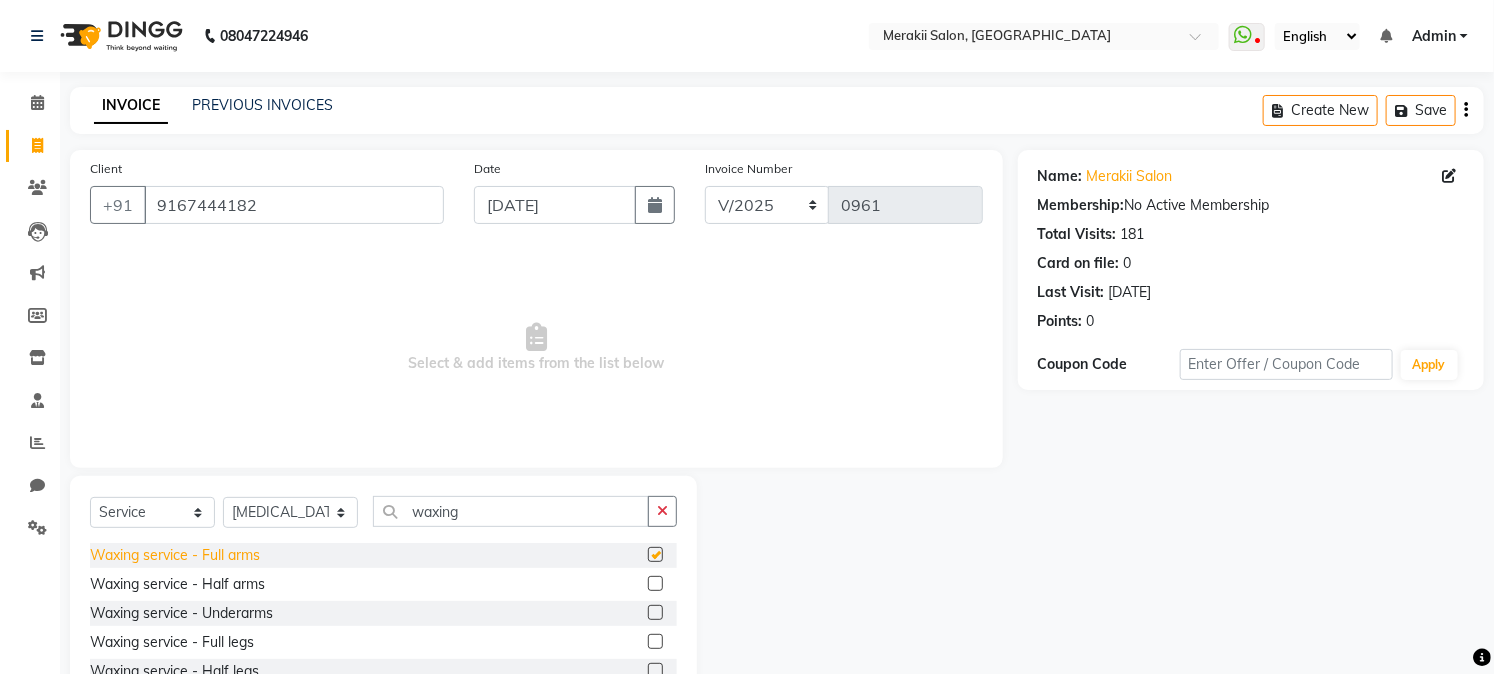 checkbox on "false" 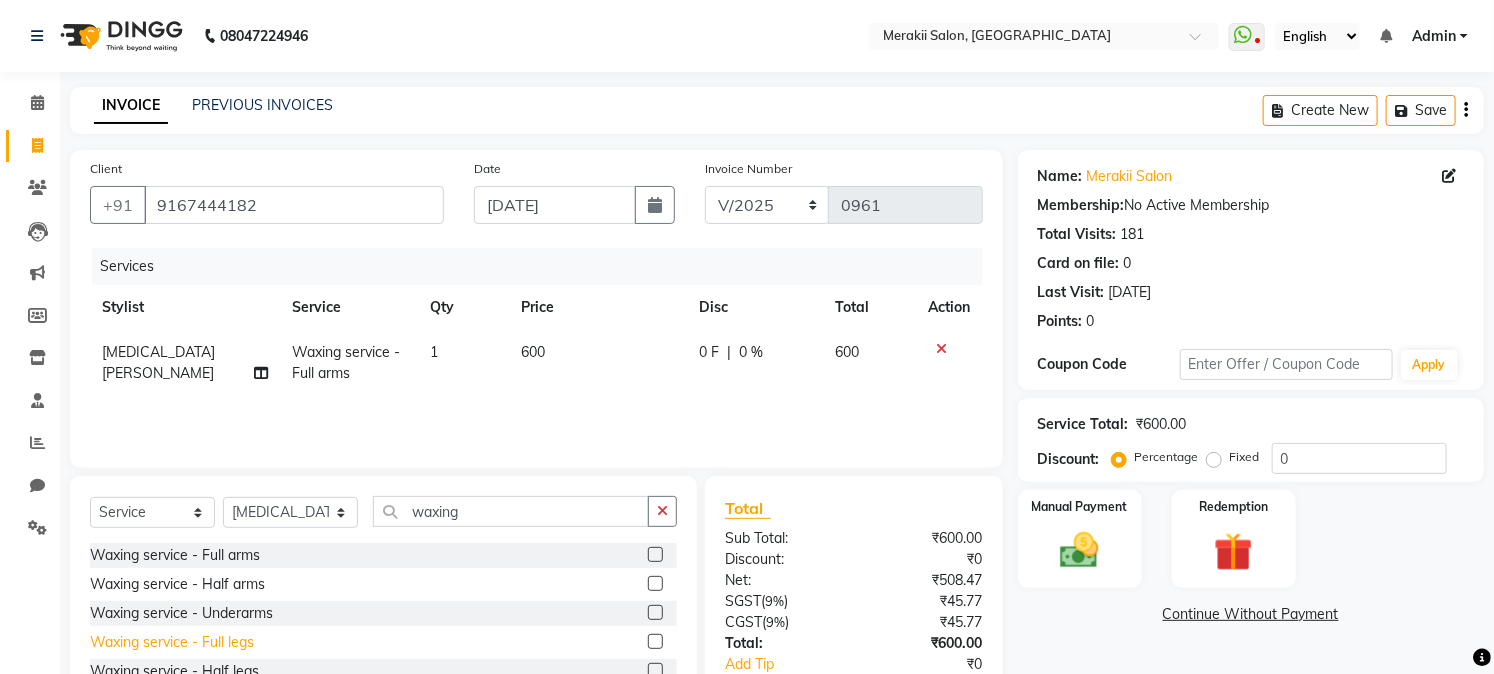 click on "Waxing service - Full legs" 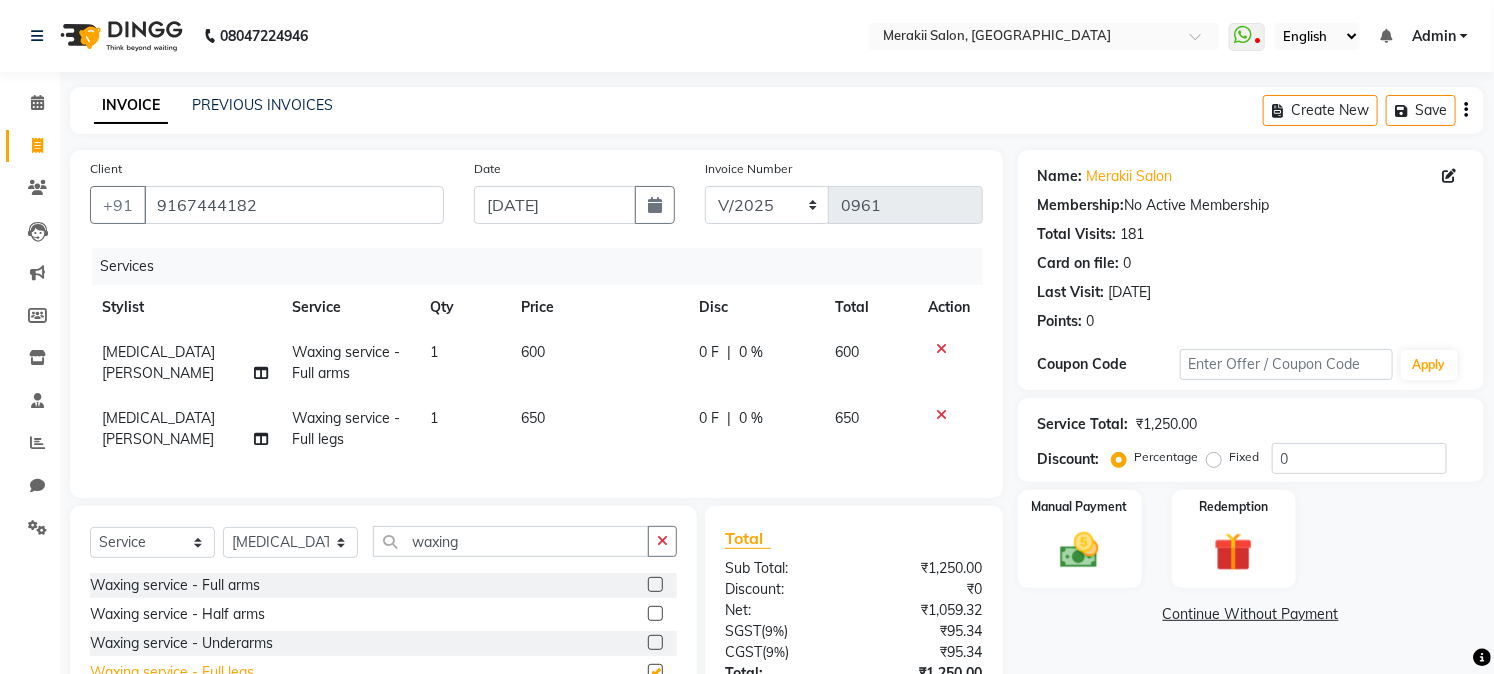checkbox on "false" 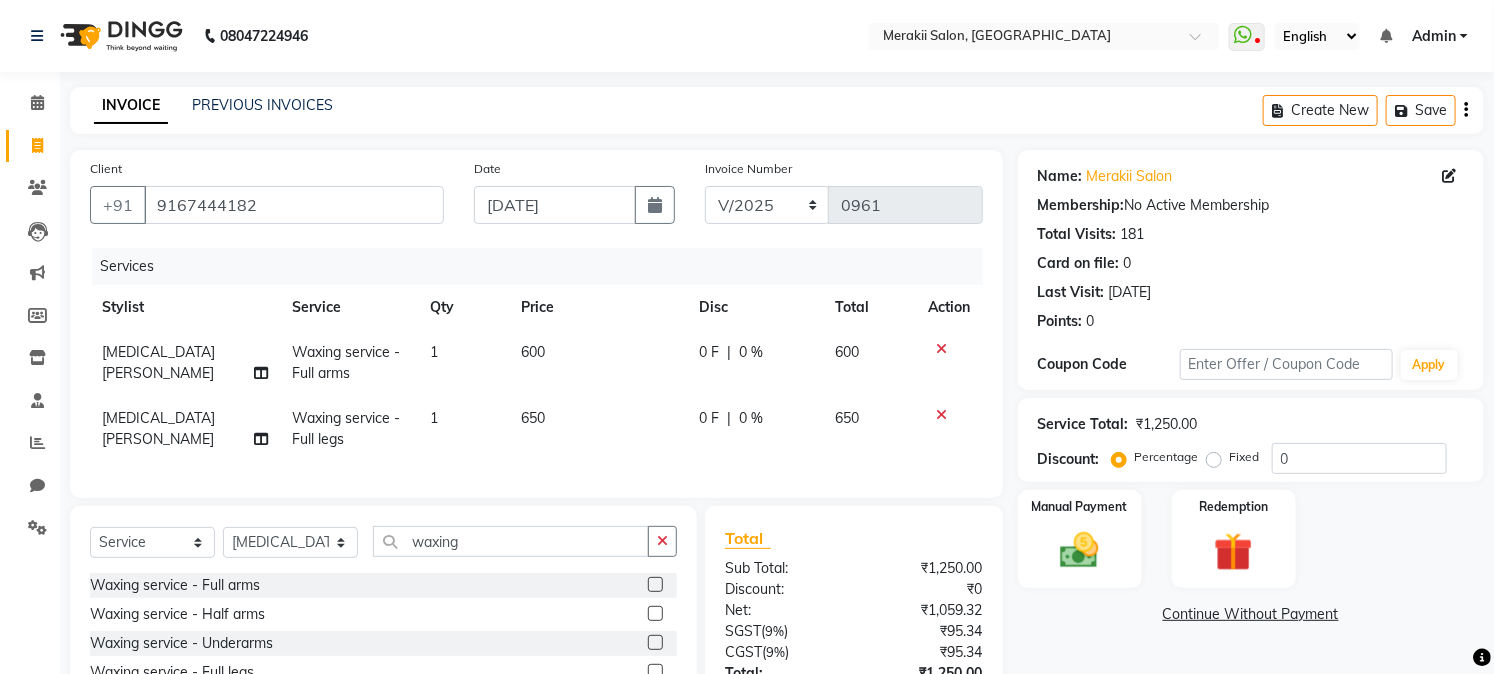 click on "600" 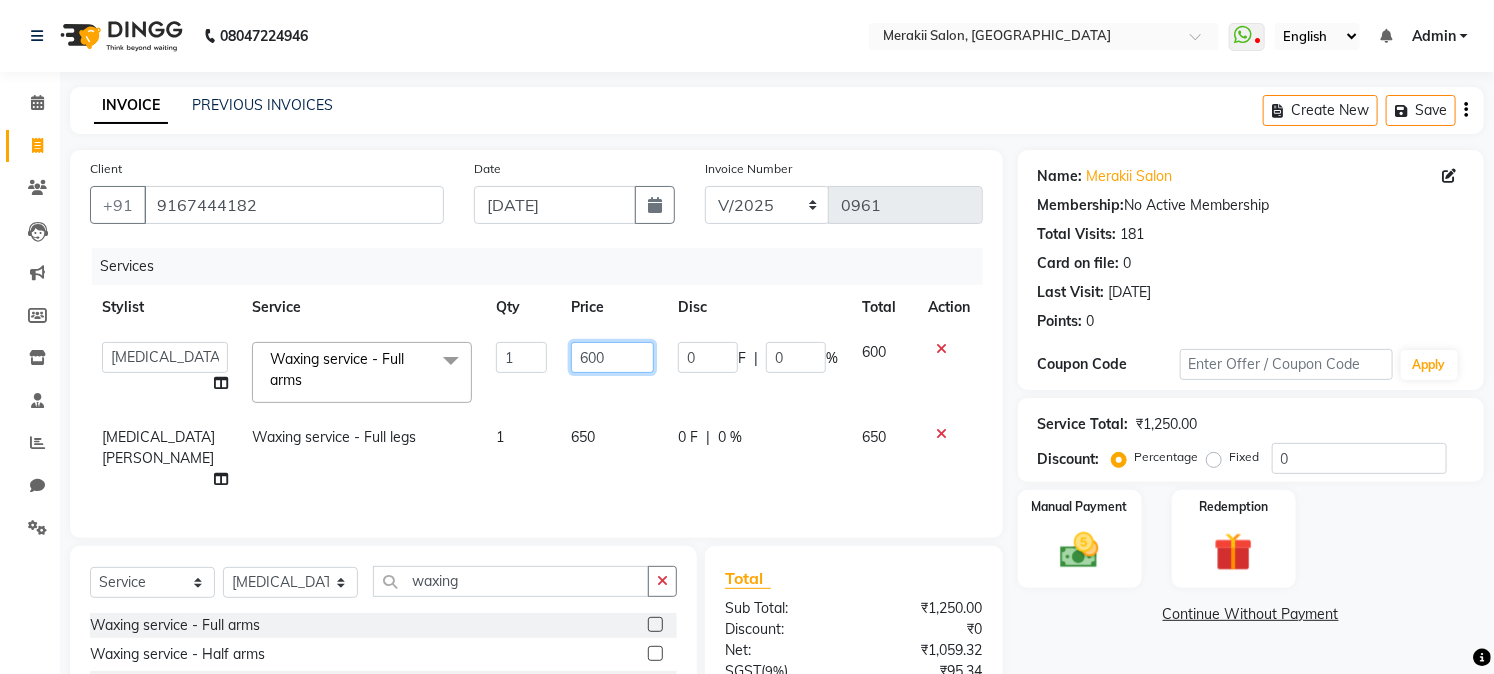 click on "600" 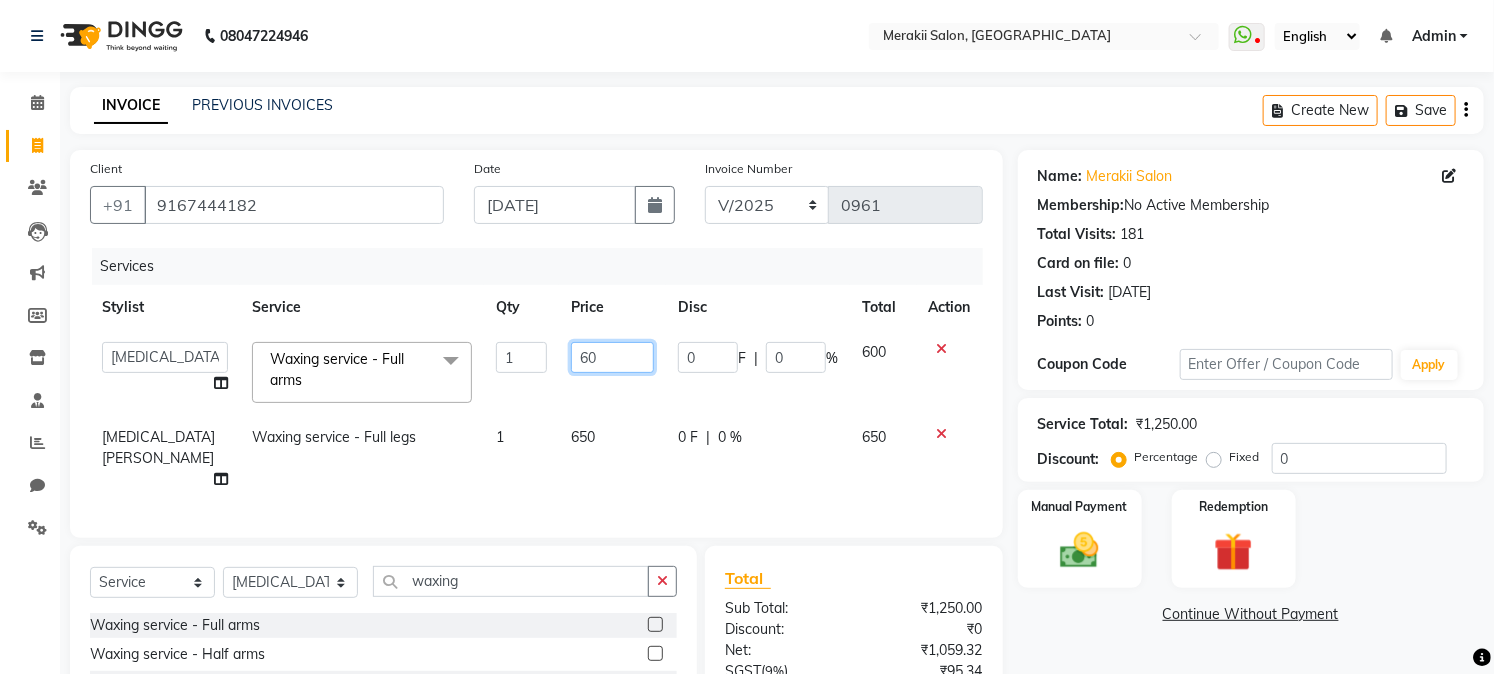 type on "6" 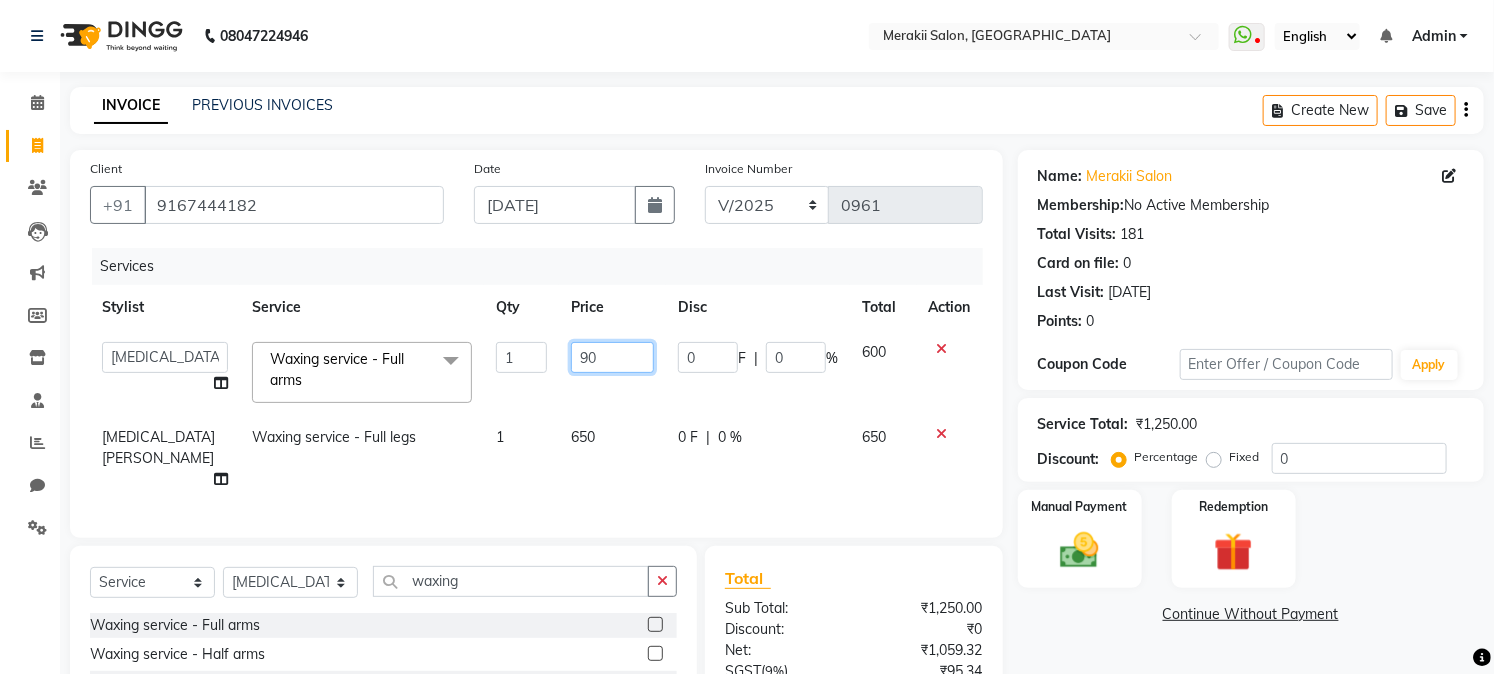 type on "900" 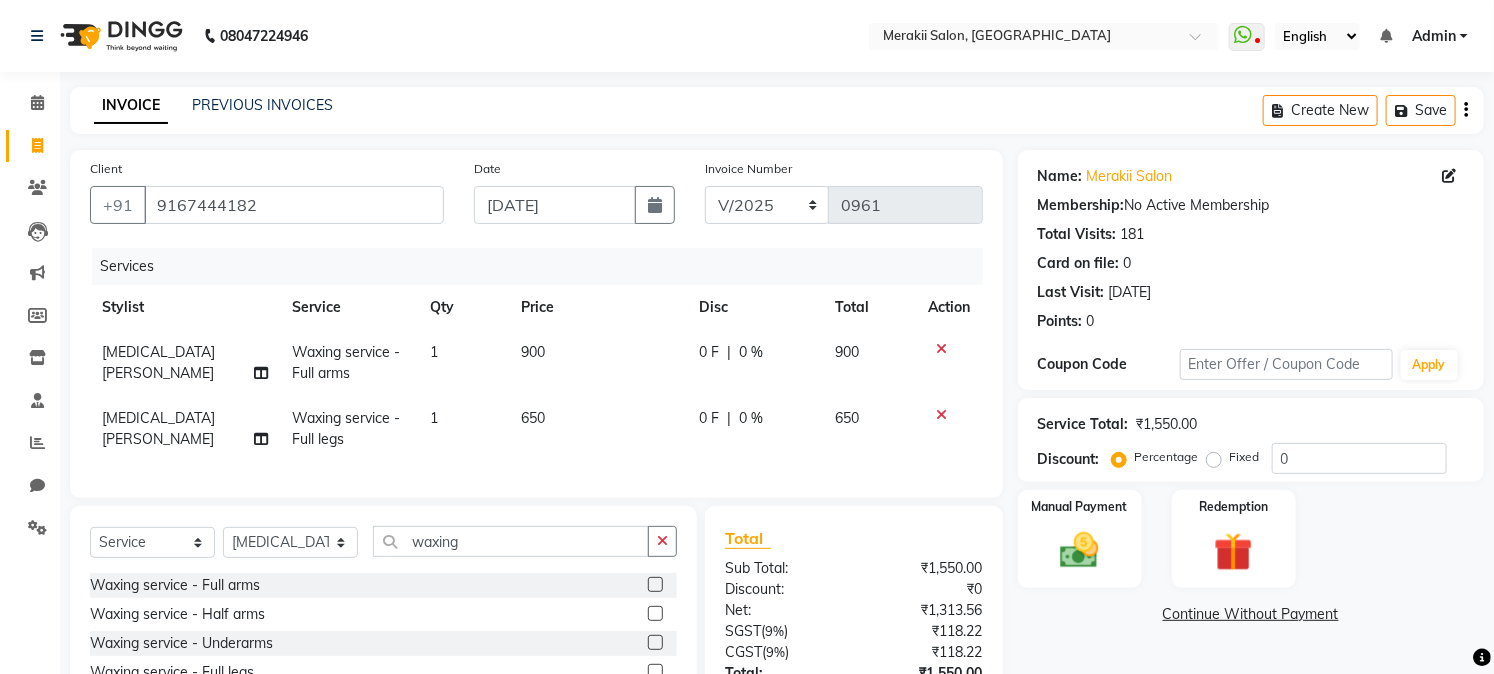 click 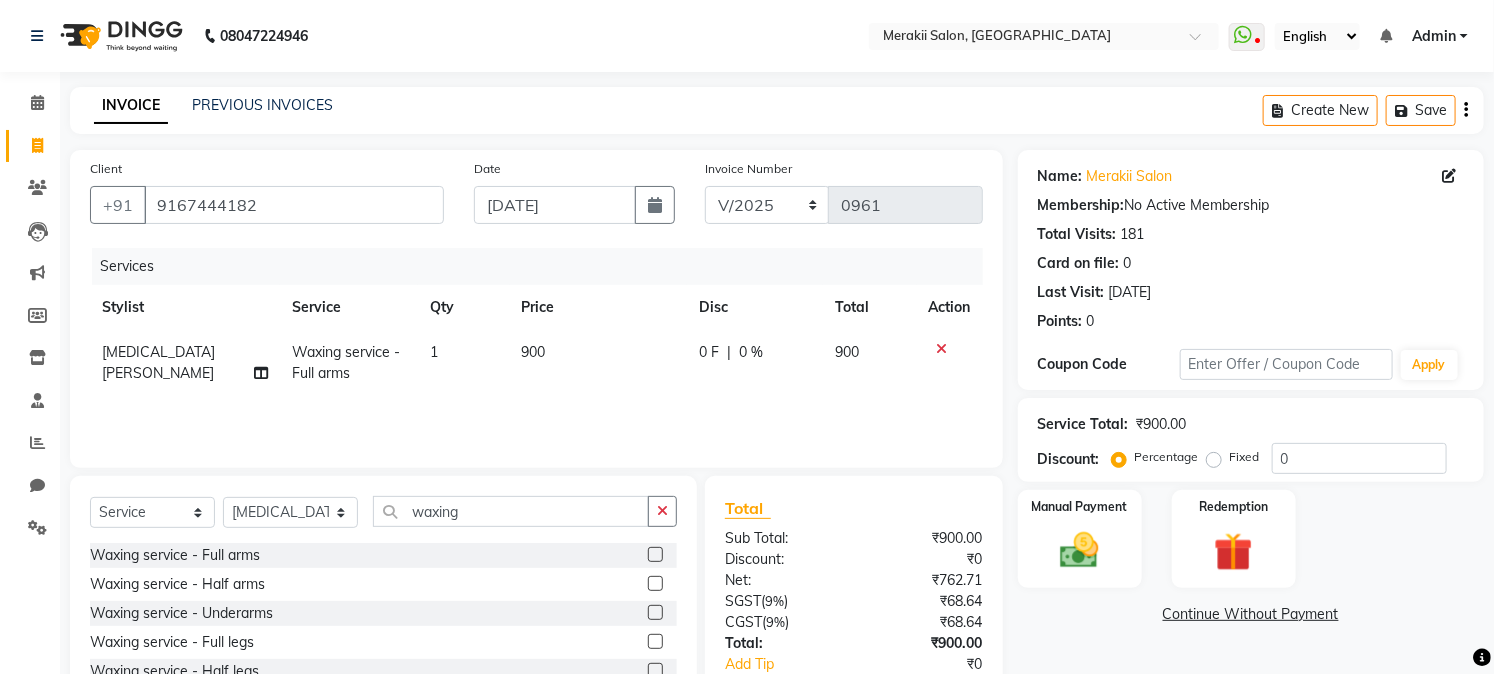 click on "Fixed" 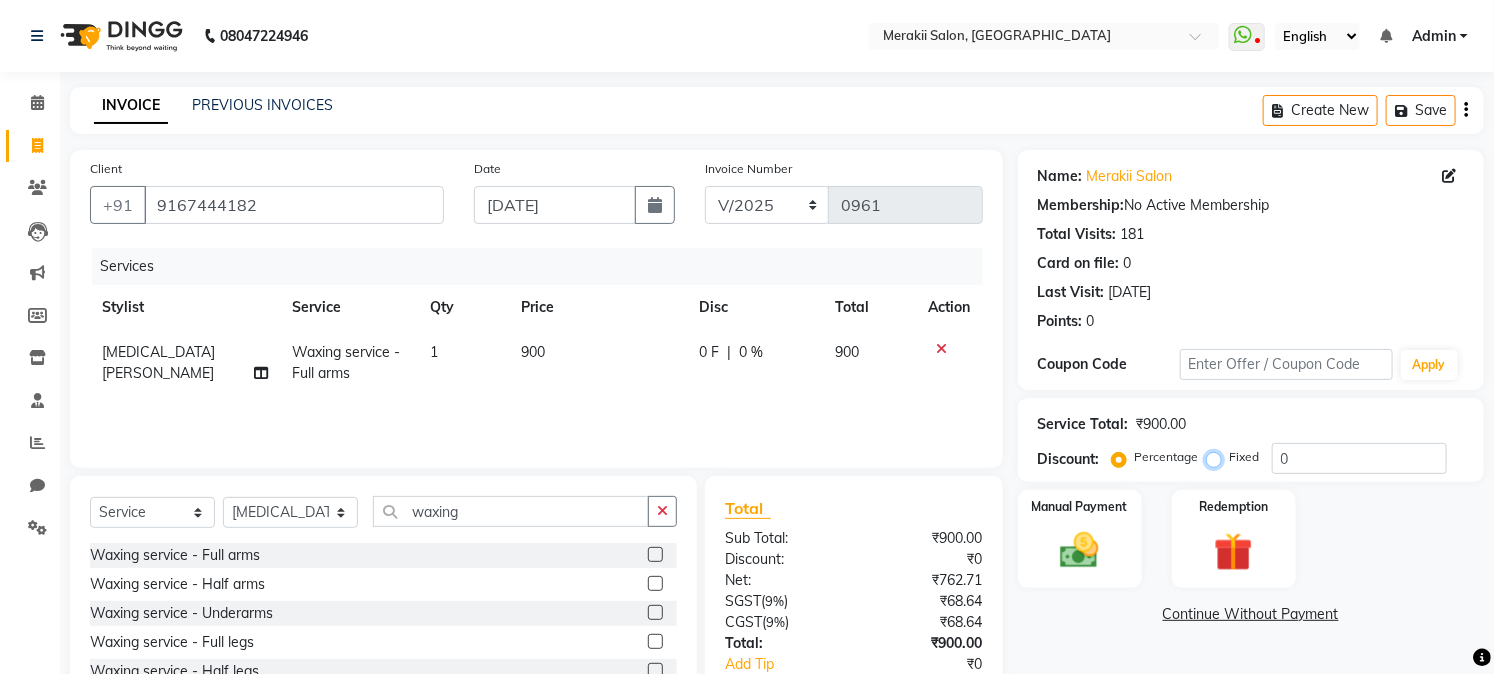click on "Fixed" at bounding box center [1218, 457] 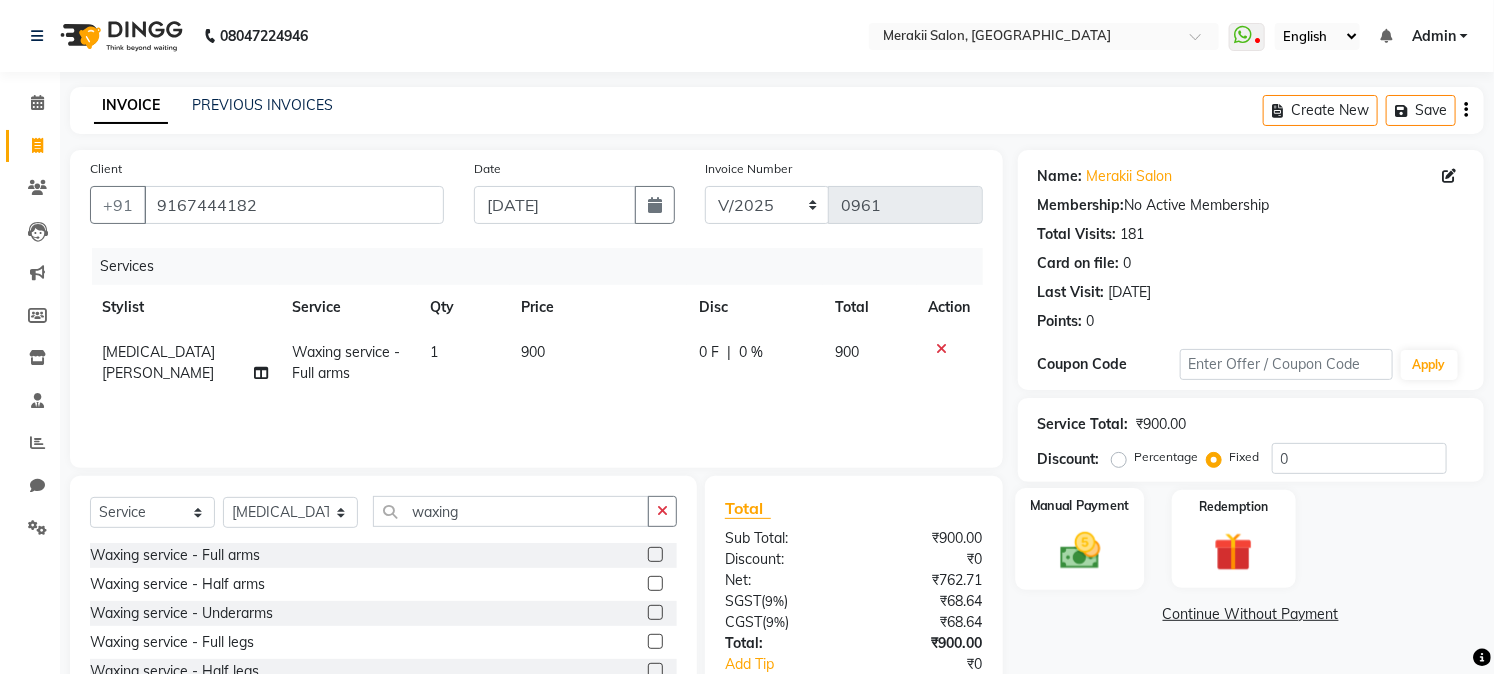 click 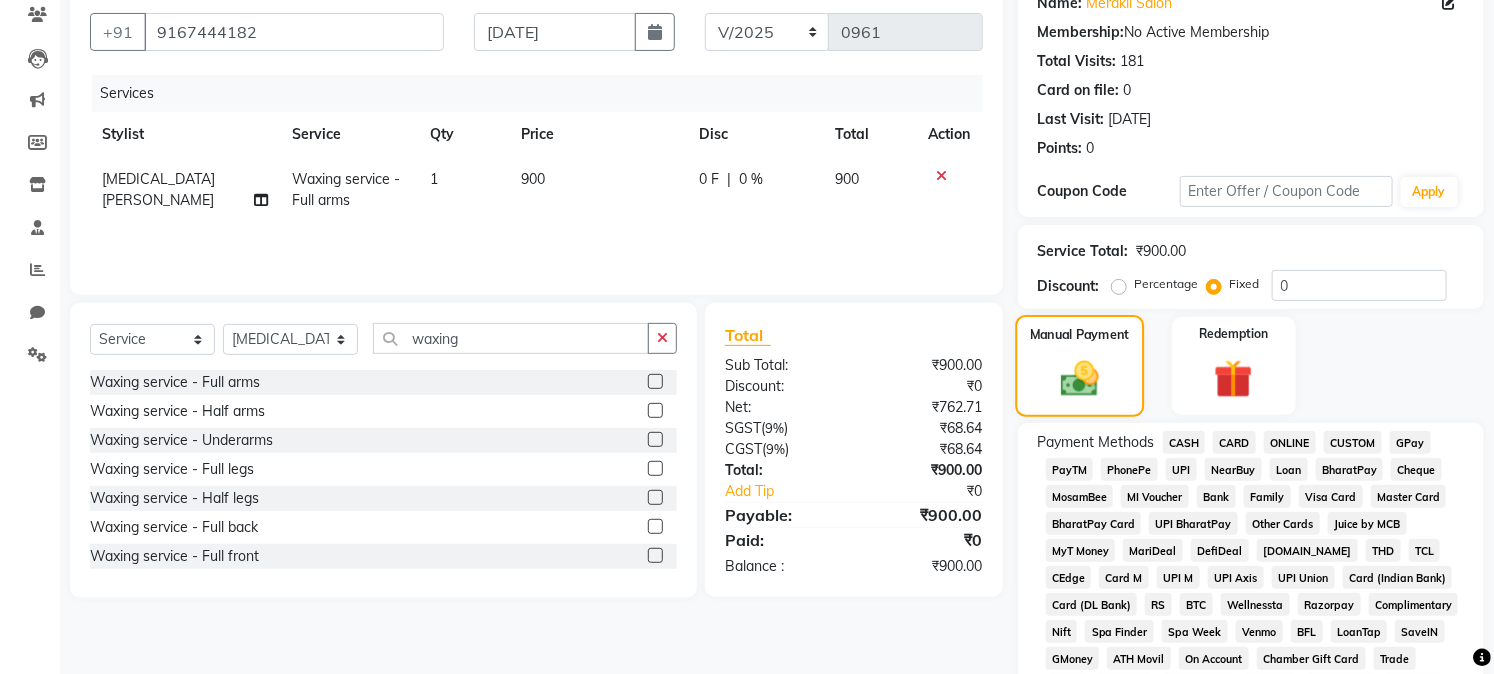 scroll, scrollTop: 182, scrollLeft: 0, axis: vertical 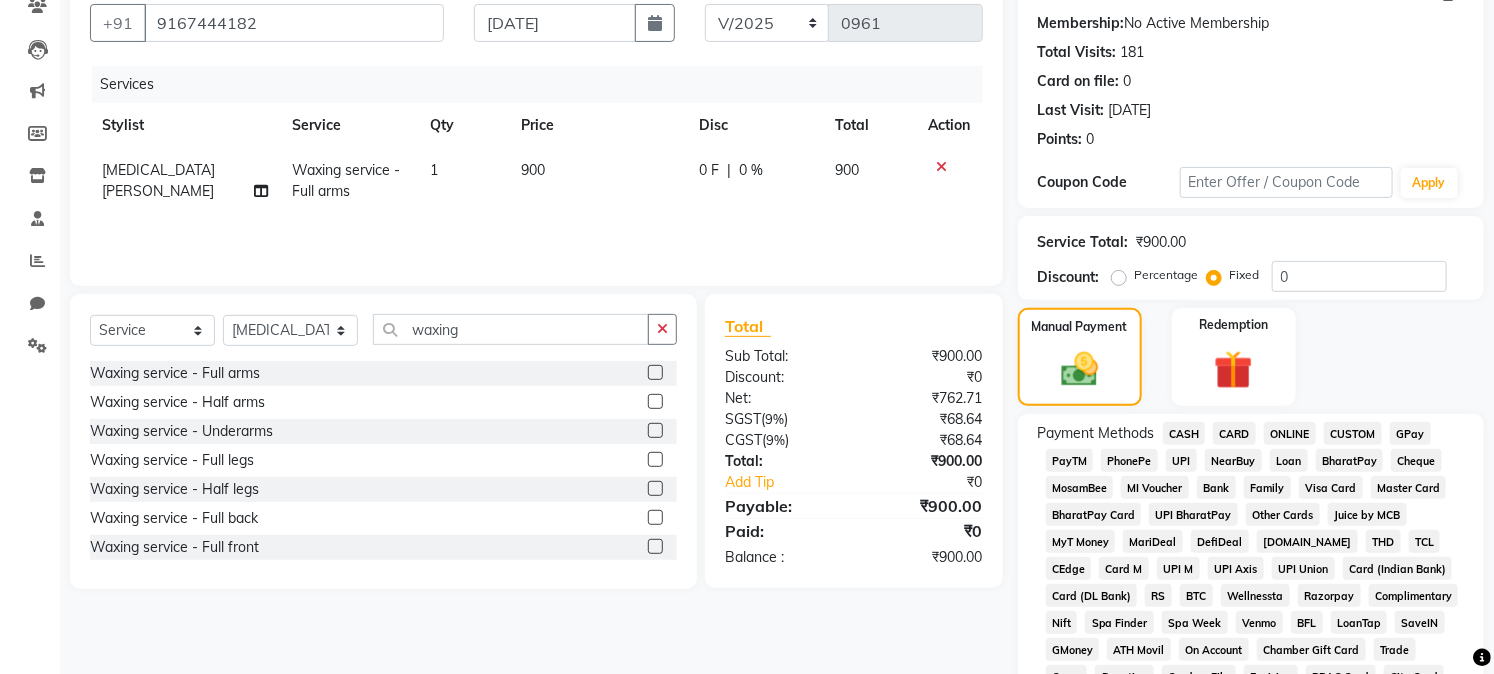 click on "CASH" 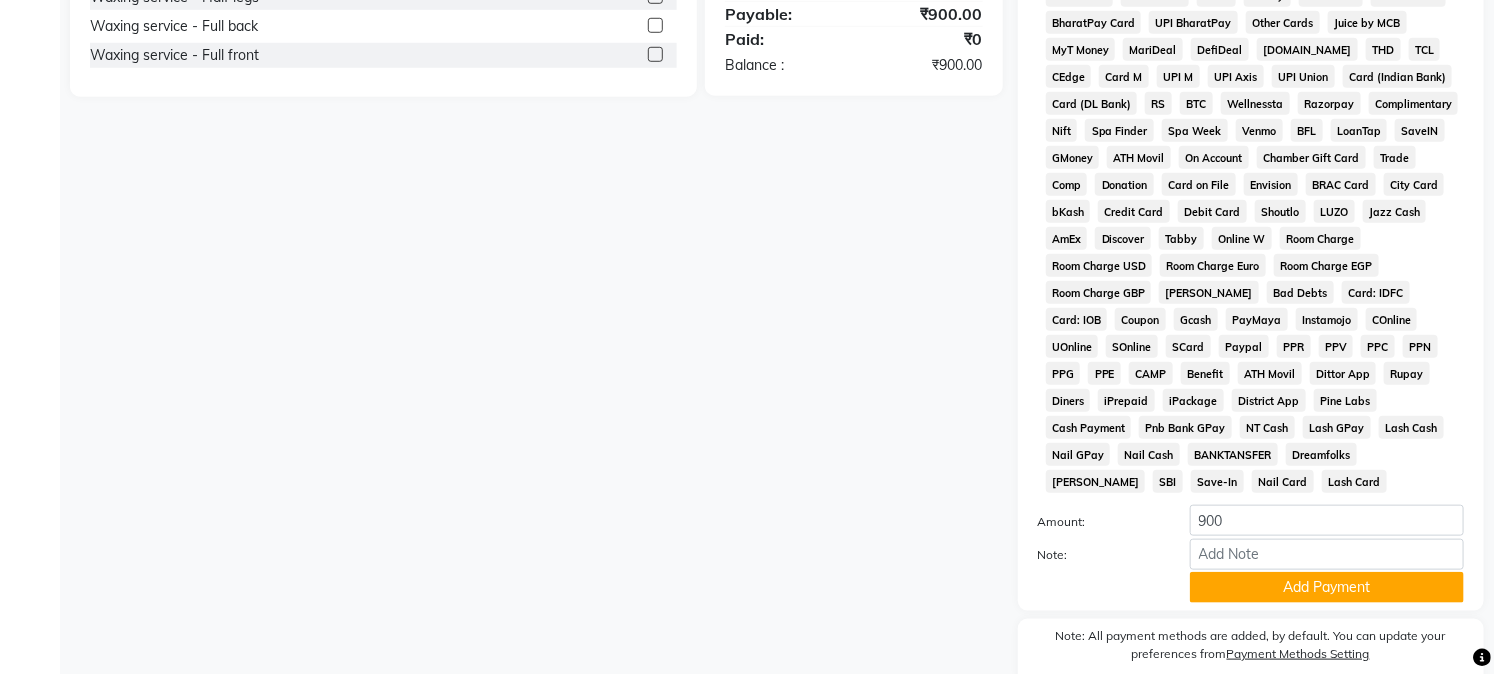 scroll, scrollTop: 735, scrollLeft: 0, axis: vertical 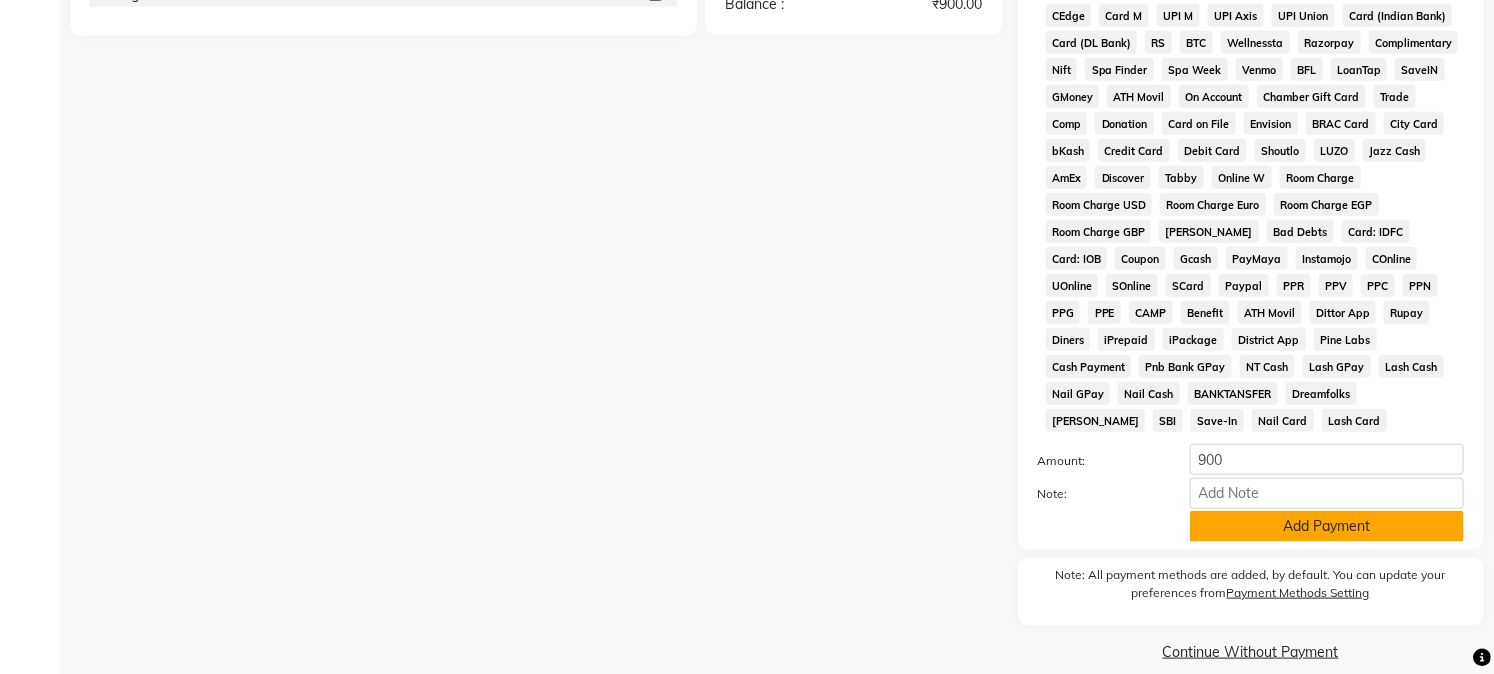 click on "Add Payment" 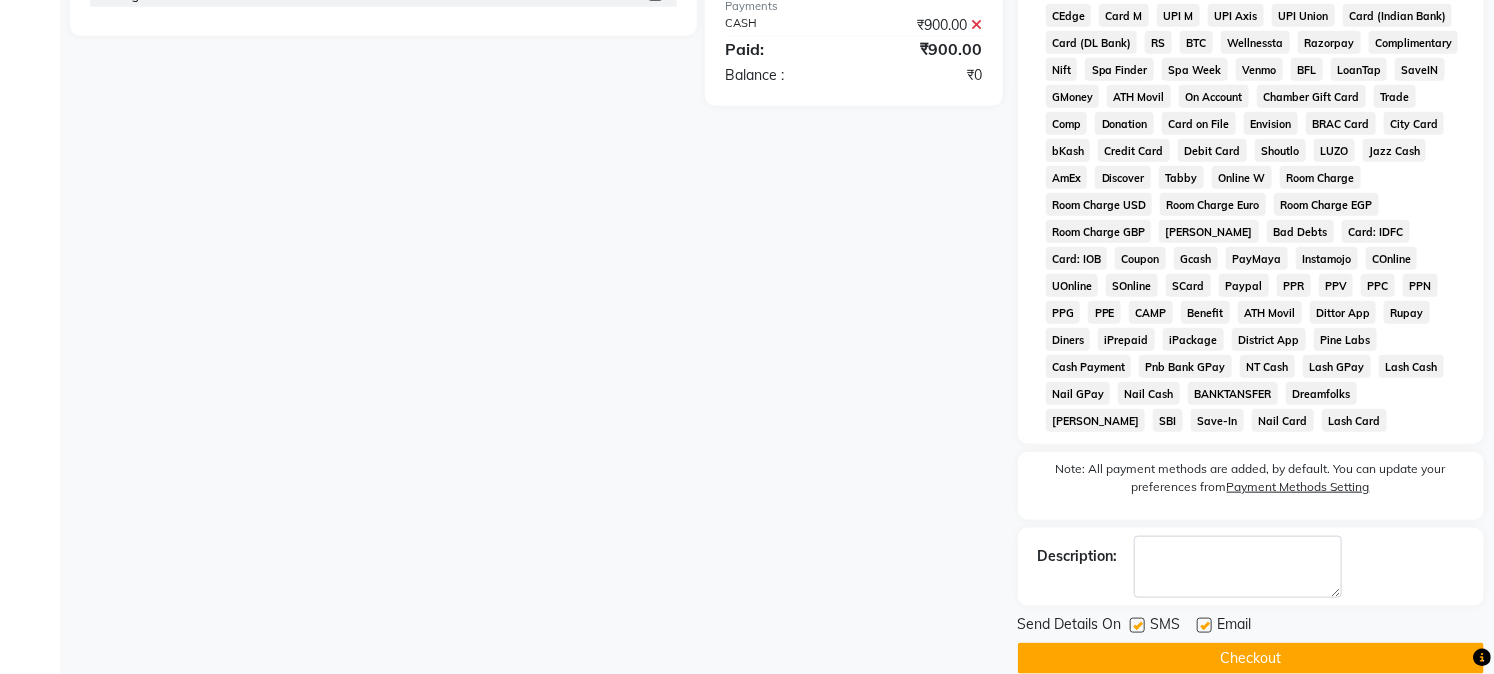 scroll, scrollTop: 742, scrollLeft: 0, axis: vertical 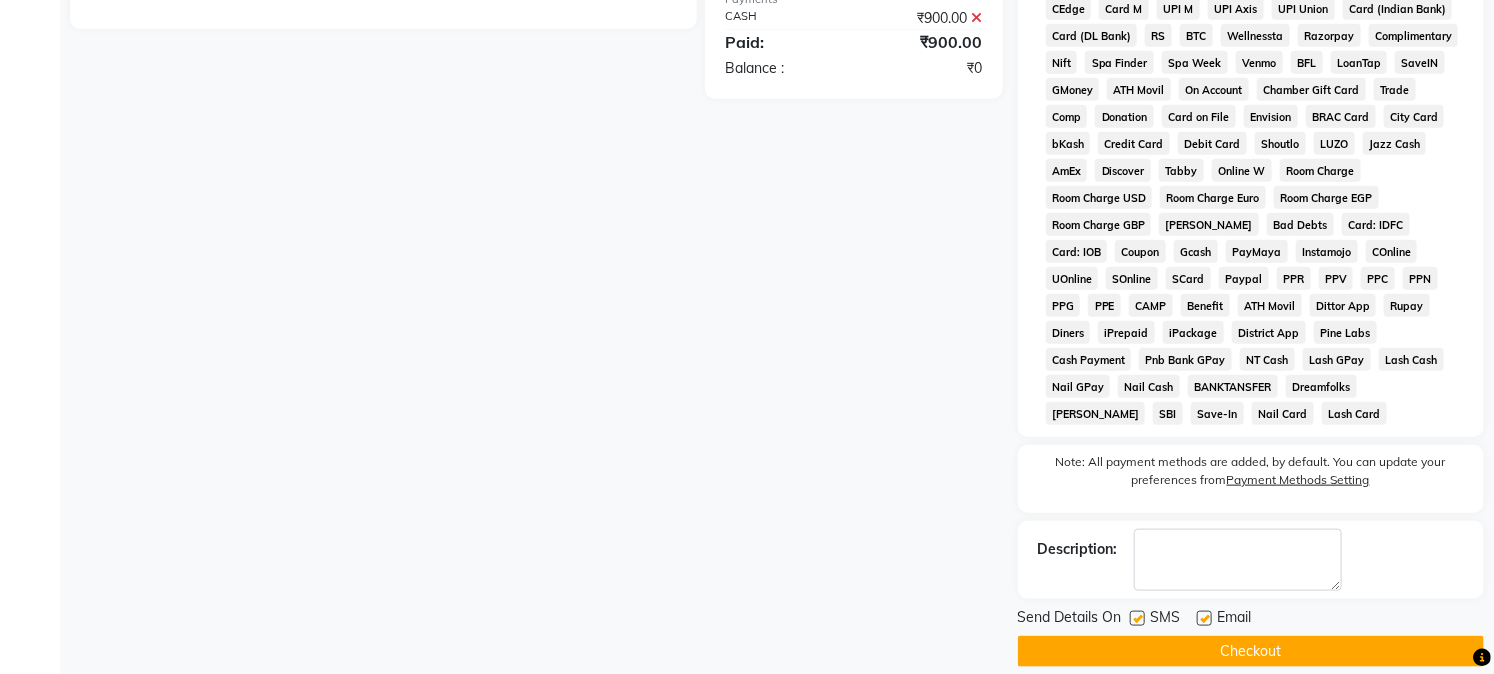 click on "Checkout" 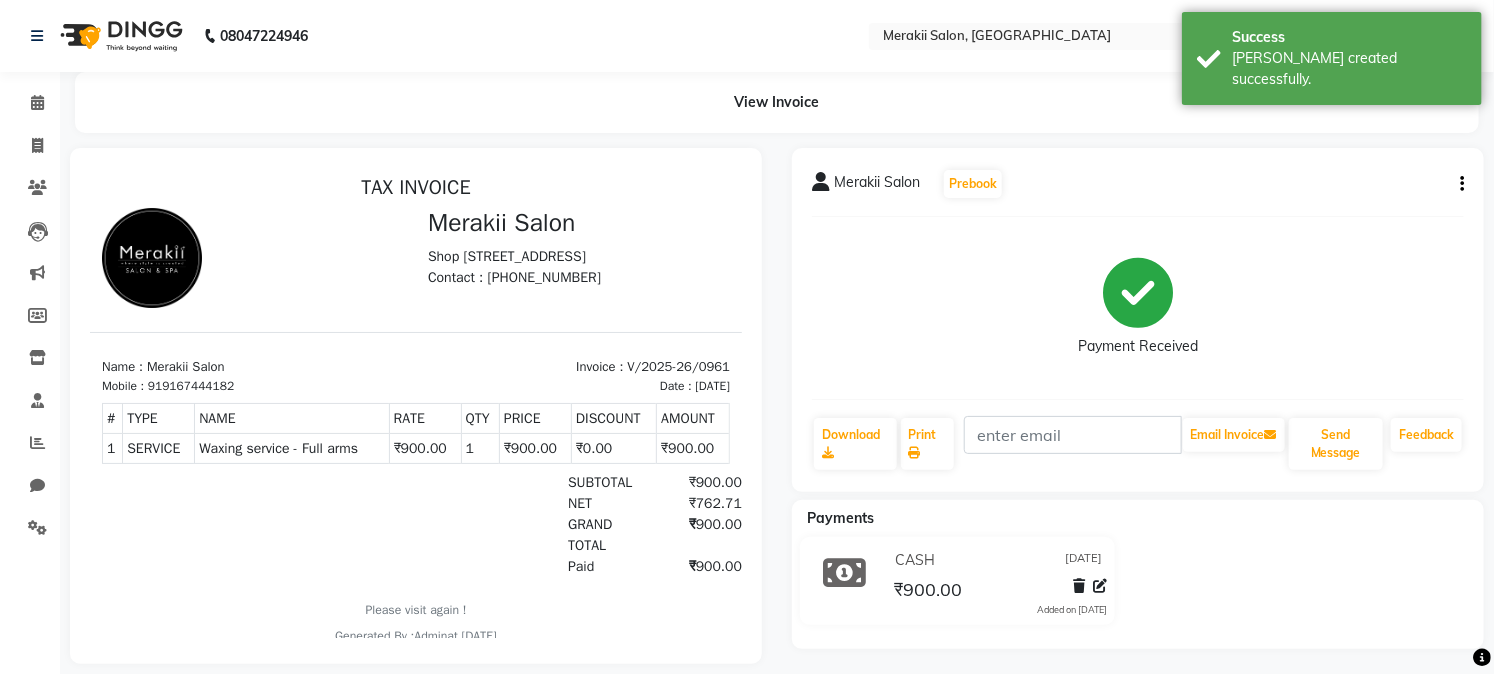 scroll, scrollTop: 0, scrollLeft: 0, axis: both 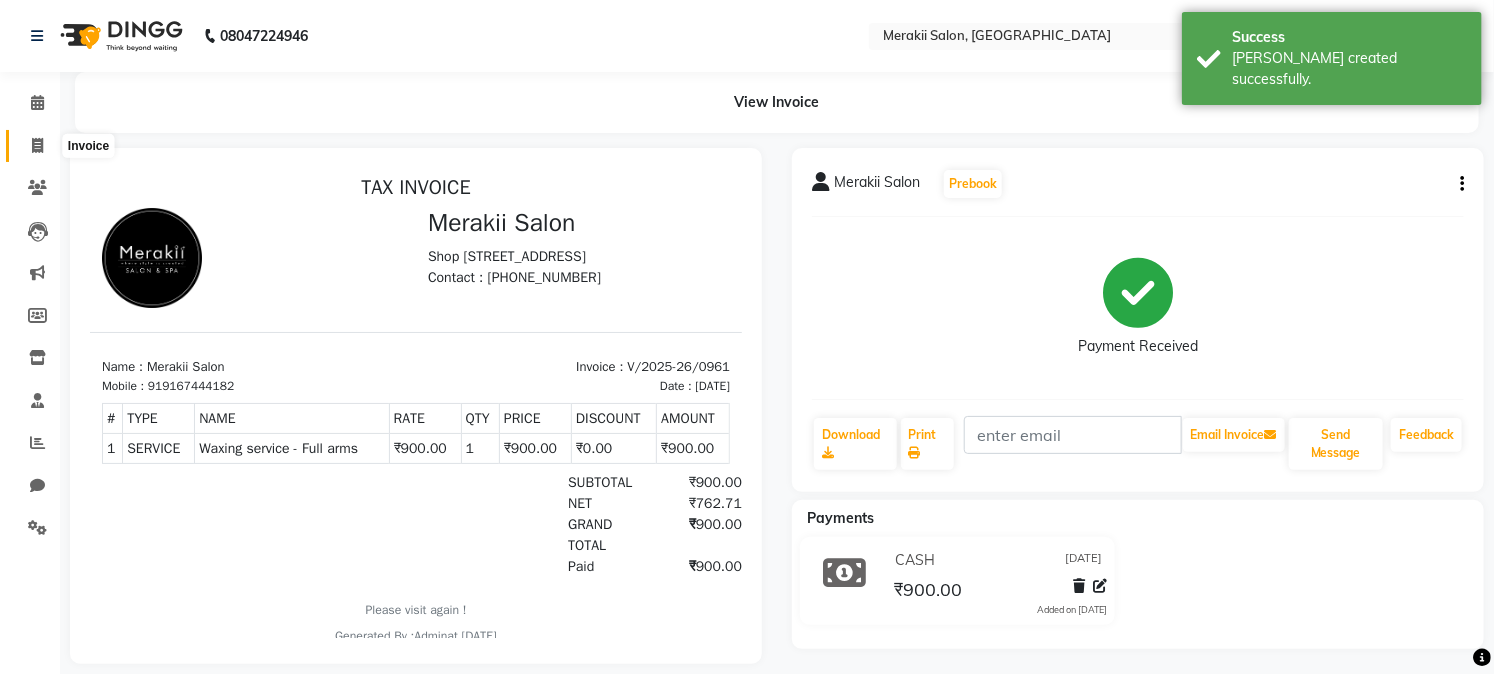 click 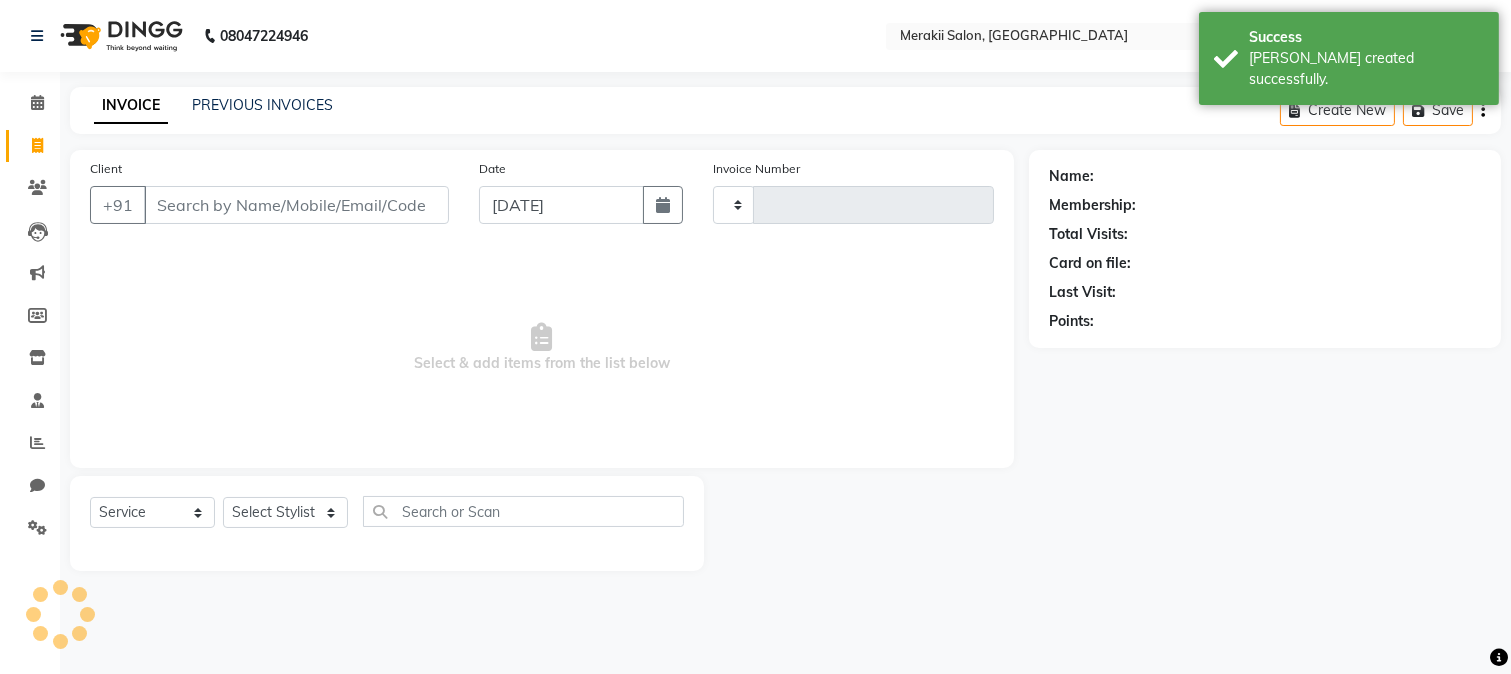 type on "0962" 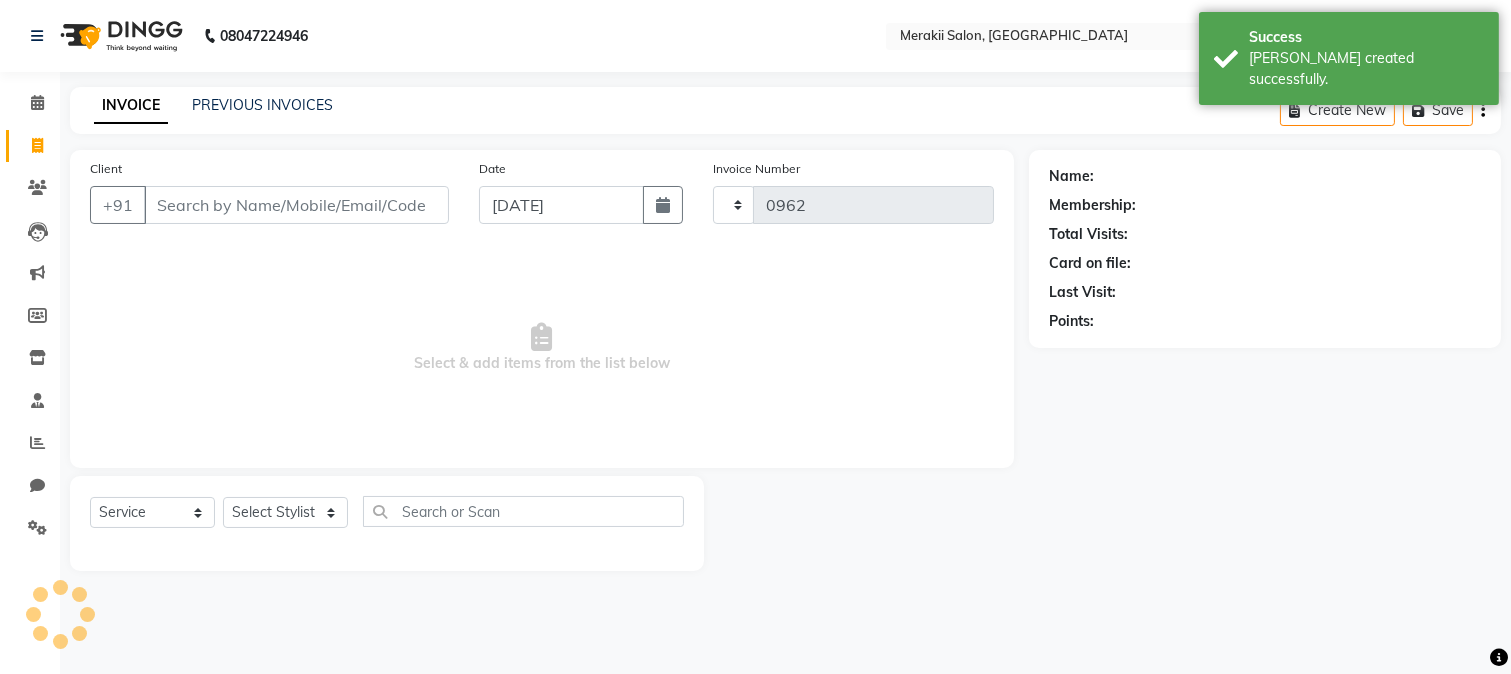 select on "7791" 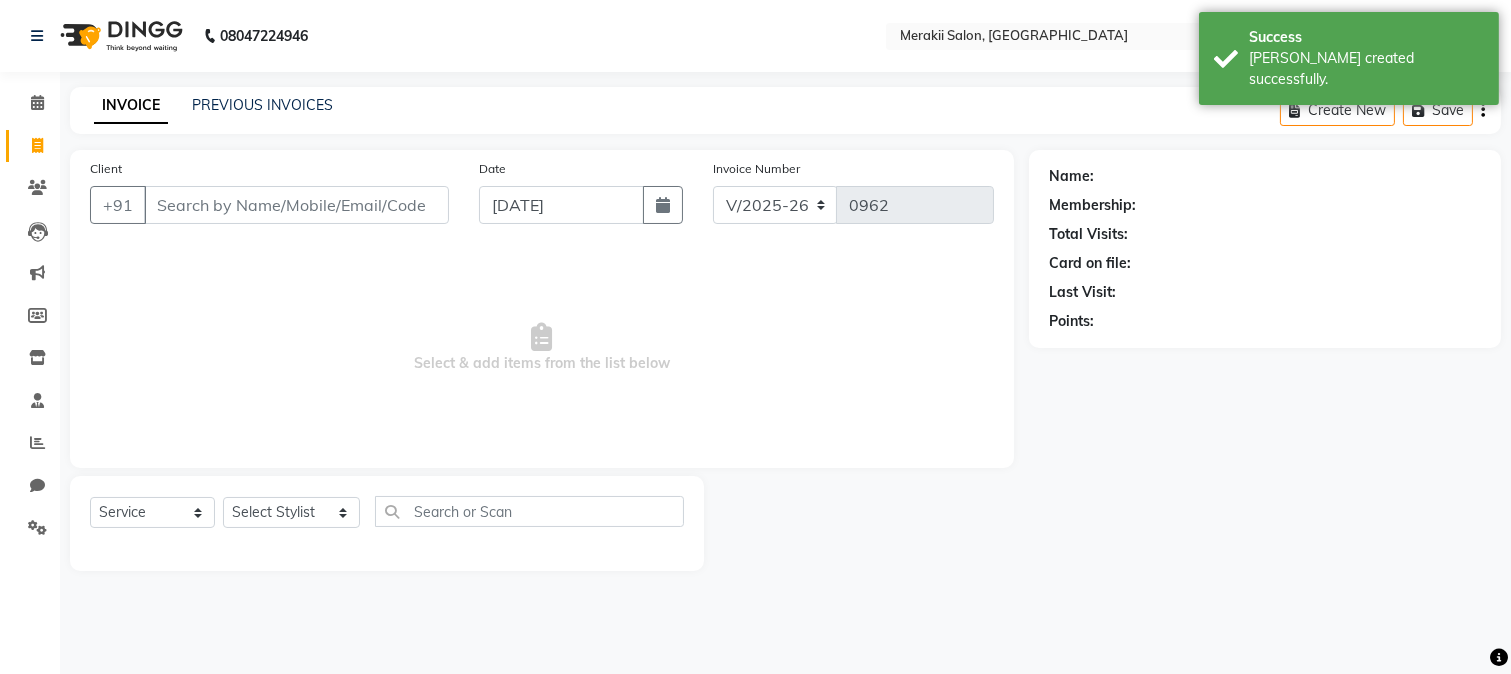 click on "Client" at bounding box center (296, 205) 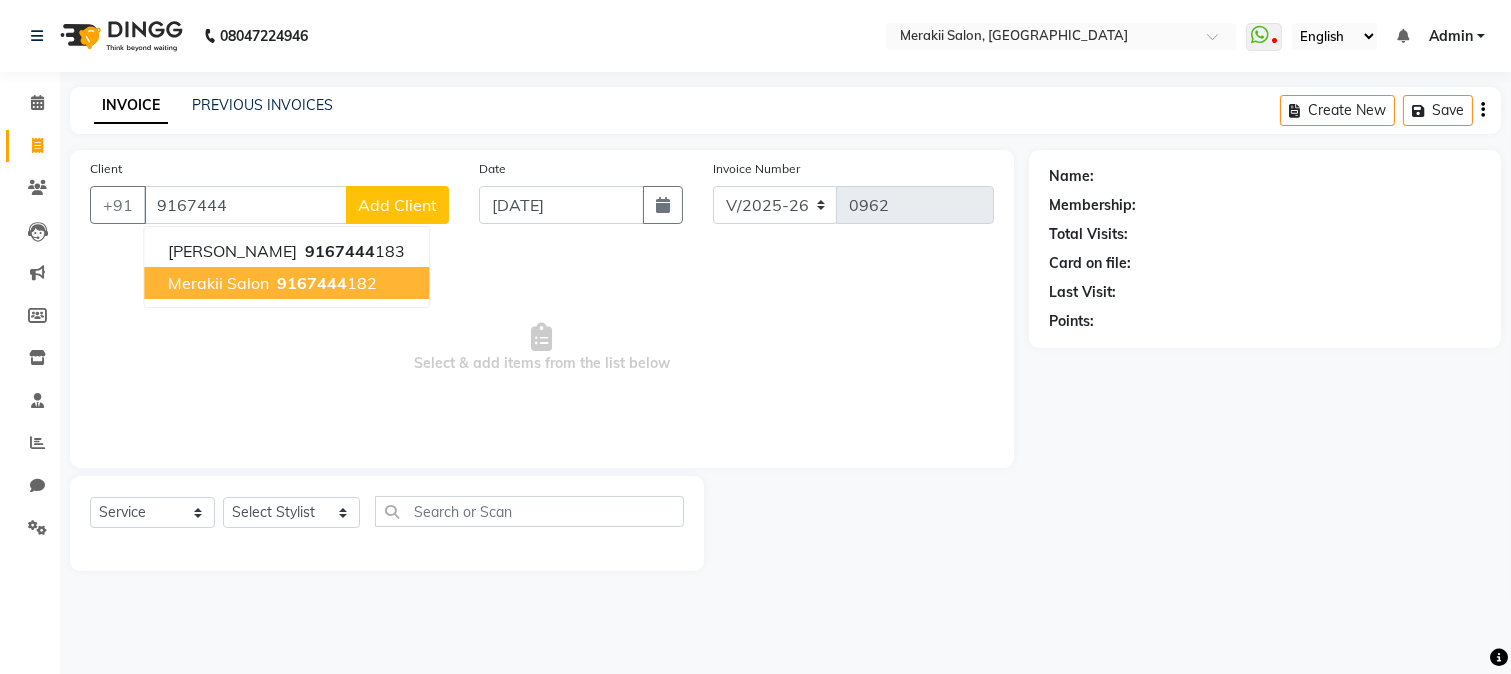 click on "Merakii Salon   9167444 182" at bounding box center (286, 283) 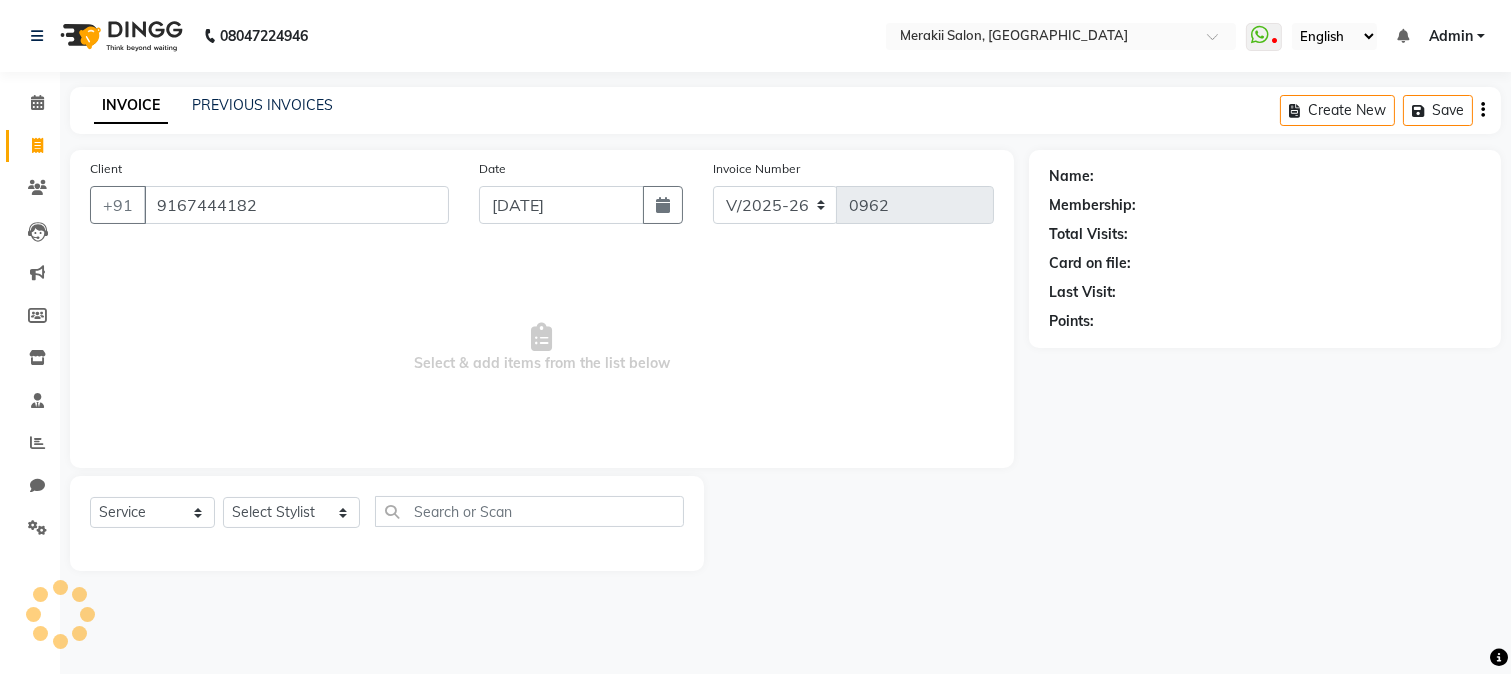 type on "9167444182" 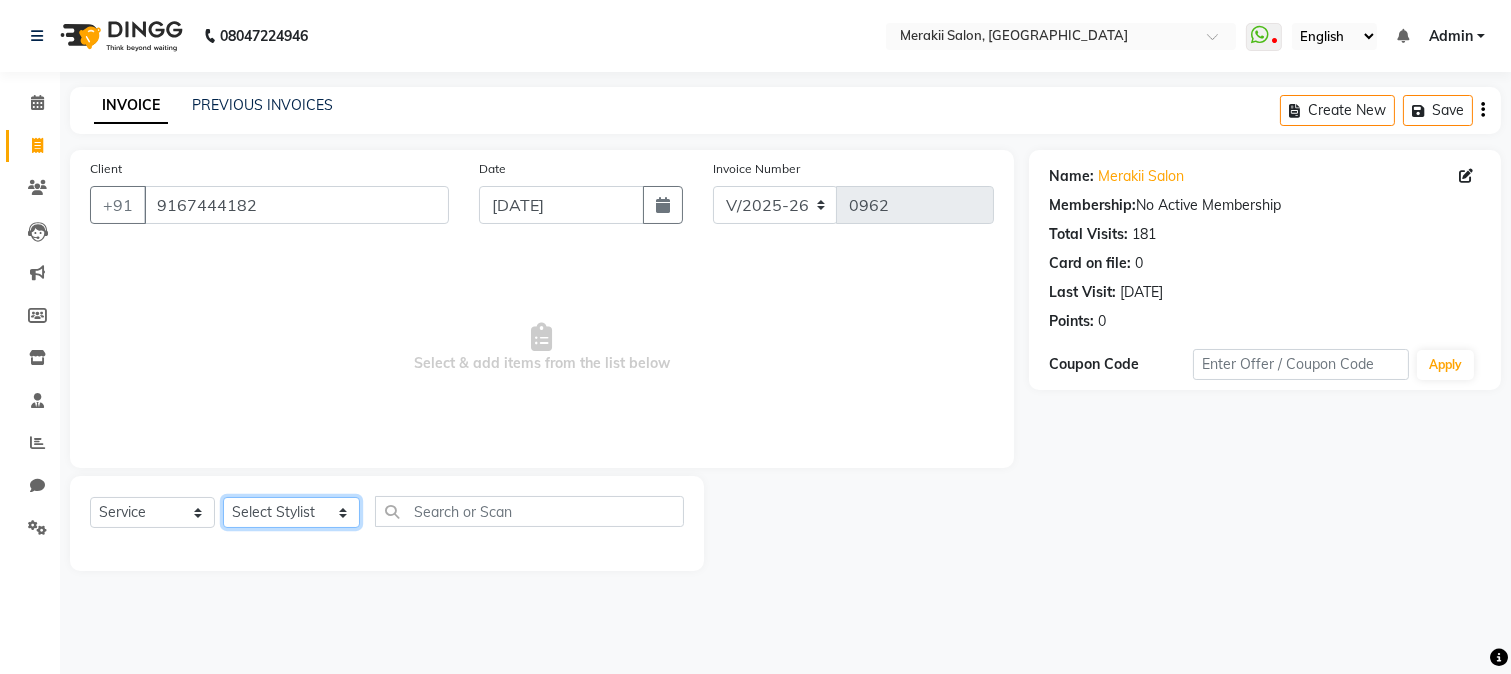 click on "Select Stylist [PERSON_NAME] [PERSON_NAME] Bhul [MEDICAL_DATA][PERSON_NAME] [PERSON_NAME] [PERSON_NAME]" 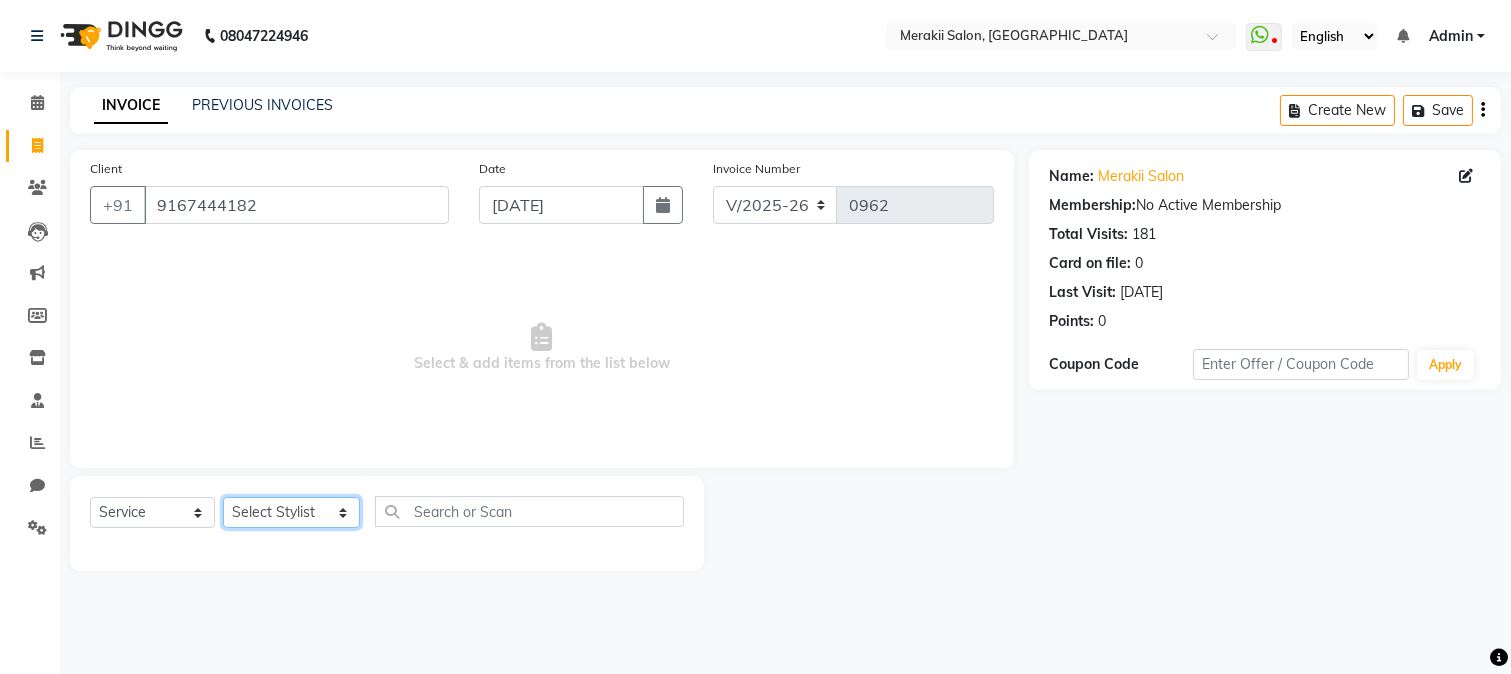select on "74850" 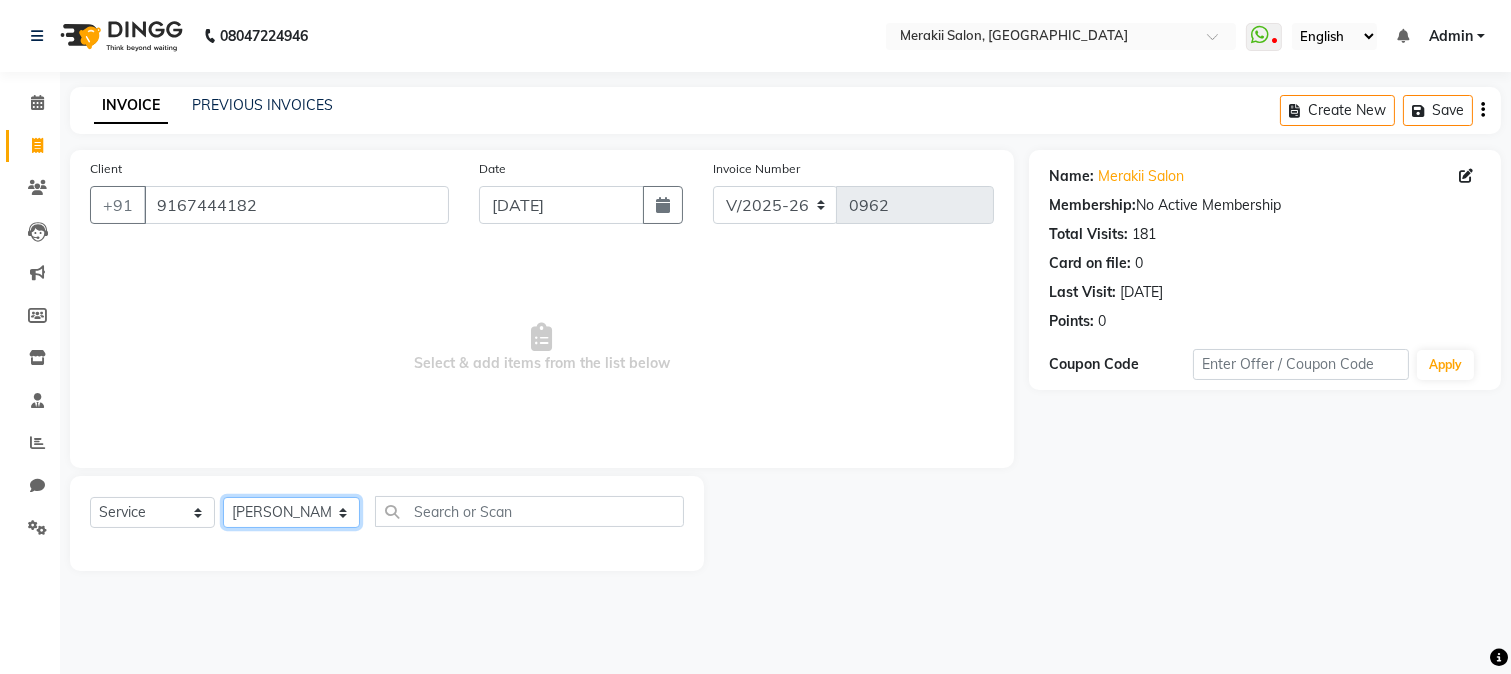 click on "Select Stylist [PERSON_NAME] [PERSON_NAME] Bhul [MEDICAL_DATA][PERSON_NAME] [PERSON_NAME] [PERSON_NAME]" 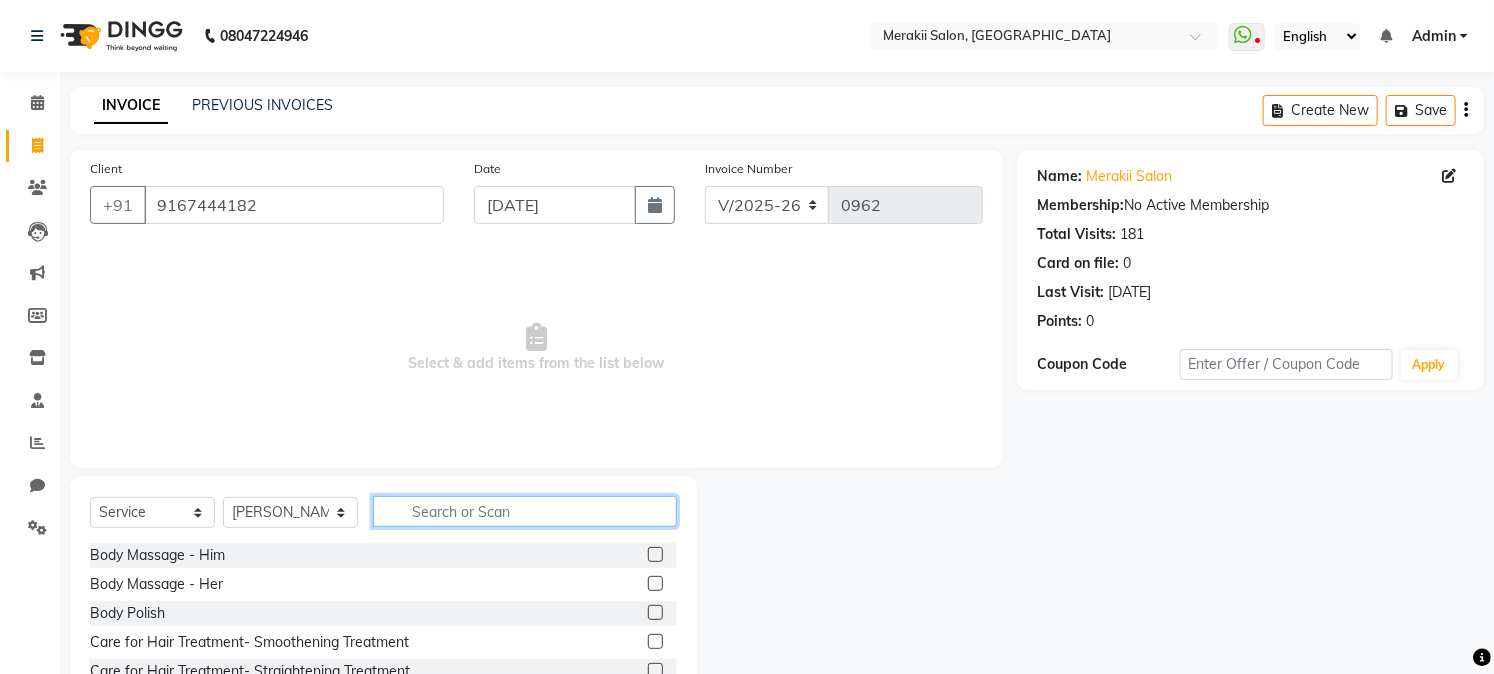 click 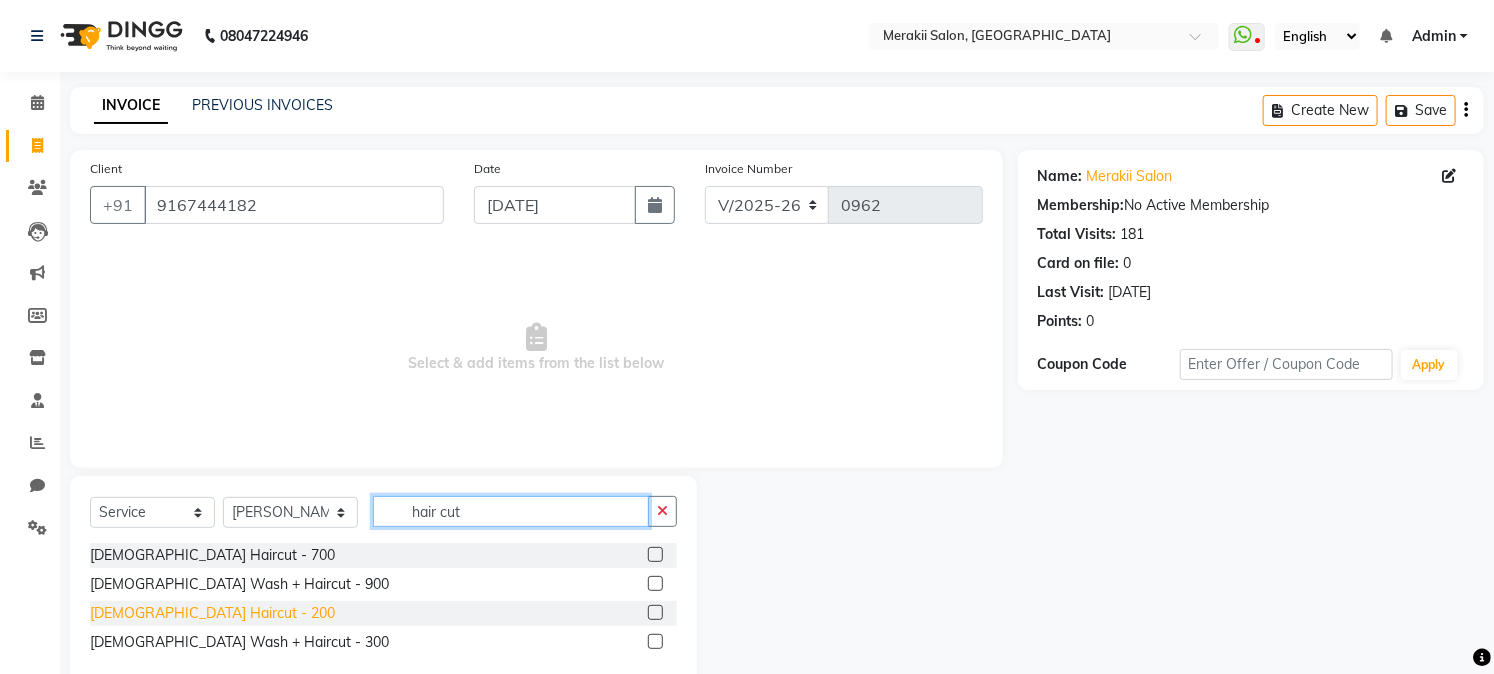 type on "hair cut" 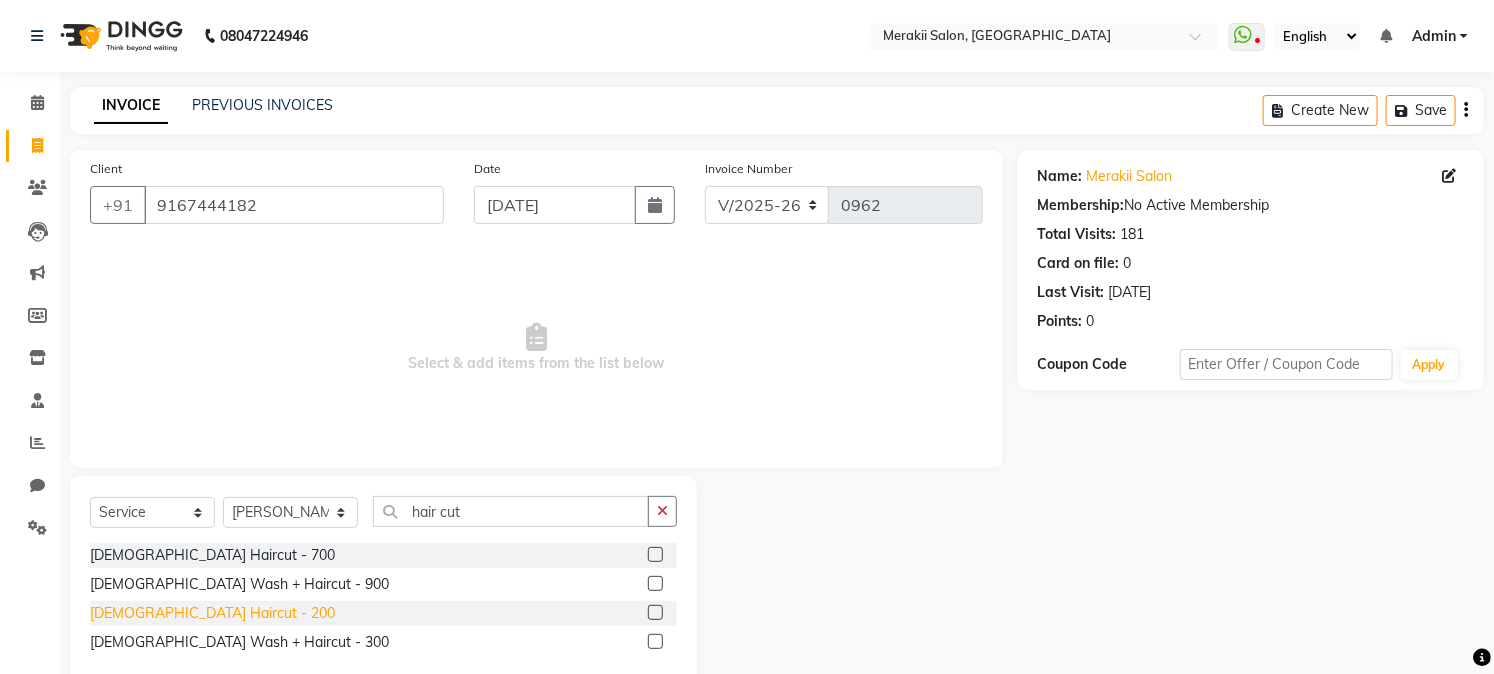 click on "[DEMOGRAPHIC_DATA] Haircut - 200" 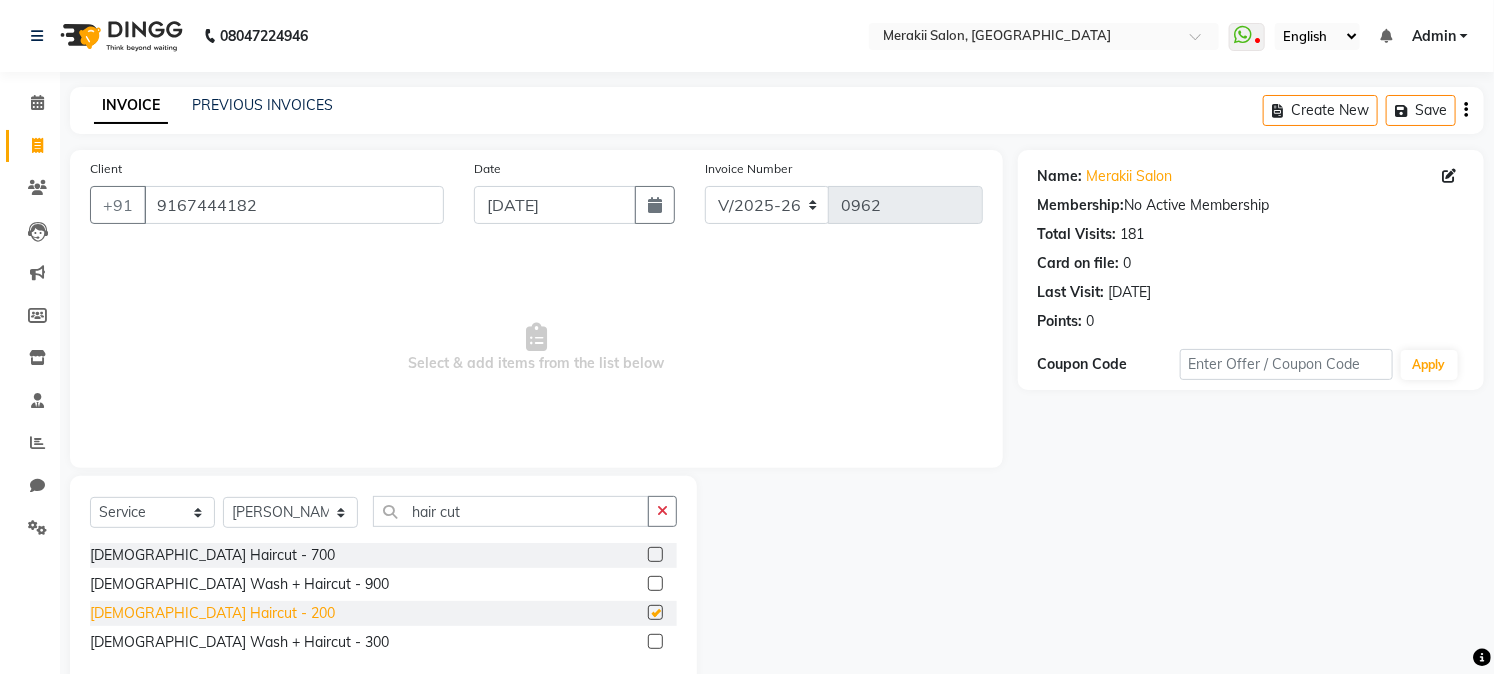 checkbox on "false" 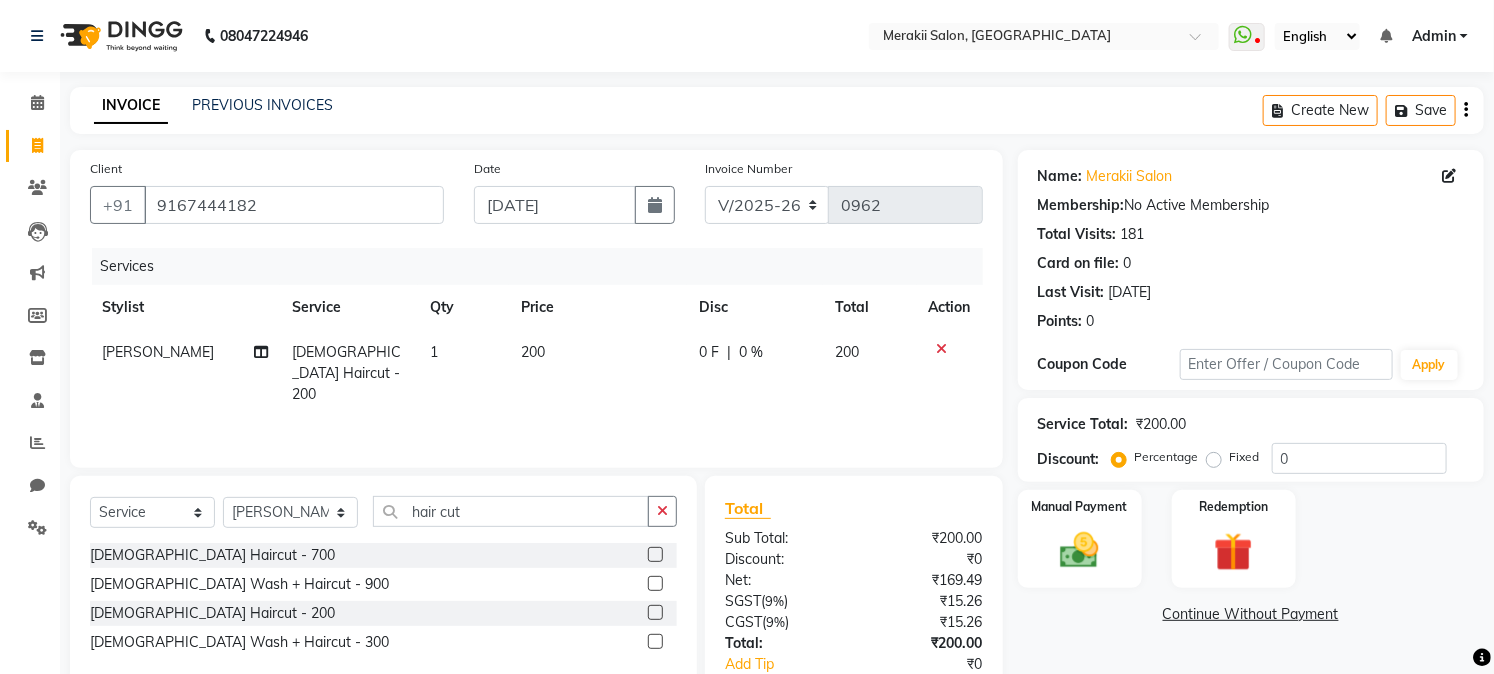 click on "Fixed" 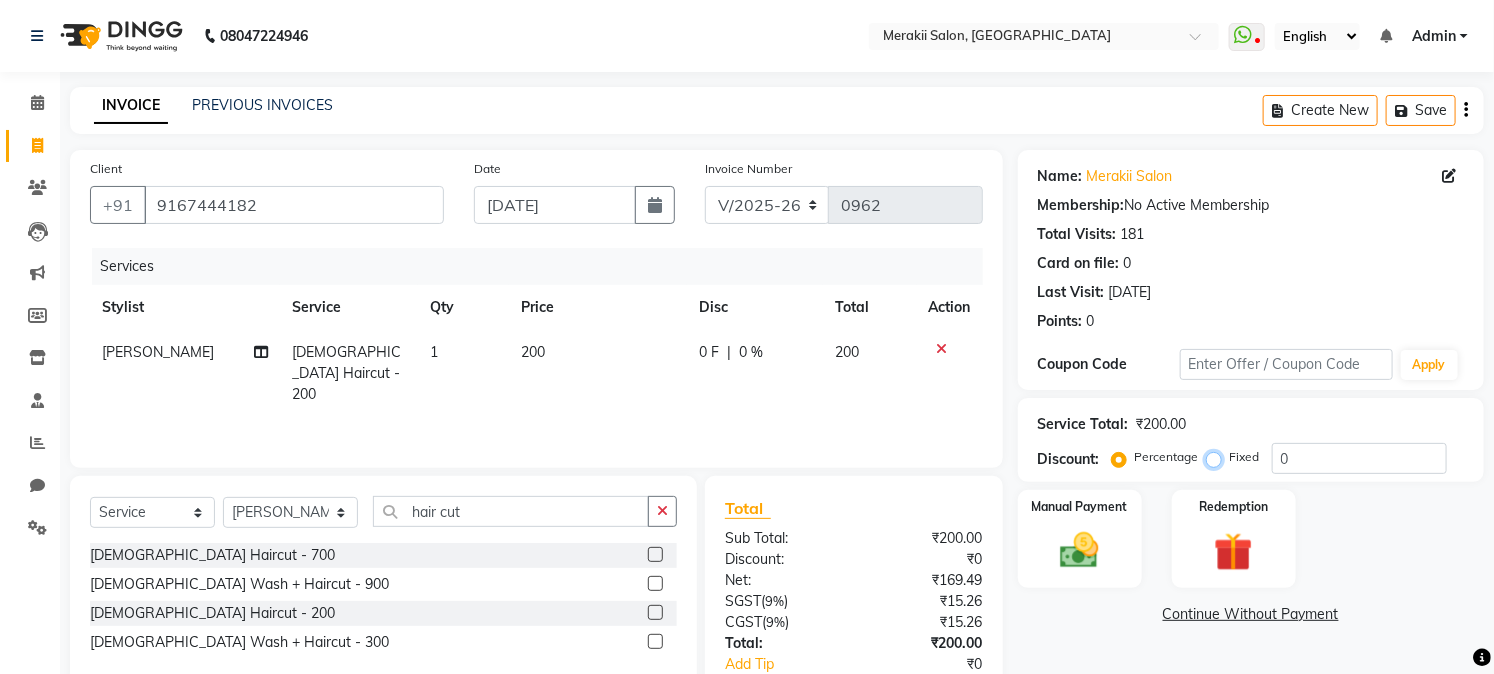 click on "Fixed" at bounding box center [1218, 457] 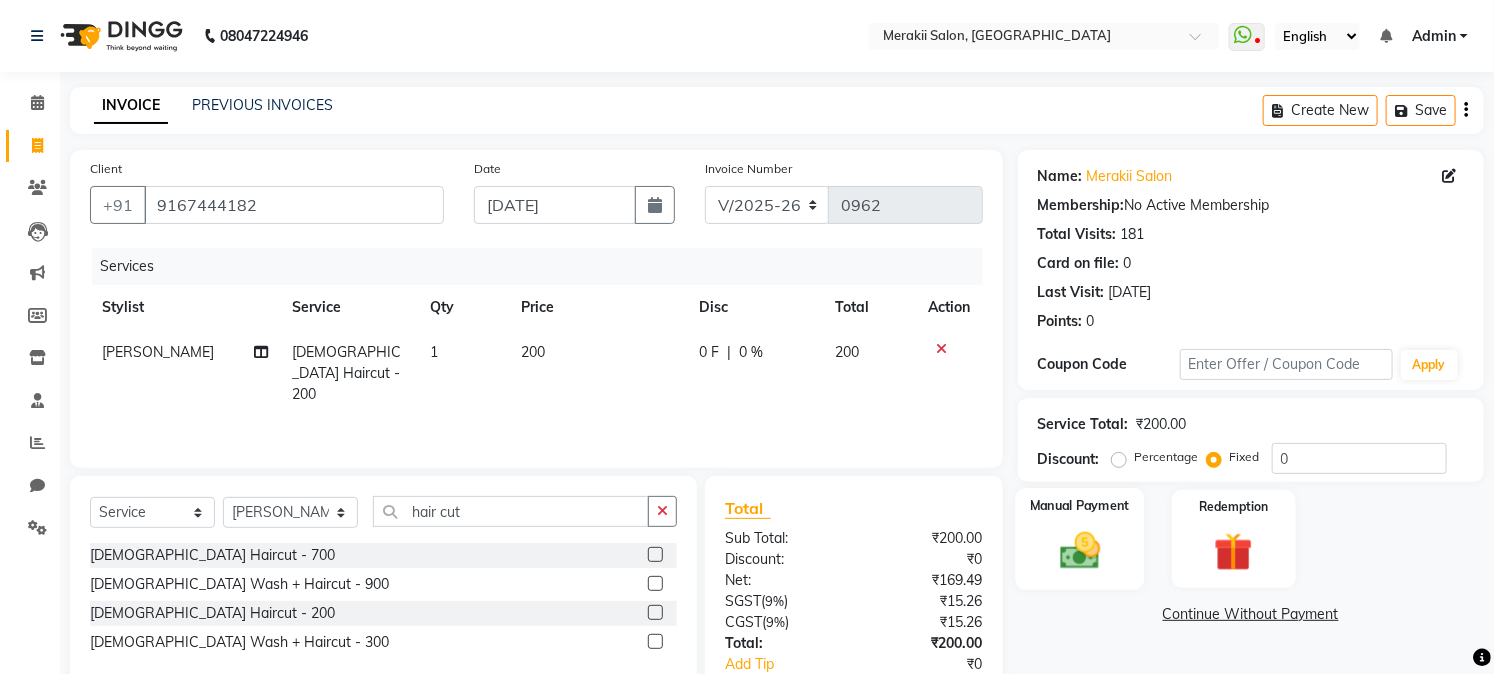 click on "Manual Payment" 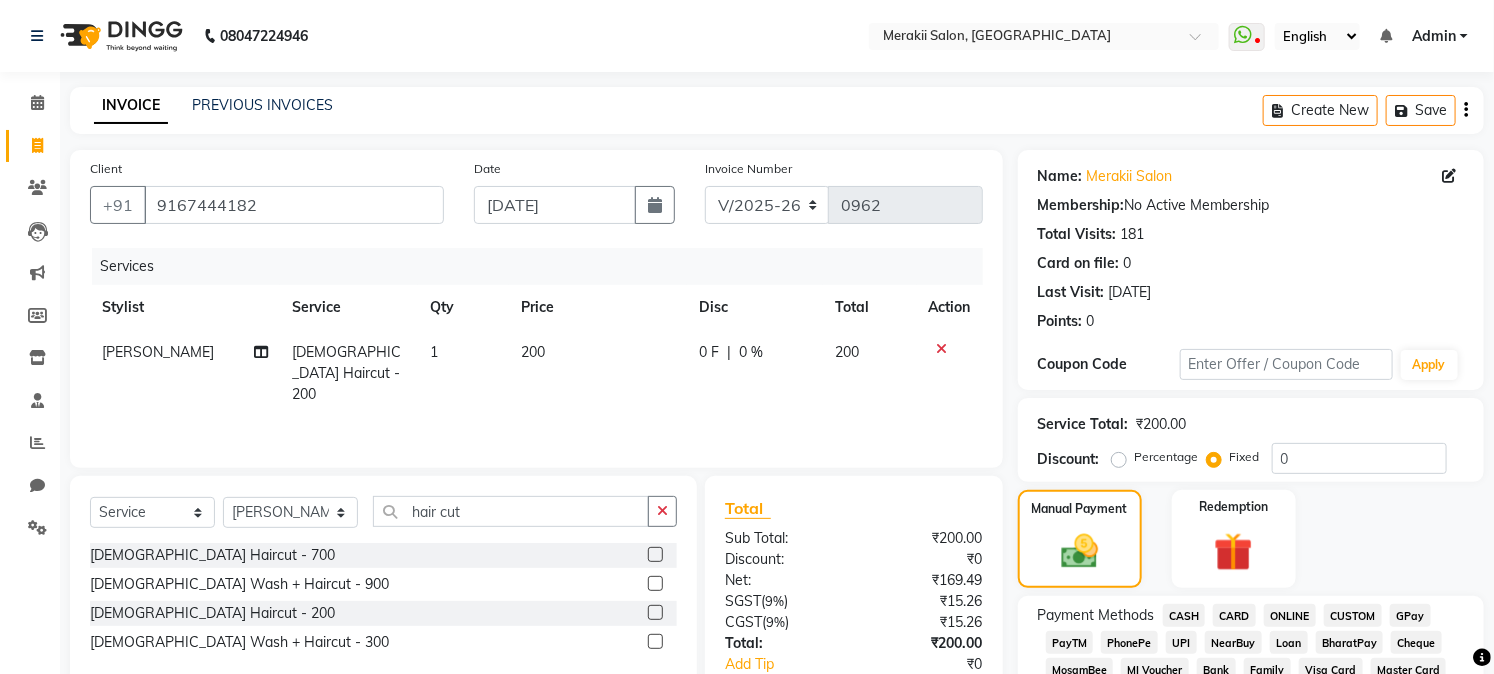click on "CASH" 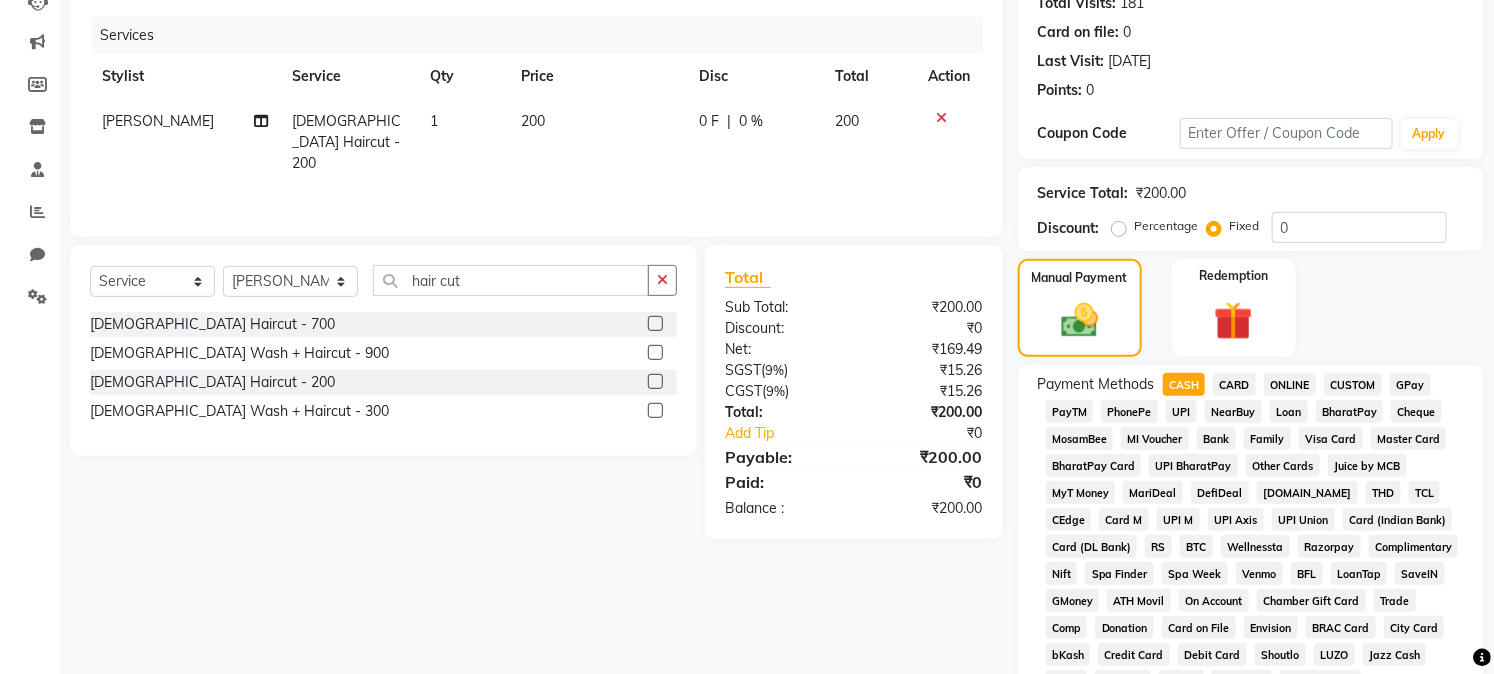 scroll, scrollTop: 233, scrollLeft: 0, axis: vertical 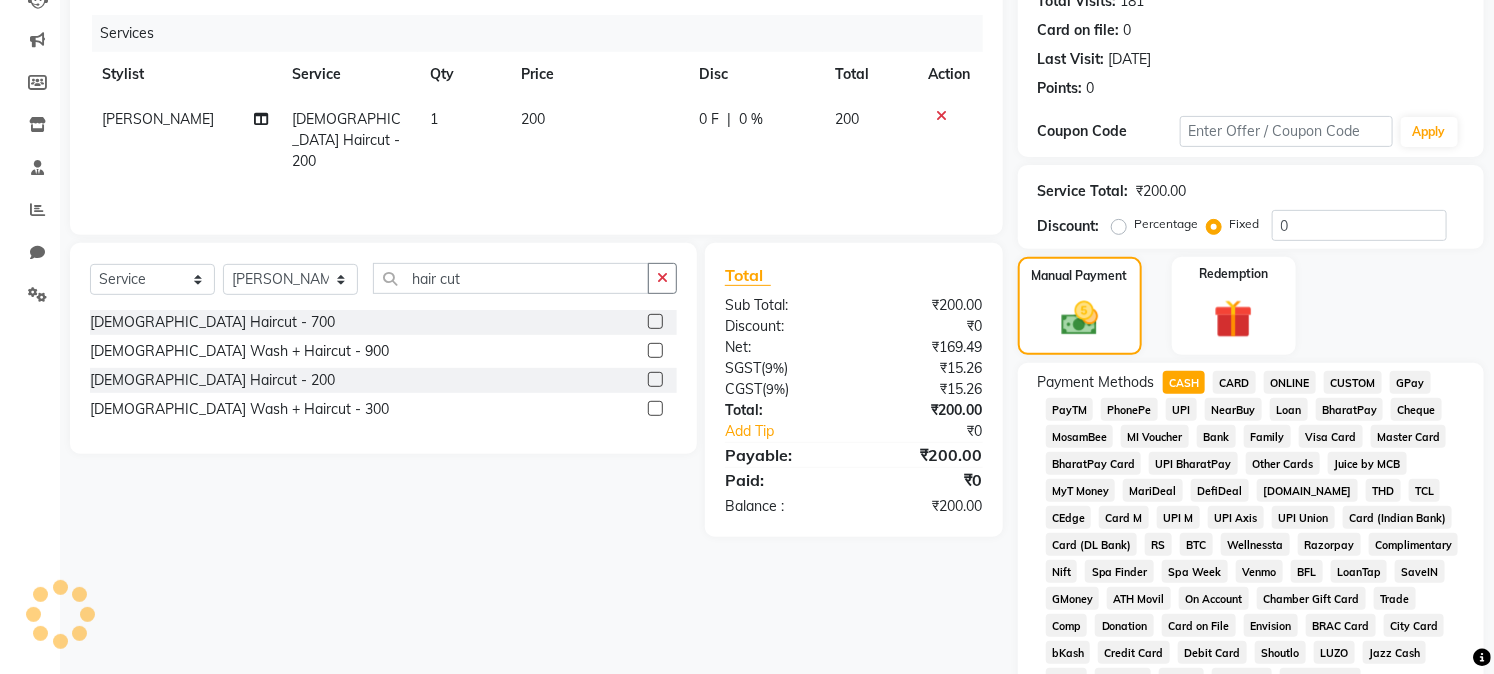 click on "GPay" 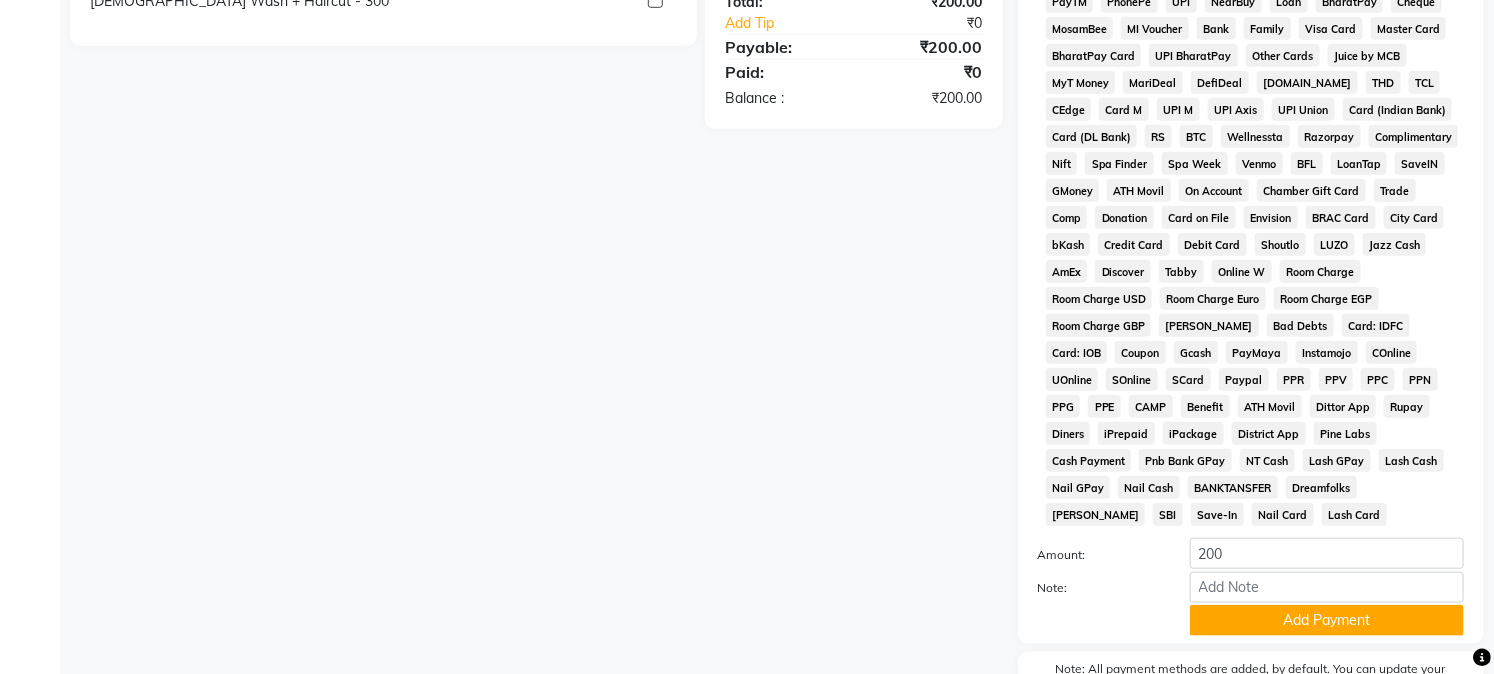 scroll, scrollTop: 642, scrollLeft: 0, axis: vertical 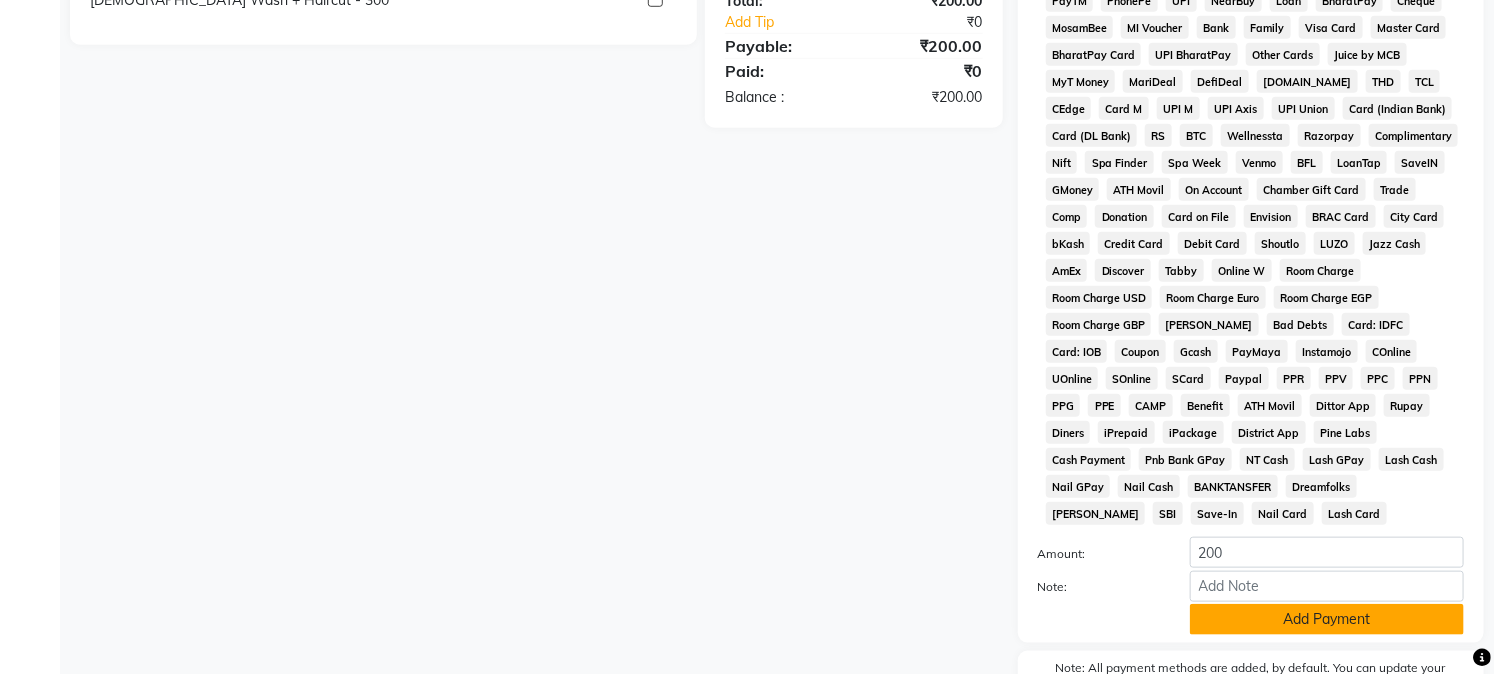 click on "Add Payment" 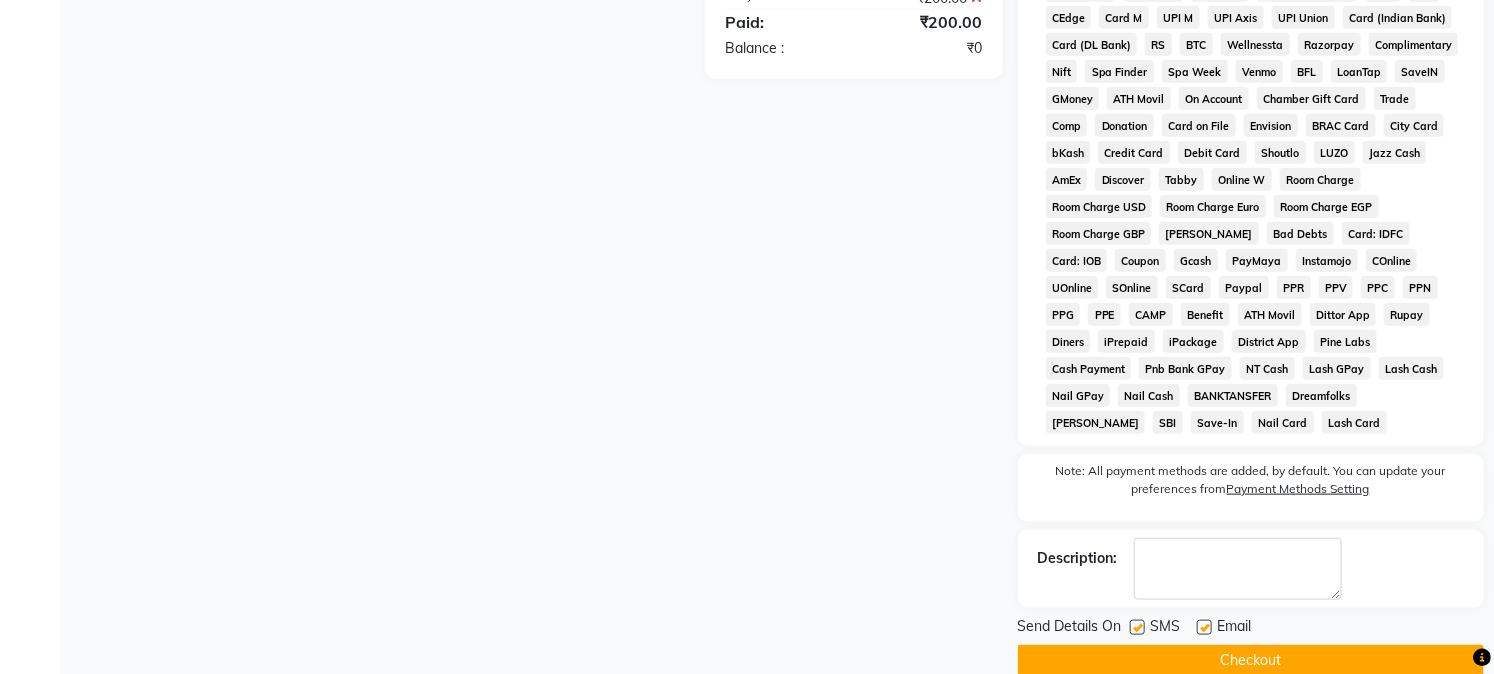 scroll, scrollTop: 742, scrollLeft: 0, axis: vertical 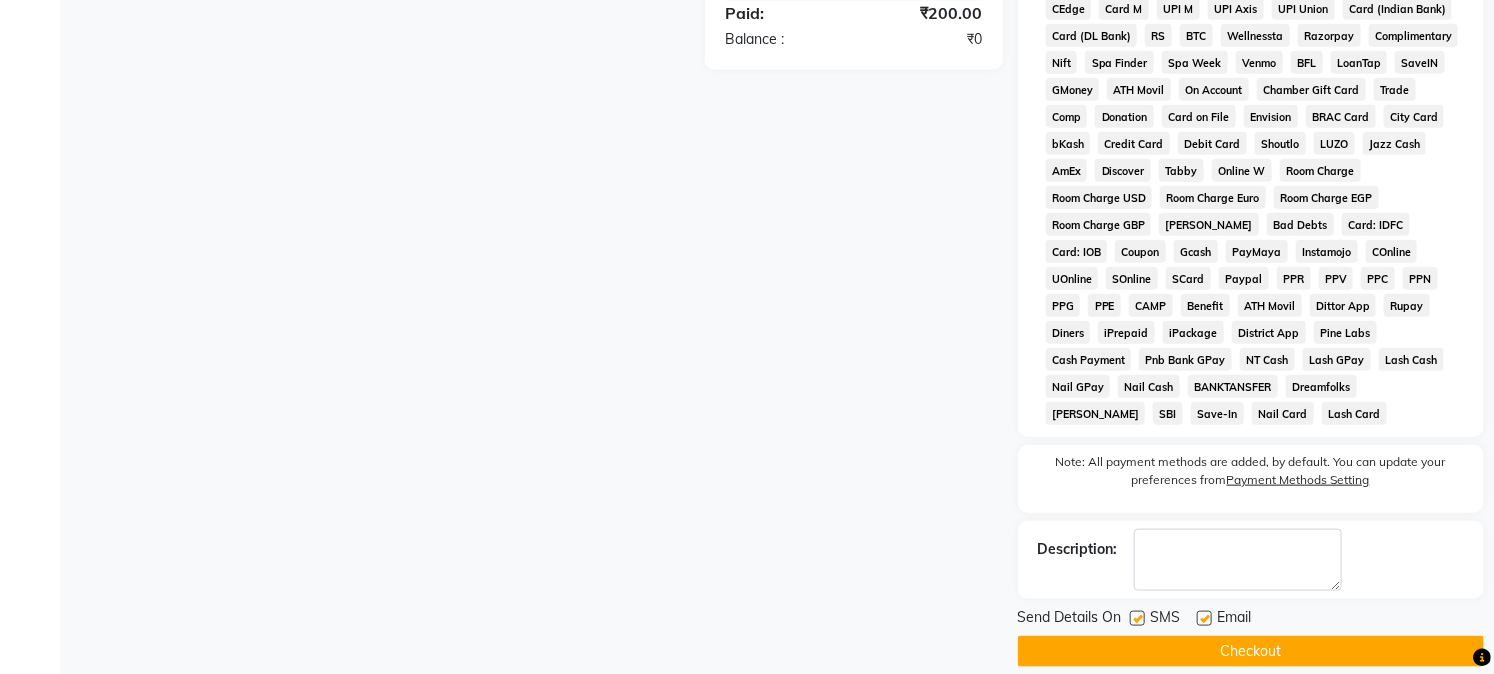 click on "Checkout" 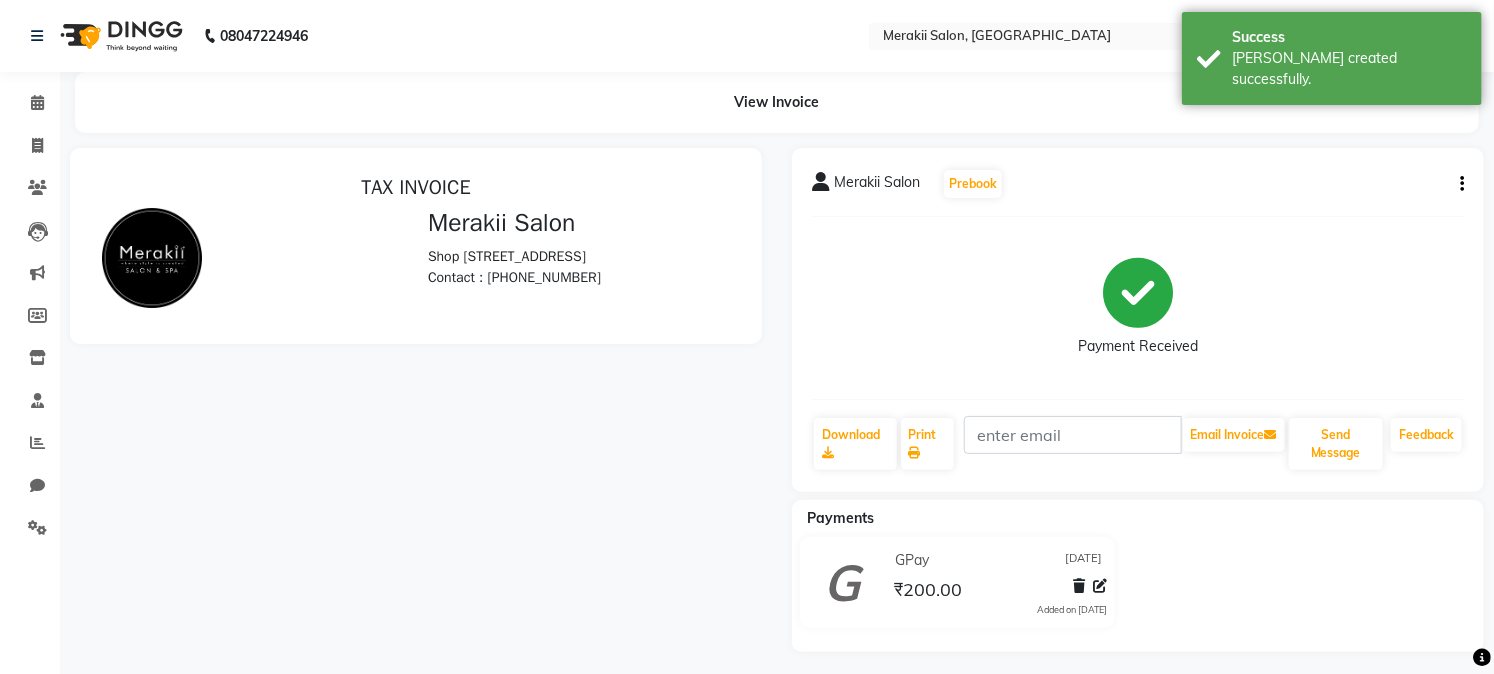 scroll, scrollTop: 0, scrollLeft: 0, axis: both 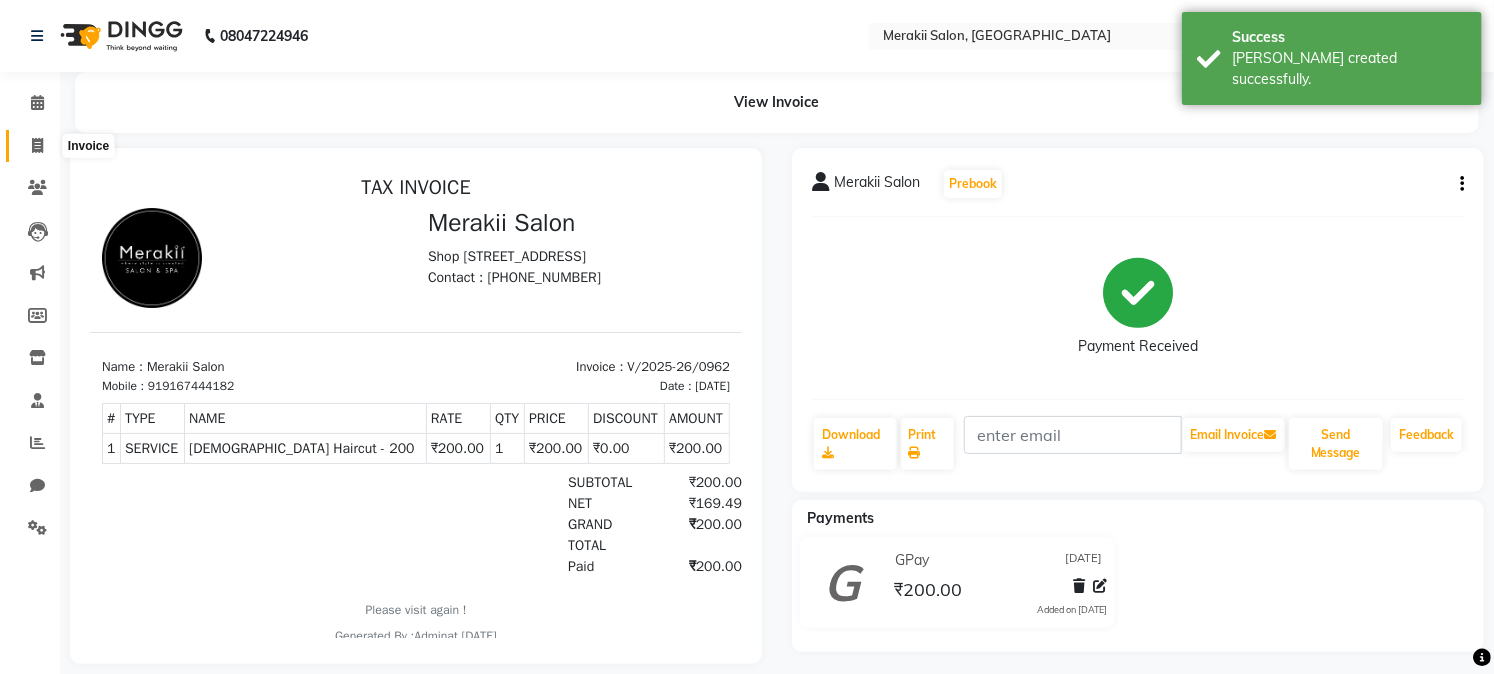 click 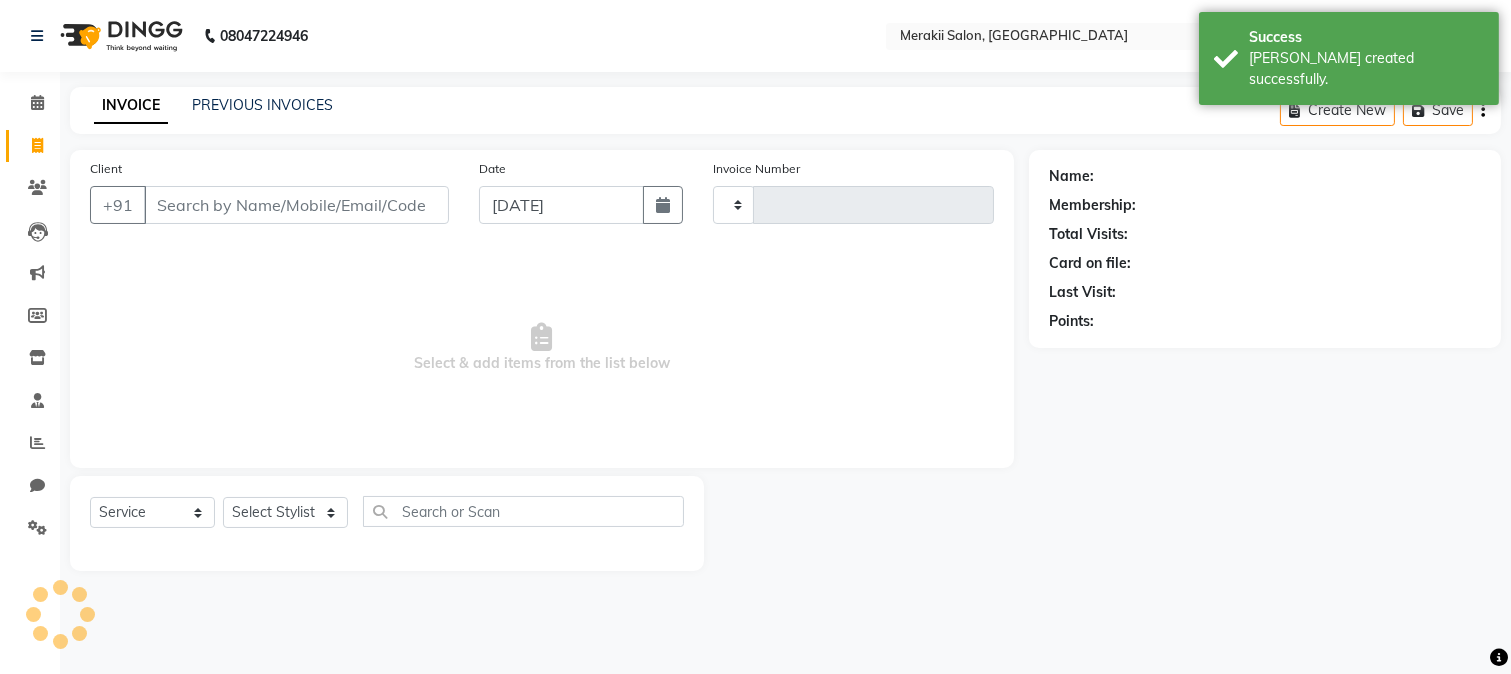 type on "0963" 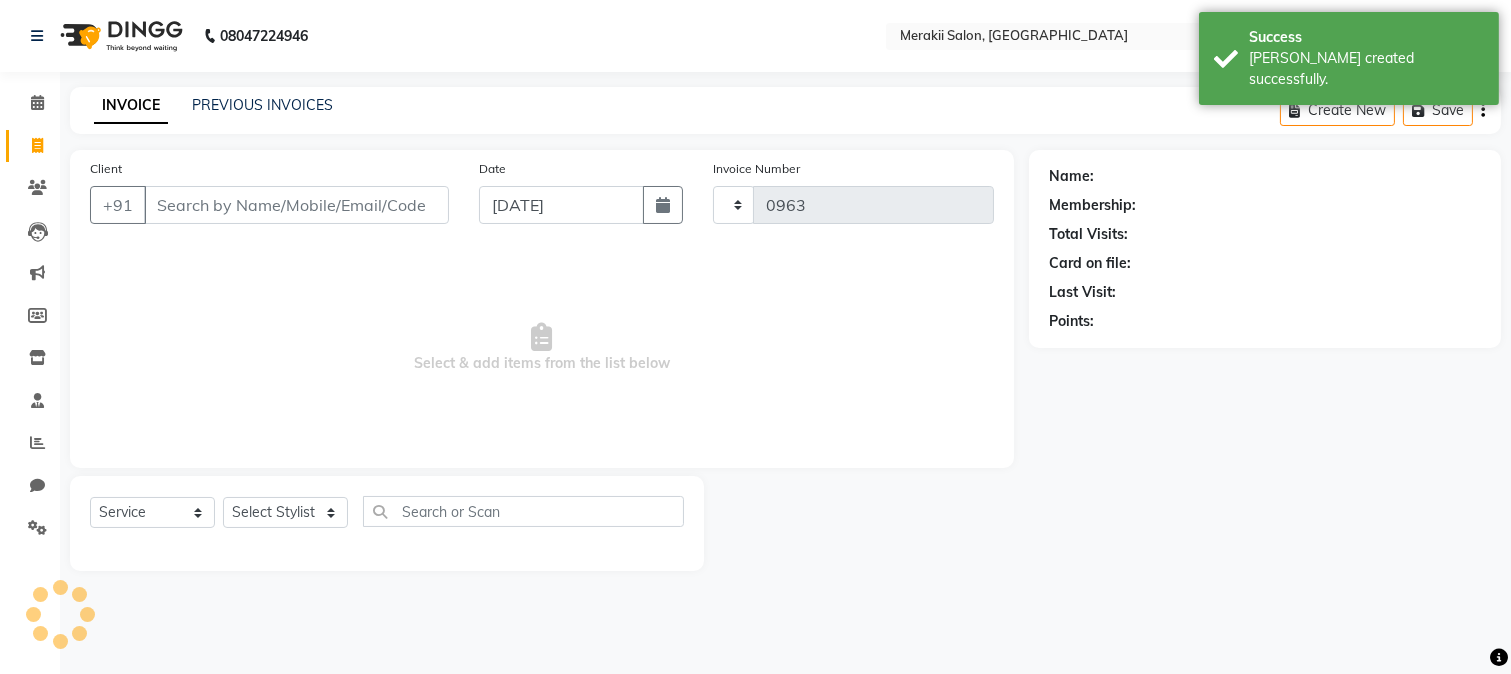 select on "7791" 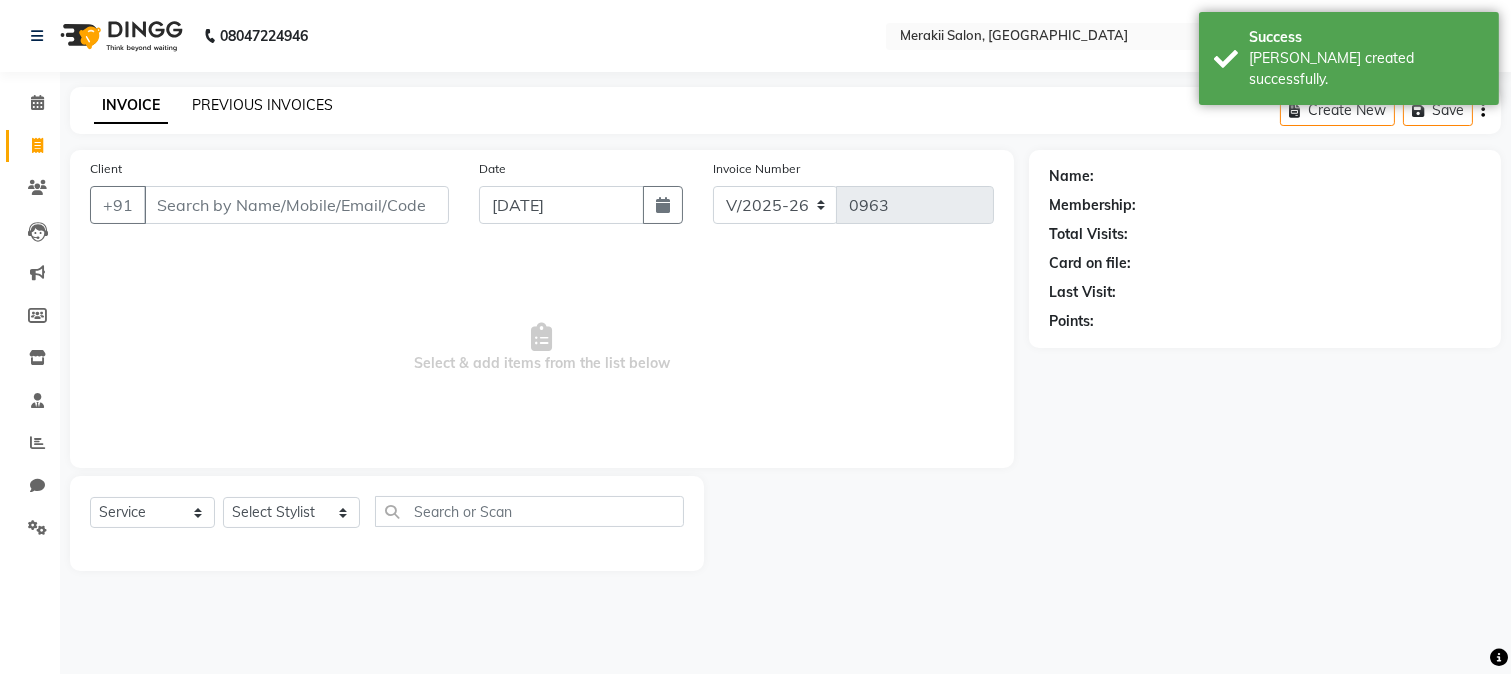 click on "PREVIOUS INVOICES" 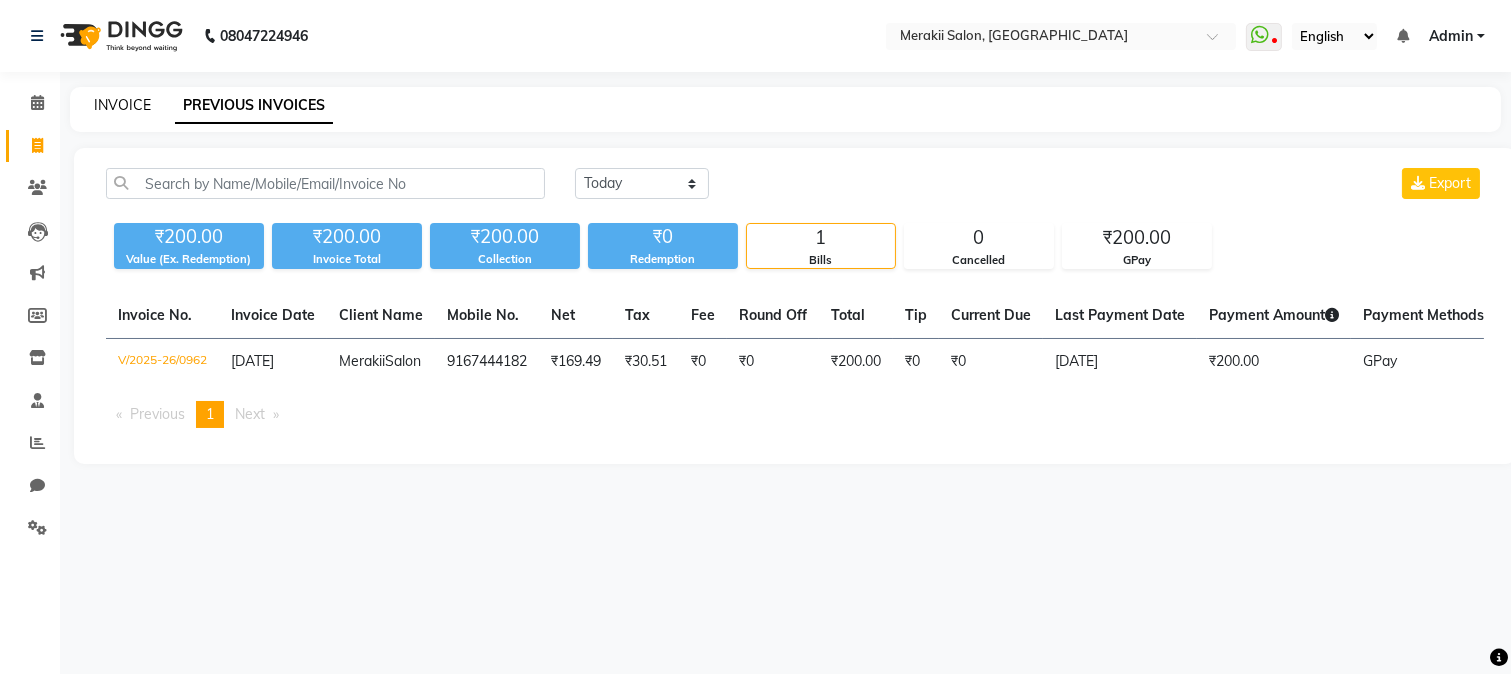 click on "INVOICE" 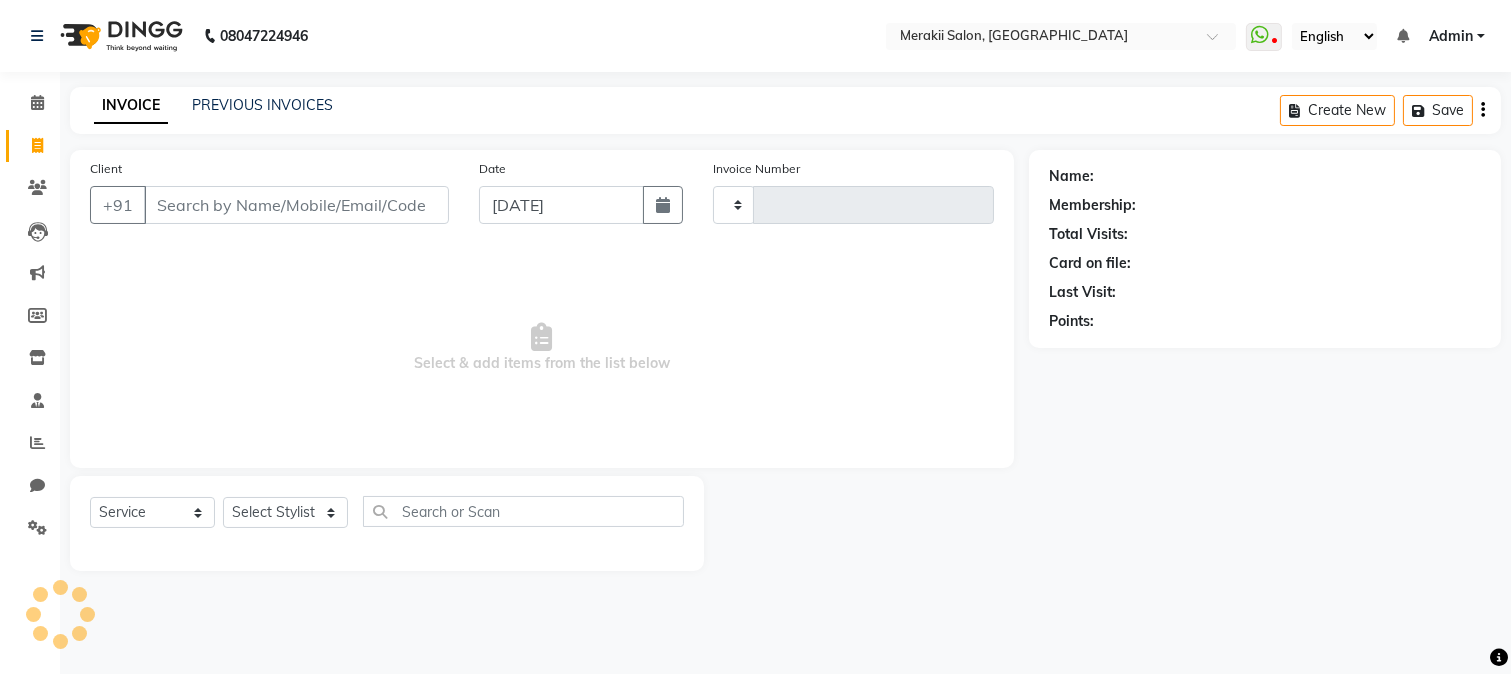 type on "0963" 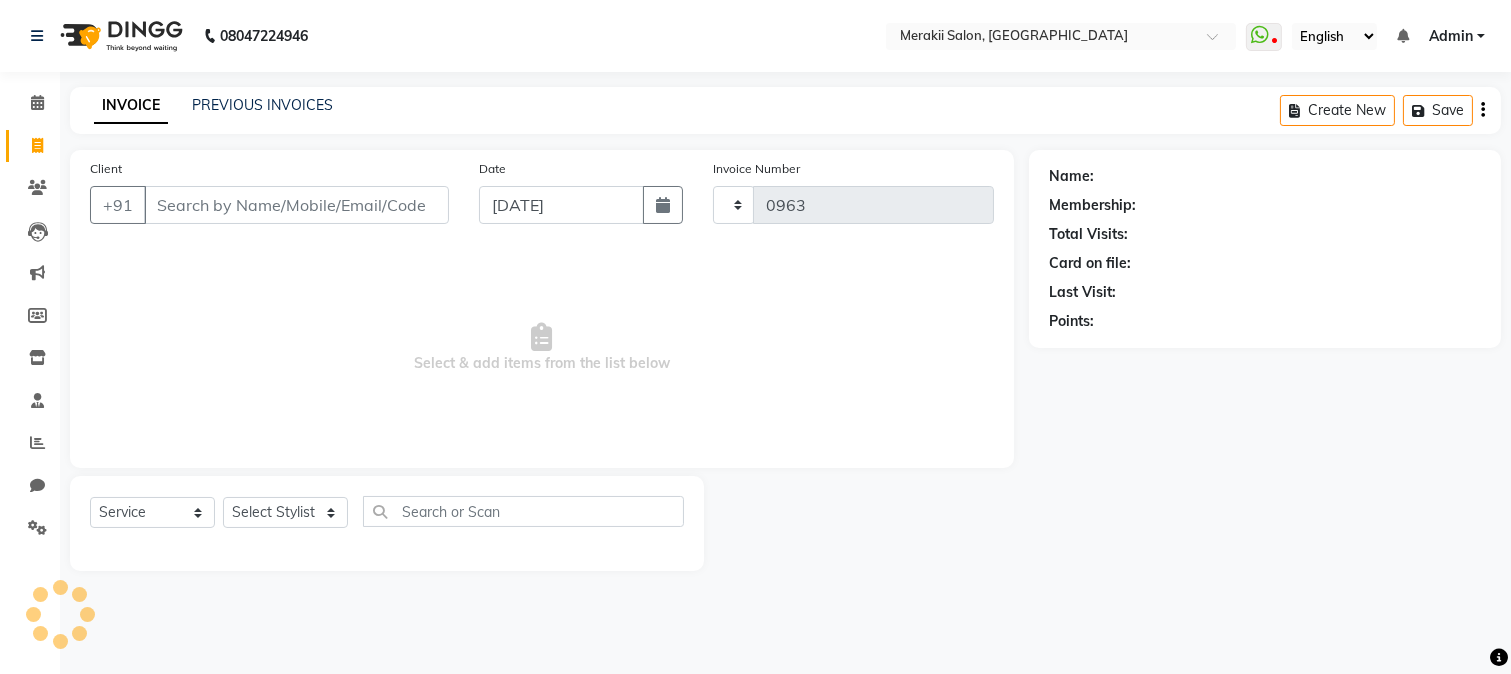 select on "7791" 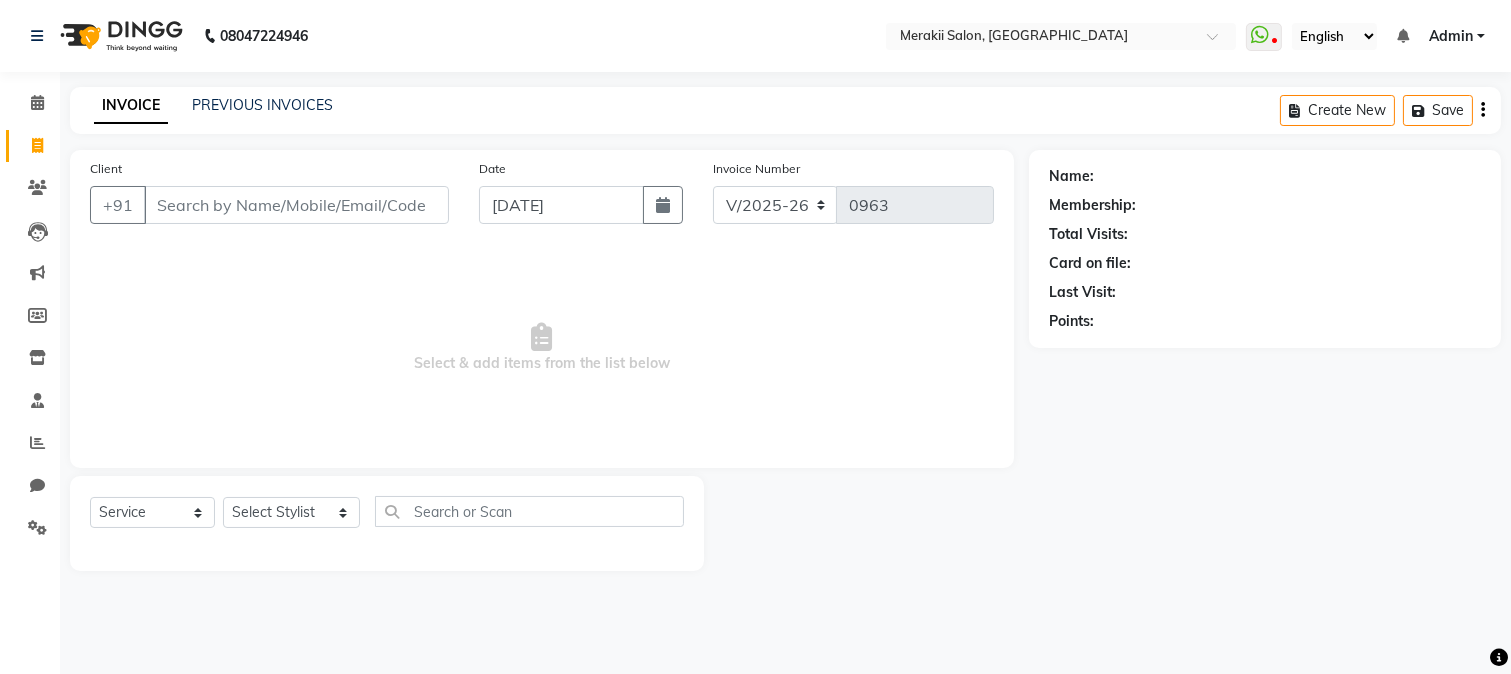 click on "Client" at bounding box center [296, 205] 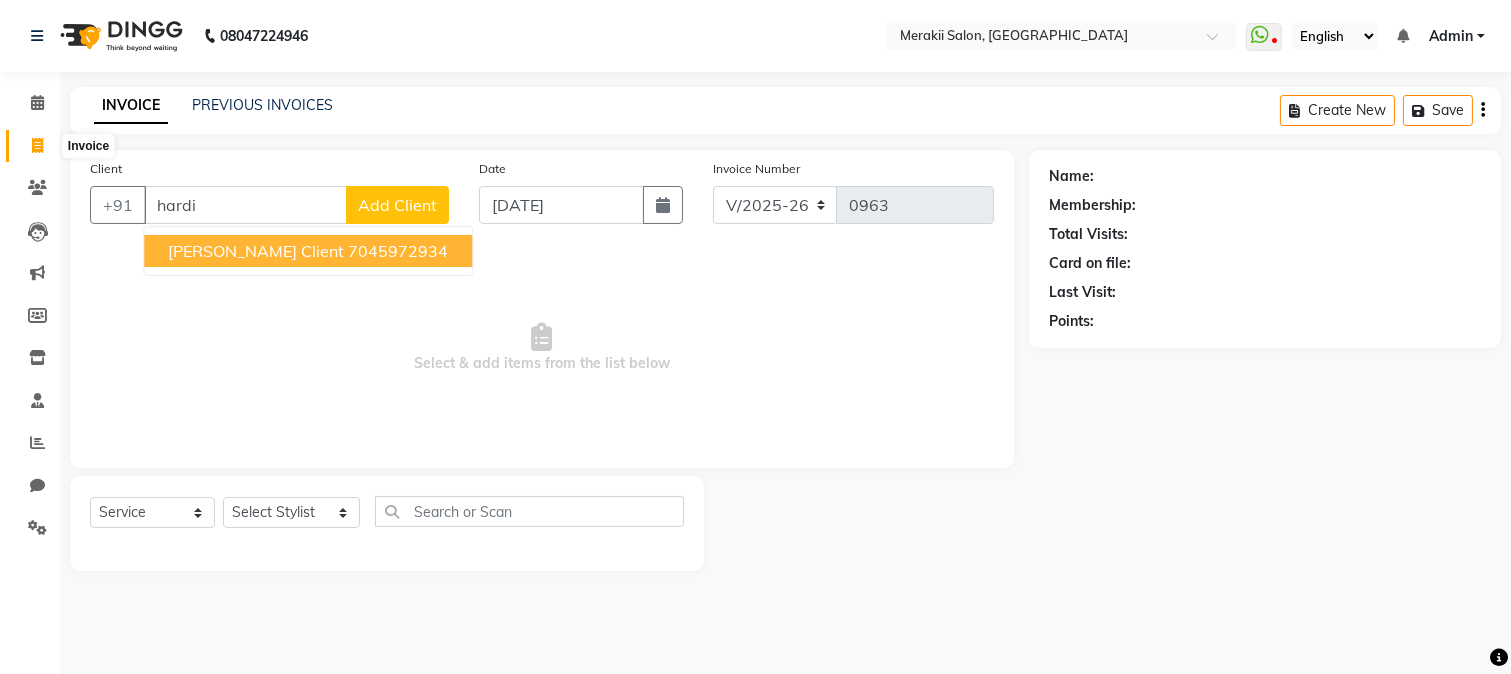 click 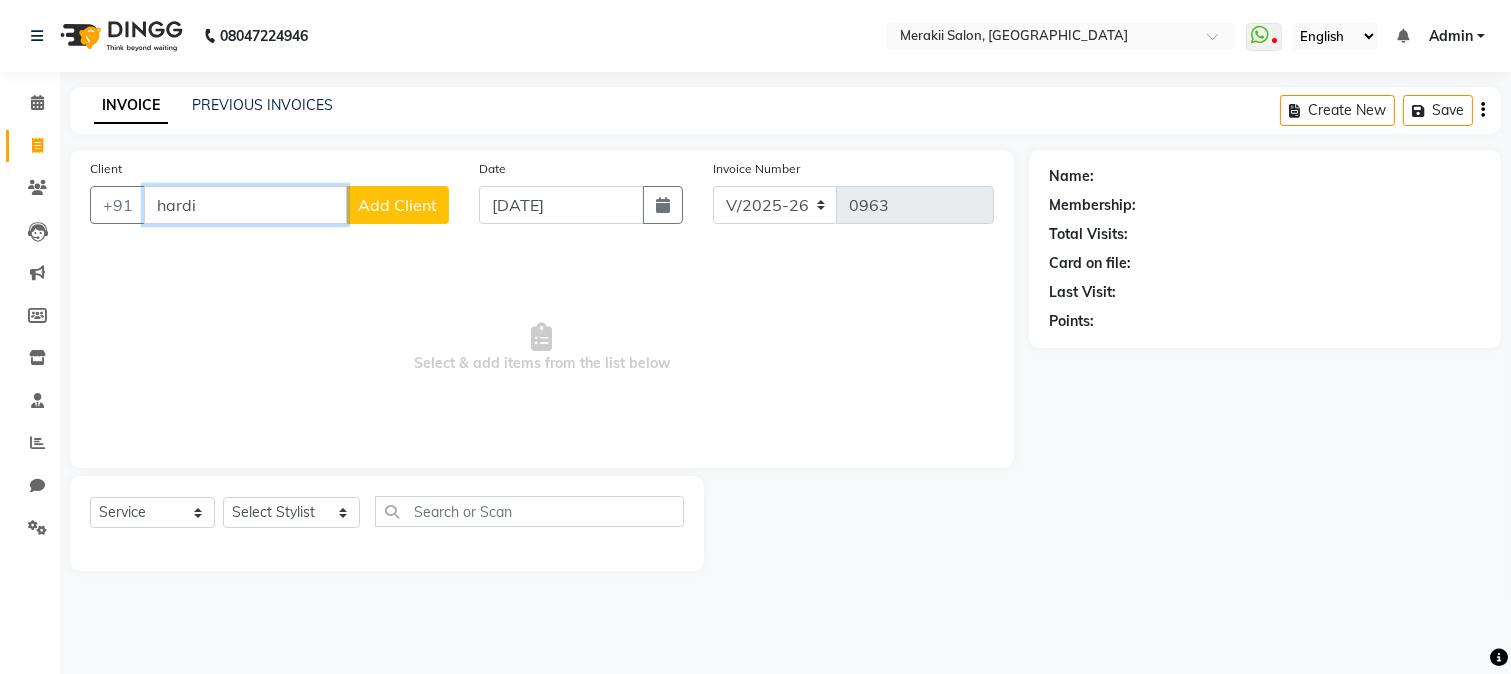click on "hardi" at bounding box center [245, 205] 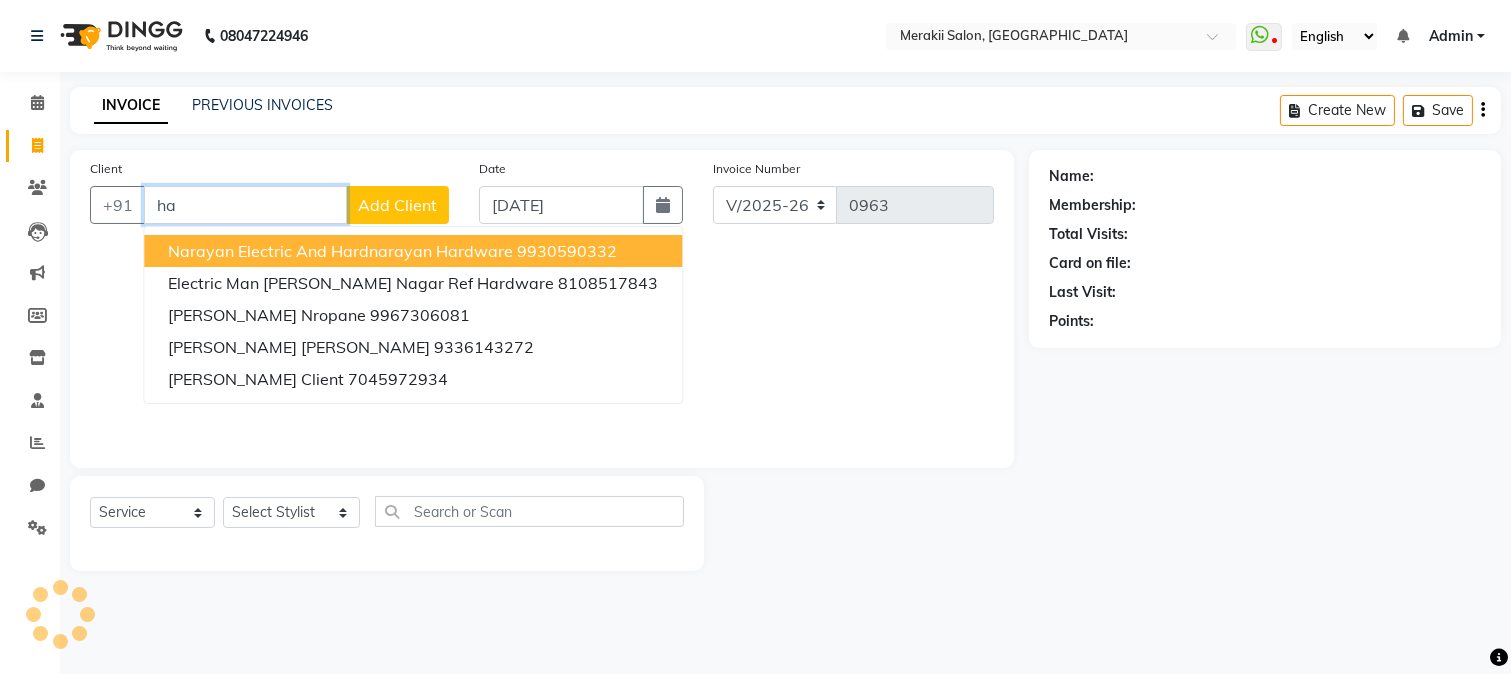 type on "h" 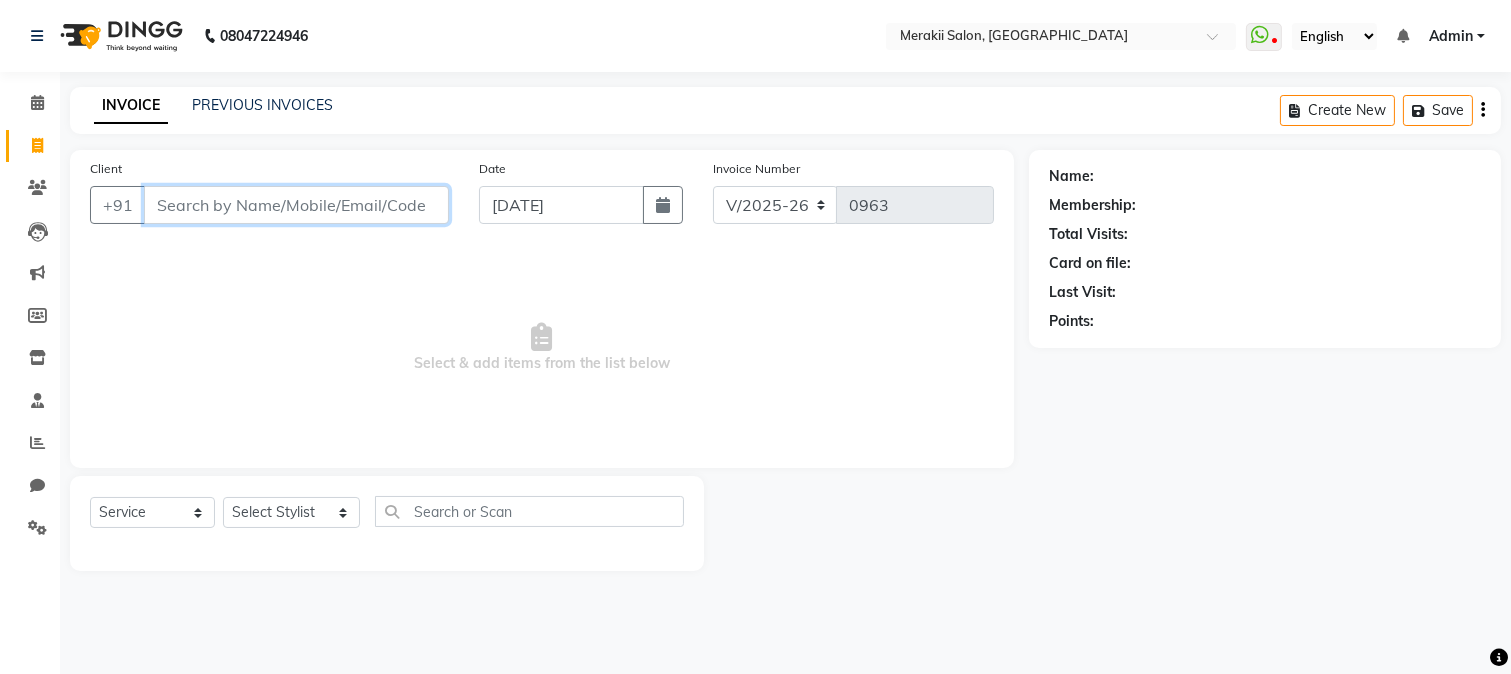type 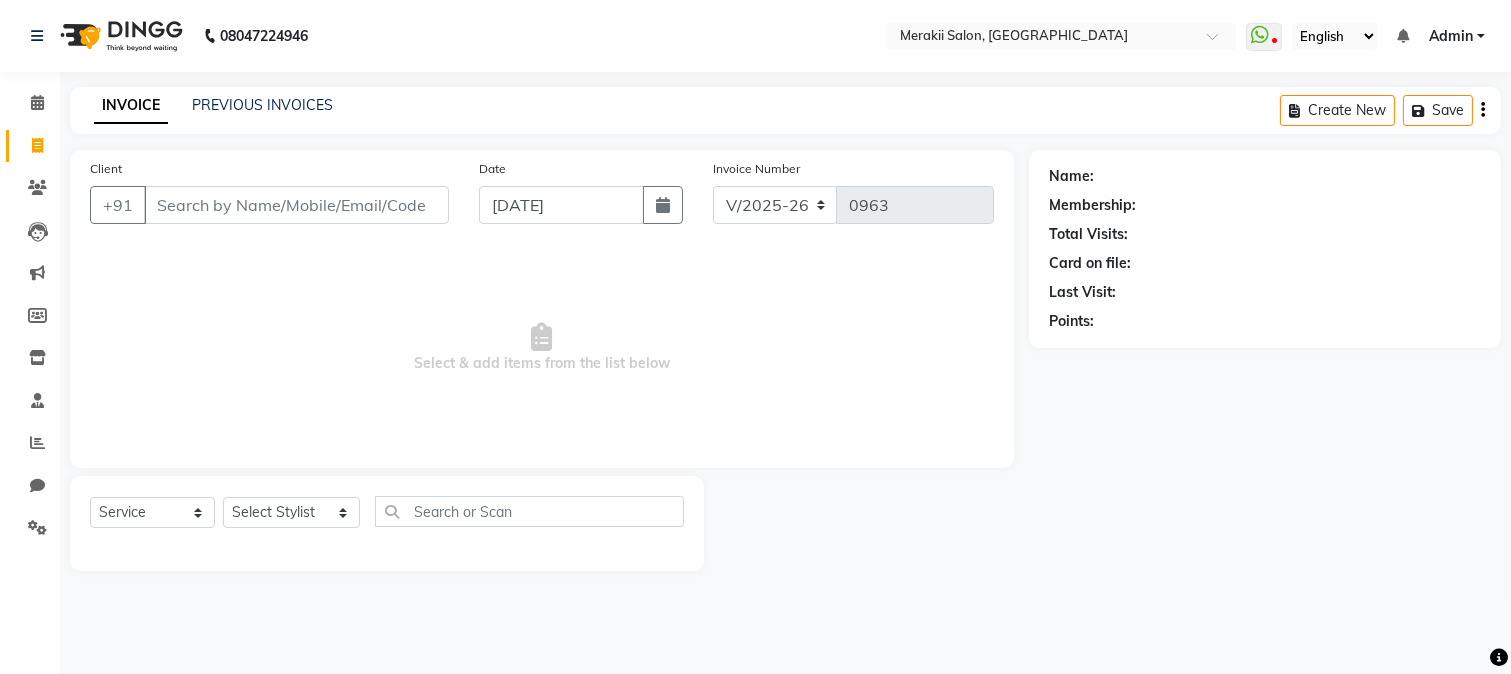click on "INVOICE PREVIOUS INVOICES Create New   Save" 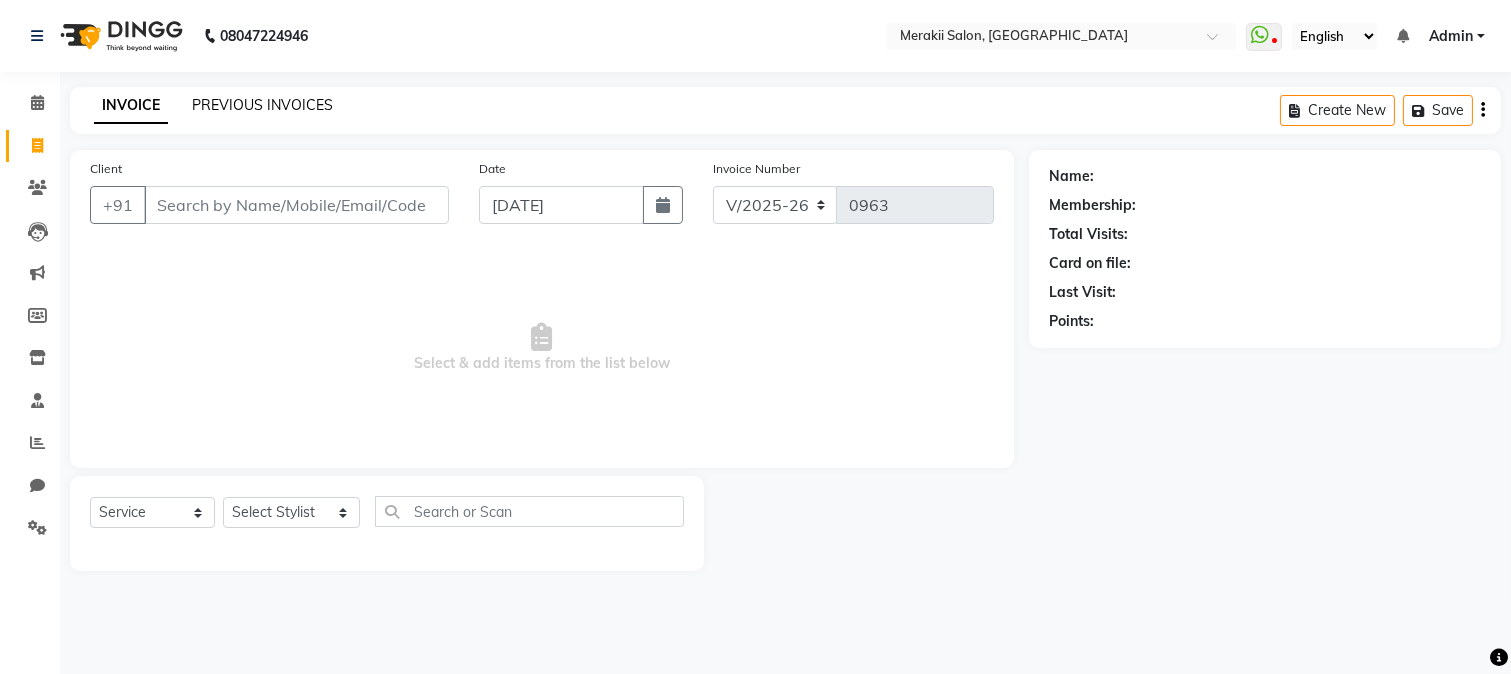 click on "PREVIOUS INVOICES" 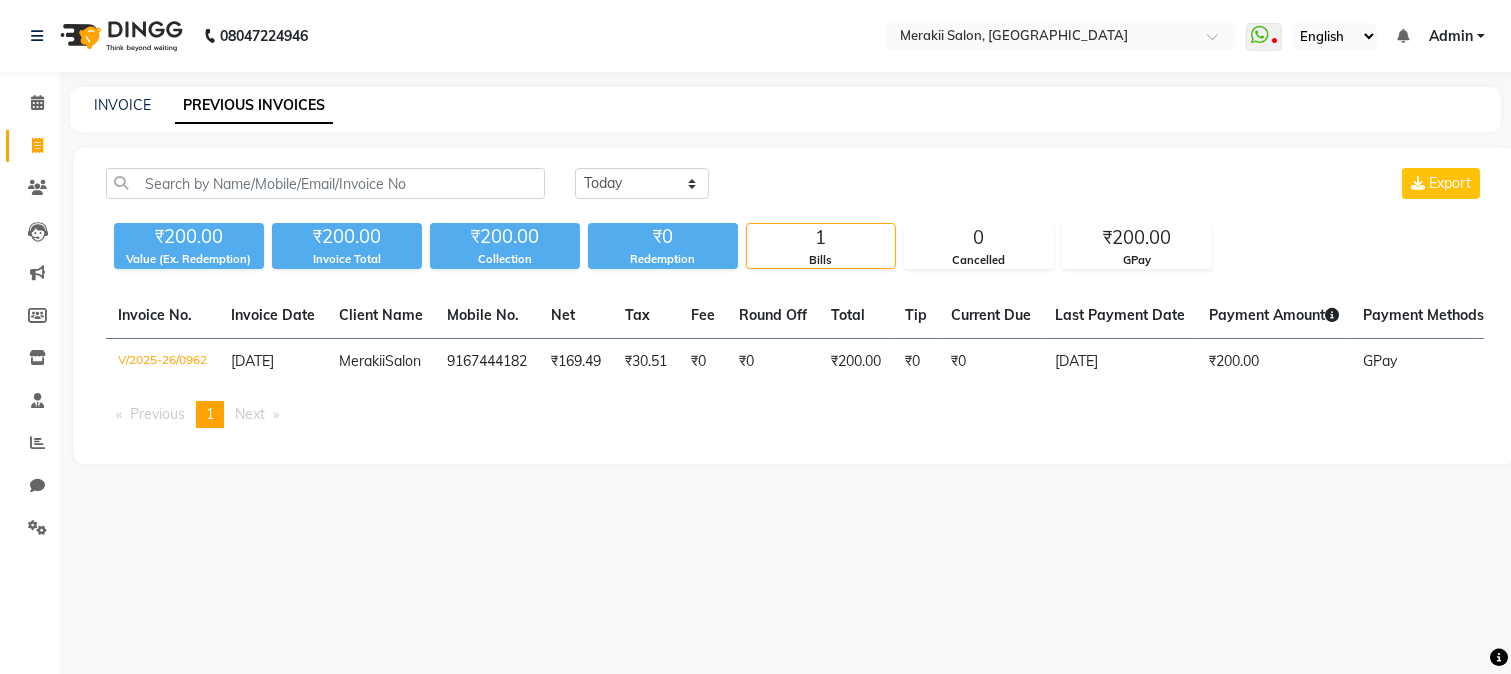 click on "INVOICE PREVIOUS INVOICES" 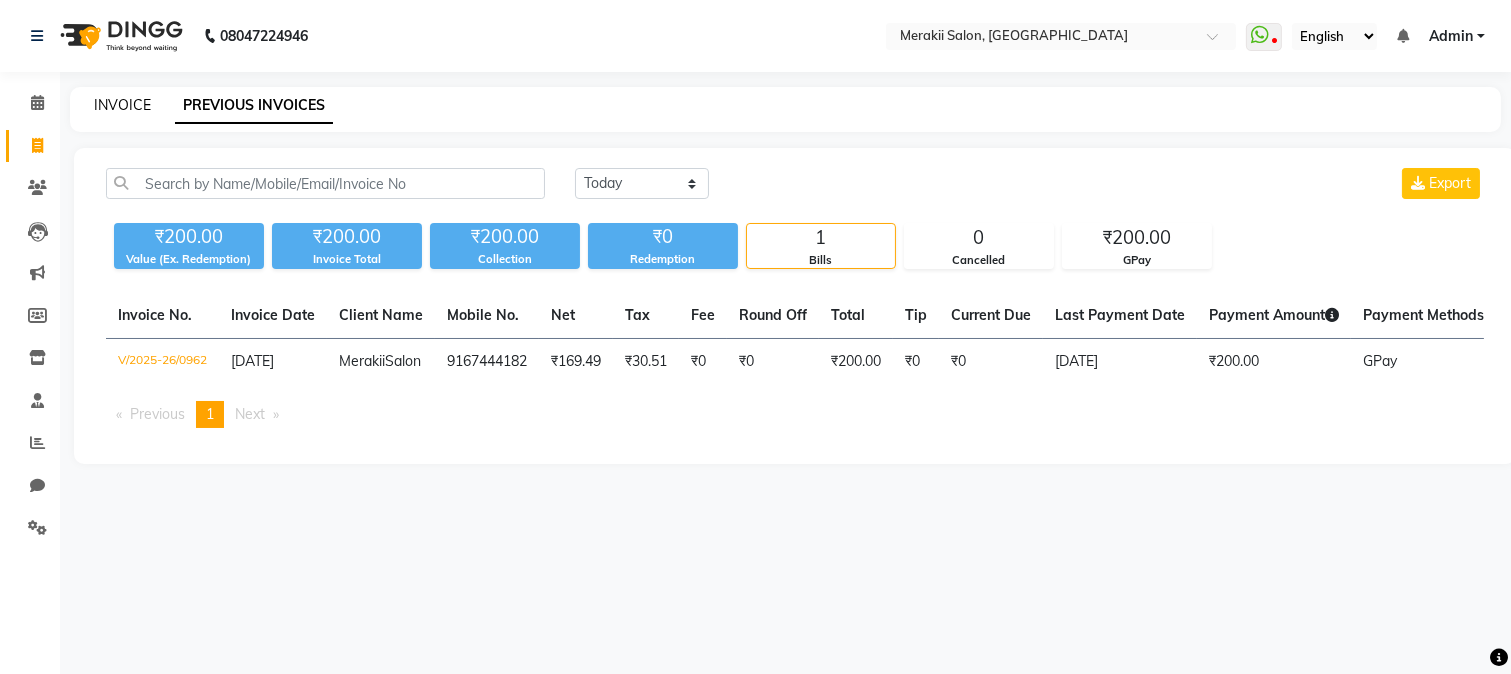 click on "INVOICE" 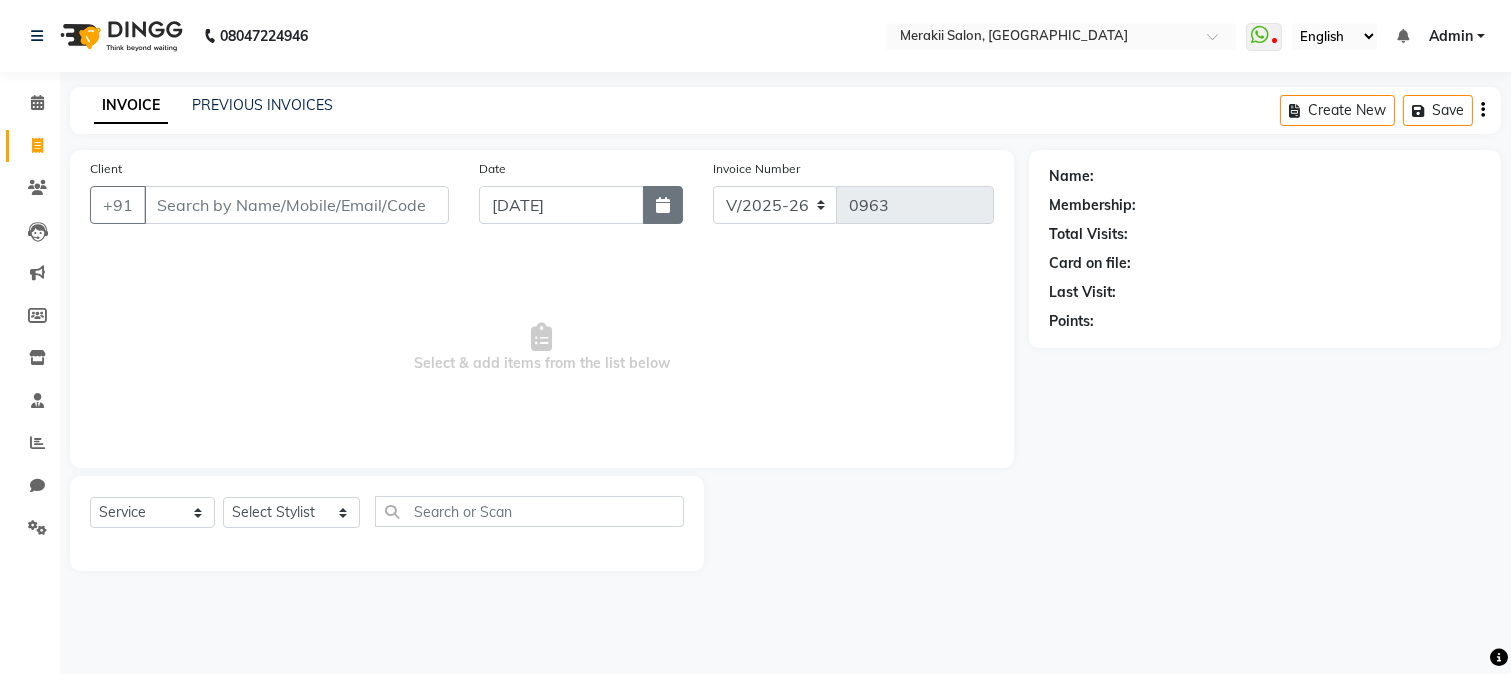 click 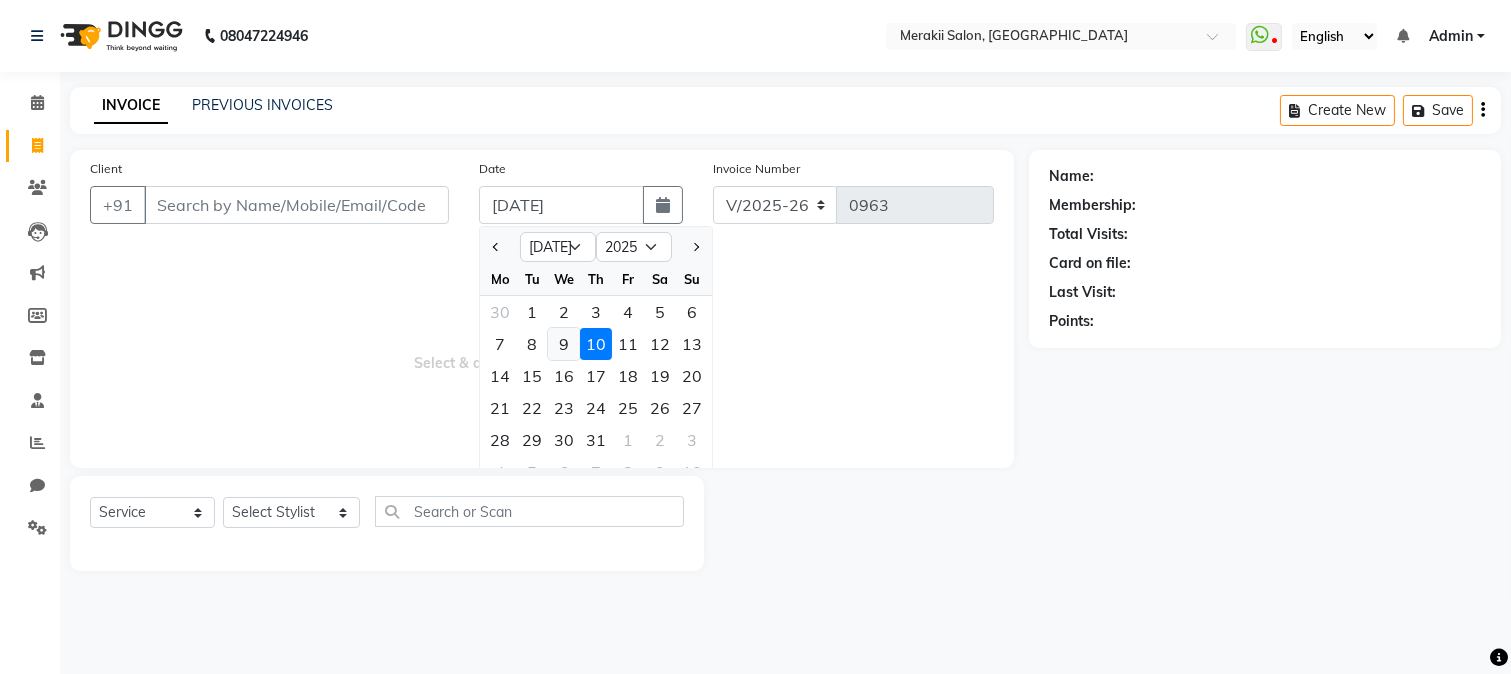 click on "9" 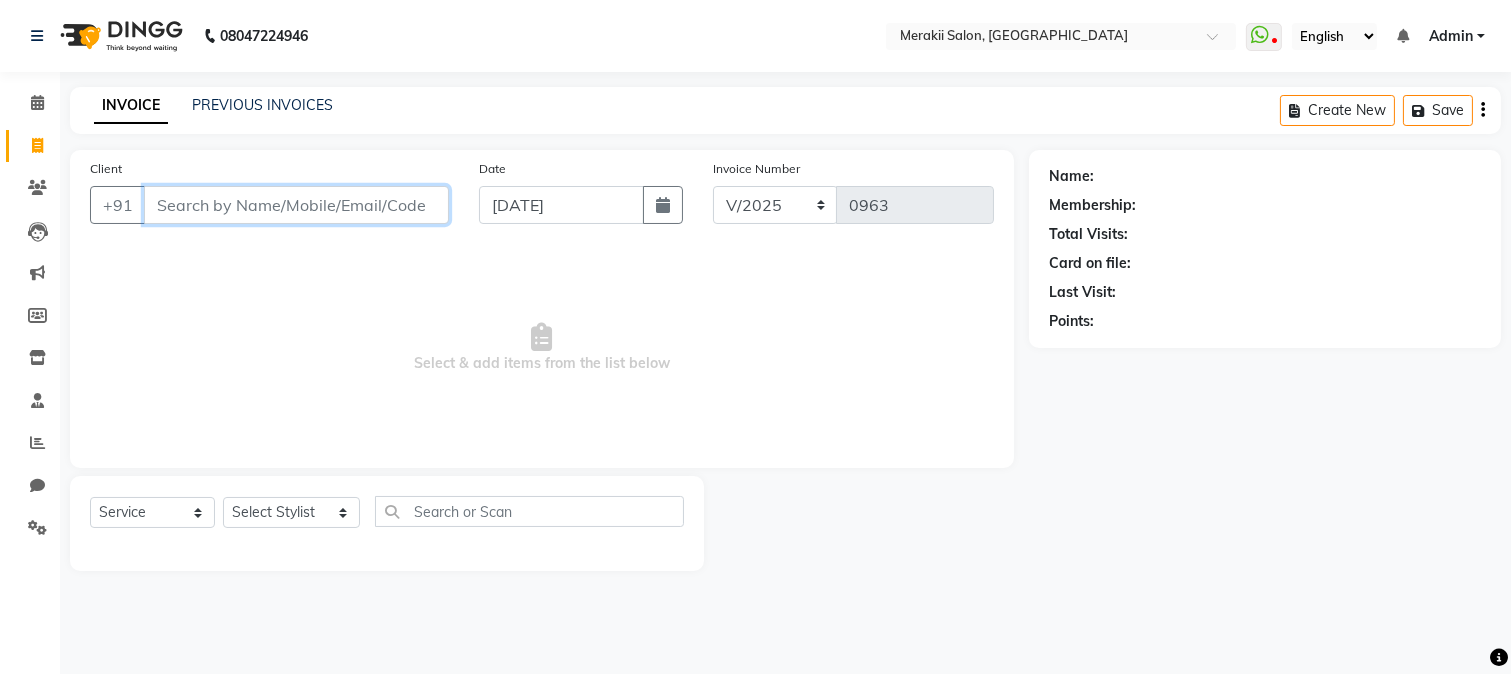 click on "Client" at bounding box center [296, 205] 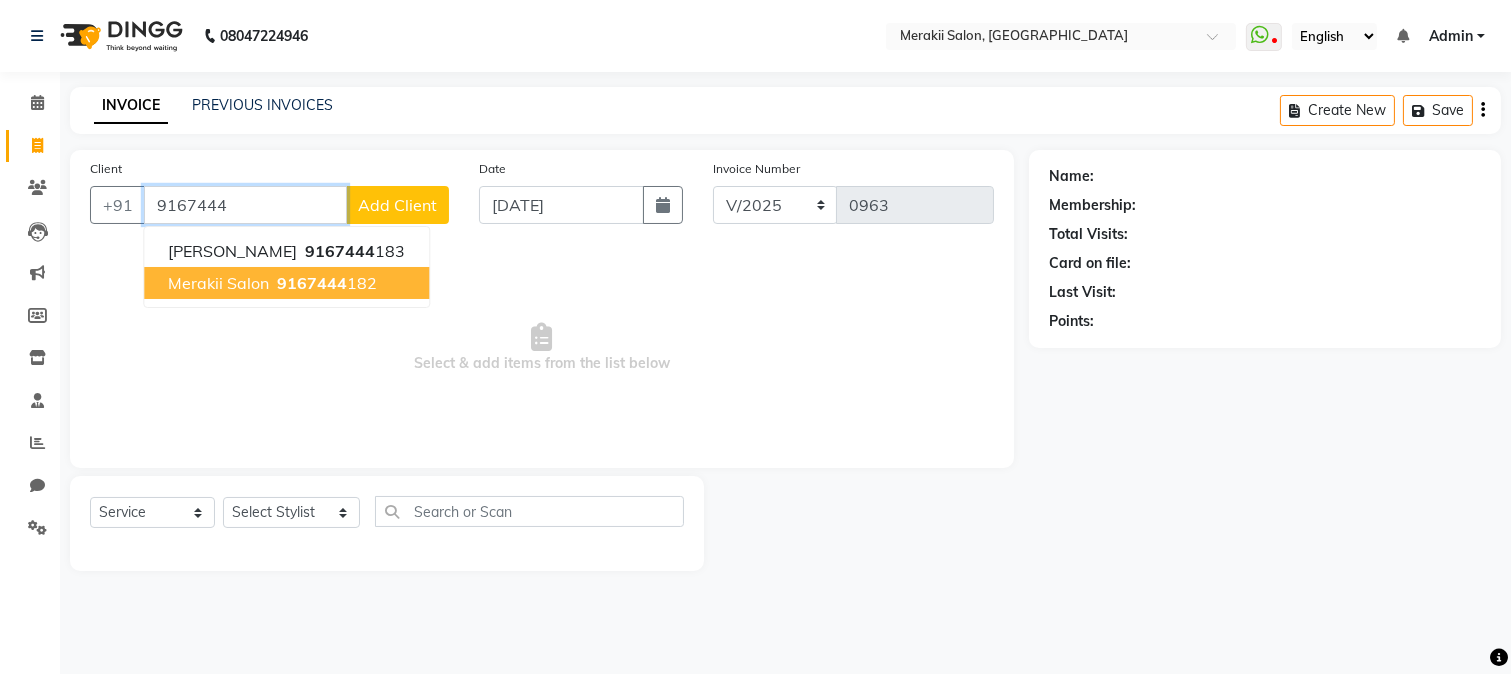 click on "9167444" at bounding box center [312, 283] 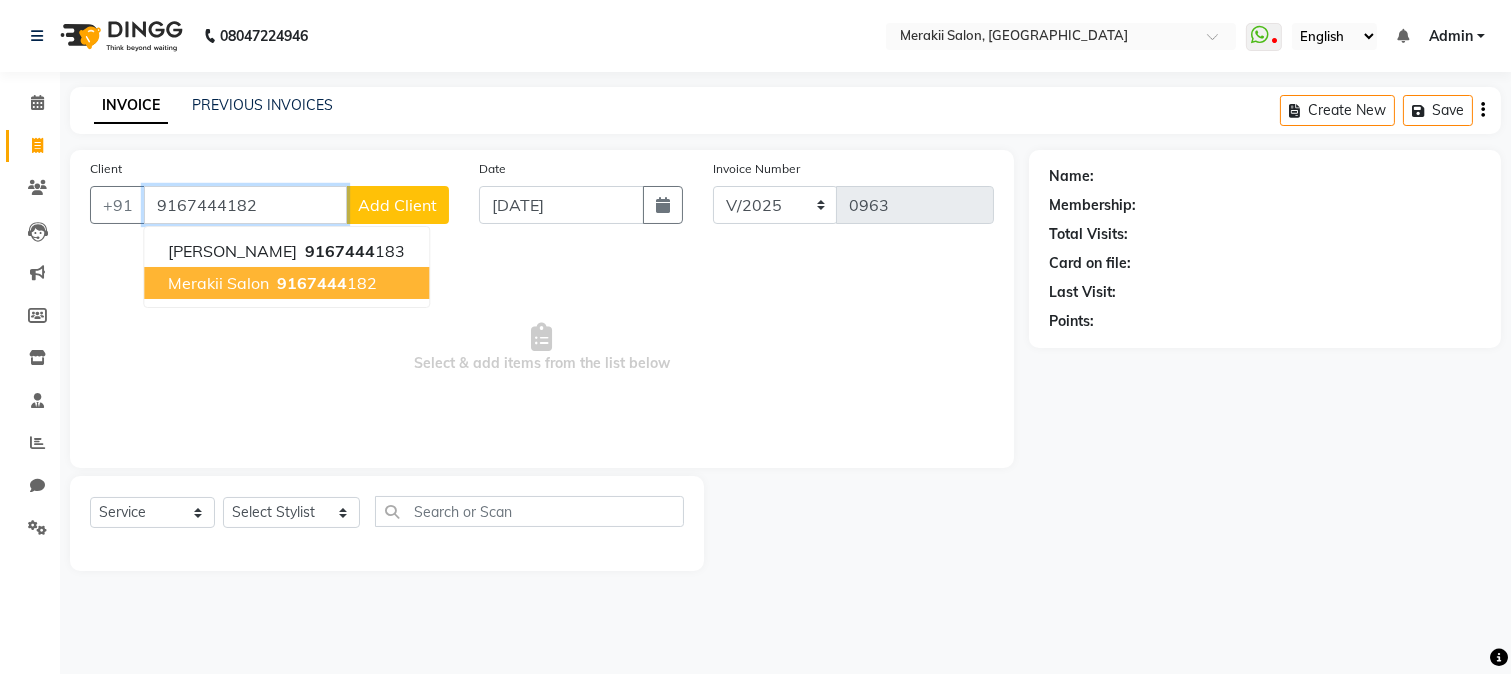 type on "9167444182" 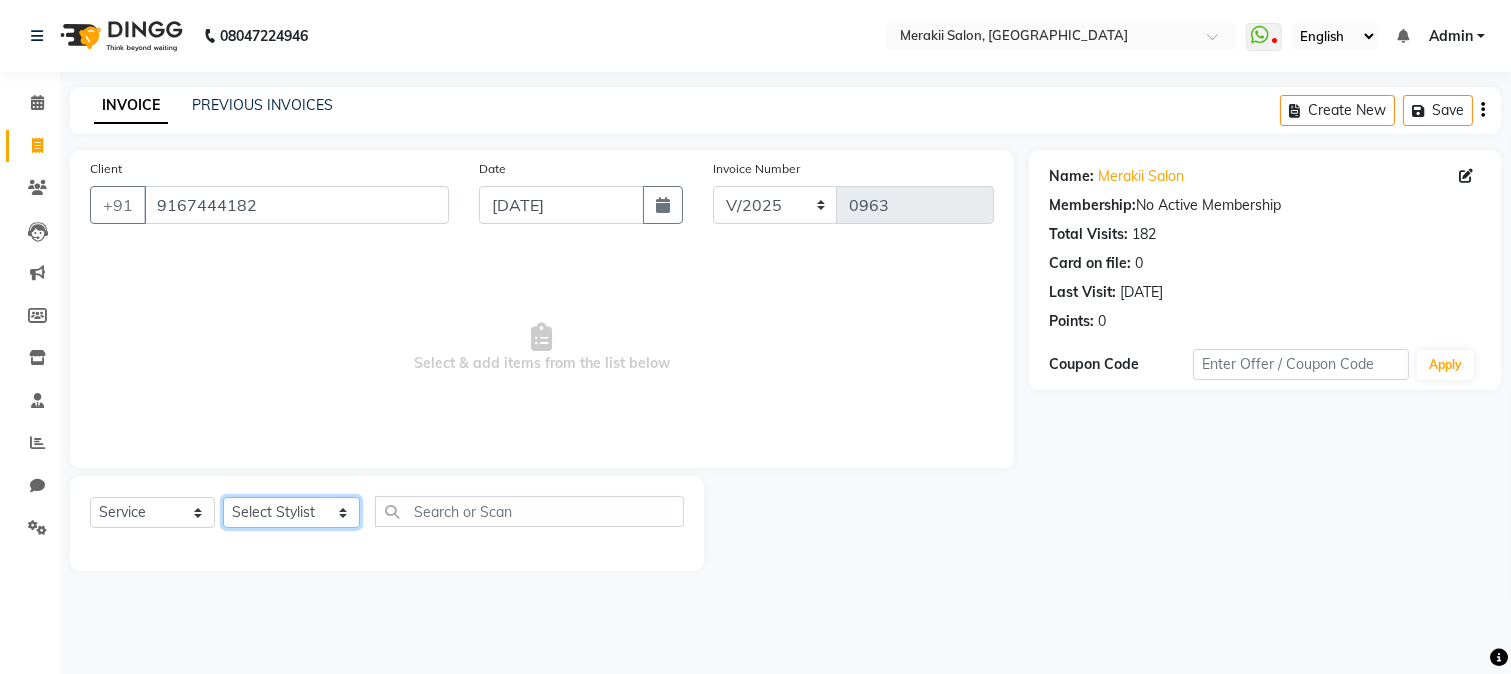 click on "Select Stylist [PERSON_NAME] [PERSON_NAME] Bhul [MEDICAL_DATA][PERSON_NAME] [PERSON_NAME] [PERSON_NAME]" 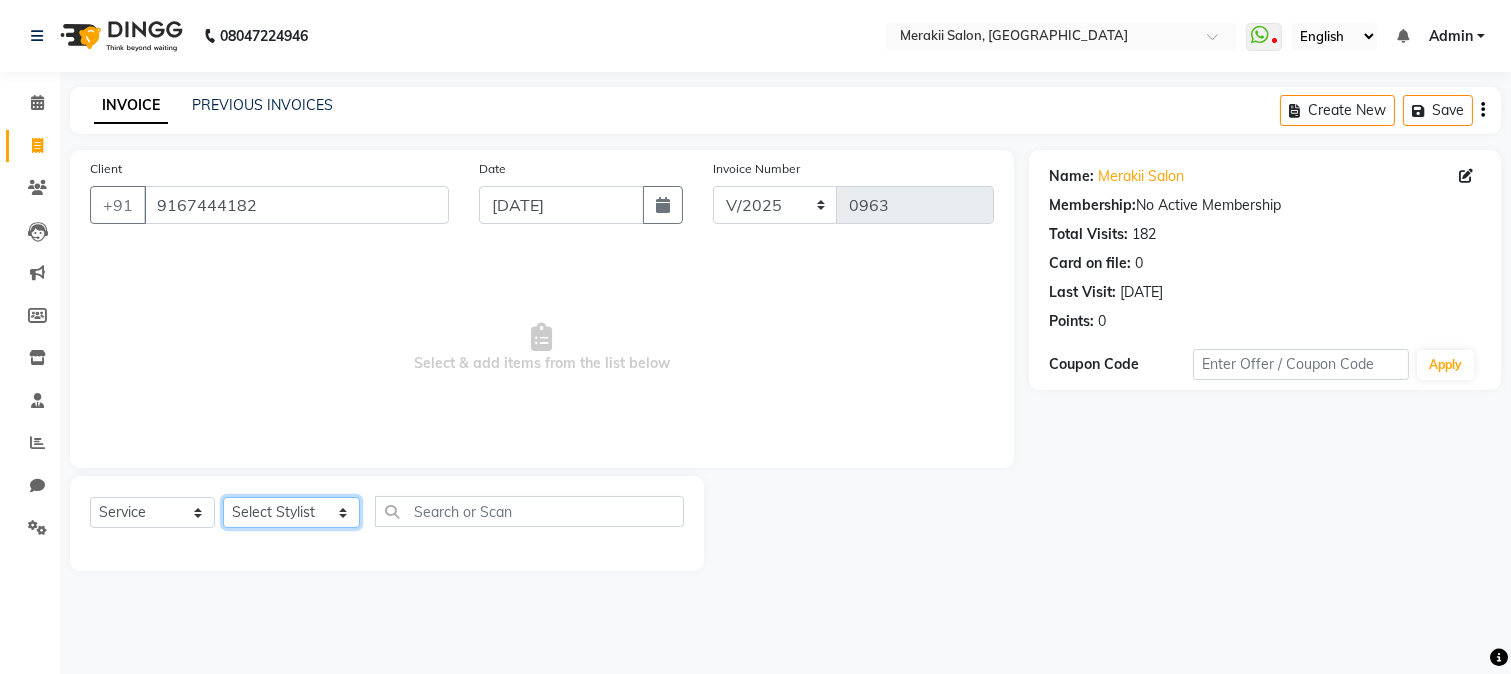 select on "74850" 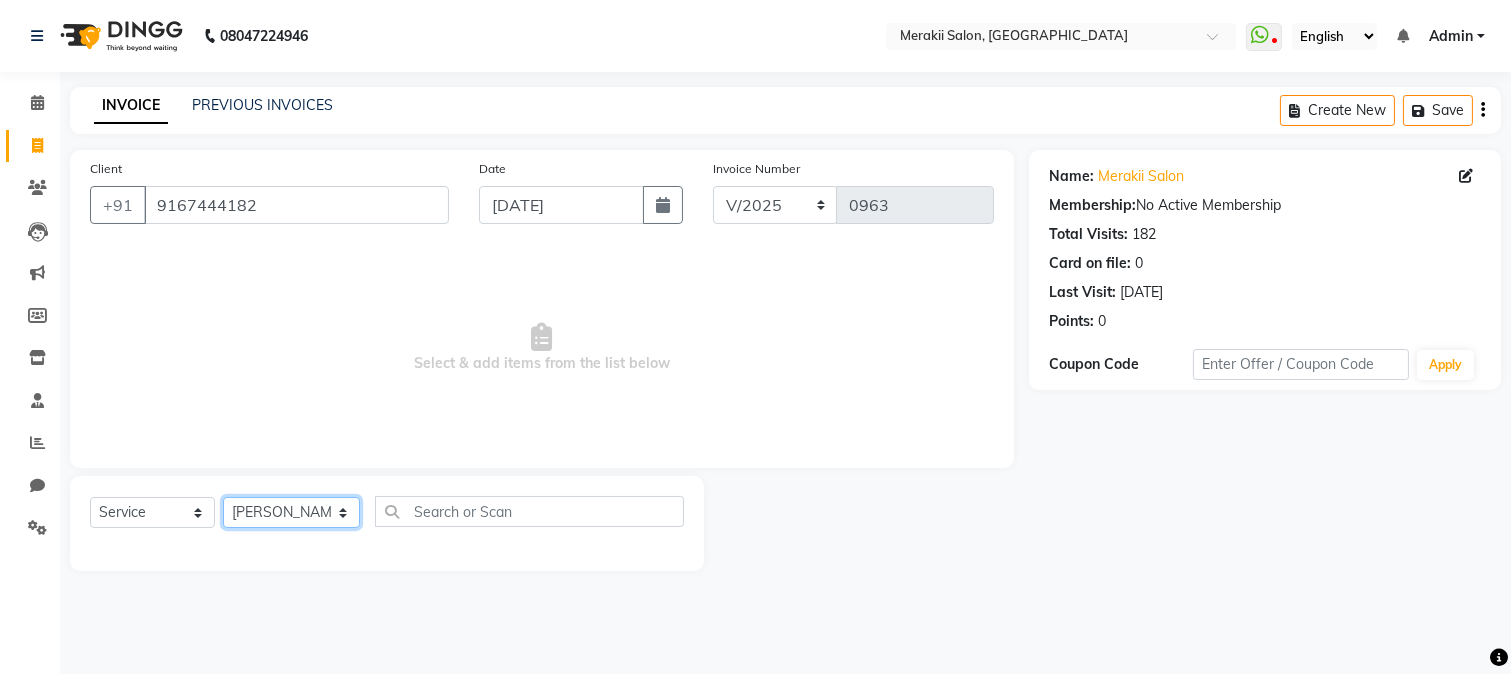 click on "Select Stylist [PERSON_NAME] [PERSON_NAME] Bhul [MEDICAL_DATA][PERSON_NAME] [PERSON_NAME] [PERSON_NAME]" 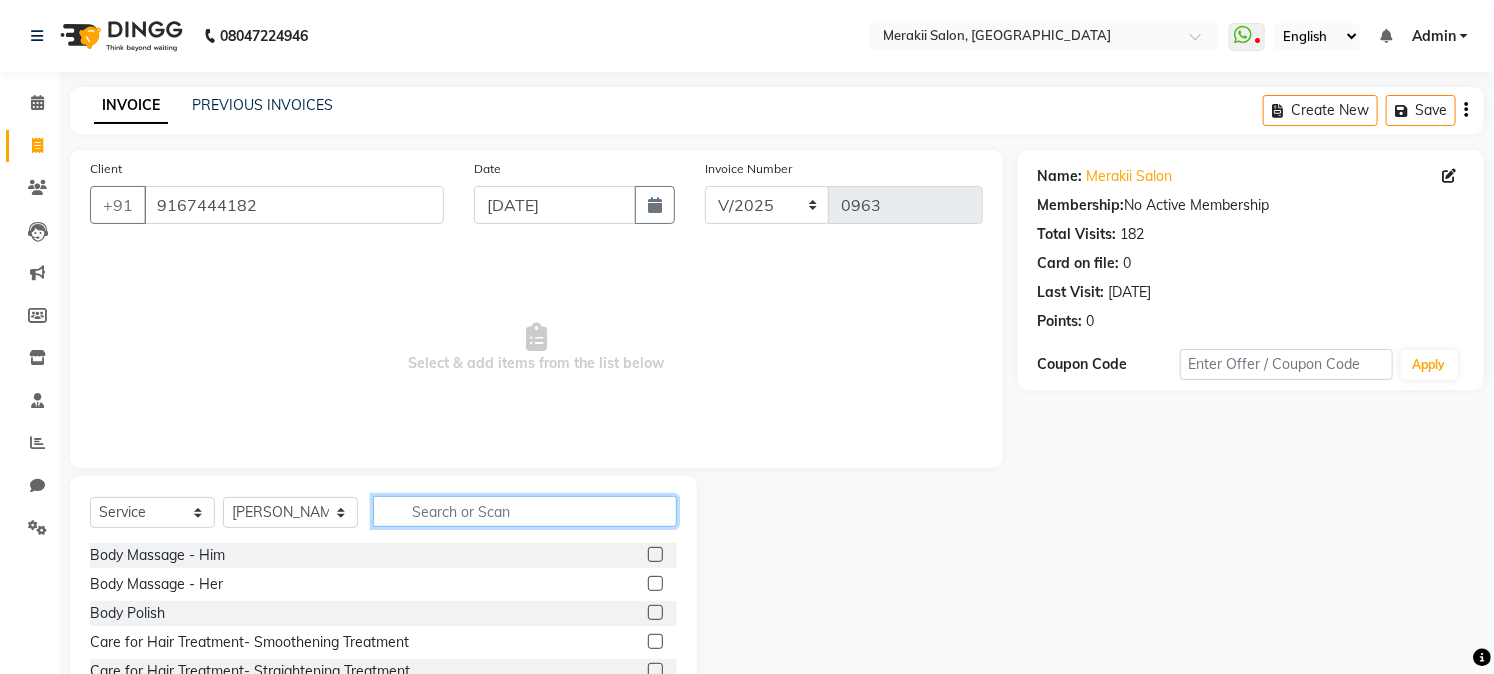 click 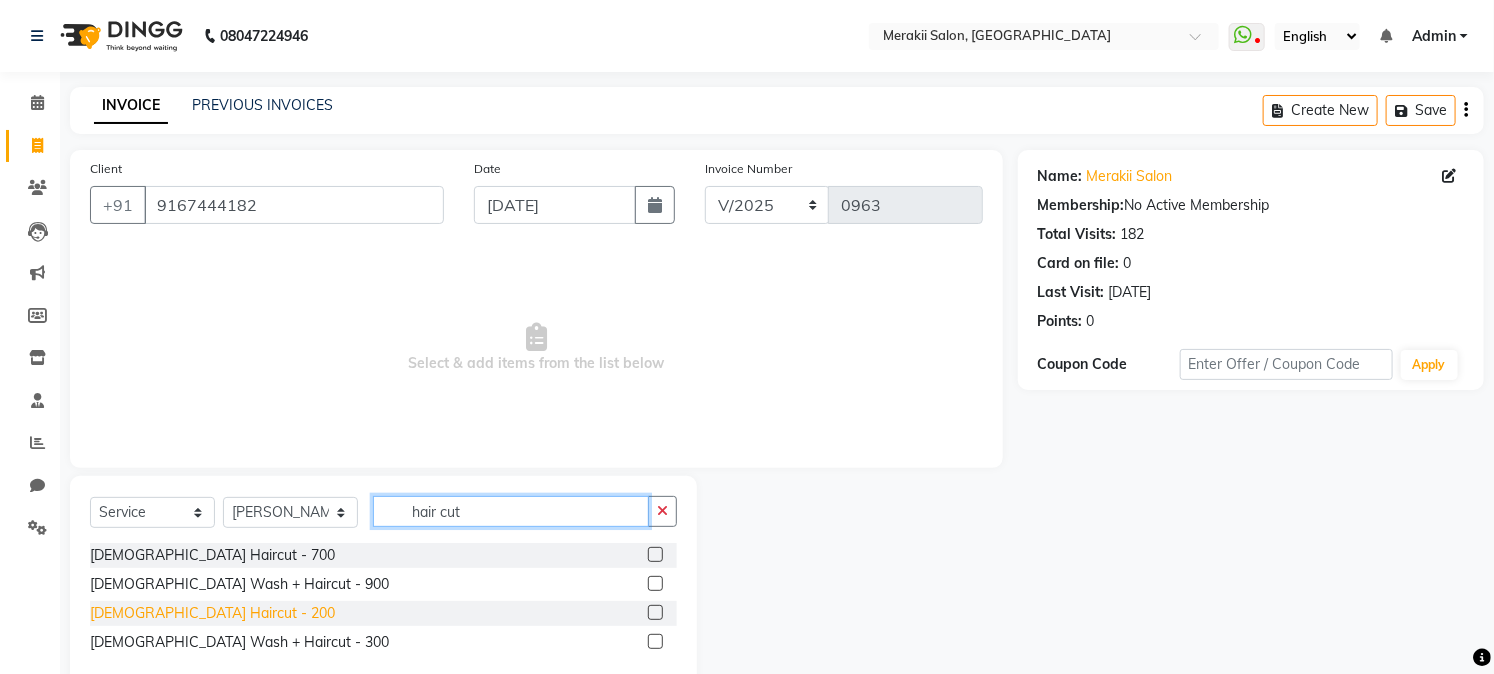 type on "hair cut" 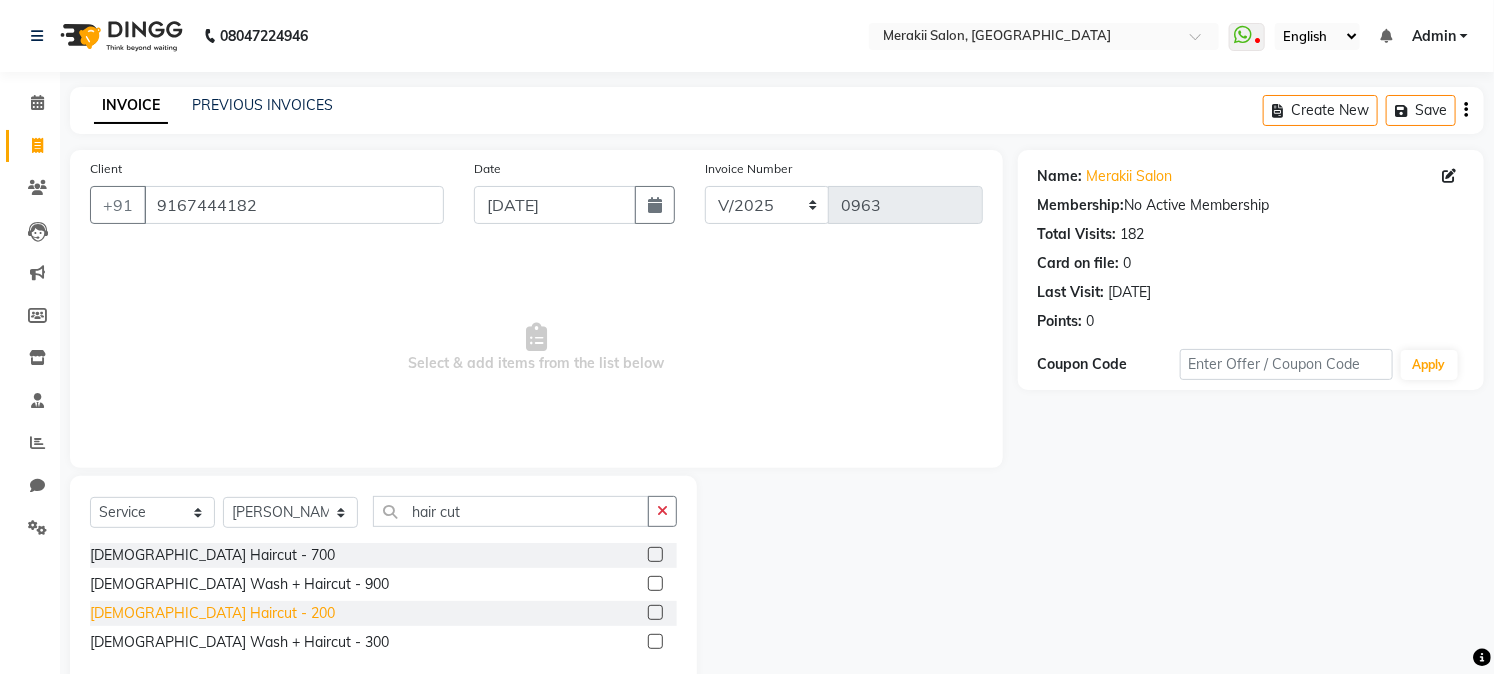 click on "[DEMOGRAPHIC_DATA] Haircut - 200" 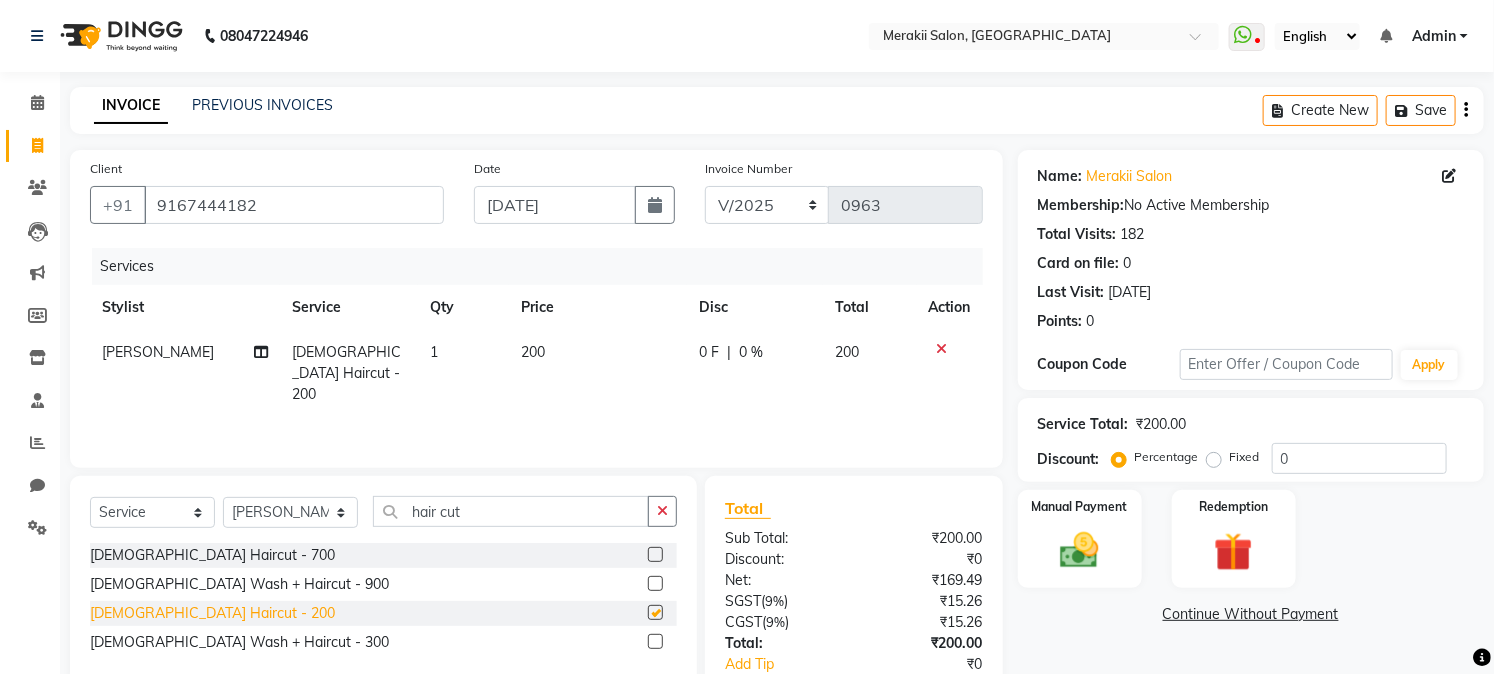 checkbox on "false" 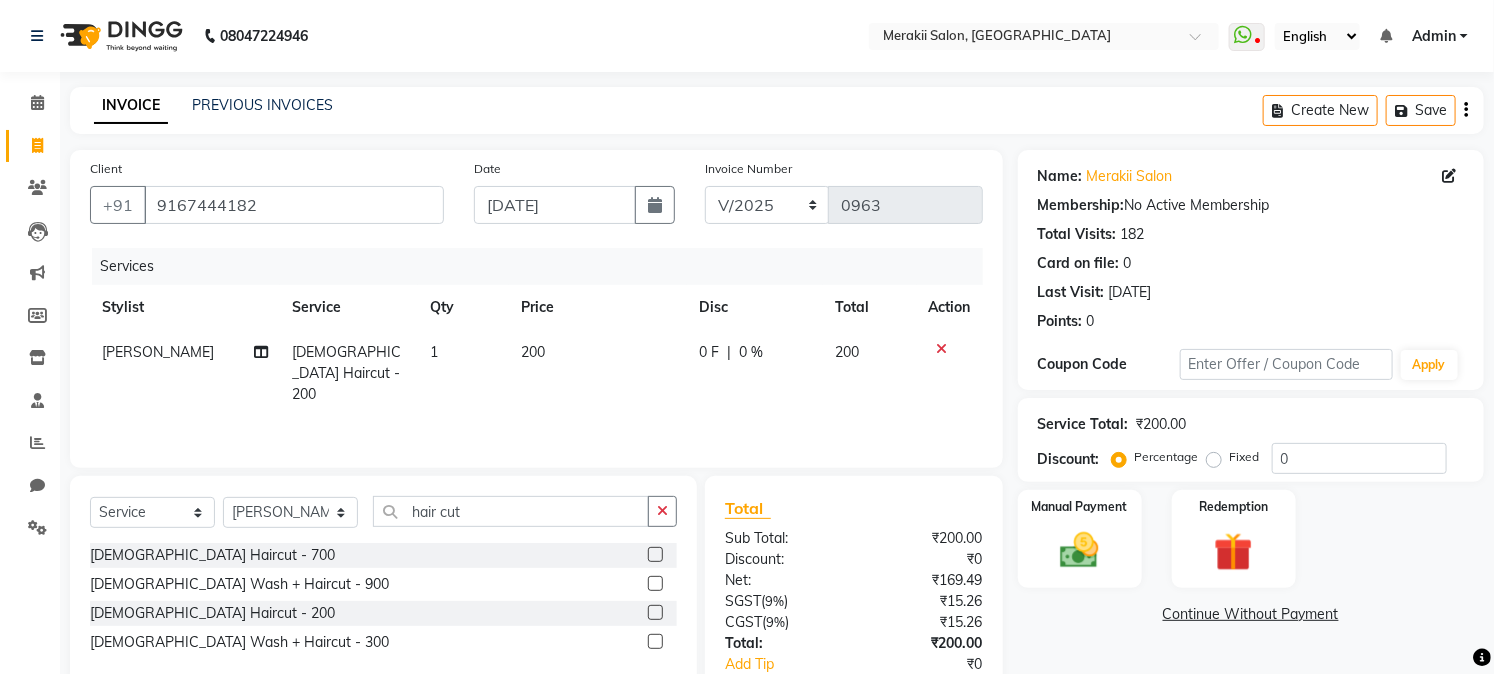 click on "Fixed" 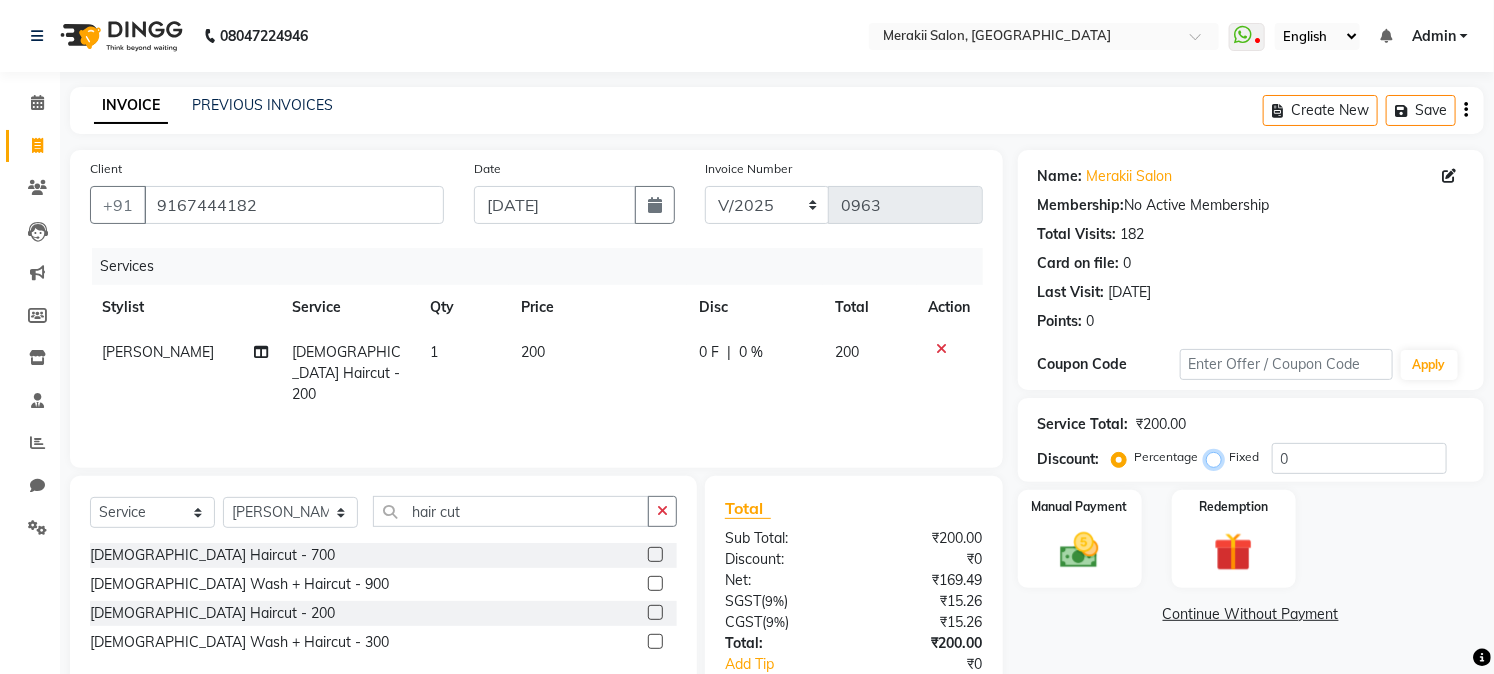 click on "Fixed" at bounding box center [1218, 457] 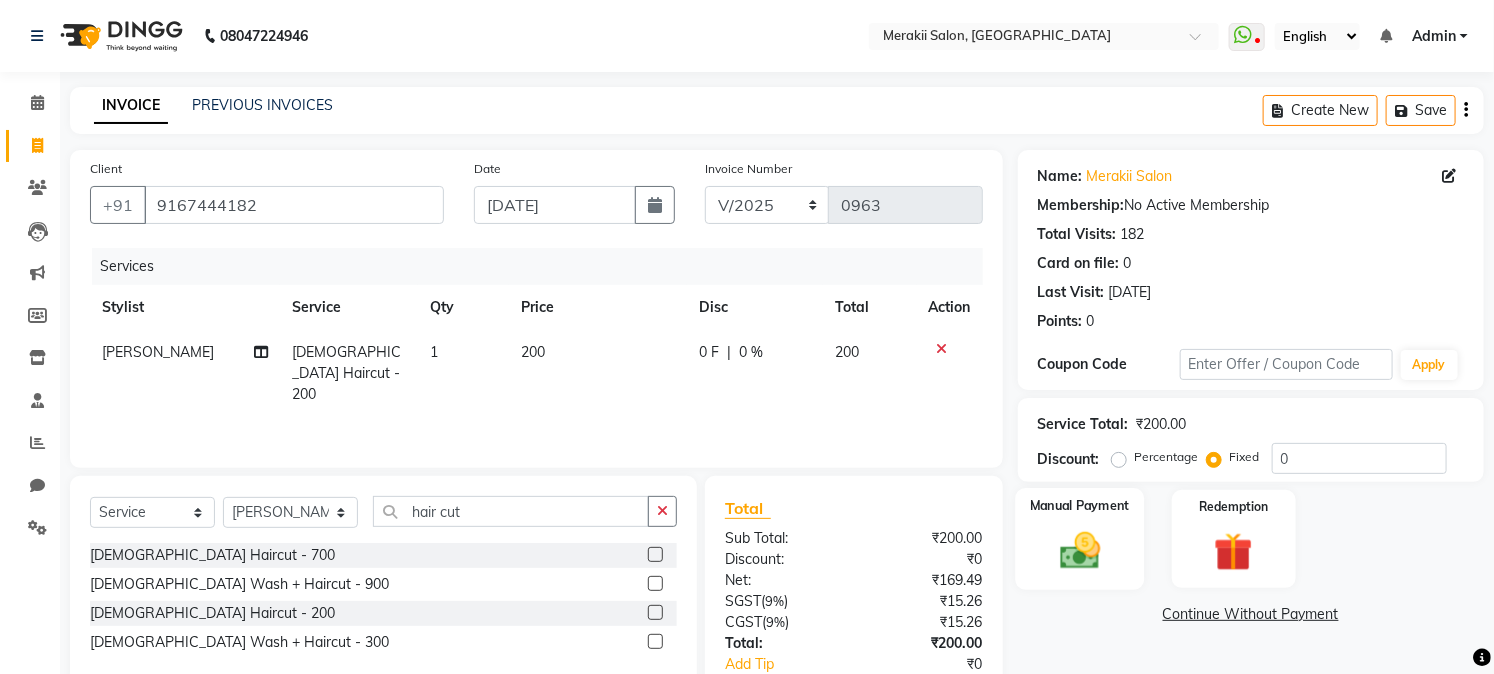 click on "Manual Payment" 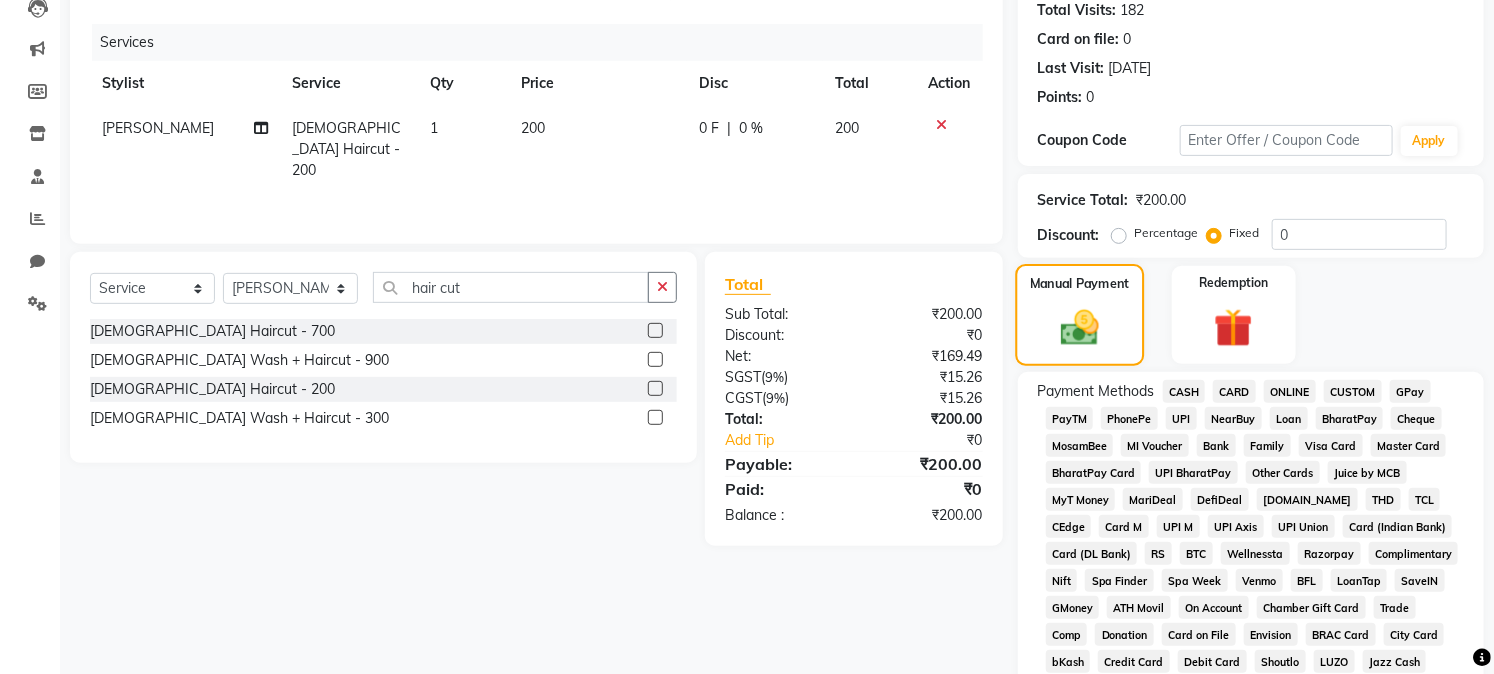 scroll, scrollTop: 331, scrollLeft: 0, axis: vertical 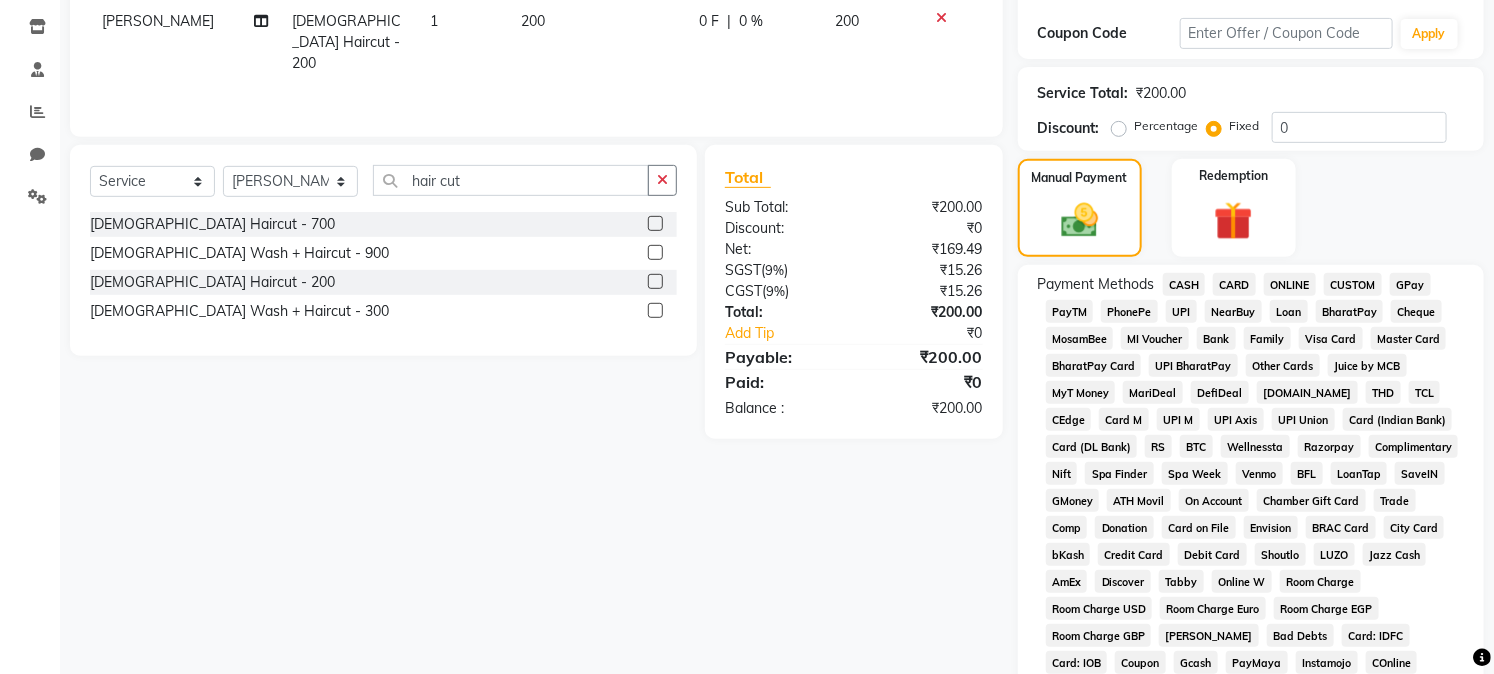 click on "GPay" 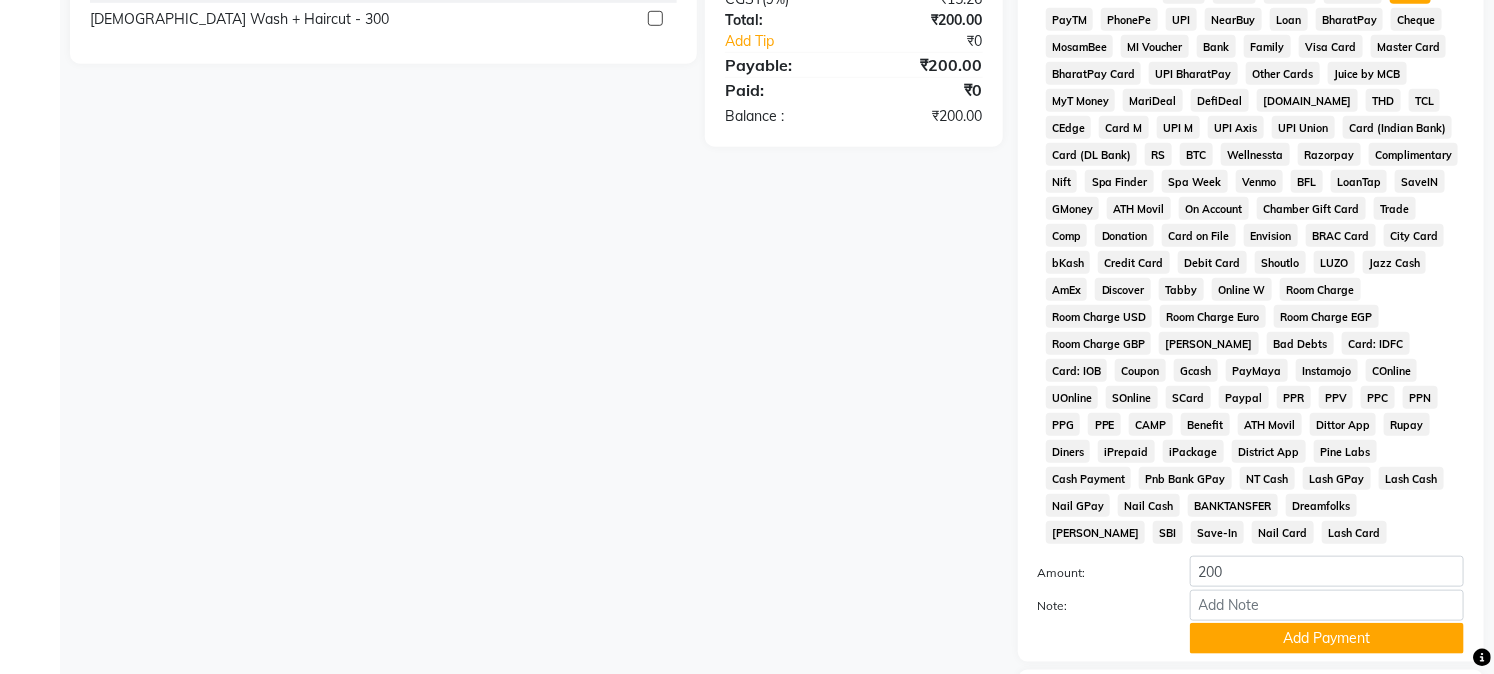 scroll, scrollTop: 735, scrollLeft: 0, axis: vertical 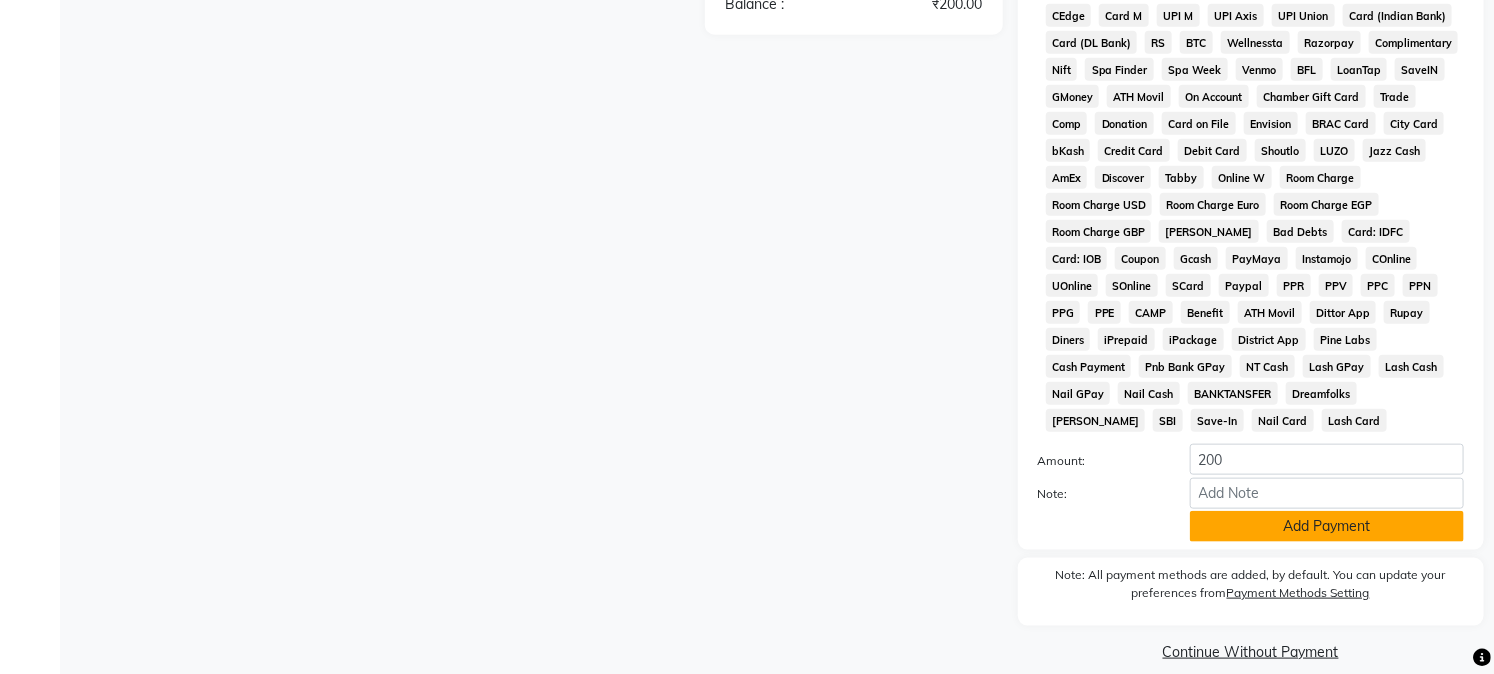 click on "Add Payment" 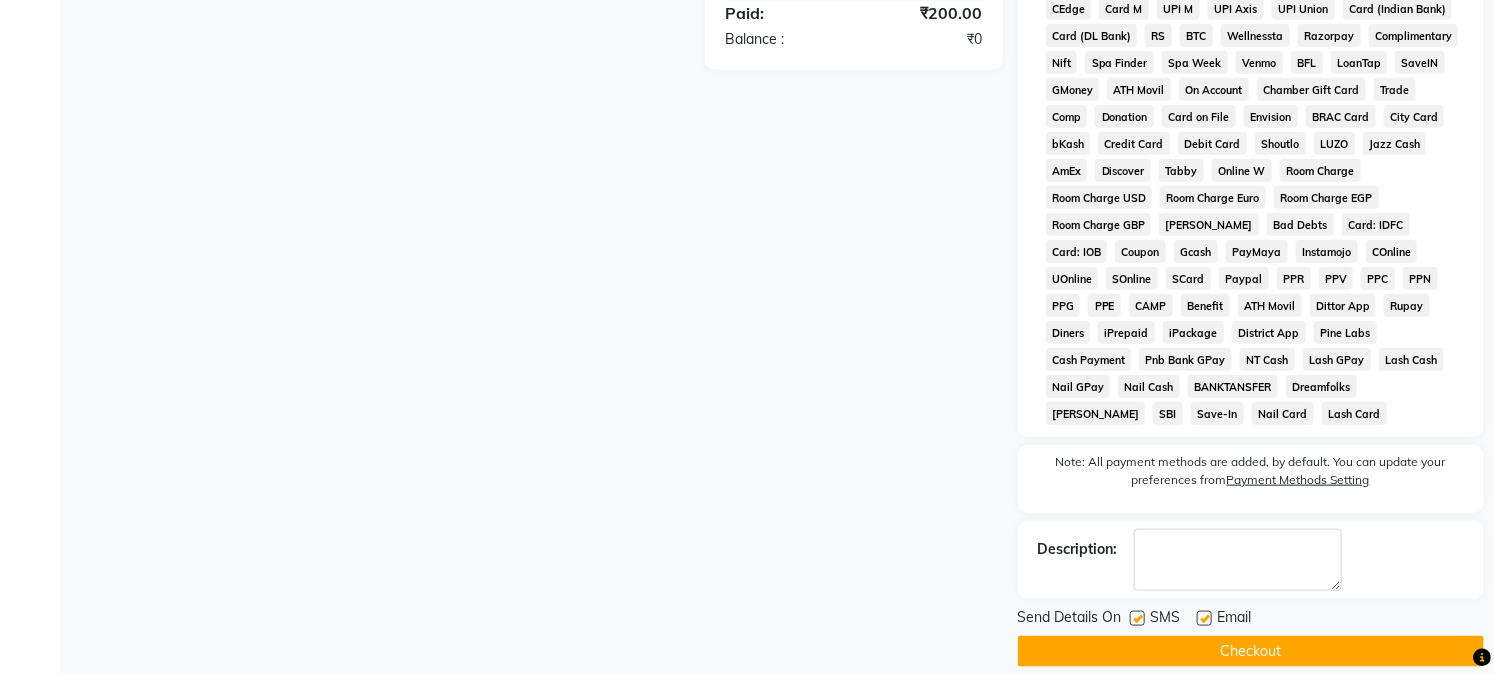 click on "Checkout" 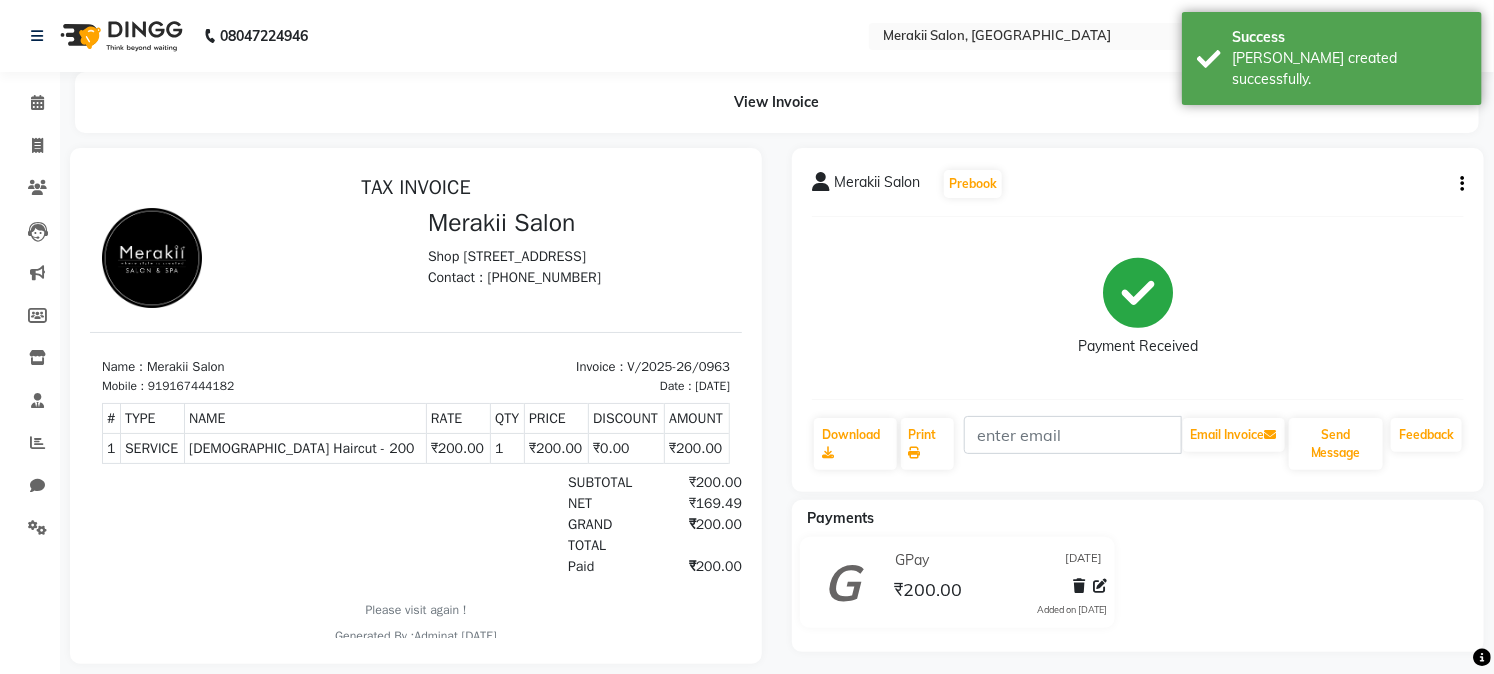 scroll, scrollTop: 0, scrollLeft: 0, axis: both 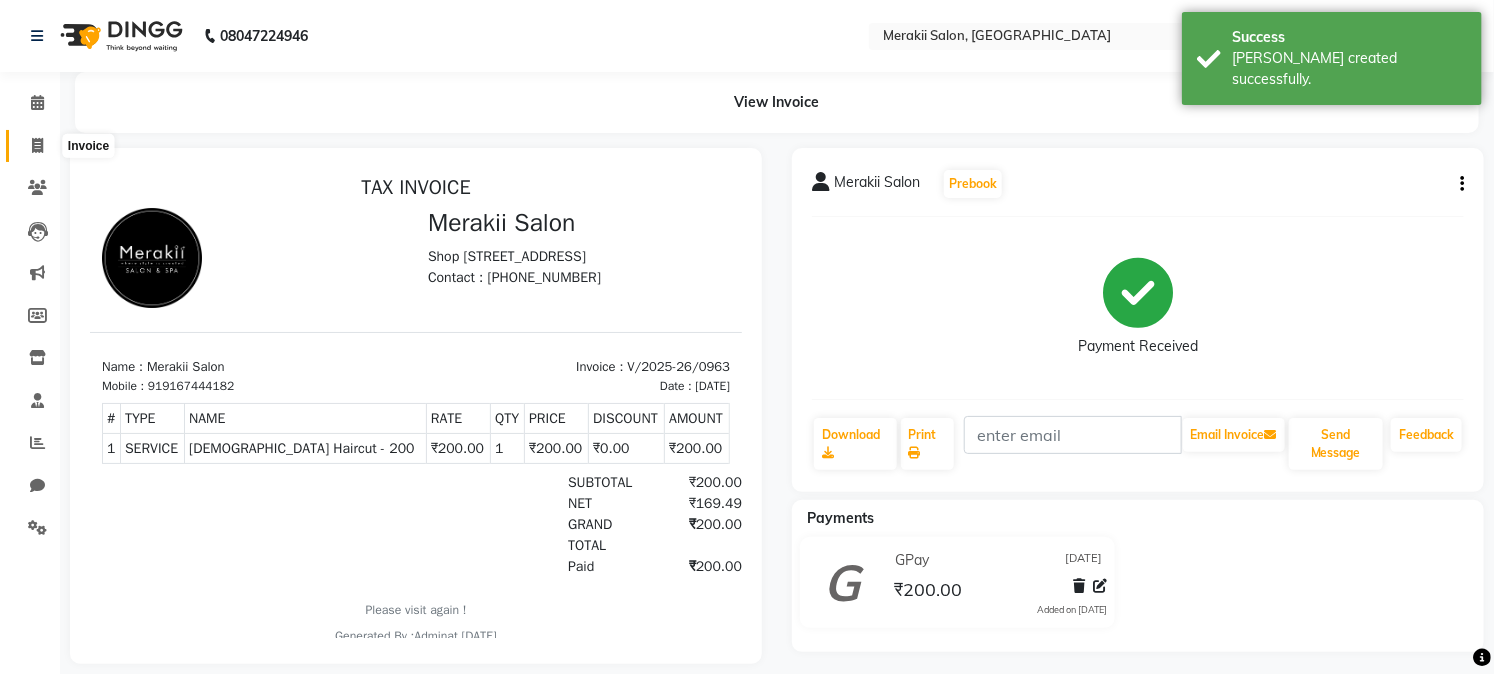 click 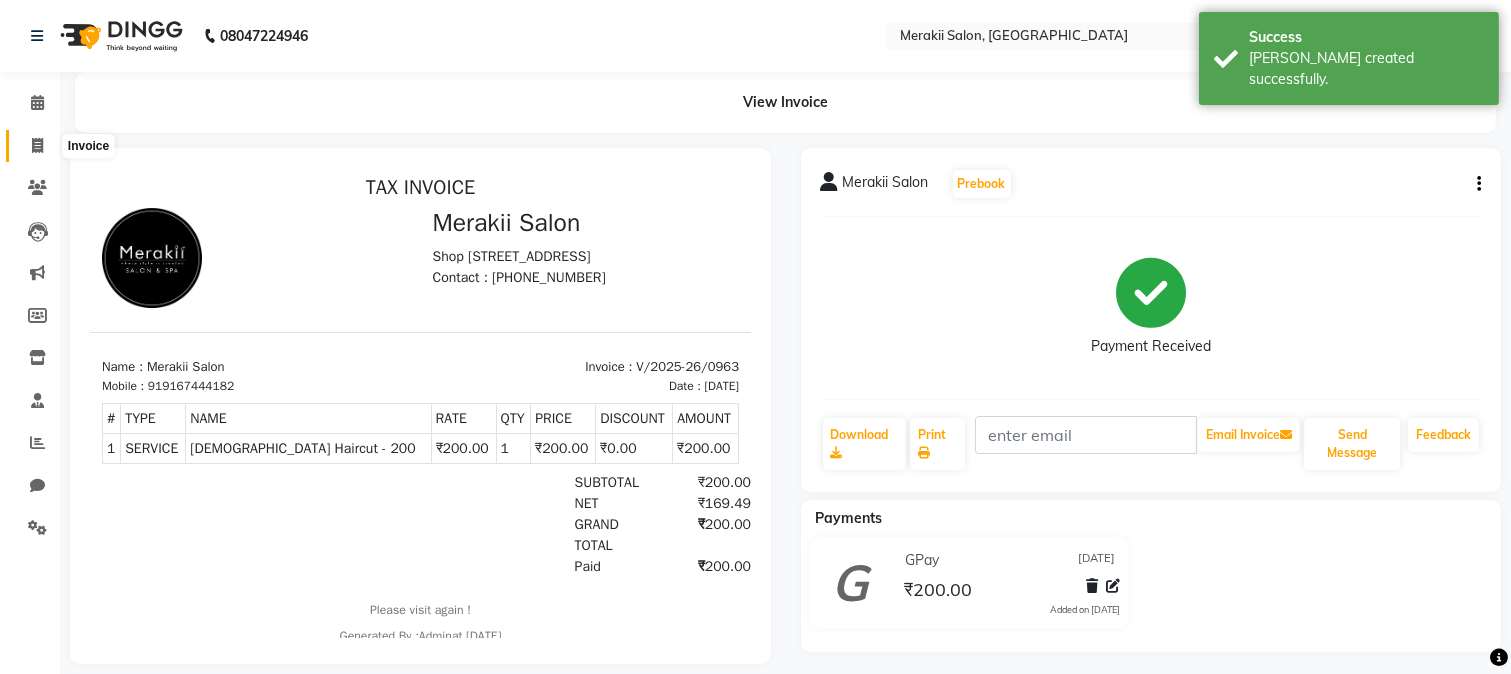 select on "7791" 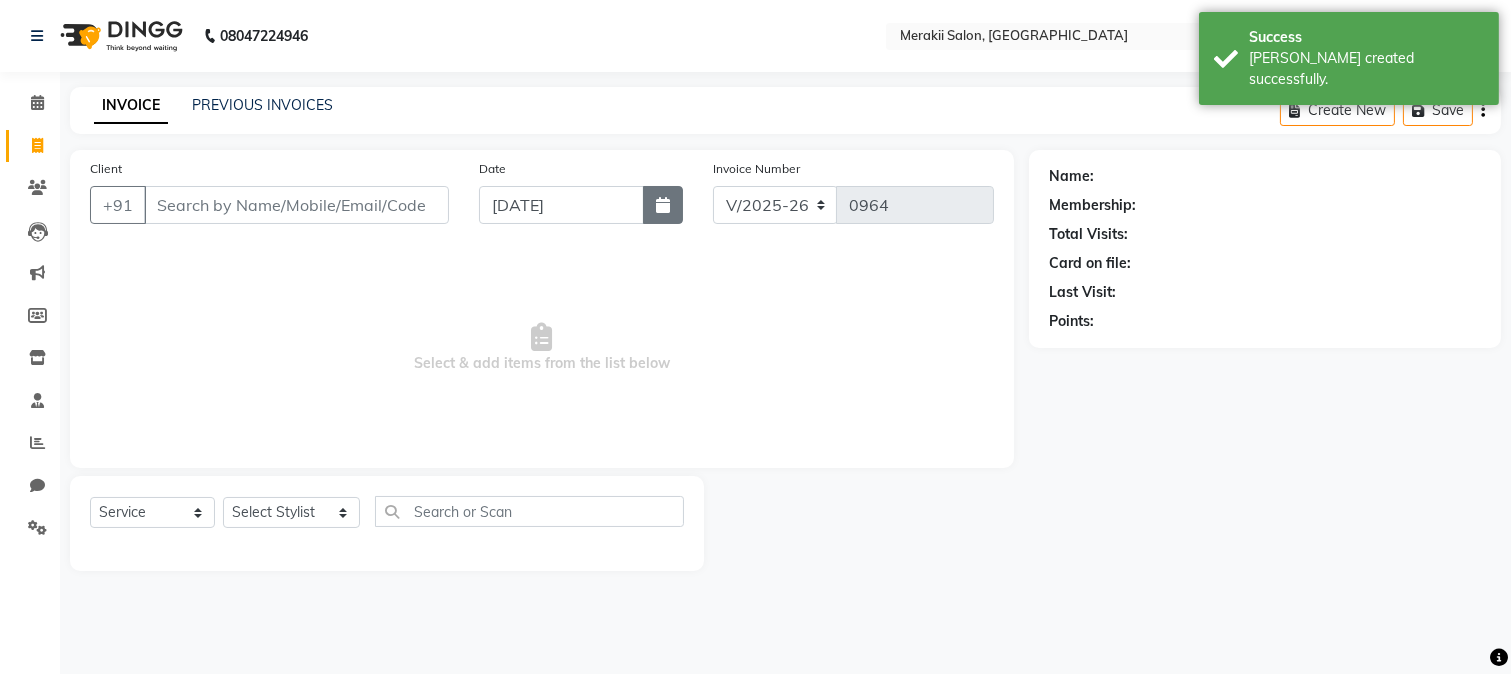 click 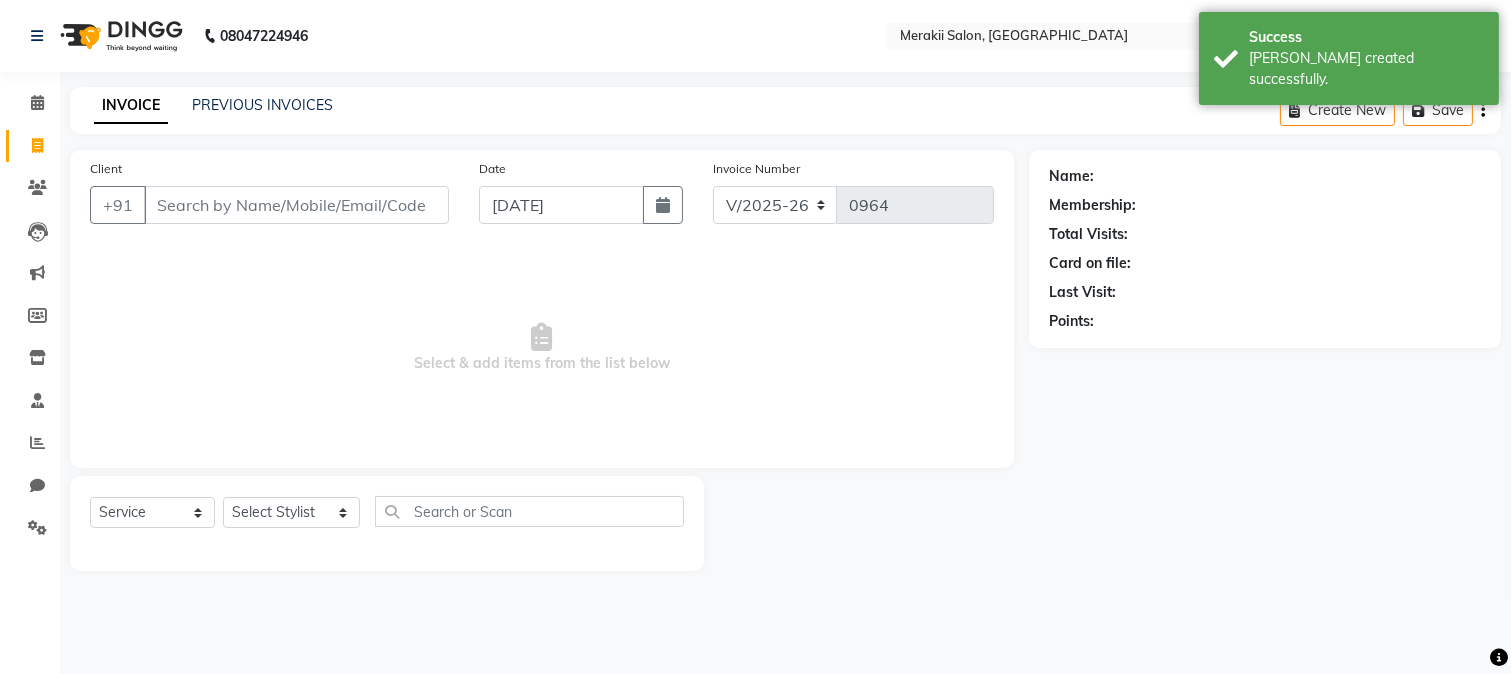 select on "7" 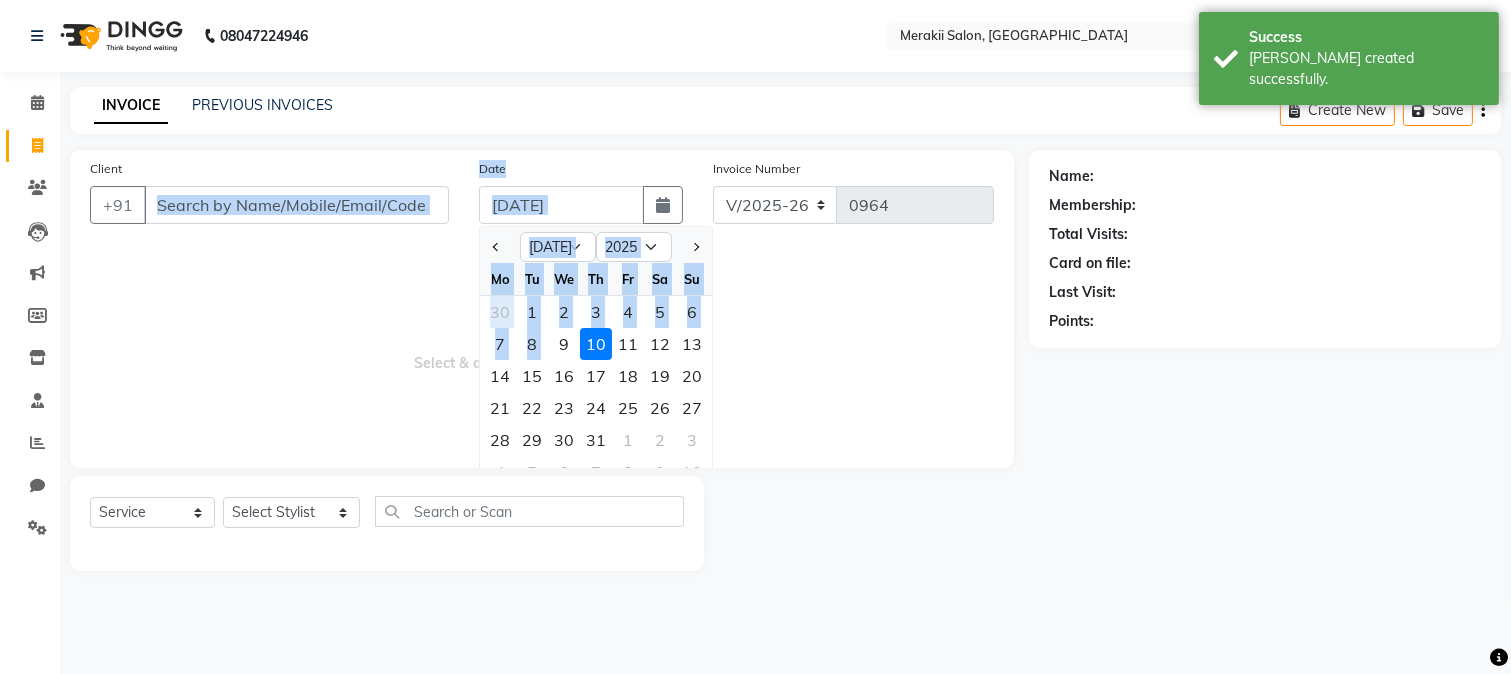 drag, startPoint x: 557, startPoint y: 334, endPoint x: 336, endPoint y: 198, distance: 259.49374 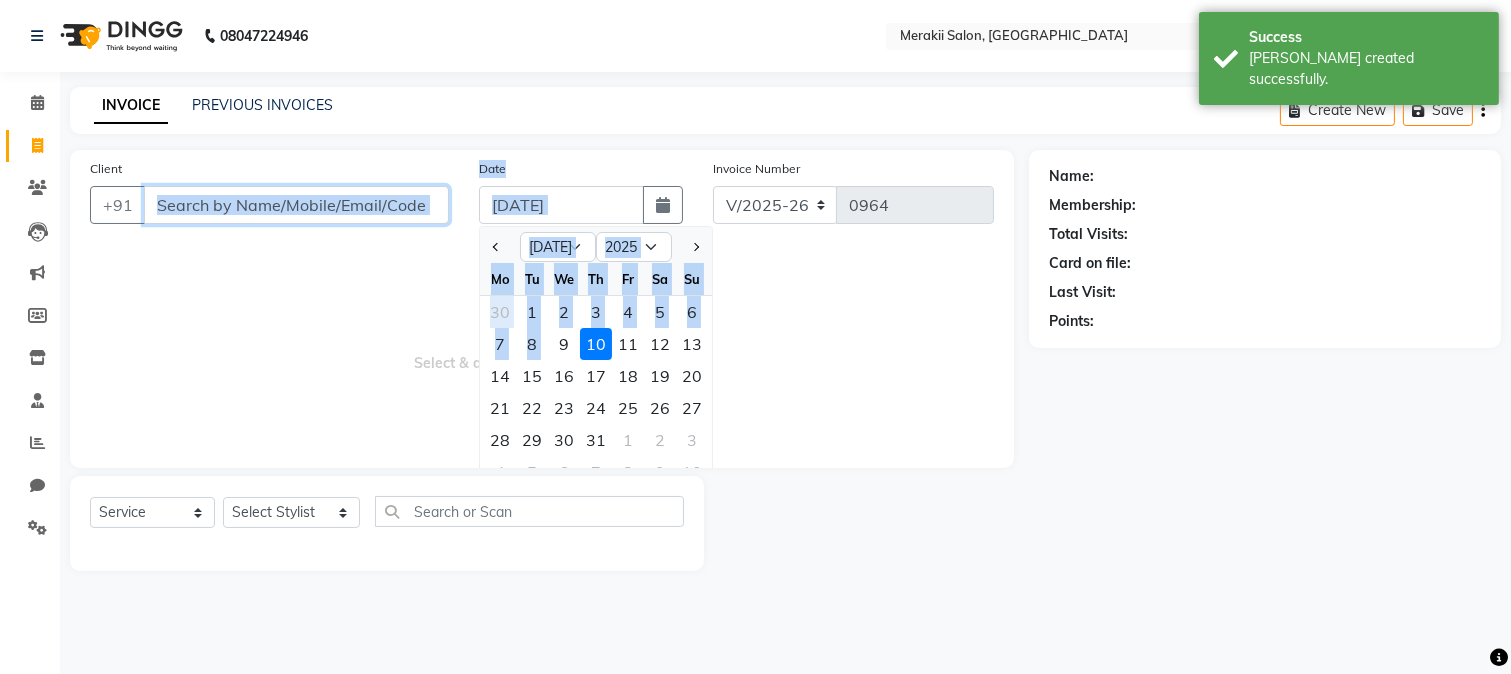 click on "Client" at bounding box center (296, 205) 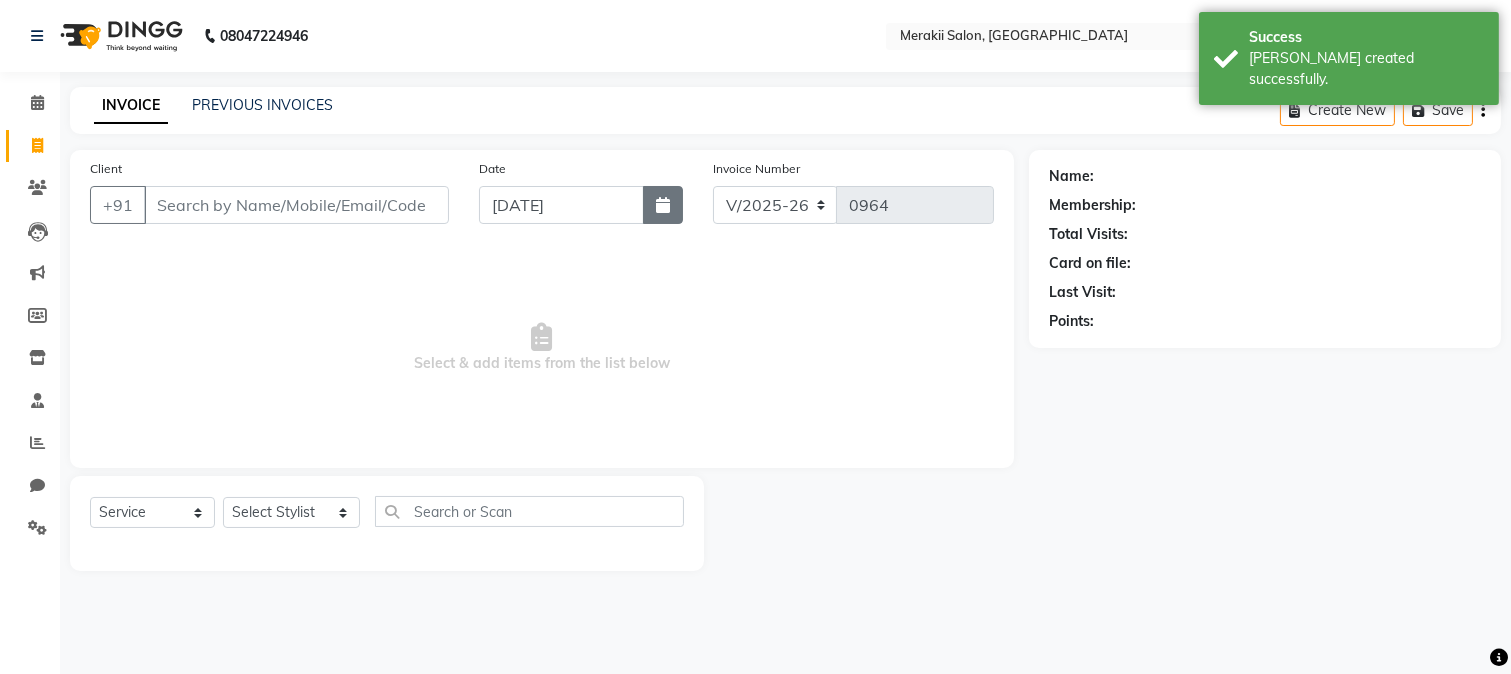 click 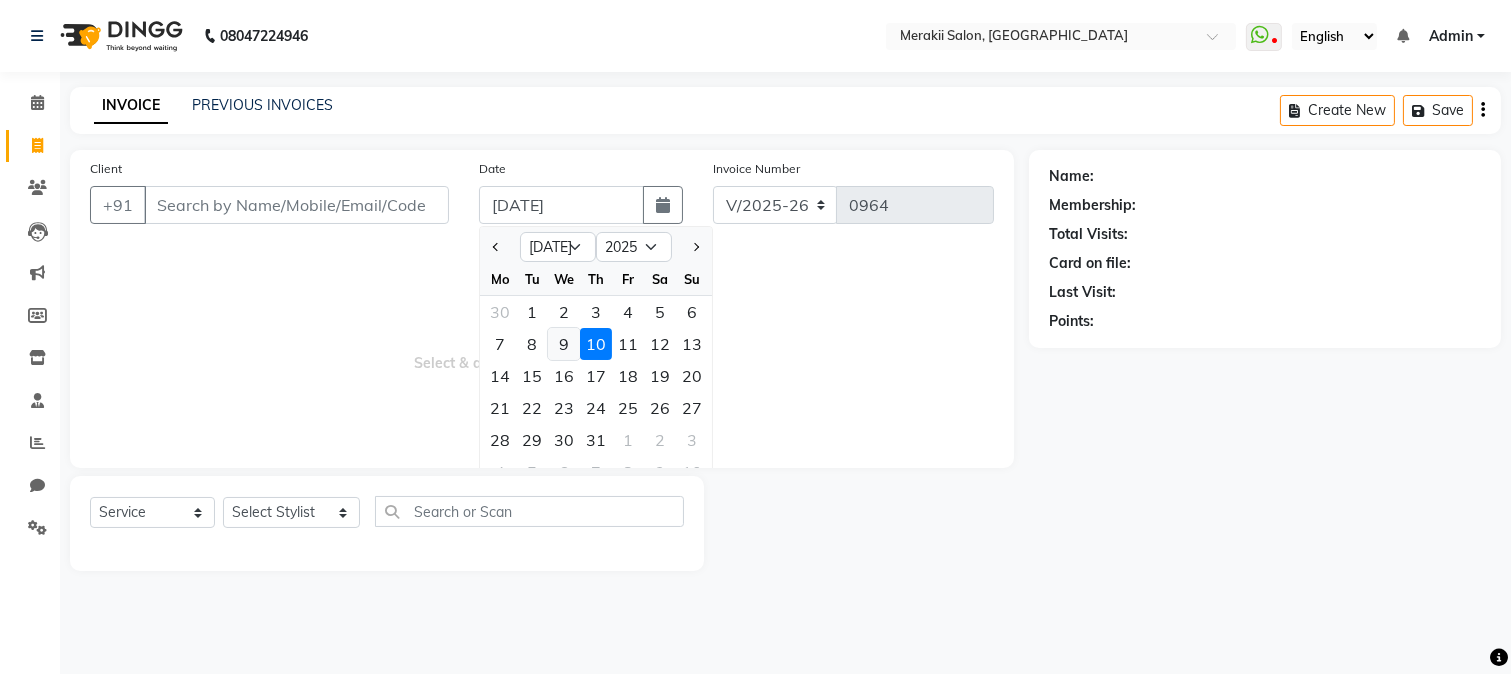 click on "9" 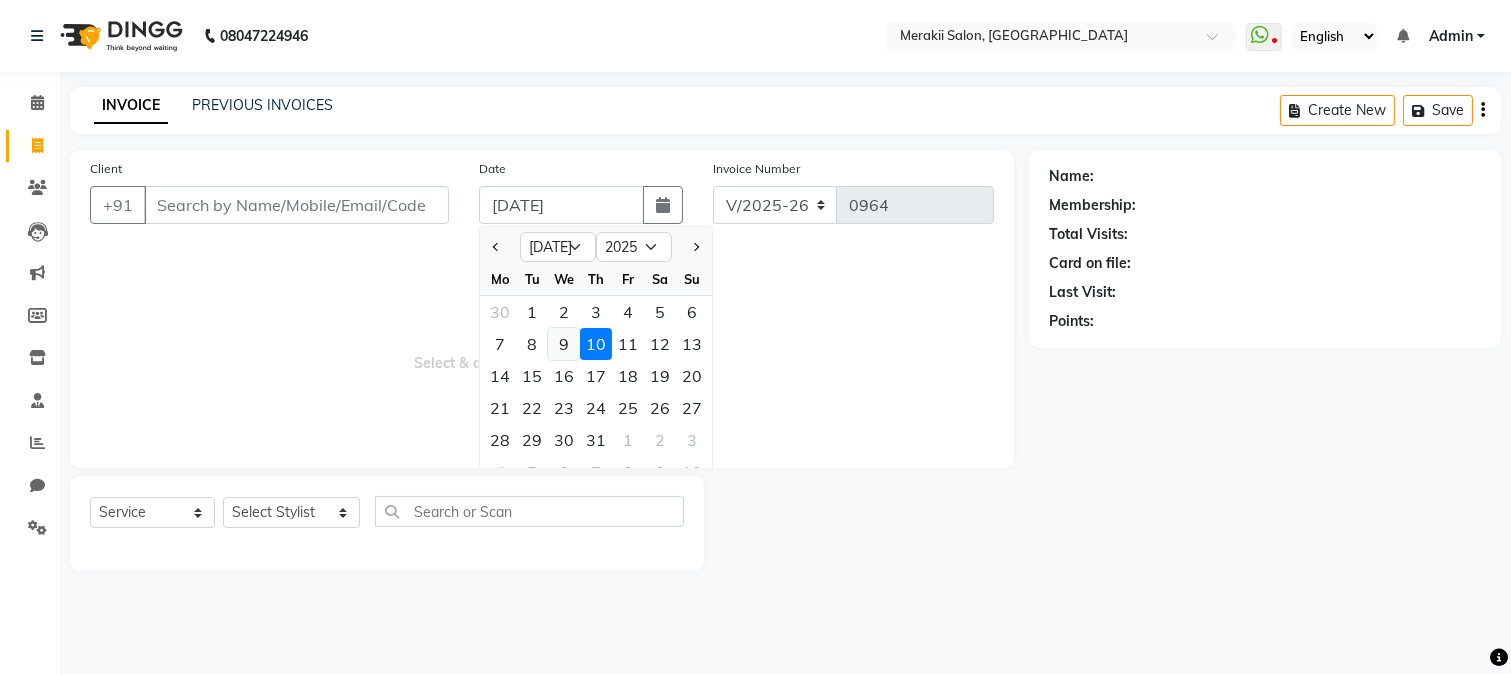 type on "[DATE]" 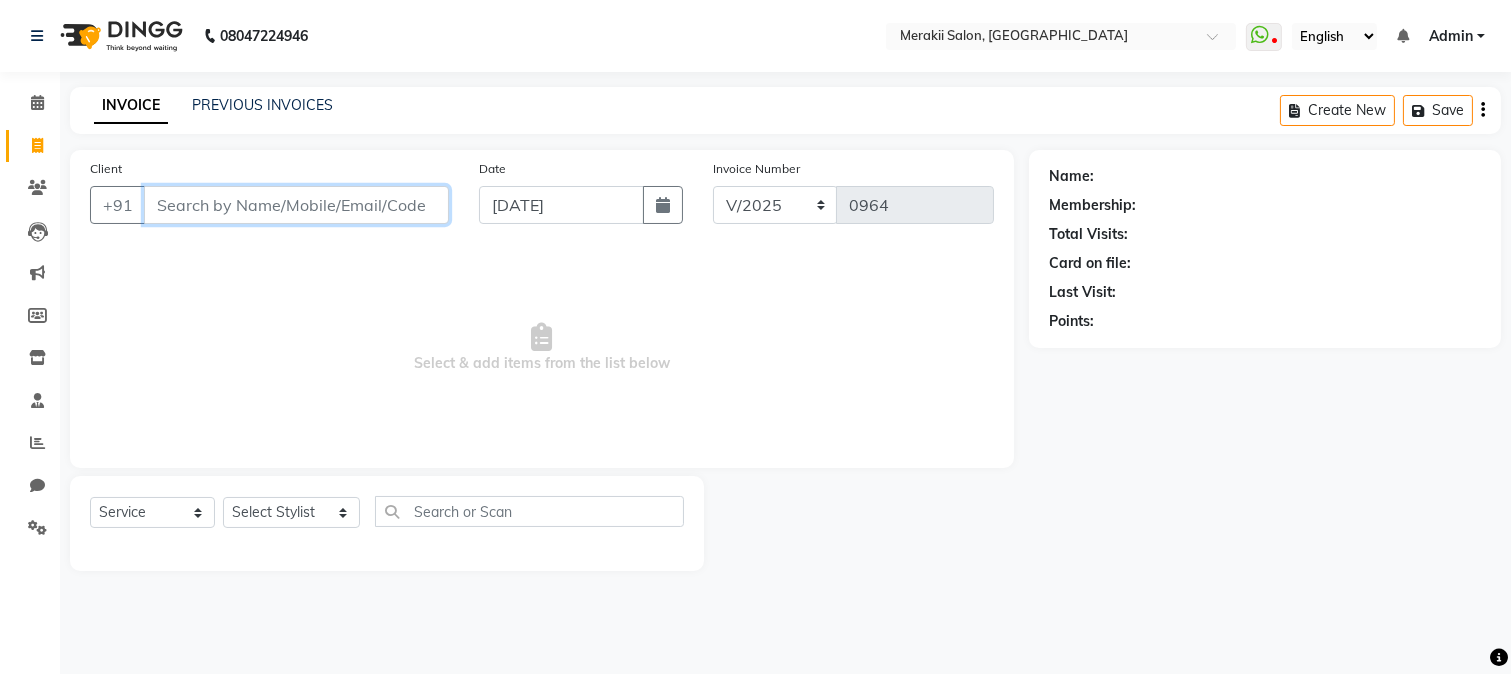 click on "Client" at bounding box center (296, 205) 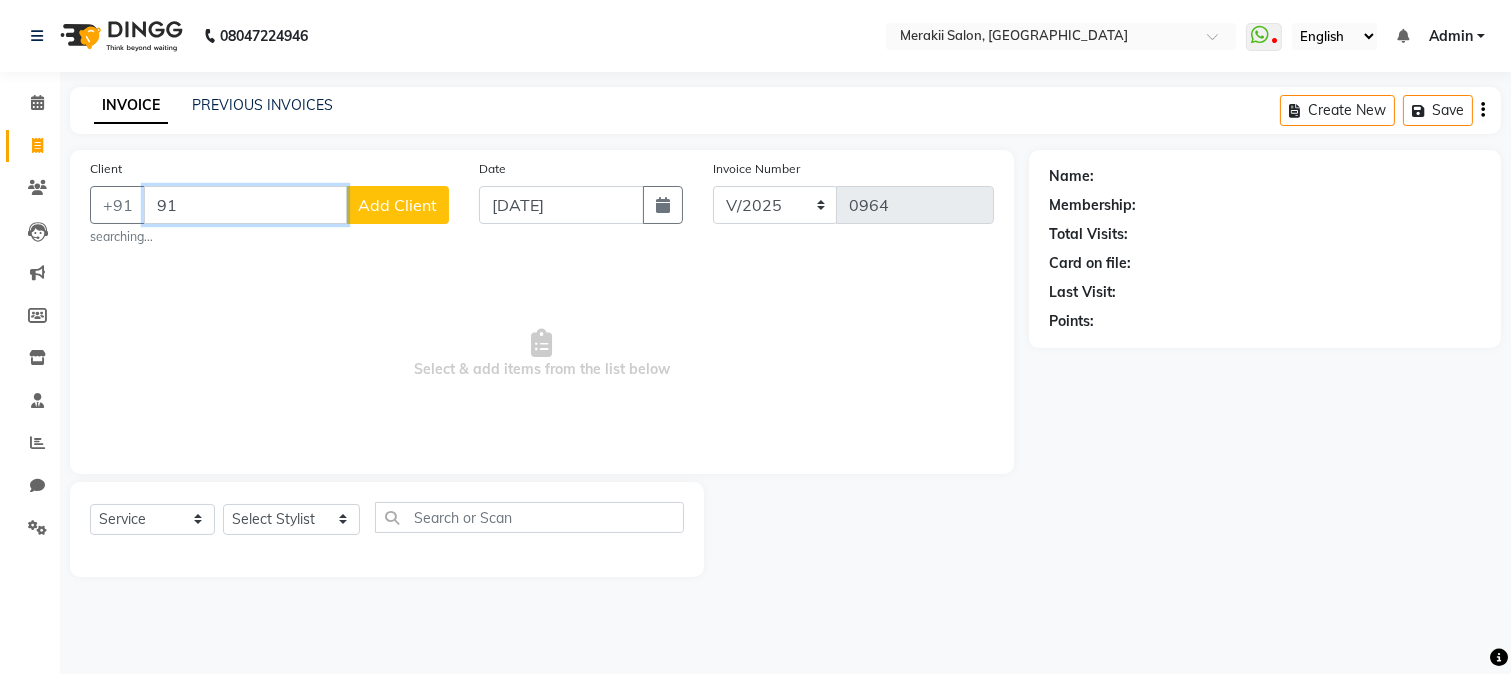 type on "9" 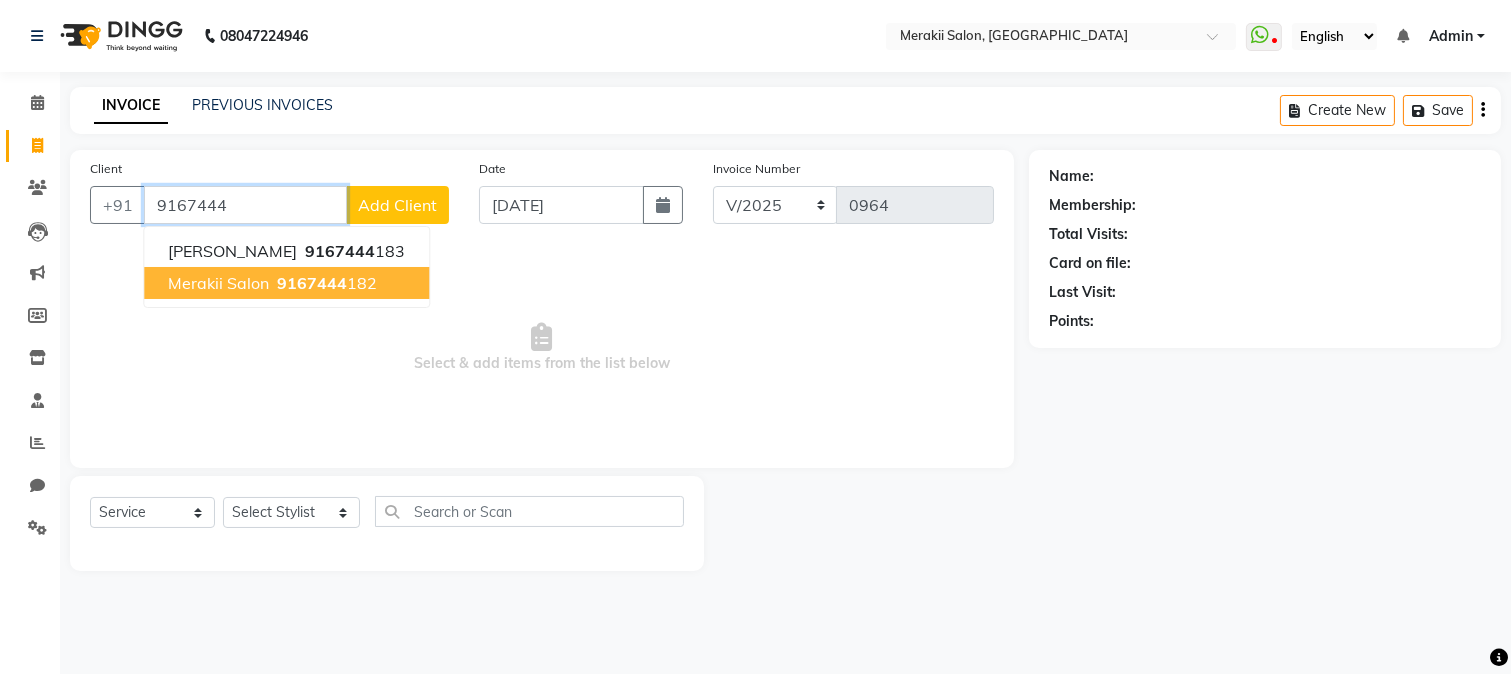 click on "Merakii Salon   9167444 182" at bounding box center (286, 283) 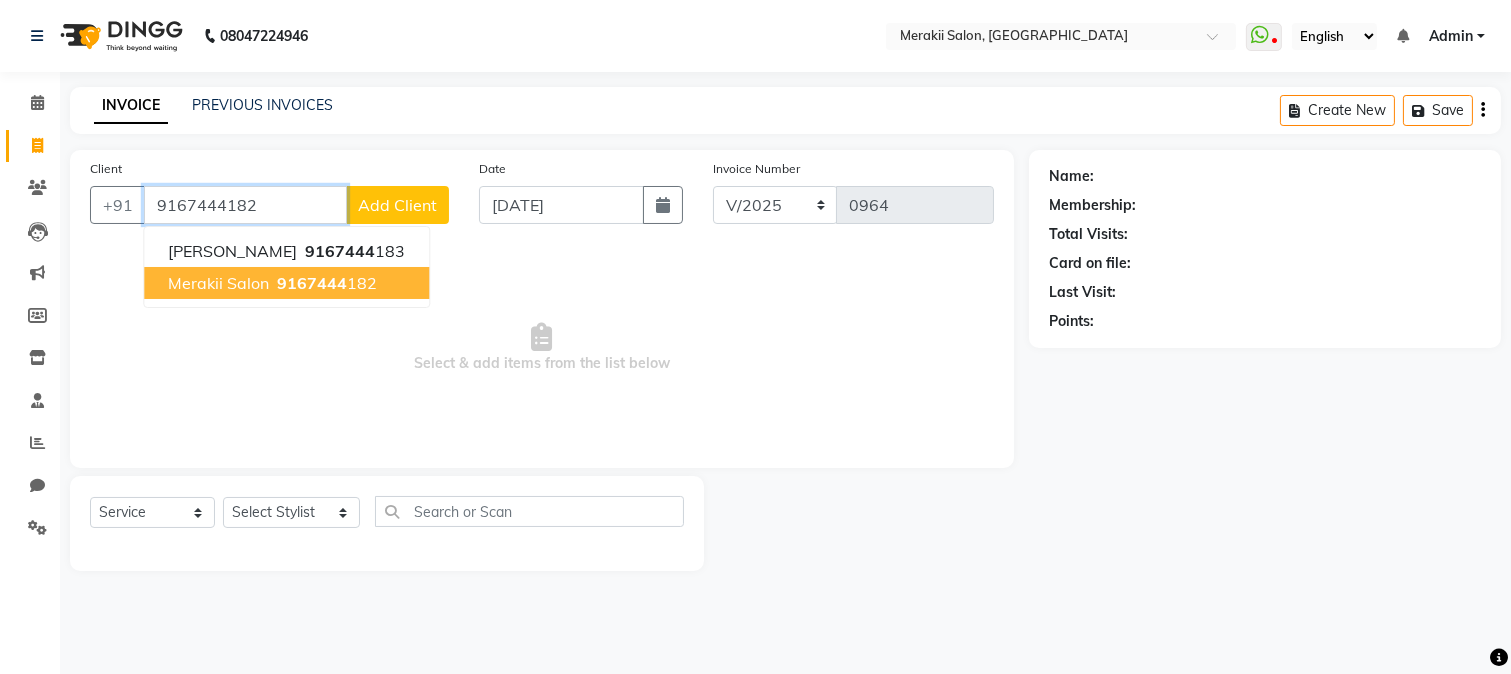 type on "9167444182" 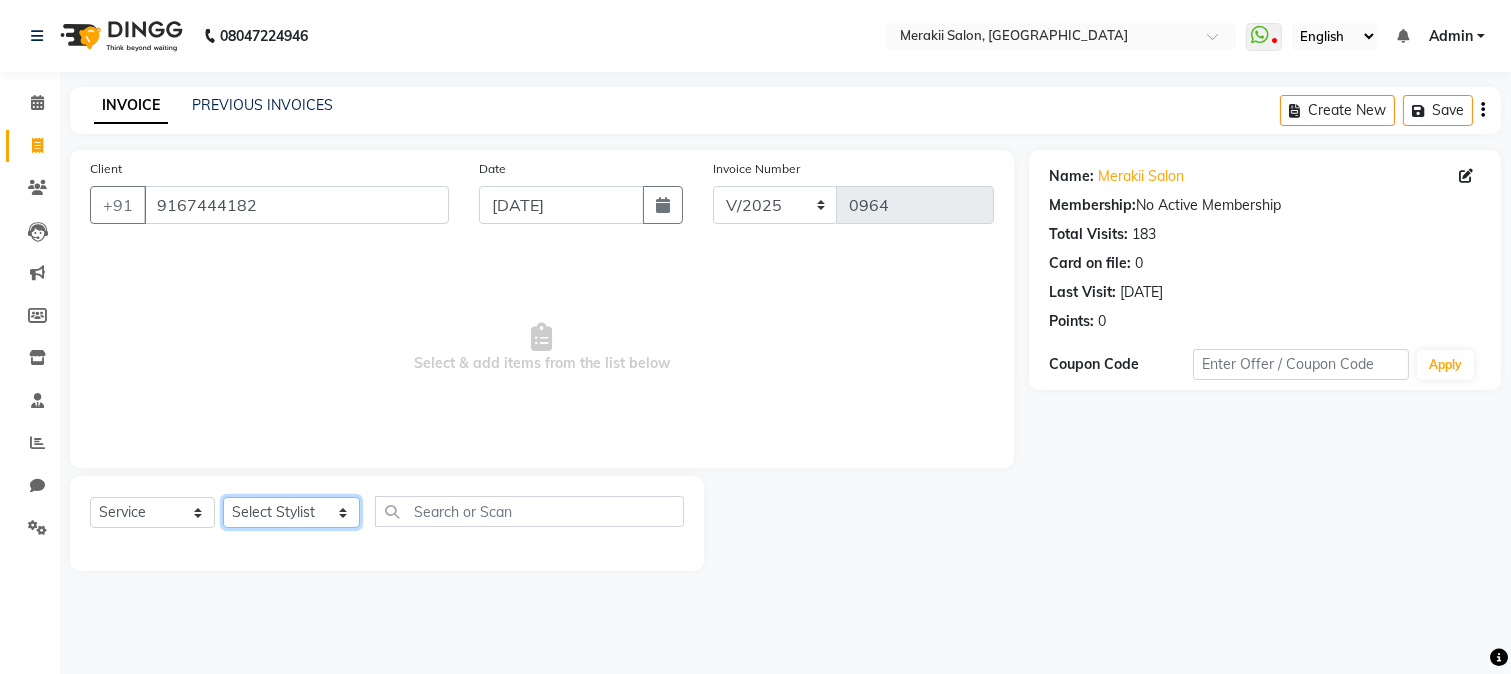 click on "Select Stylist [PERSON_NAME] [PERSON_NAME] Bhul [MEDICAL_DATA][PERSON_NAME] [PERSON_NAME] [PERSON_NAME]" 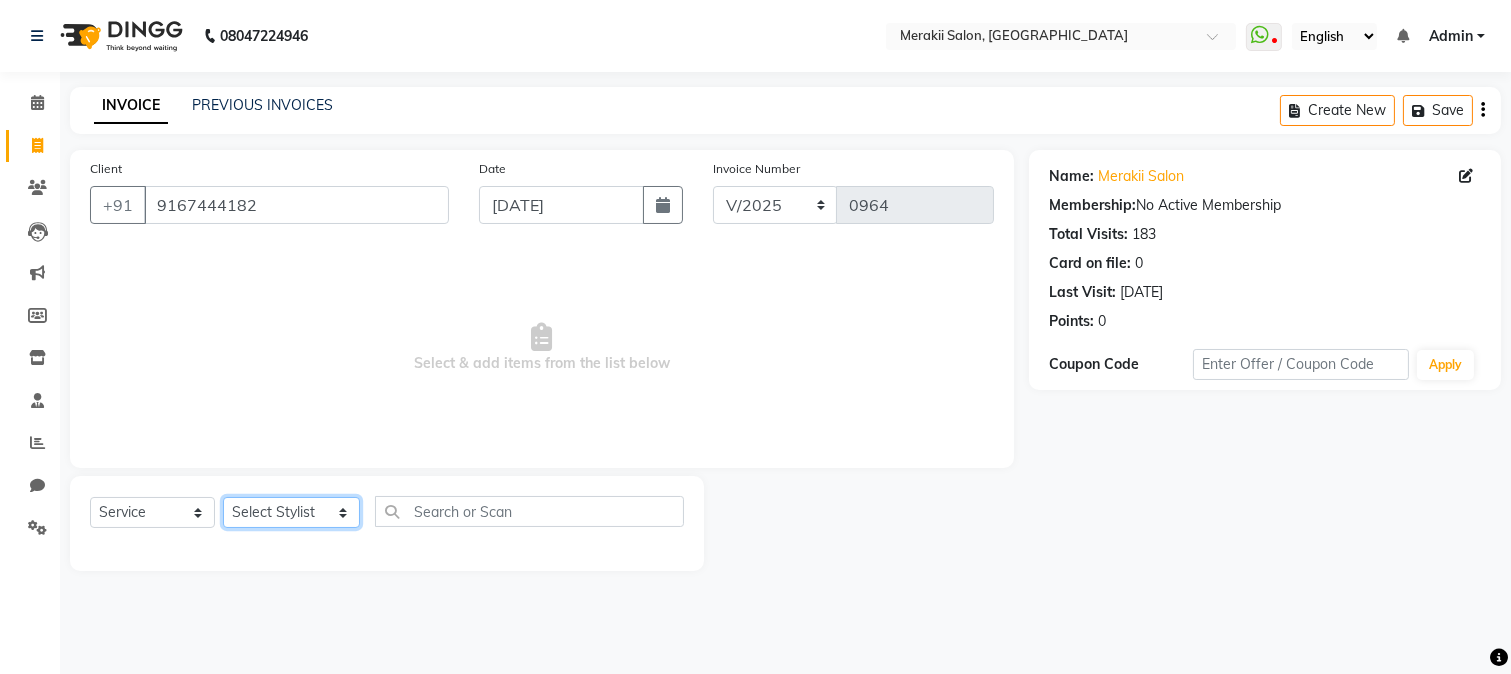 select on "74849" 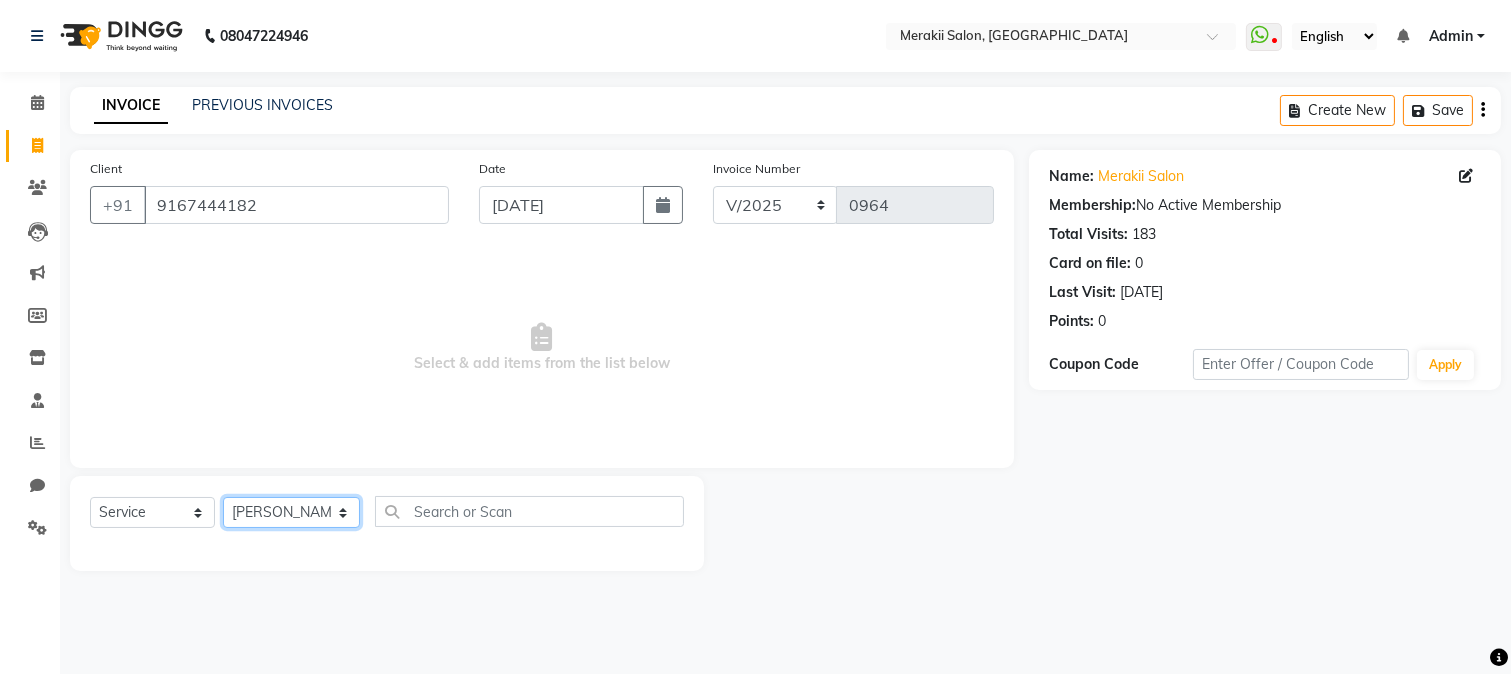 click on "Select Stylist [PERSON_NAME] [PERSON_NAME] Bhul [MEDICAL_DATA][PERSON_NAME] [PERSON_NAME] [PERSON_NAME]" 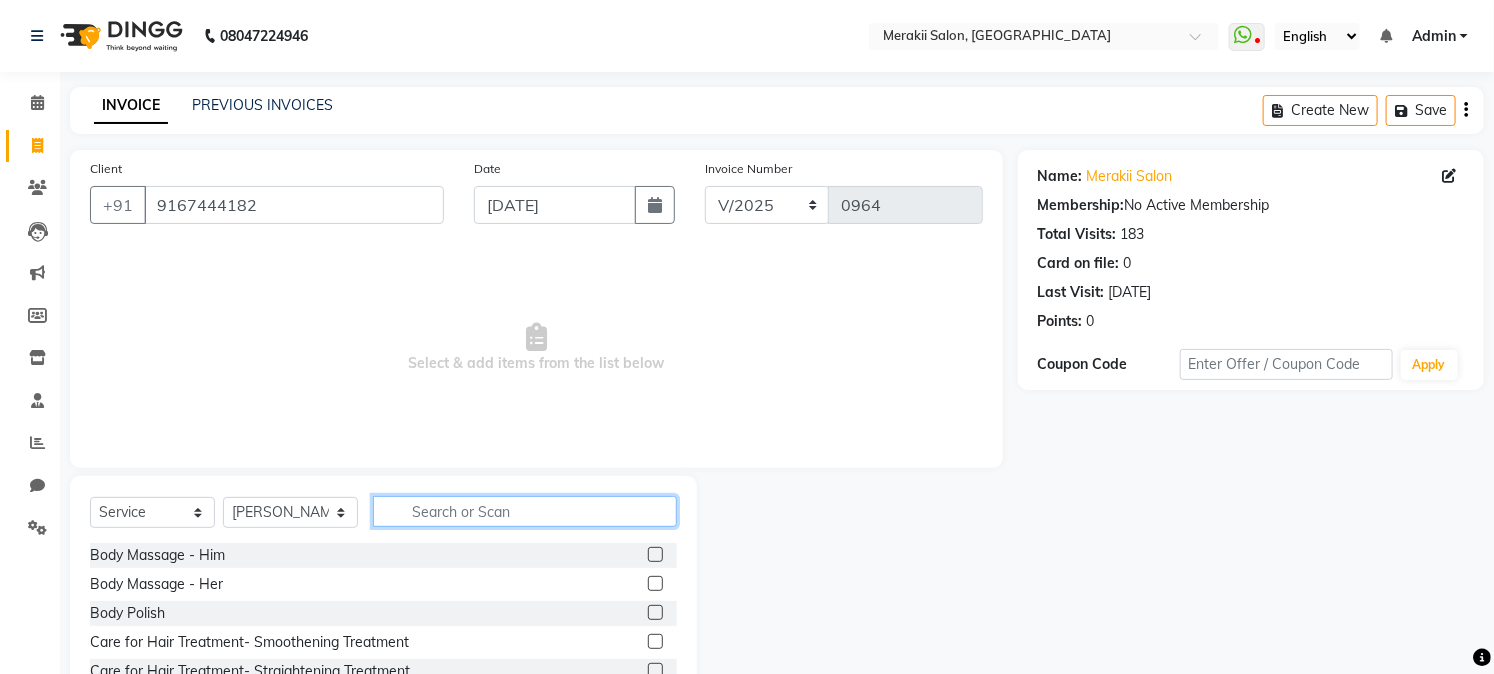 click 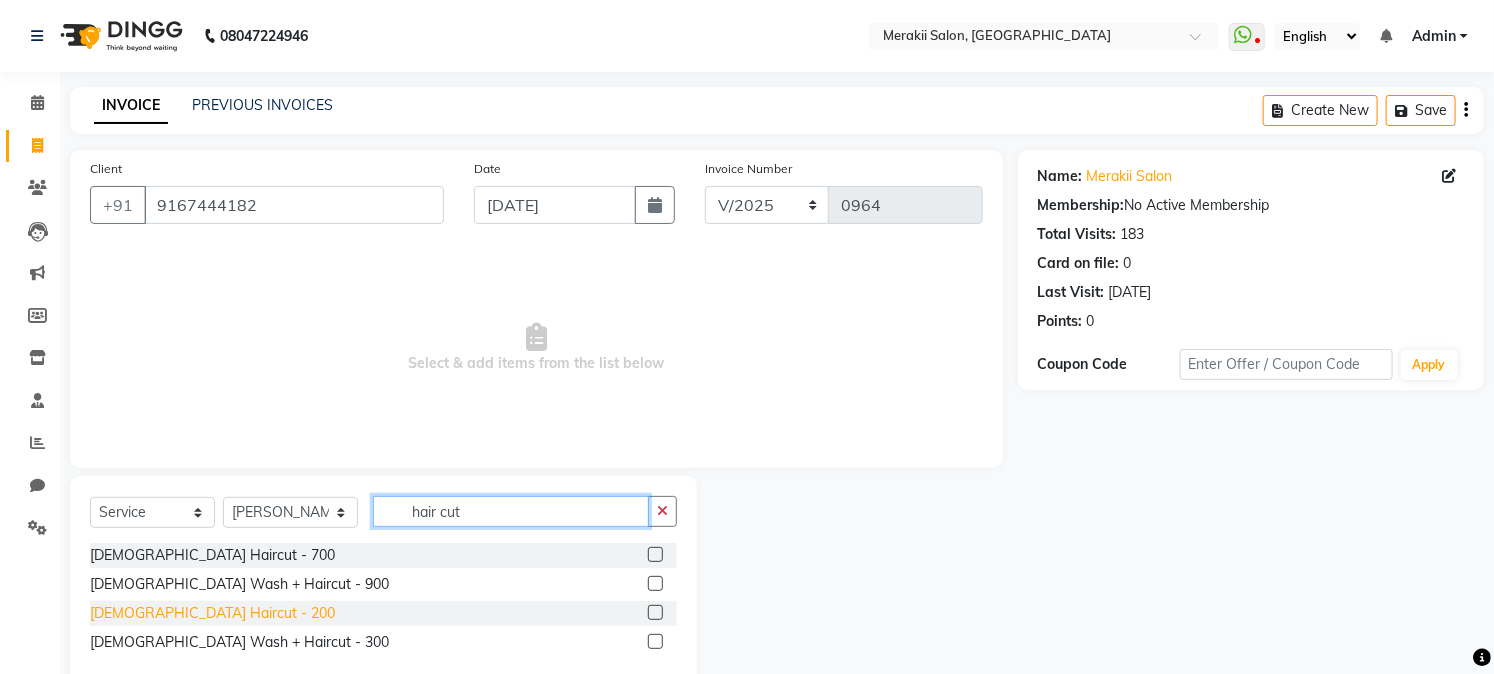 type on "hair cut" 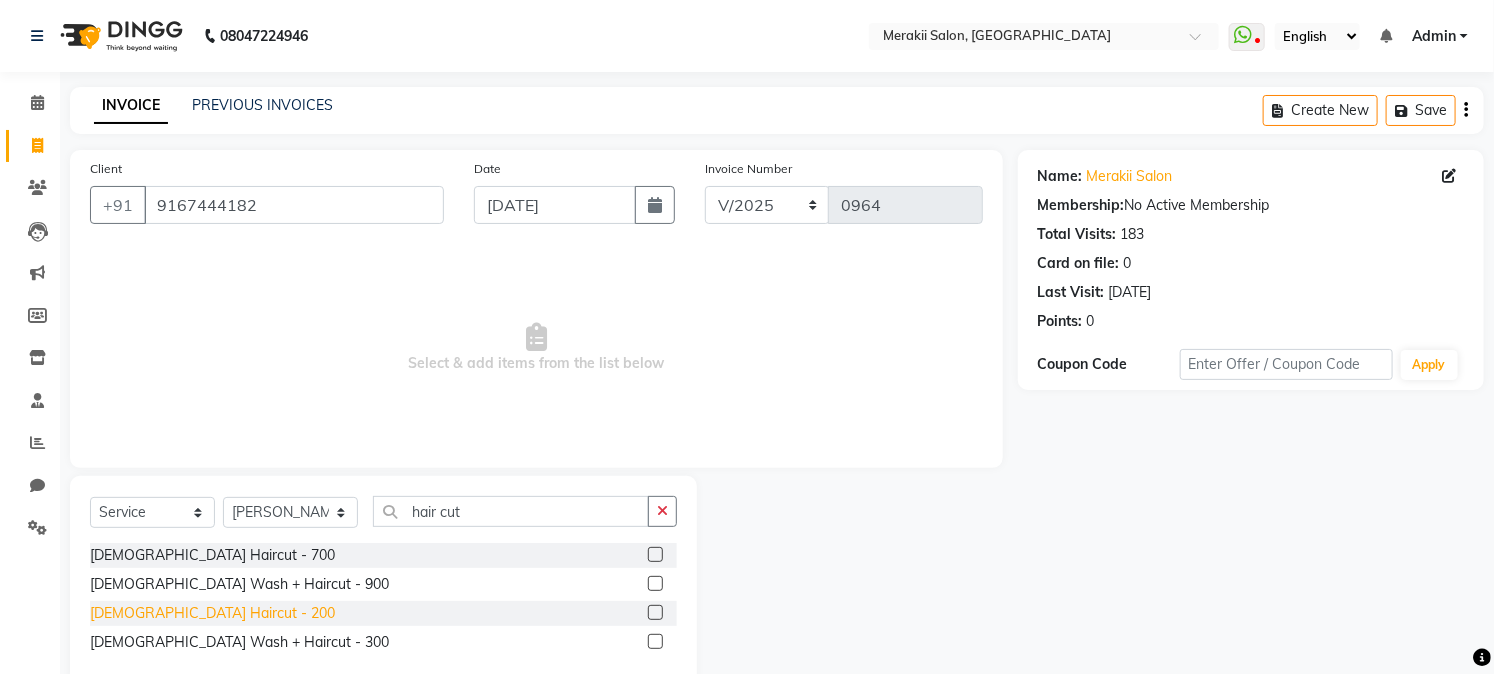 click on "[DEMOGRAPHIC_DATA] Haircut - 200" 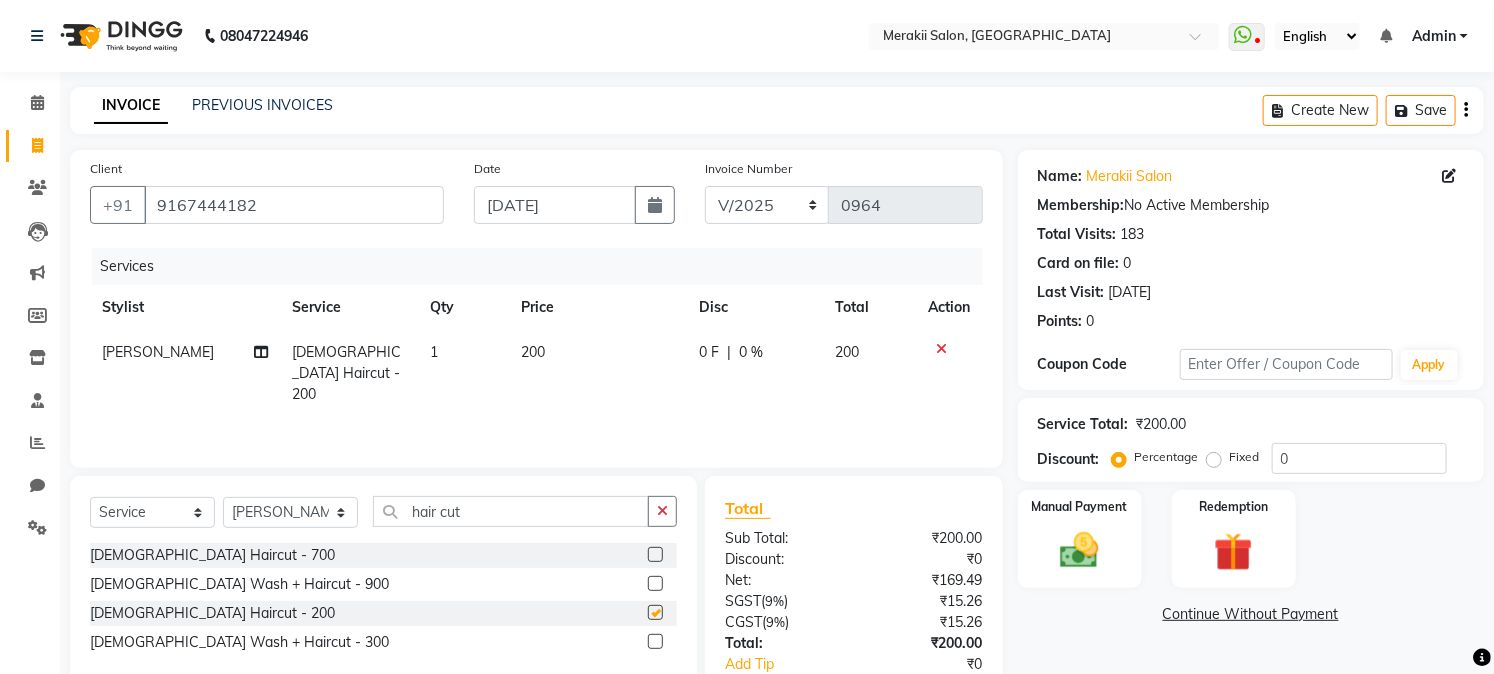 checkbox on "false" 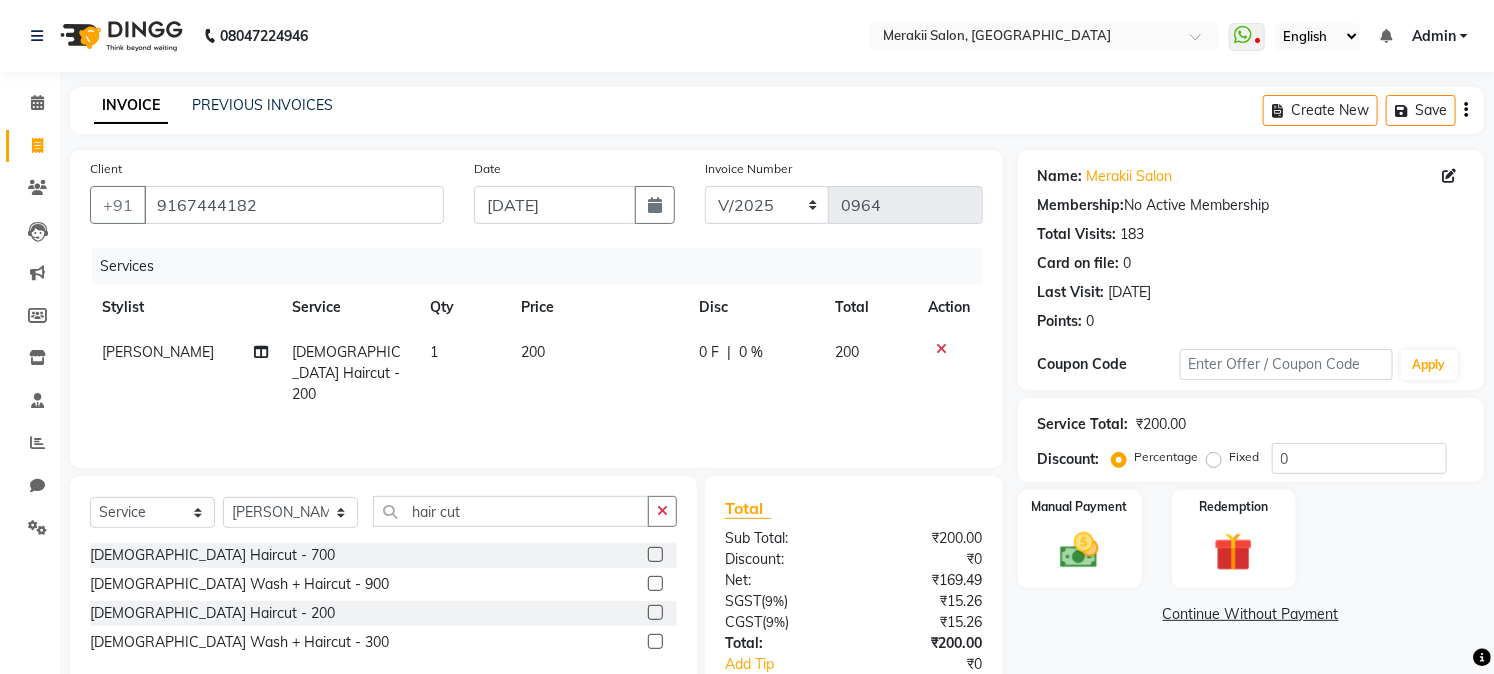click on "Percentage   Fixed" 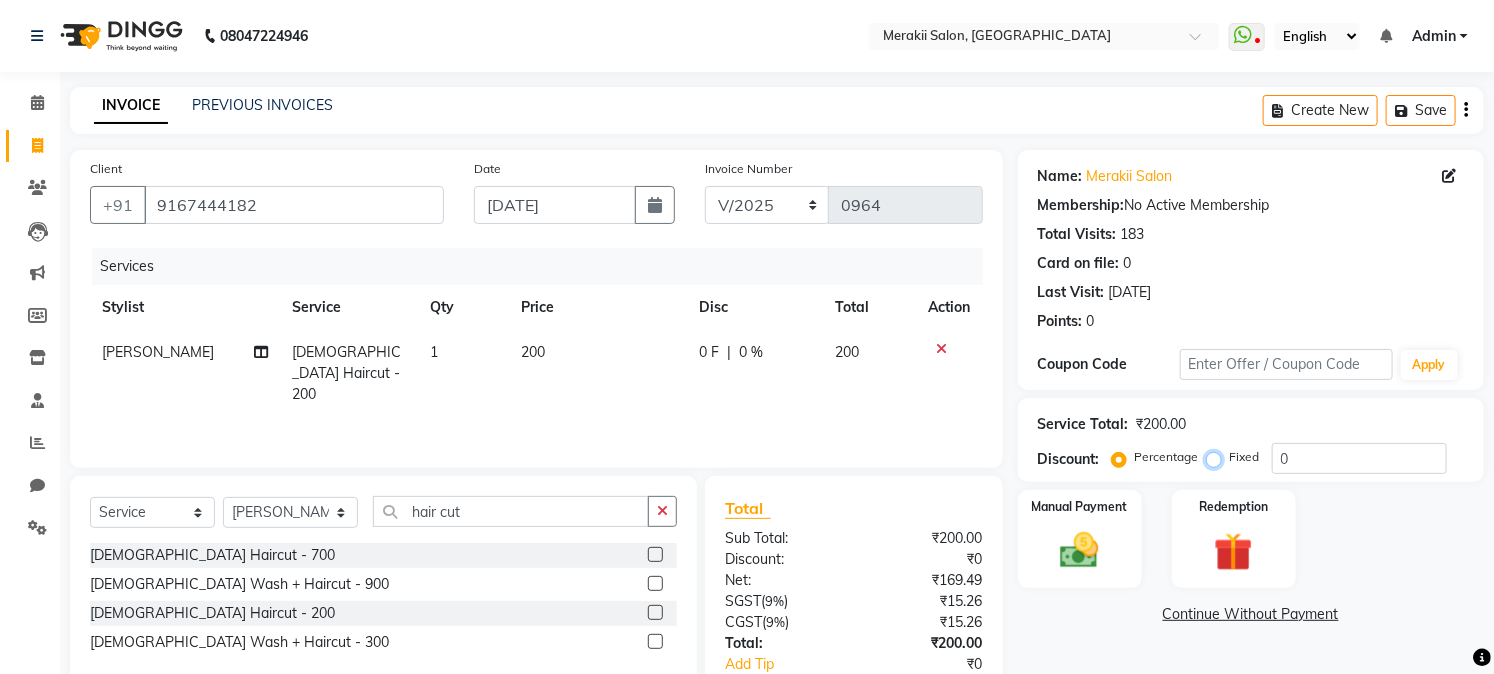 click on "Fixed" at bounding box center (1218, 457) 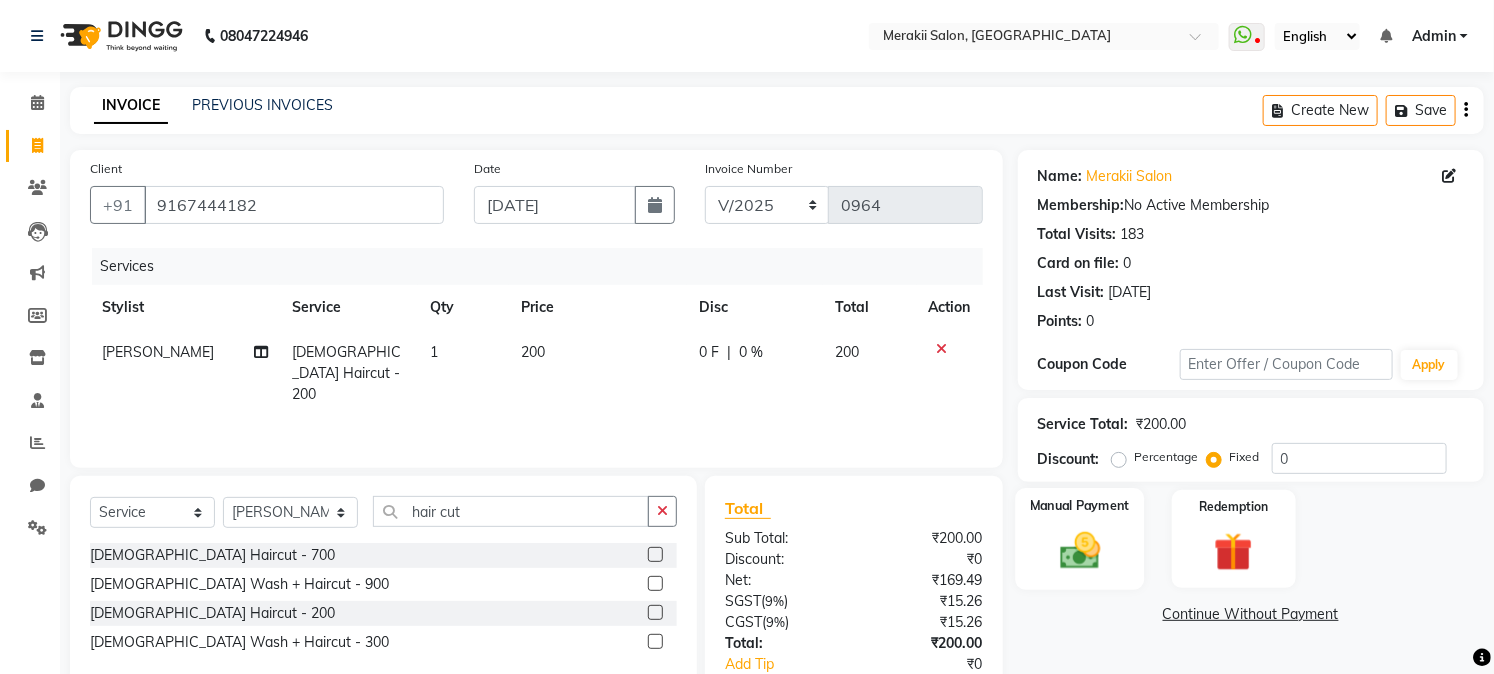 click on "Manual Payment" 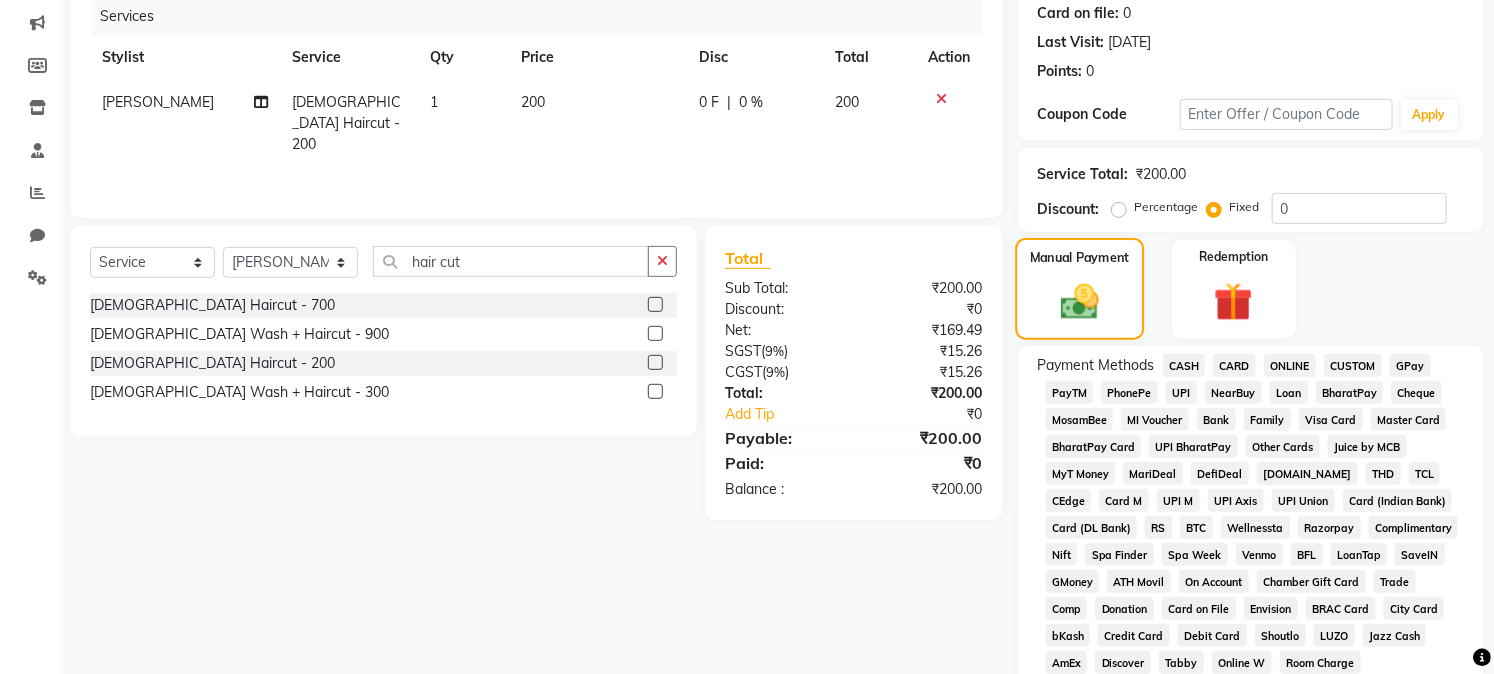 scroll, scrollTop: 256, scrollLeft: 0, axis: vertical 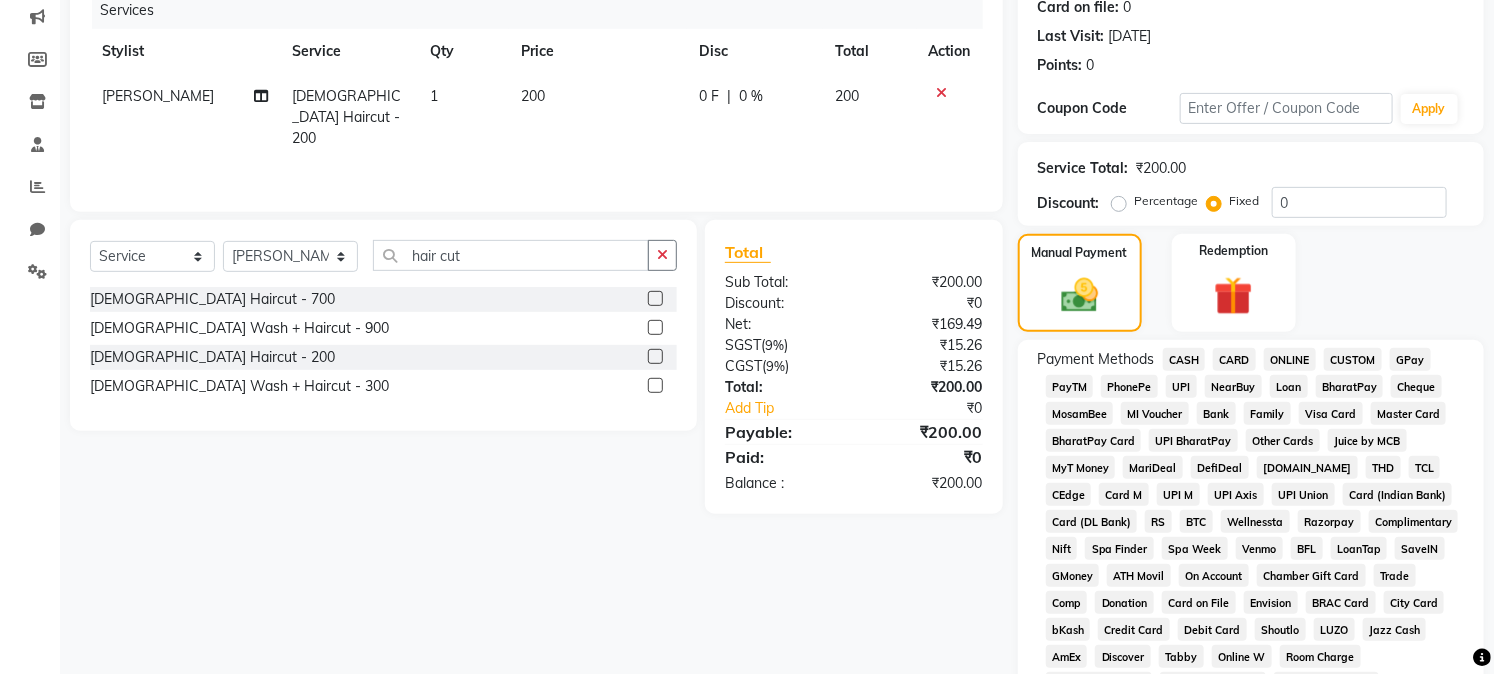 click on "CASH" 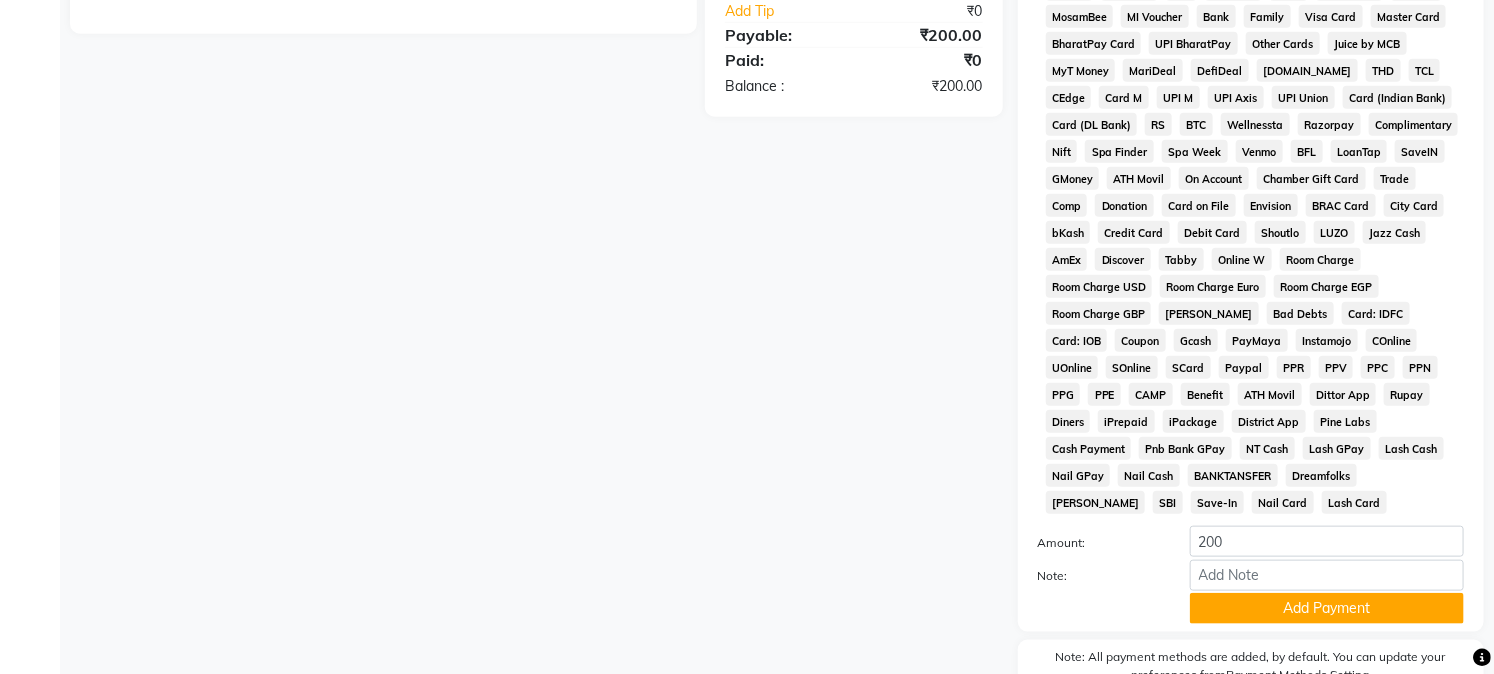 scroll, scrollTop: 735, scrollLeft: 0, axis: vertical 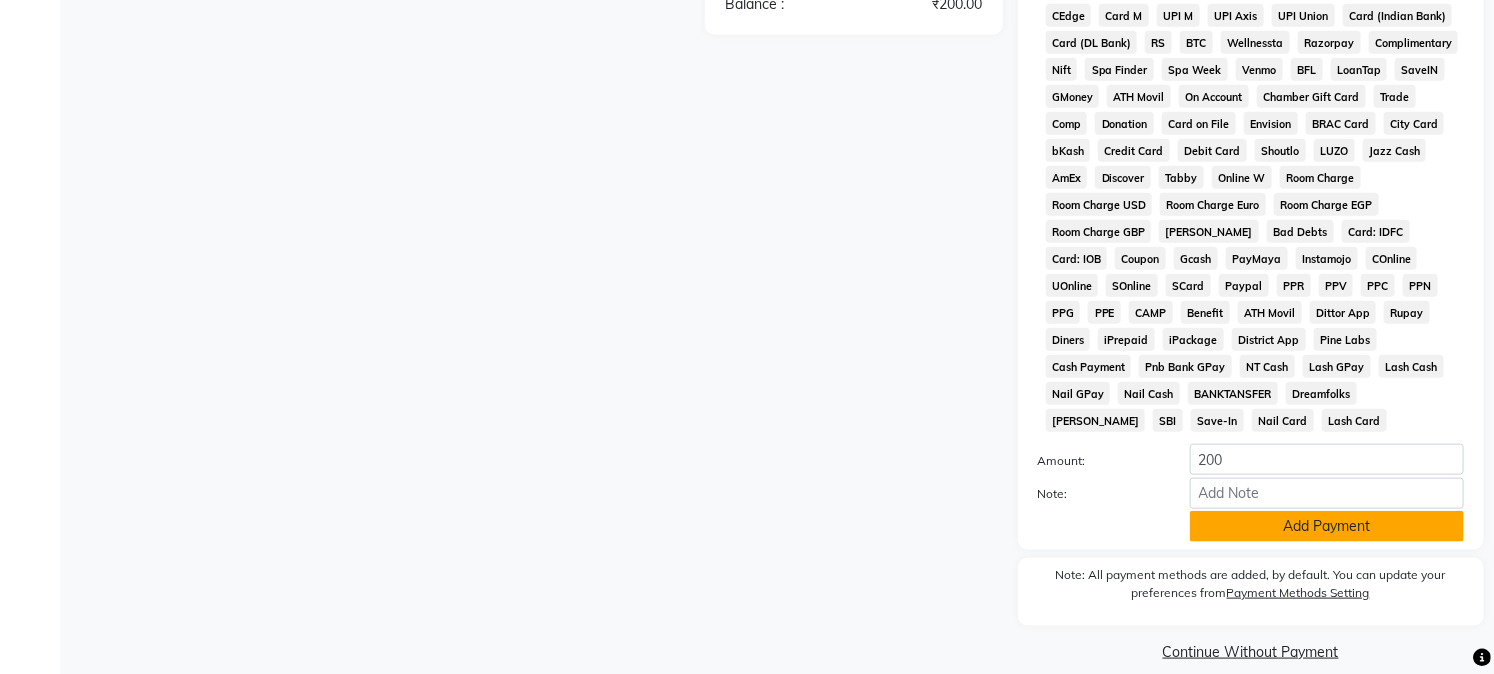 click on "Add Payment" 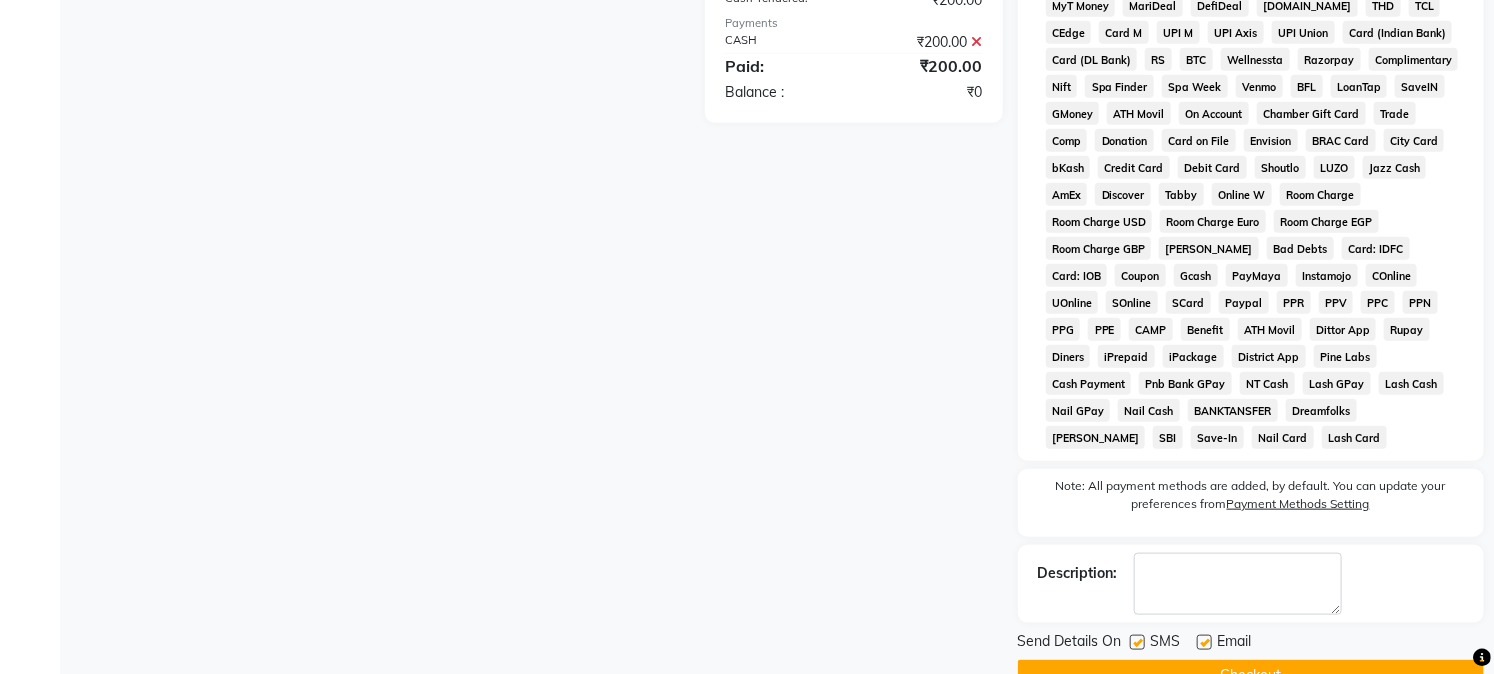 scroll, scrollTop: 742, scrollLeft: 0, axis: vertical 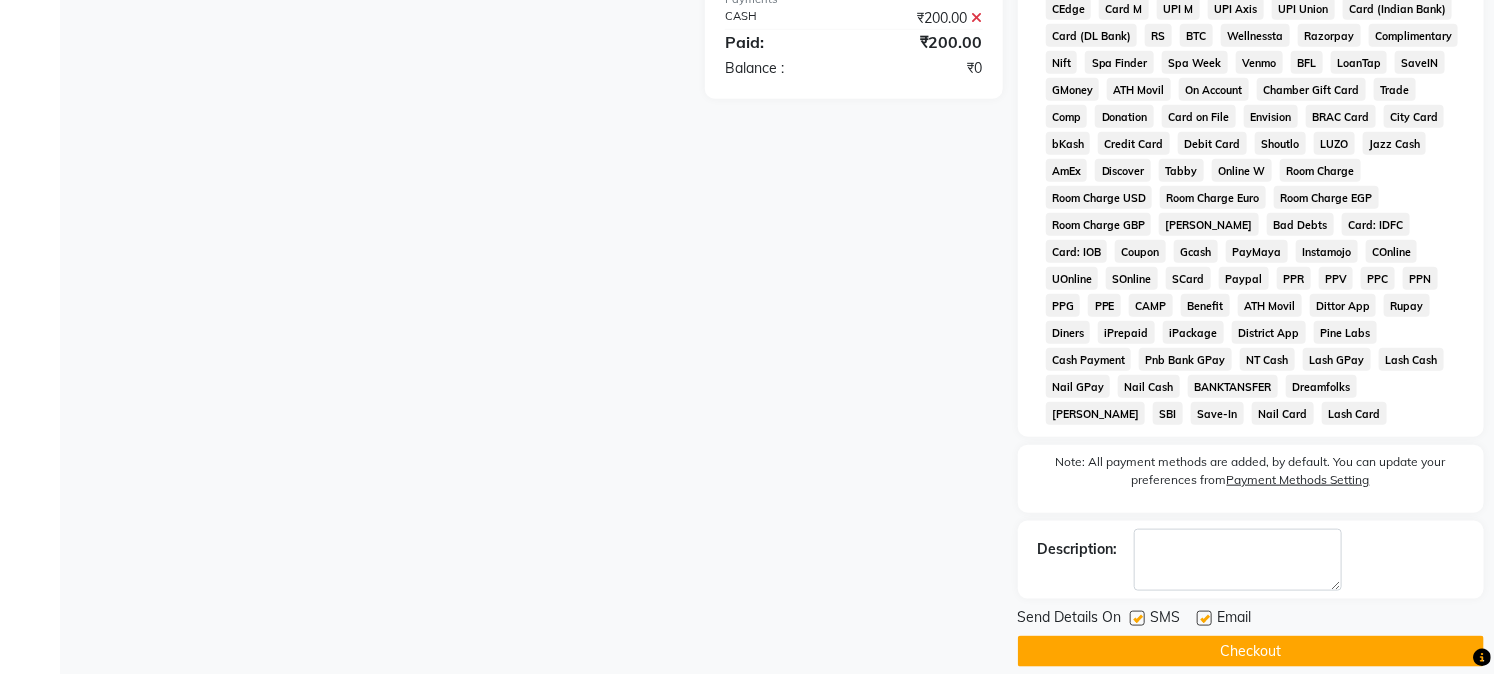 click on "Checkout" 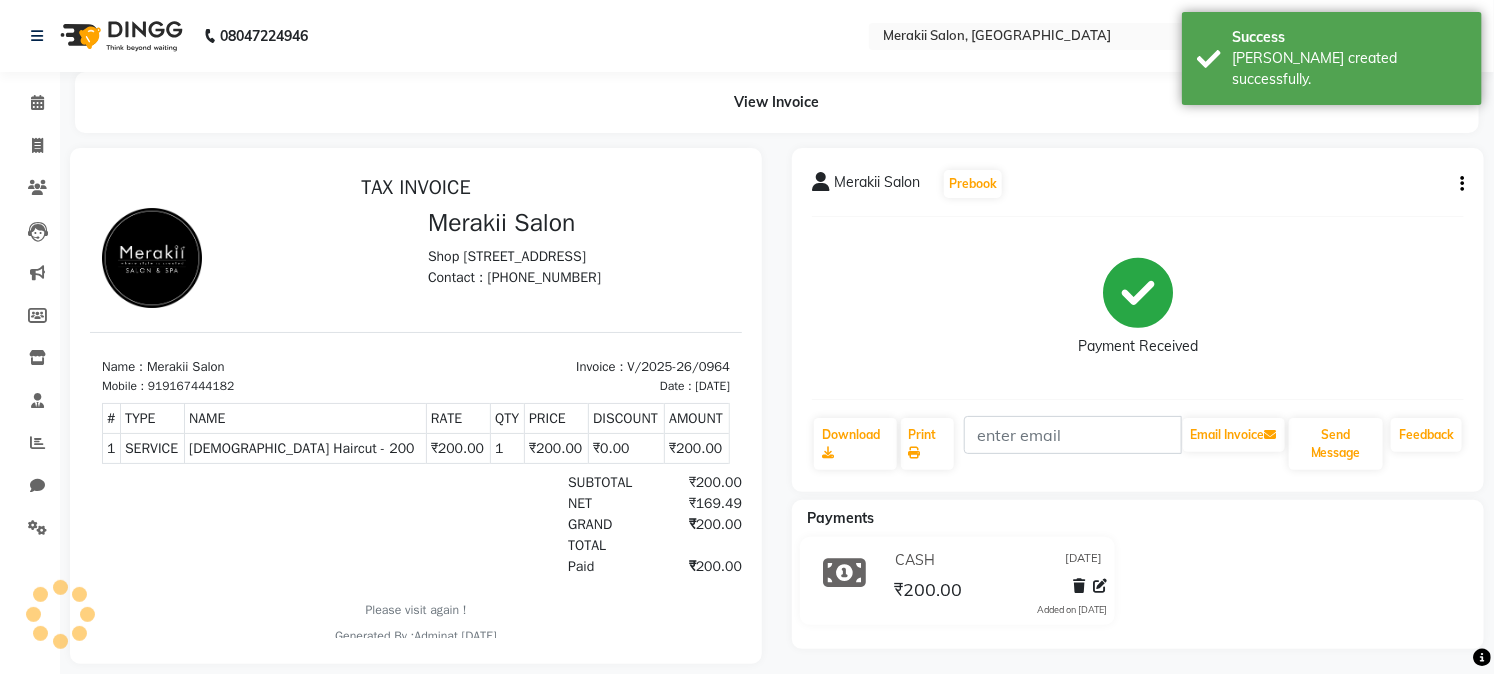 scroll, scrollTop: 0, scrollLeft: 0, axis: both 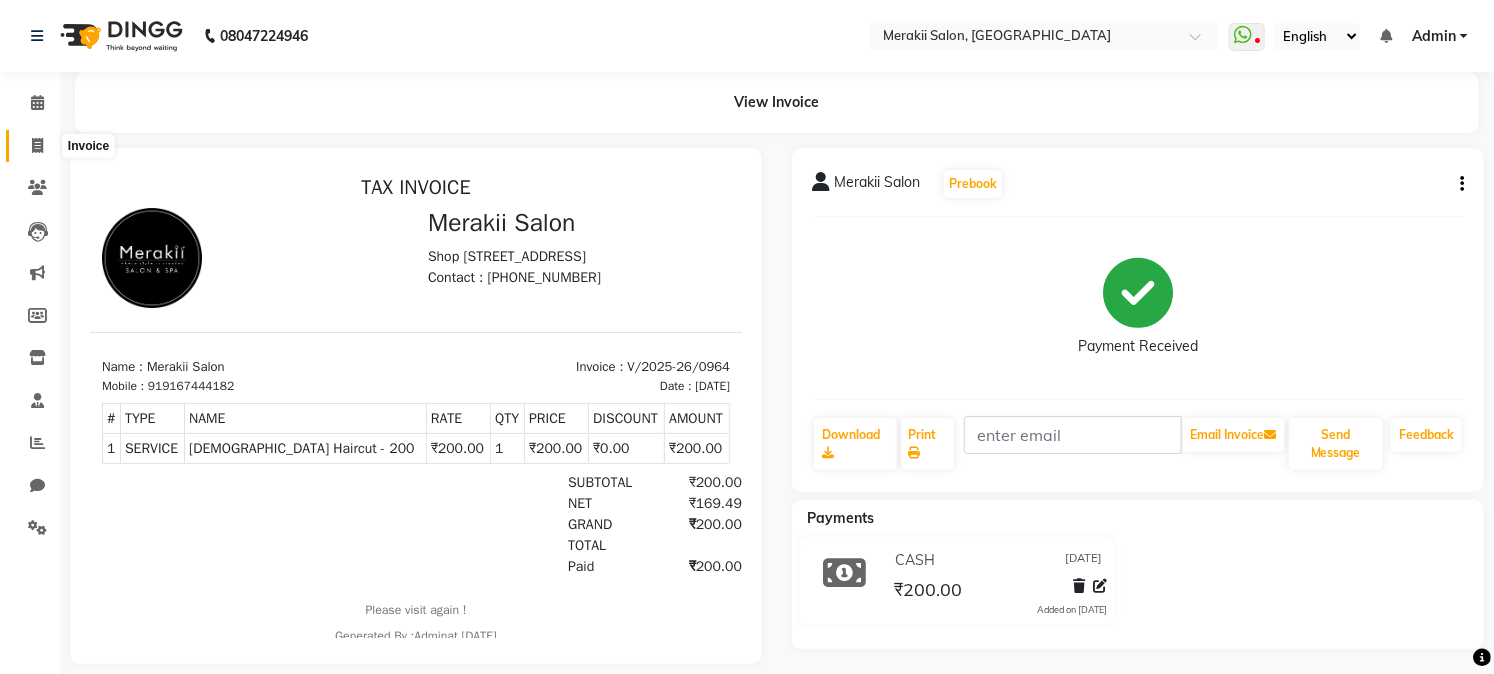 click 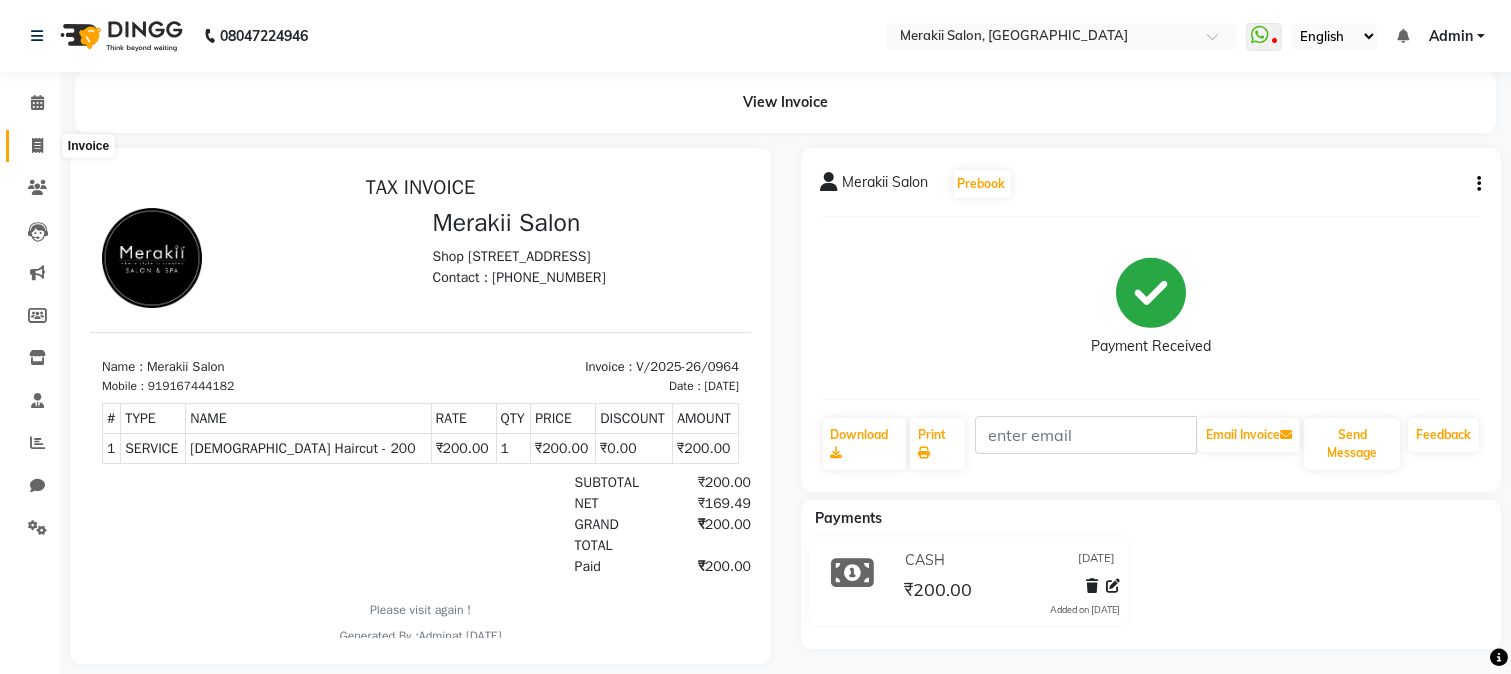 select on "7791" 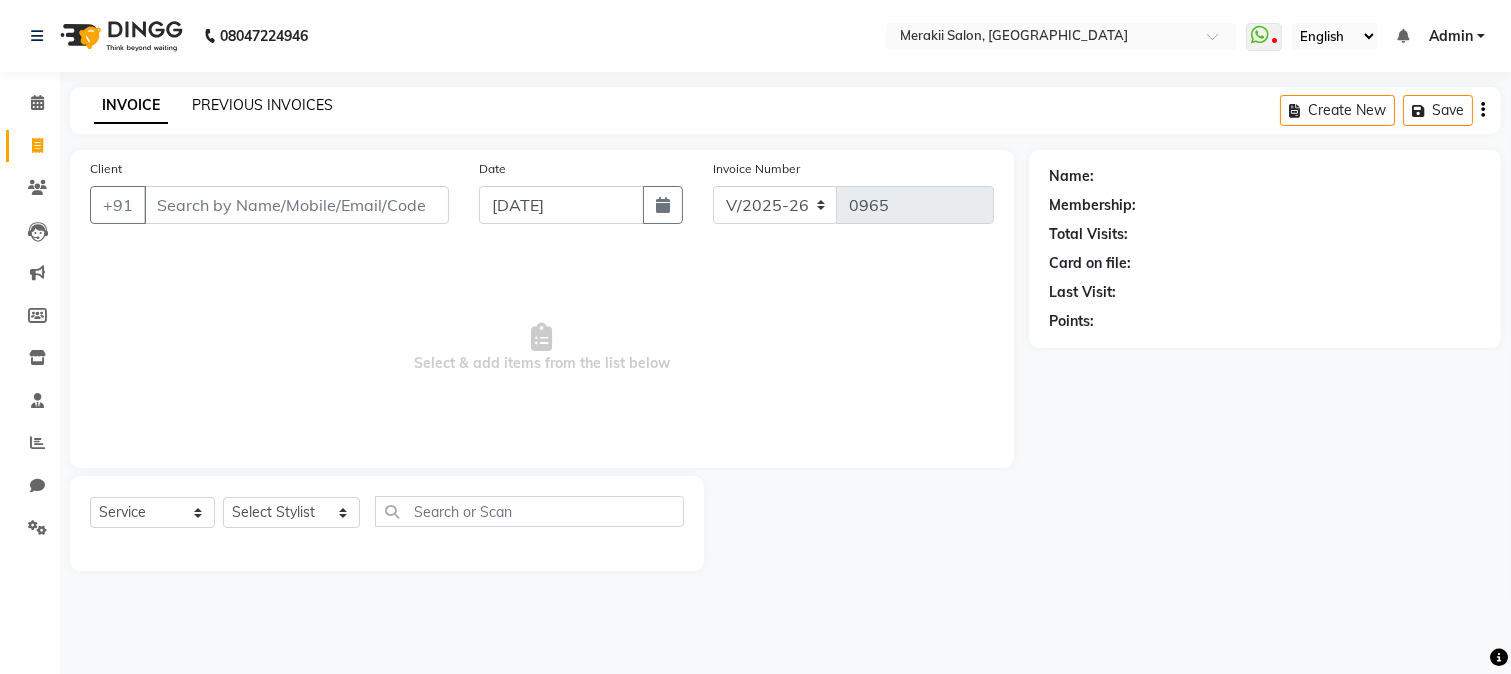 click on "PREVIOUS INVOICES" 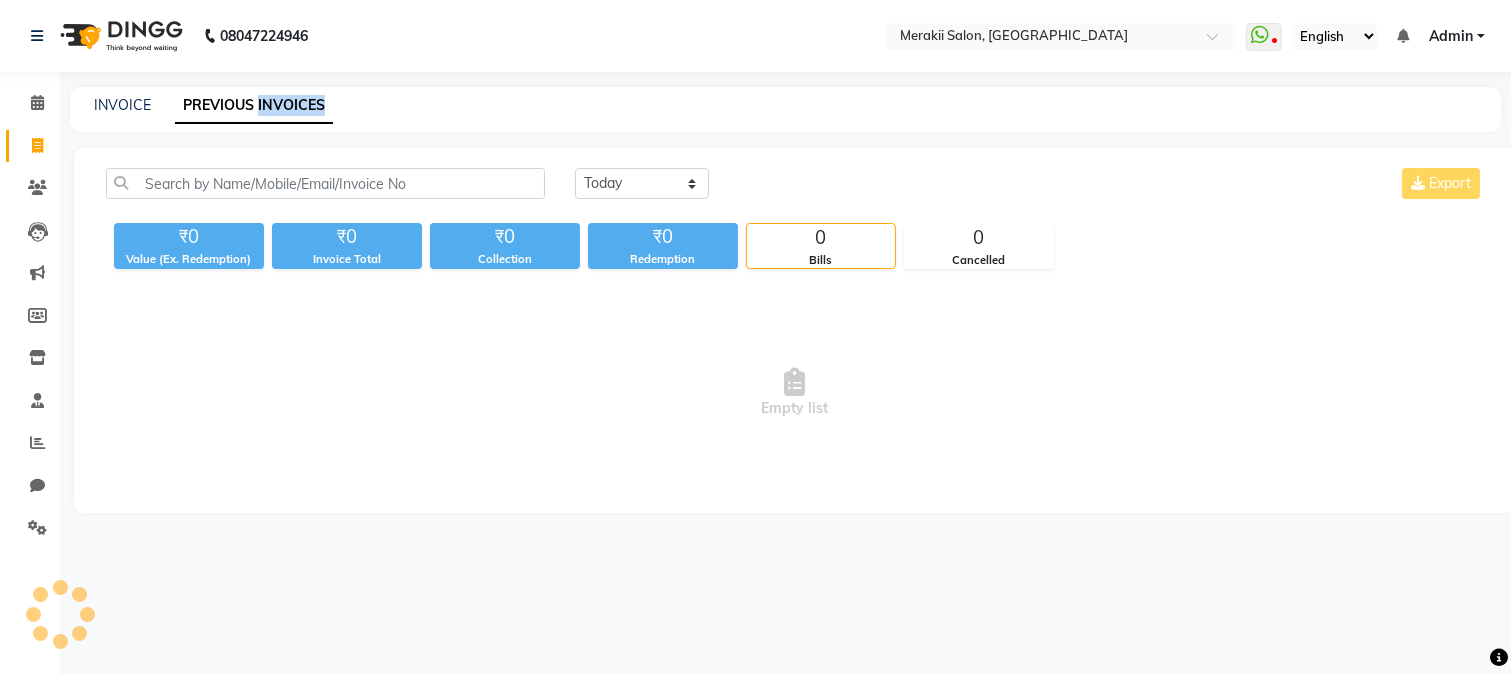 click on "PREVIOUS INVOICES" 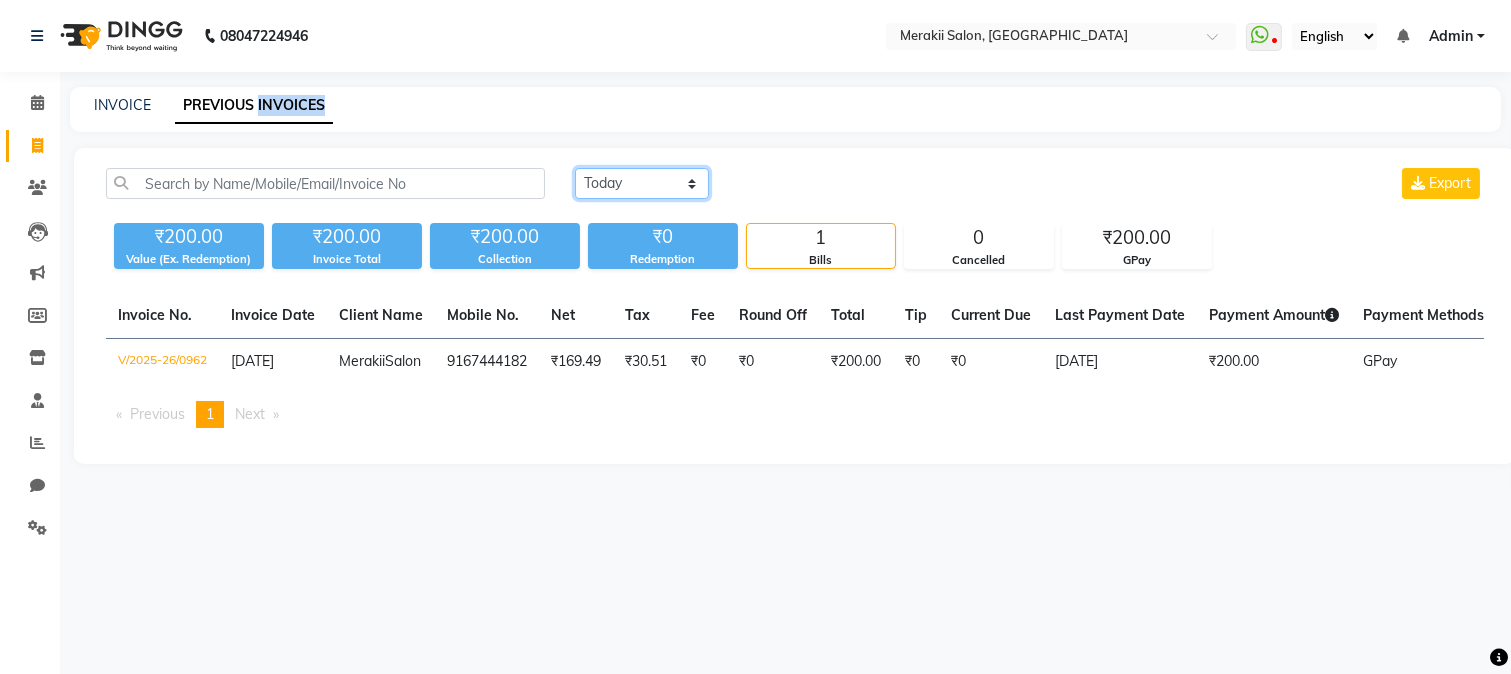 click on "[DATE] [DATE] Custom Range" 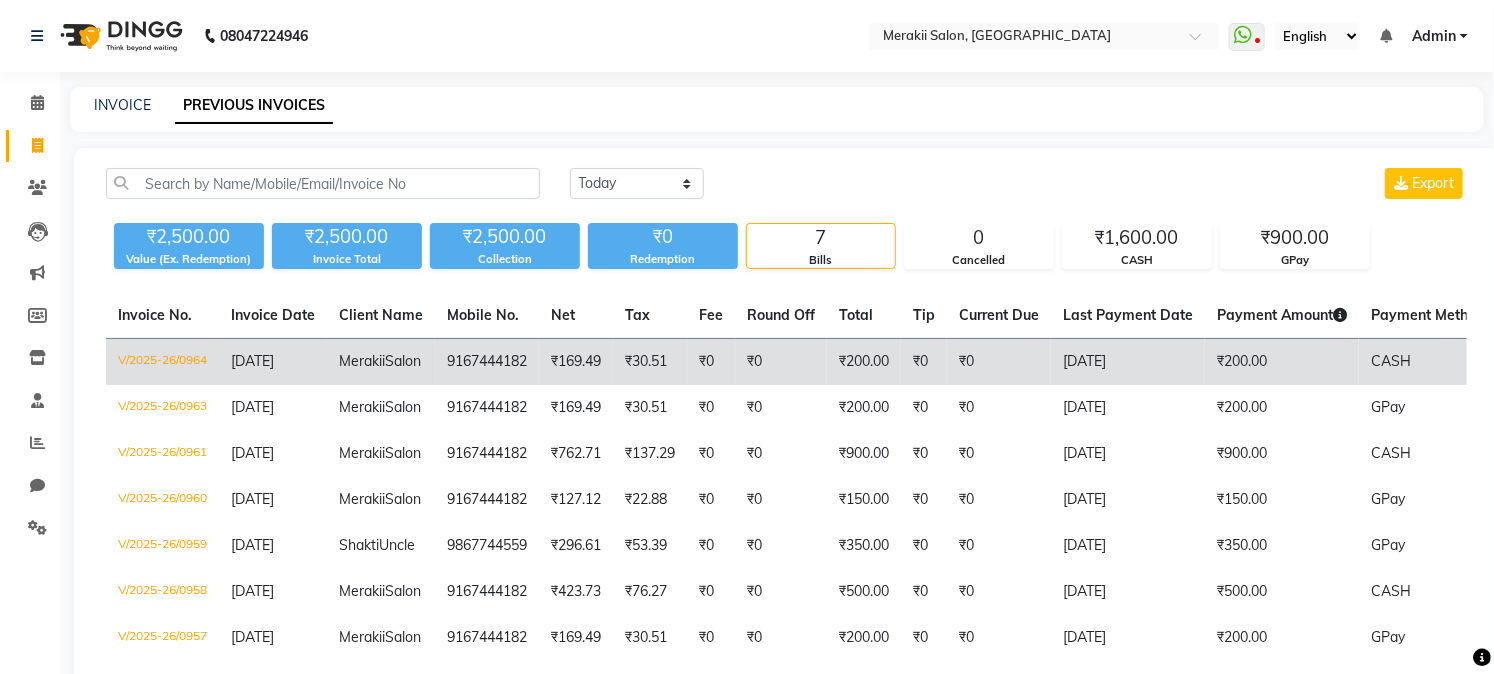 click on "Merakii" 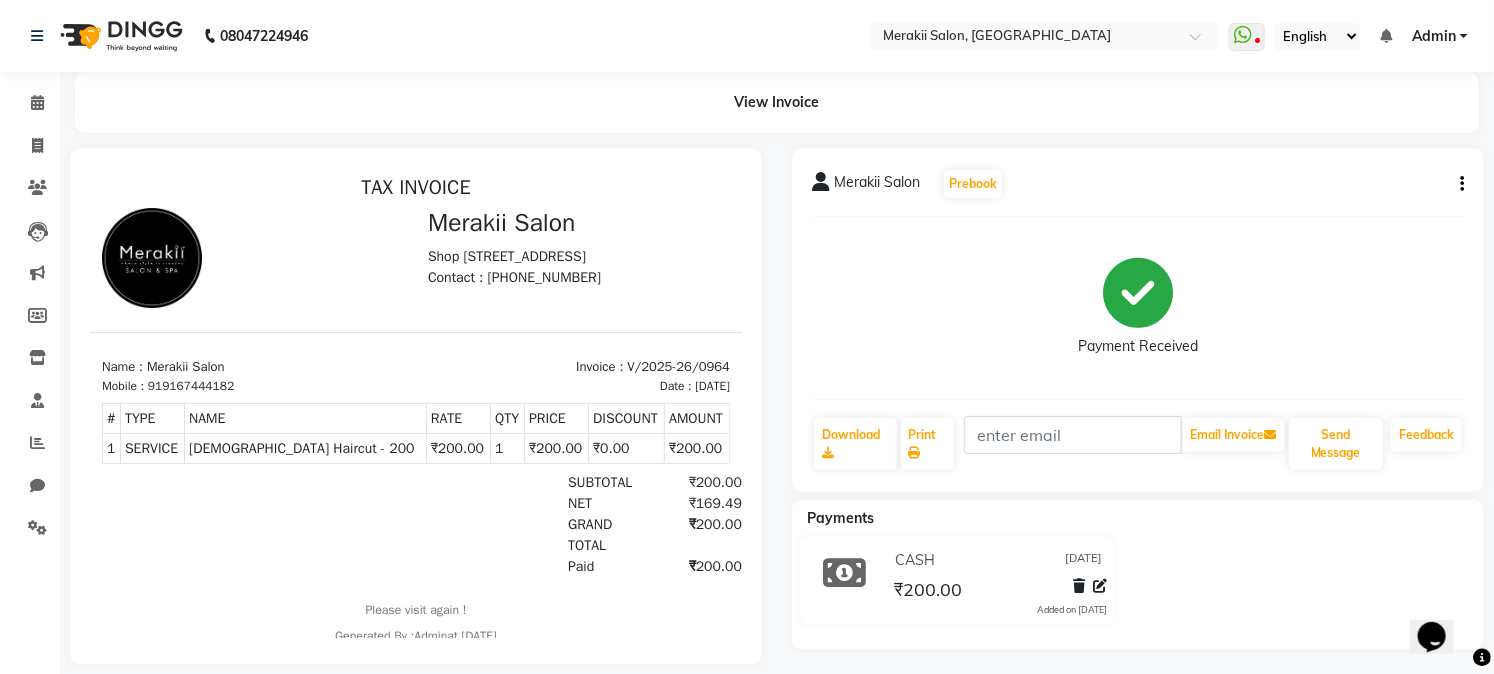 scroll, scrollTop: 0, scrollLeft: 0, axis: both 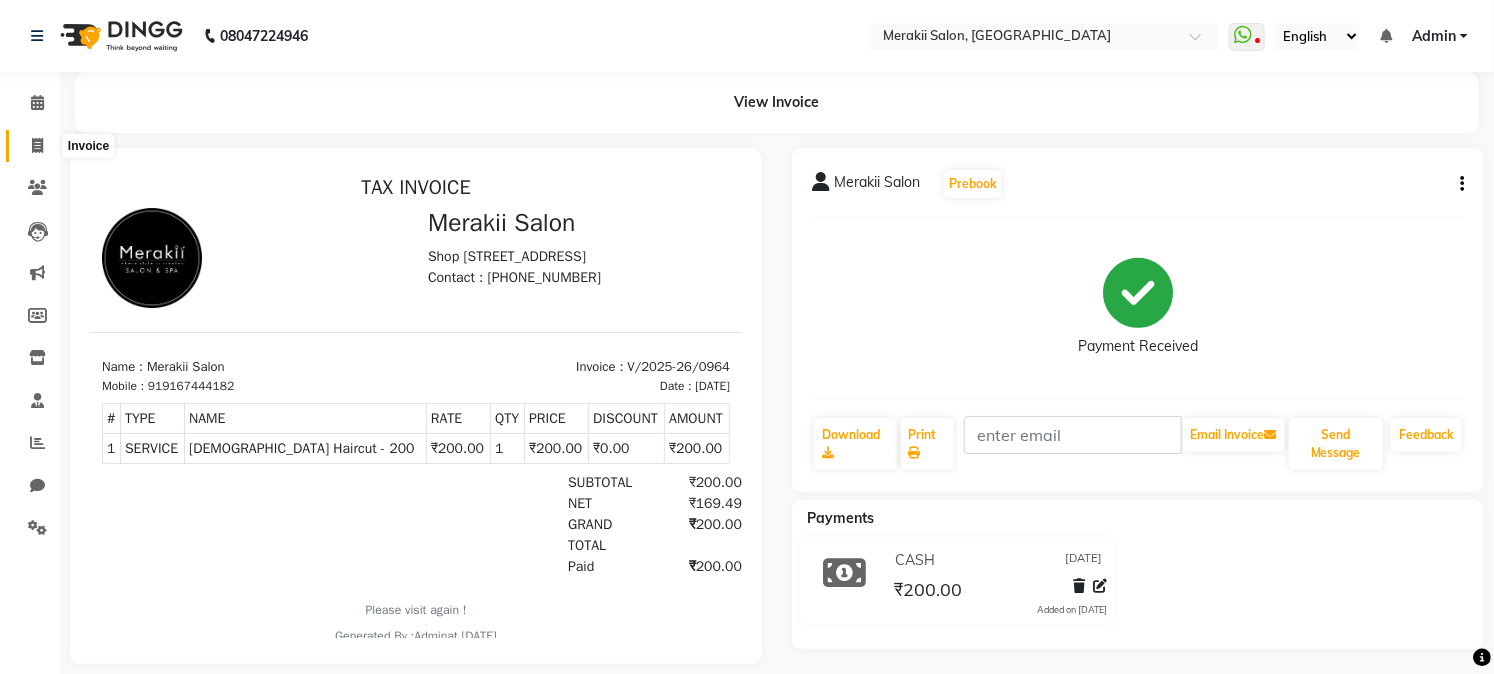 click 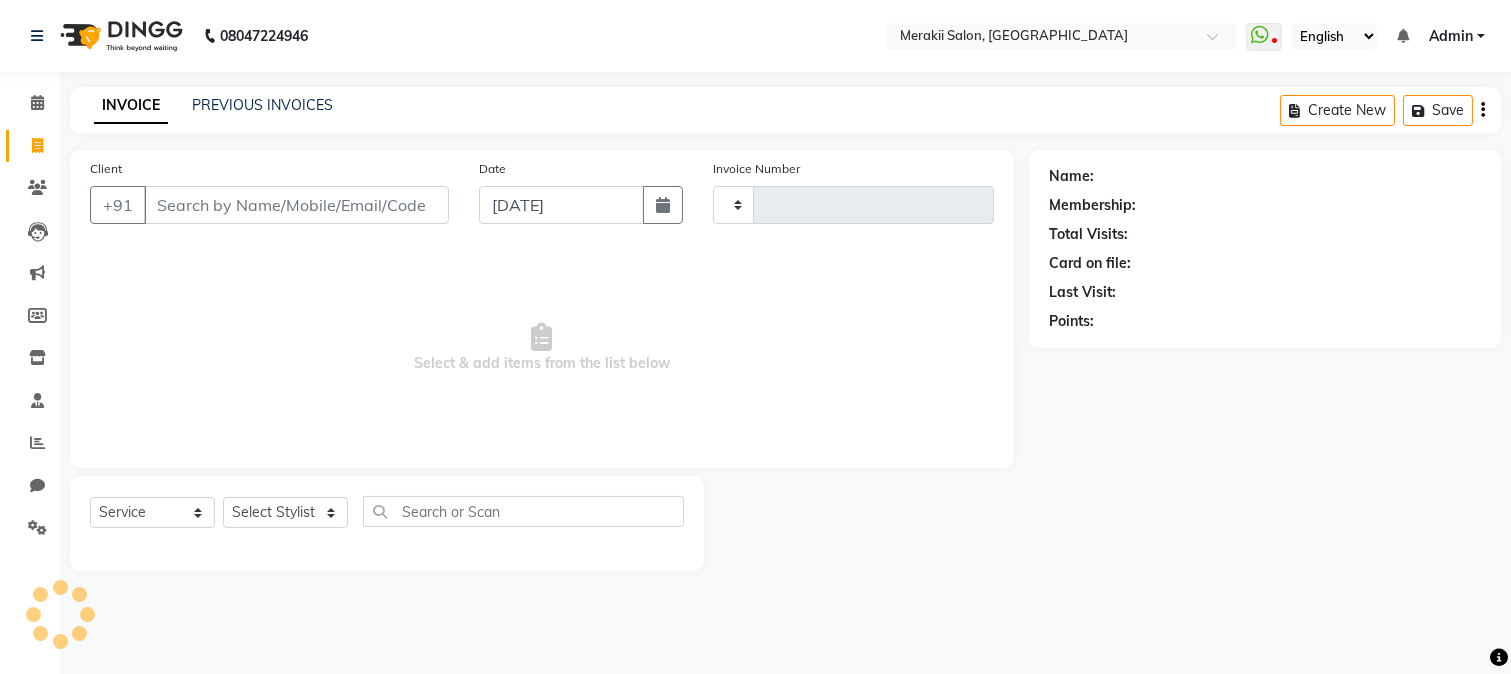 type on "0965" 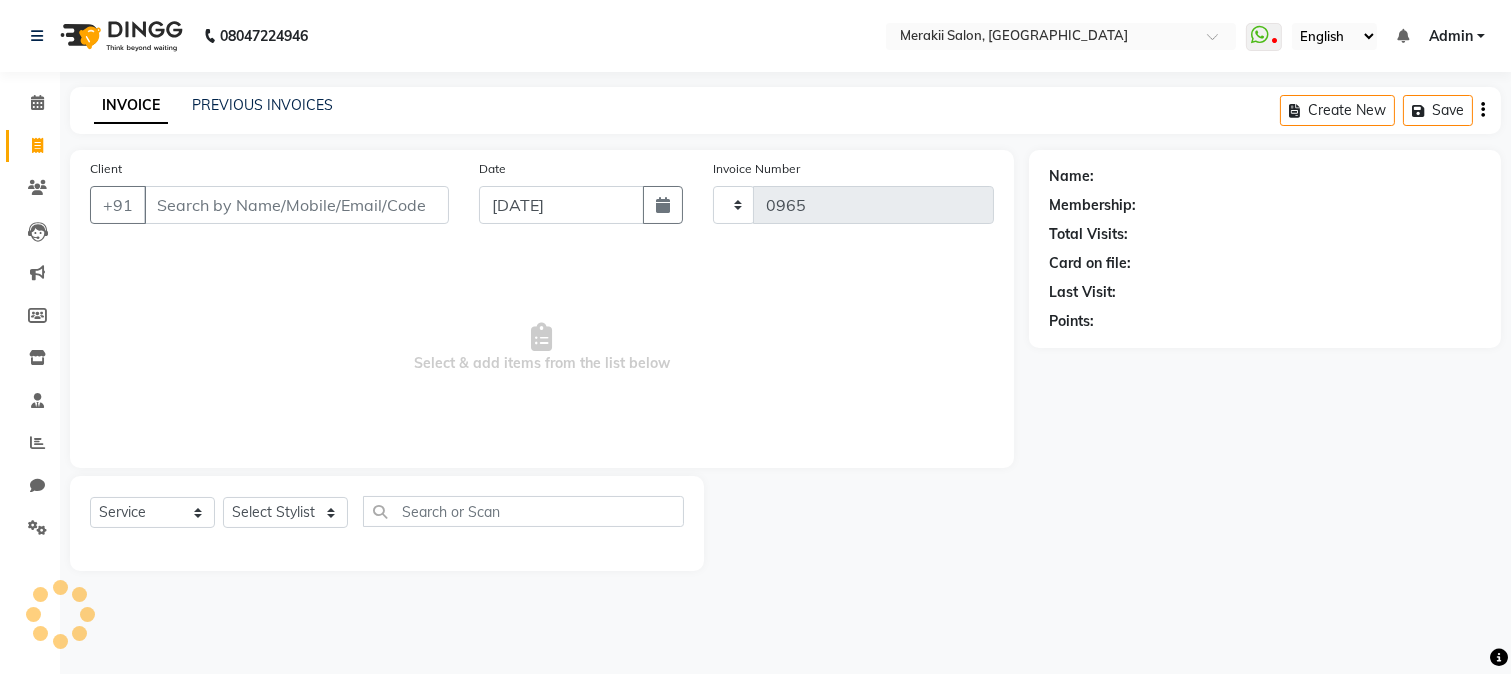 select on "7791" 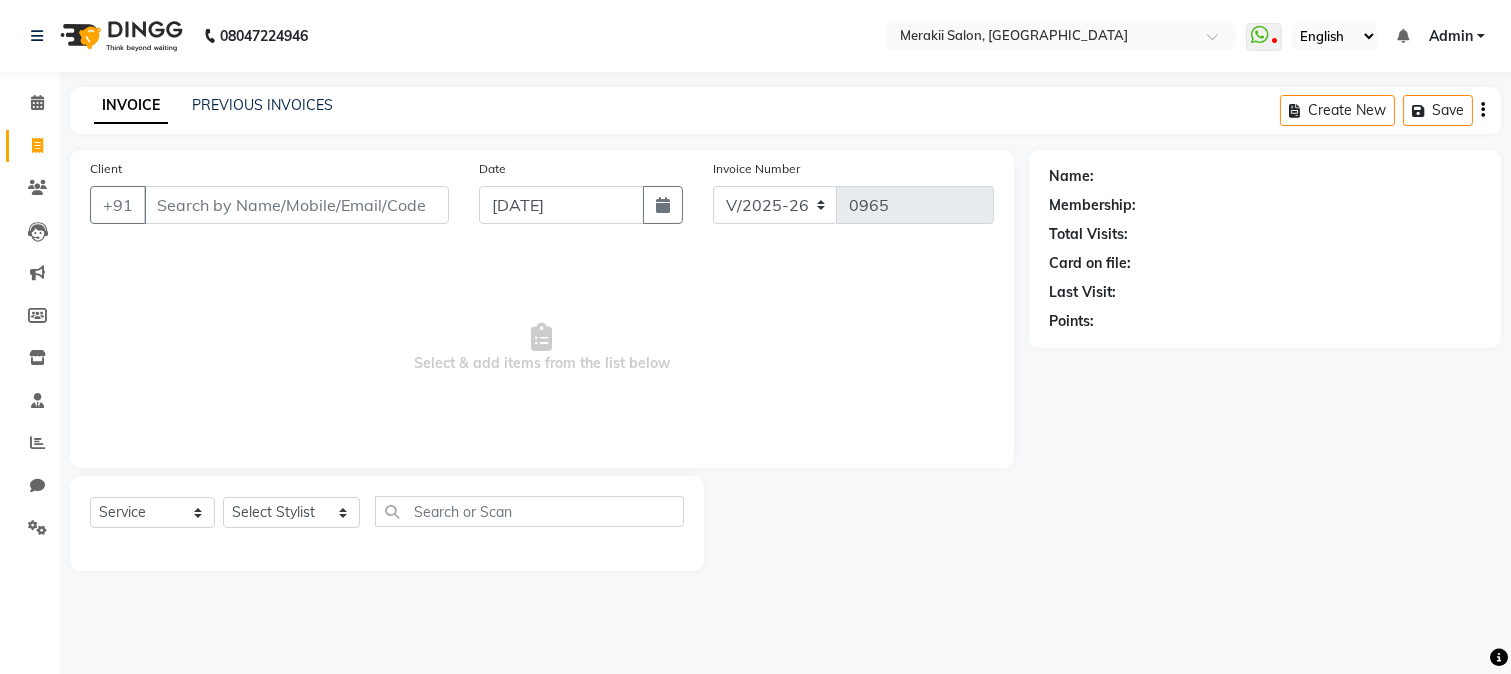 click on "INVOICE PREVIOUS INVOICES Create New   Save" 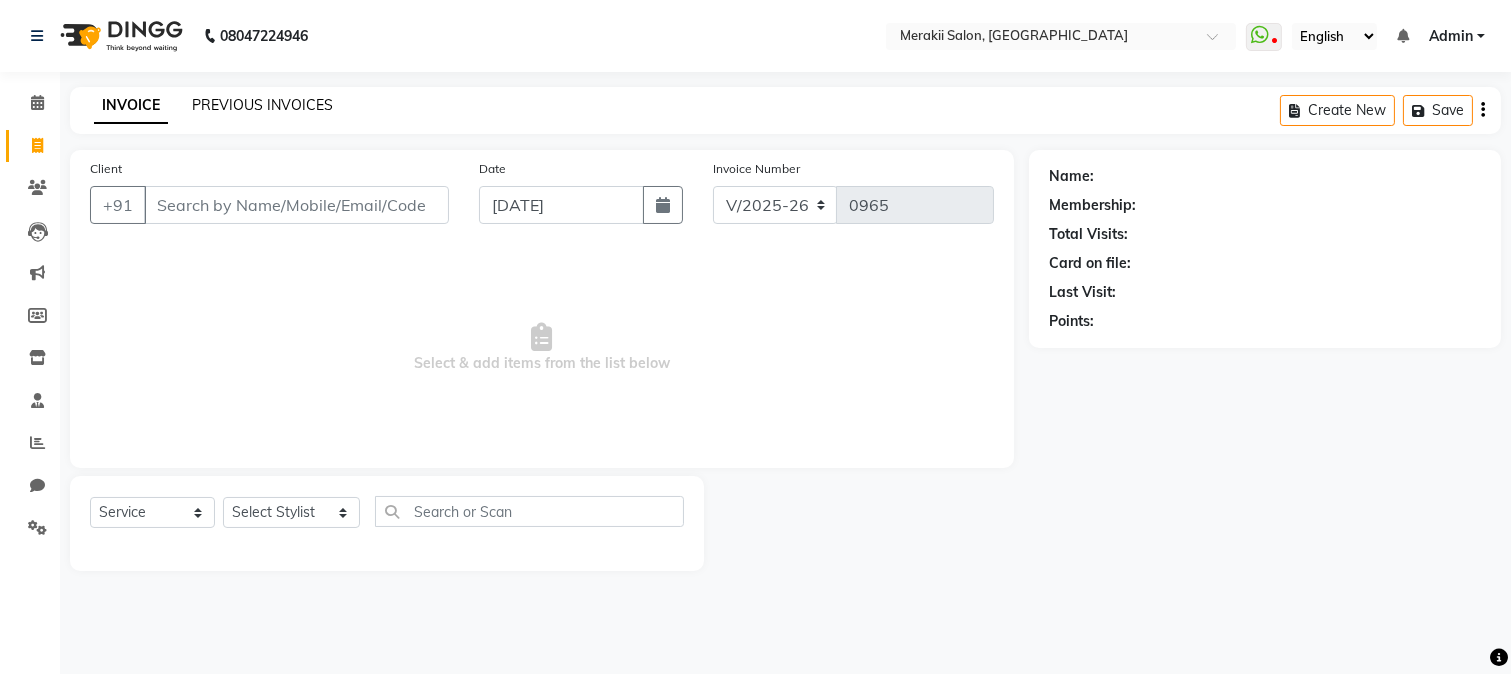 click on "PREVIOUS INVOICES" 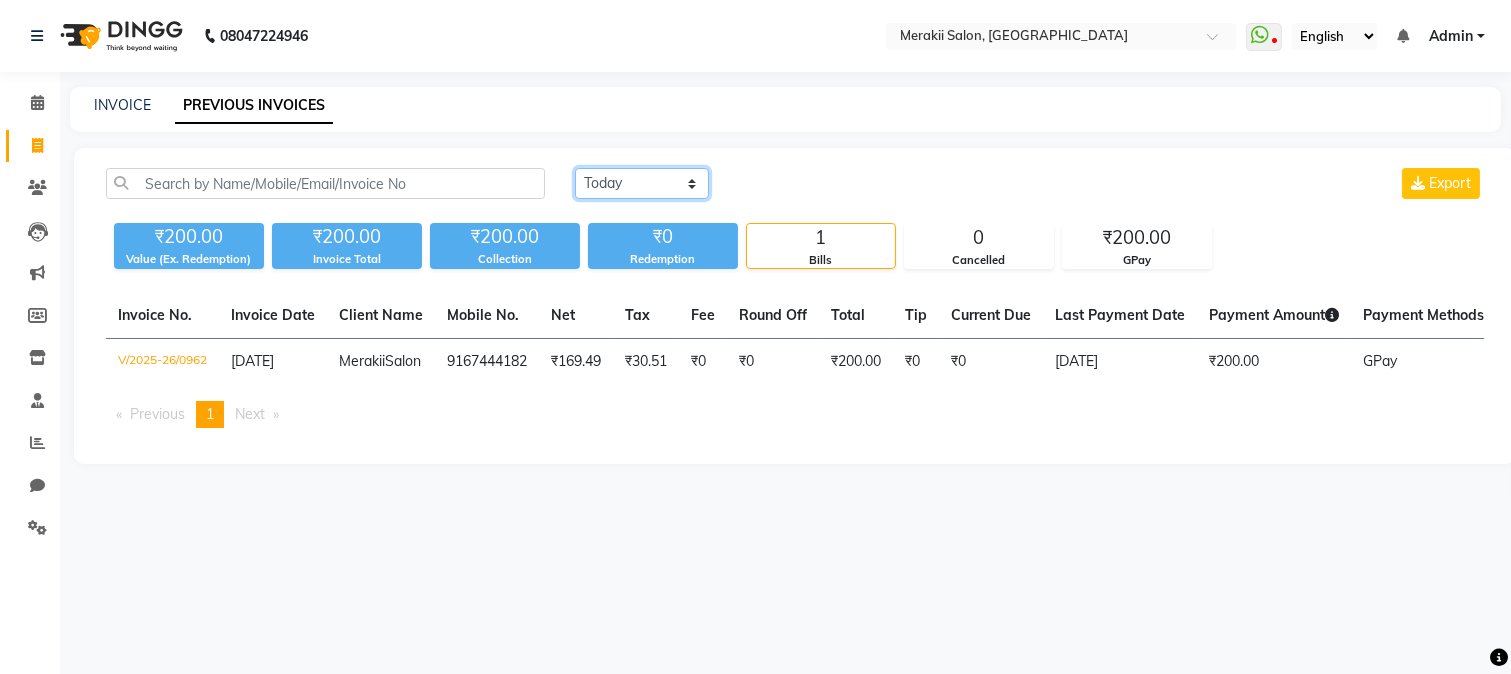 drag, startPoint x: 686, startPoint y: 176, endPoint x: 647, endPoint y: 237, distance: 72.40166 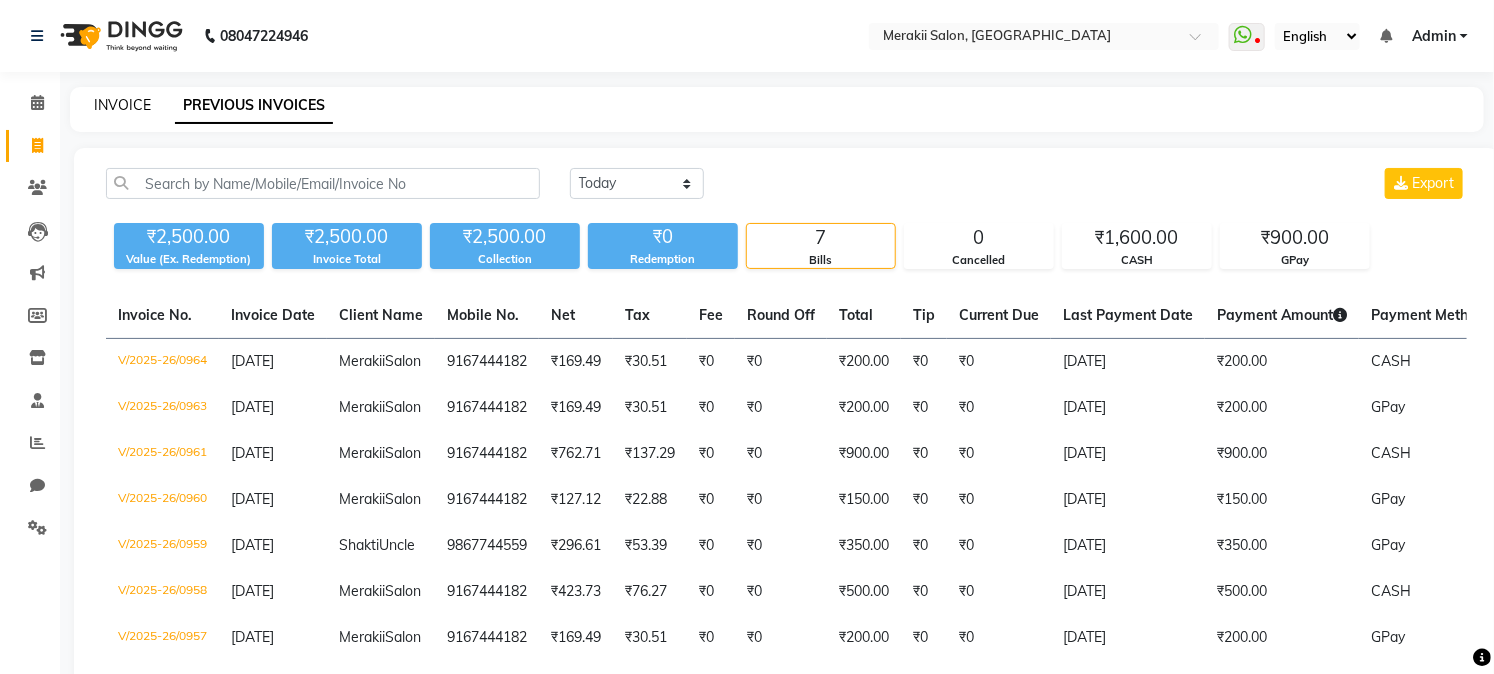 click on "INVOICE" 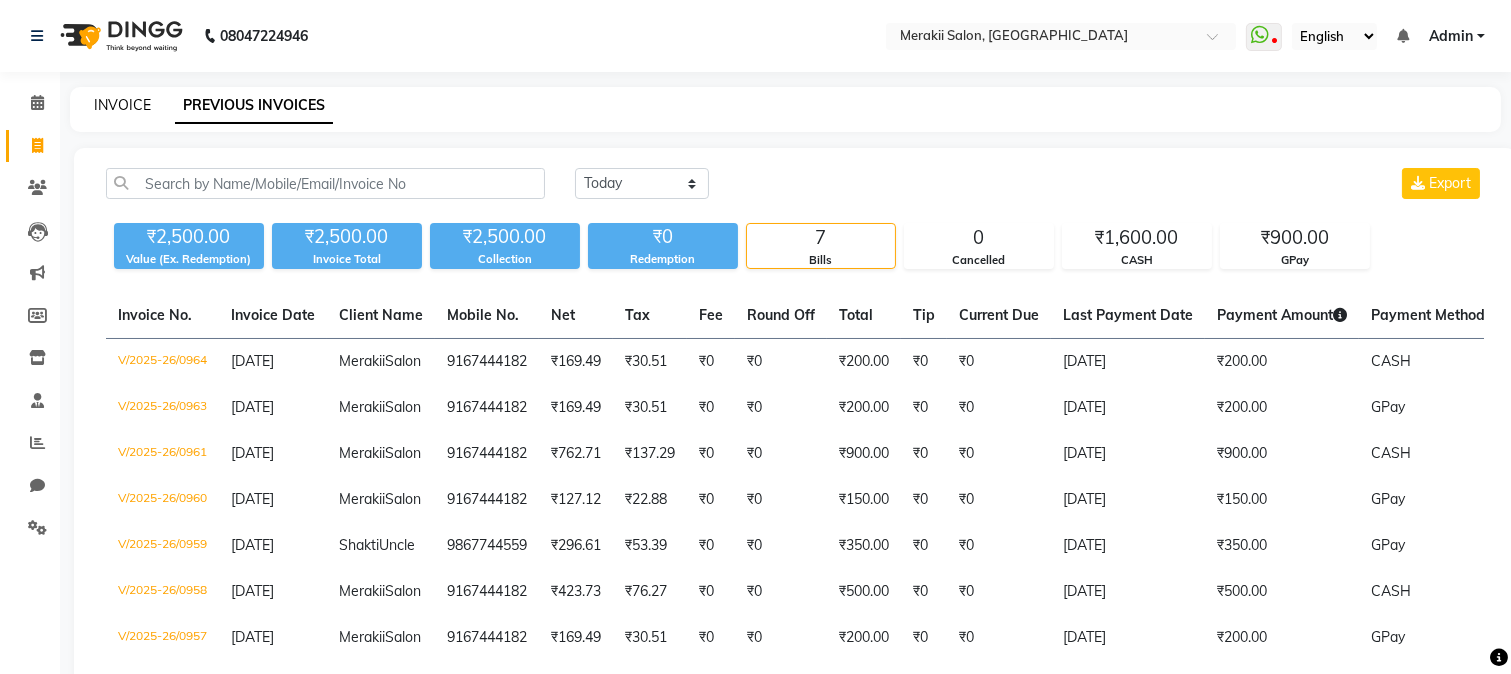 select on "7791" 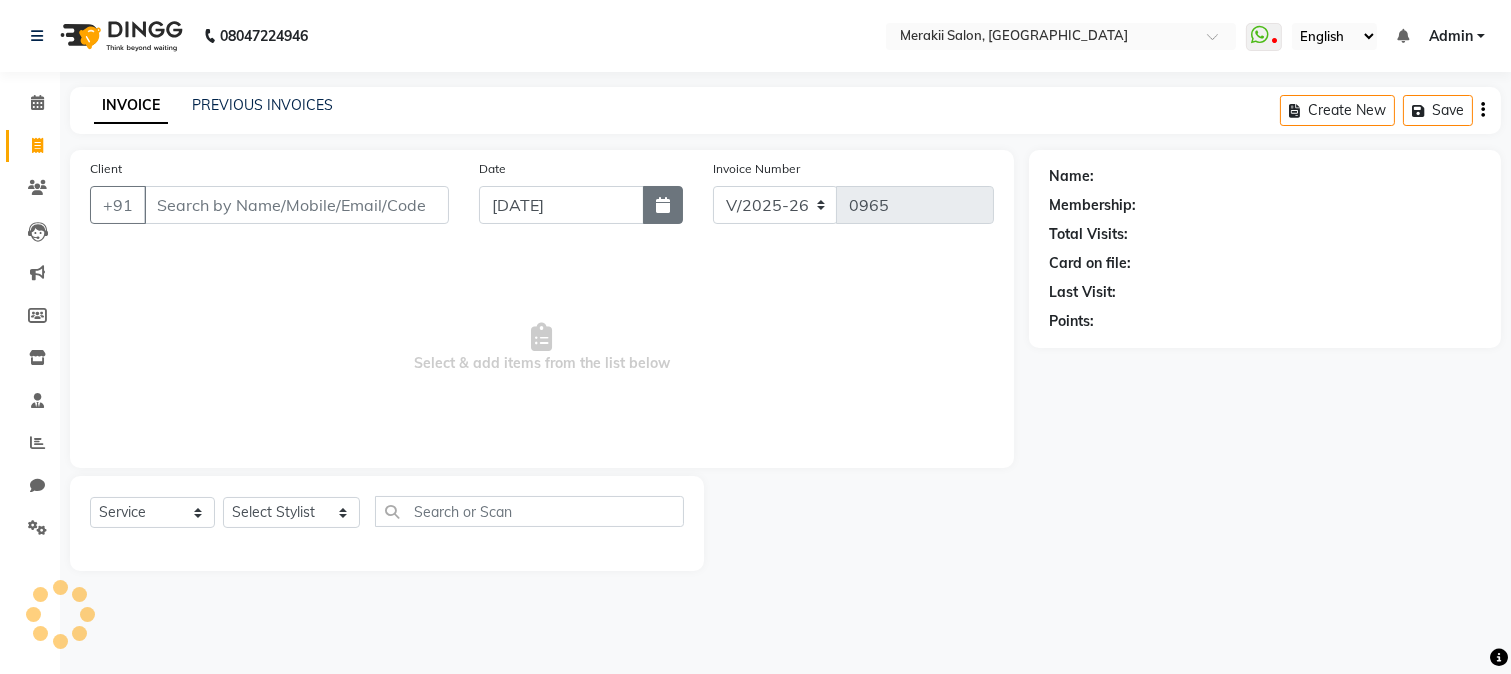 click 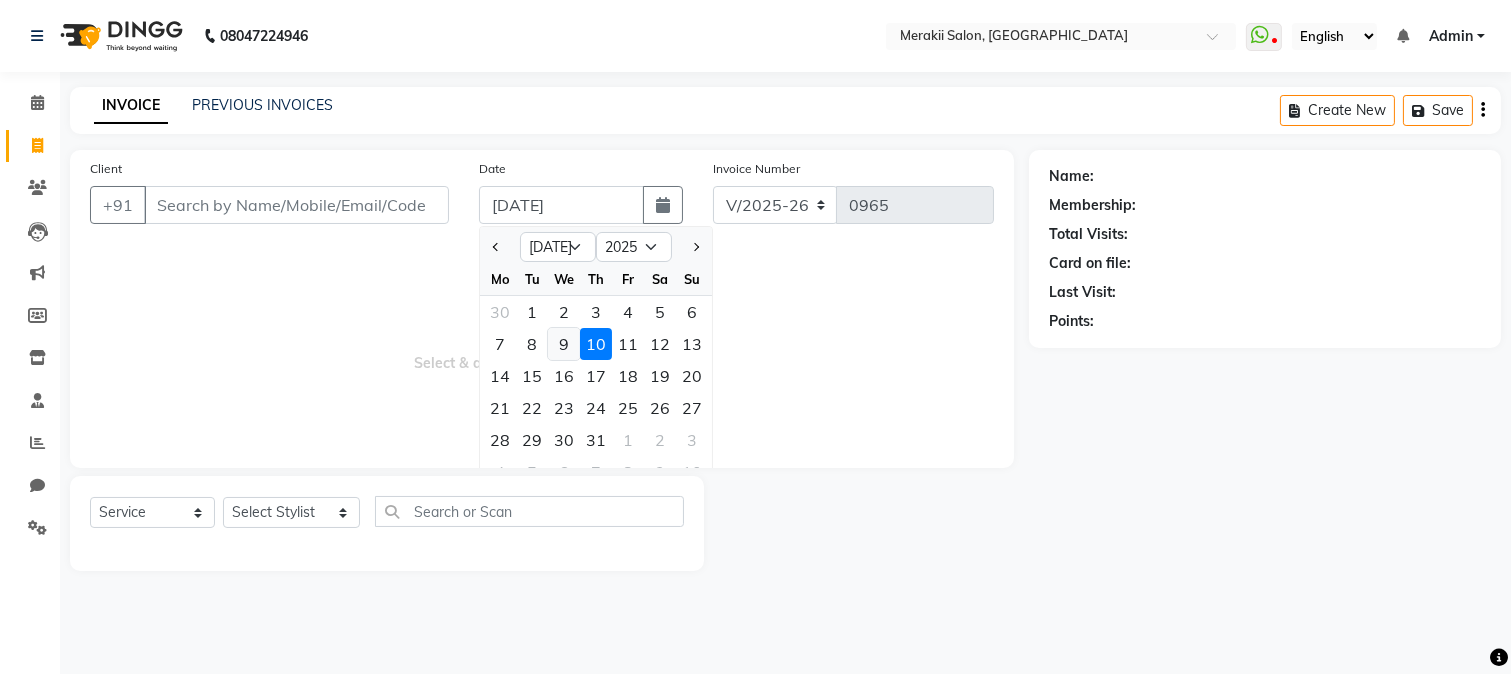 click on "9" 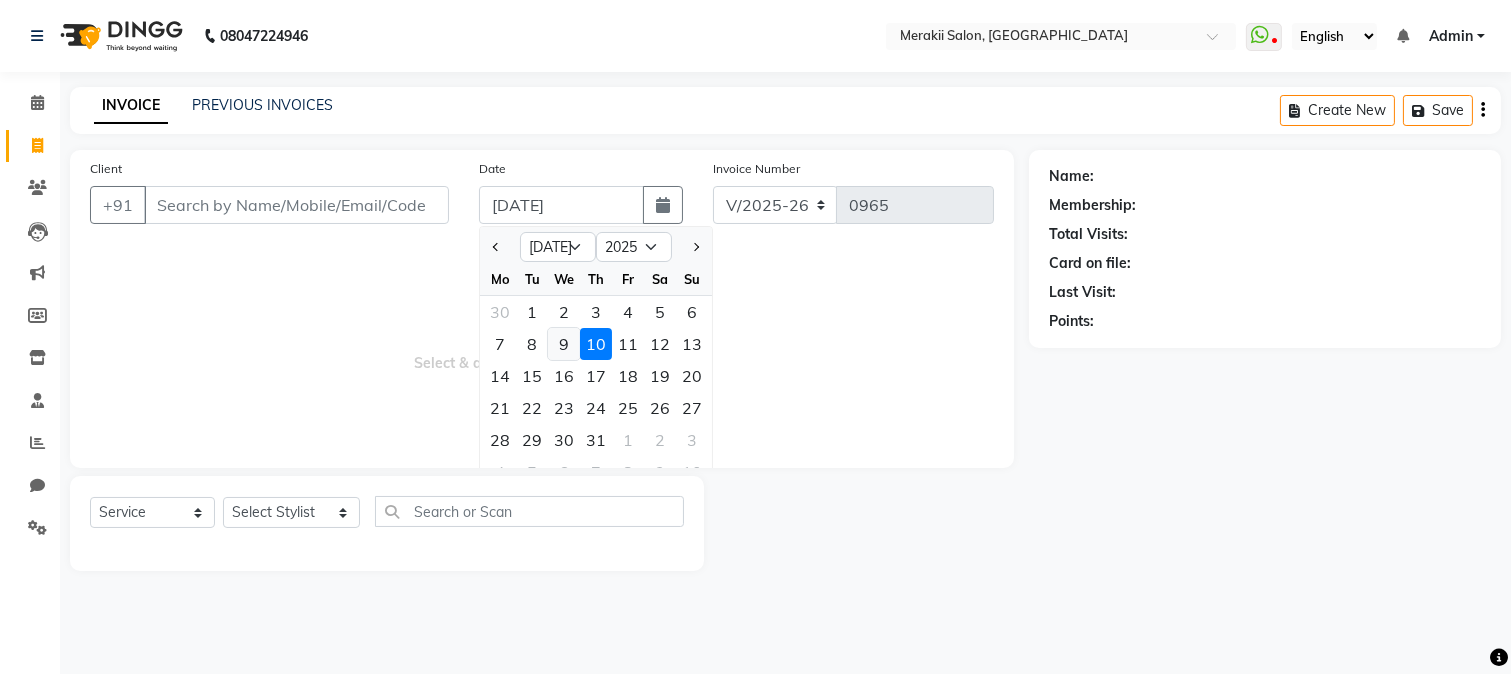 type on "[DATE]" 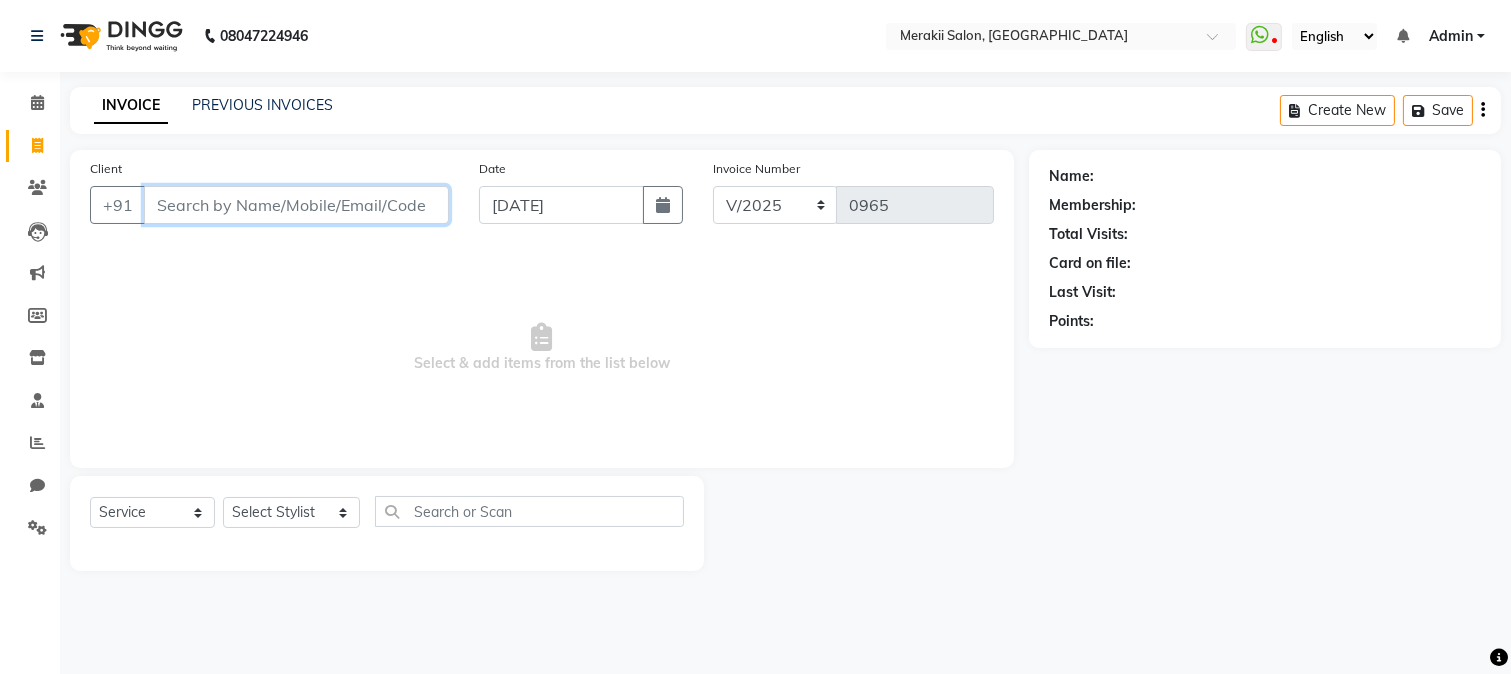 click on "Client" at bounding box center (296, 205) 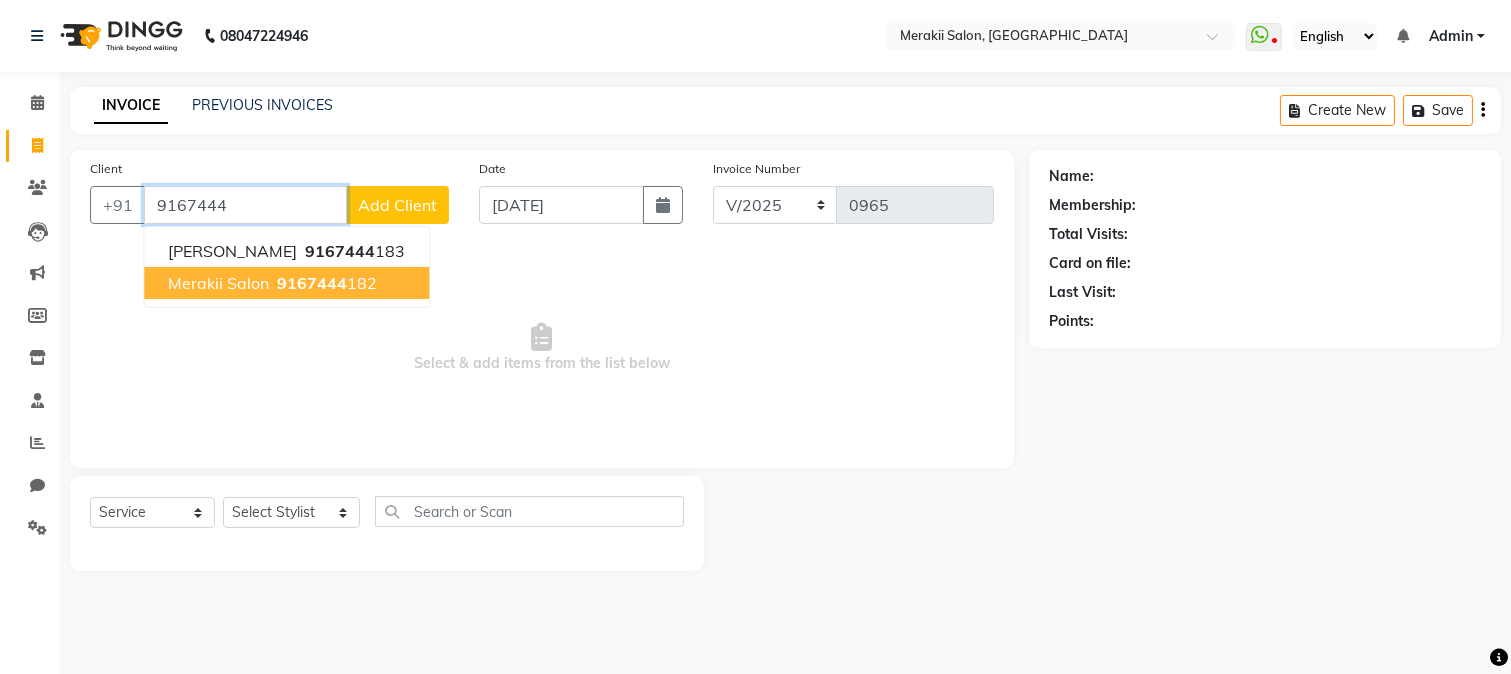 click on "Merakii Salon   9167444 182" at bounding box center [286, 283] 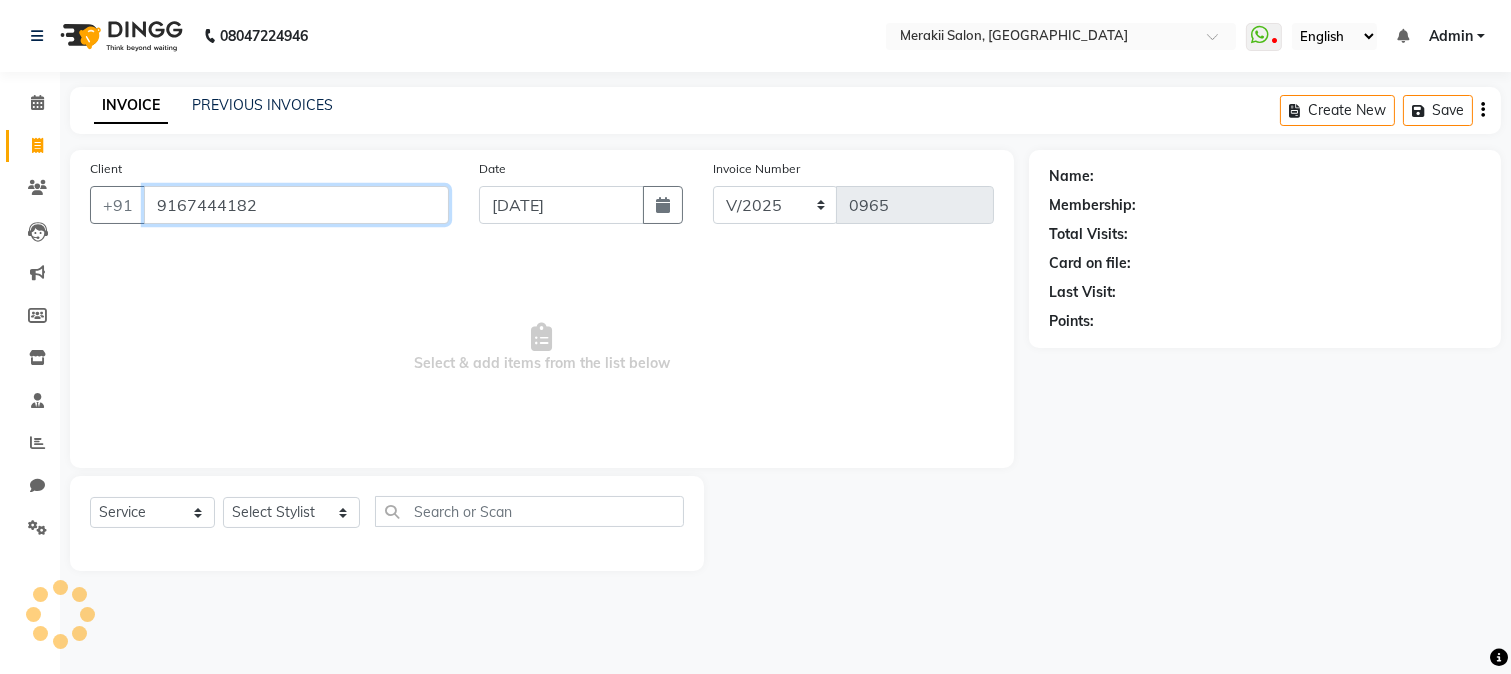 type on "9167444182" 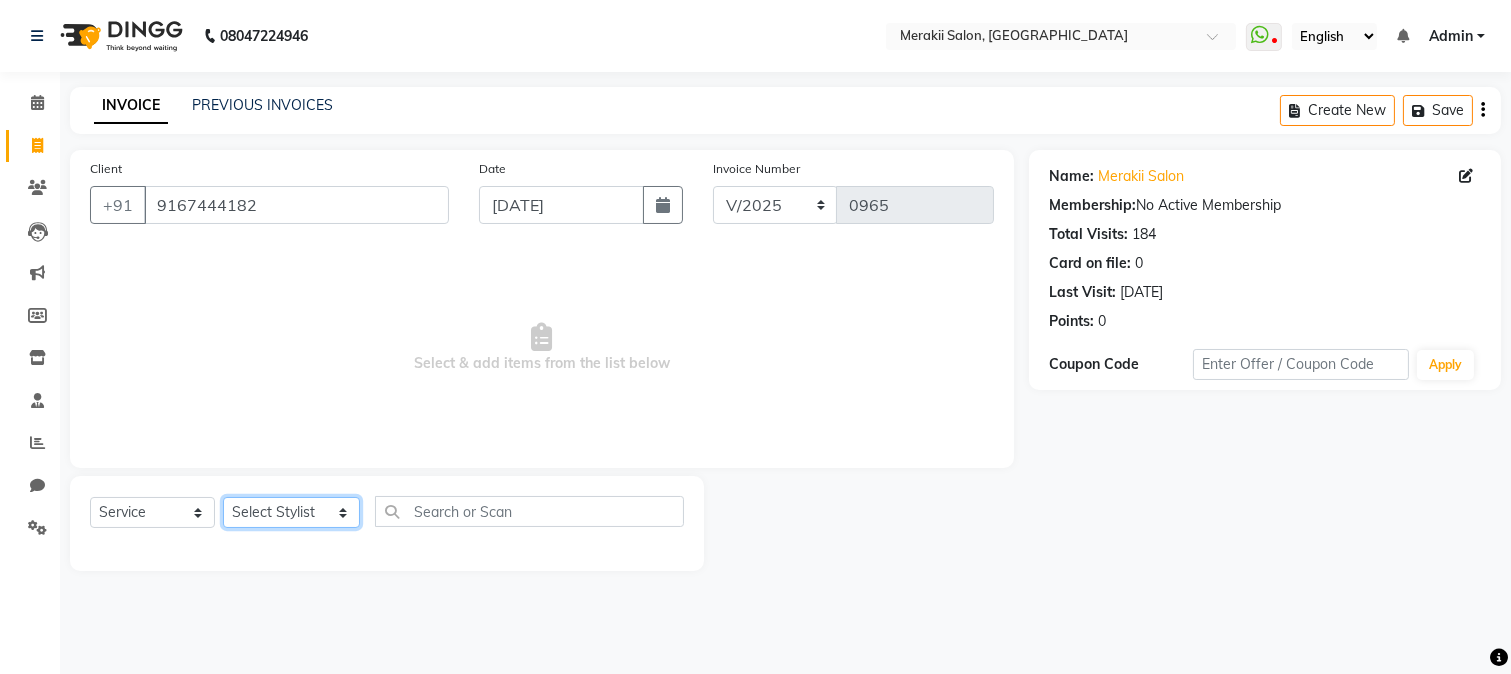 click on "Select Stylist [PERSON_NAME] [PERSON_NAME] Bhul [MEDICAL_DATA][PERSON_NAME] [PERSON_NAME] [PERSON_NAME]" 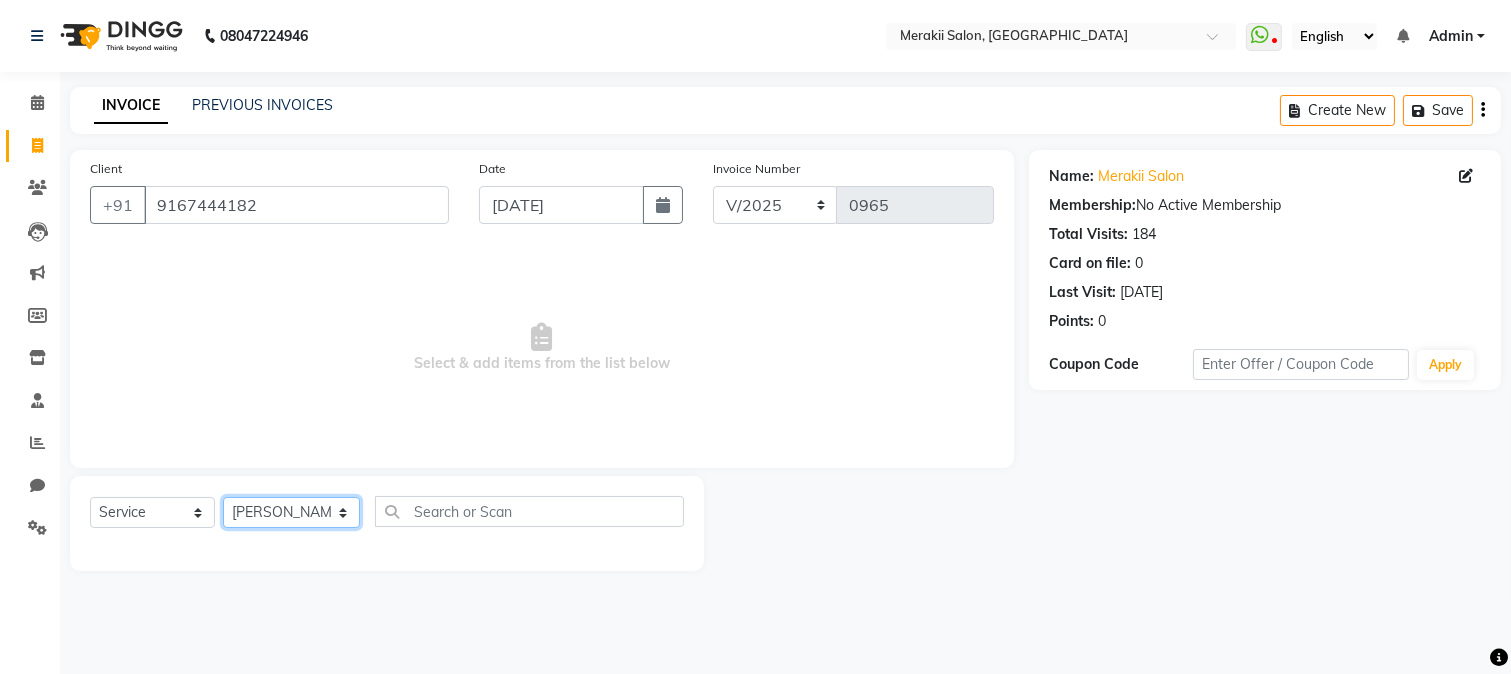 click on "Select Stylist [PERSON_NAME] [PERSON_NAME] Bhul [MEDICAL_DATA][PERSON_NAME] [PERSON_NAME] [PERSON_NAME]" 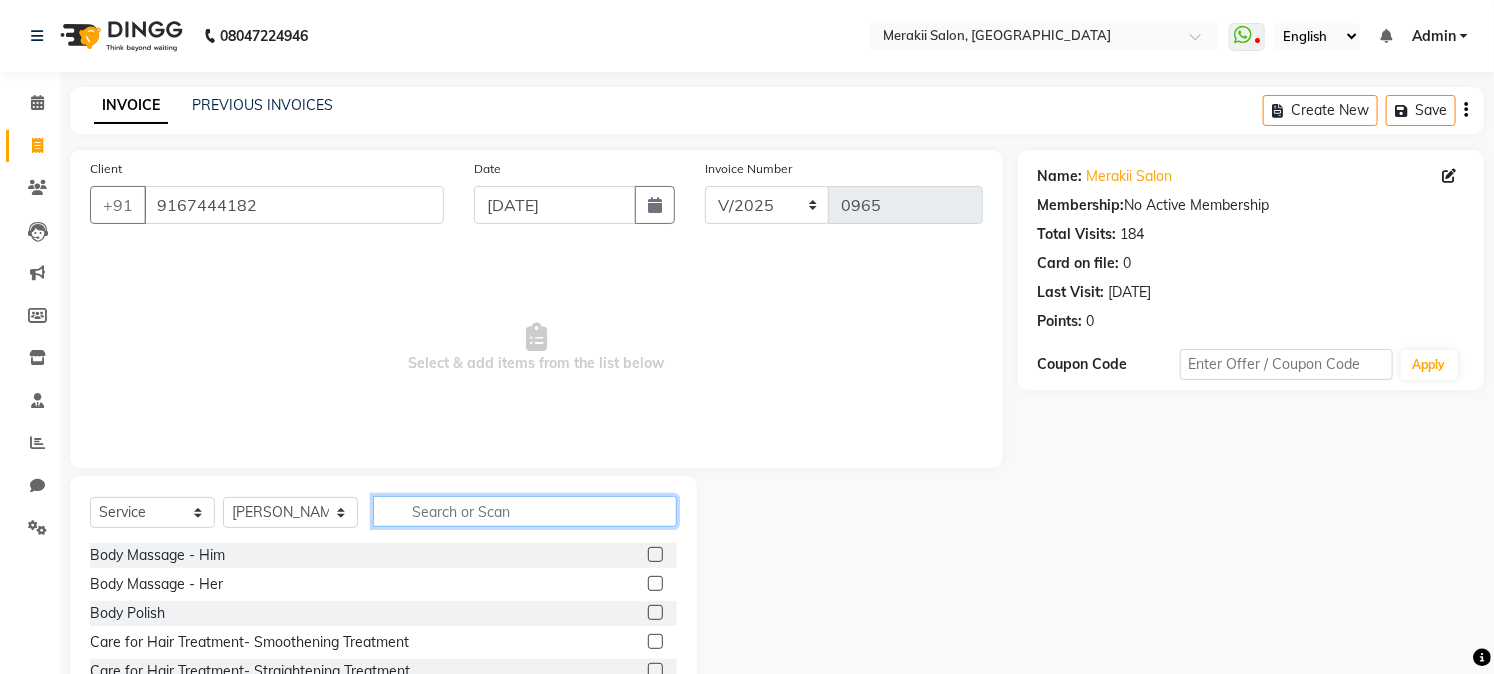 click 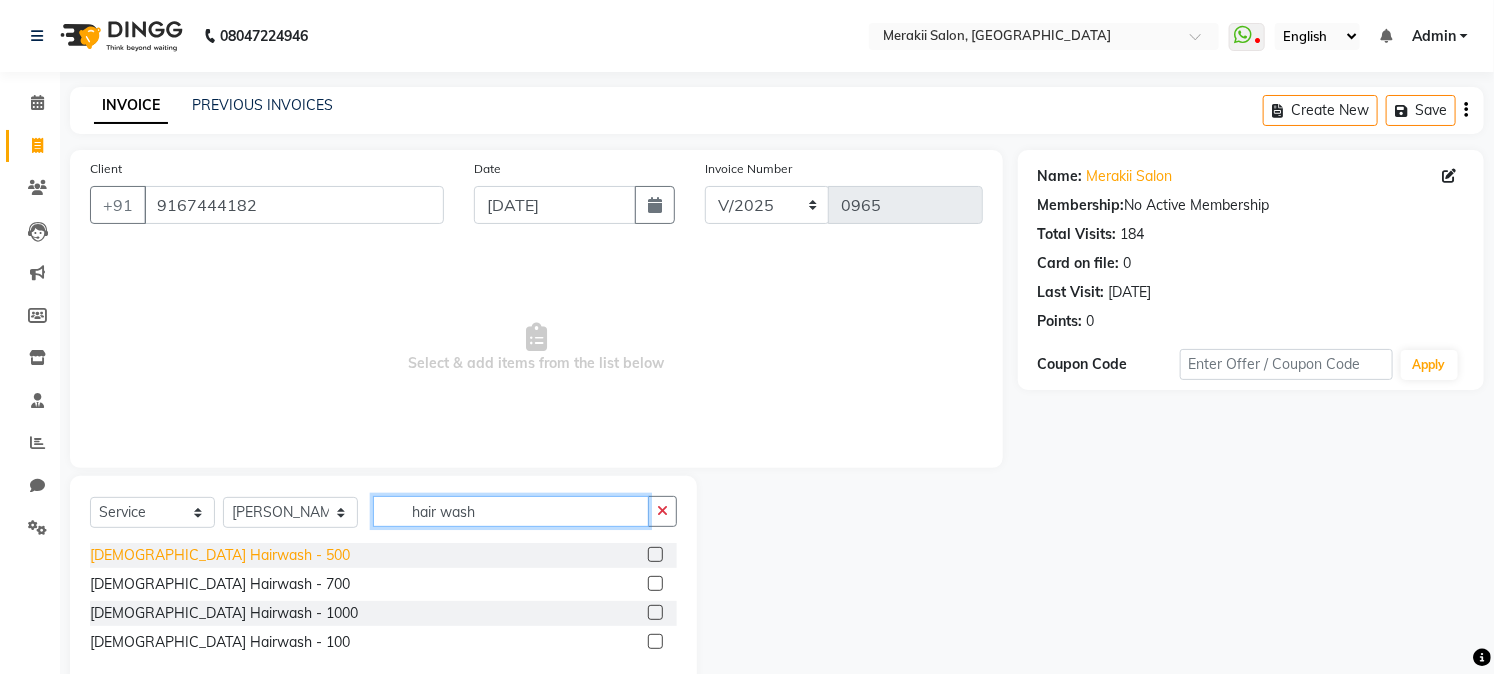 type on "hair wash" 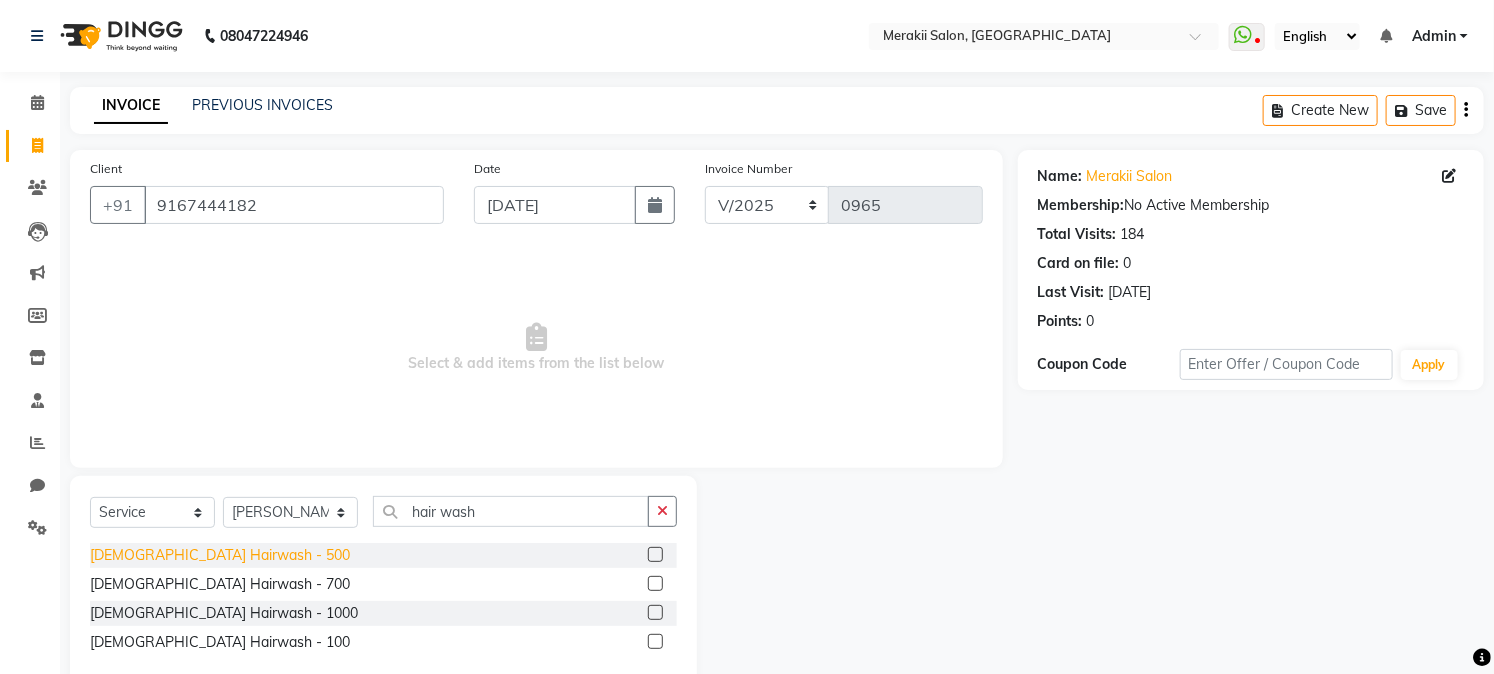 click on "[DEMOGRAPHIC_DATA] Hairwash - 500" 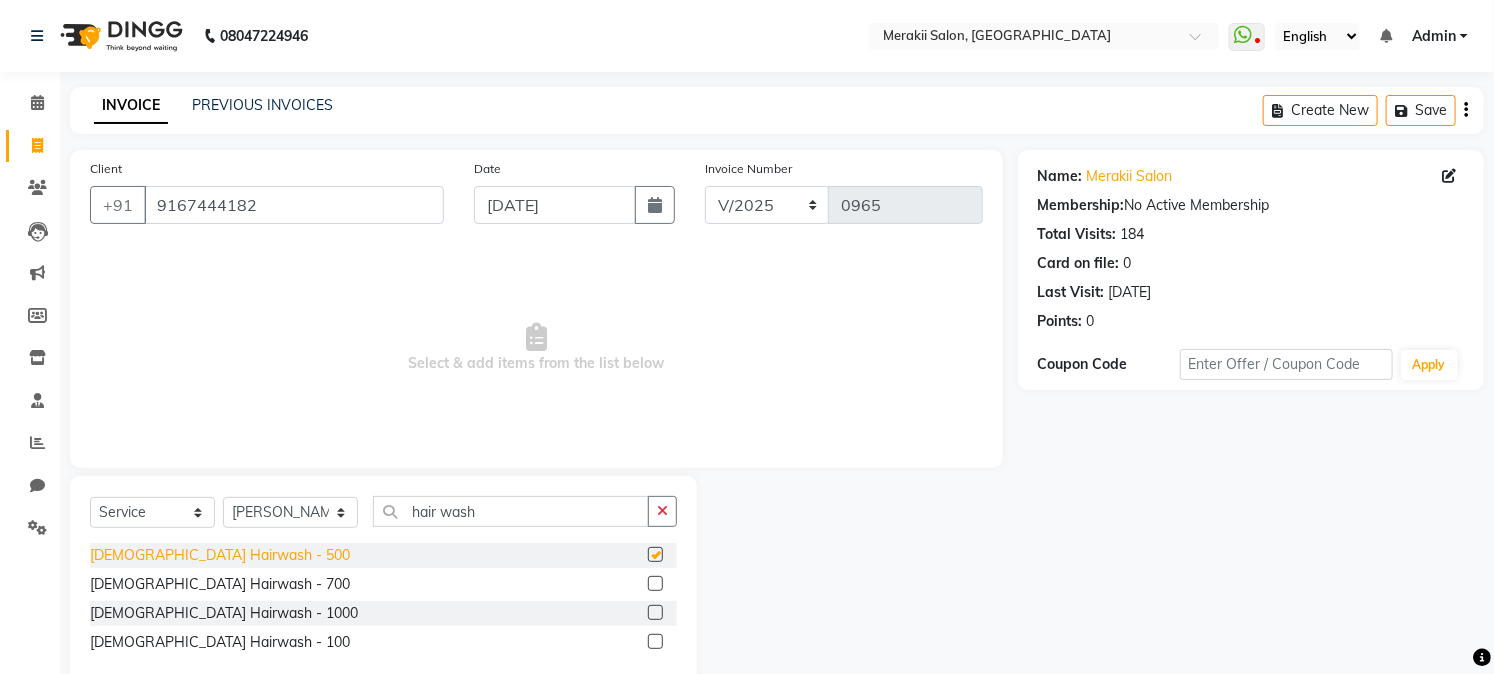checkbox on "false" 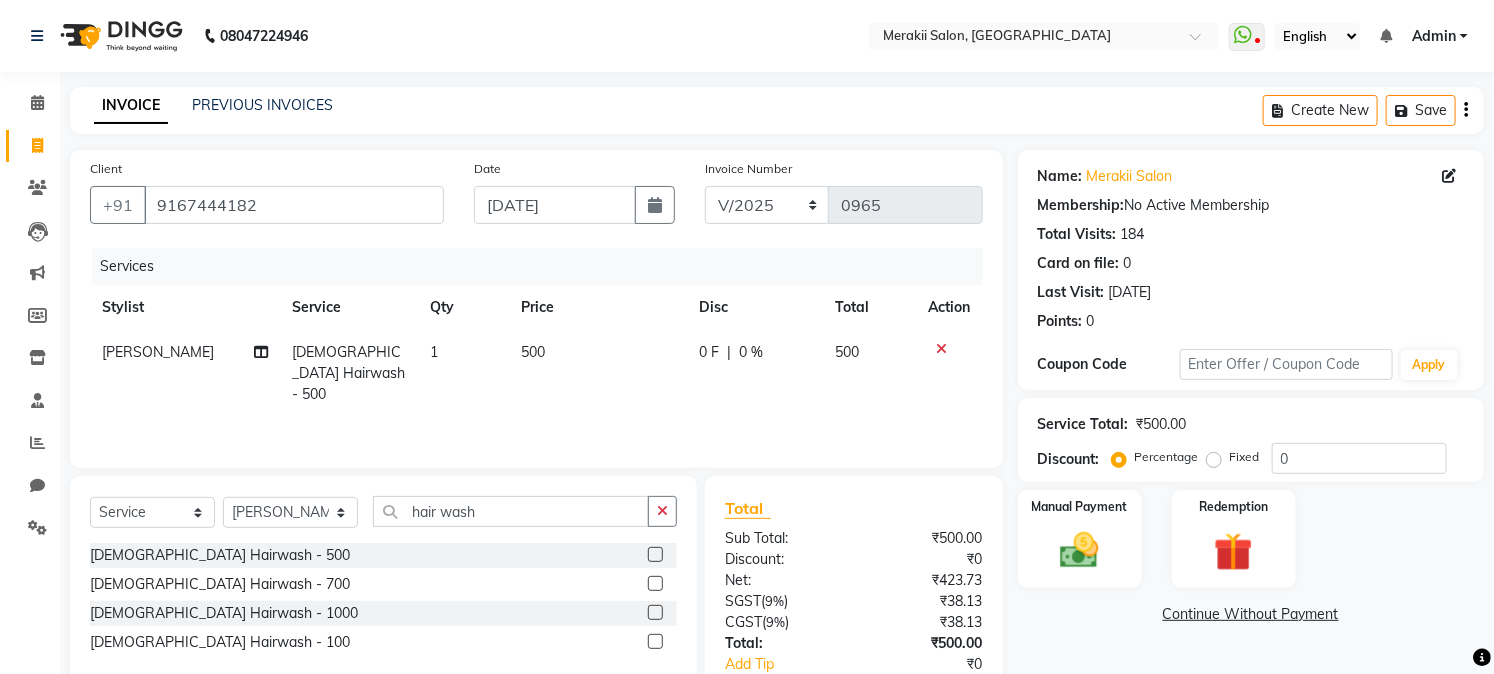 click on "Fixed" 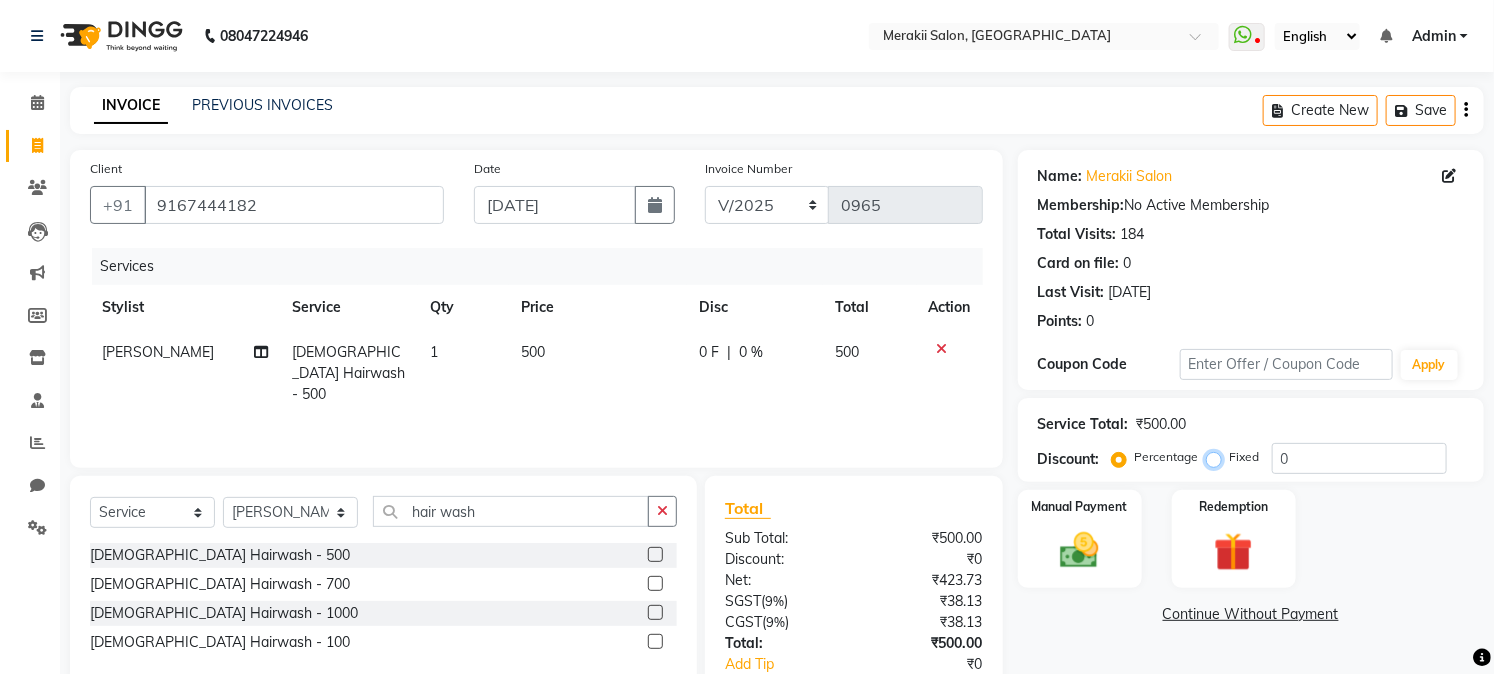 click on "Fixed" at bounding box center [1218, 457] 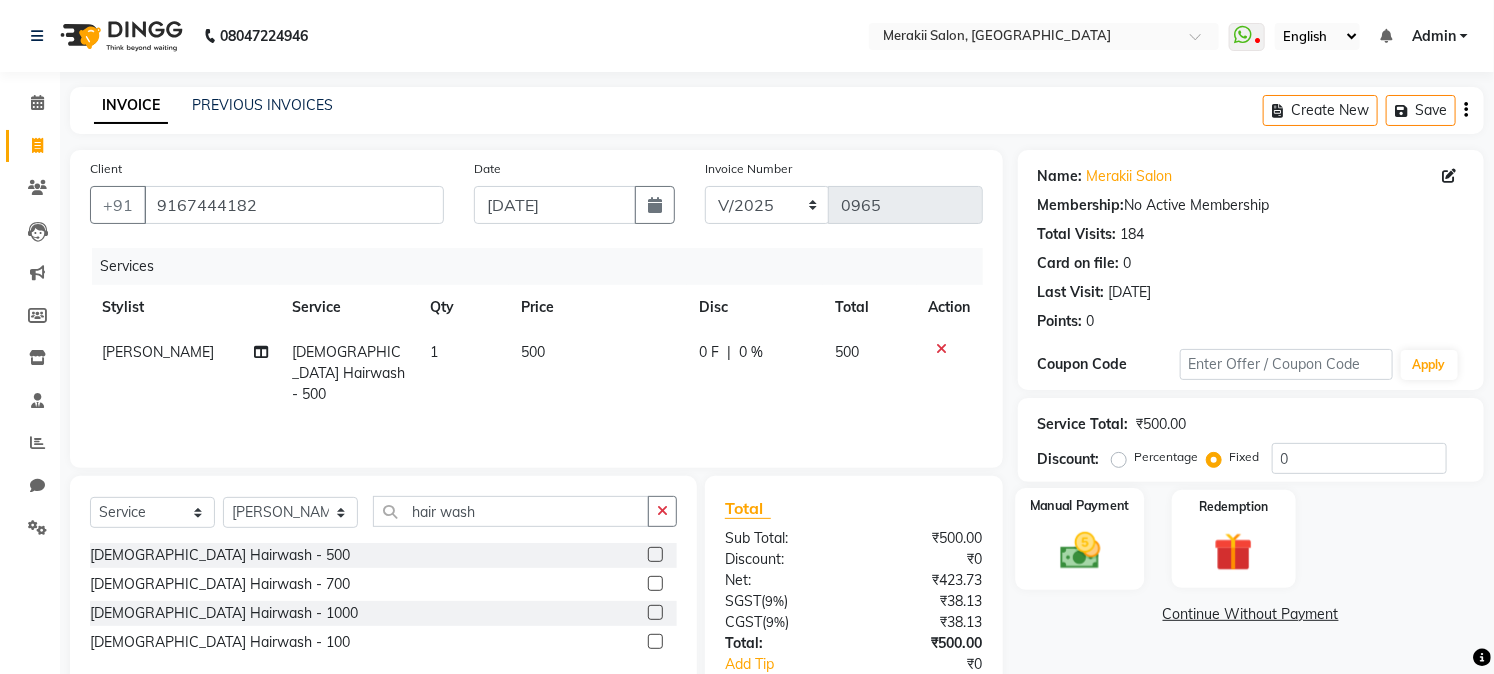 click on "Manual Payment" 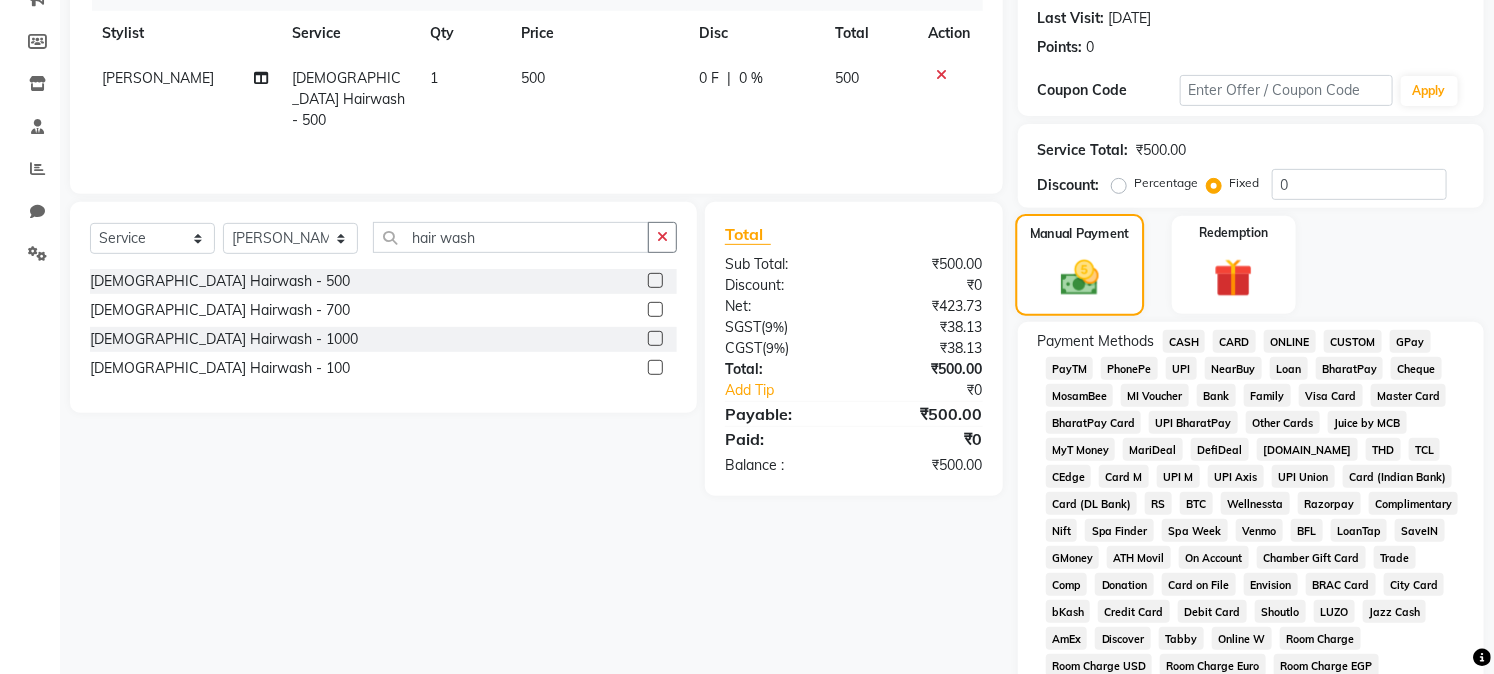 scroll, scrollTop: 275, scrollLeft: 0, axis: vertical 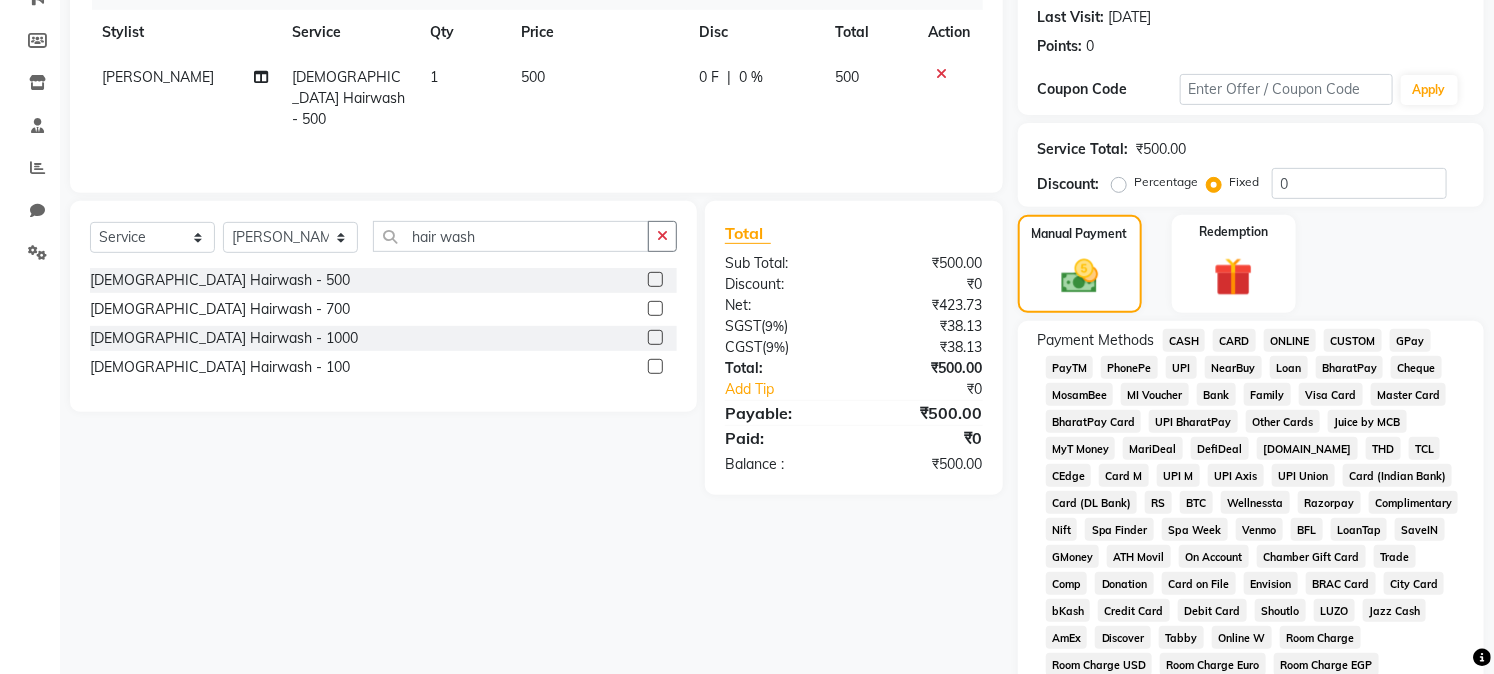 click on "CASH" 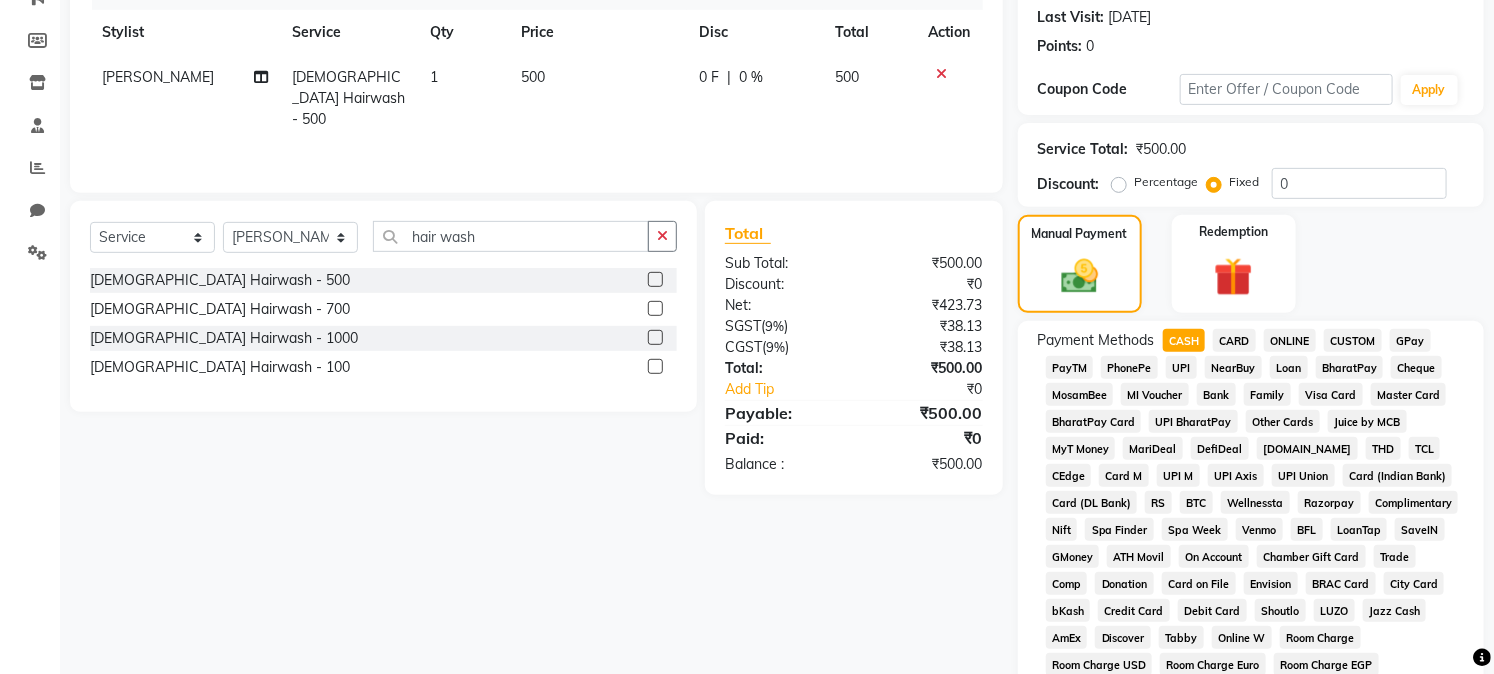 scroll, scrollTop: 735, scrollLeft: 0, axis: vertical 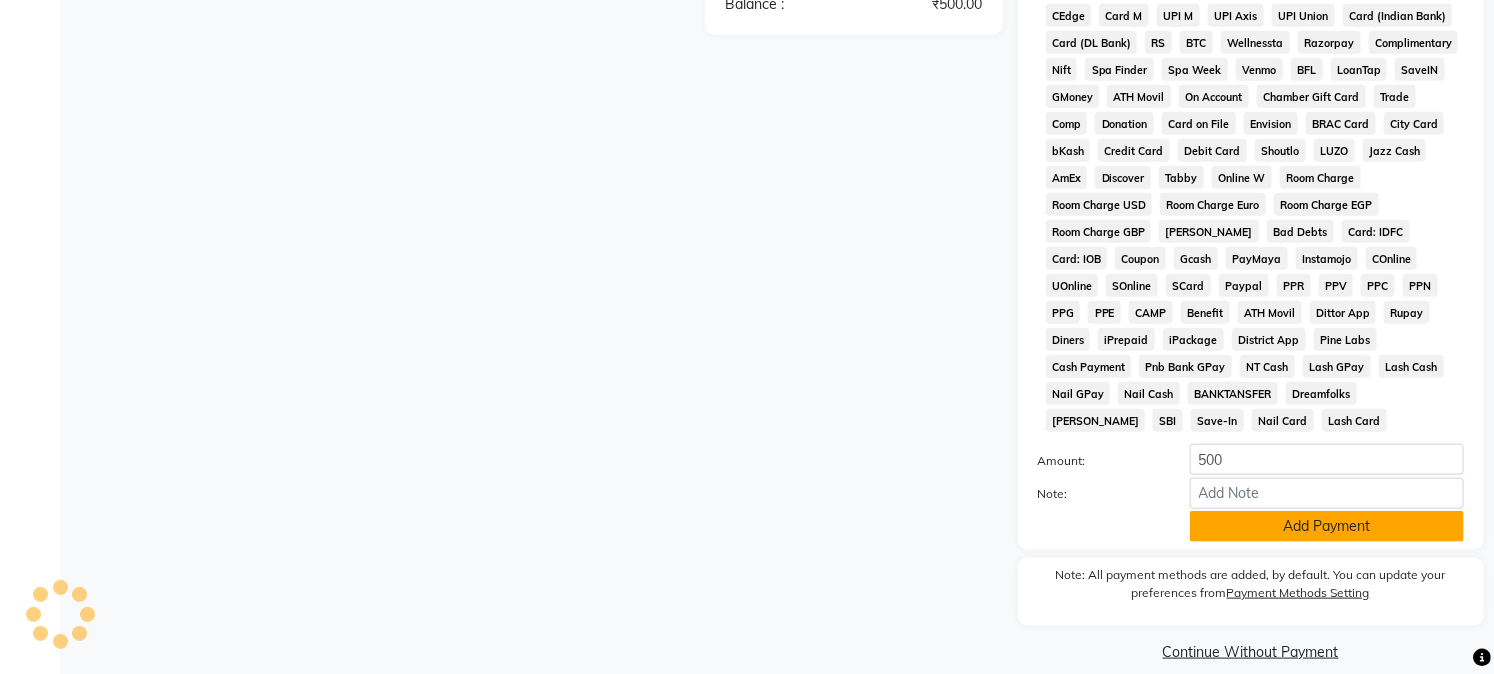 click on "Add Payment" 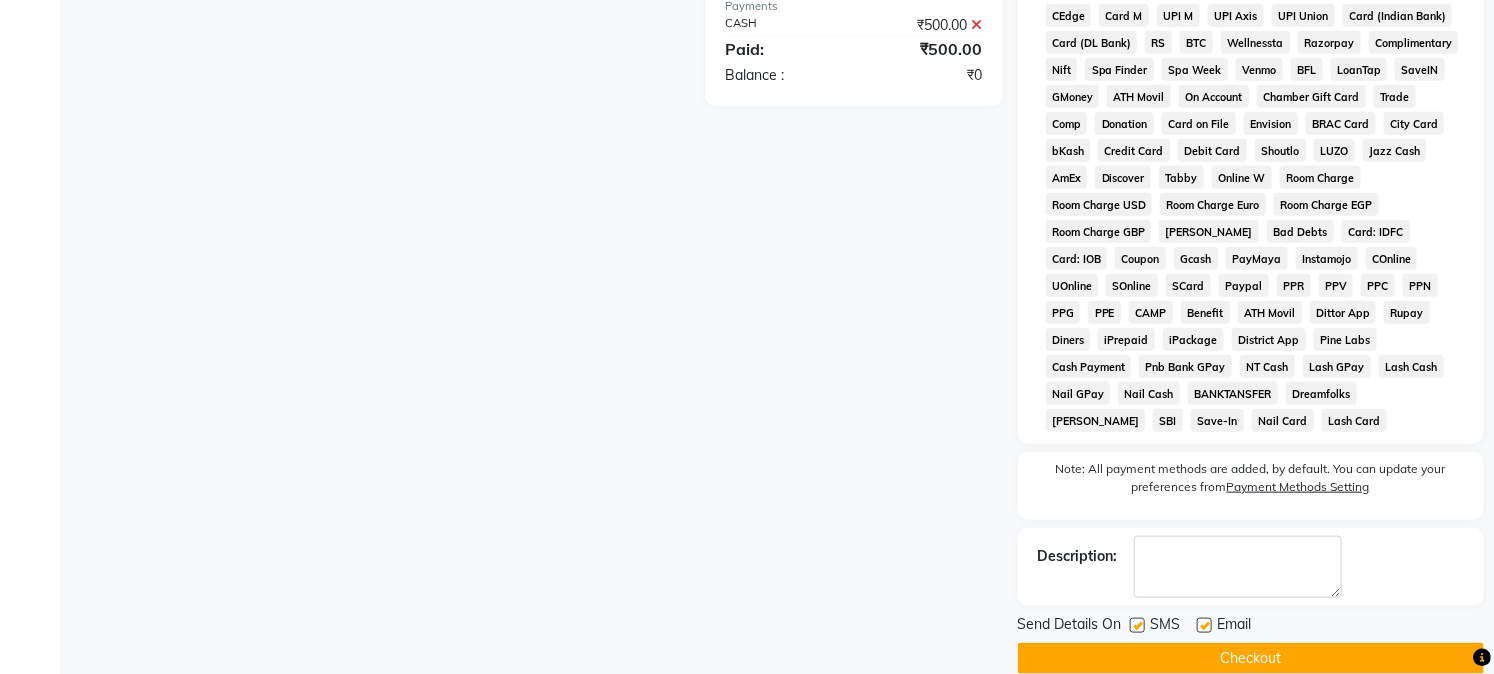 scroll, scrollTop: 742, scrollLeft: 0, axis: vertical 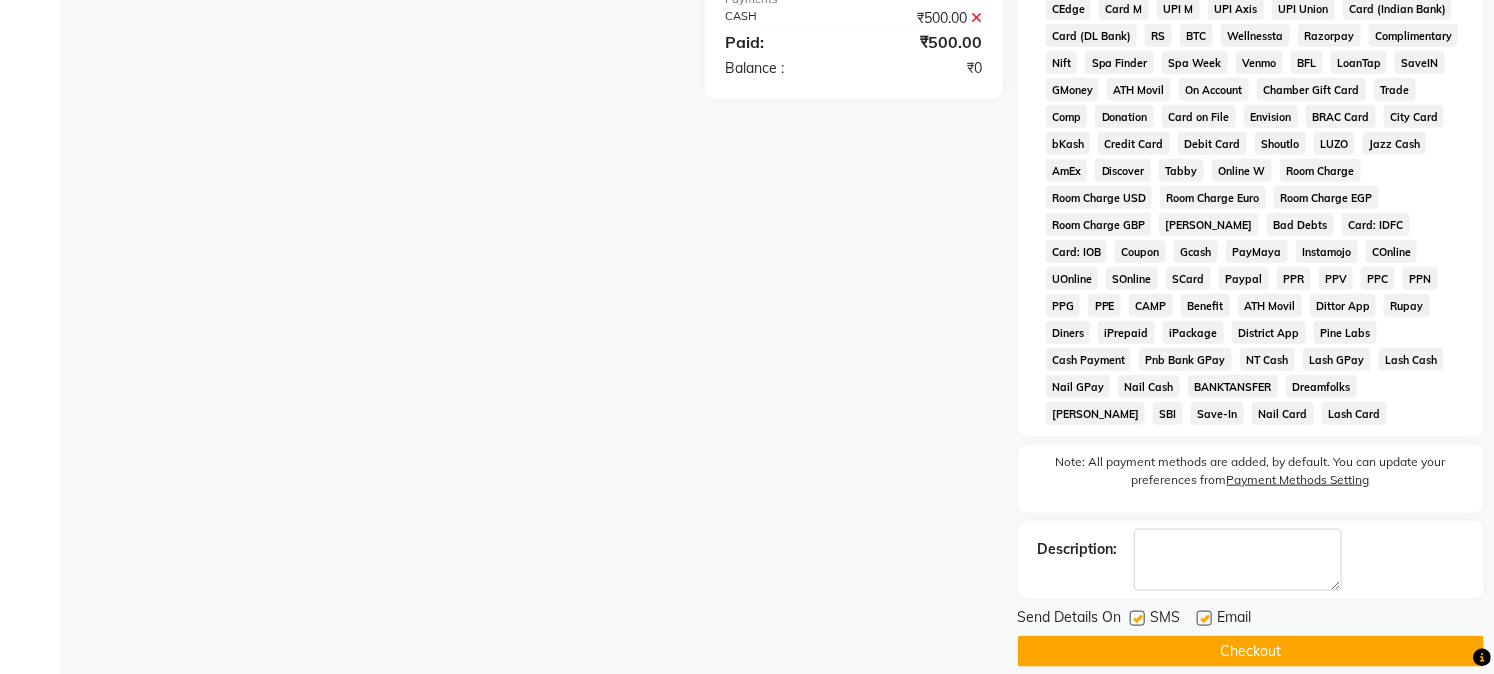 click on "Checkout" 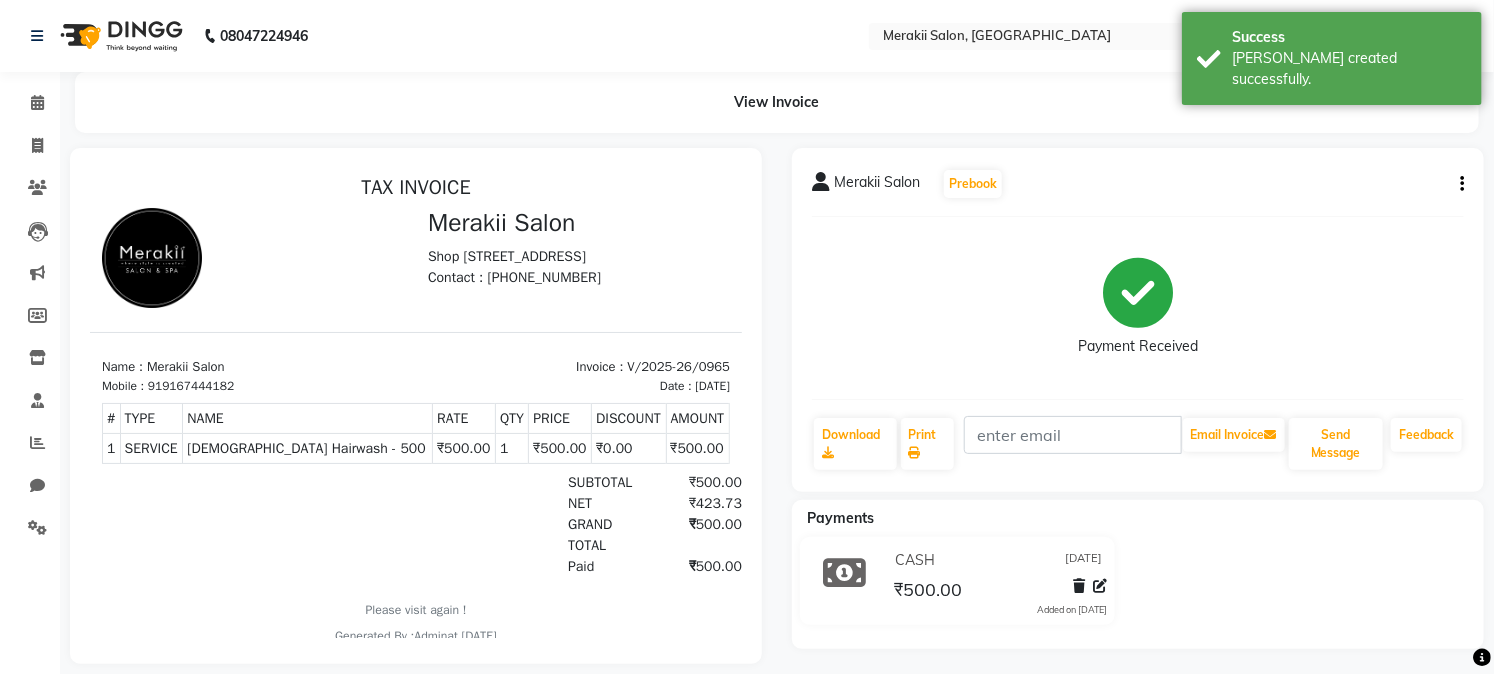 scroll, scrollTop: 0, scrollLeft: 0, axis: both 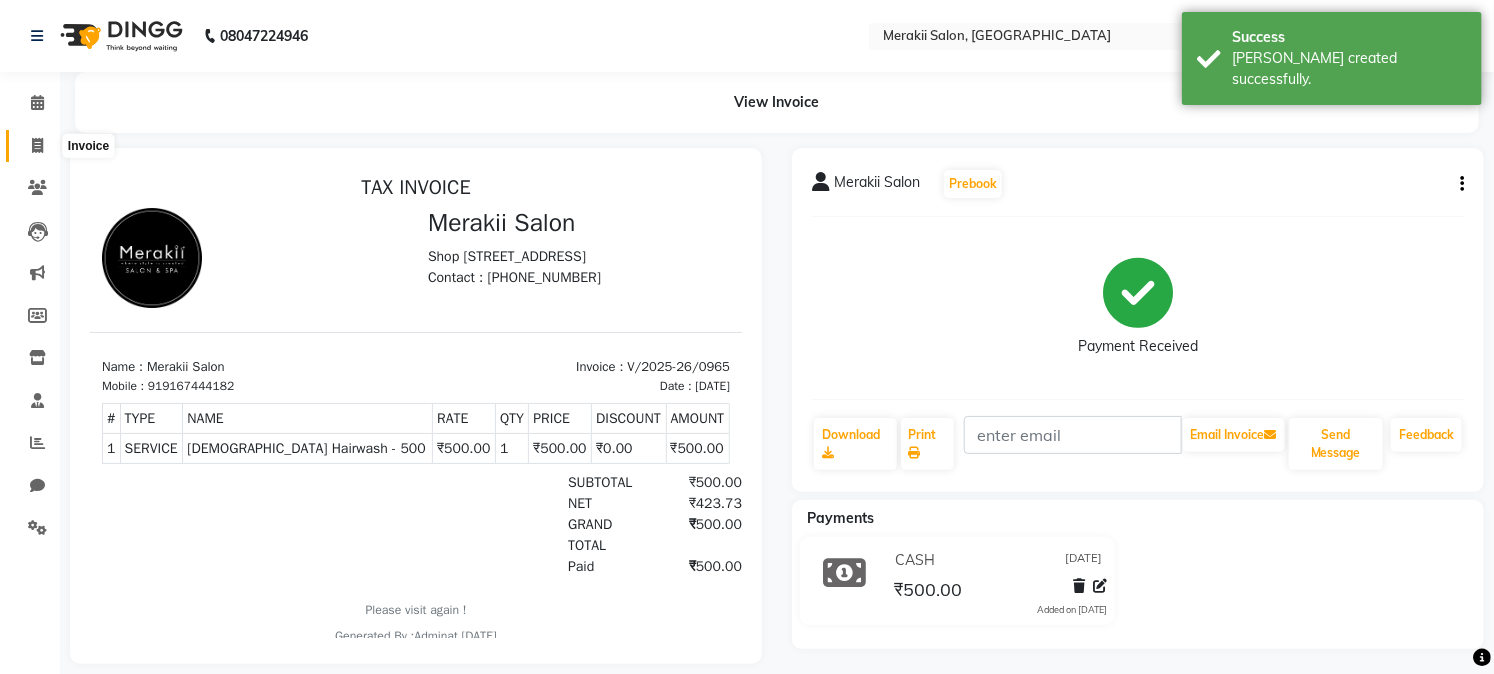 click 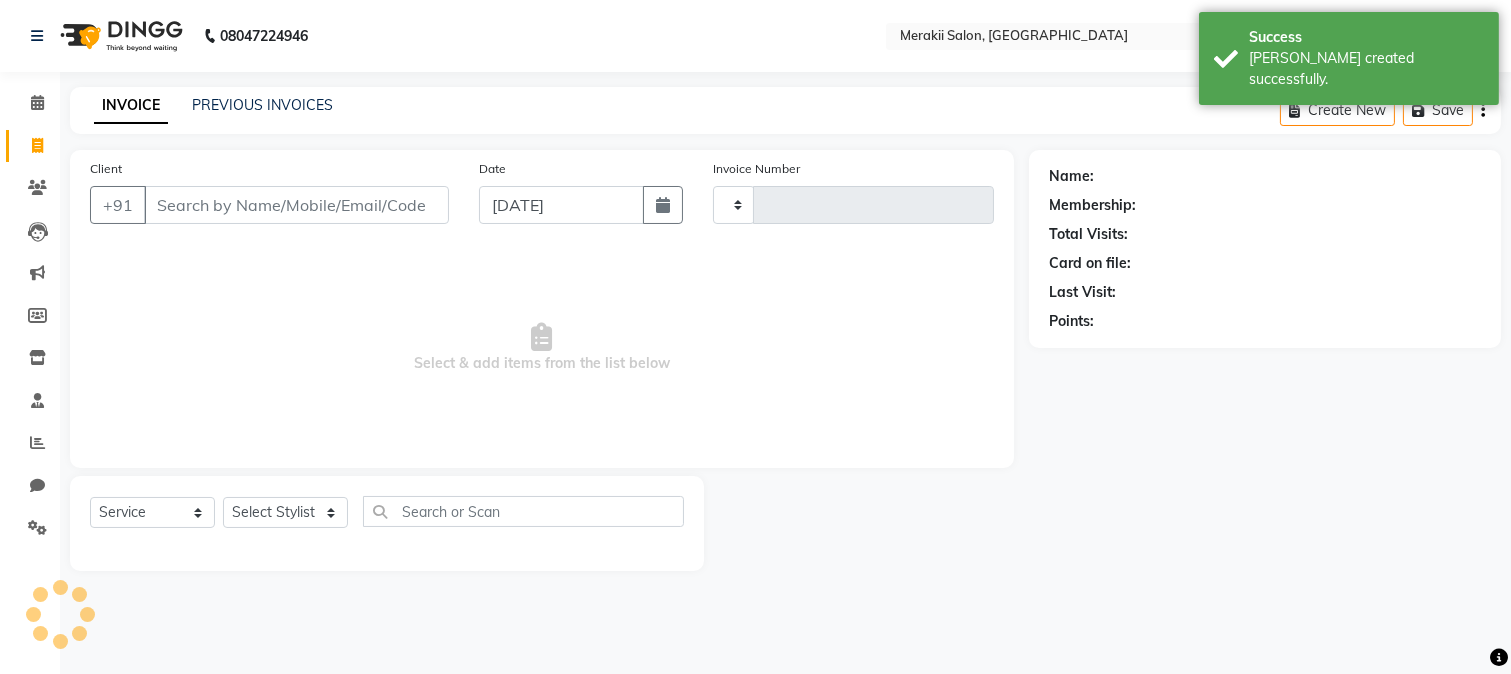 type on "0966" 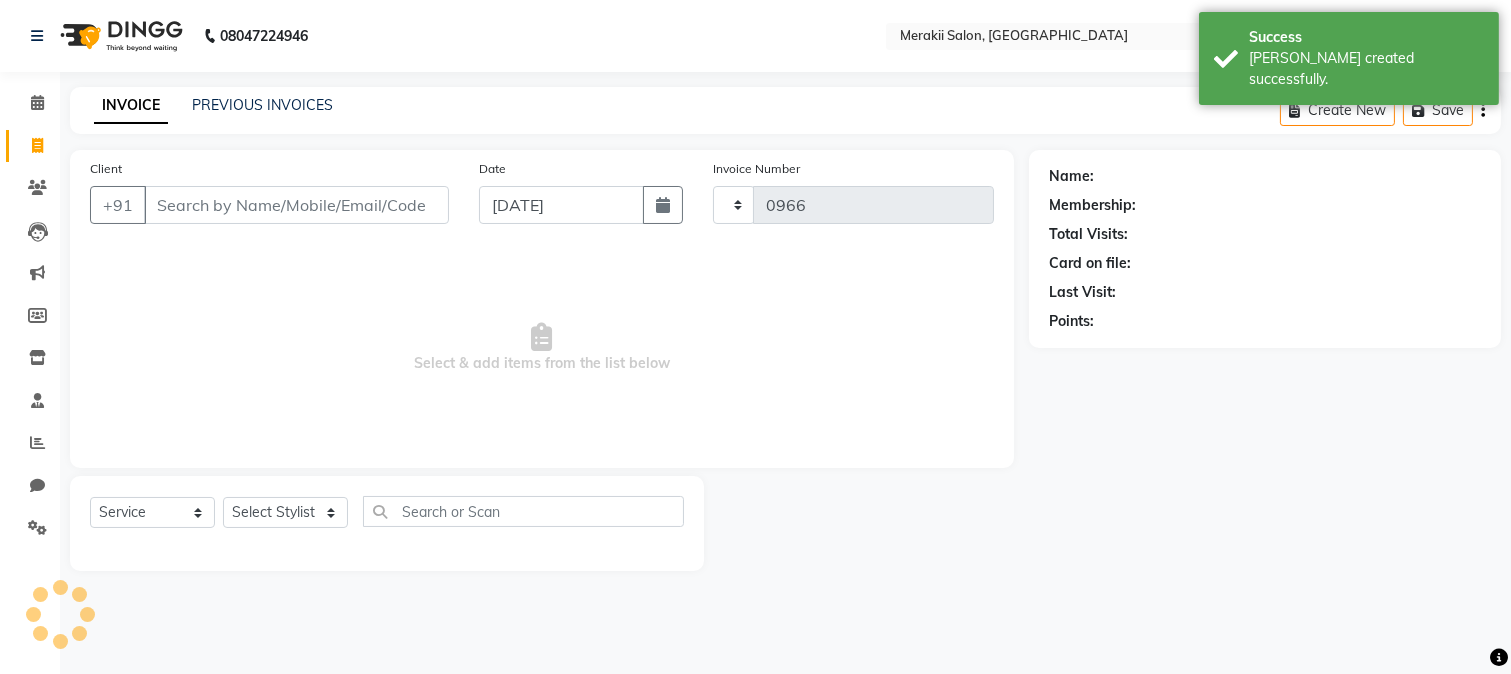 select on "7791" 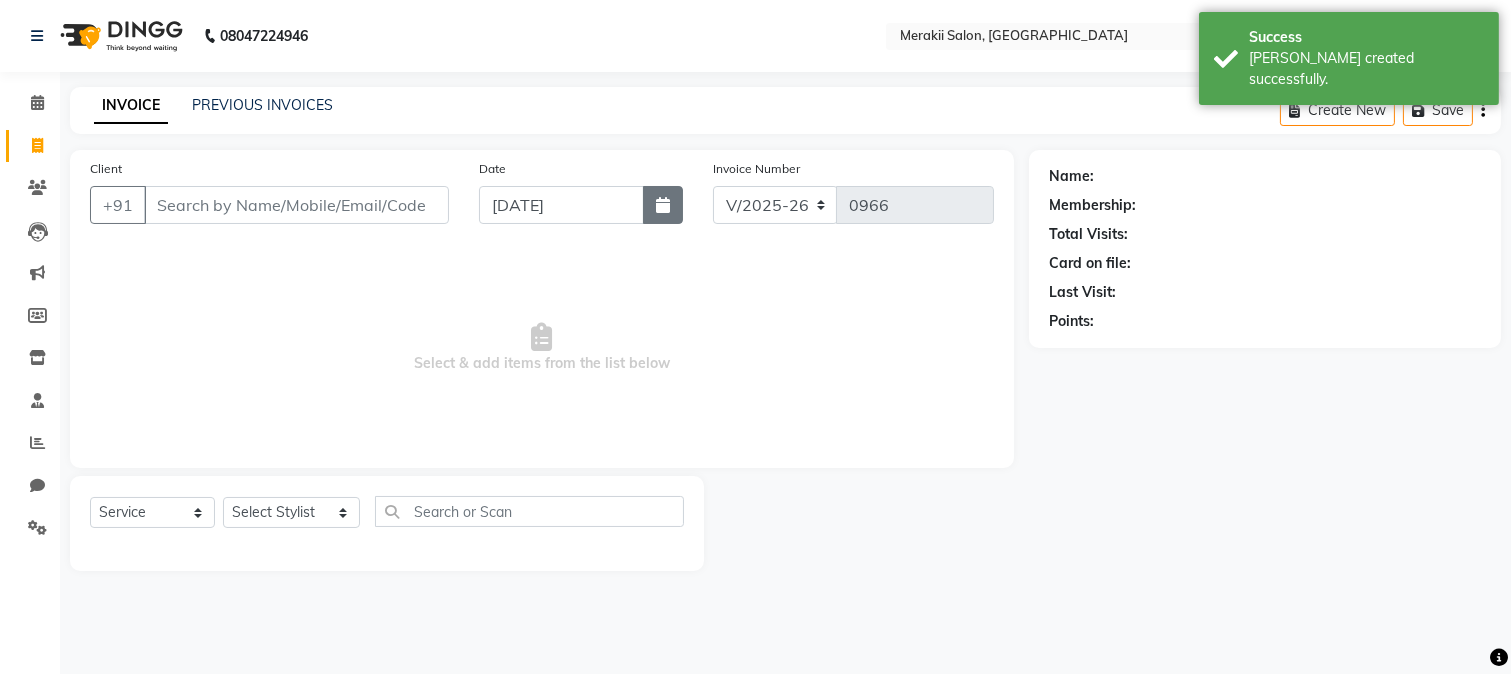 click 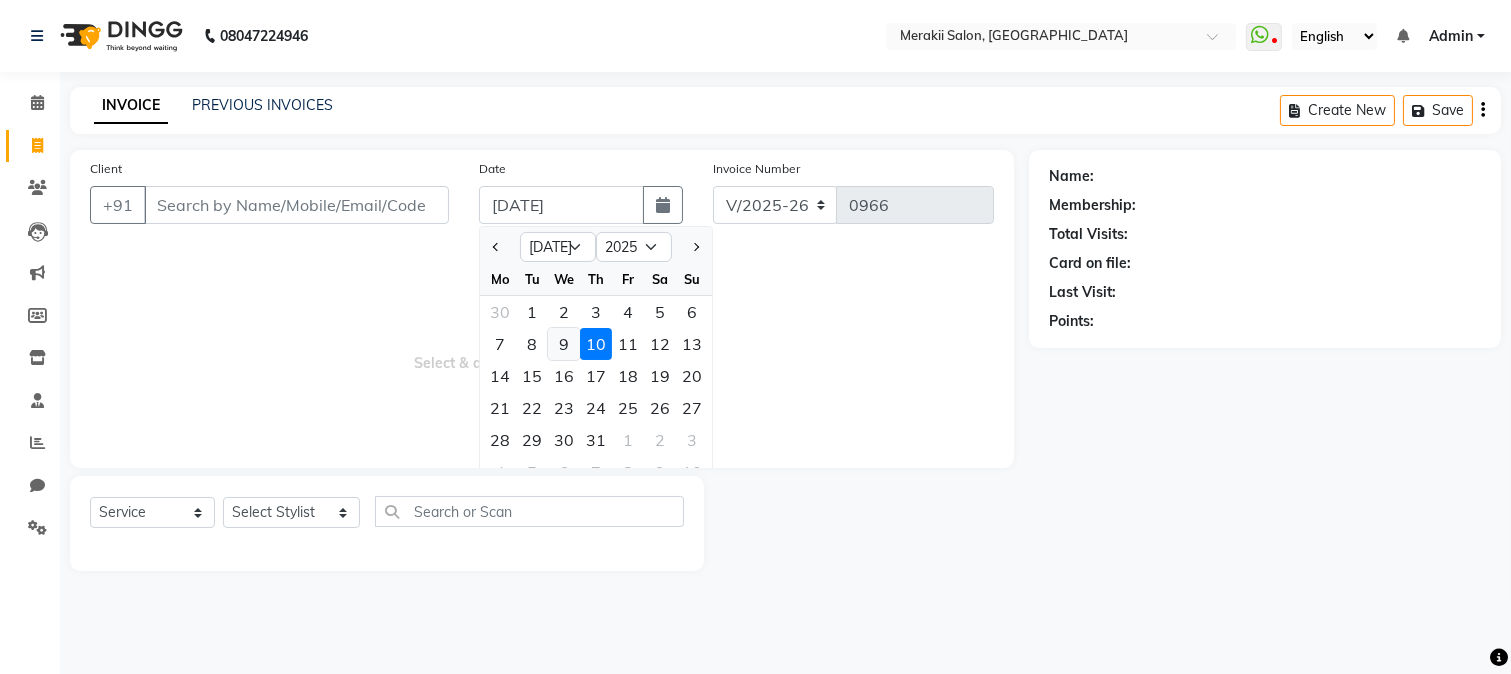click on "9" 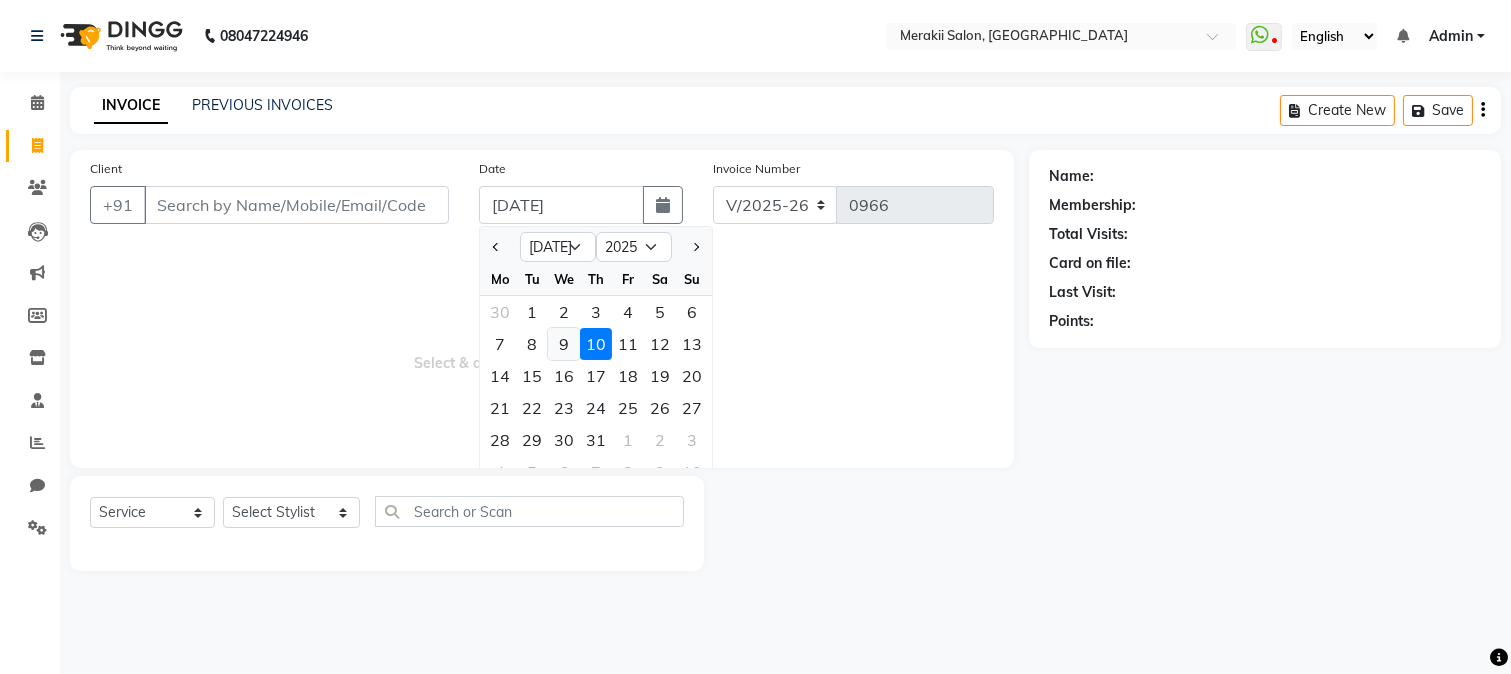 type on "[DATE]" 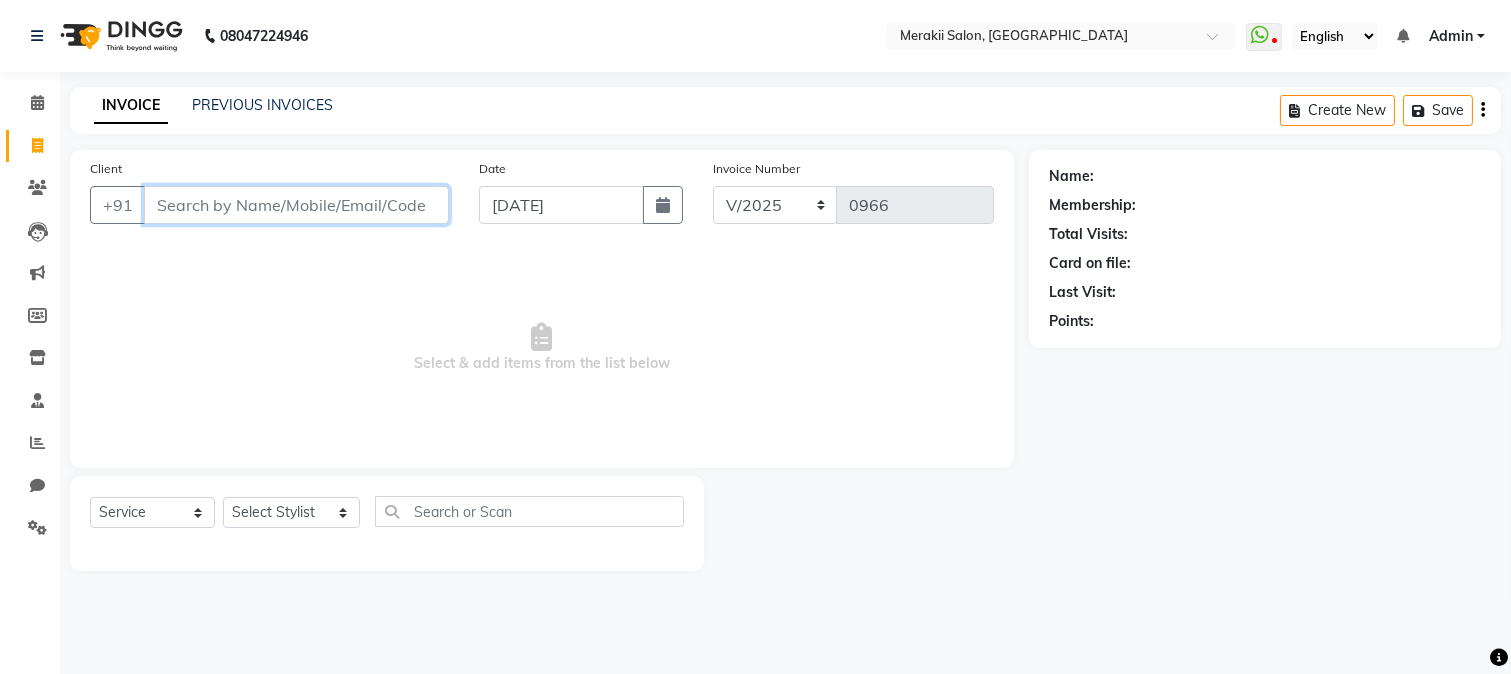 click on "Client" at bounding box center [296, 205] 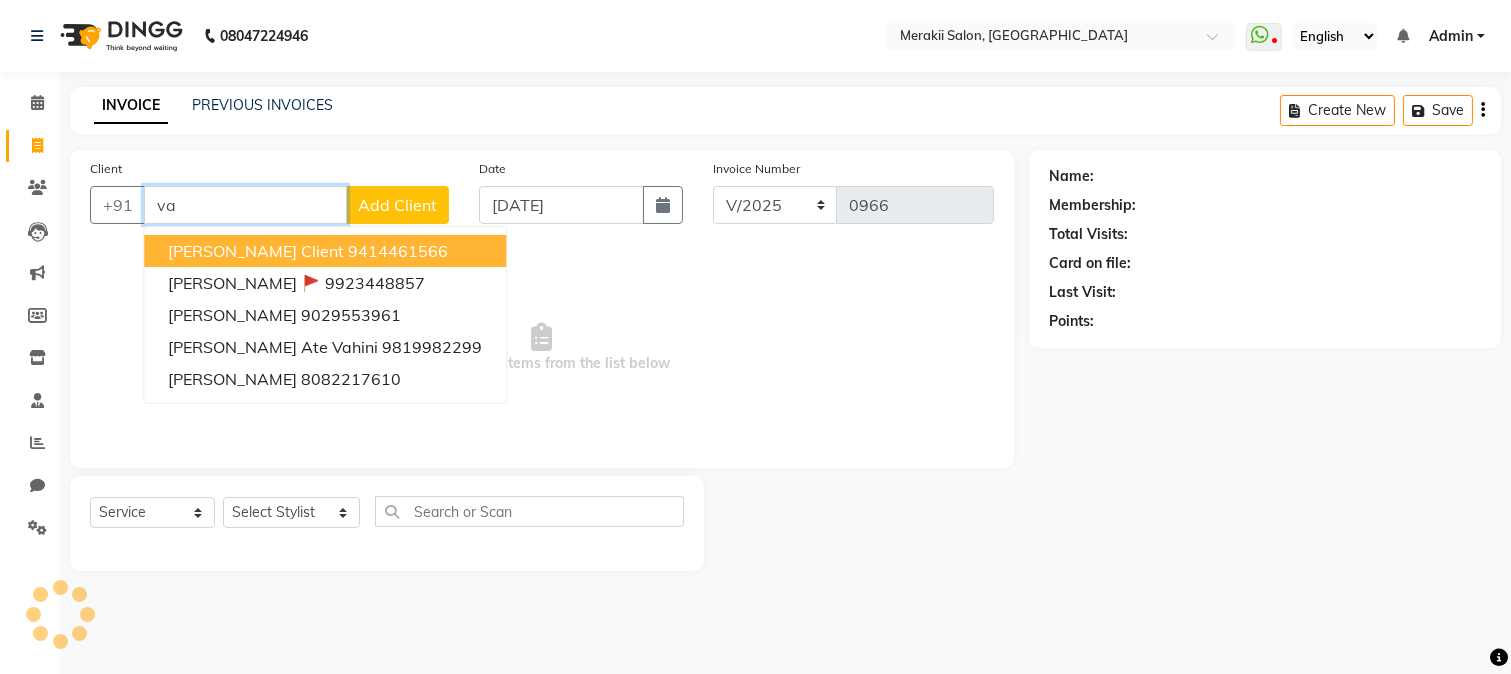 type on "v" 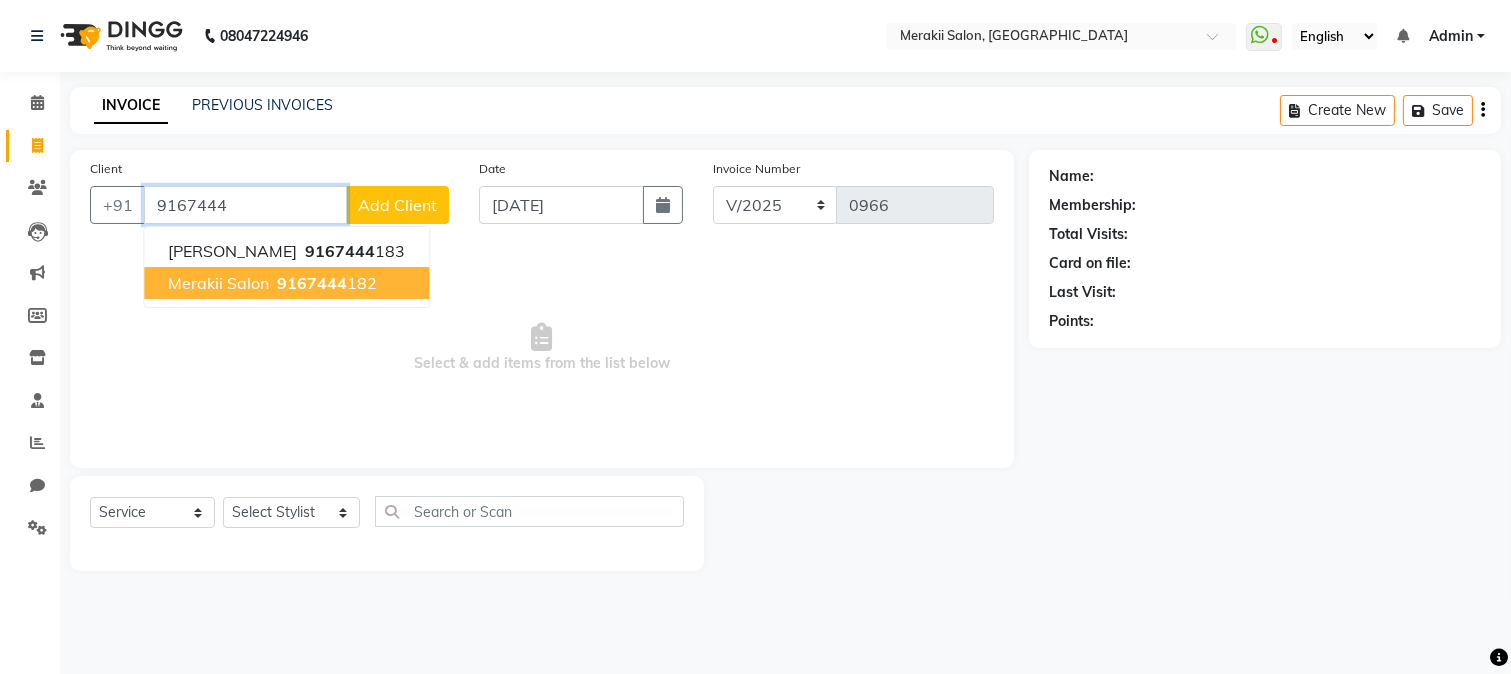 click on "9167444" at bounding box center (312, 283) 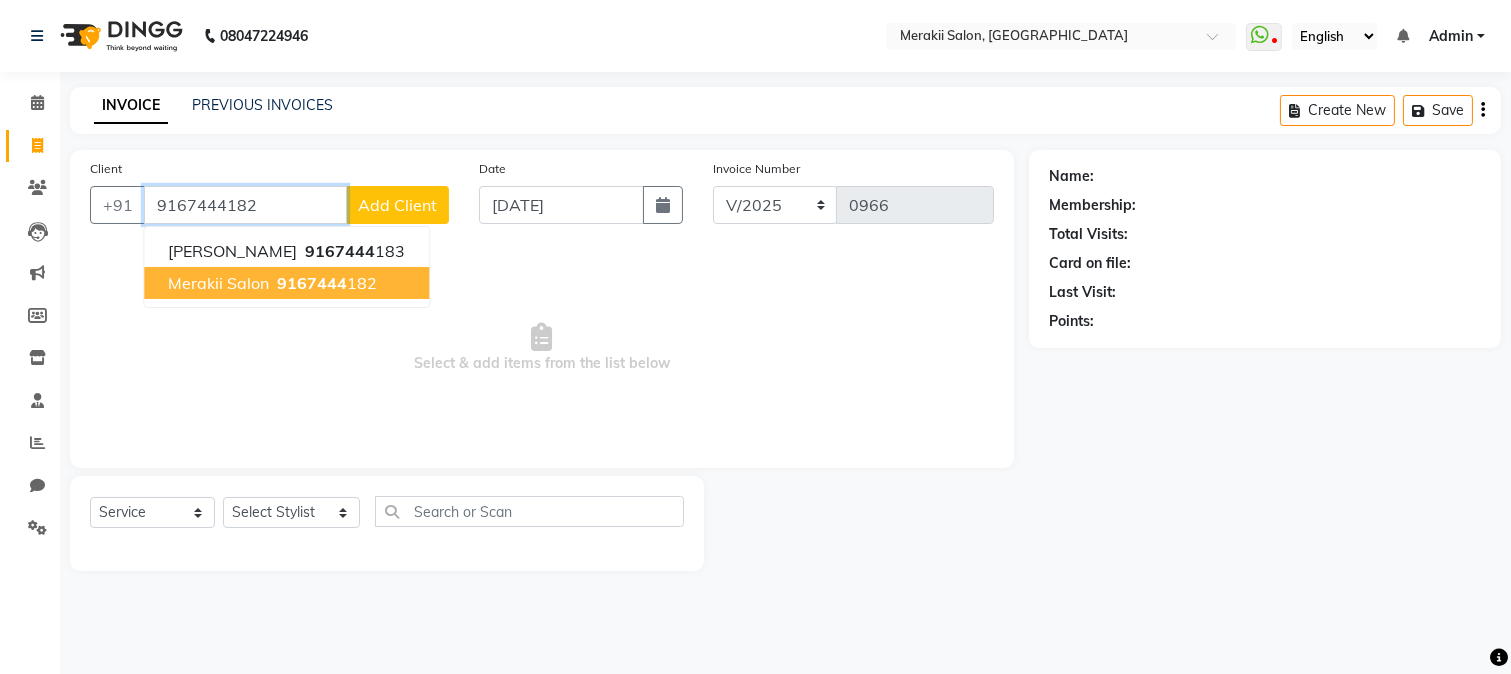 type on "9167444182" 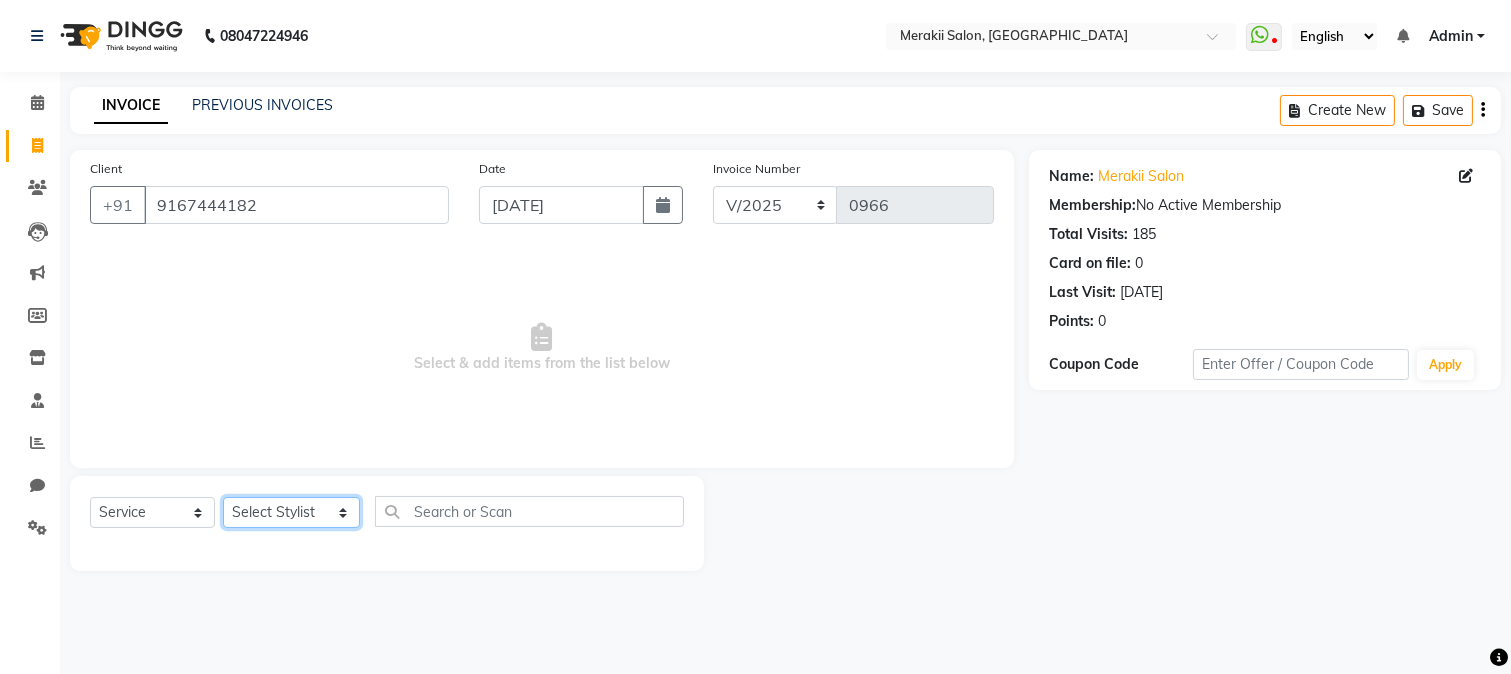 click on "Select Stylist [PERSON_NAME] [PERSON_NAME] Bhul [MEDICAL_DATA][PERSON_NAME] [PERSON_NAME] [PERSON_NAME]" 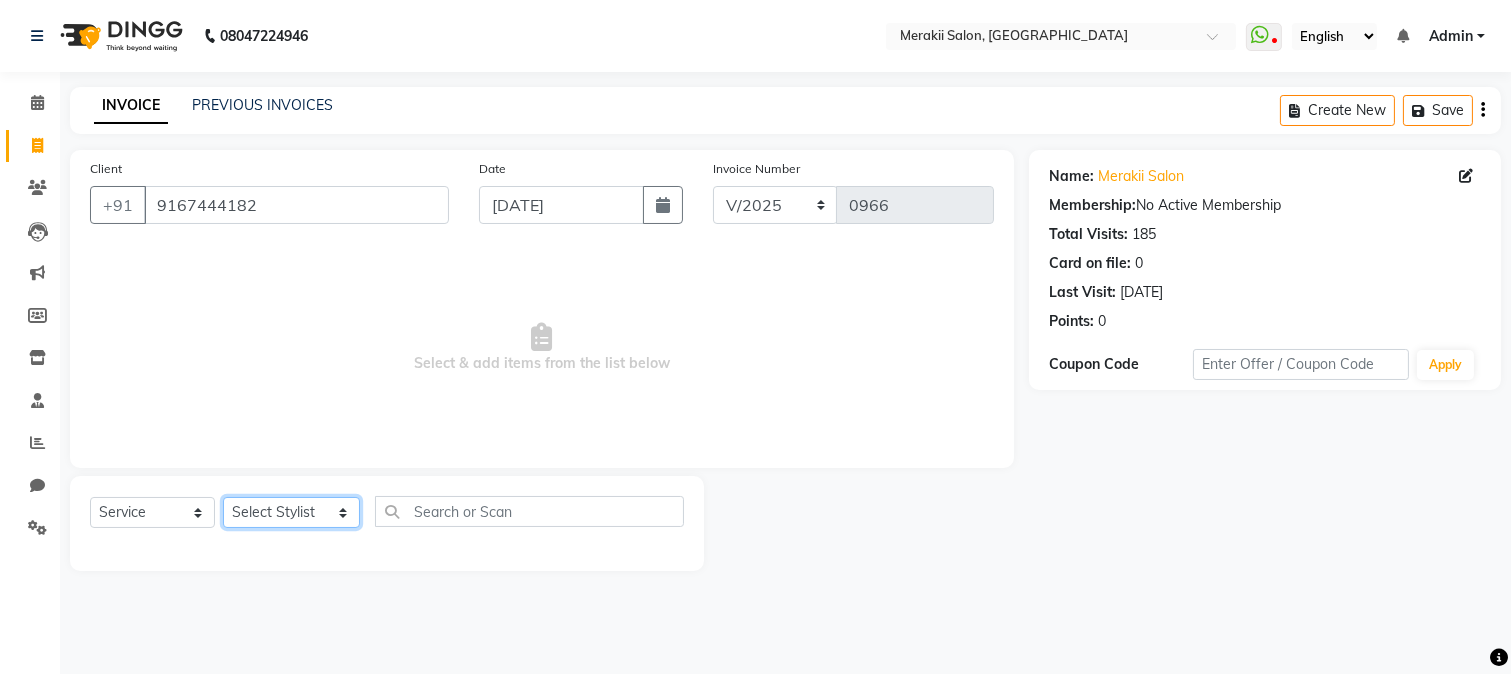 select on "74849" 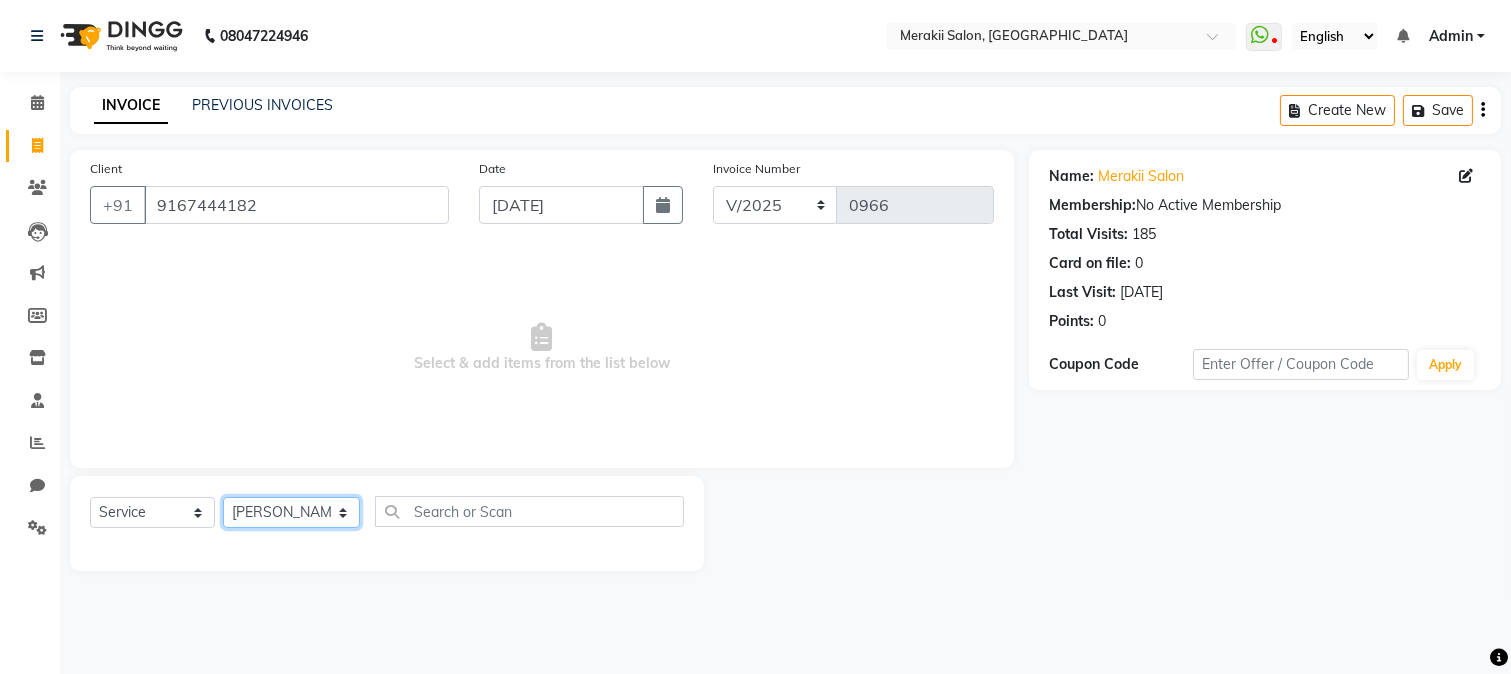 click on "Select Stylist [PERSON_NAME] [PERSON_NAME] Bhul [MEDICAL_DATA][PERSON_NAME] [PERSON_NAME] [PERSON_NAME]" 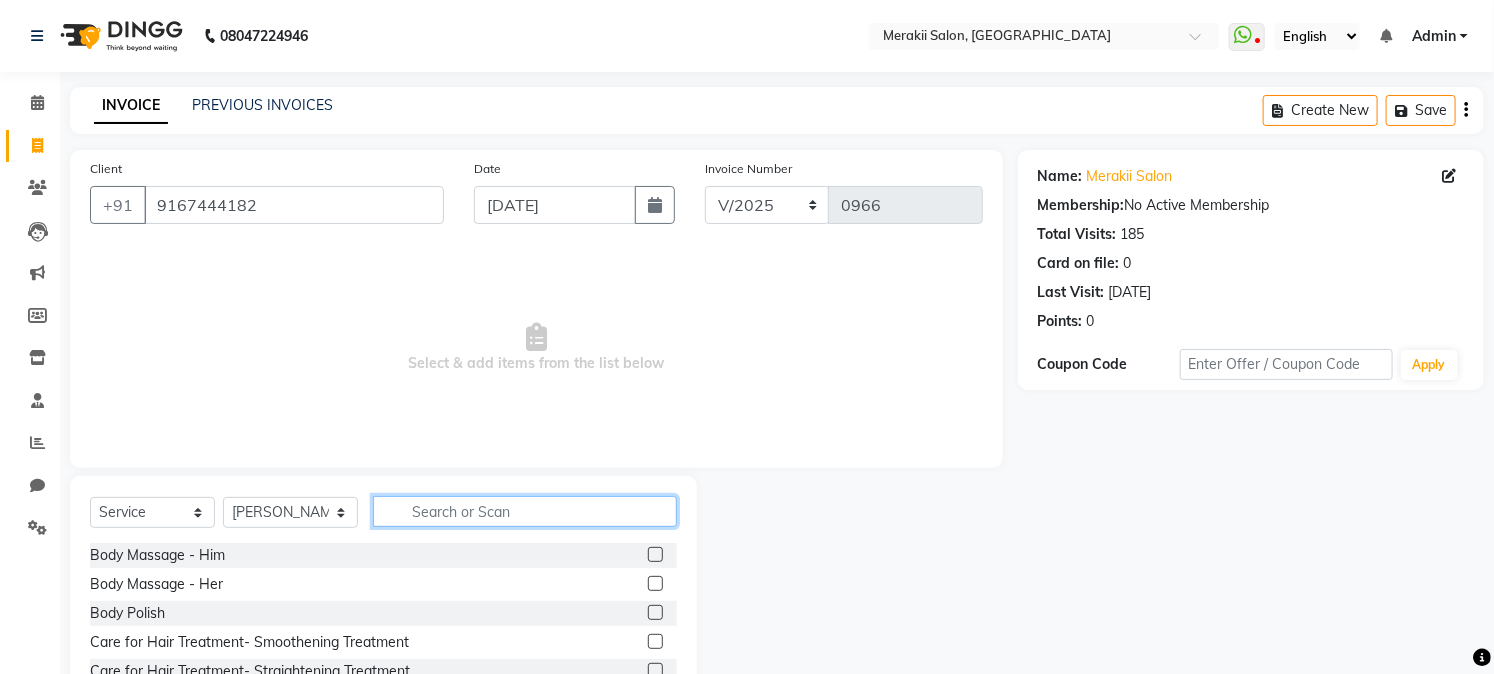click 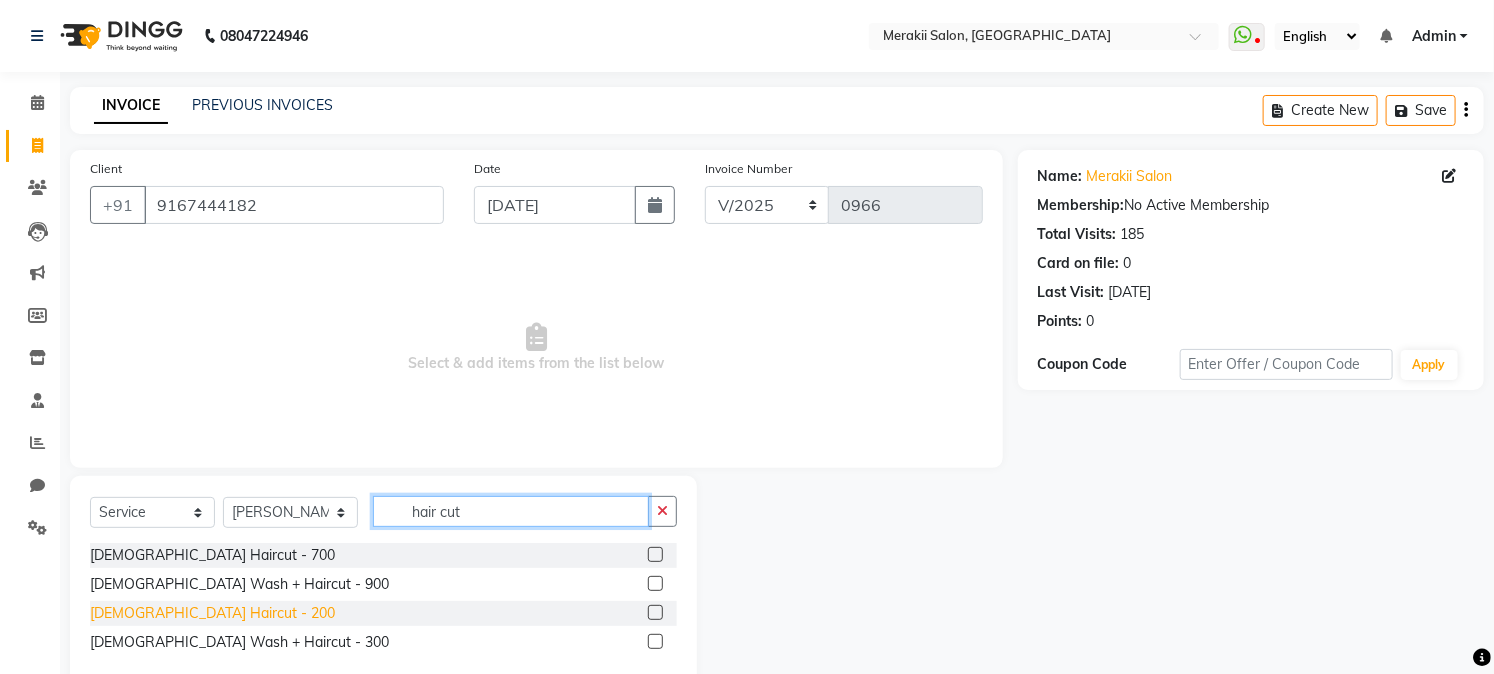 type on "hair cut" 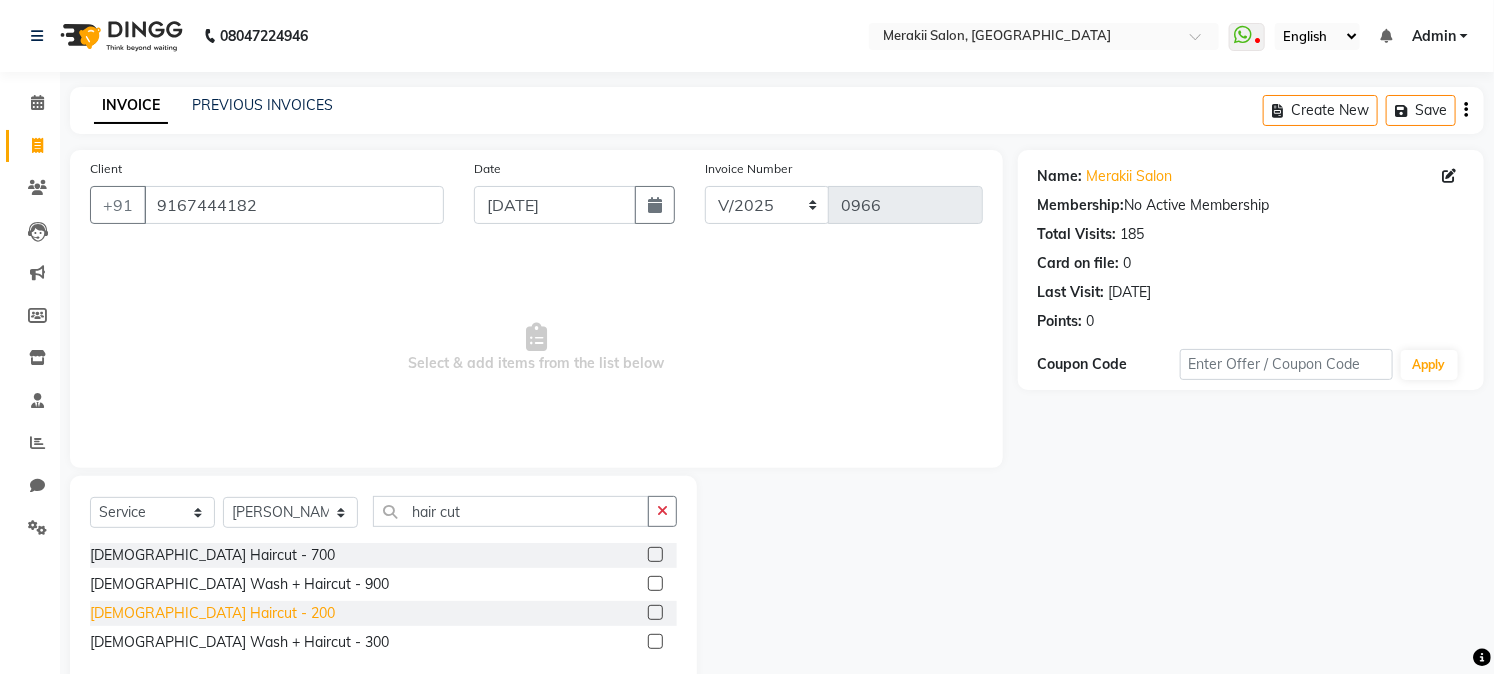click on "[DEMOGRAPHIC_DATA] Haircut - 200" 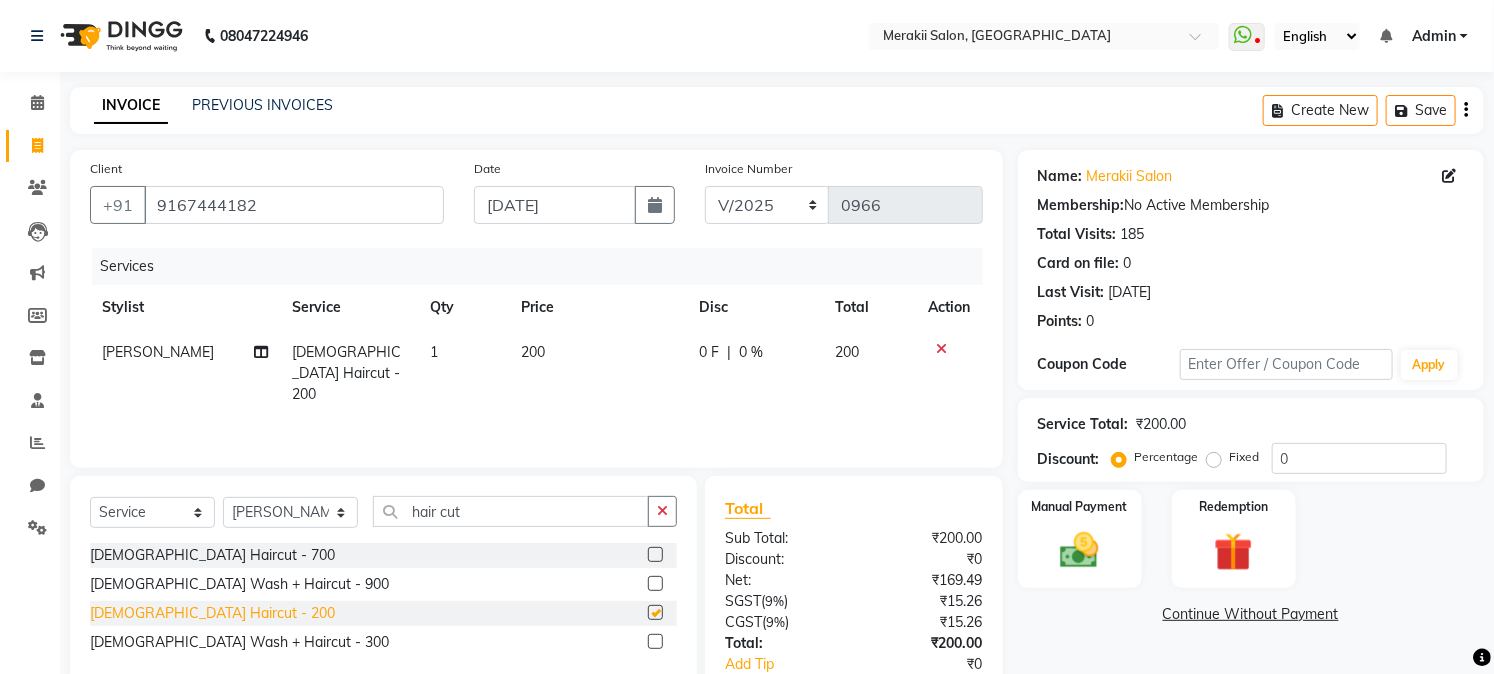 checkbox on "false" 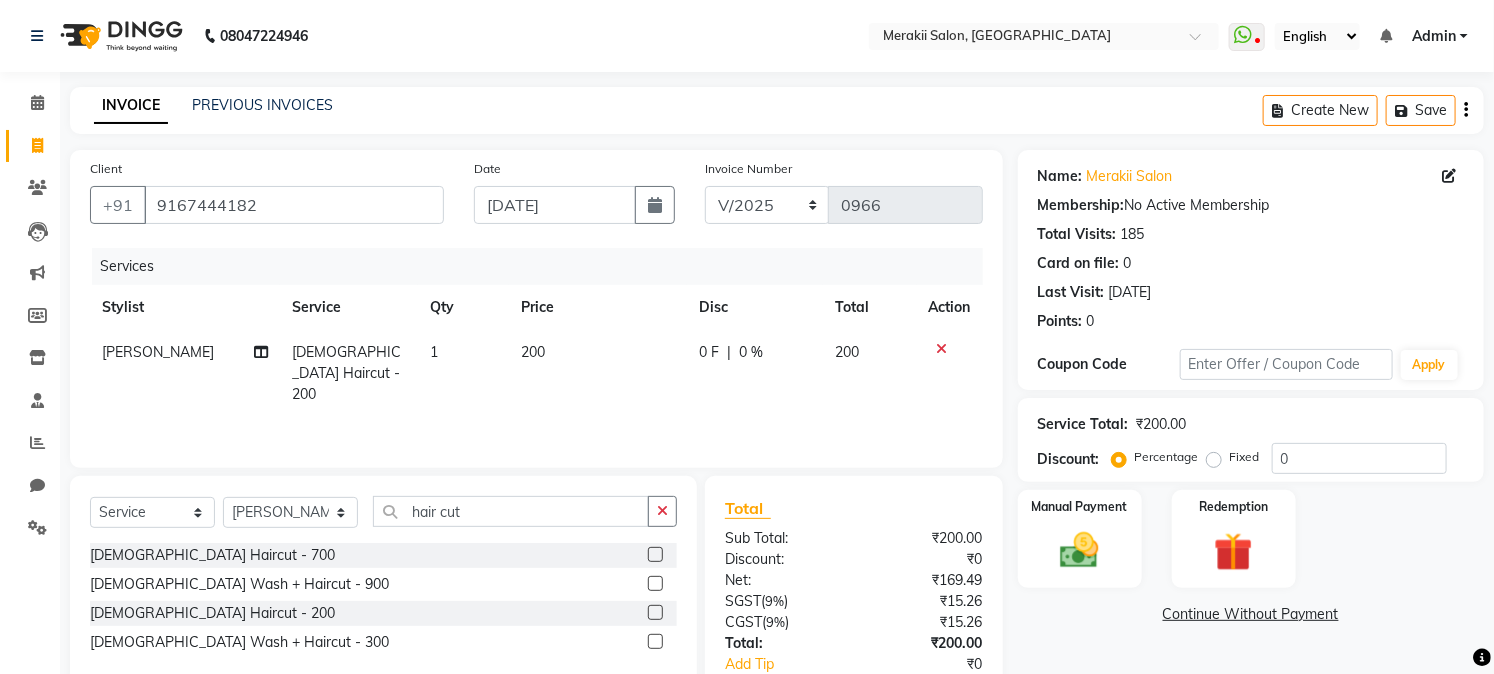 click on "Fixed" 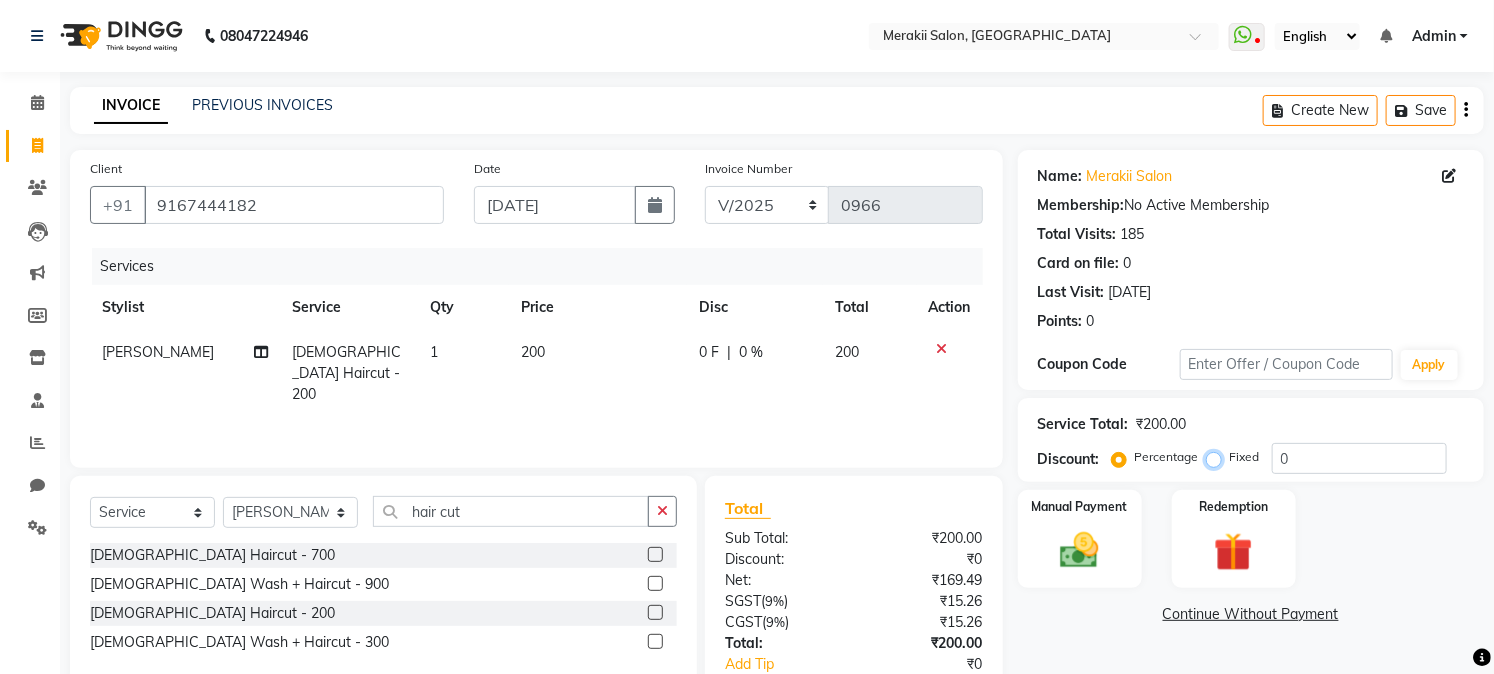 click on "Fixed" at bounding box center (1218, 457) 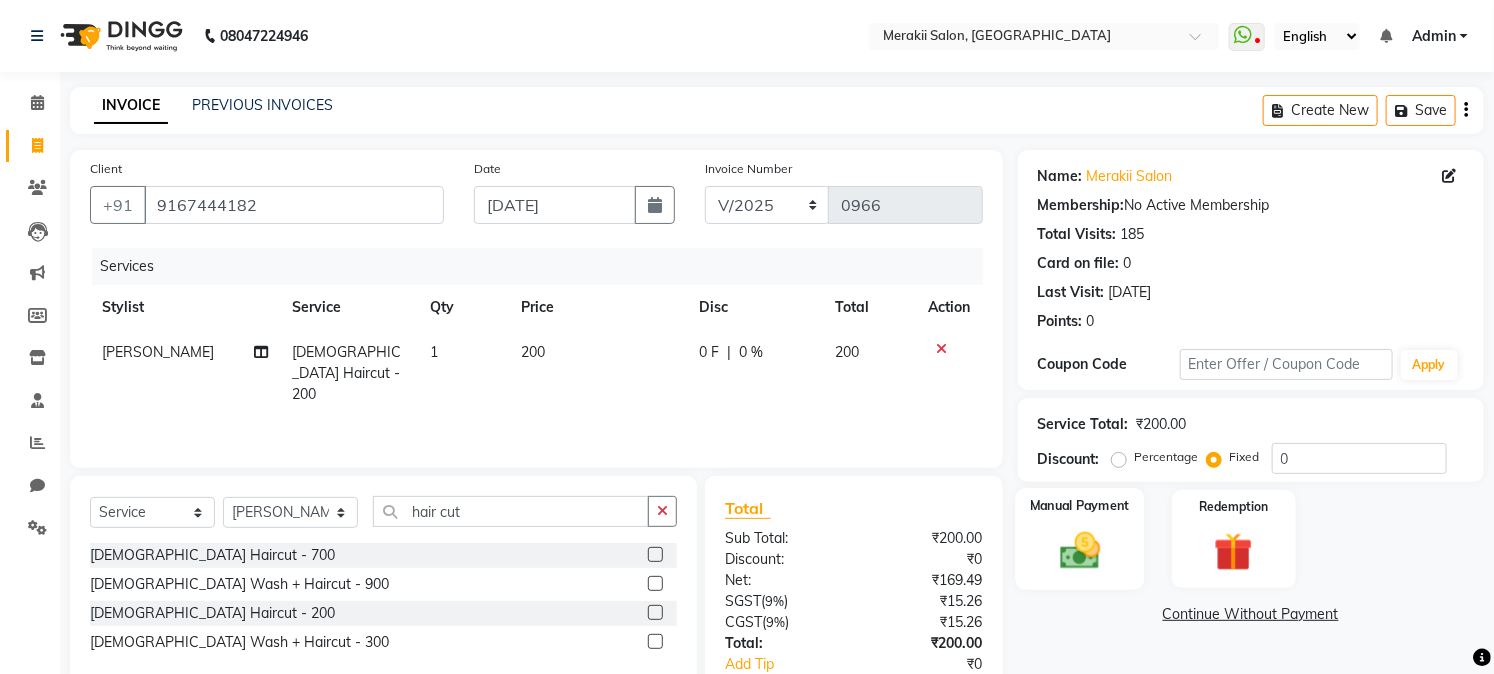 click on "Manual Payment" 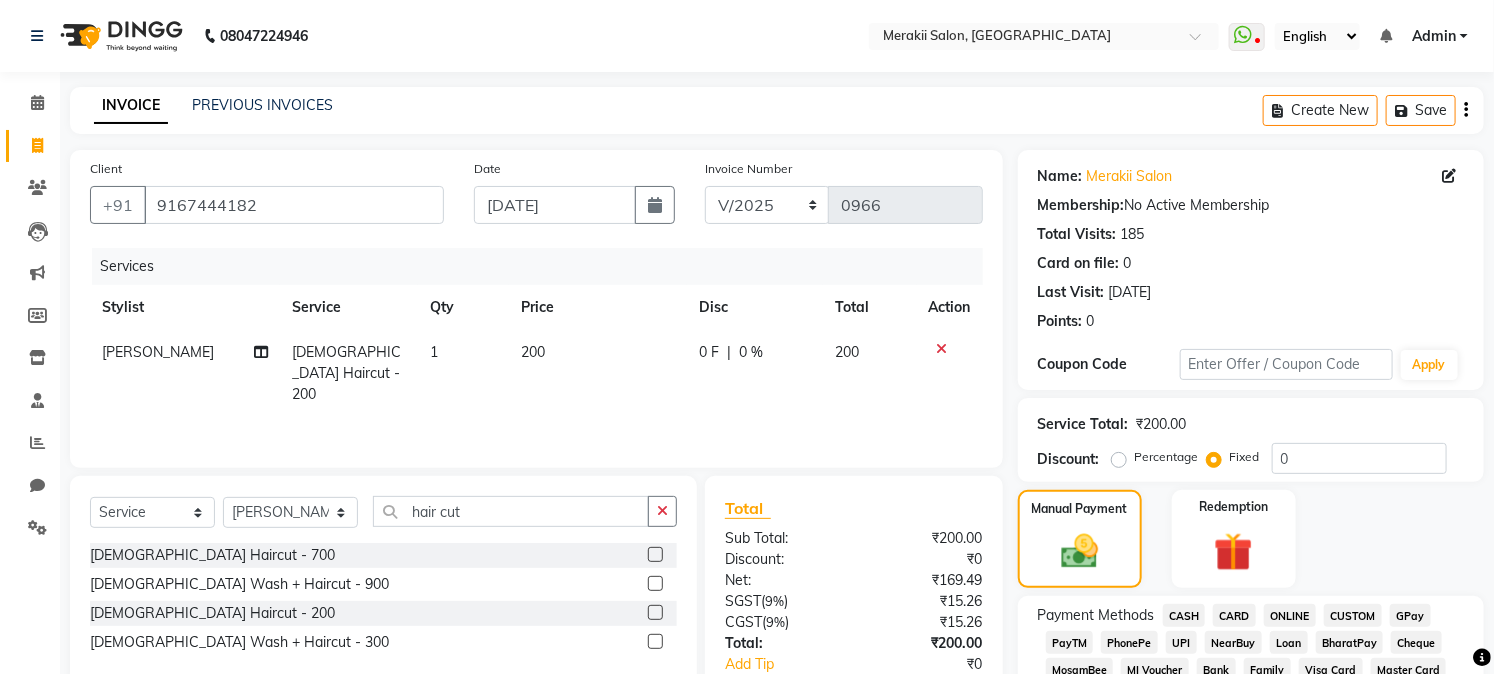 click on "GPay" 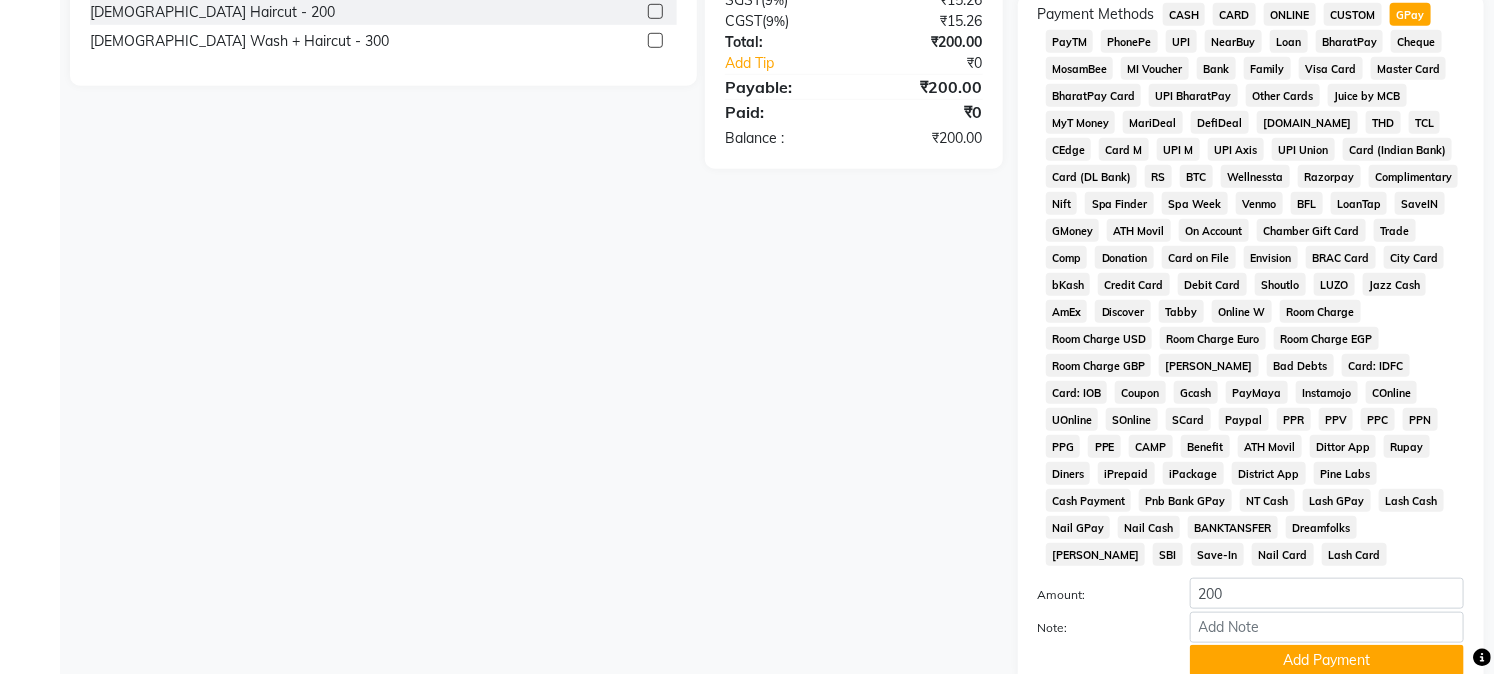 scroll, scrollTop: 626, scrollLeft: 0, axis: vertical 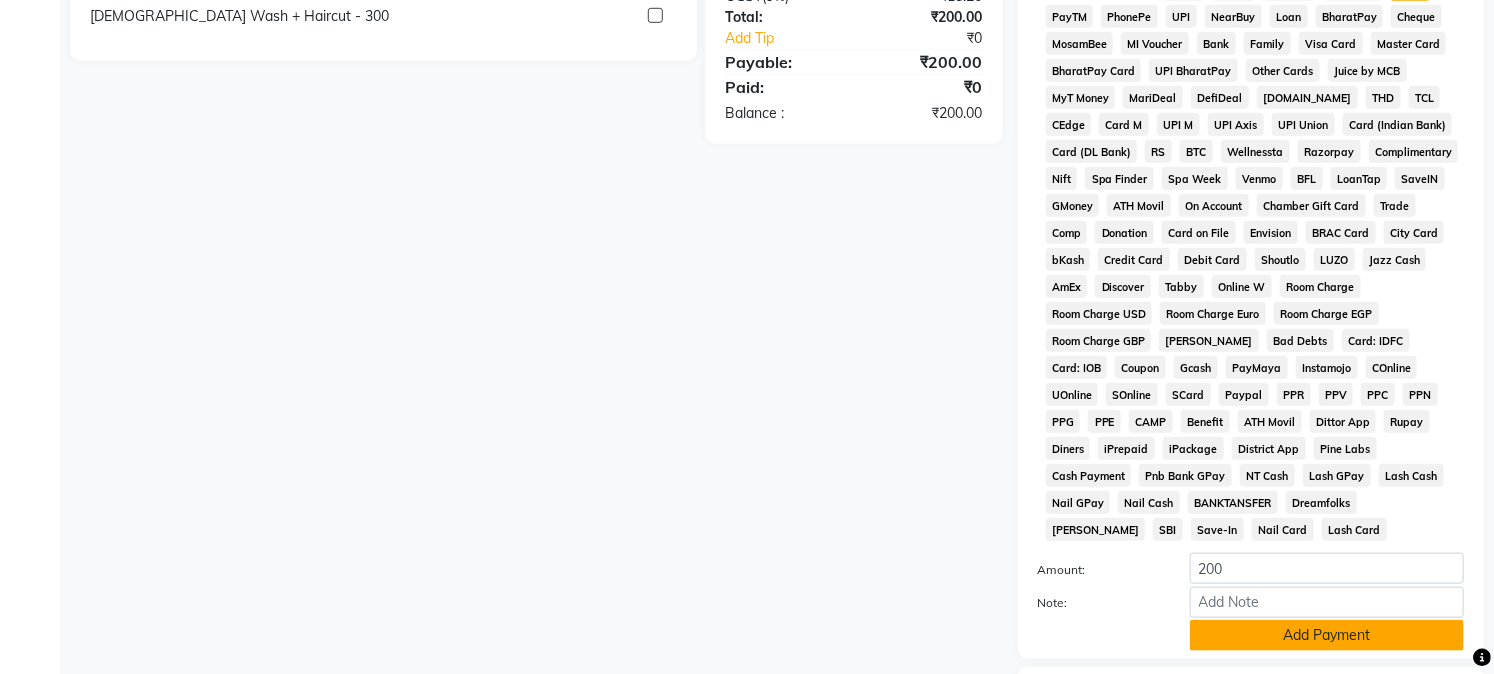 click on "Add Payment" 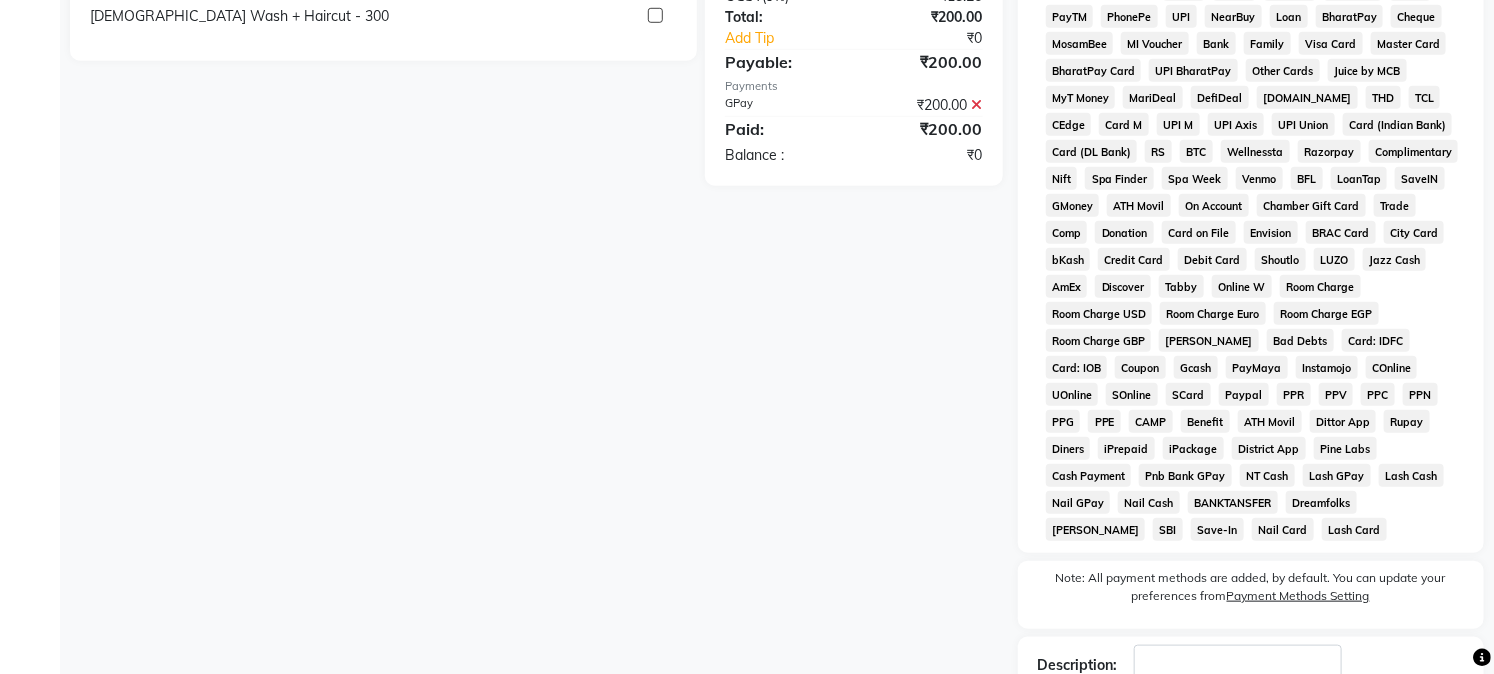 scroll, scrollTop: 742, scrollLeft: 0, axis: vertical 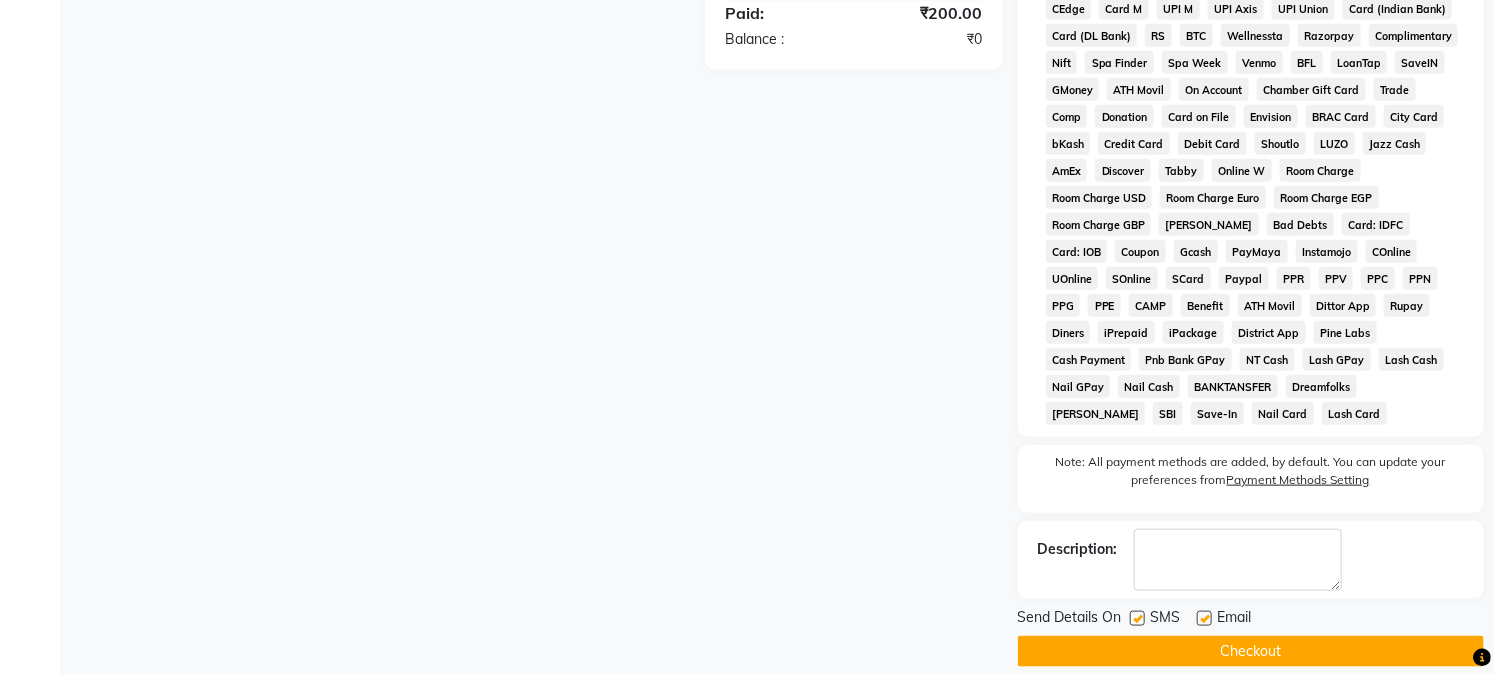 click on "Checkout" 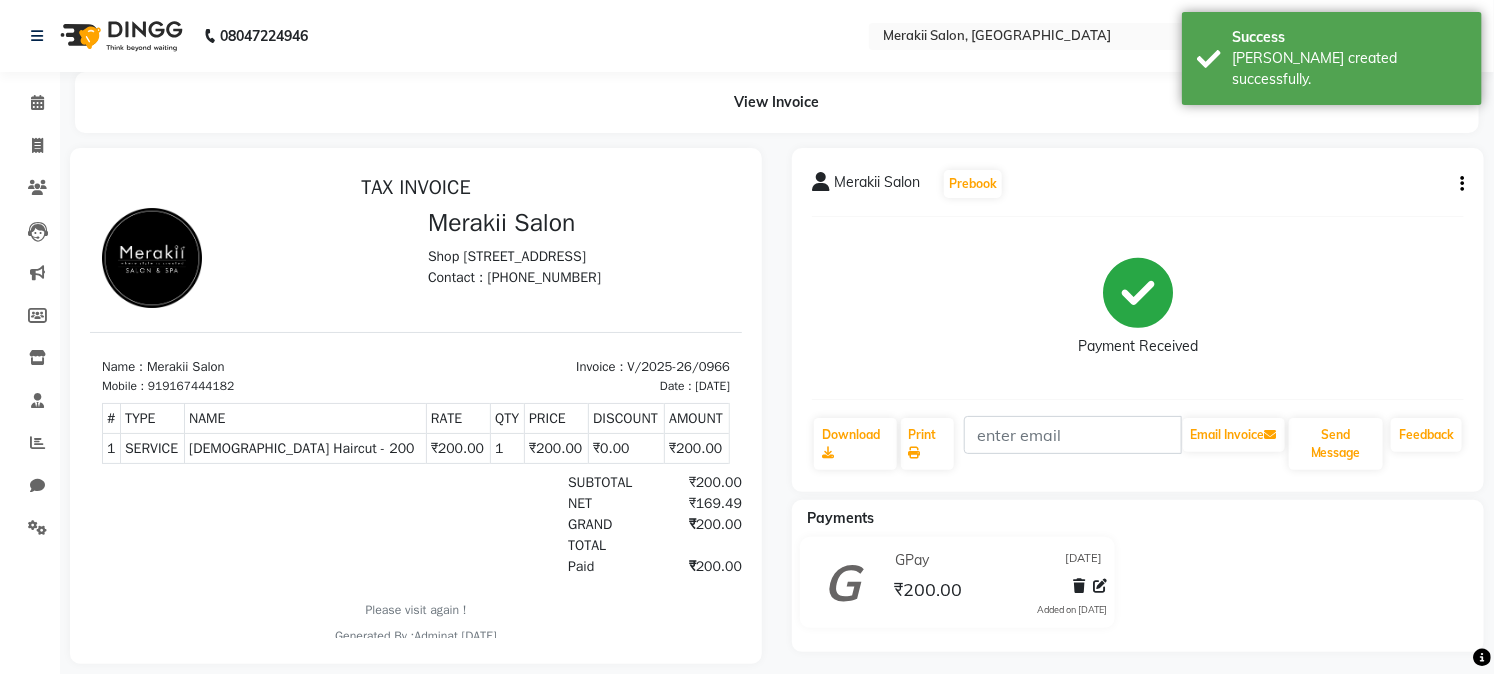 scroll, scrollTop: 0, scrollLeft: 0, axis: both 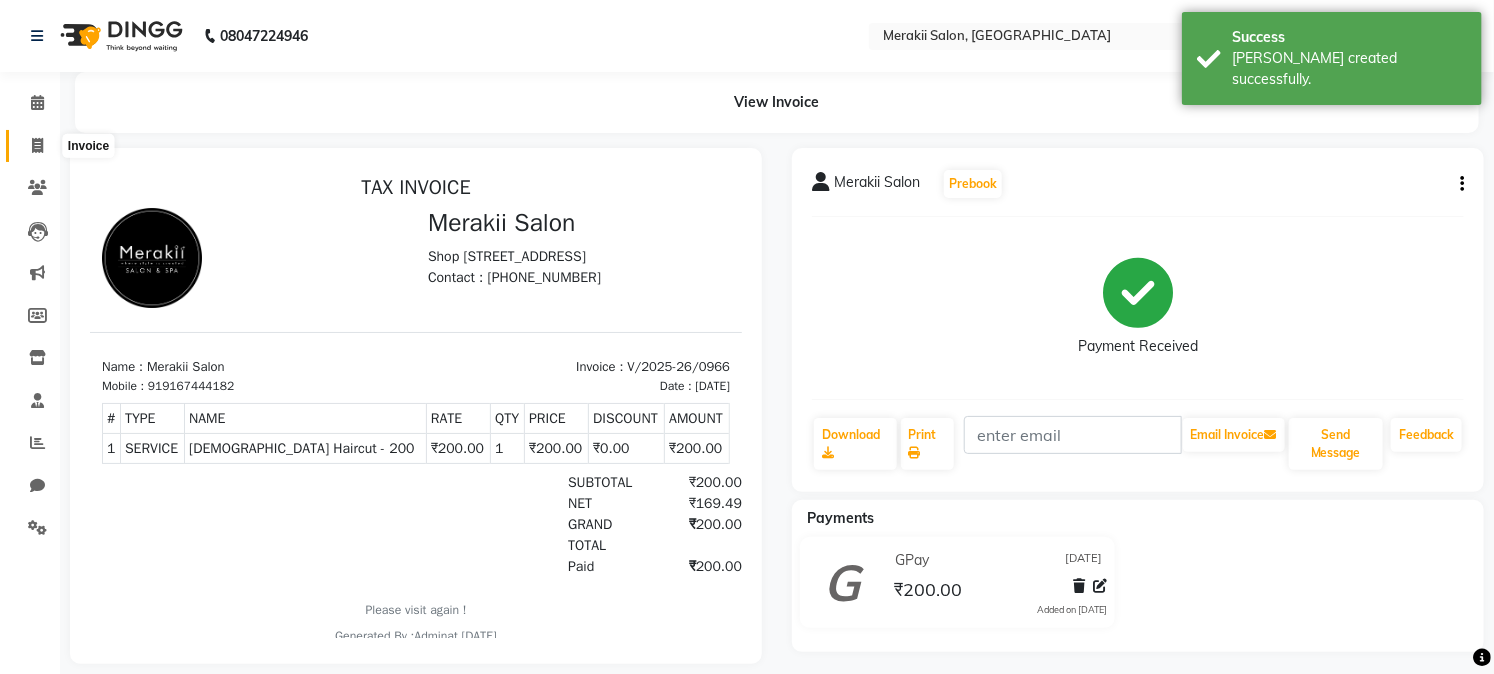 click 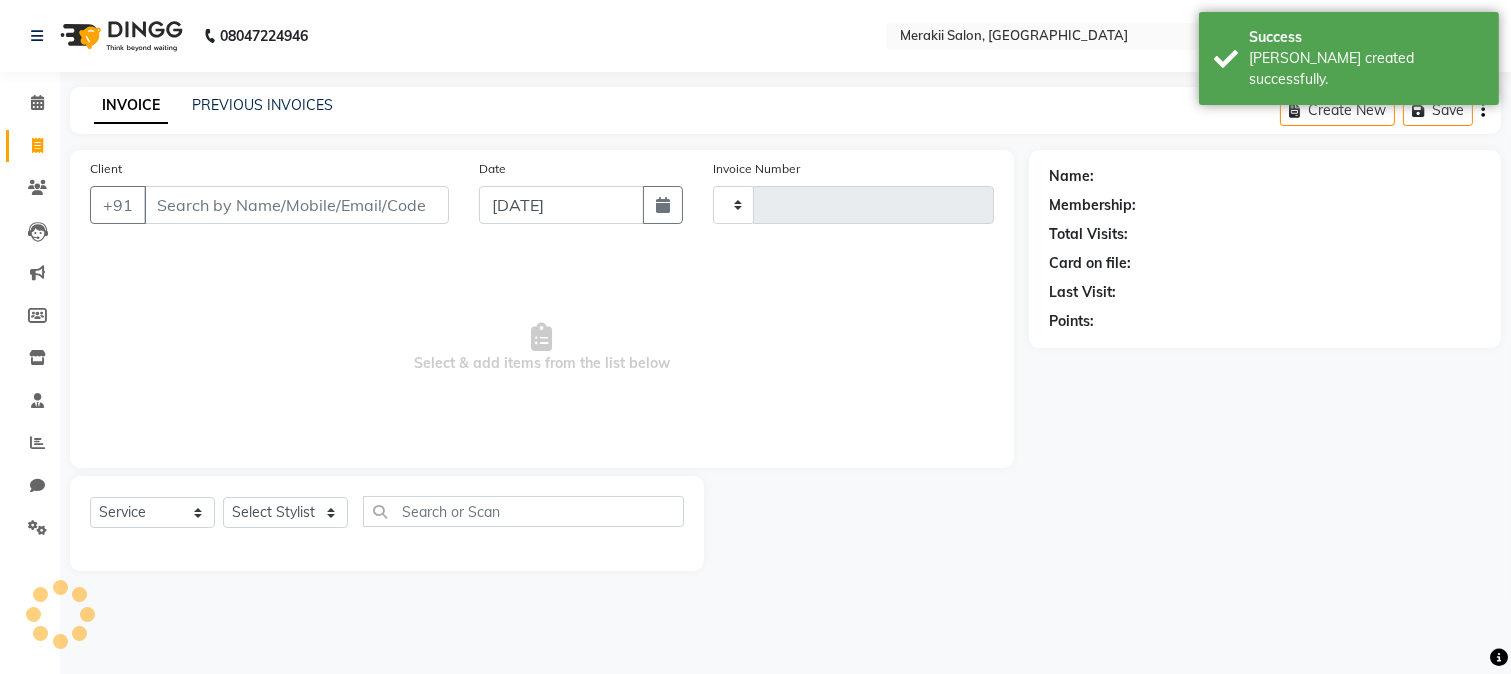type on "0967" 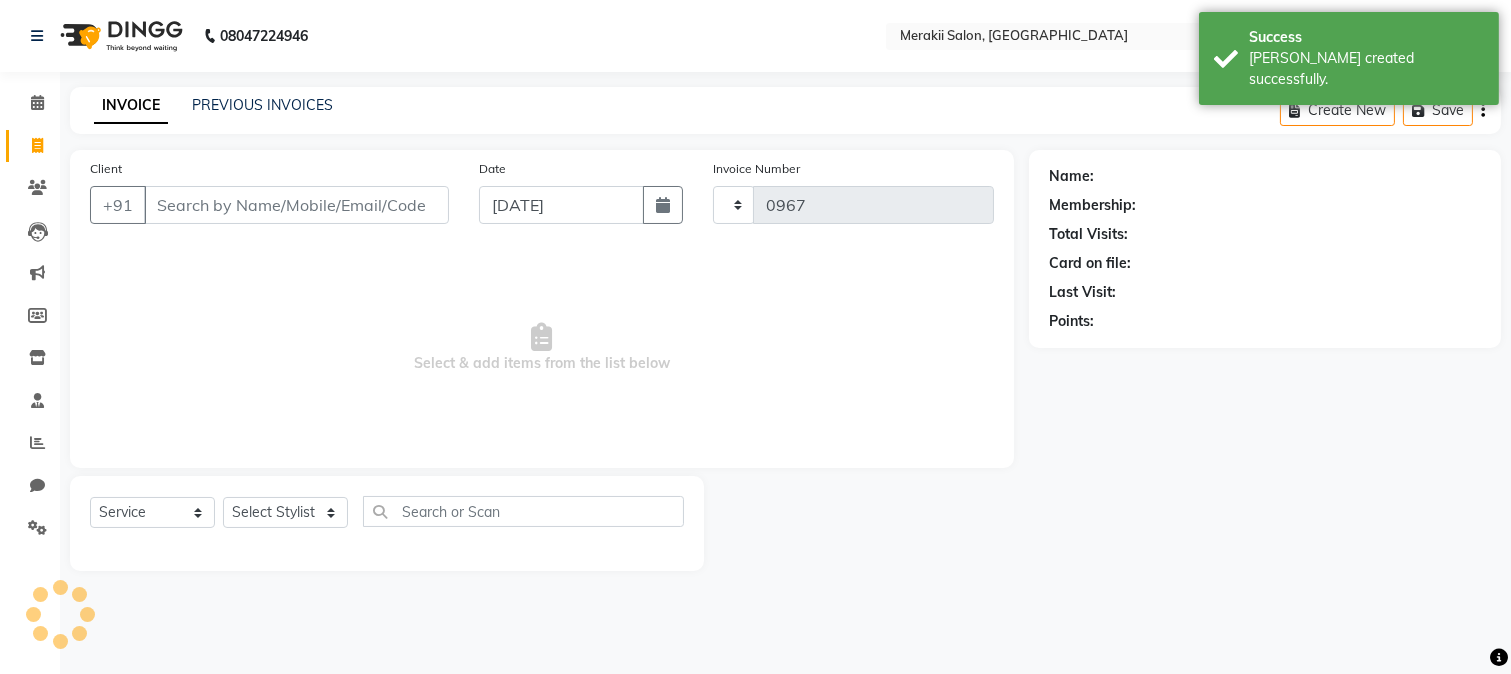 select on "7791" 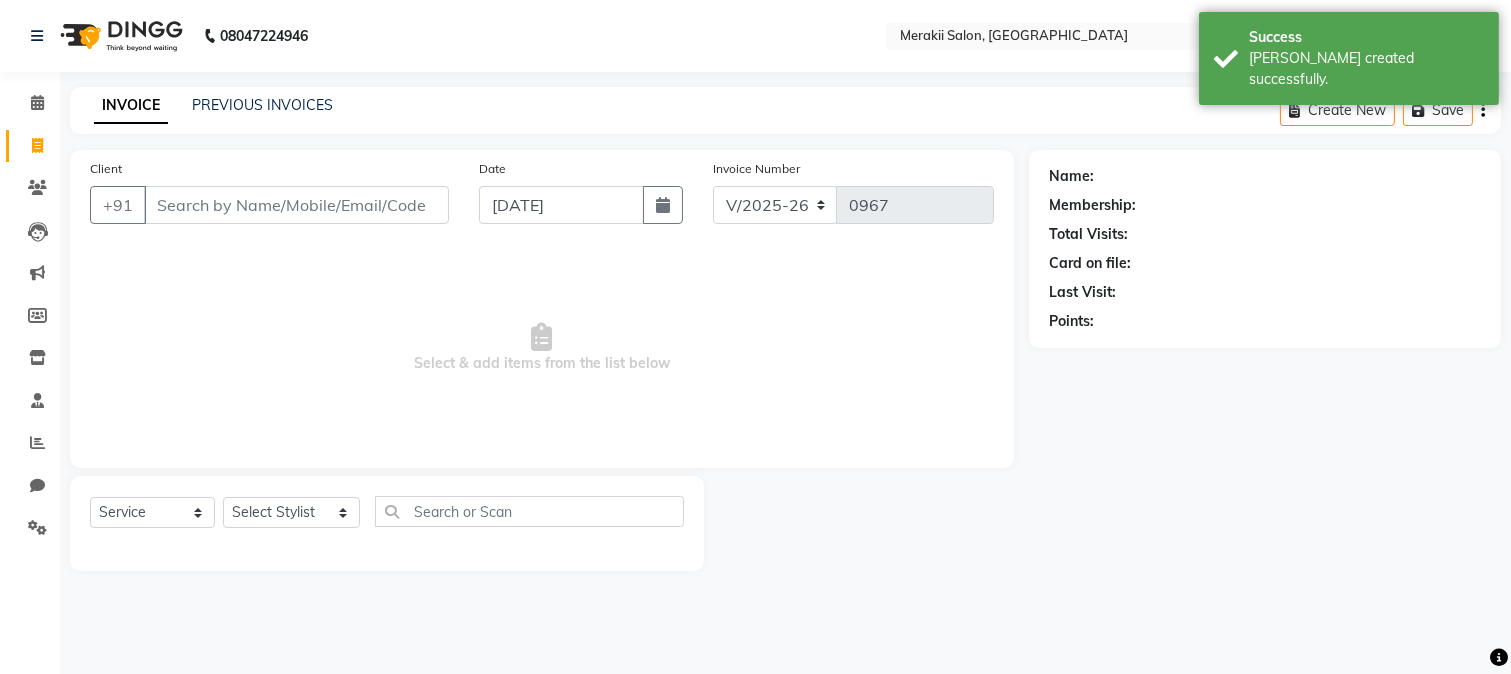 click on "INVOICE PREVIOUS INVOICES Create New   Save" 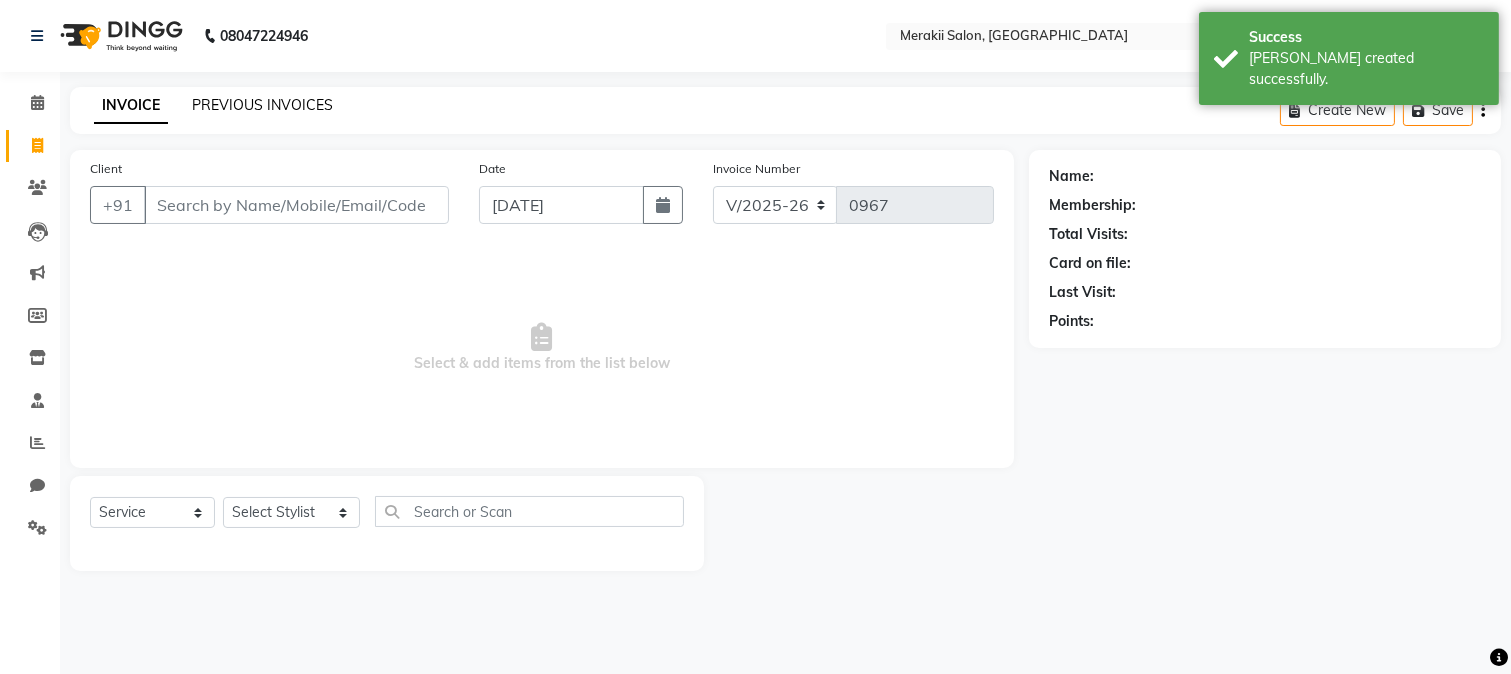 click on "PREVIOUS INVOICES" 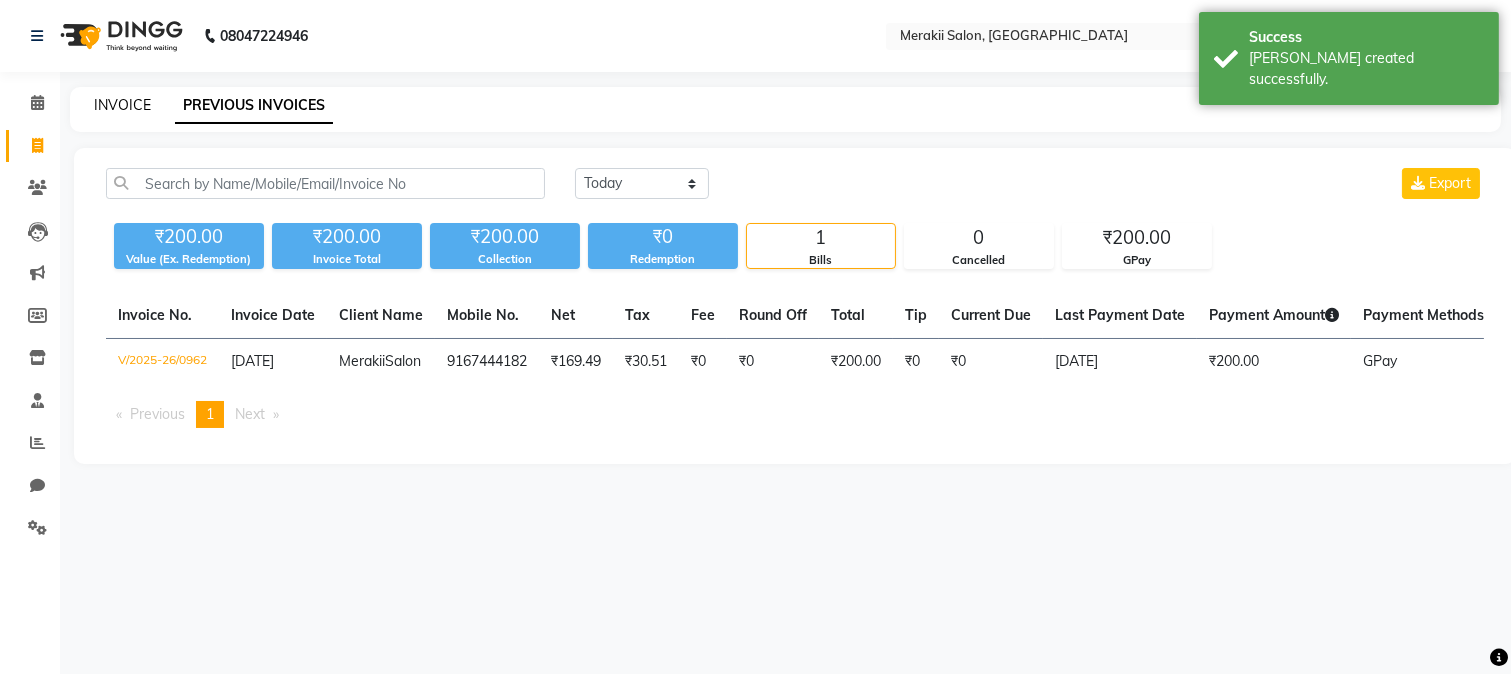 click on "INVOICE" 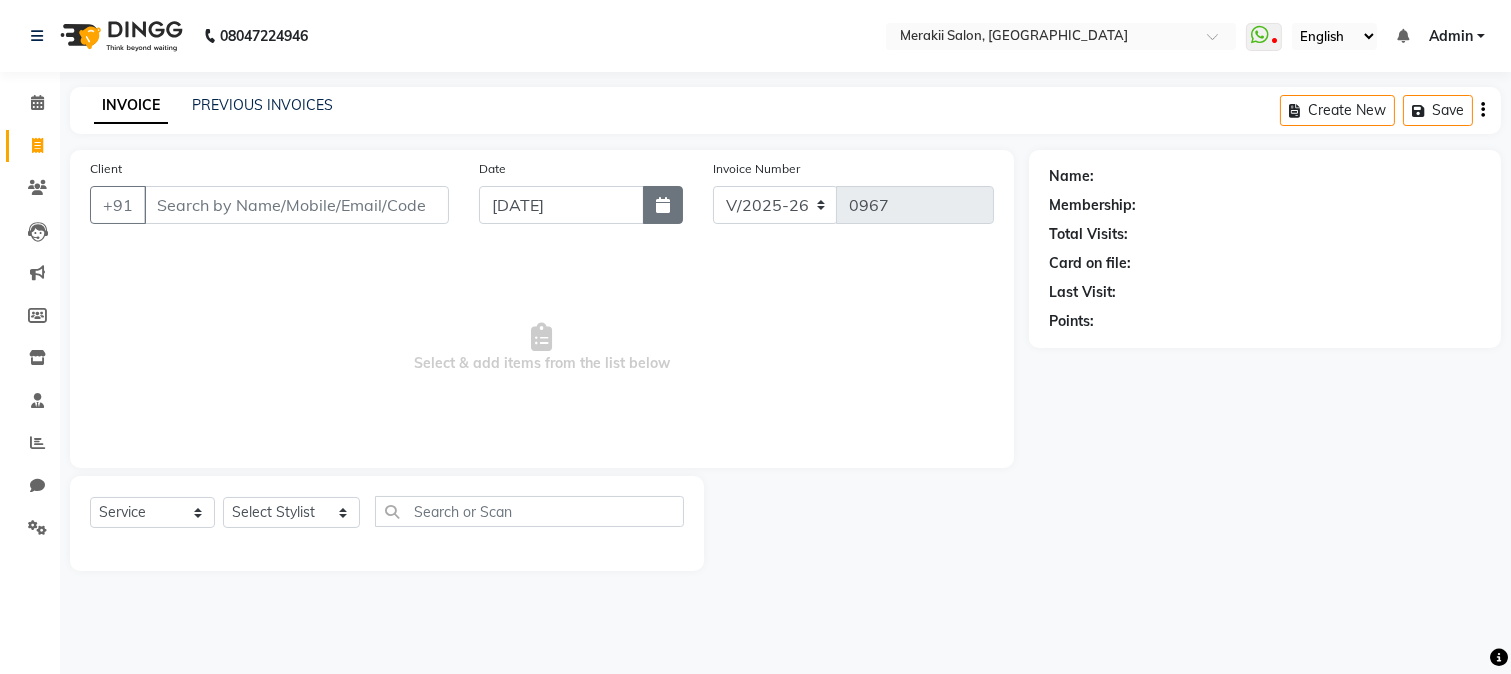 click 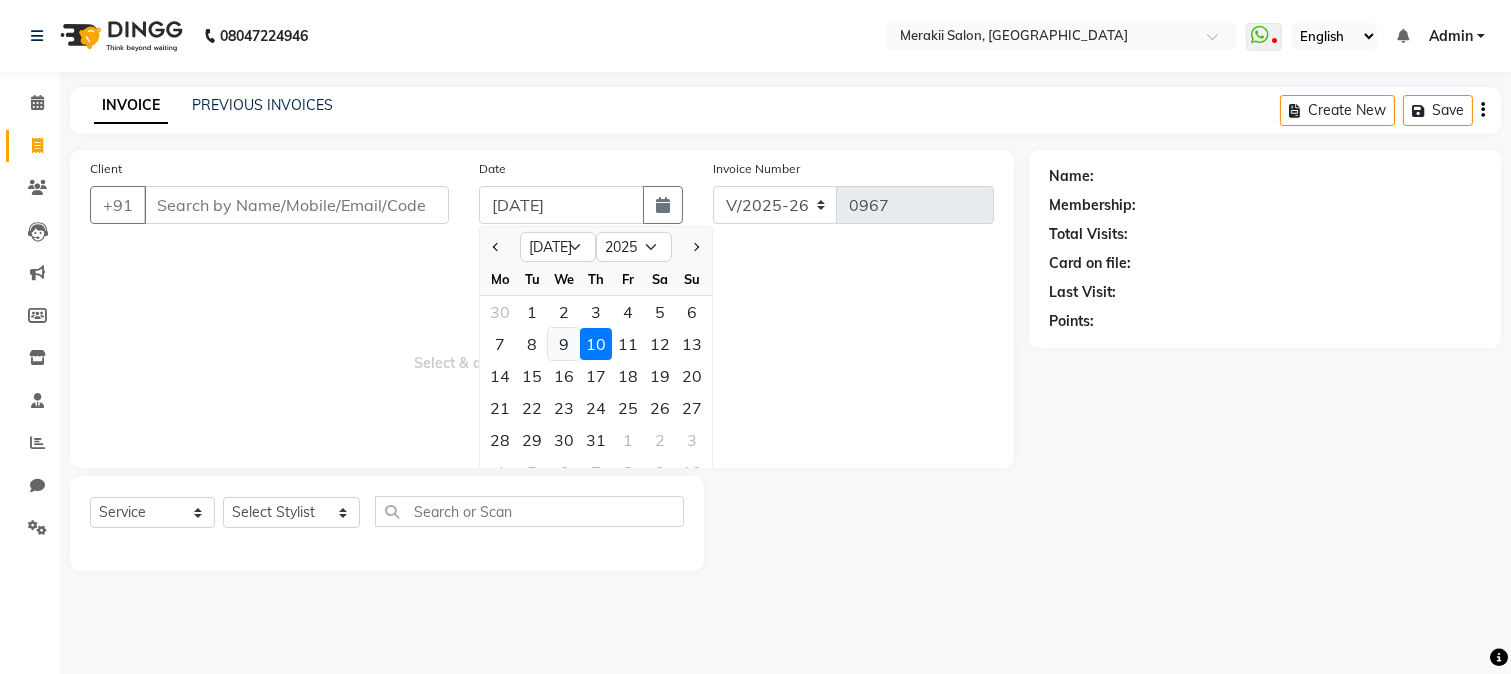 click on "9" 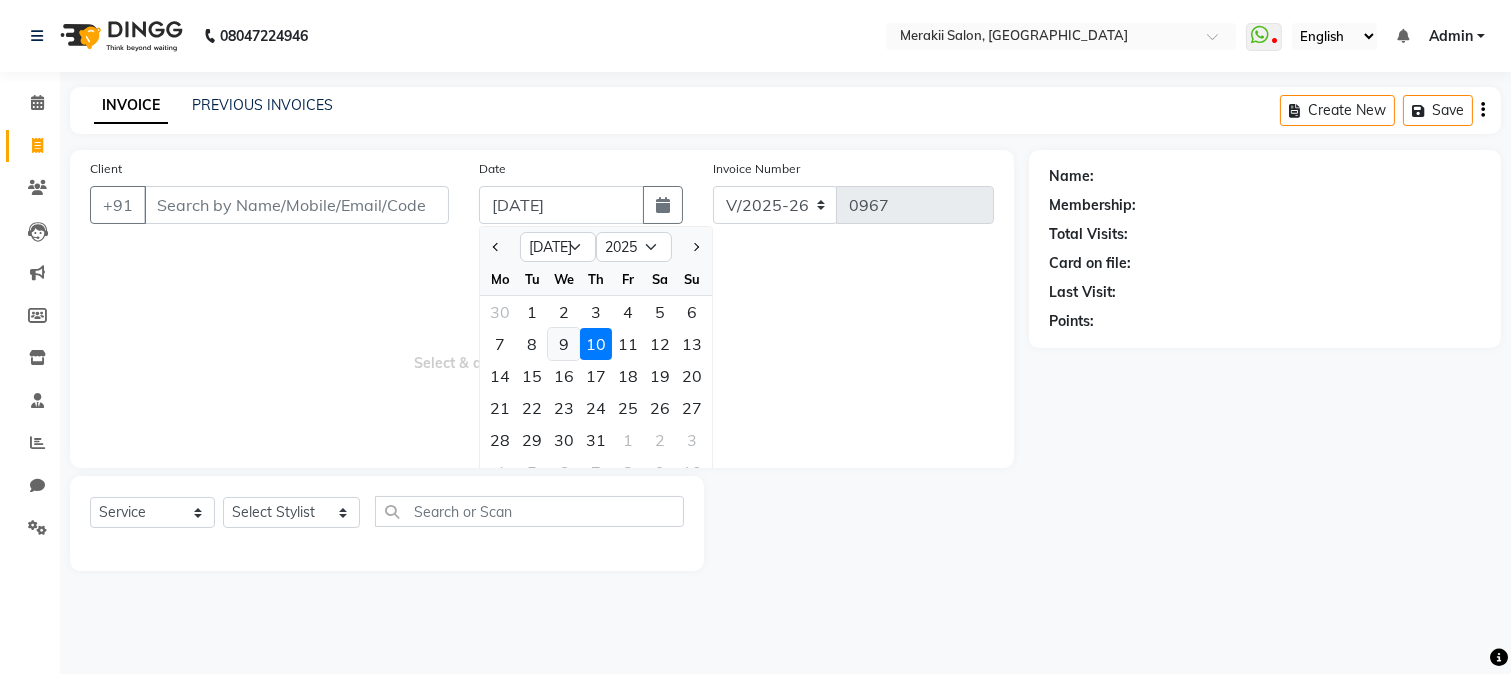 type on "[DATE]" 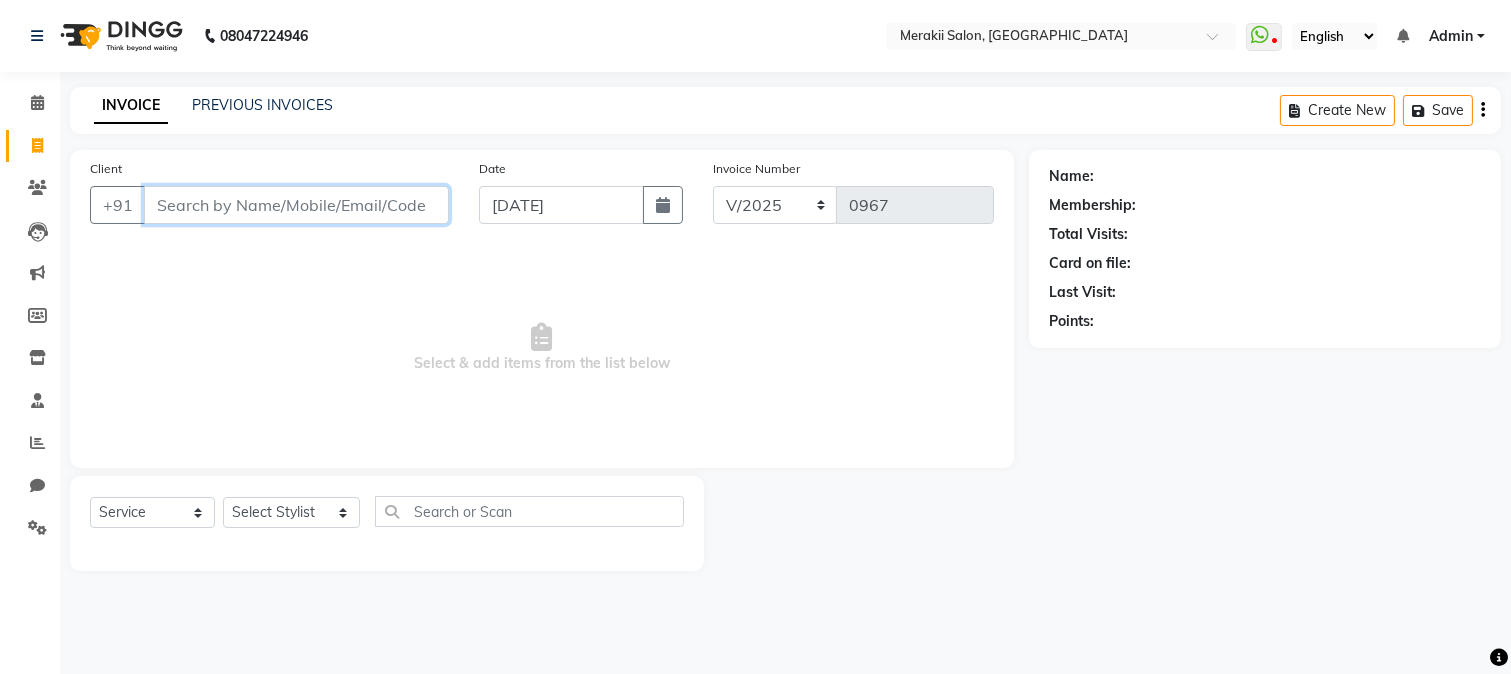 click on "Client" at bounding box center [296, 205] 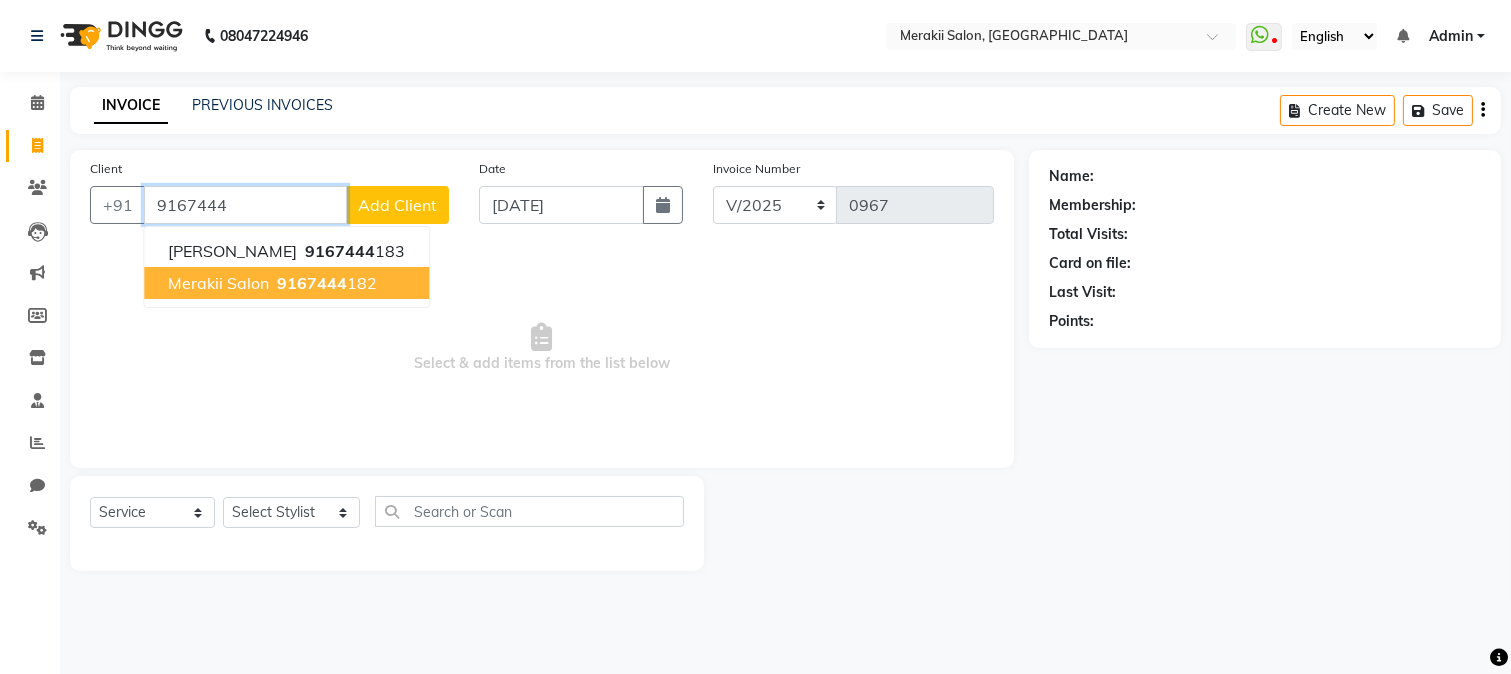 click on "Merakii Salon   9167444 182" at bounding box center (286, 283) 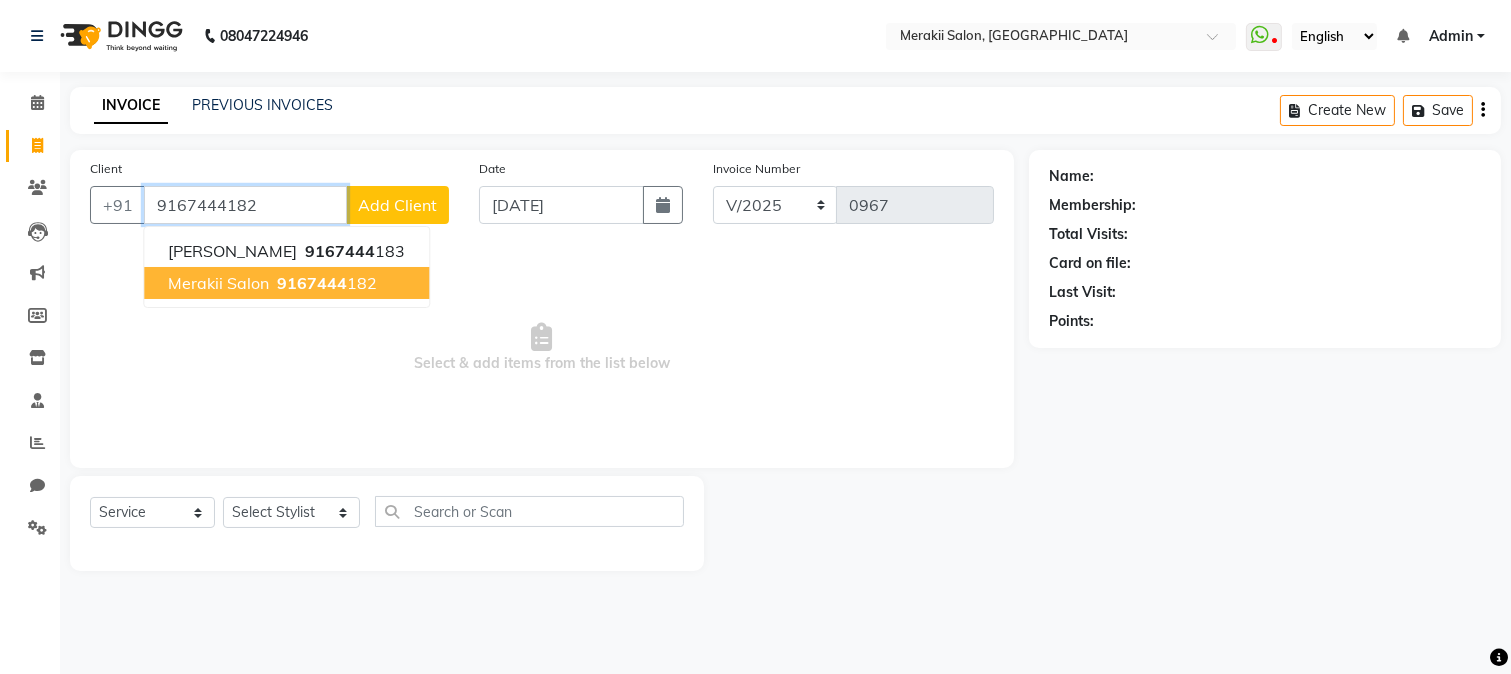type on "9167444182" 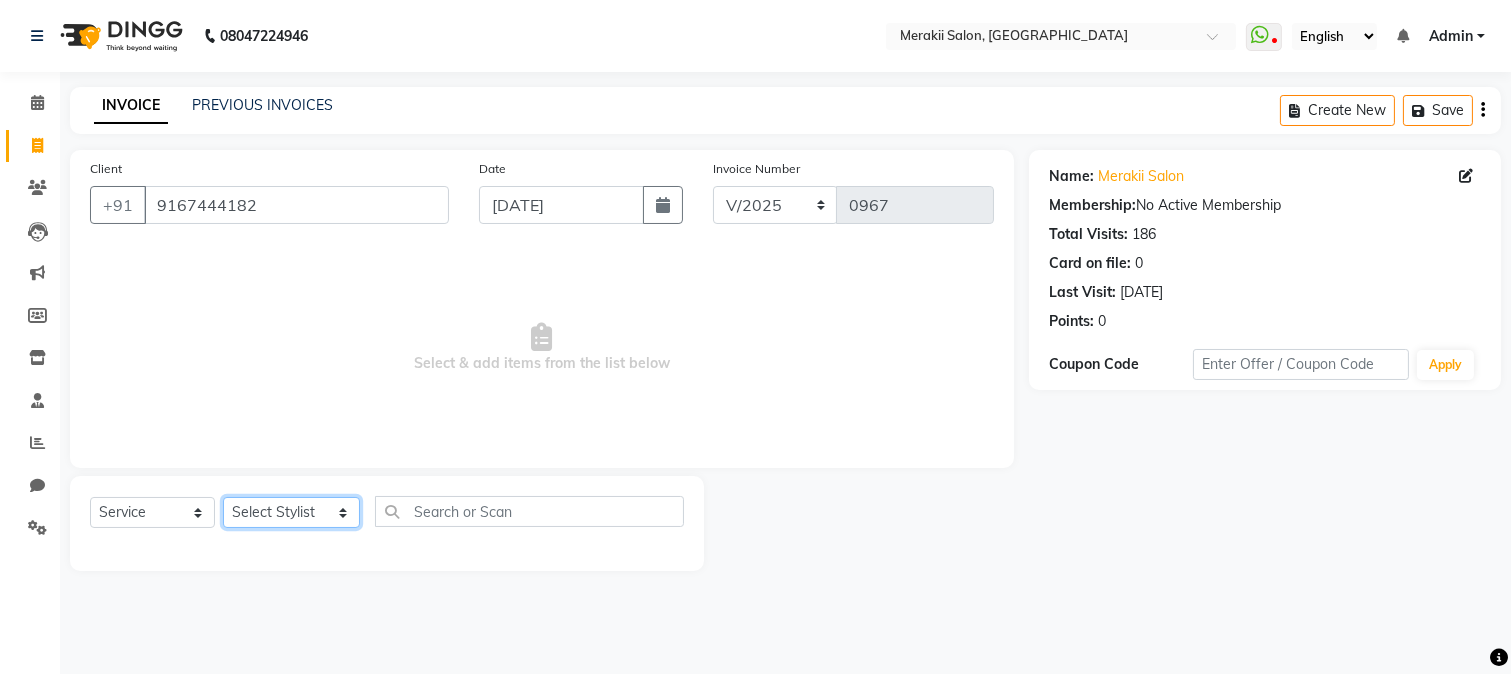 click on "Select Stylist [PERSON_NAME] [PERSON_NAME] Bhul [MEDICAL_DATA][PERSON_NAME] [PERSON_NAME] [PERSON_NAME]" 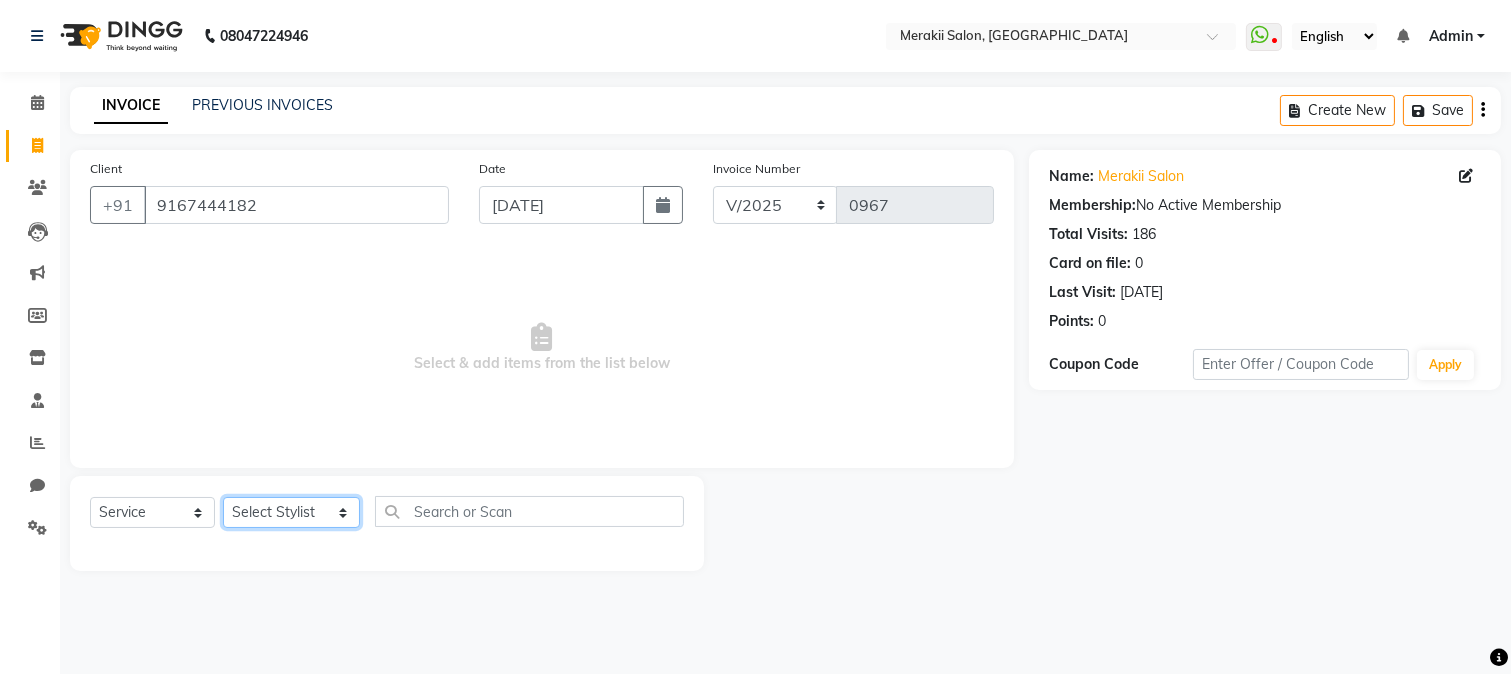 select on "74850" 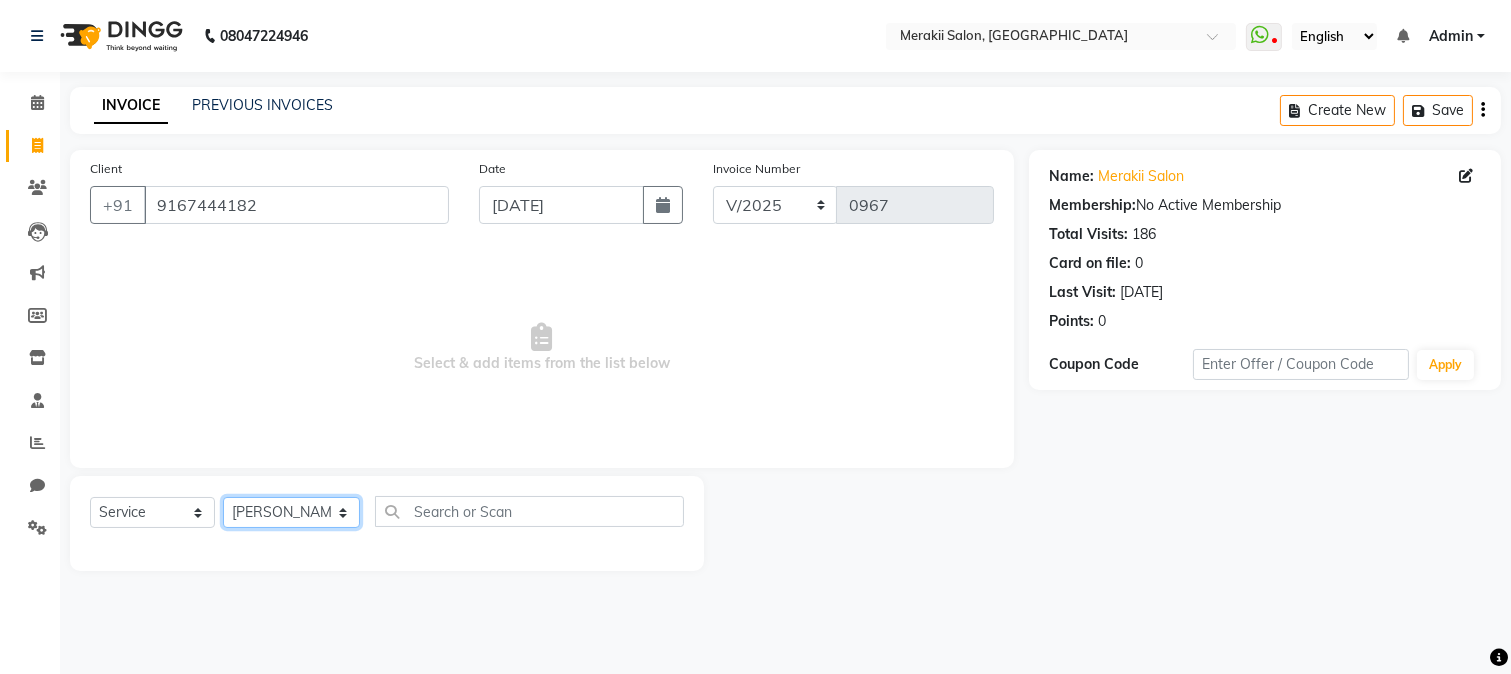 click on "Select Stylist [PERSON_NAME] [PERSON_NAME] Bhul [MEDICAL_DATA][PERSON_NAME] [PERSON_NAME] [PERSON_NAME]" 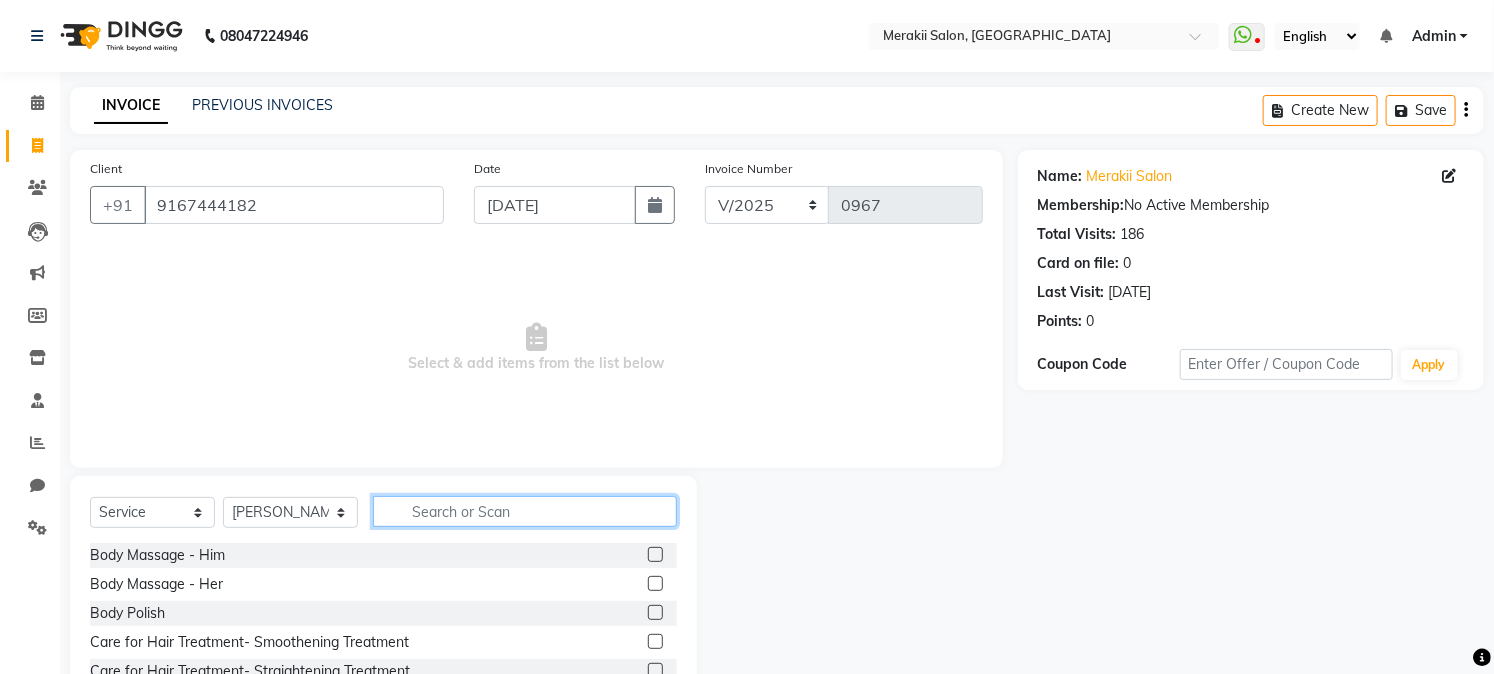 click 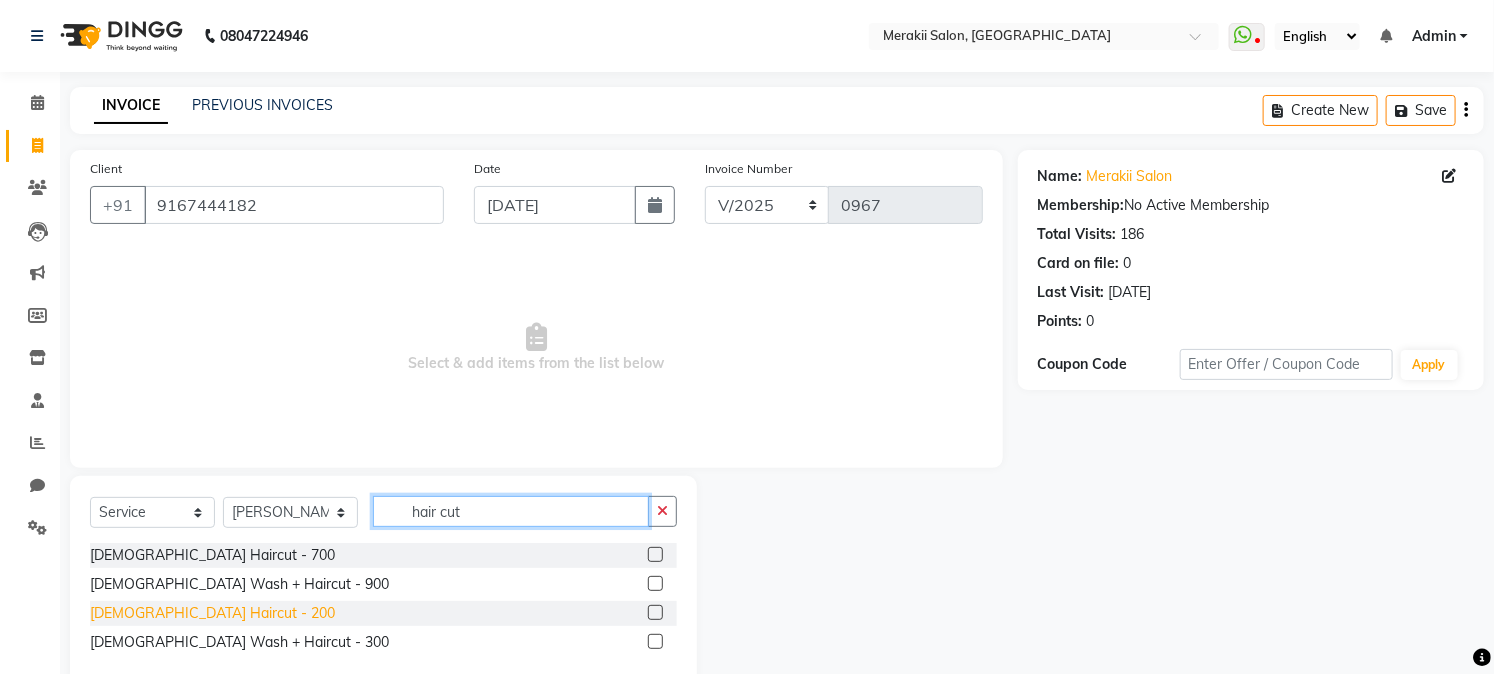 type on "hair cut" 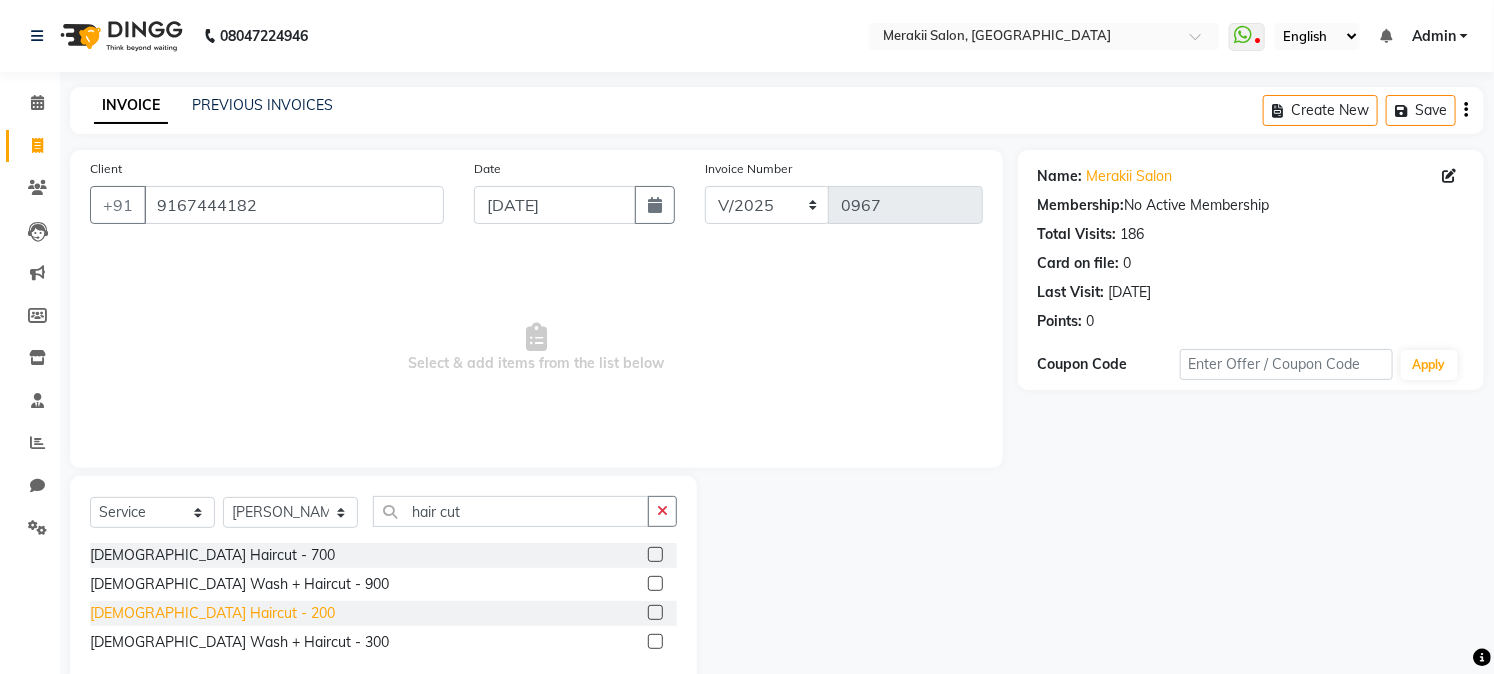 click on "[DEMOGRAPHIC_DATA] Haircut - 200" 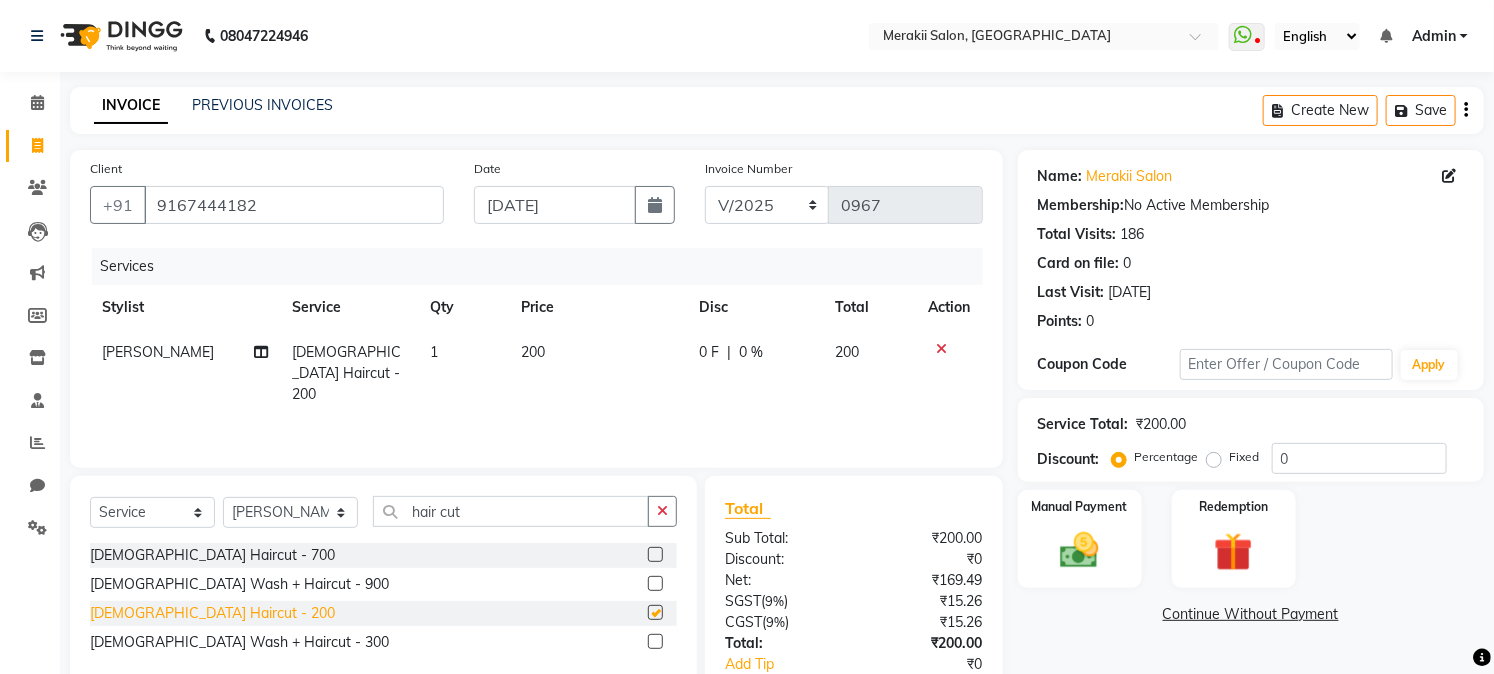 checkbox on "false" 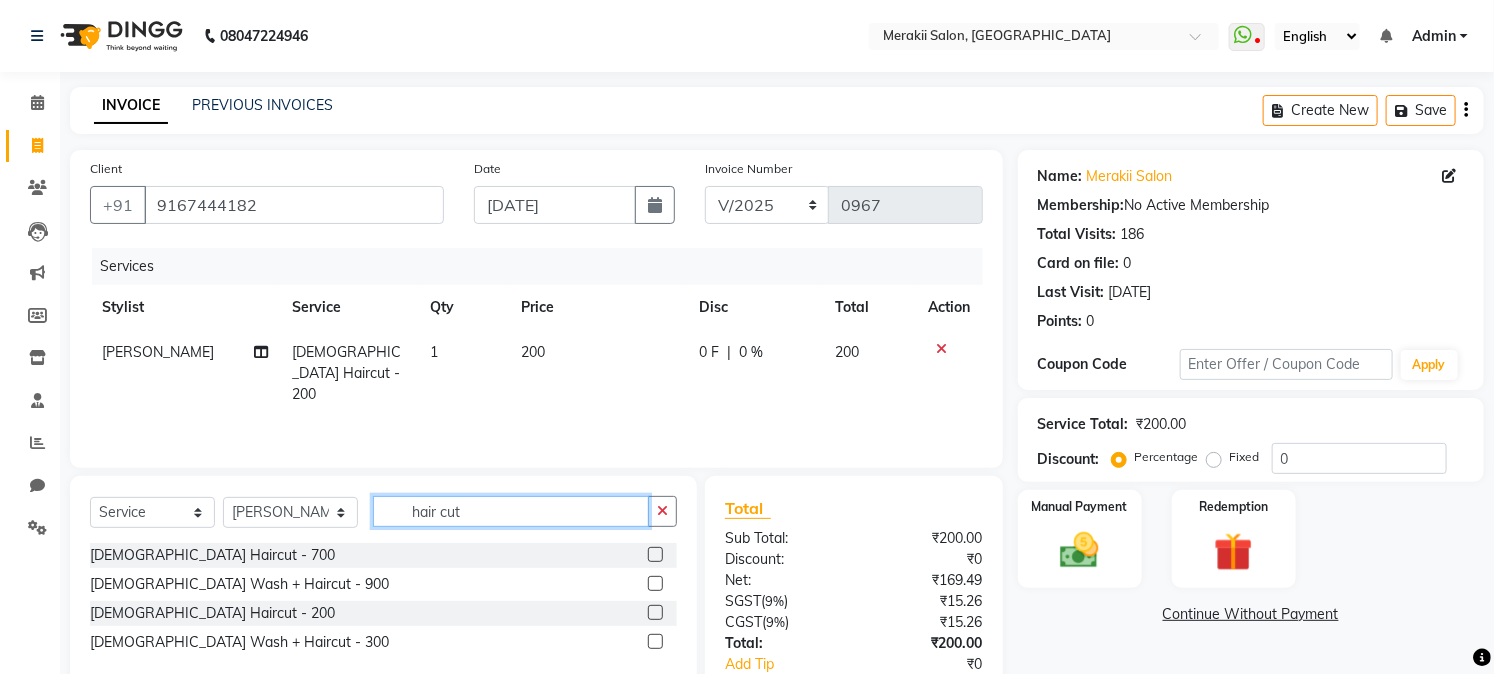 click on "hair cut" 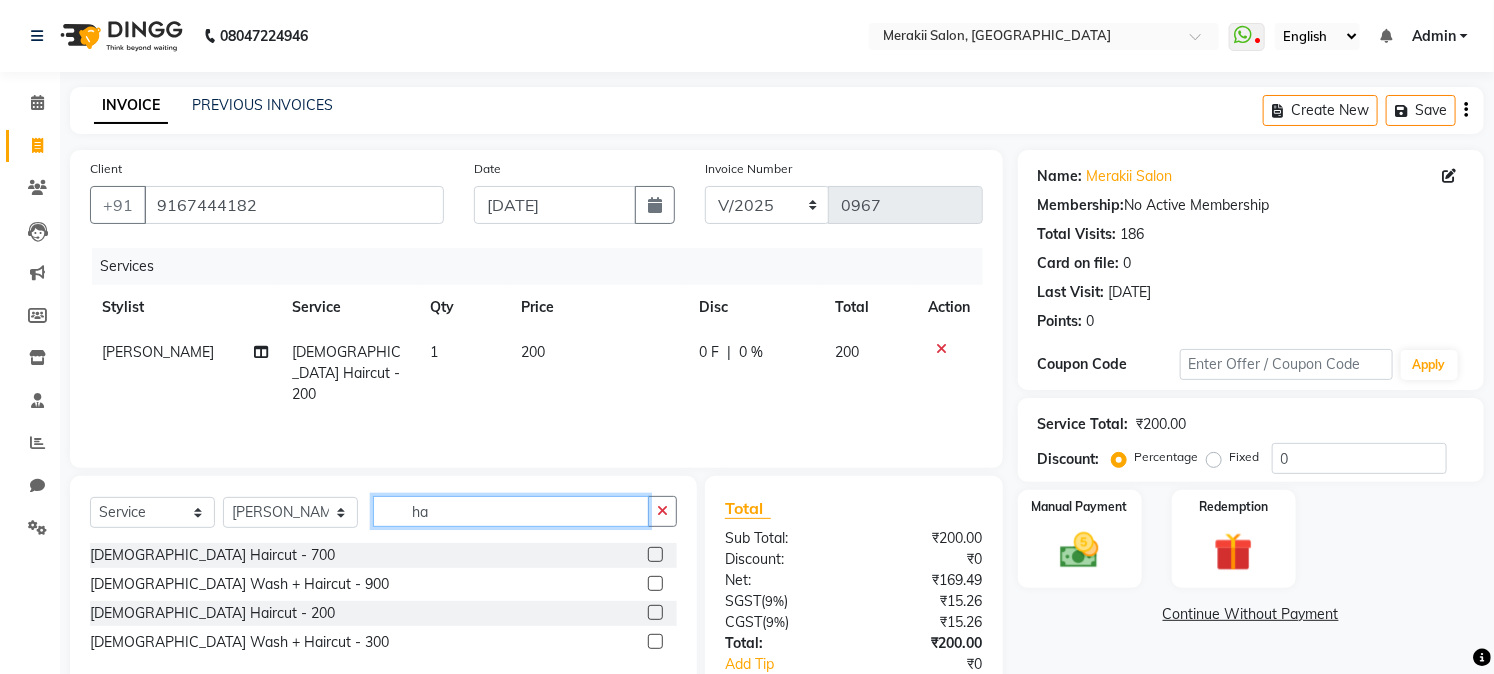 type on "h" 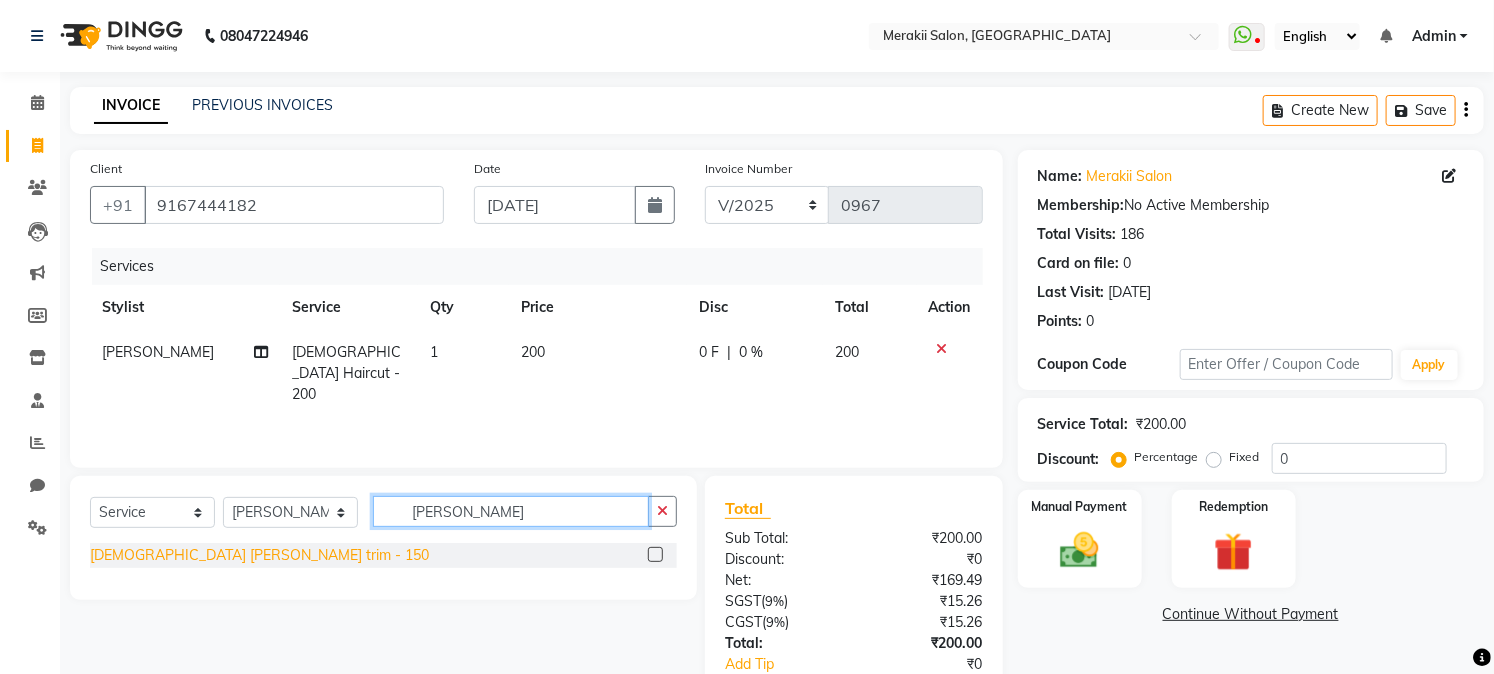 type on "beard" 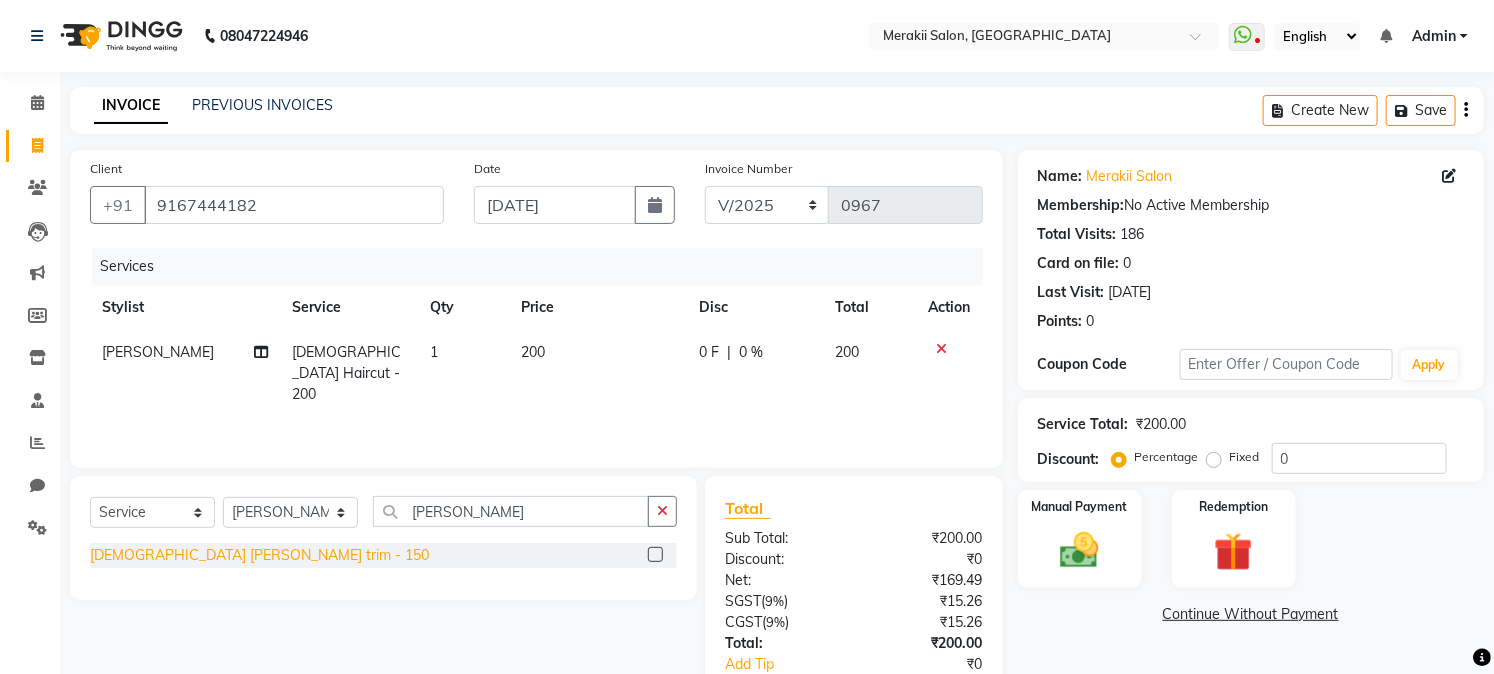 click on "[DEMOGRAPHIC_DATA] [PERSON_NAME] trim - 150" 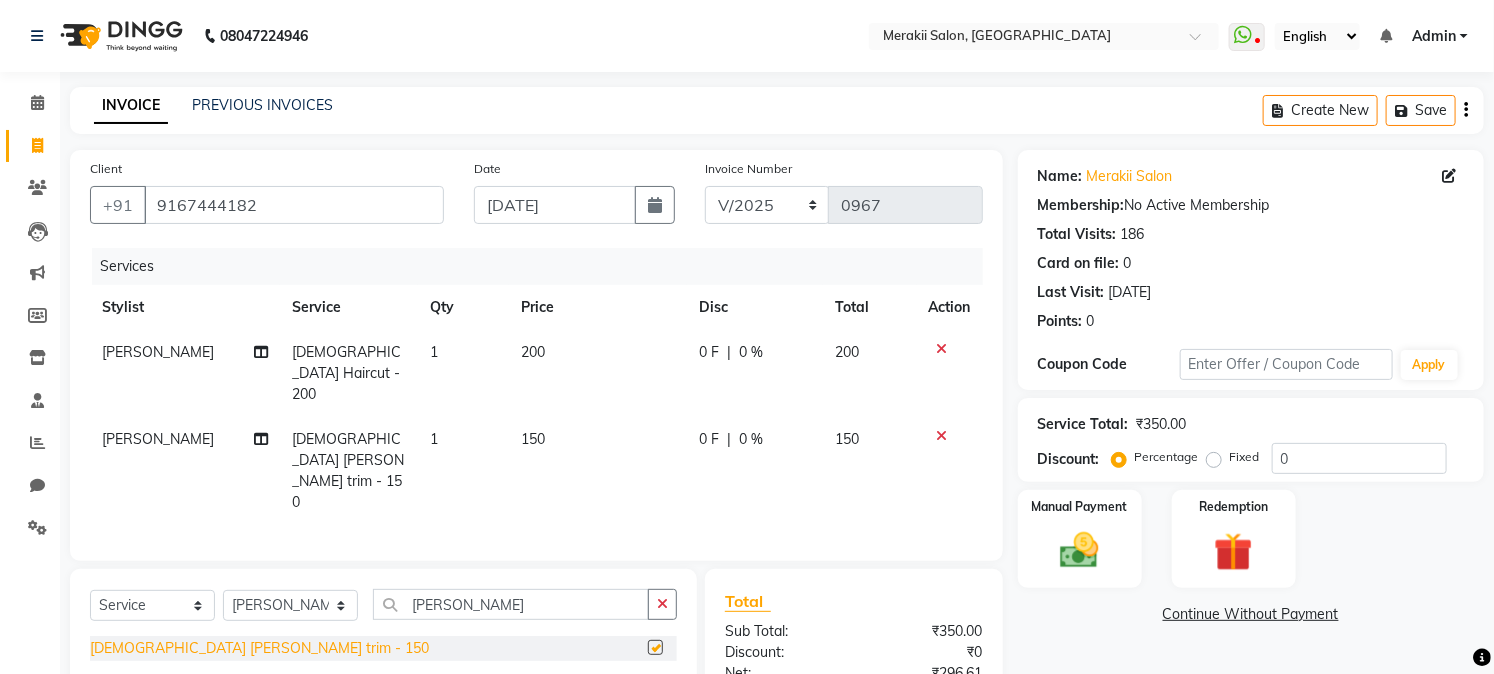 checkbox on "false" 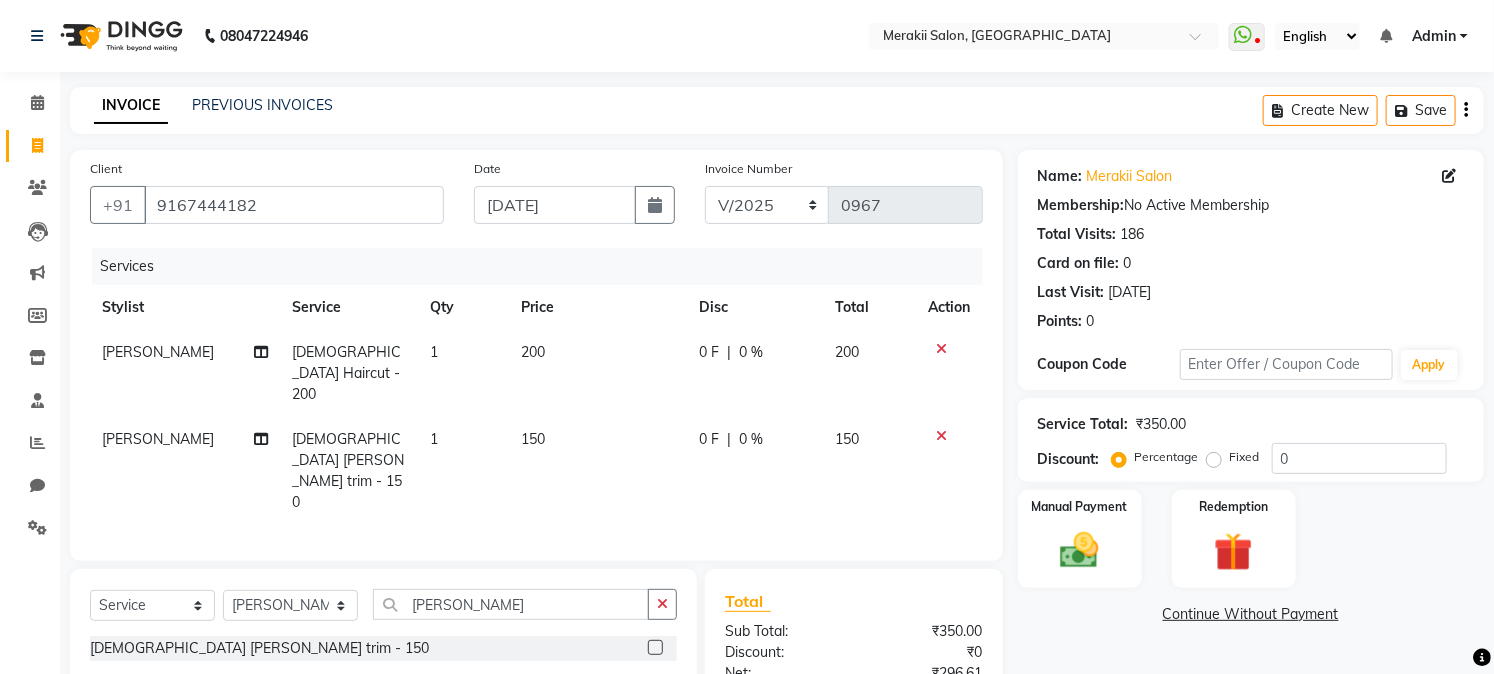click on "Fixed" 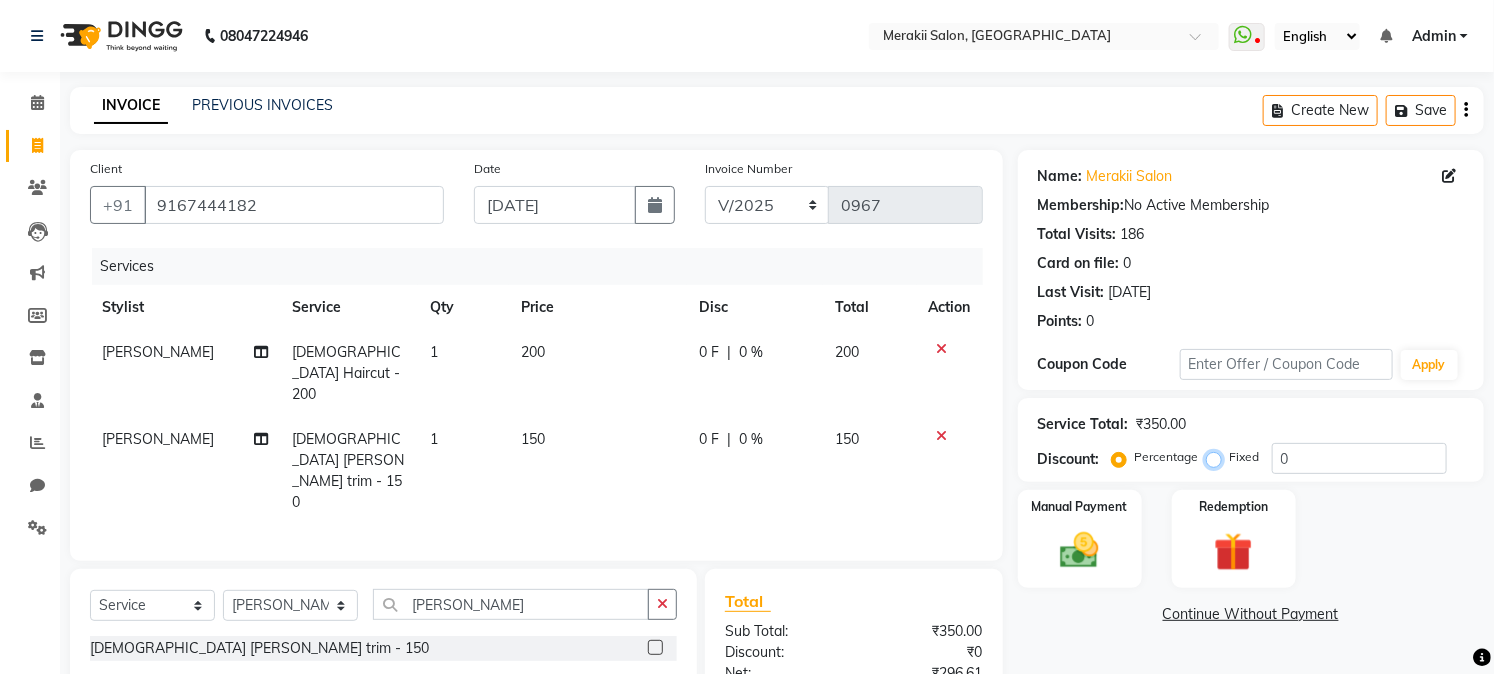 click on "Fixed" at bounding box center [1218, 457] 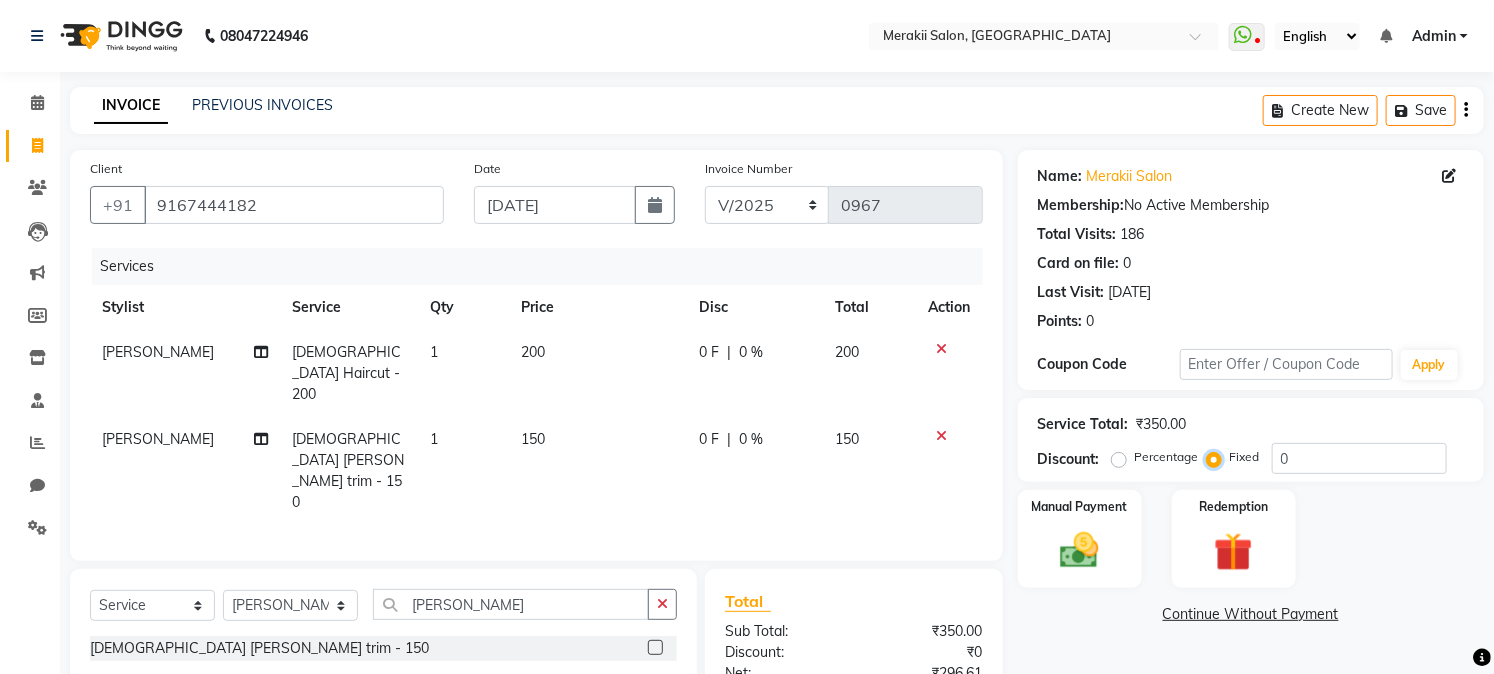 scroll, scrollTop: 172, scrollLeft: 0, axis: vertical 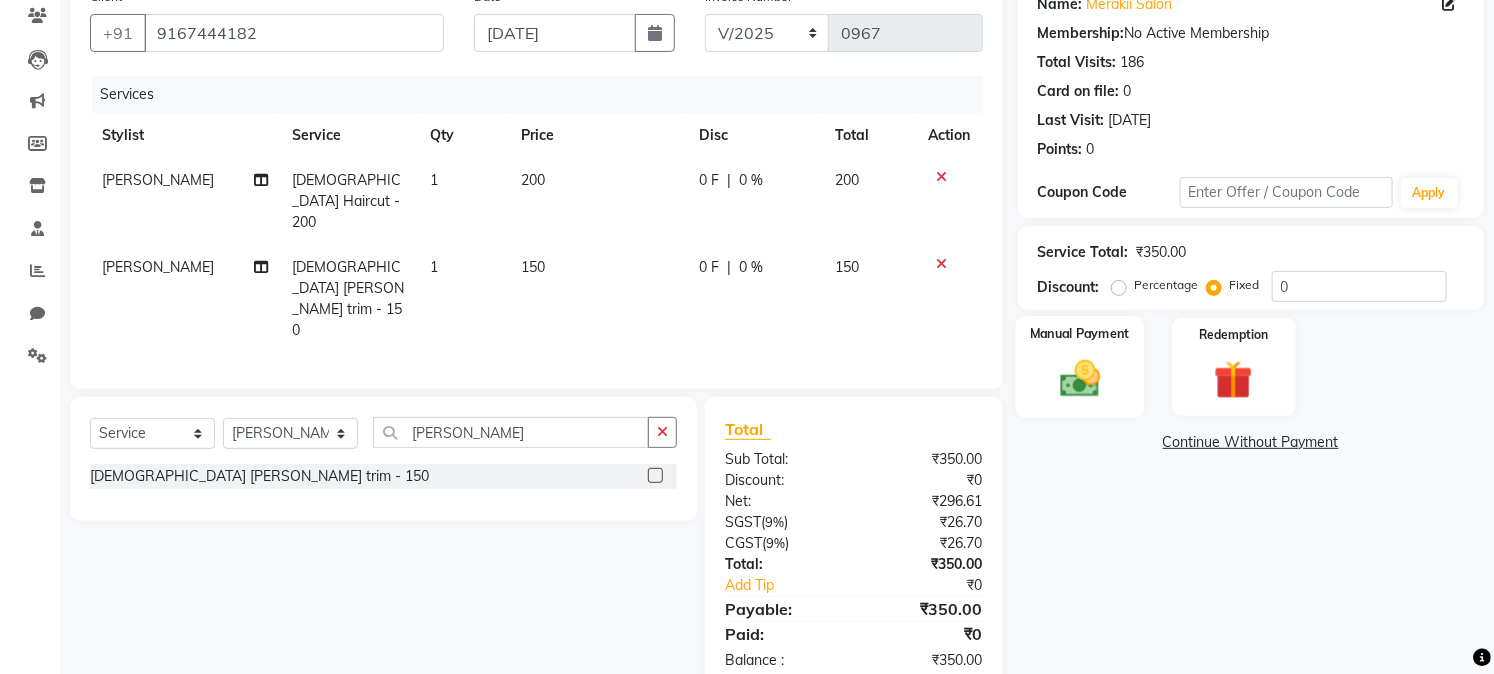 click 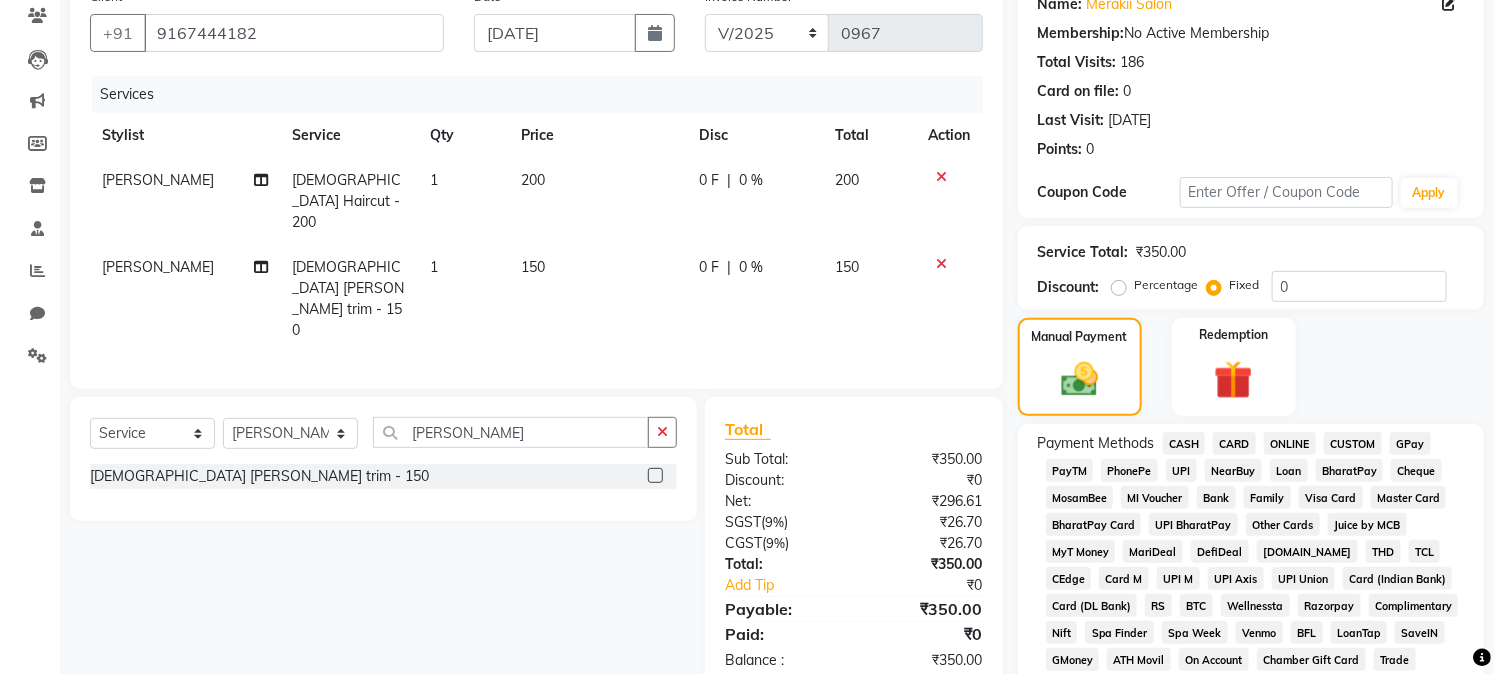 click on "GPay" 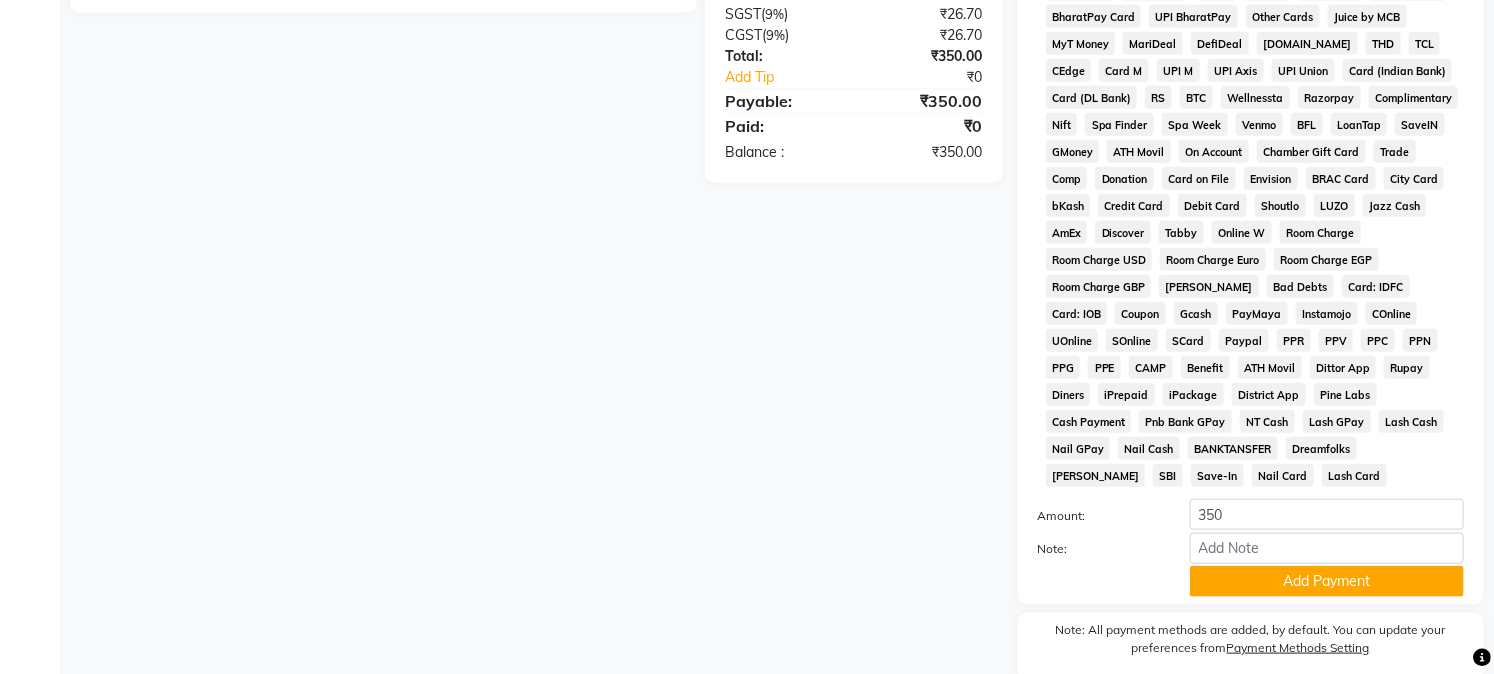 scroll, scrollTop: 735, scrollLeft: 0, axis: vertical 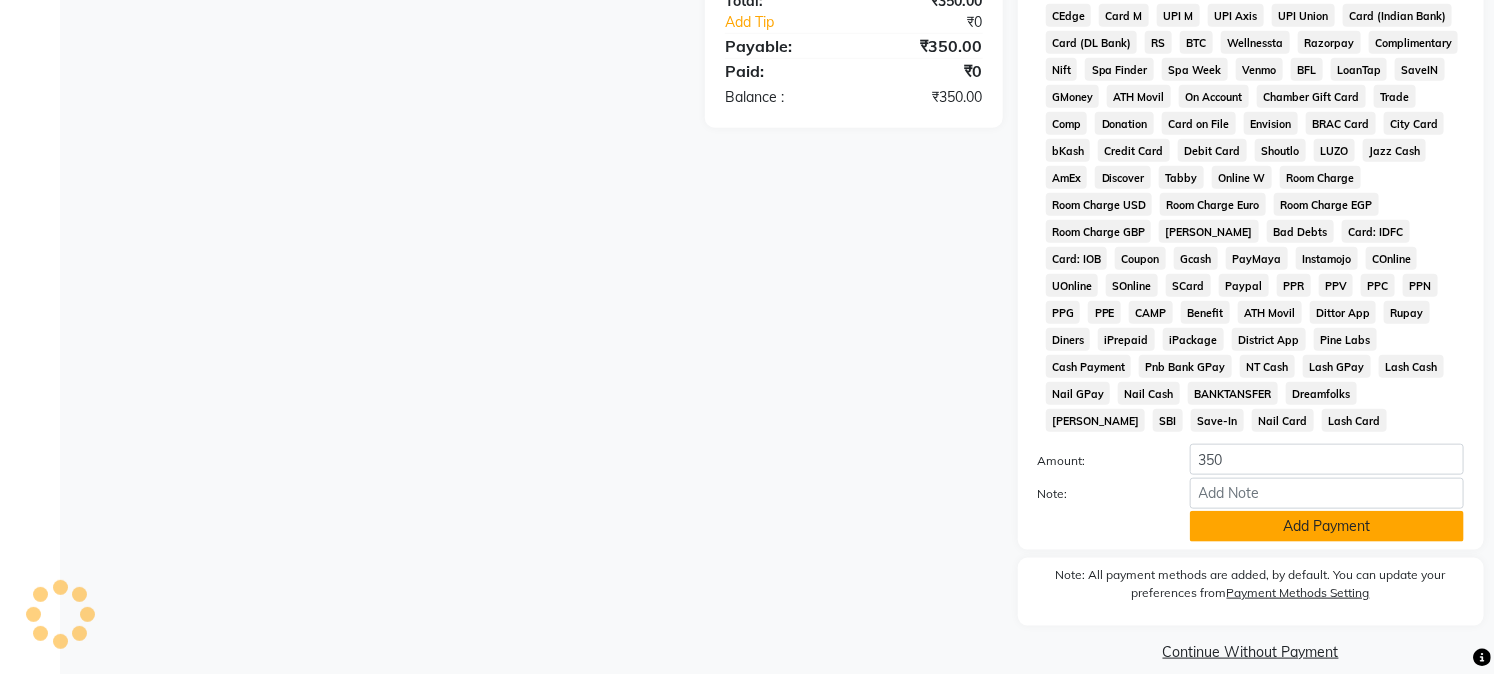 click on "Add Payment" 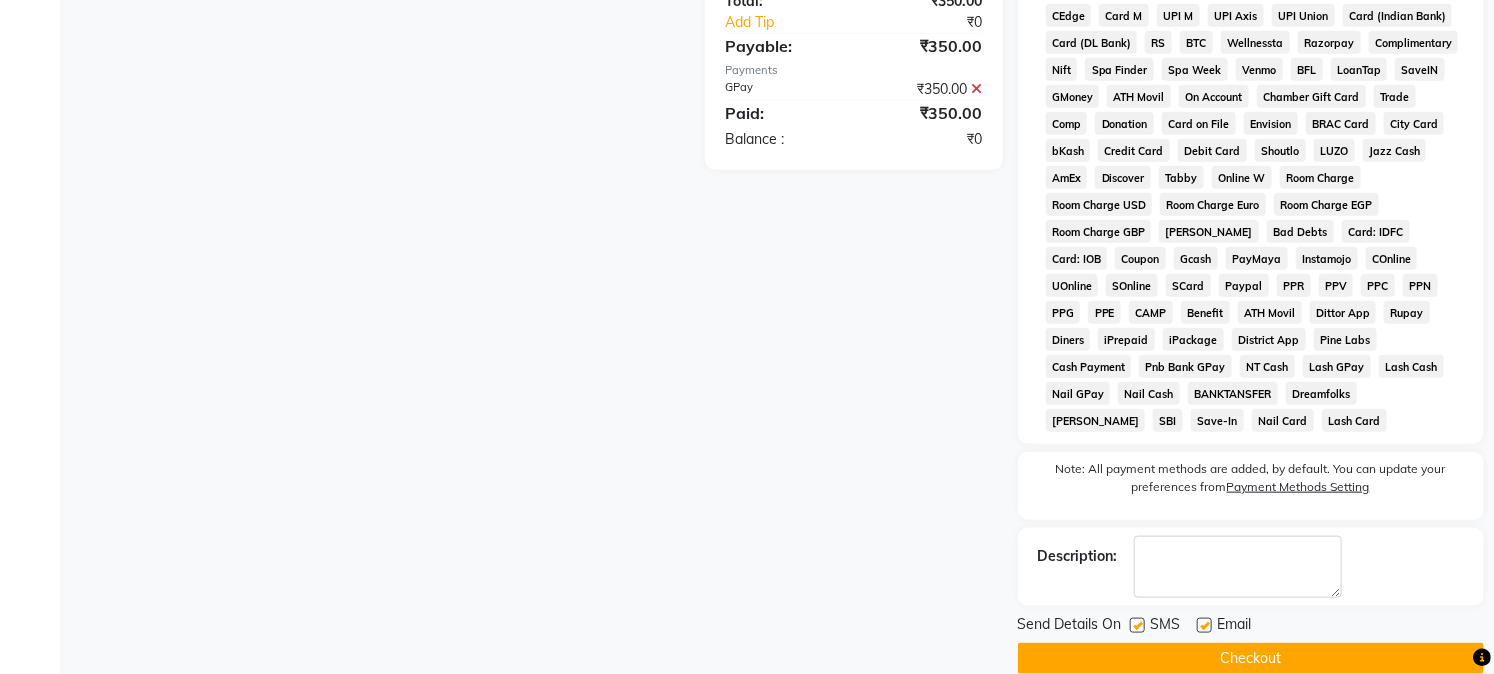 scroll, scrollTop: 742, scrollLeft: 0, axis: vertical 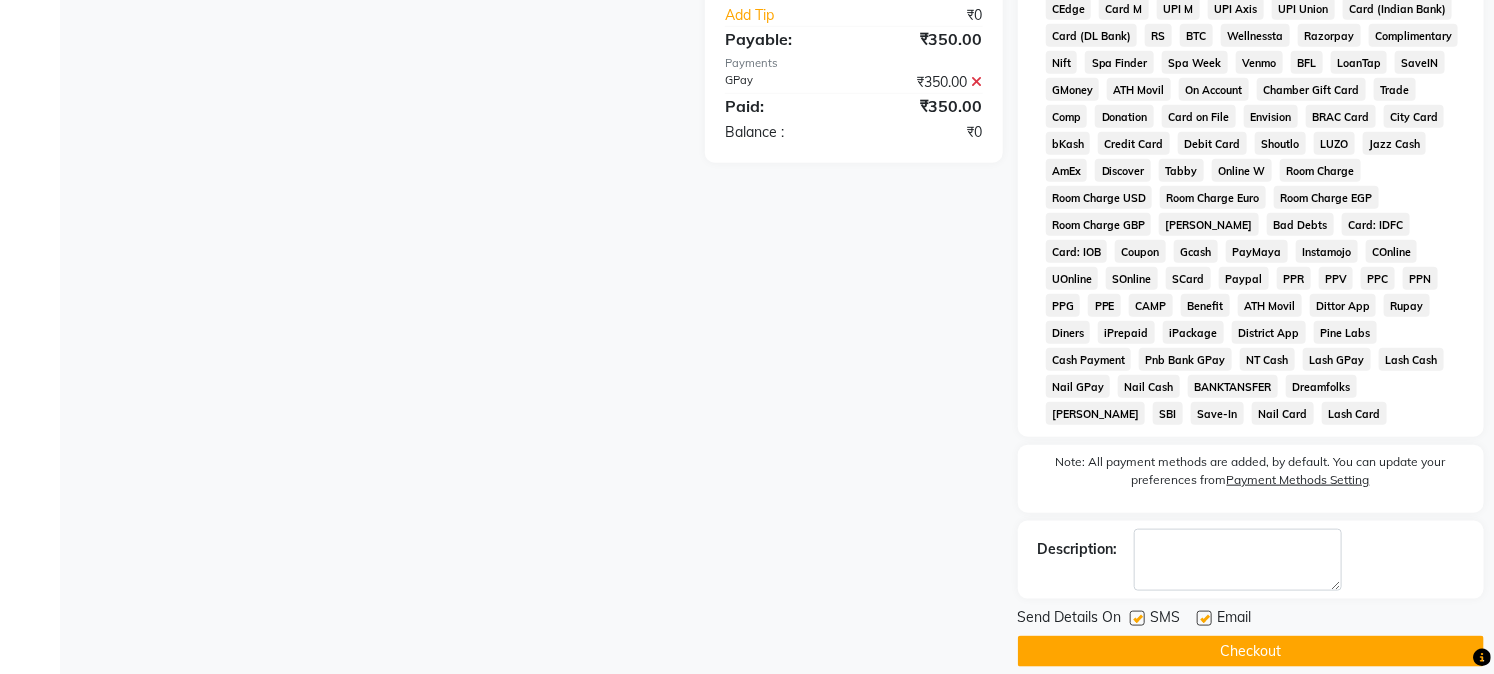 click on "Checkout" 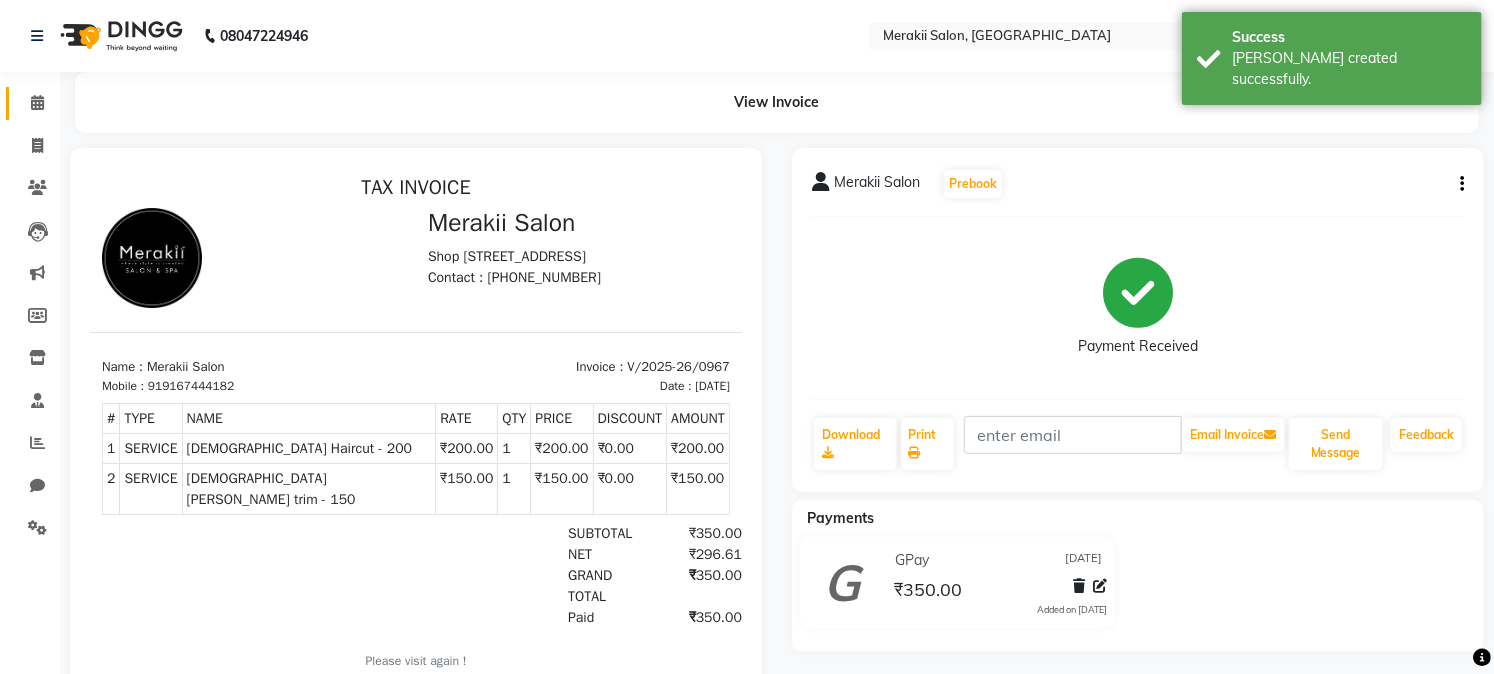 scroll, scrollTop: 0, scrollLeft: 0, axis: both 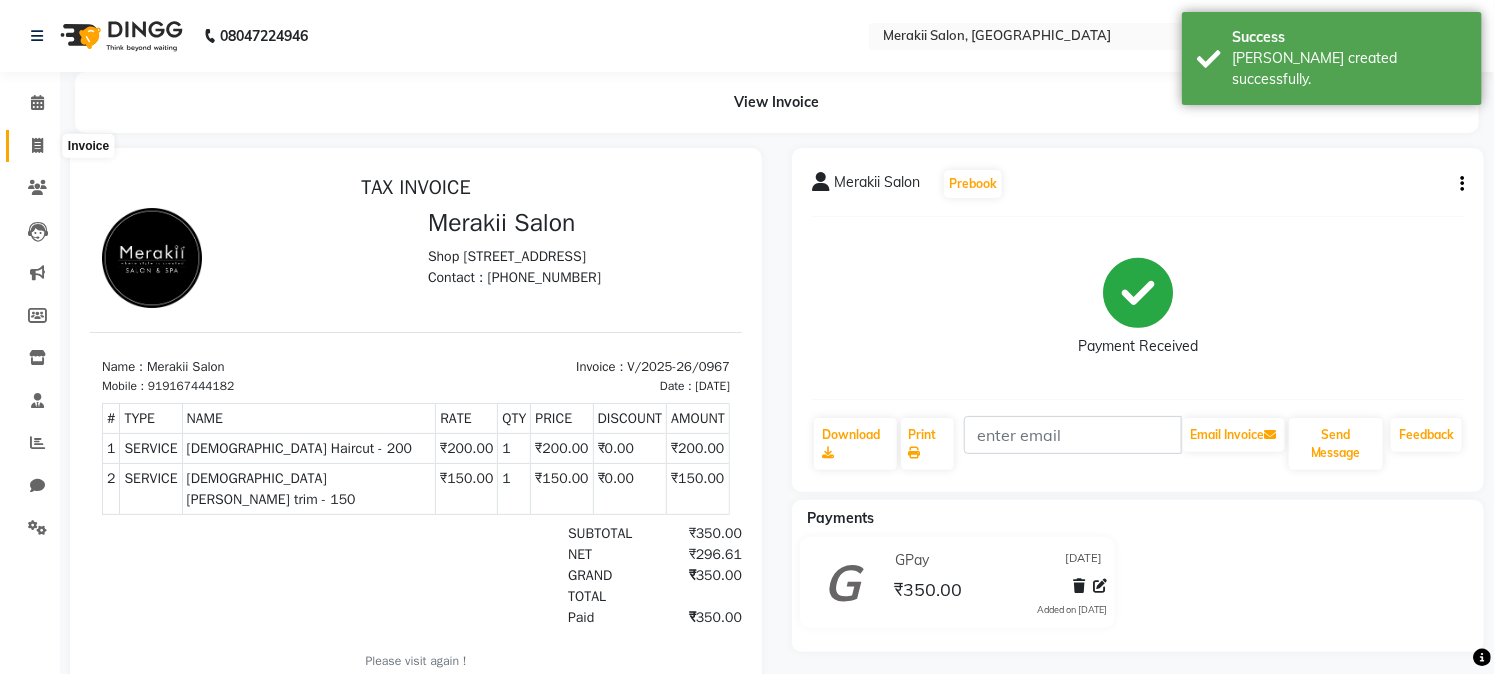 click 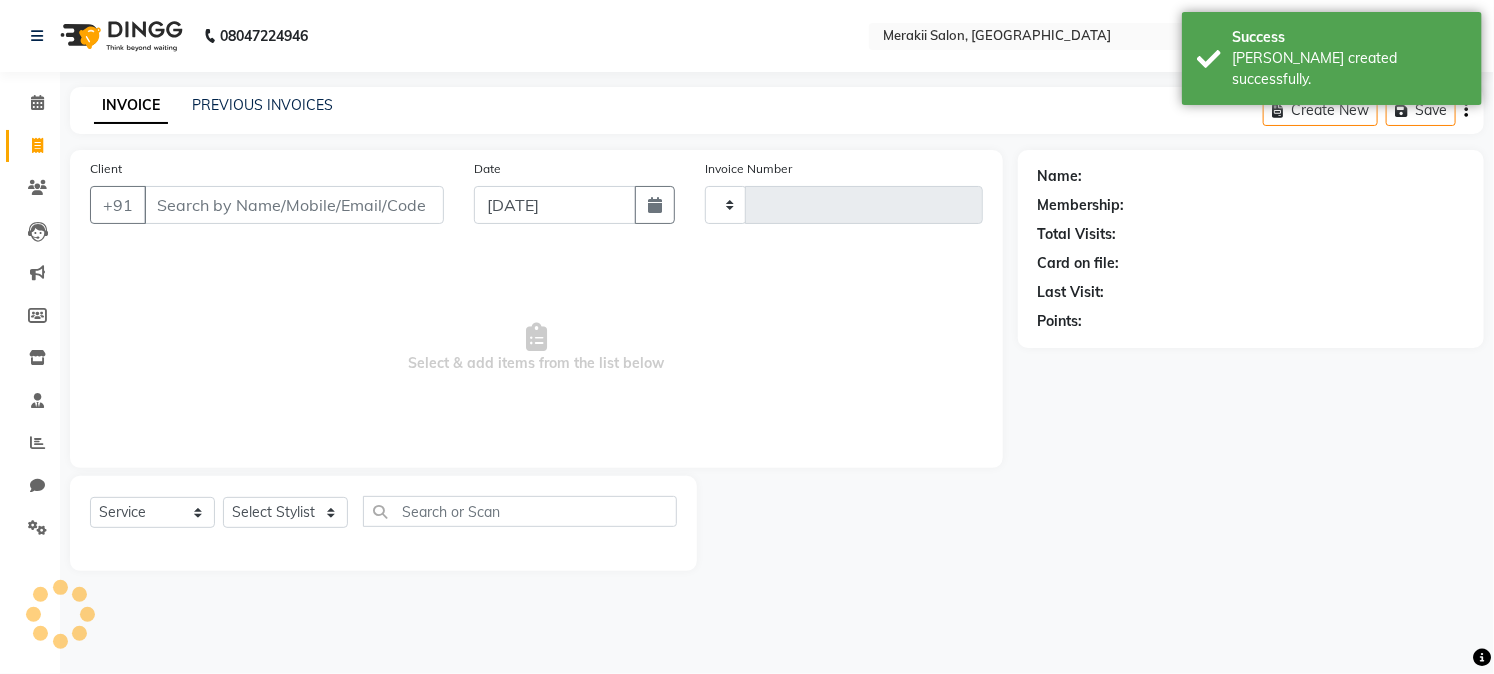 type on "0968" 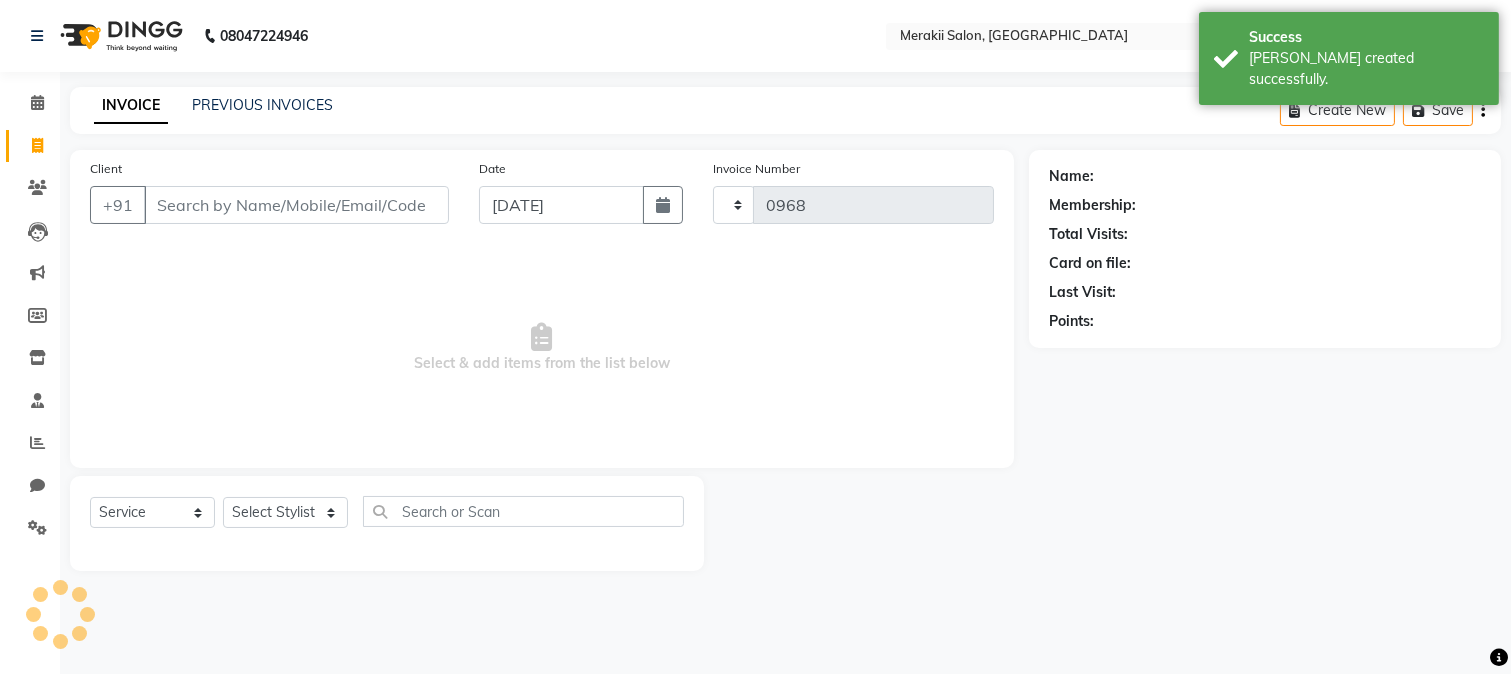 select on "7791" 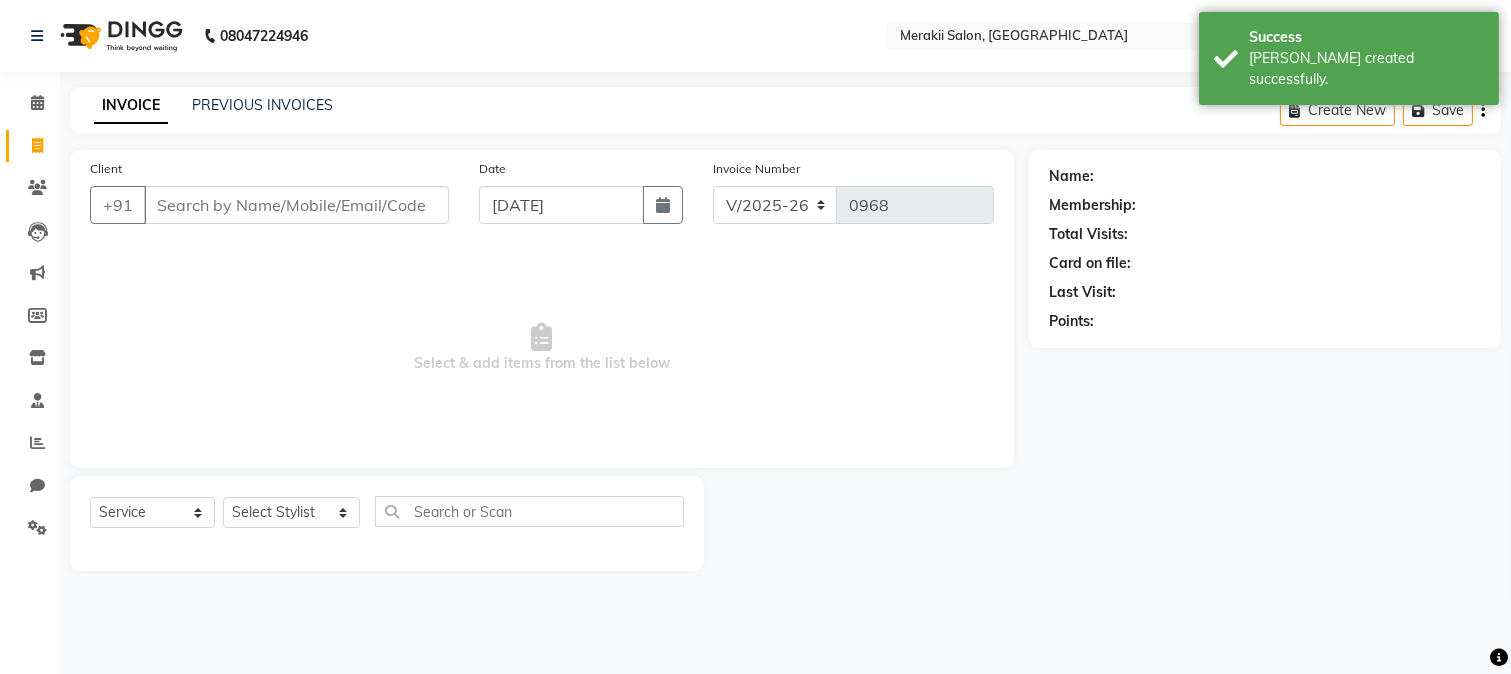 click on "Client" at bounding box center (296, 205) 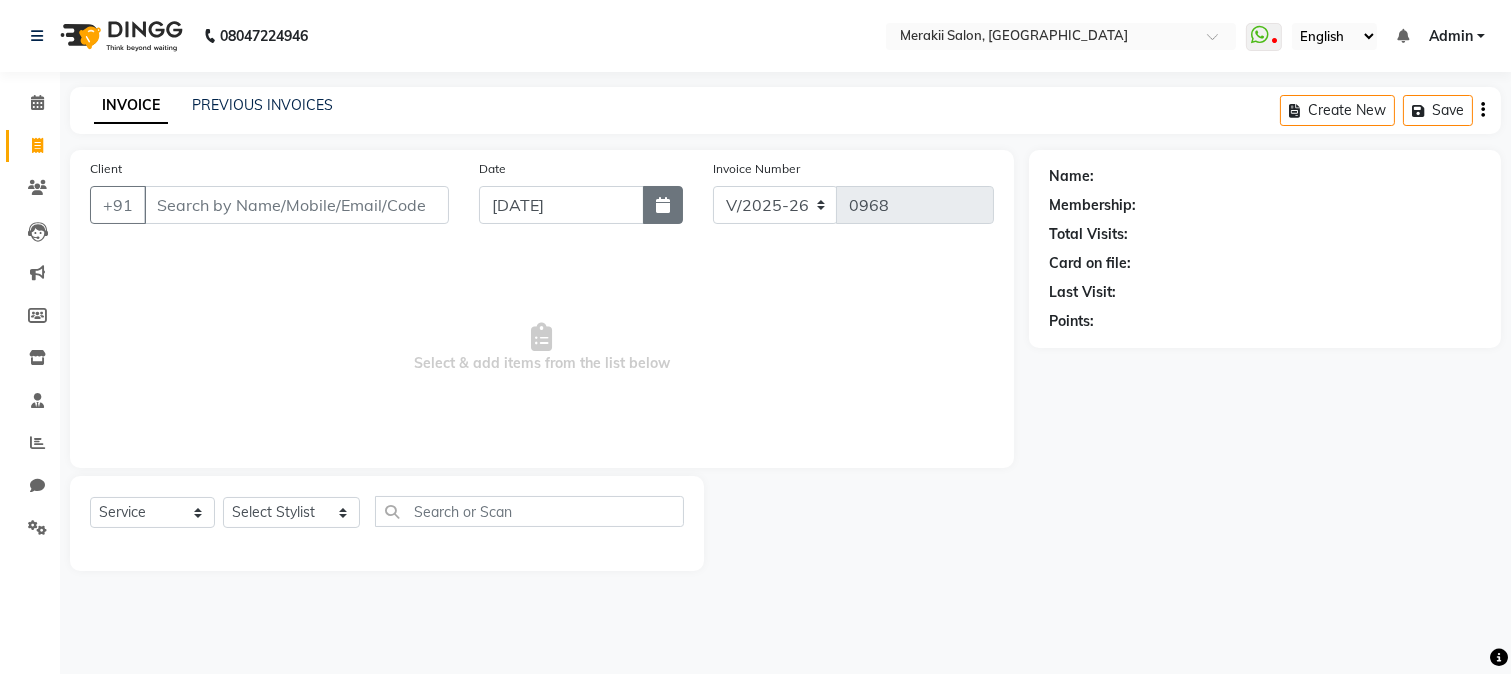 click 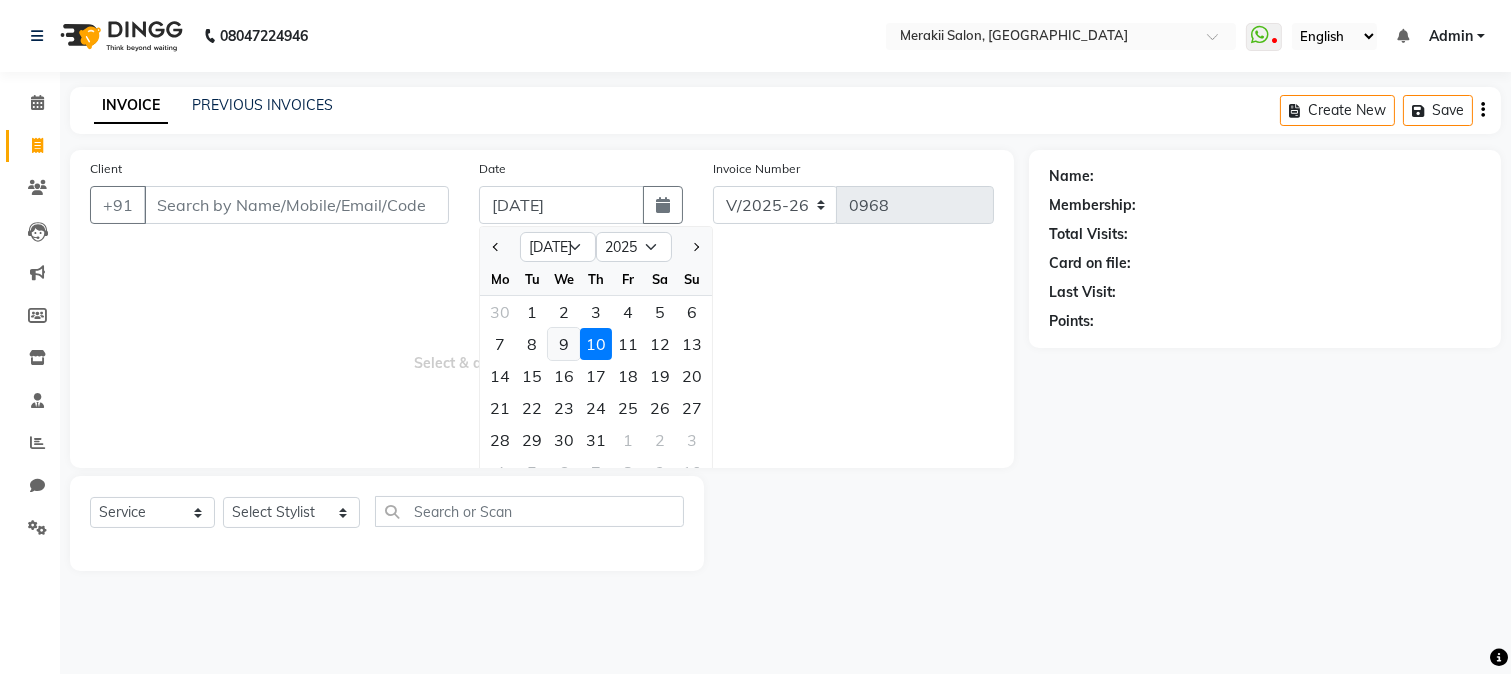 click on "9" 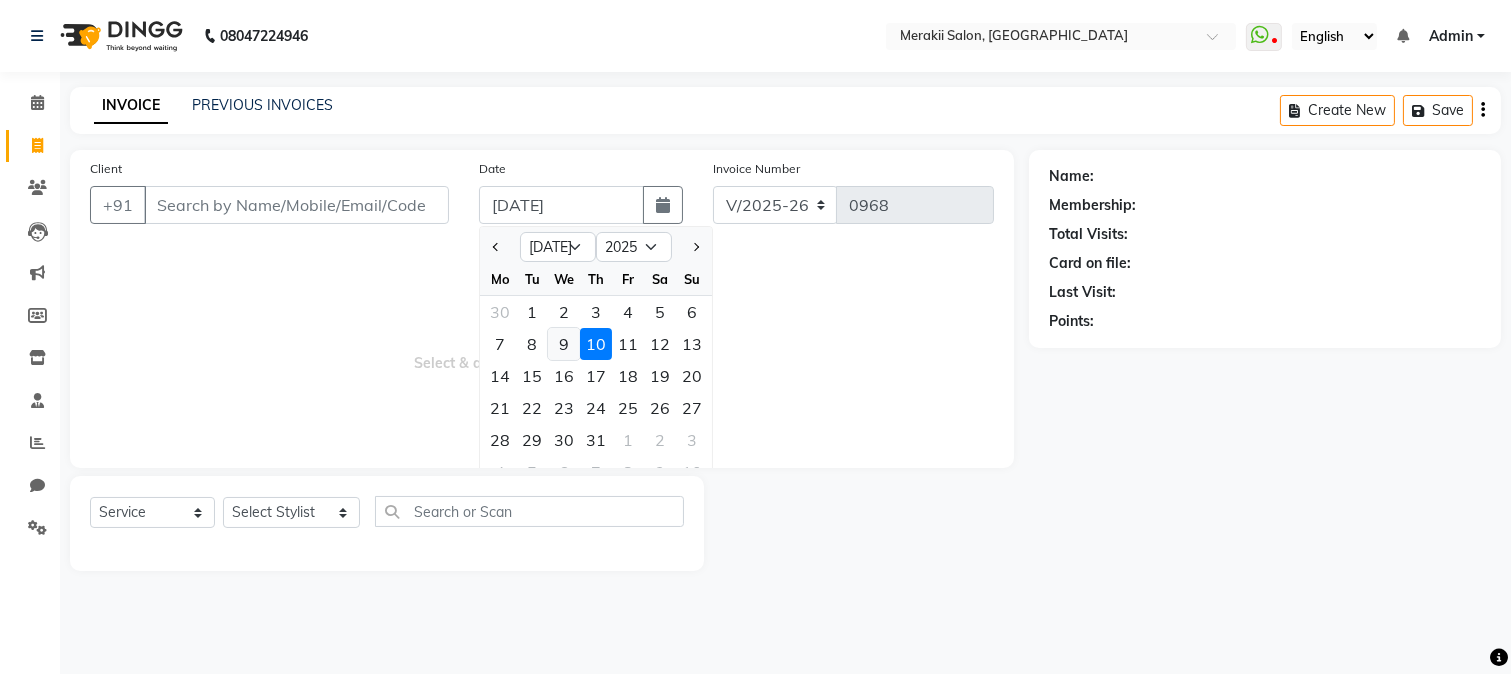 type on "[DATE]" 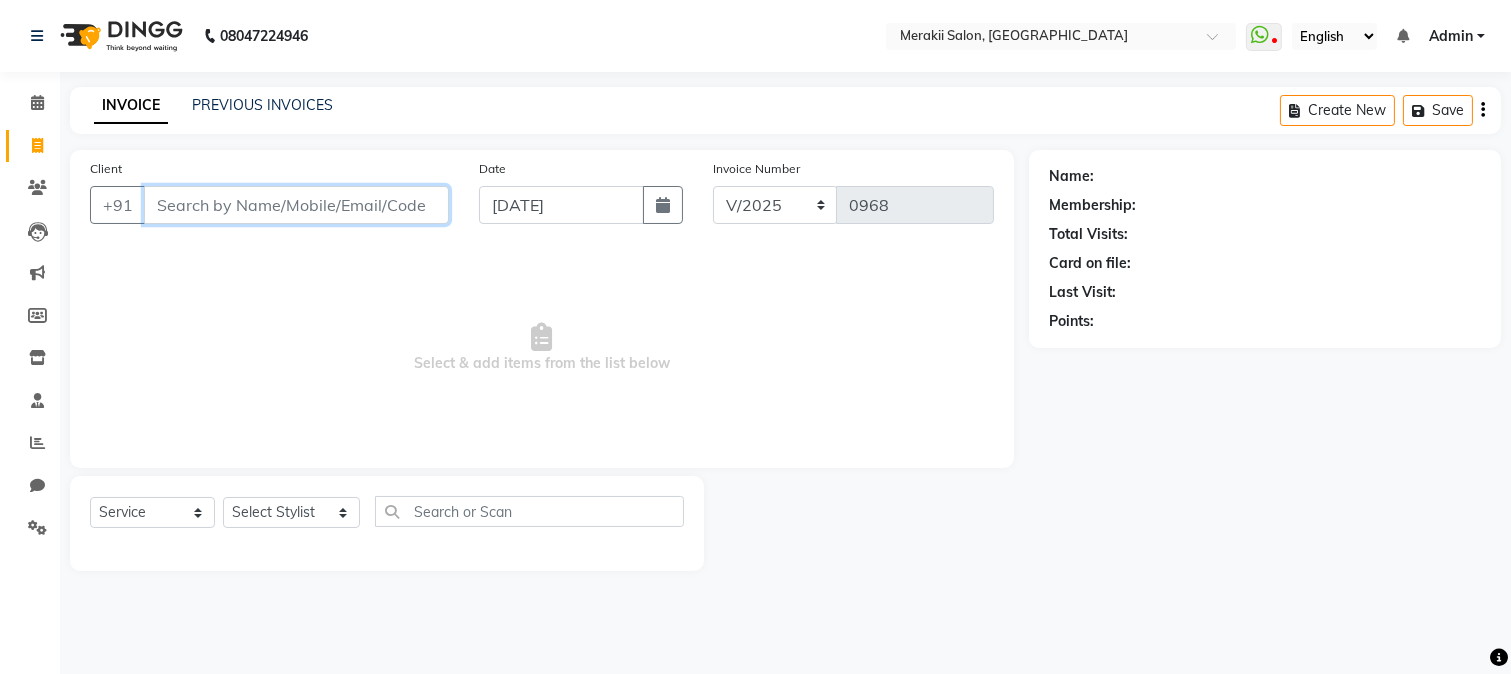 click on "Client" at bounding box center [296, 205] 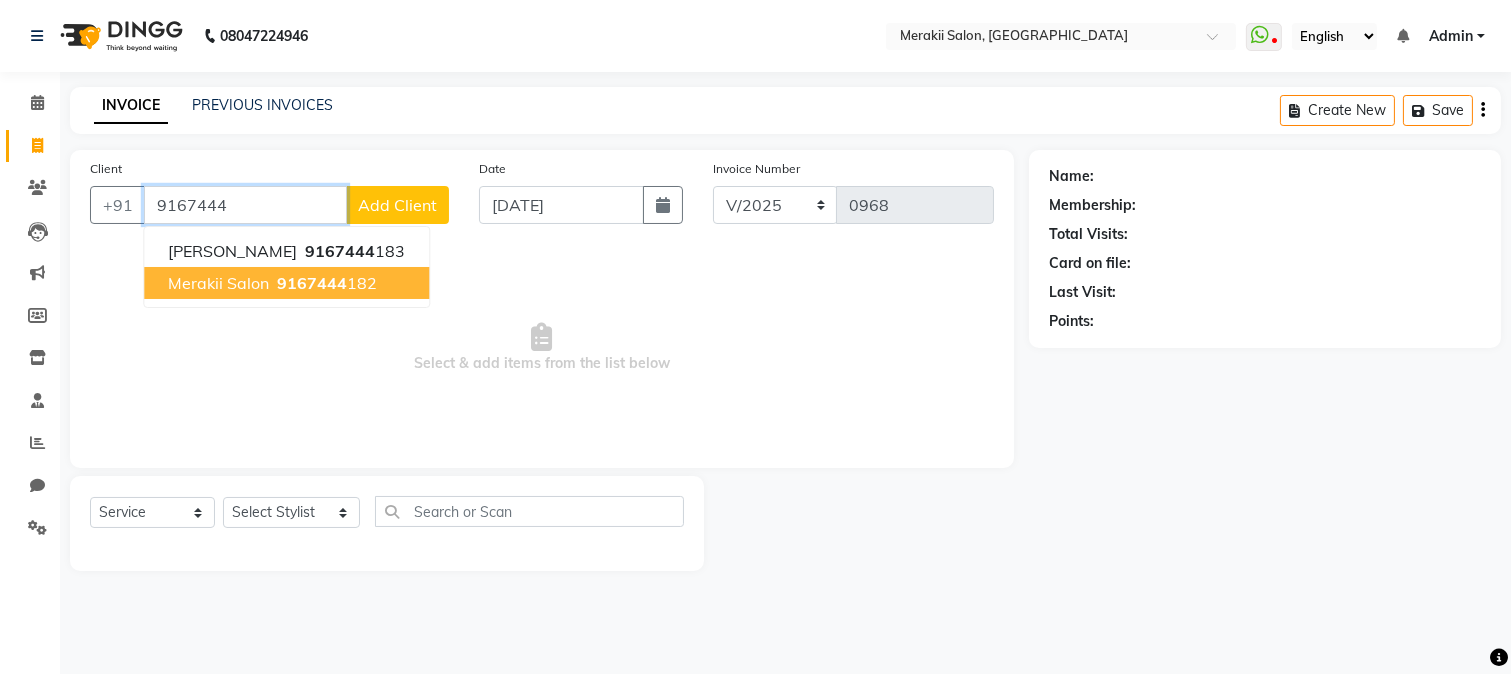 click on "Merakii Salon" at bounding box center (218, 283) 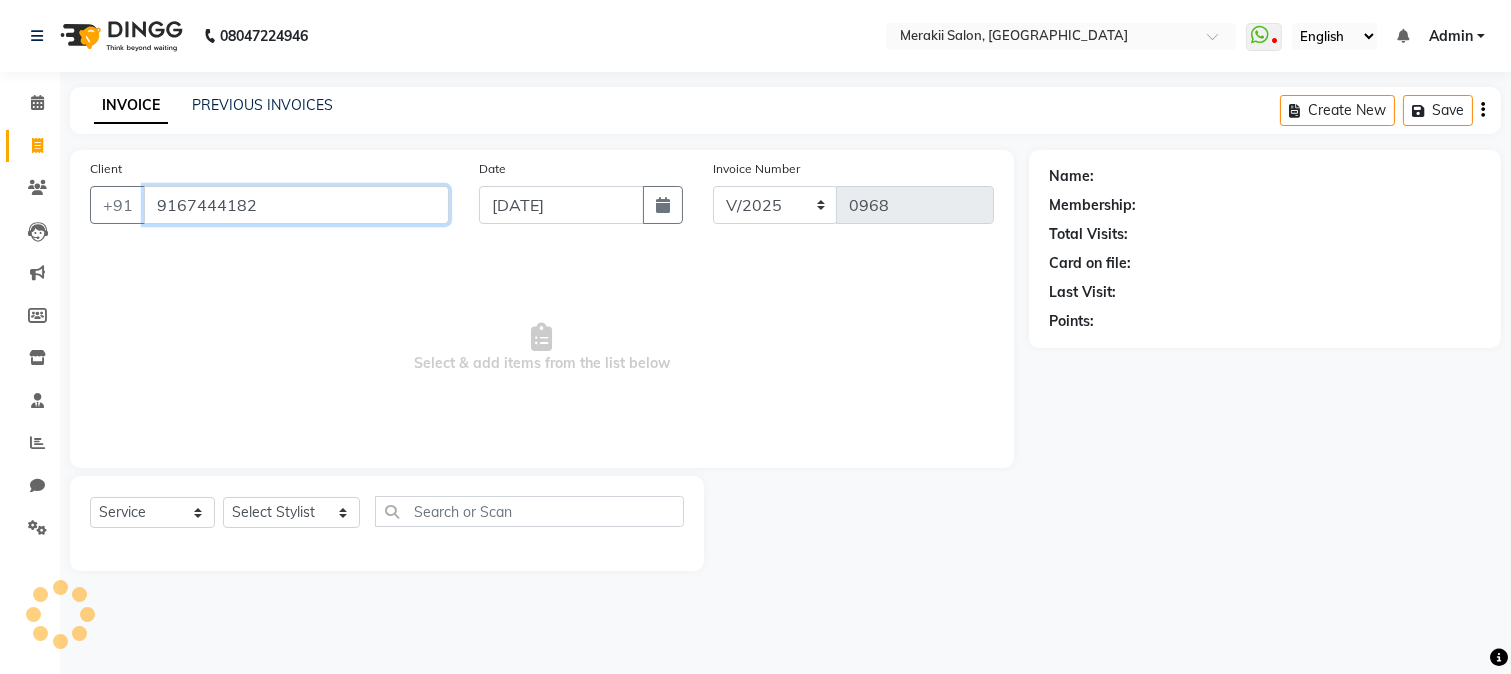 type on "9167444182" 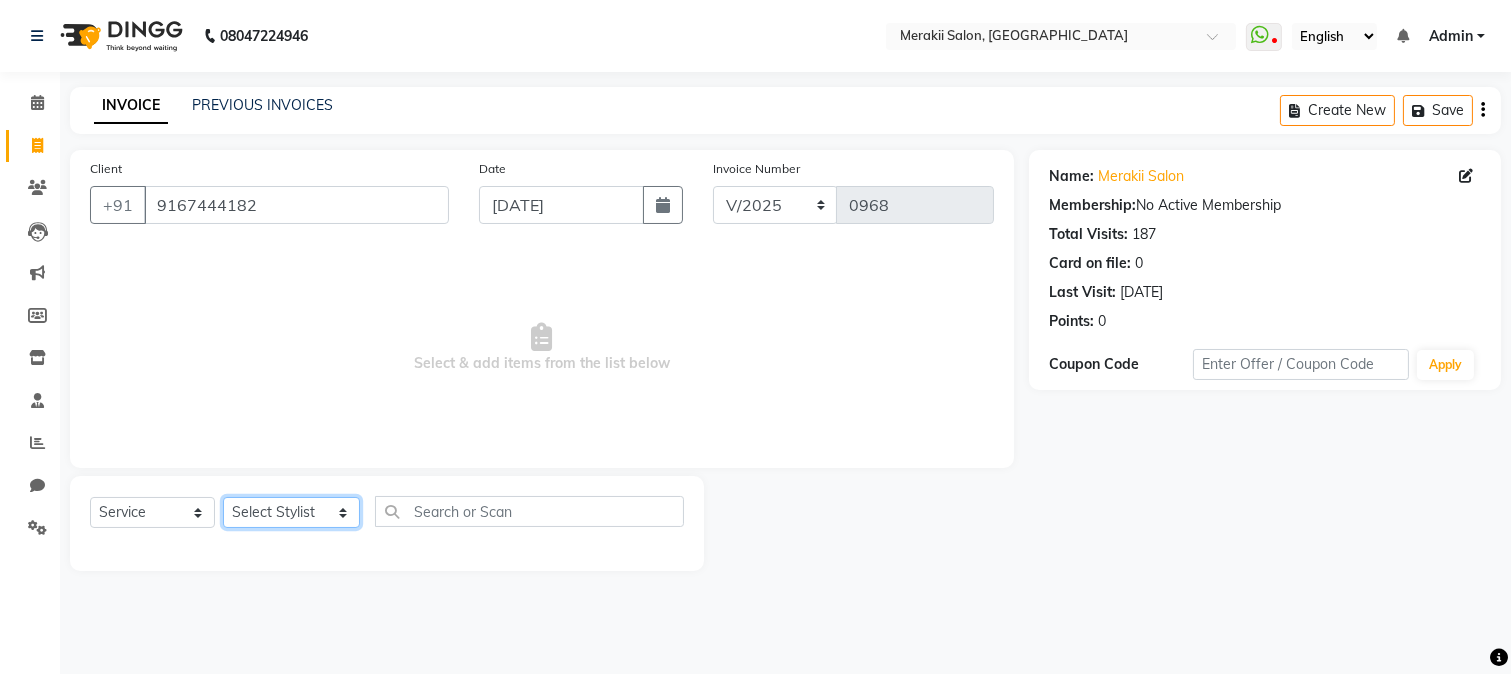click on "Select Stylist [PERSON_NAME] [PERSON_NAME] Bhul [MEDICAL_DATA][PERSON_NAME] [PERSON_NAME] [PERSON_NAME]" 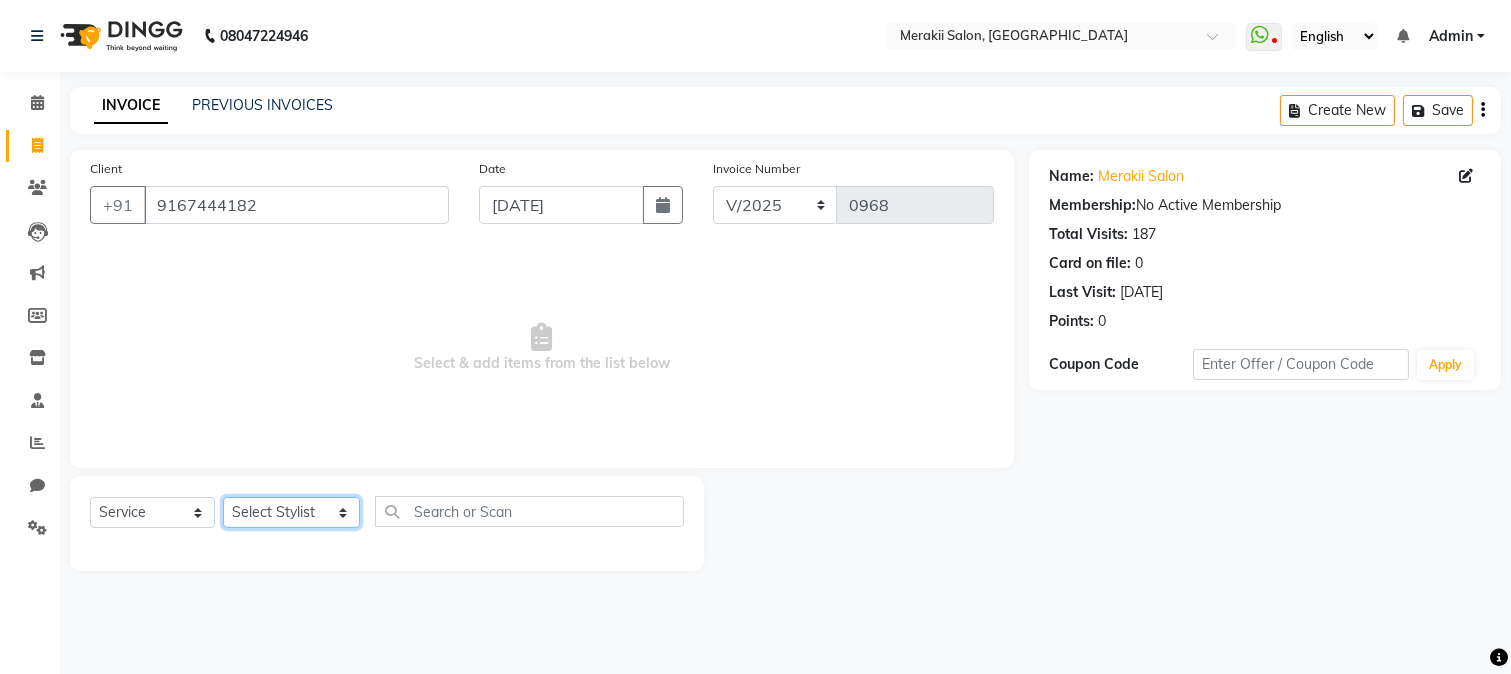 select on "69533" 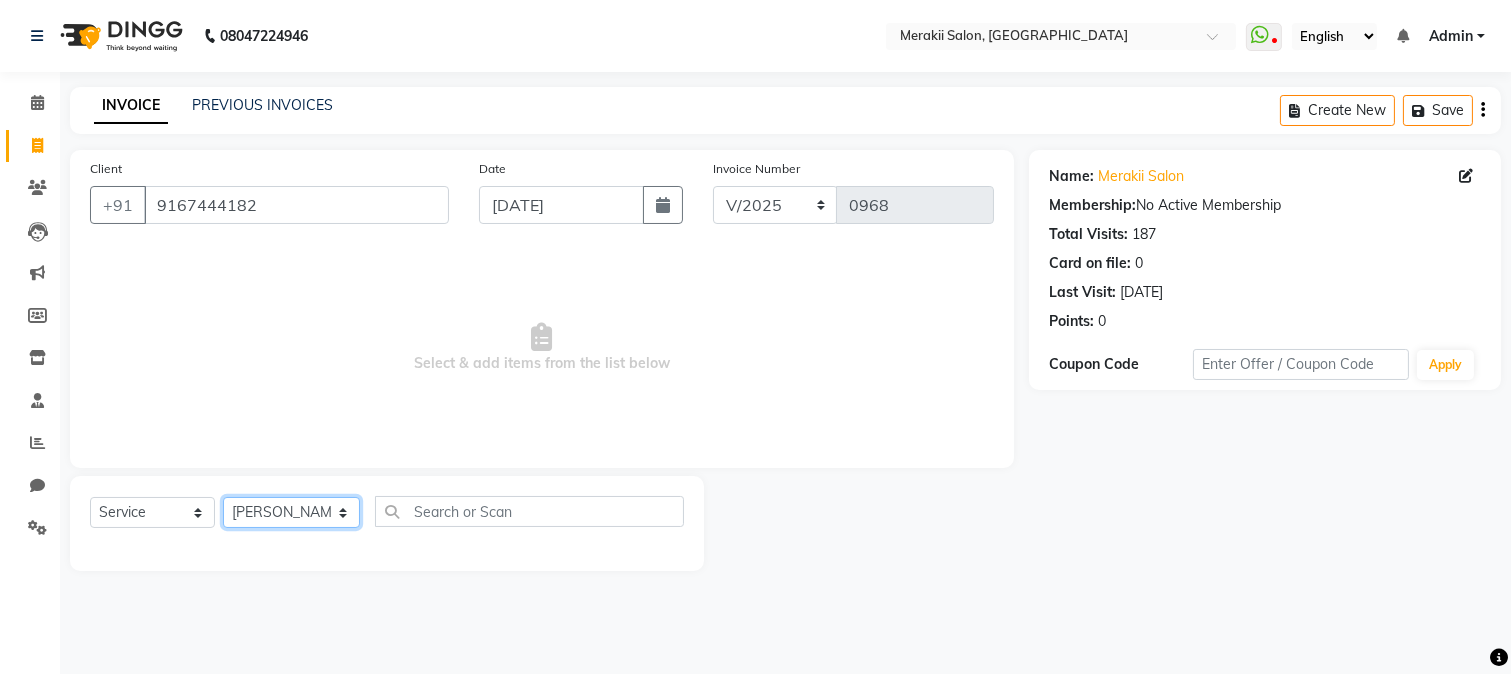 click on "Select Stylist [PERSON_NAME] [PERSON_NAME] Bhul [MEDICAL_DATA][PERSON_NAME] [PERSON_NAME] [PERSON_NAME]" 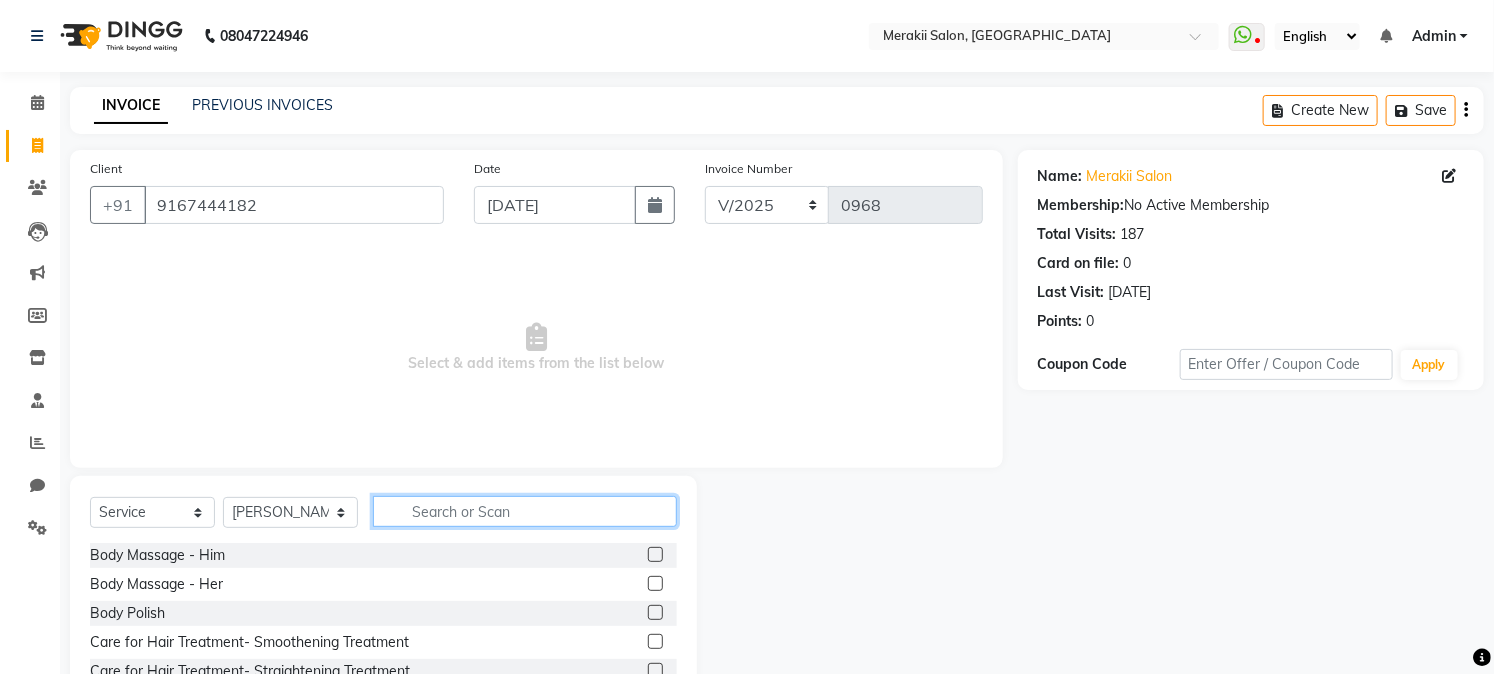 click 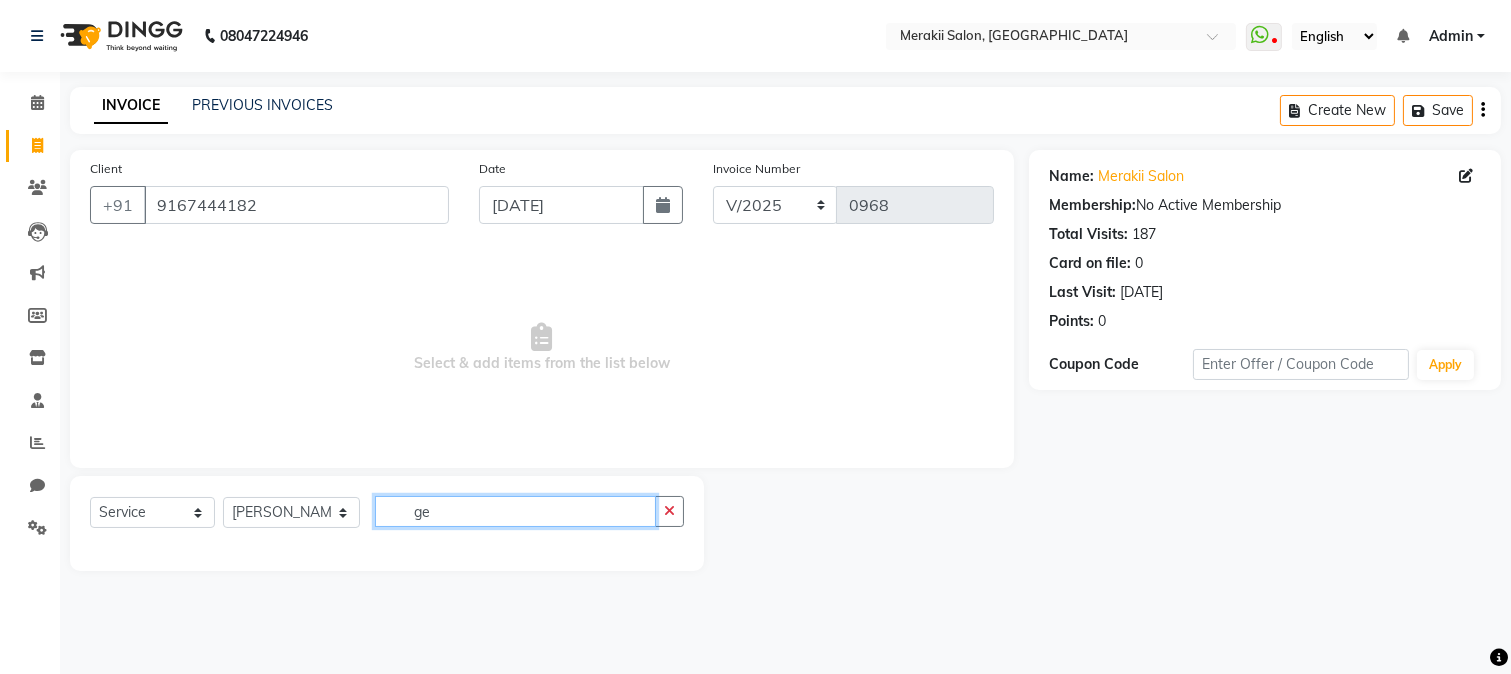 type on "g" 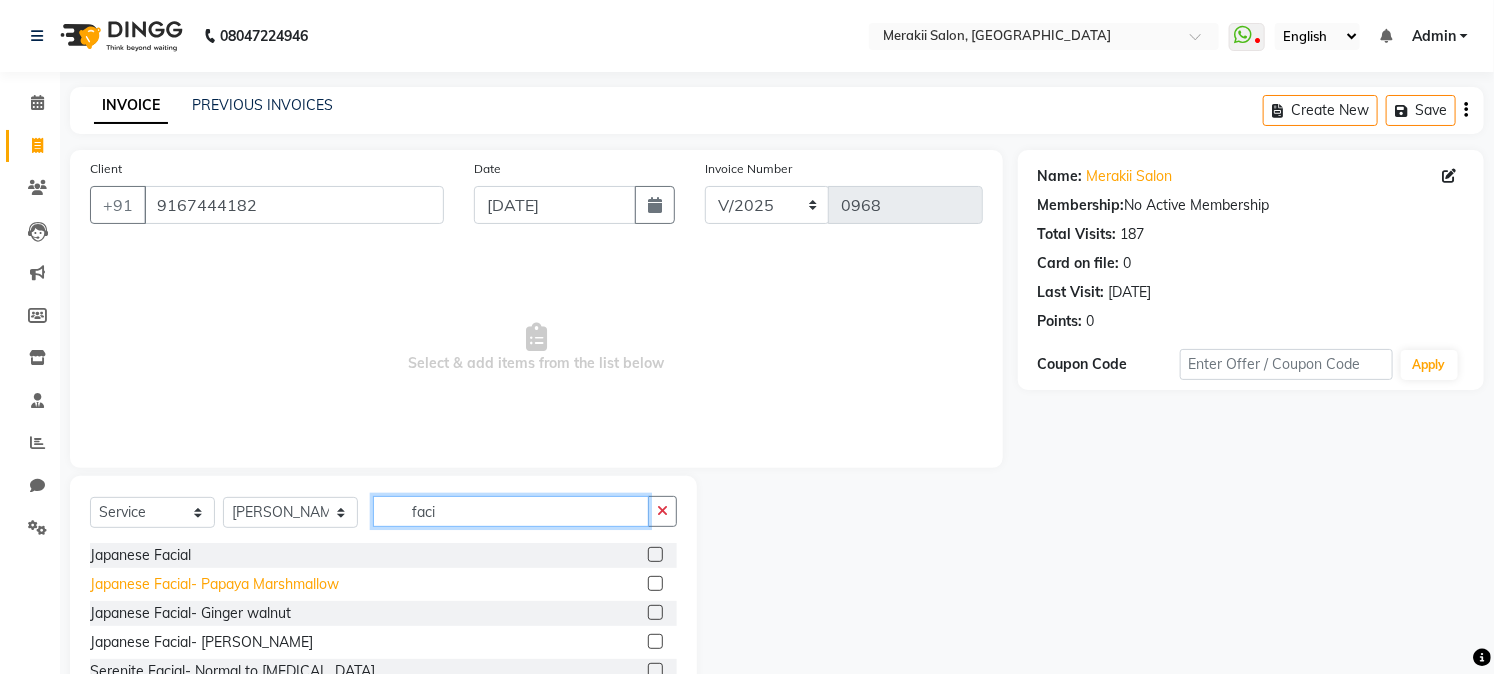 type on "faci" 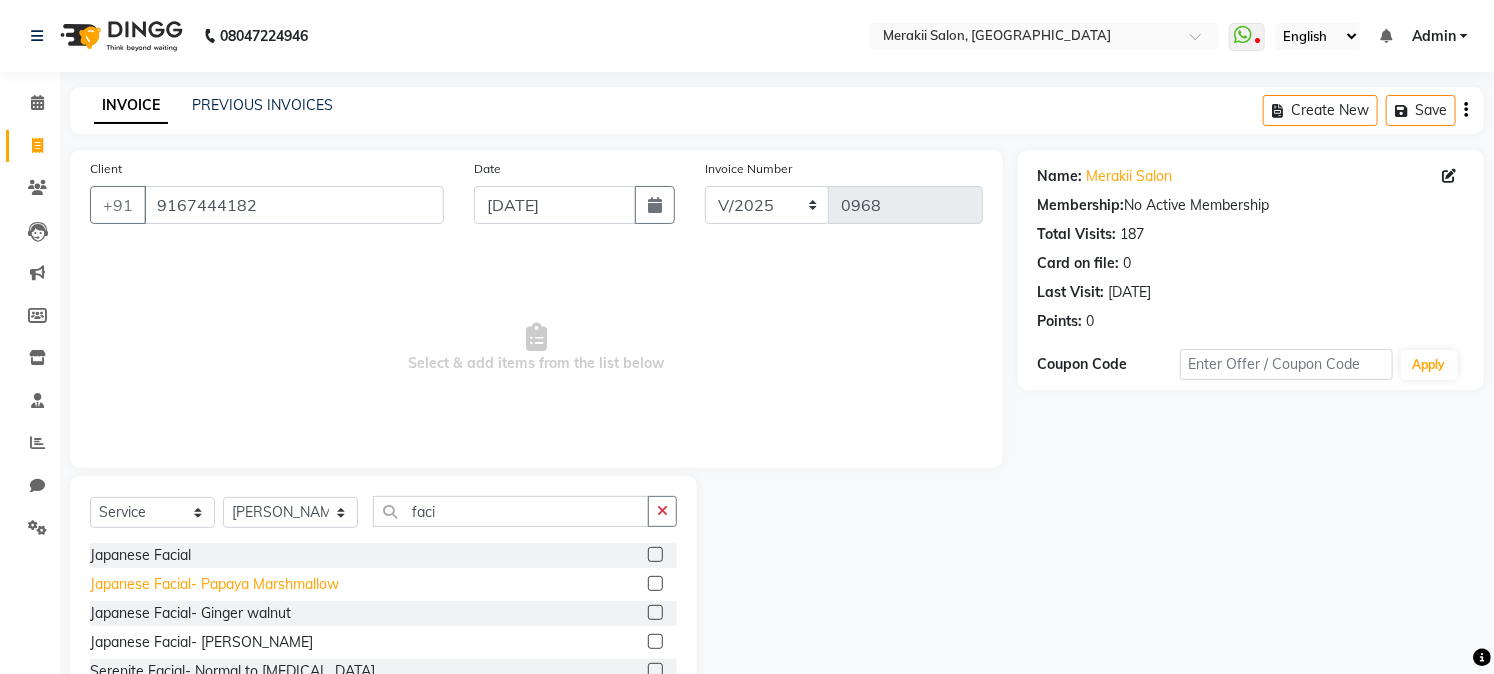 click on "Japanese Facial- Papaya Marshmallow" 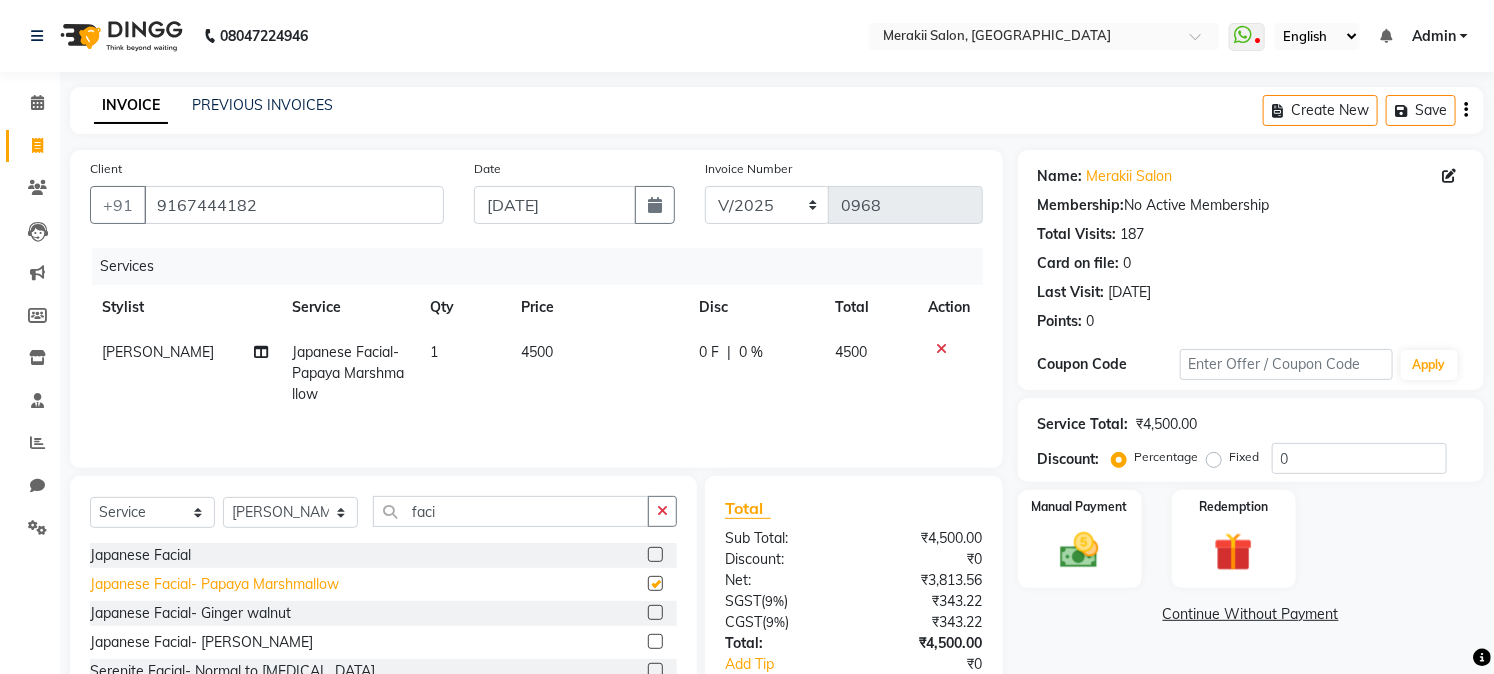 checkbox on "false" 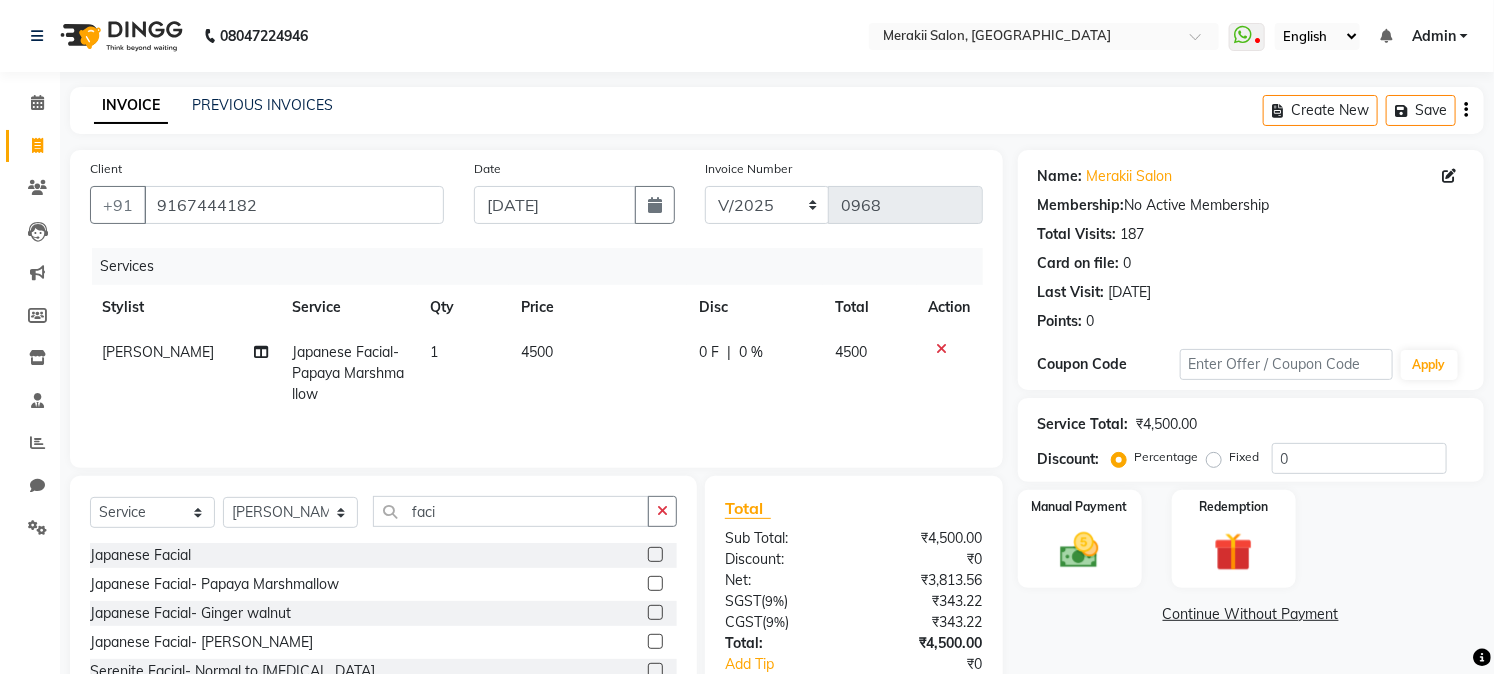click on "4500" 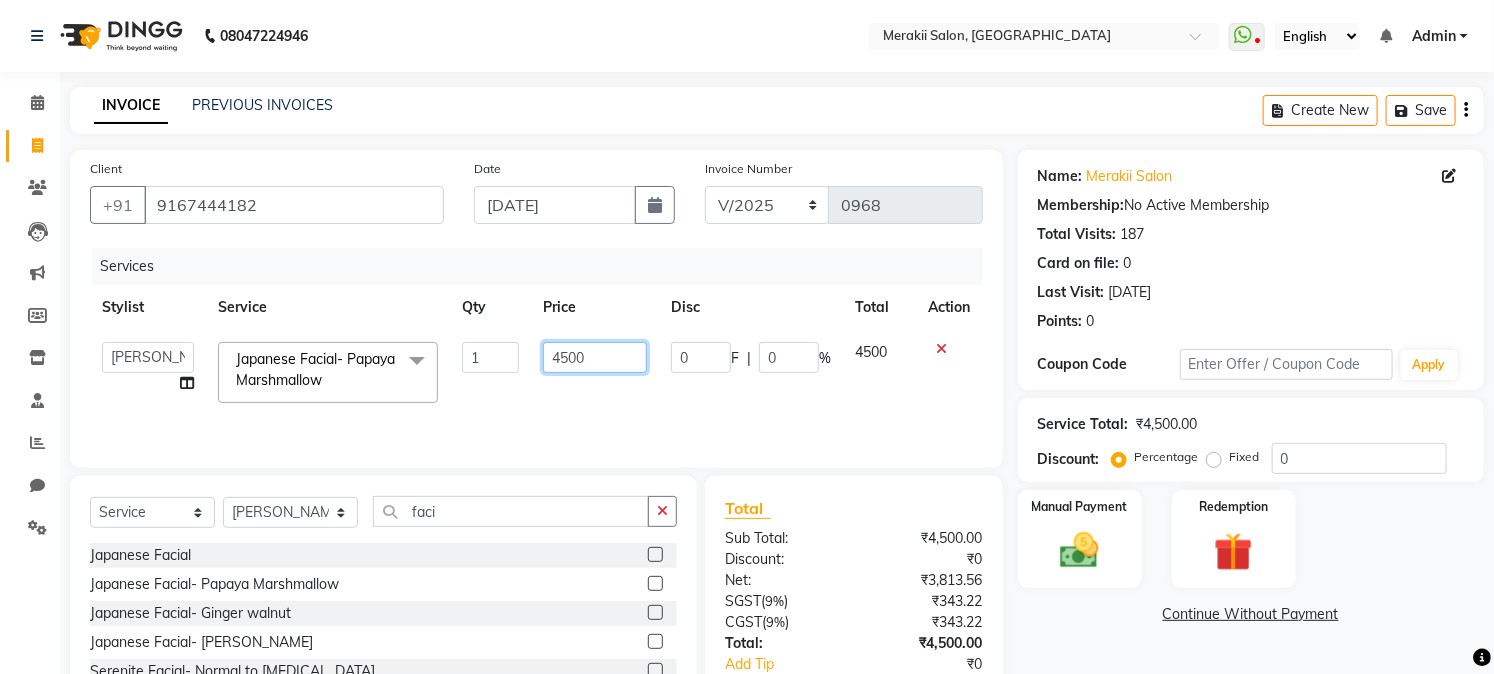 click on "4500" 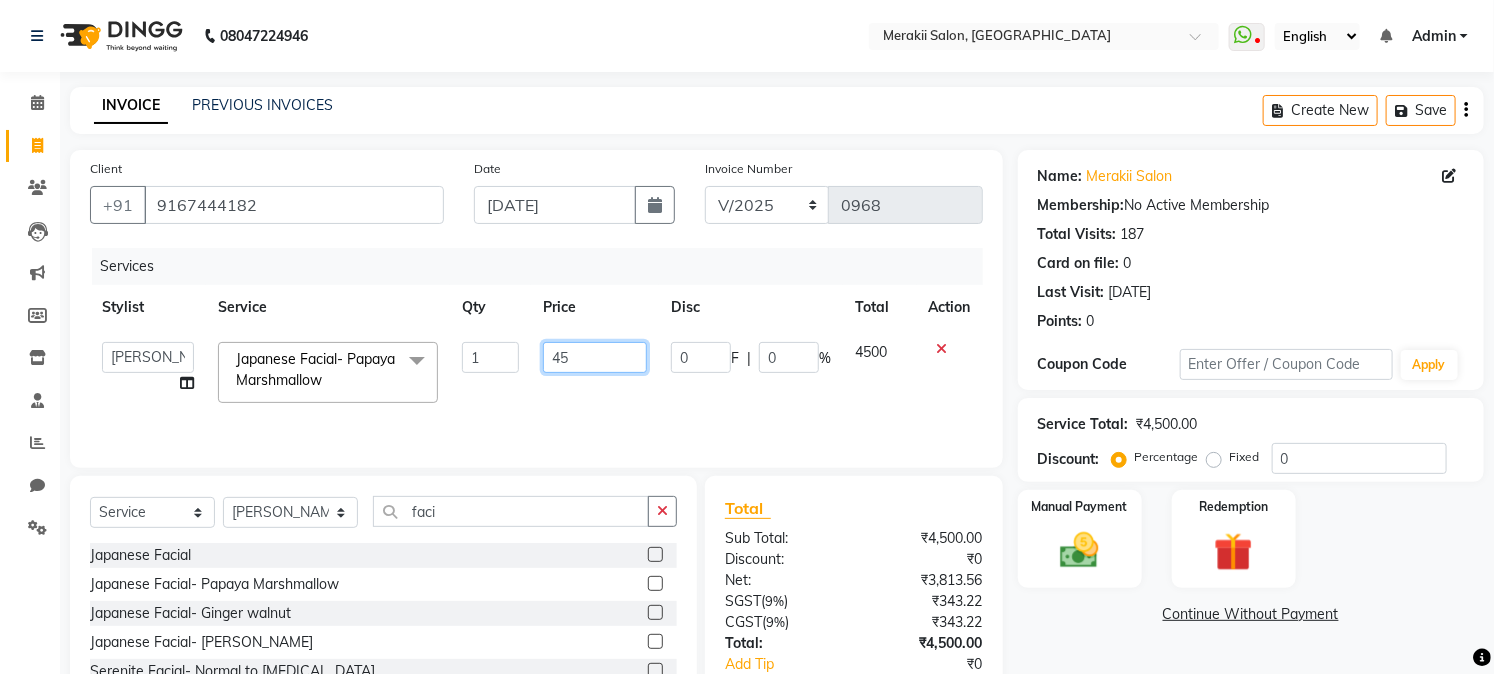 type on "4" 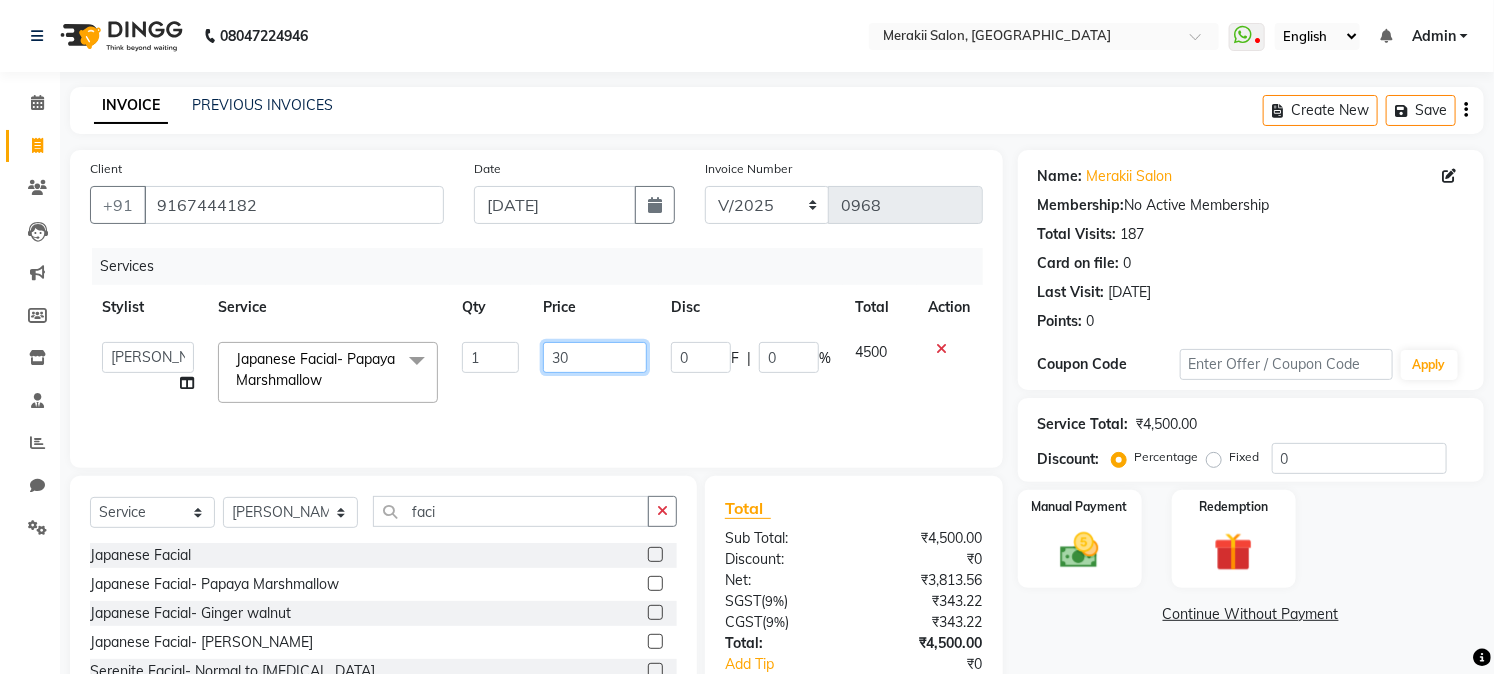 type on "300" 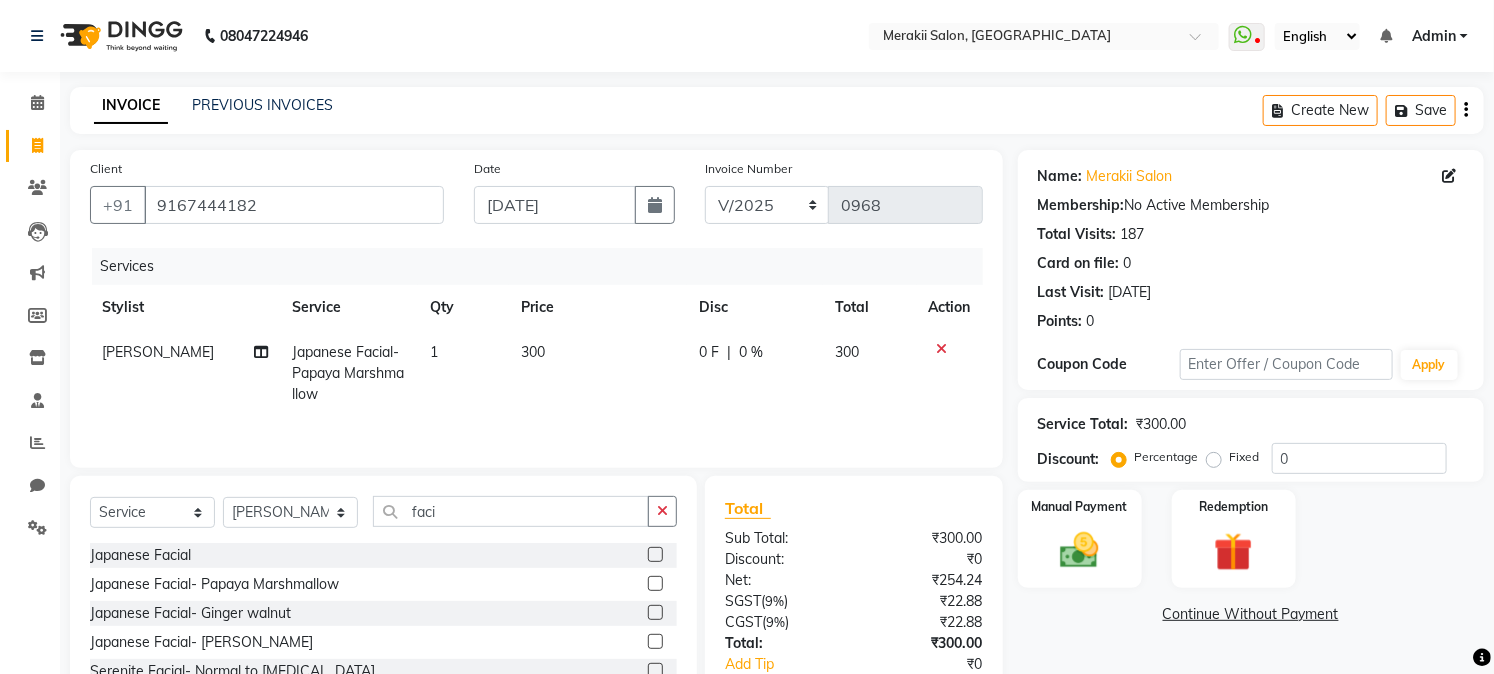 click on "Fixed" 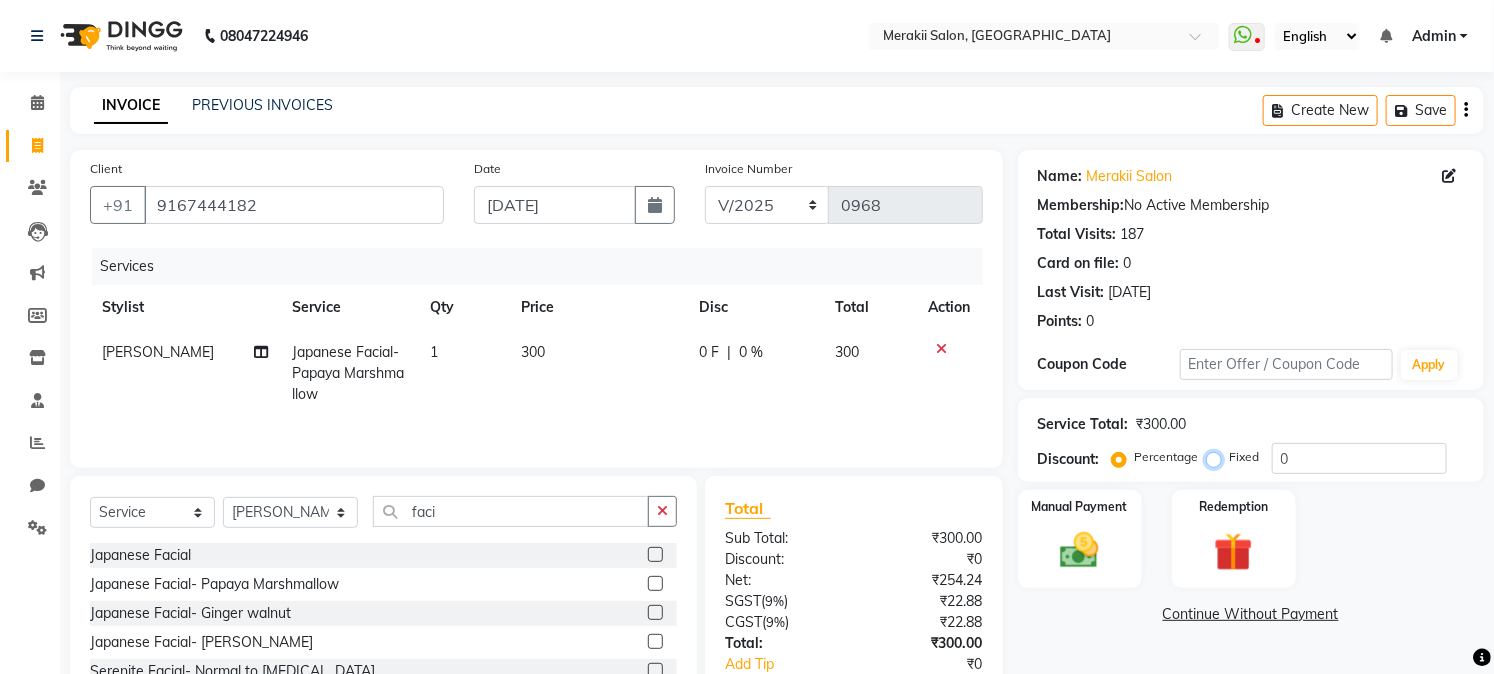 click on "Fixed" at bounding box center (1218, 457) 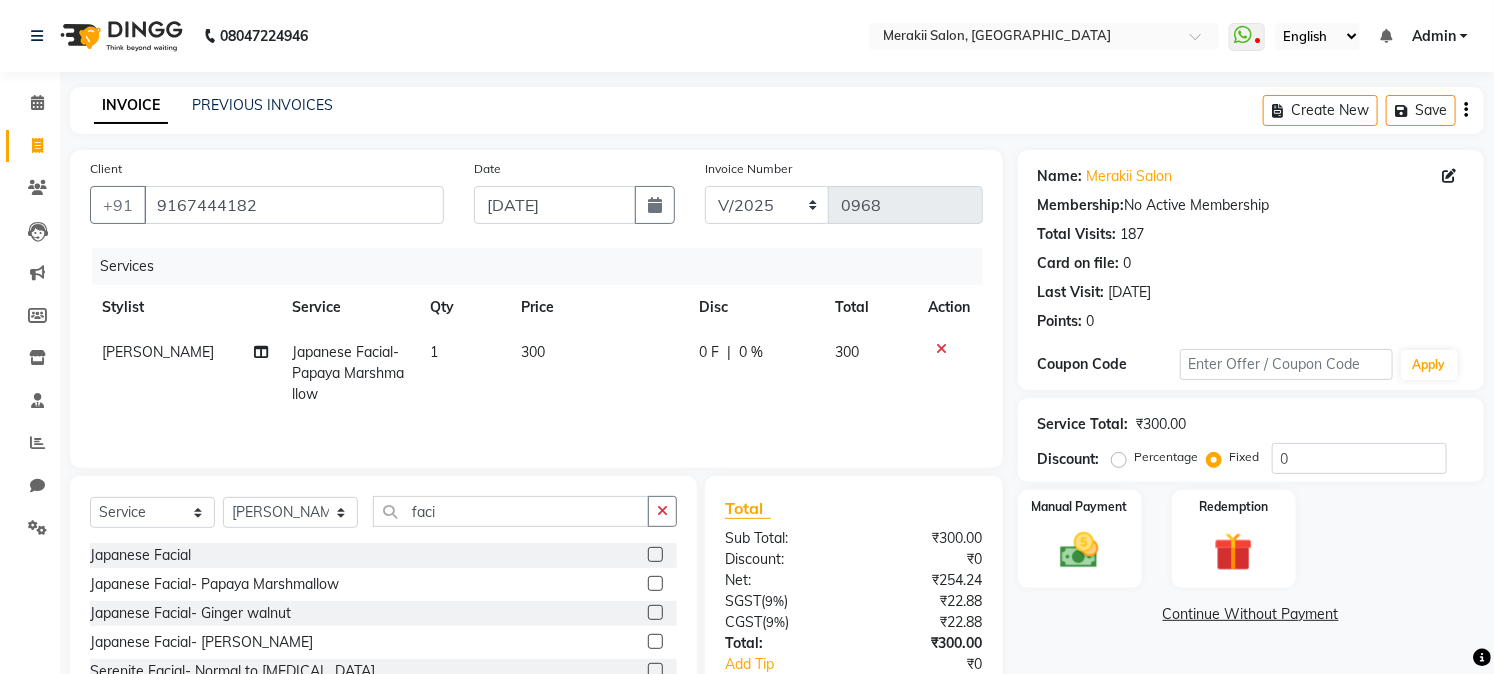 click on "Fixed" 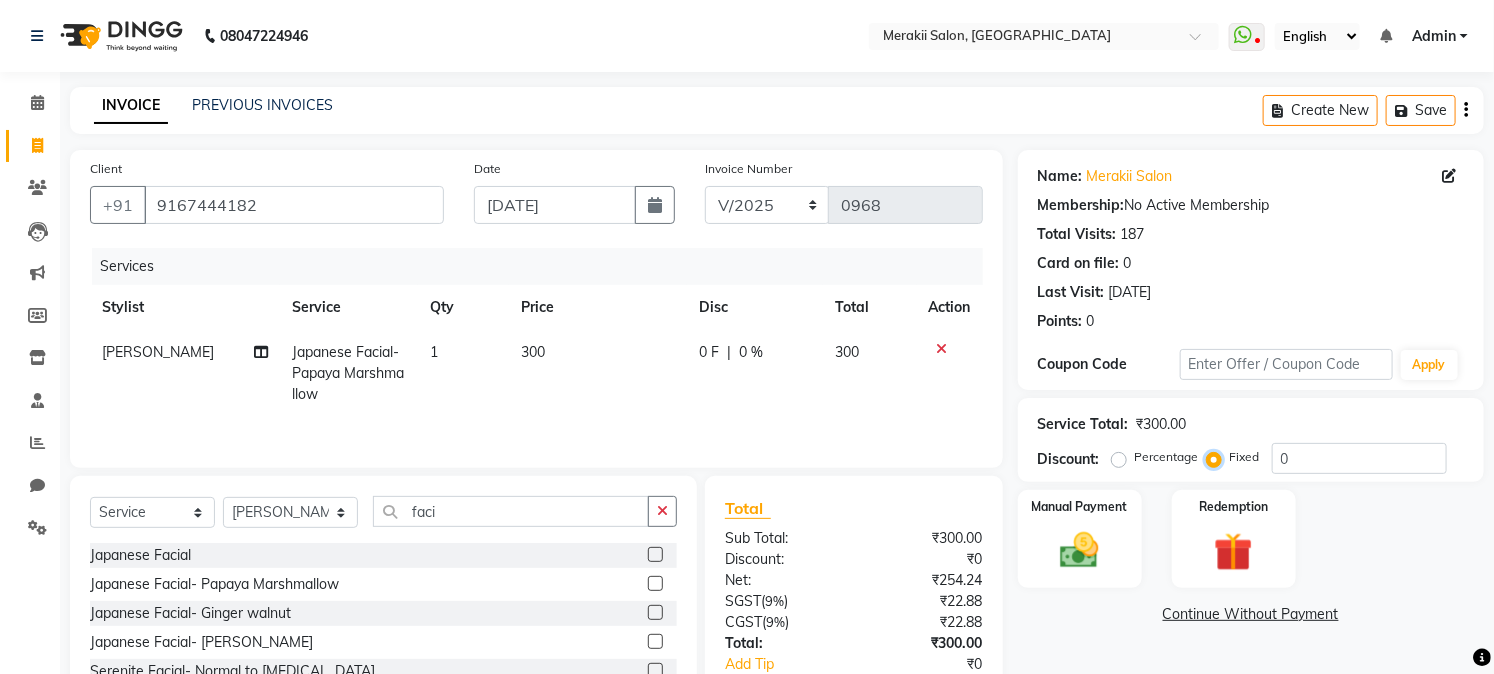 click on "Fixed" at bounding box center (1218, 457) 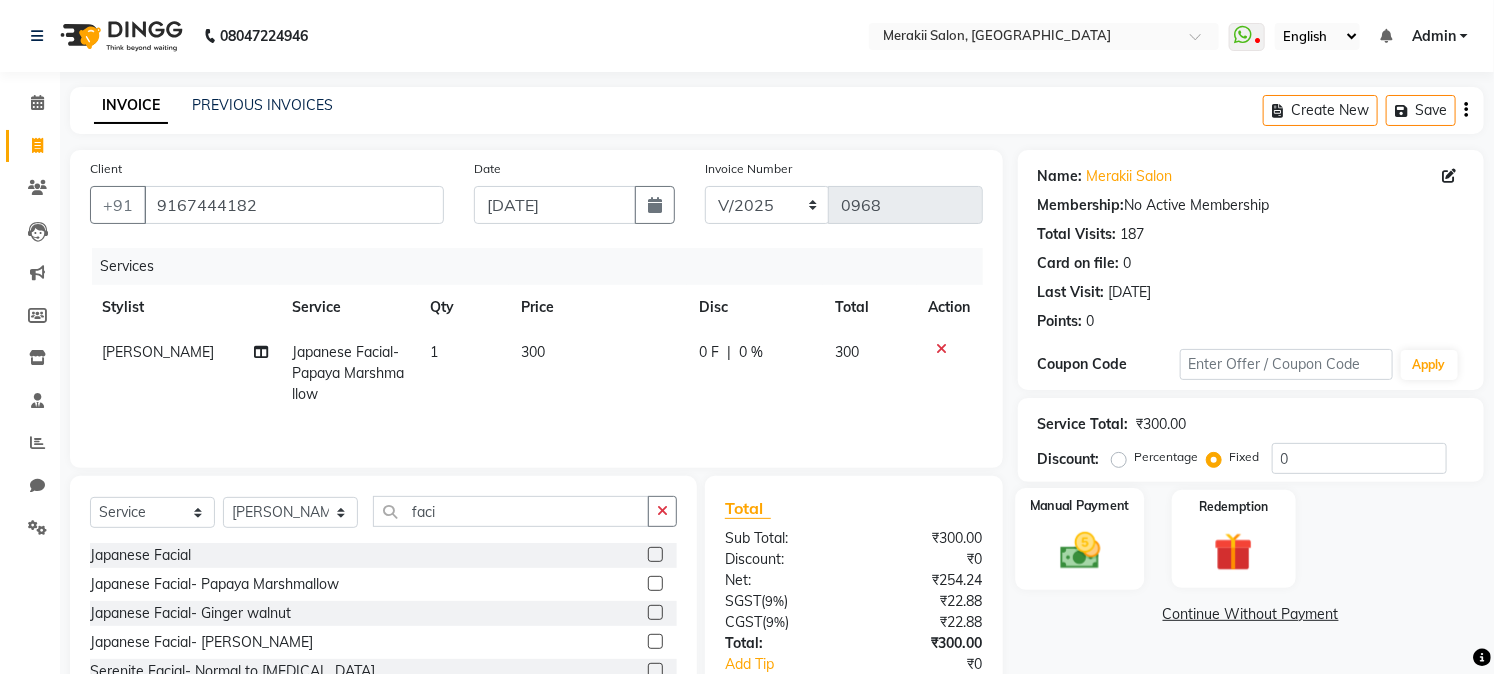click 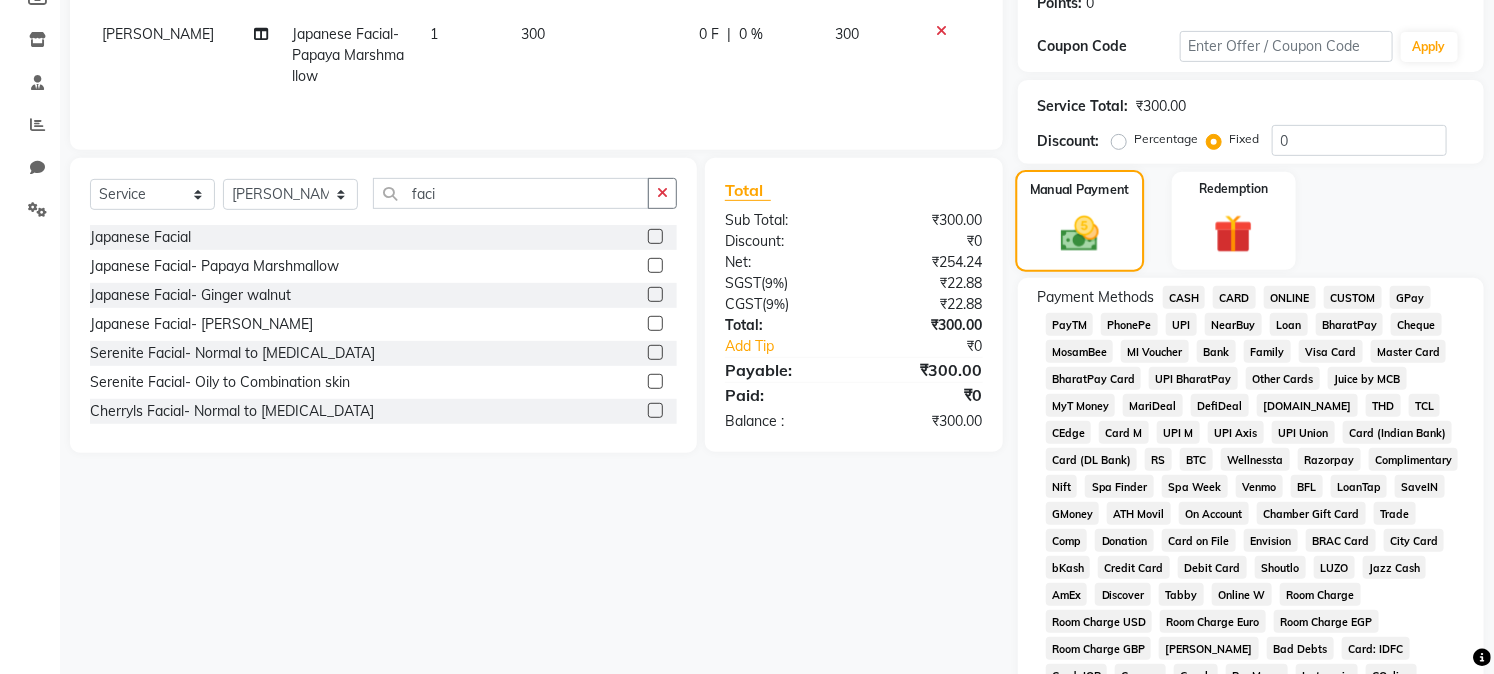 scroll, scrollTop: 324, scrollLeft: 0, axis: vertical 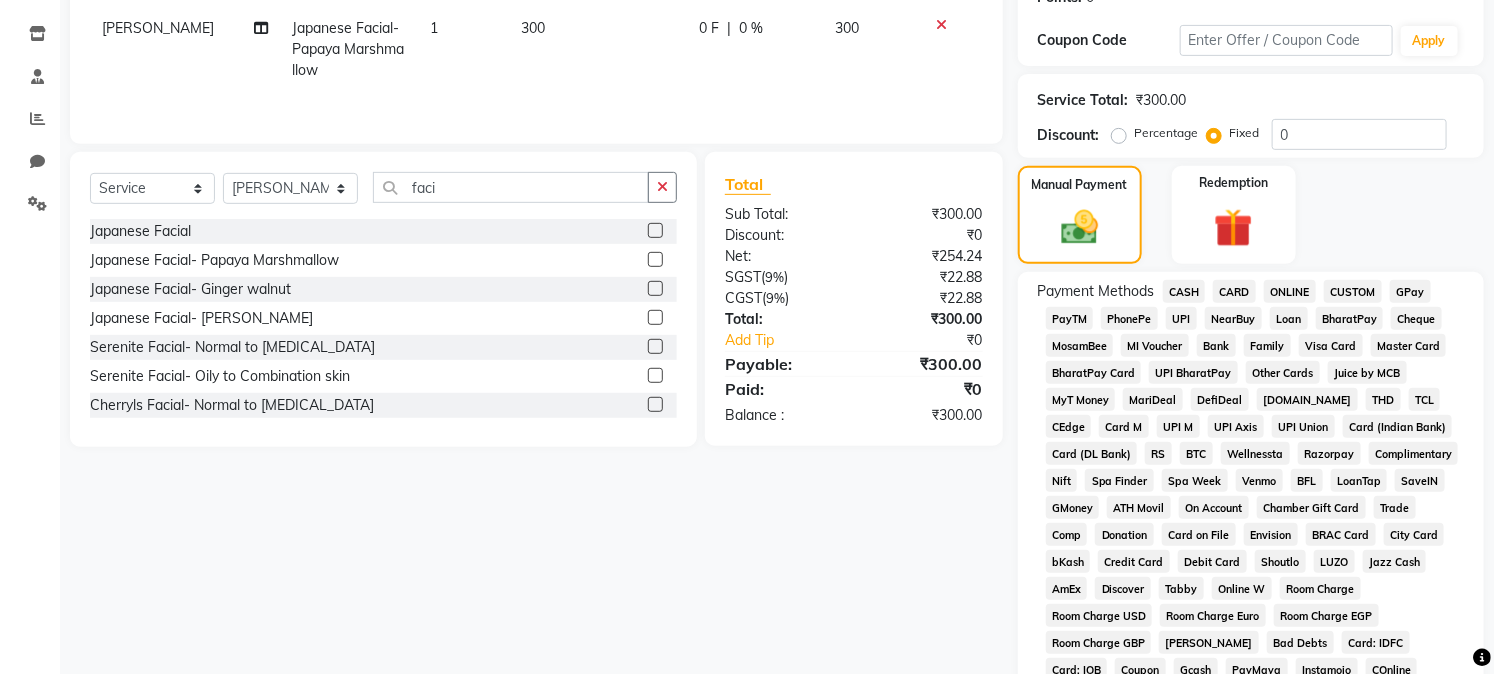 click on "GPay" 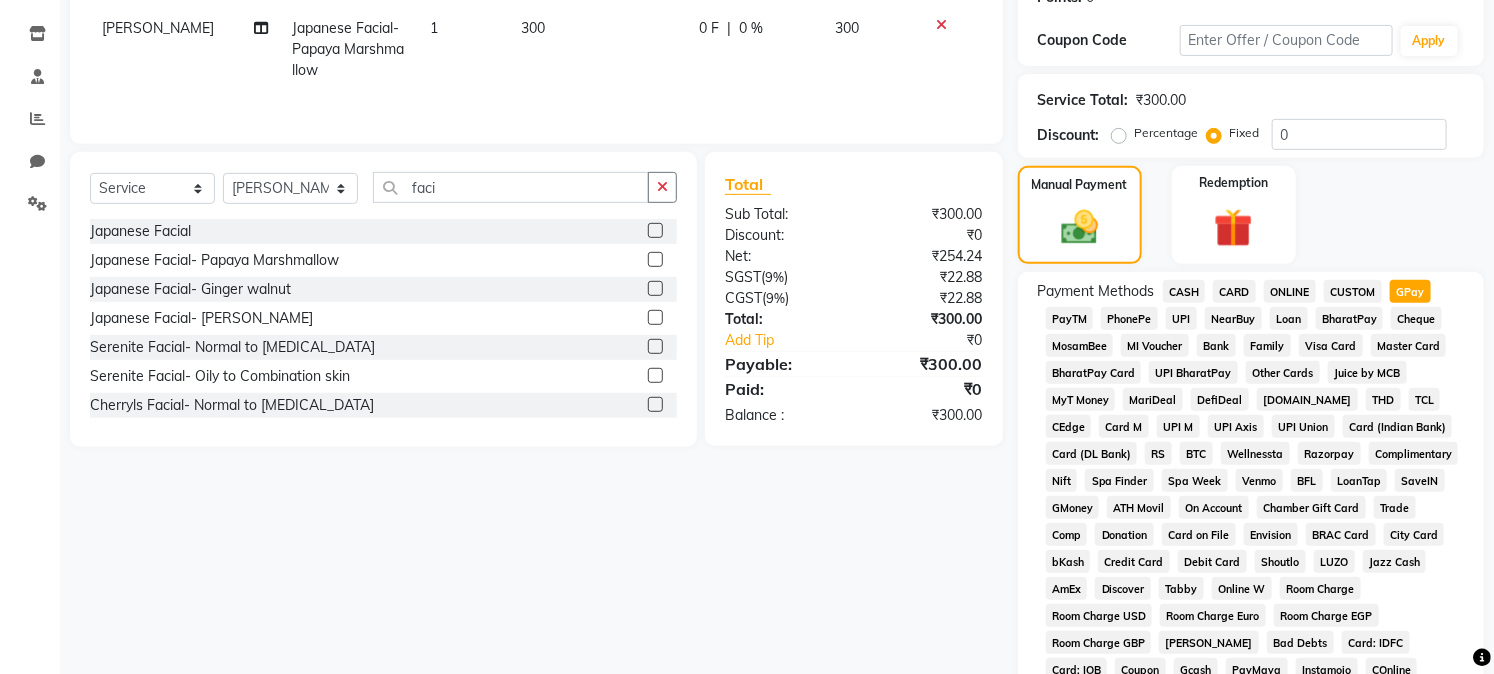 scroll, scrollTop: 735, scrollLeft: 0, axis: vertical 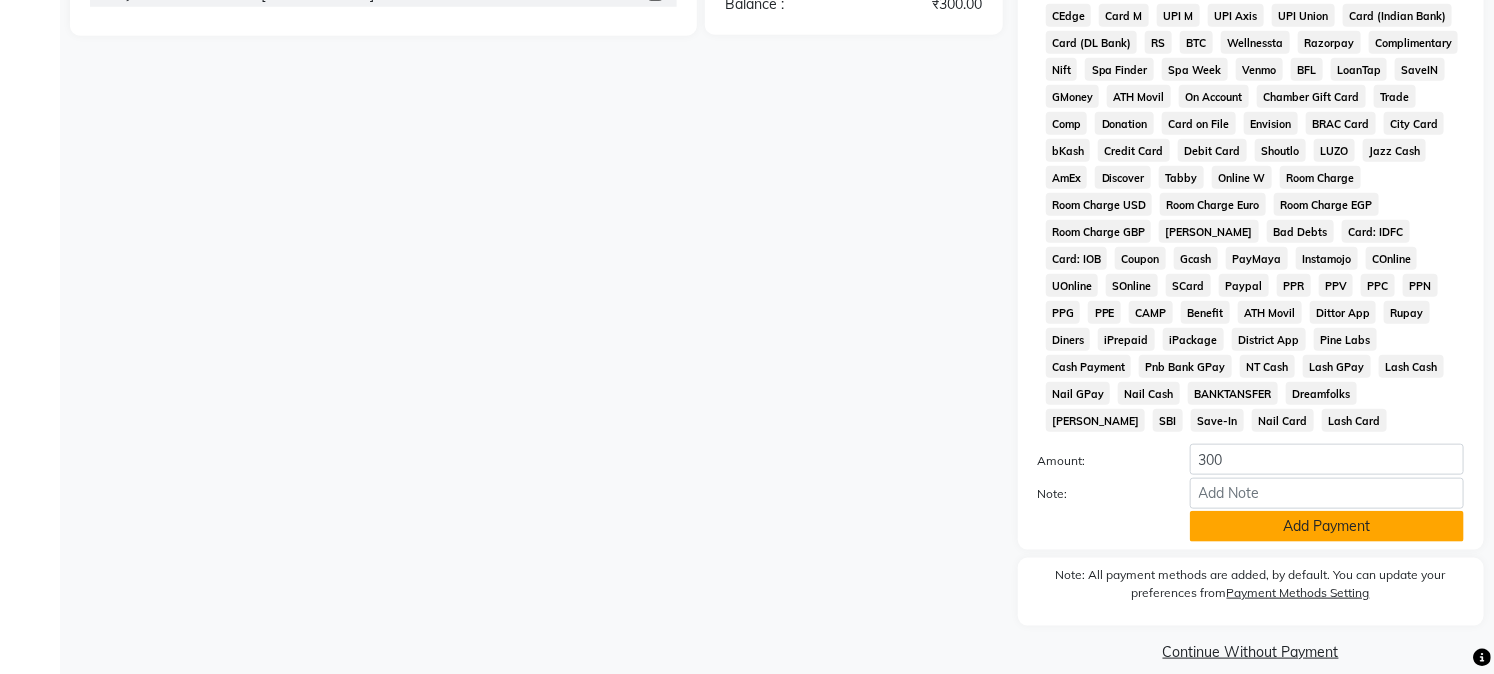 click on "Add Payment" 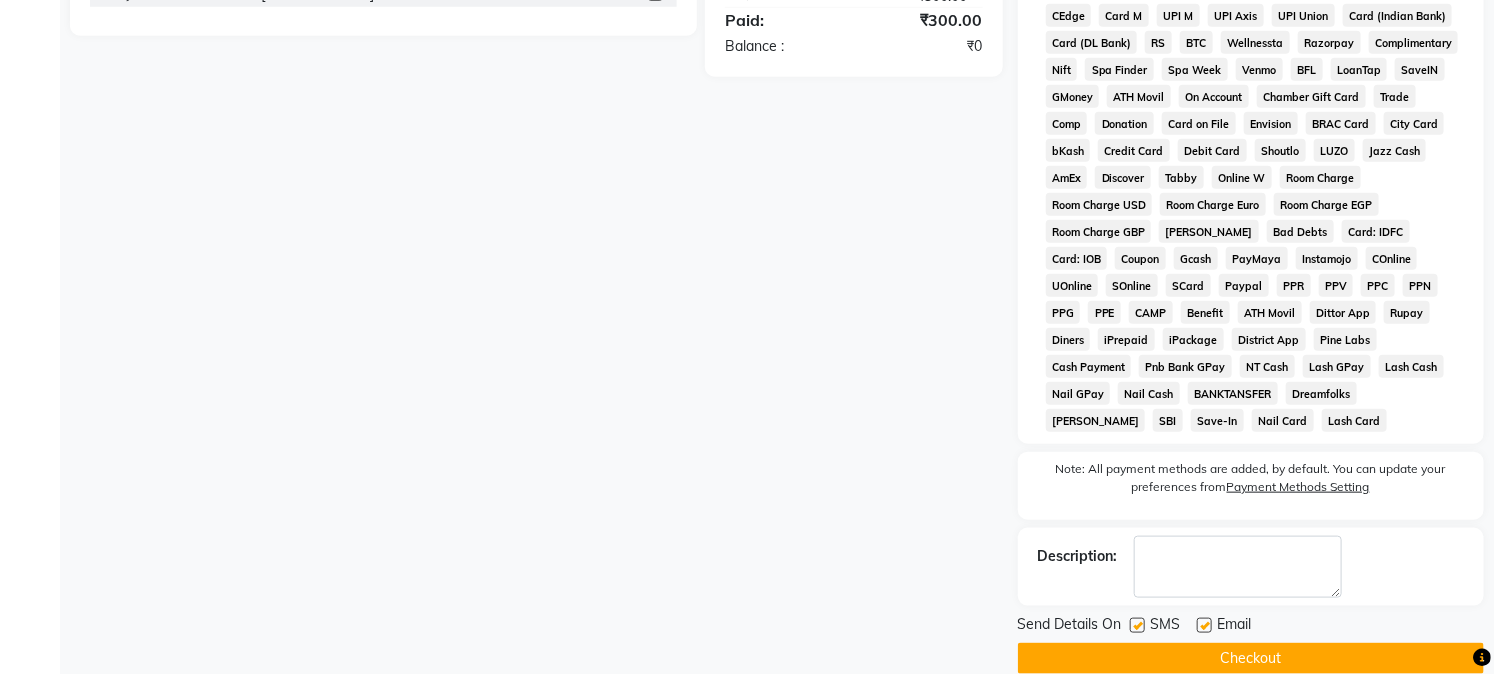 scroll, scrollTop: 742, scrollLeft: 0, axis: vertical 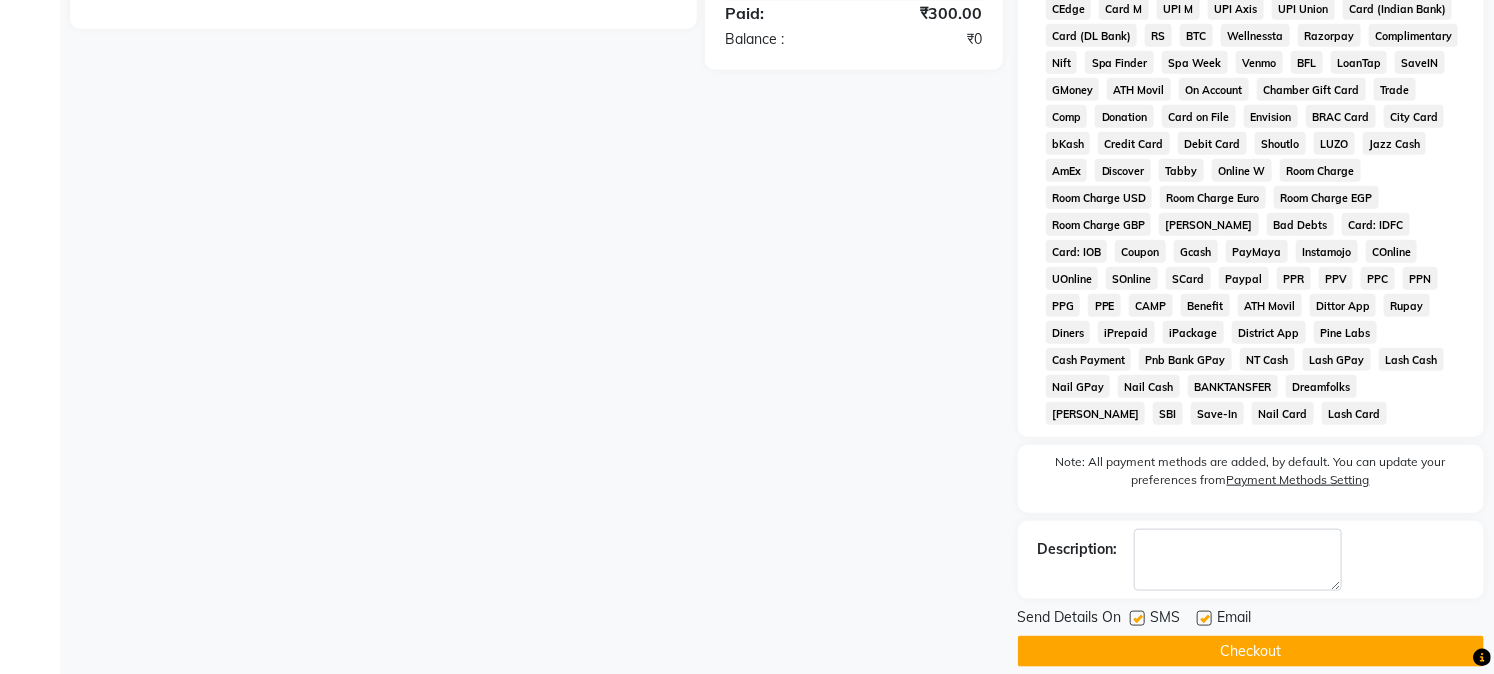 click on "Checkout" 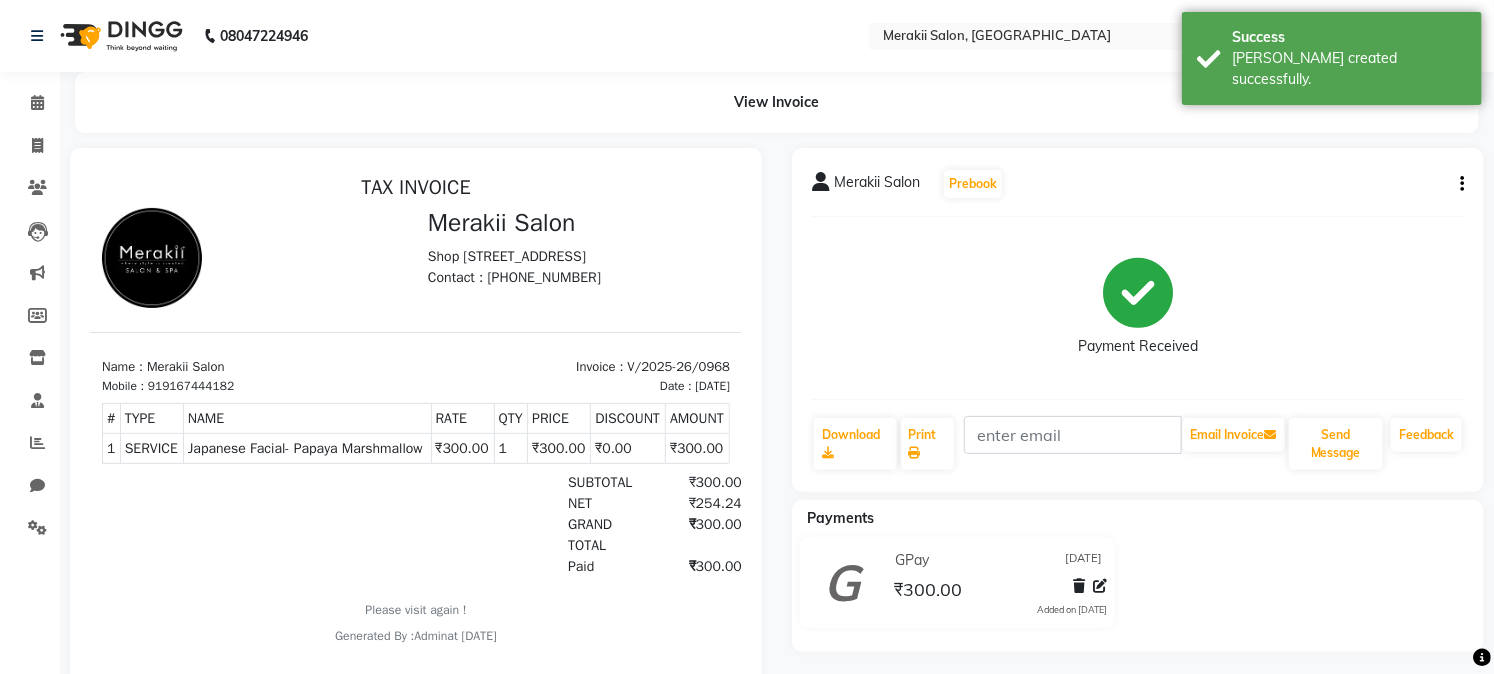 scroll, scrollTop: 0, scrollLeft: 0, axis: both 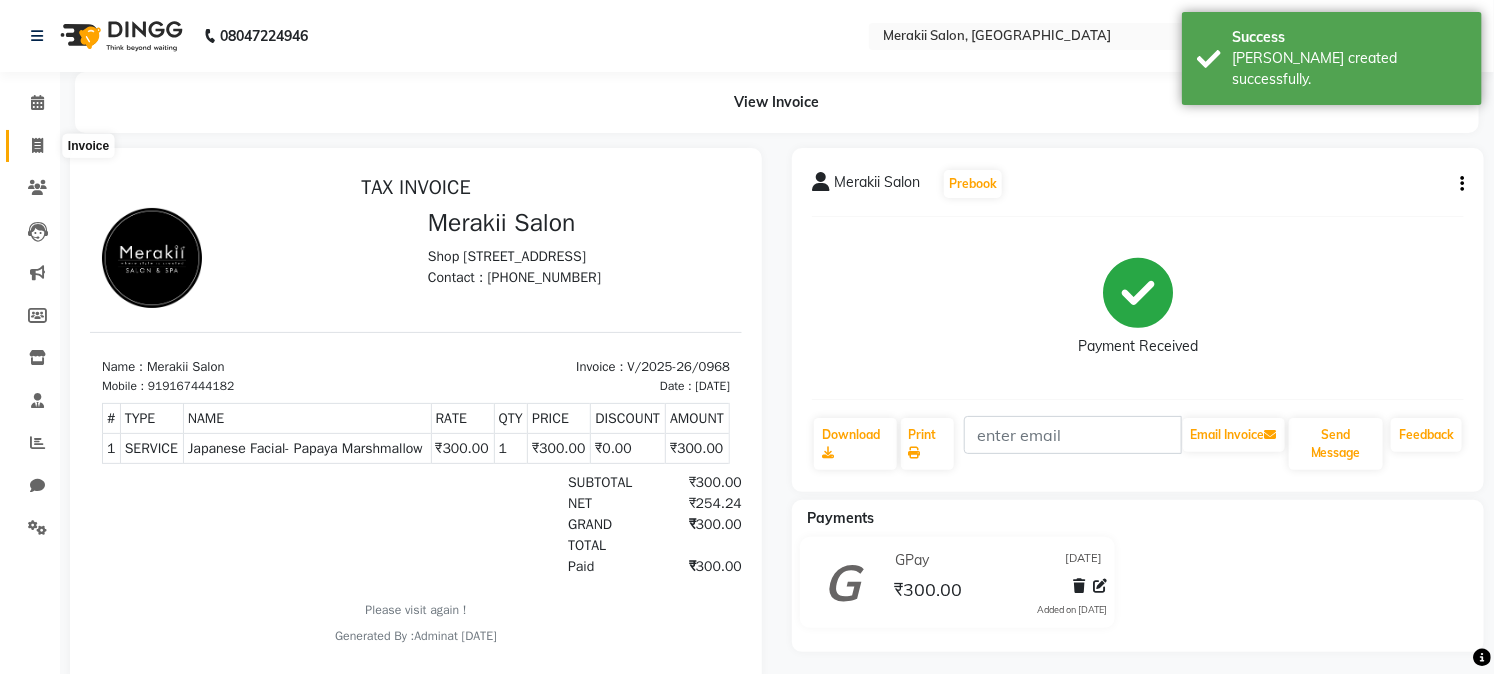 click 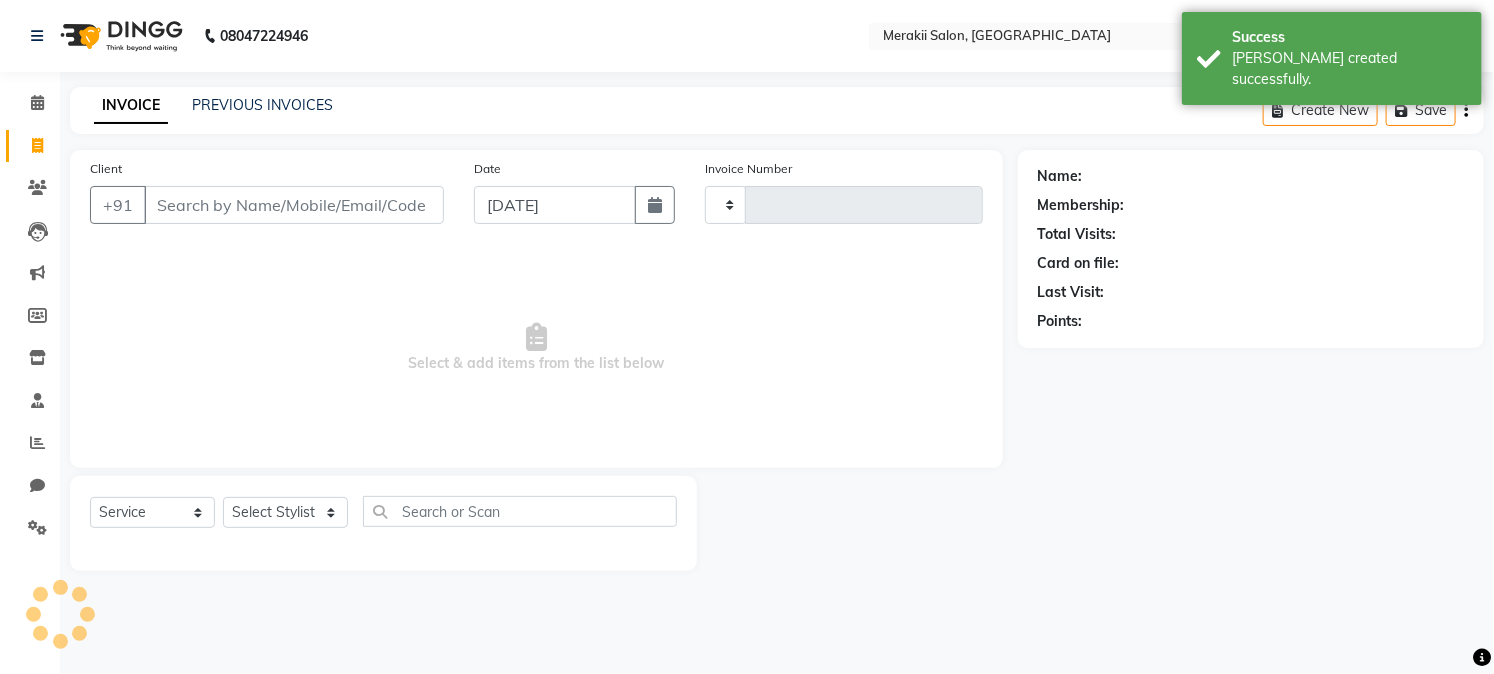 type on "0969" 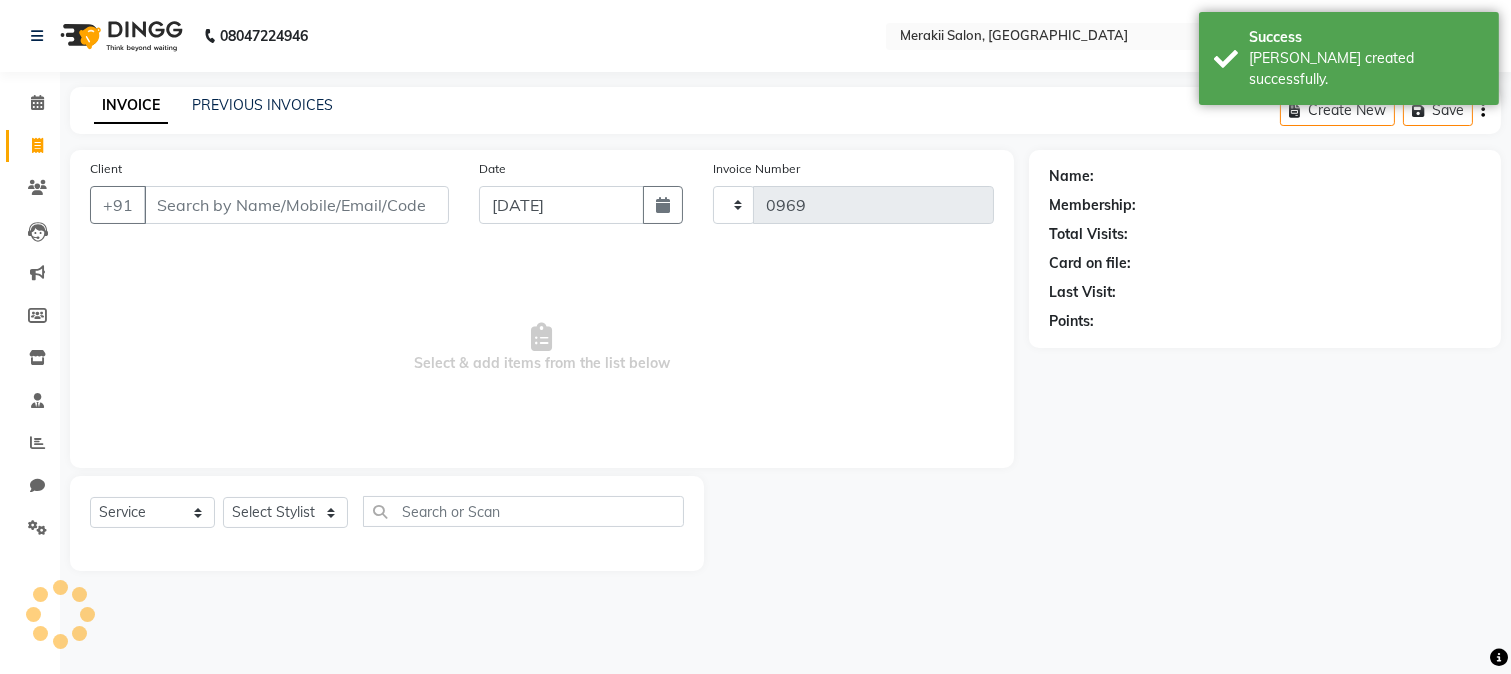 select on "7791" 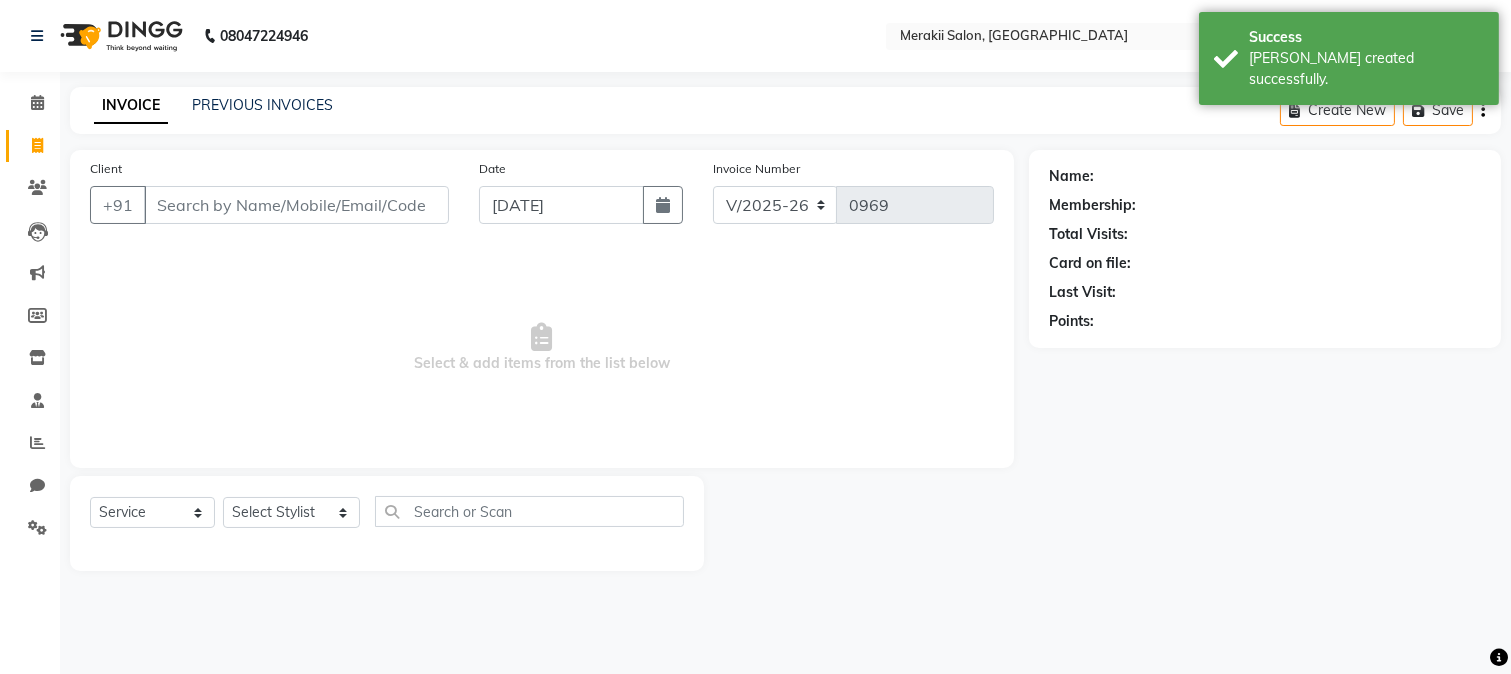 click on "Client" at bounding box center (296, 205) 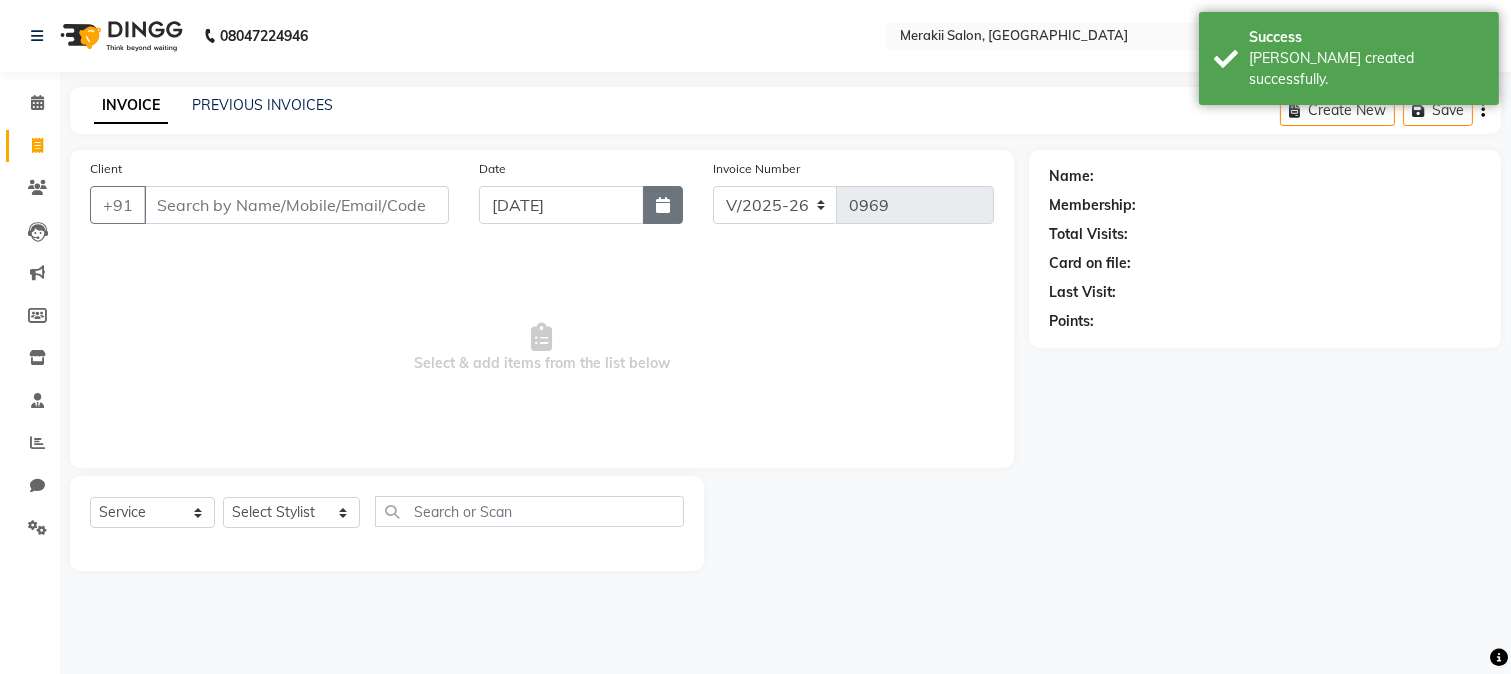 click 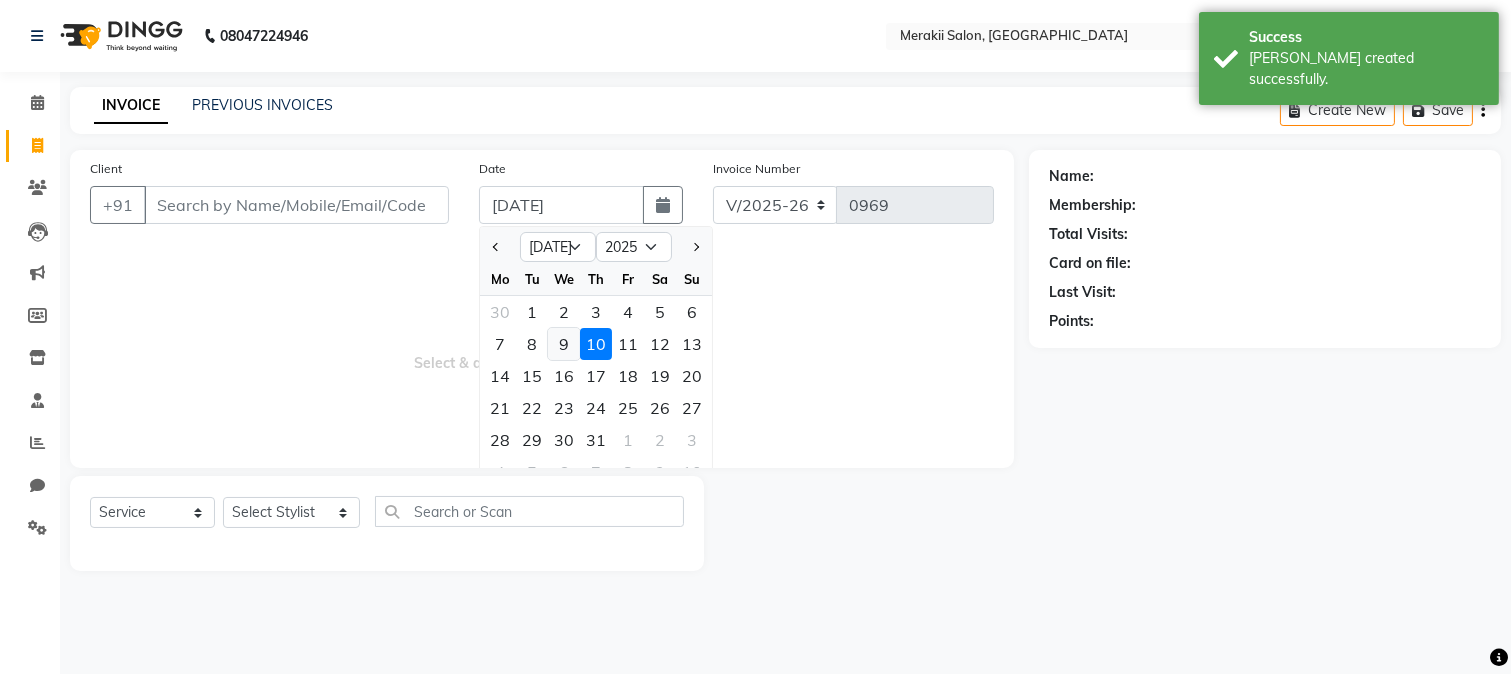 click on "9" 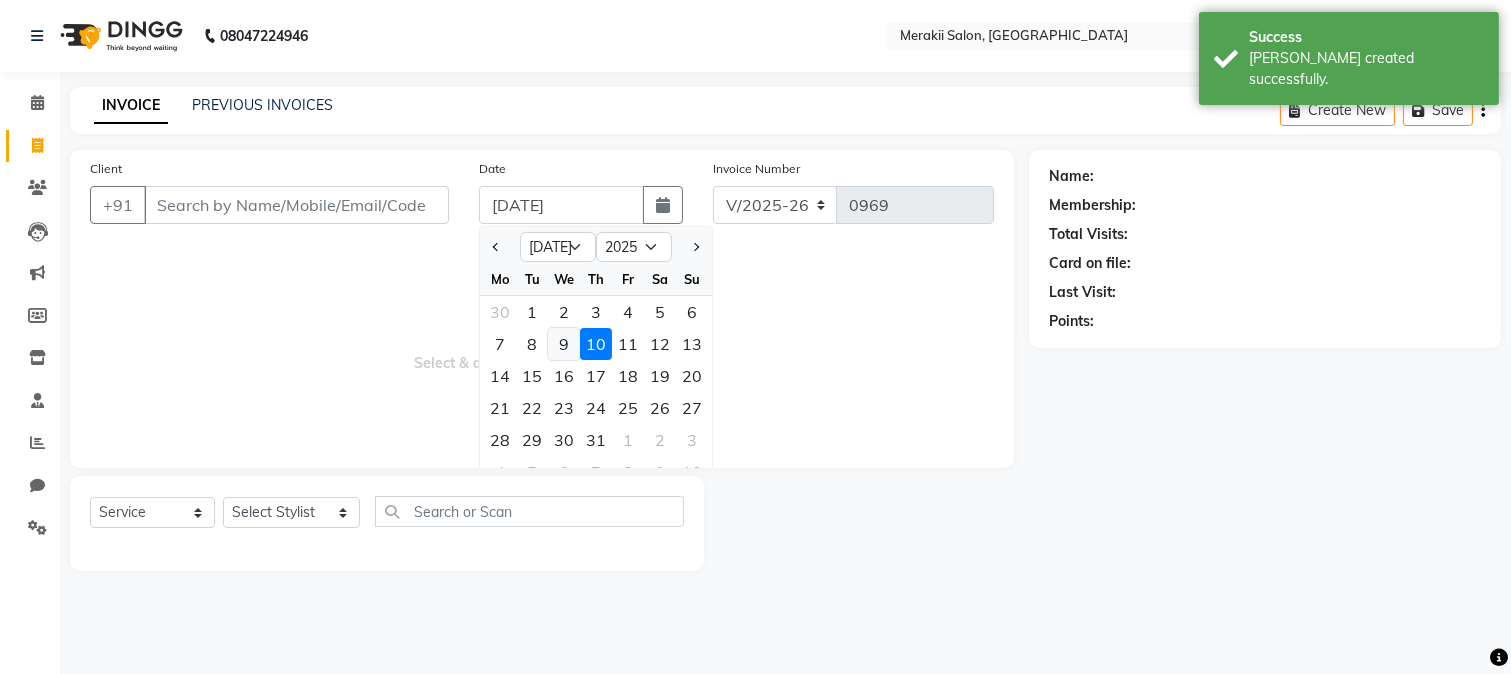 type on "[DATE]" 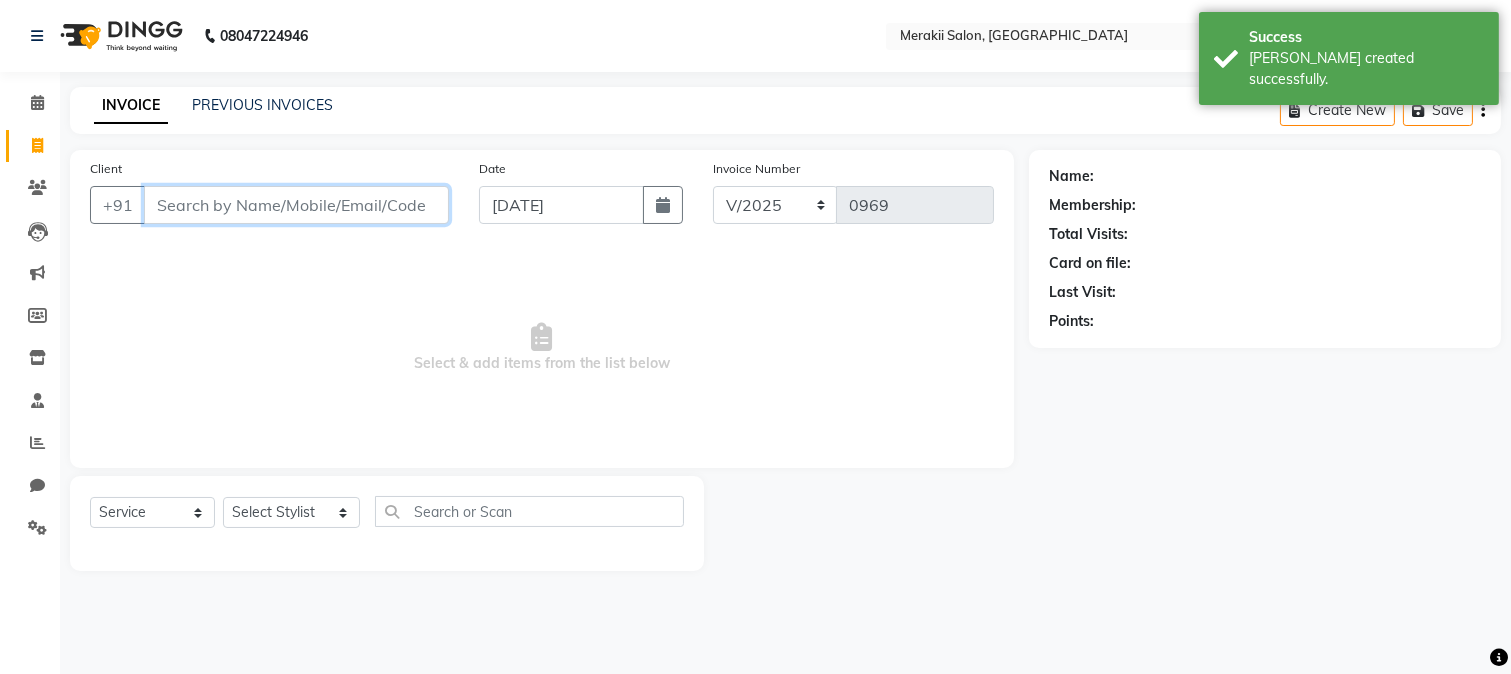 click on "Client" at bounding box center (296, 205) 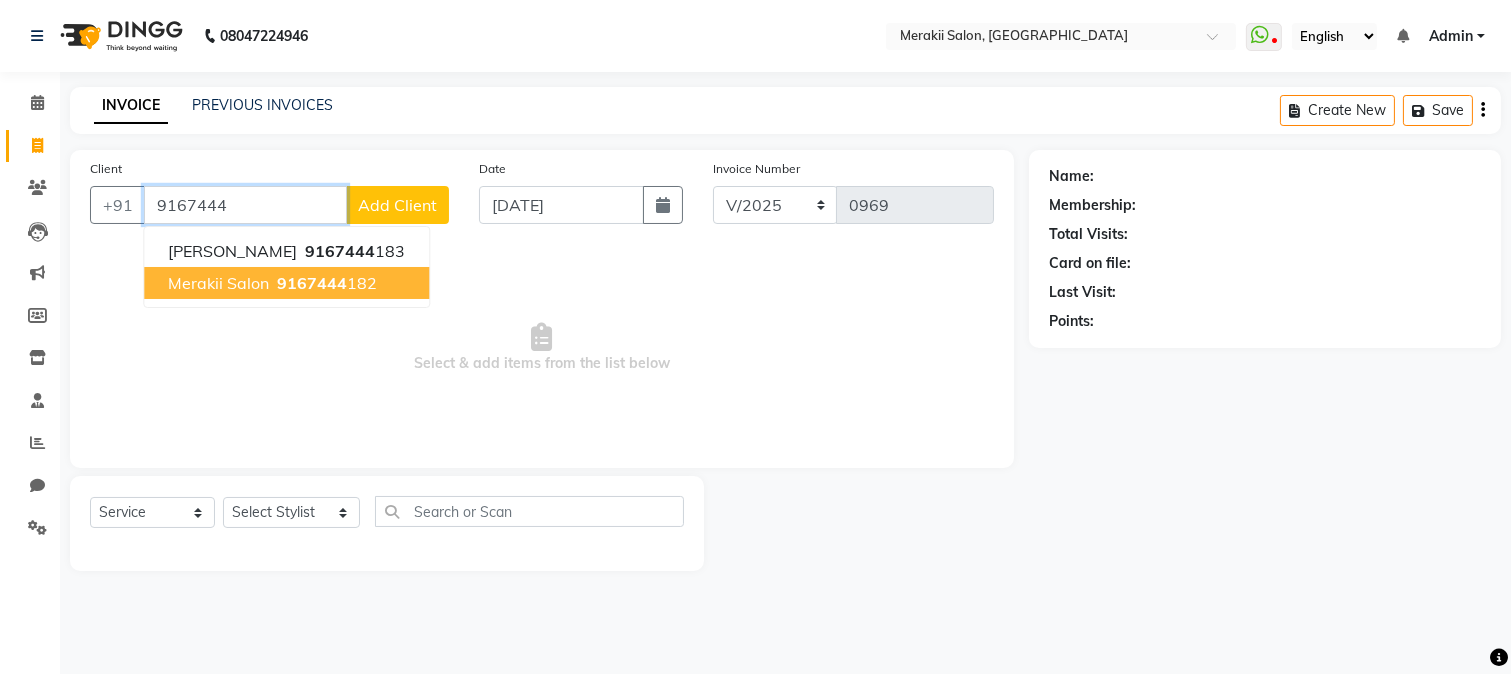 click on "Merakii Salon" at bounding box center (218, 283) 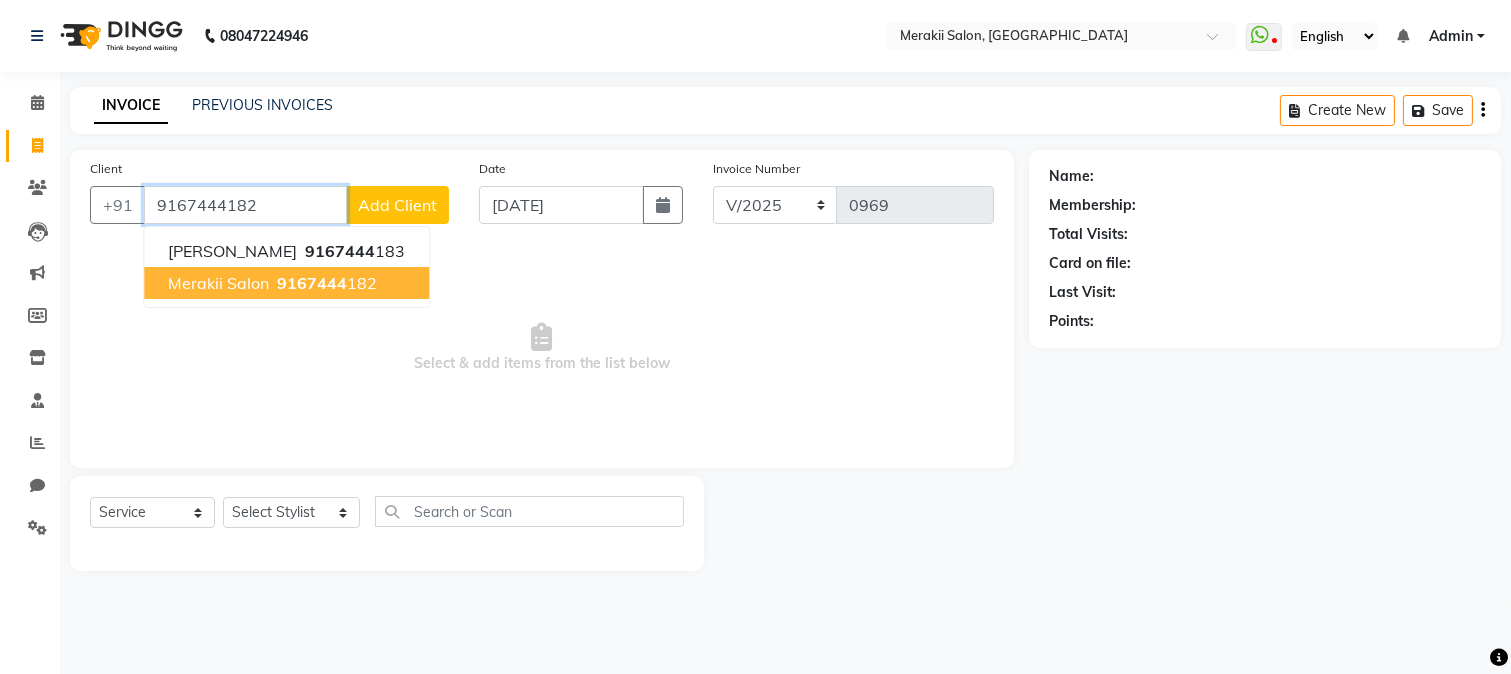 type on "9167444182" 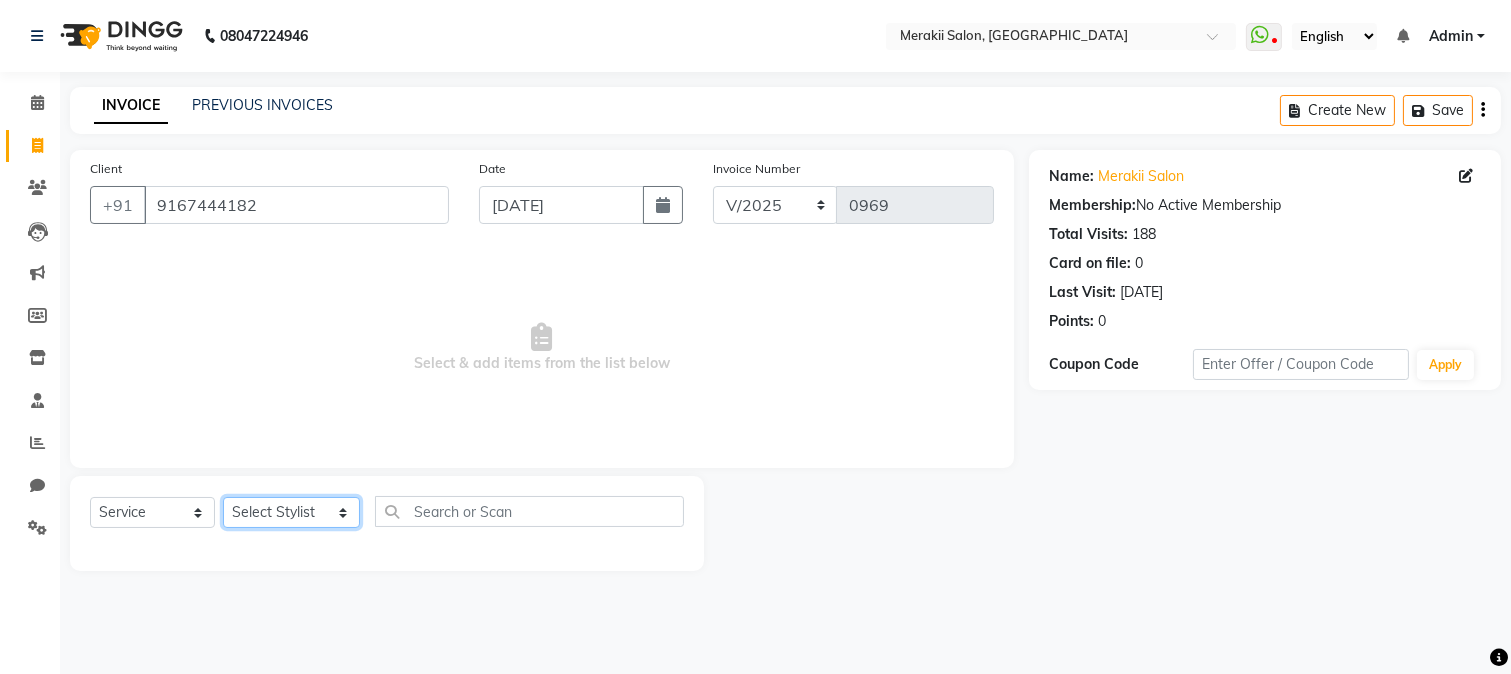 click on "Select Stylist [PERSON_NAME] [PERSON_NAME] Bhul [MEDICAL_DATA][PERSON_NAME] [PERSON_NAME] [PERSON_NAME]" 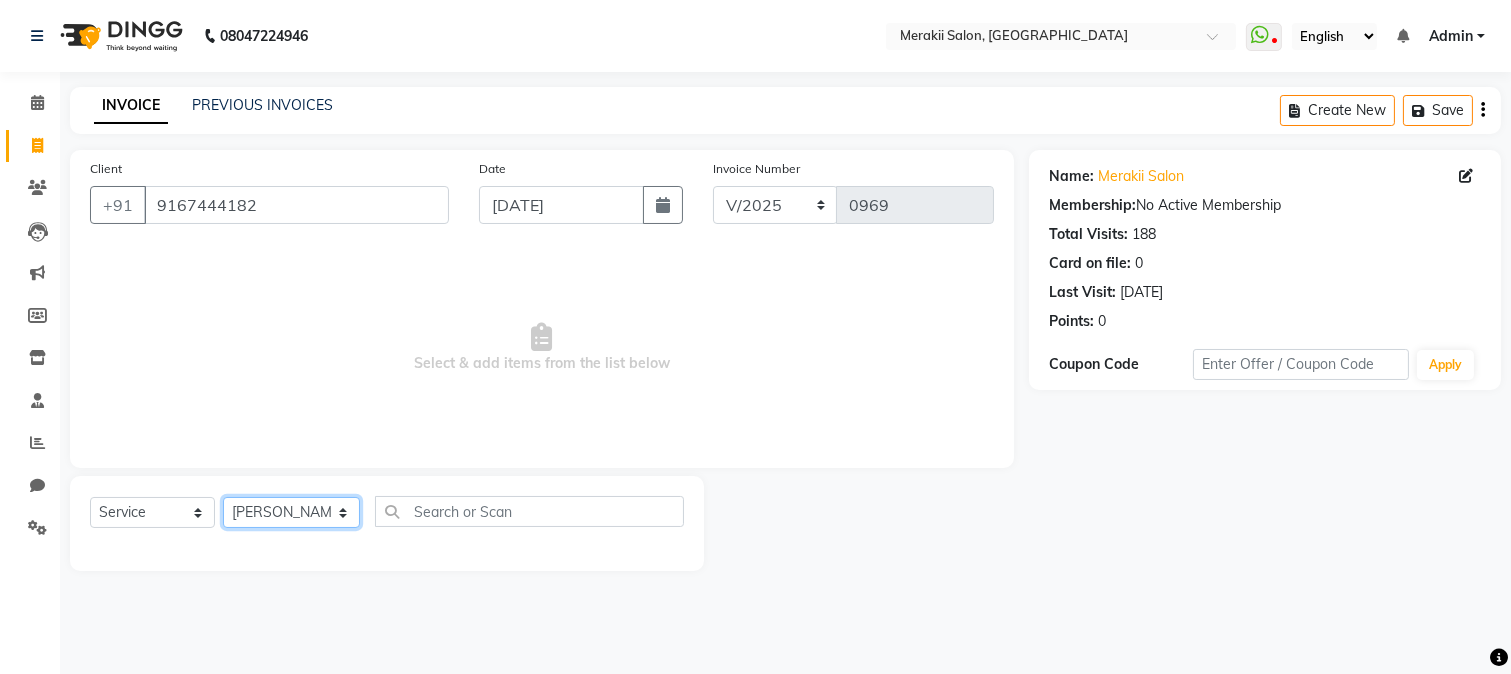 click on "Select Stylist [PERSON_NAME] [PERSON_NAME] Bhul [MEDICAL_DATA][PERSON_NAME] [PERSON_NAME] [PERSON_NAME]" 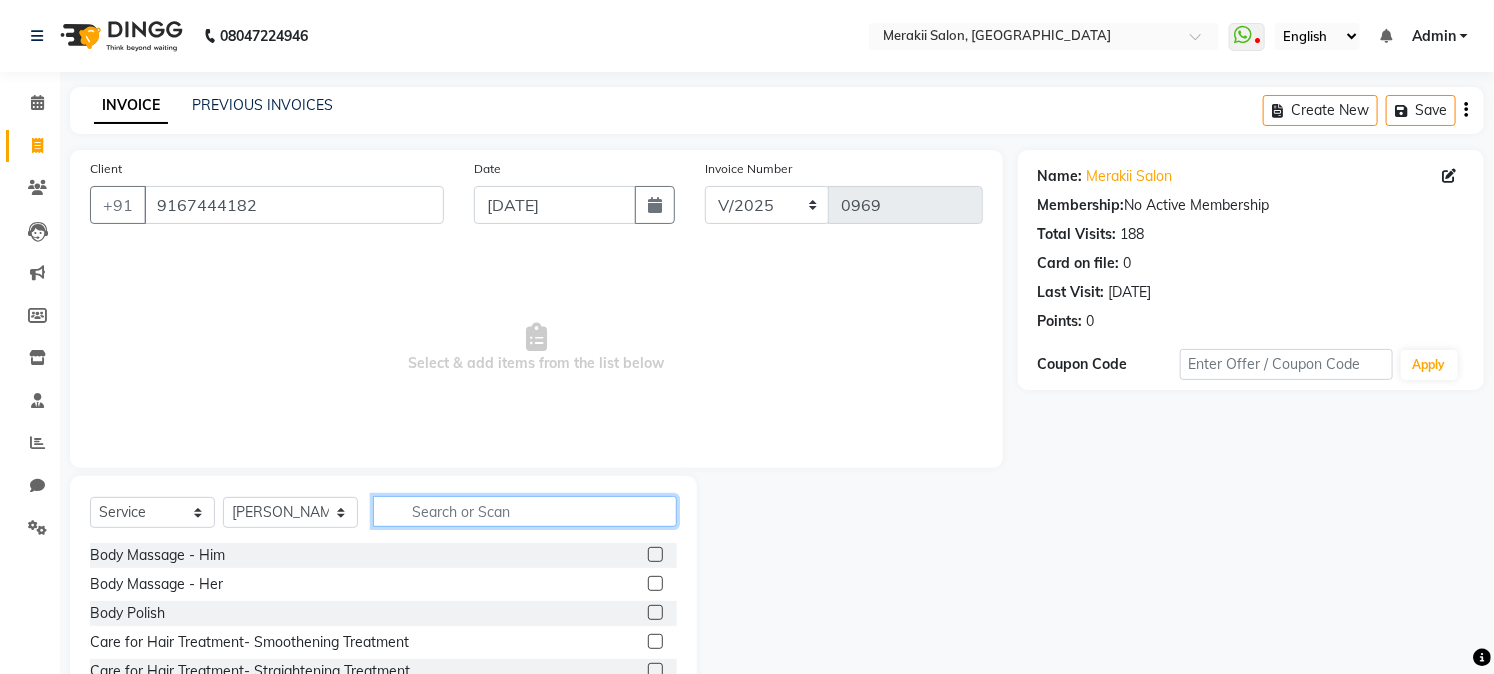 click 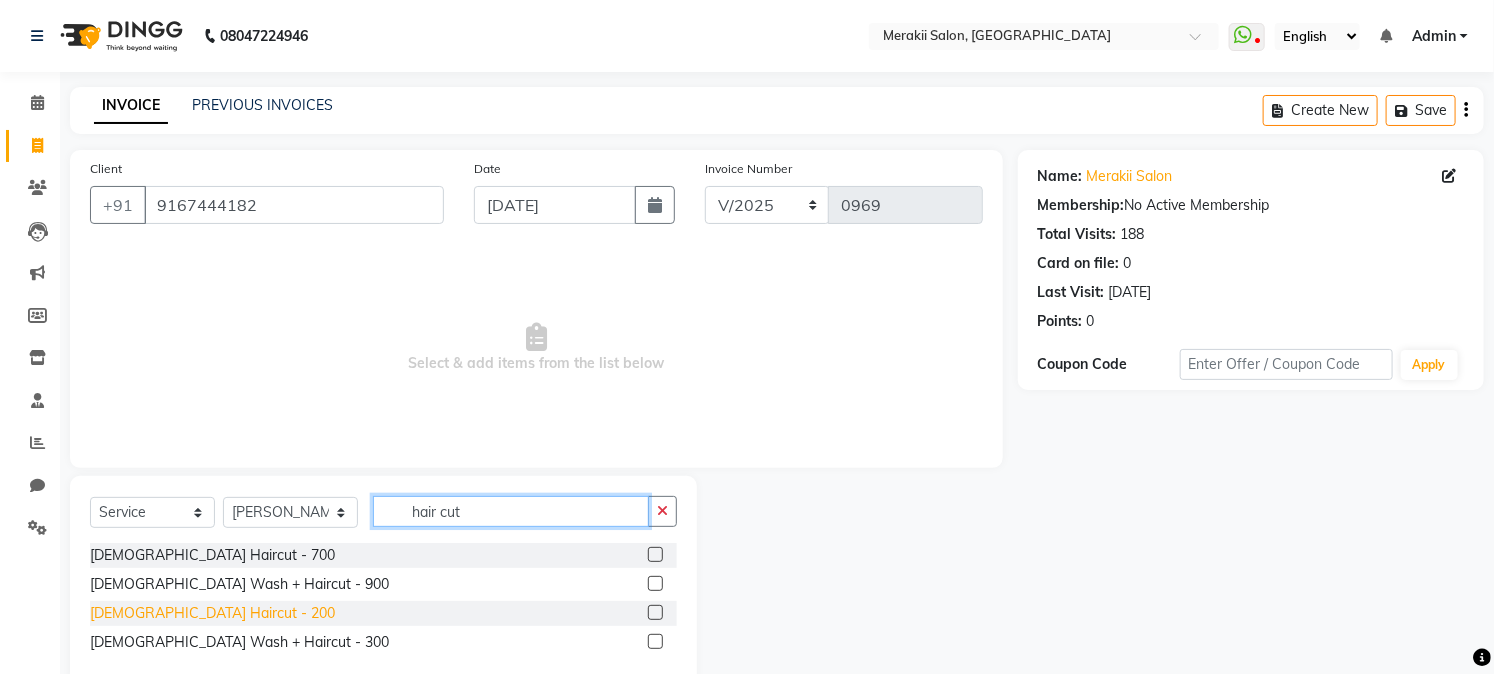 type on "hair cut" 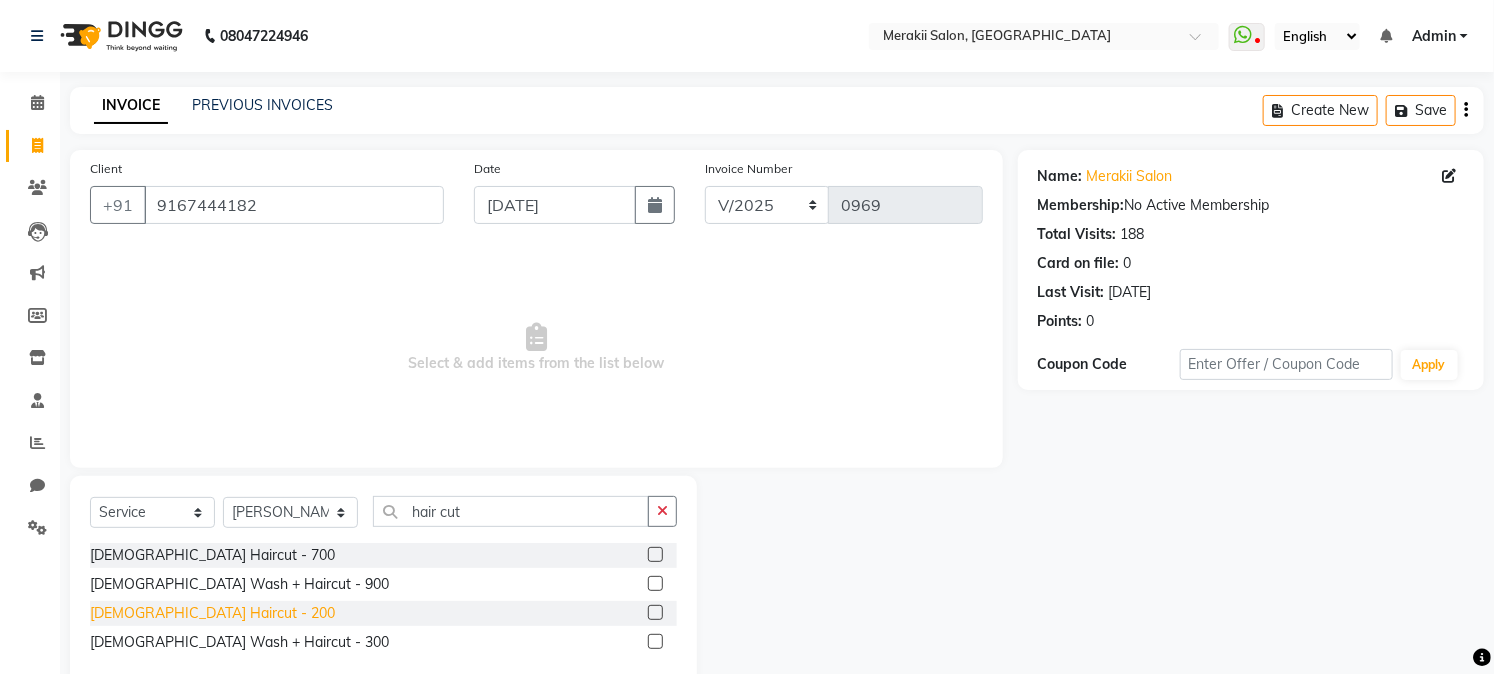 click on "[DEMOGRAPHIC_DATA] Haircut - 200" 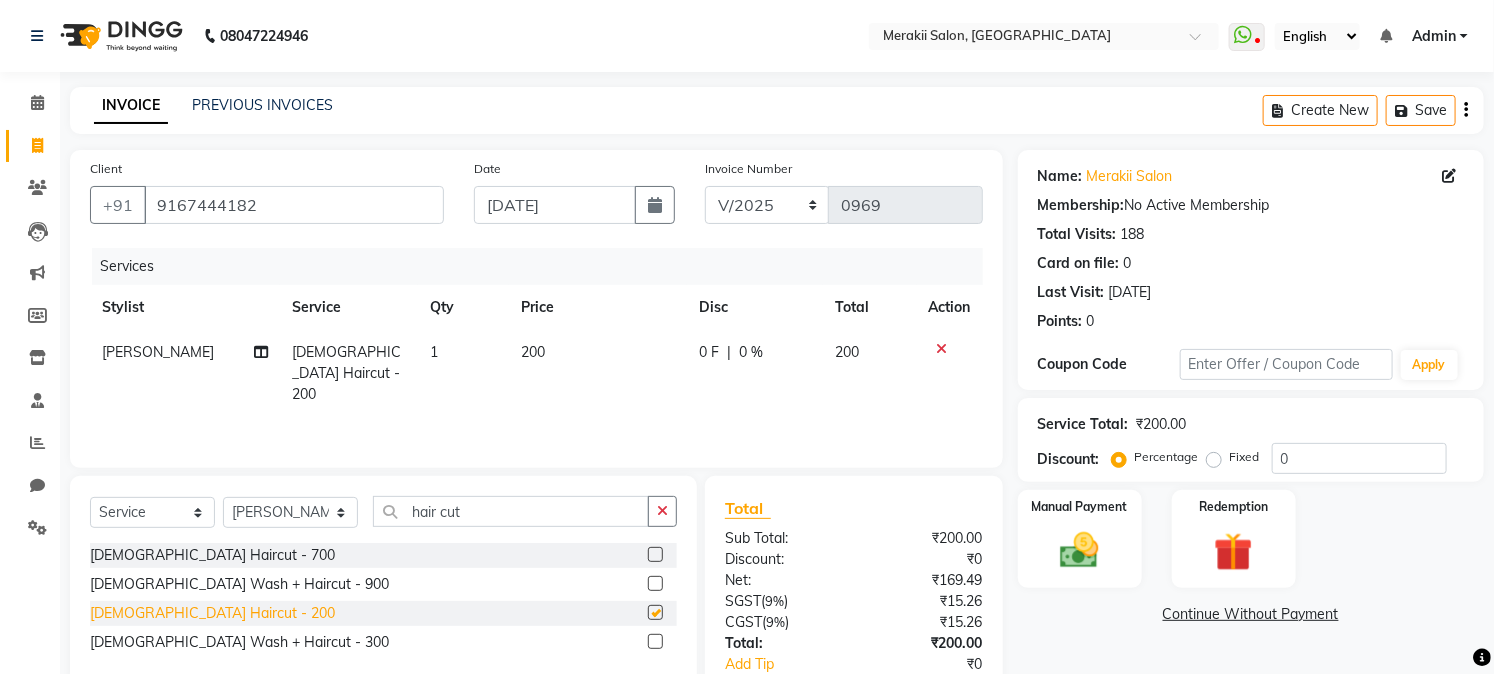 checkbox on "false" 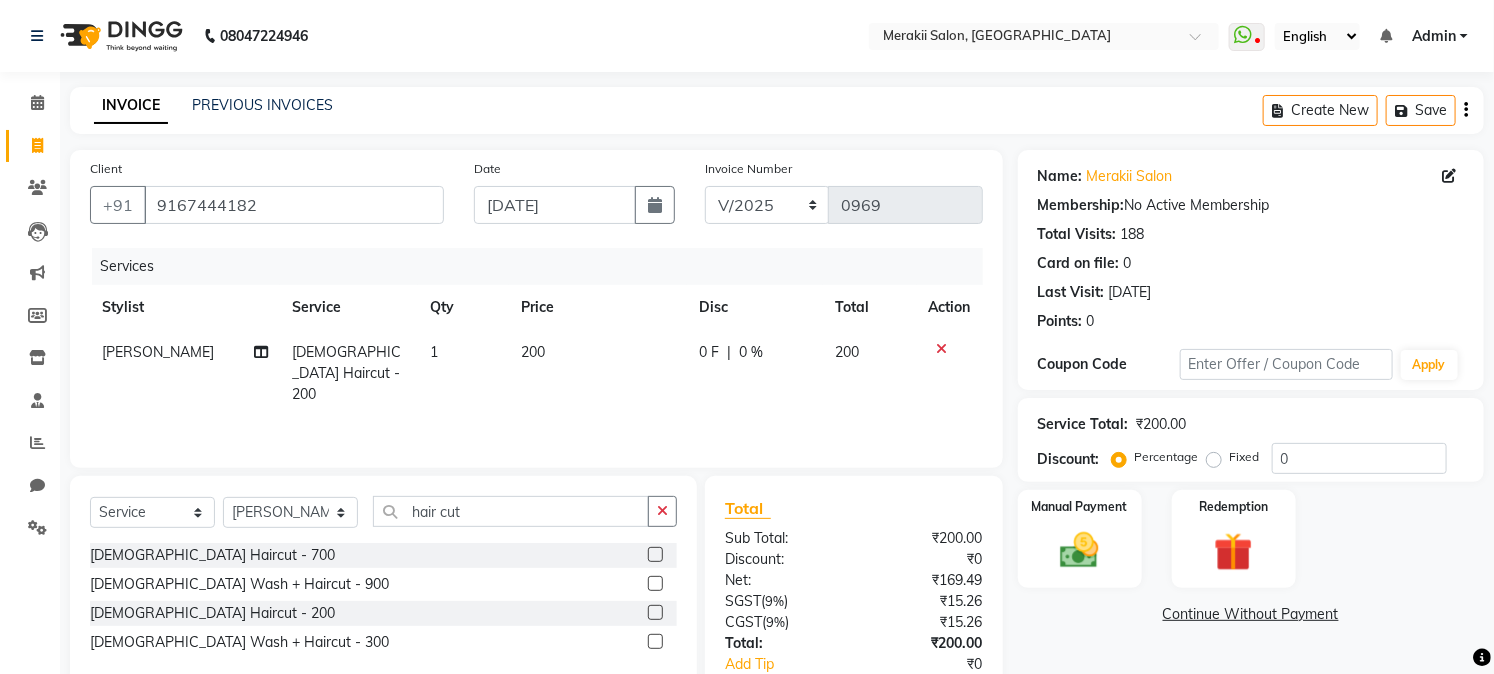 click on "Percentage   Fixed" 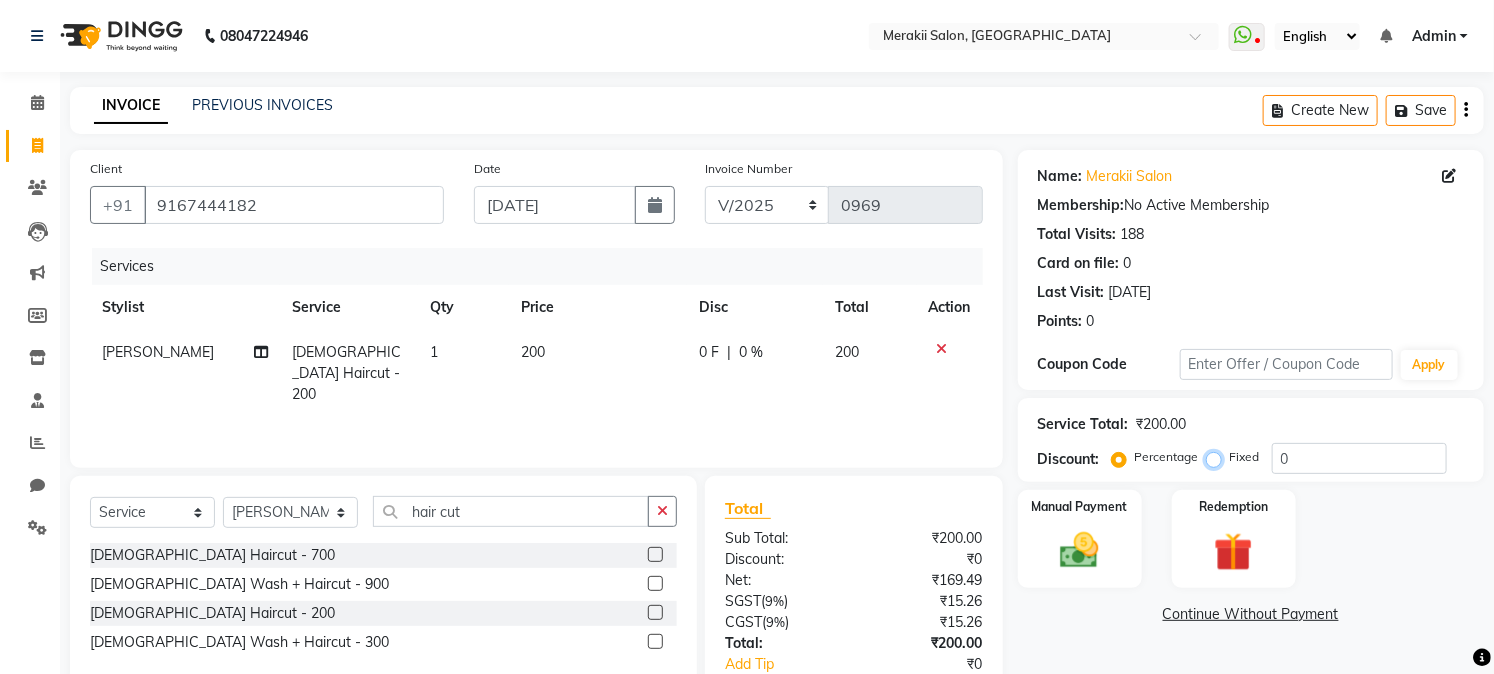 click on "Fixed" at bounding box center (1218, 457) 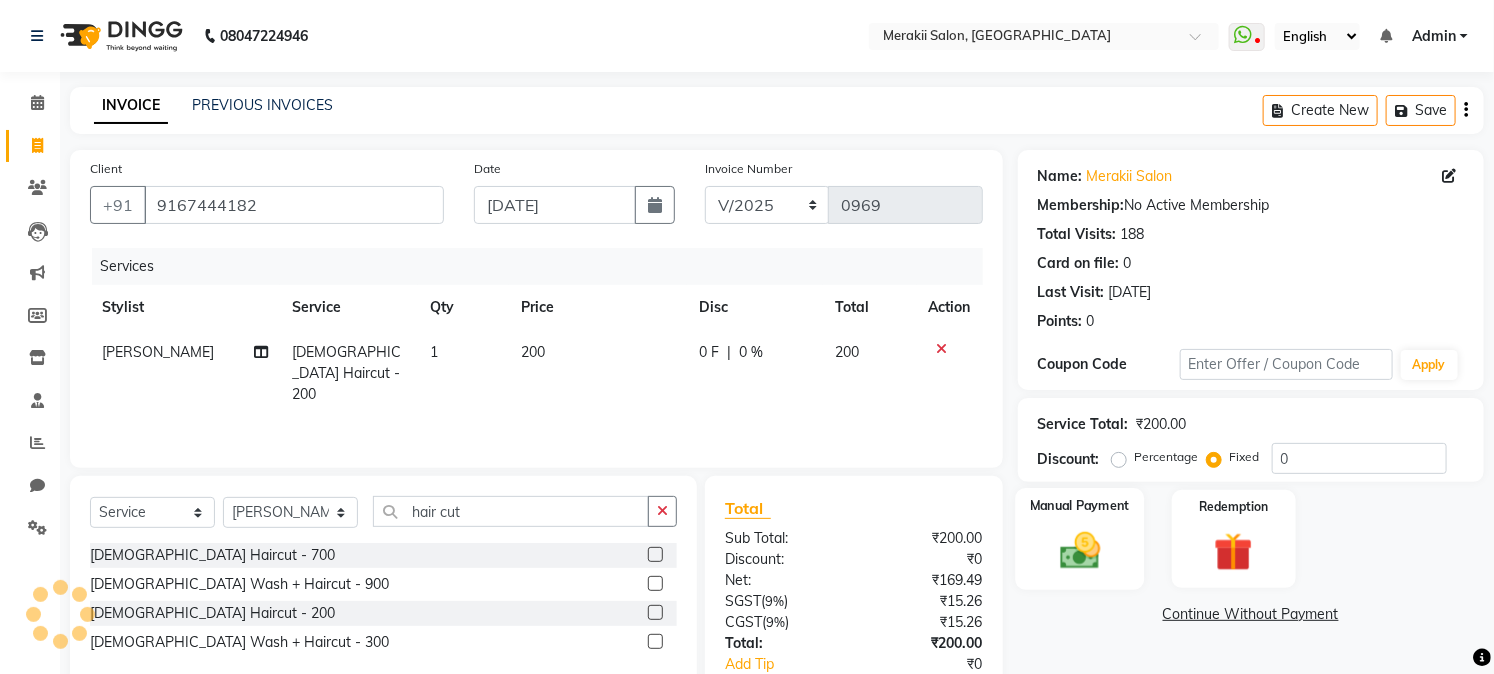 click on "Manual Payment" 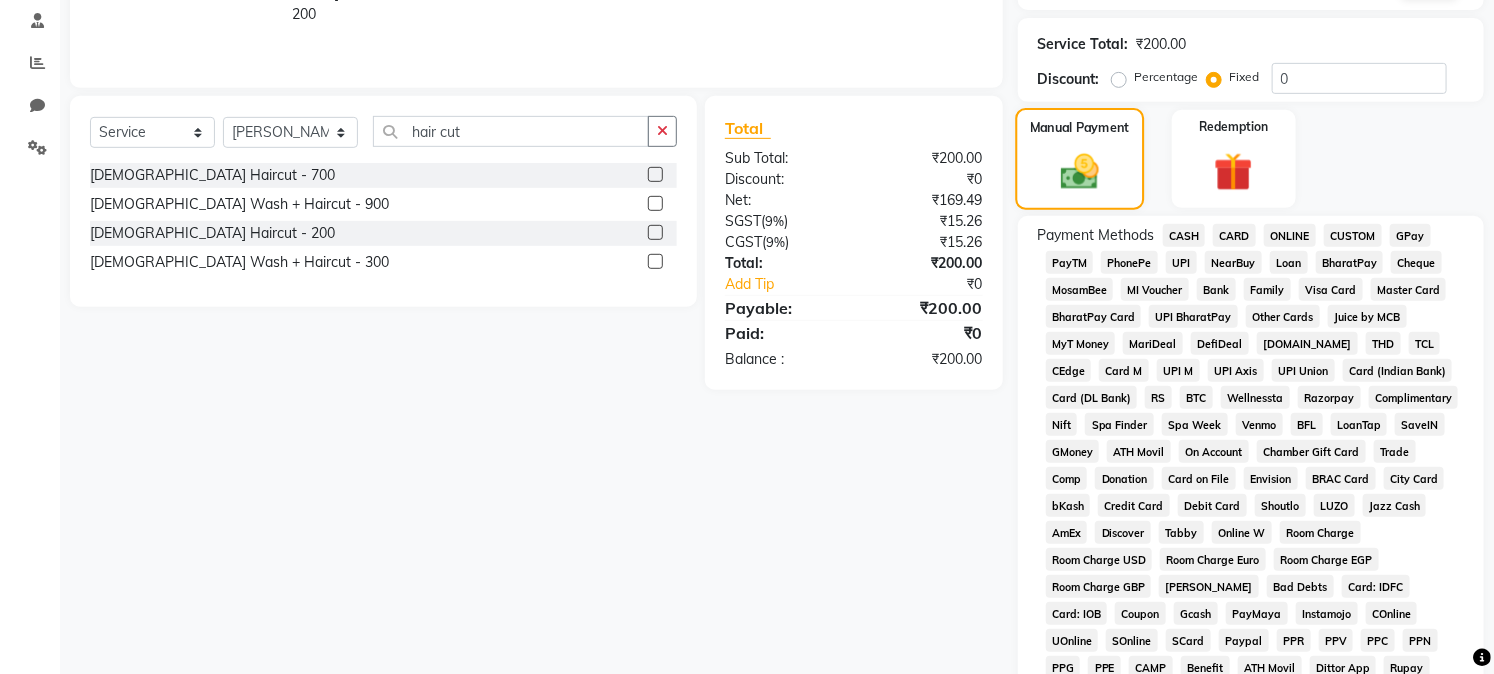 scroll, scrollTop: 384, scrollLeft: 0, axis: vertical 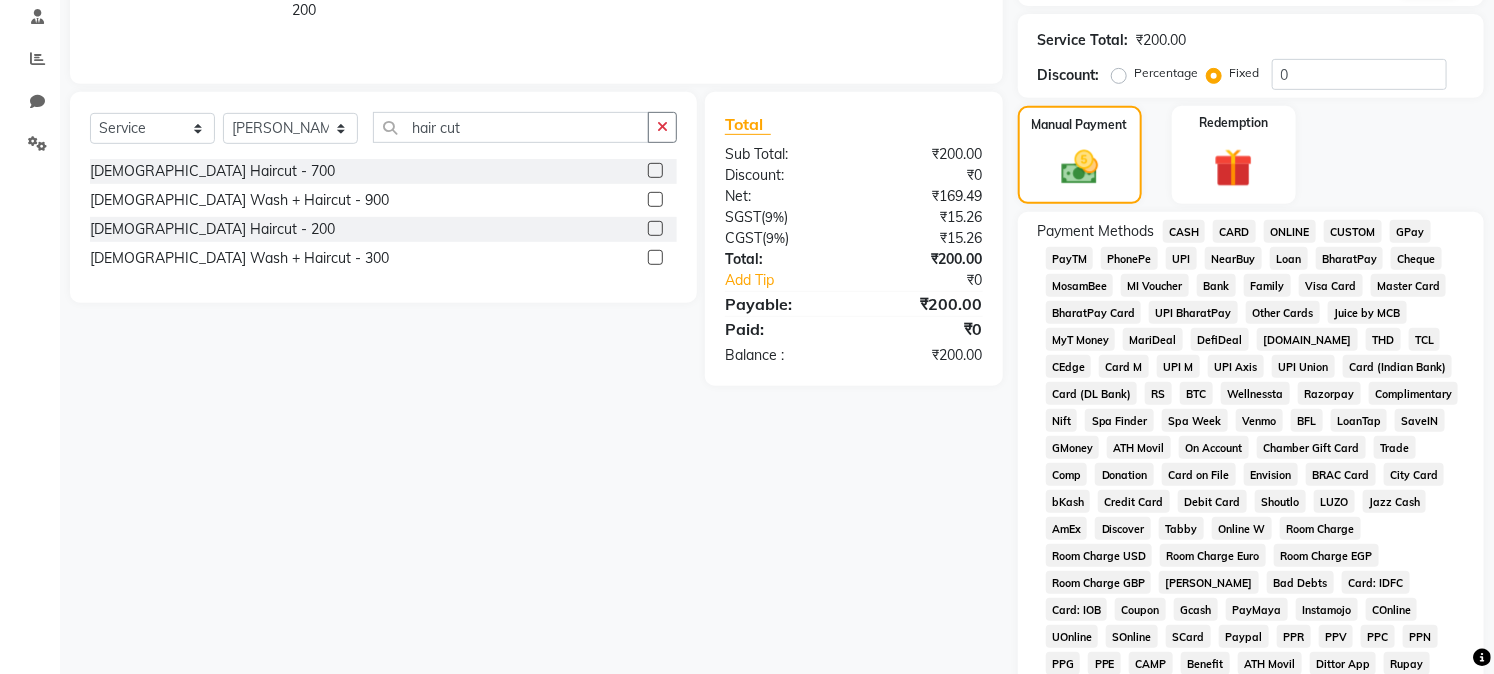 click on "GPay" 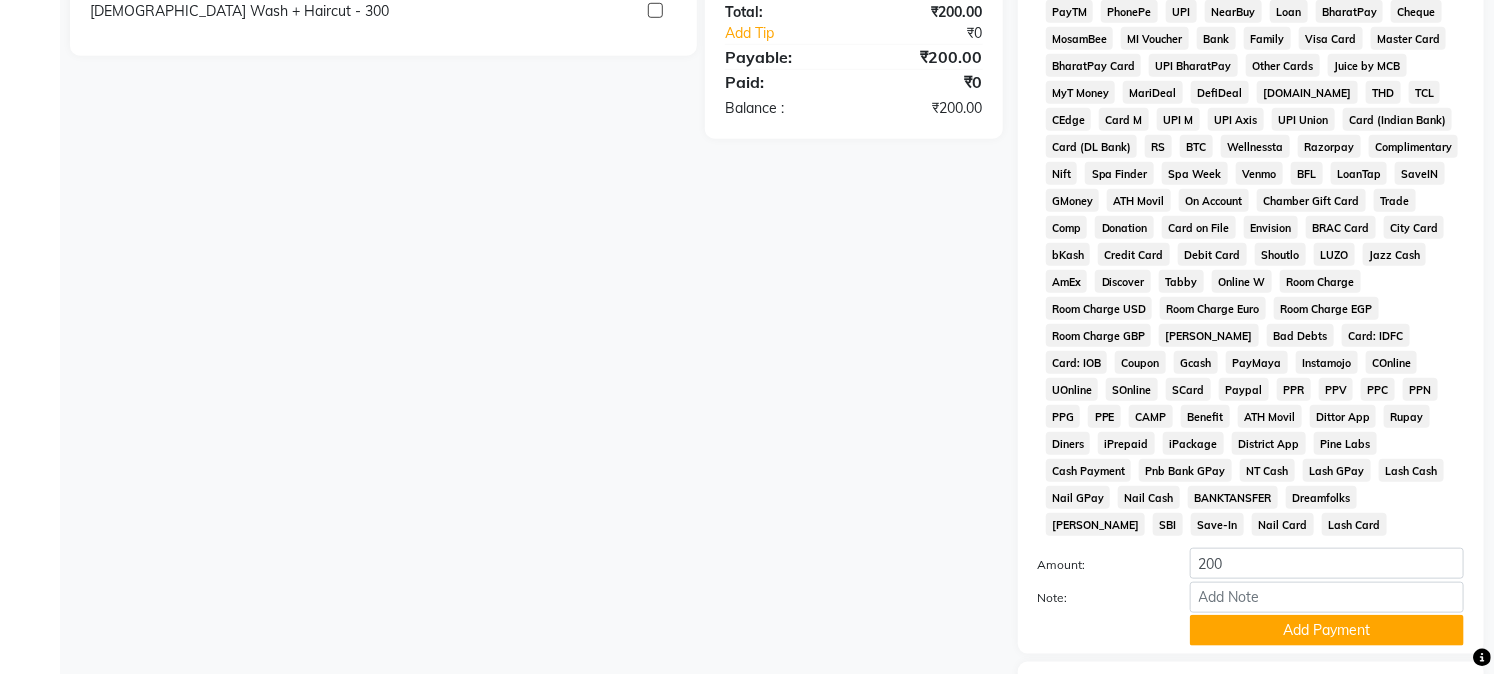 scroll, scrollTop: 735, scrollLeft: 0, axis: vertical 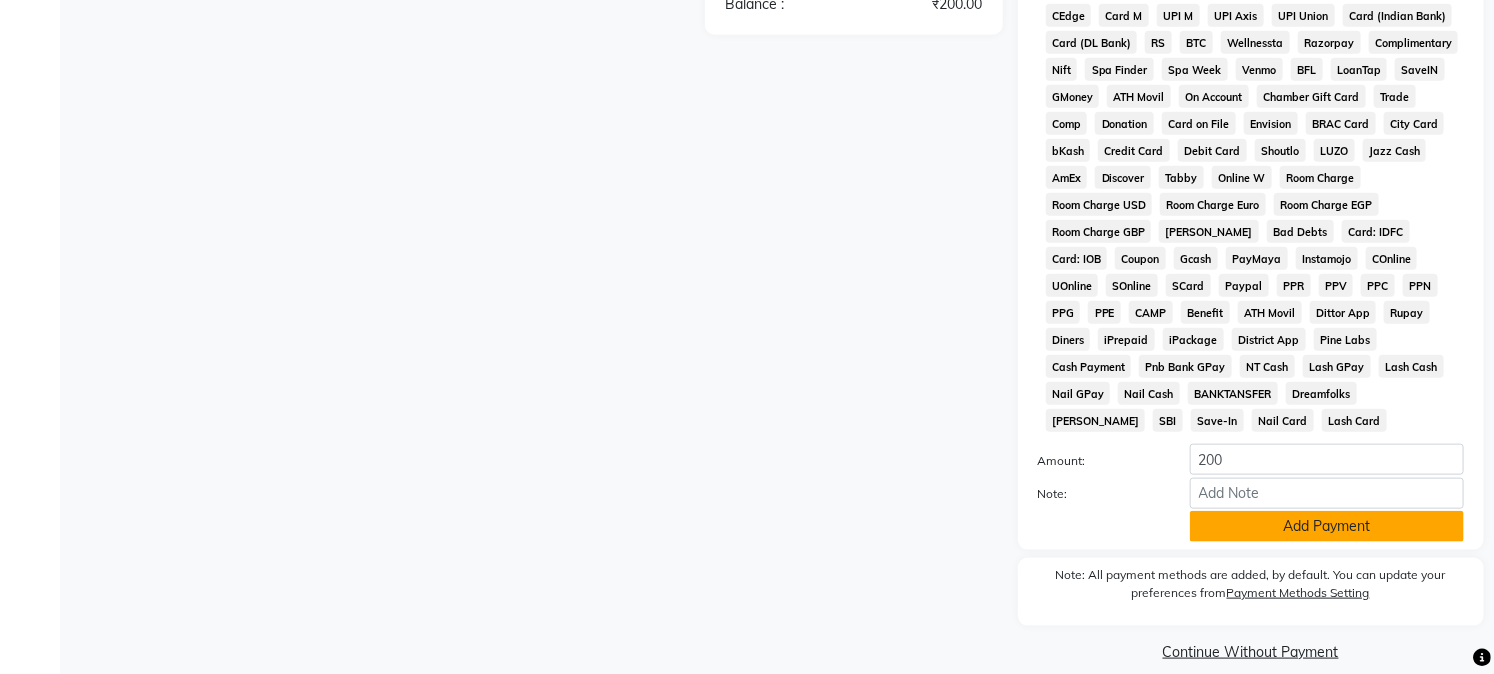 click on "Add Payment" 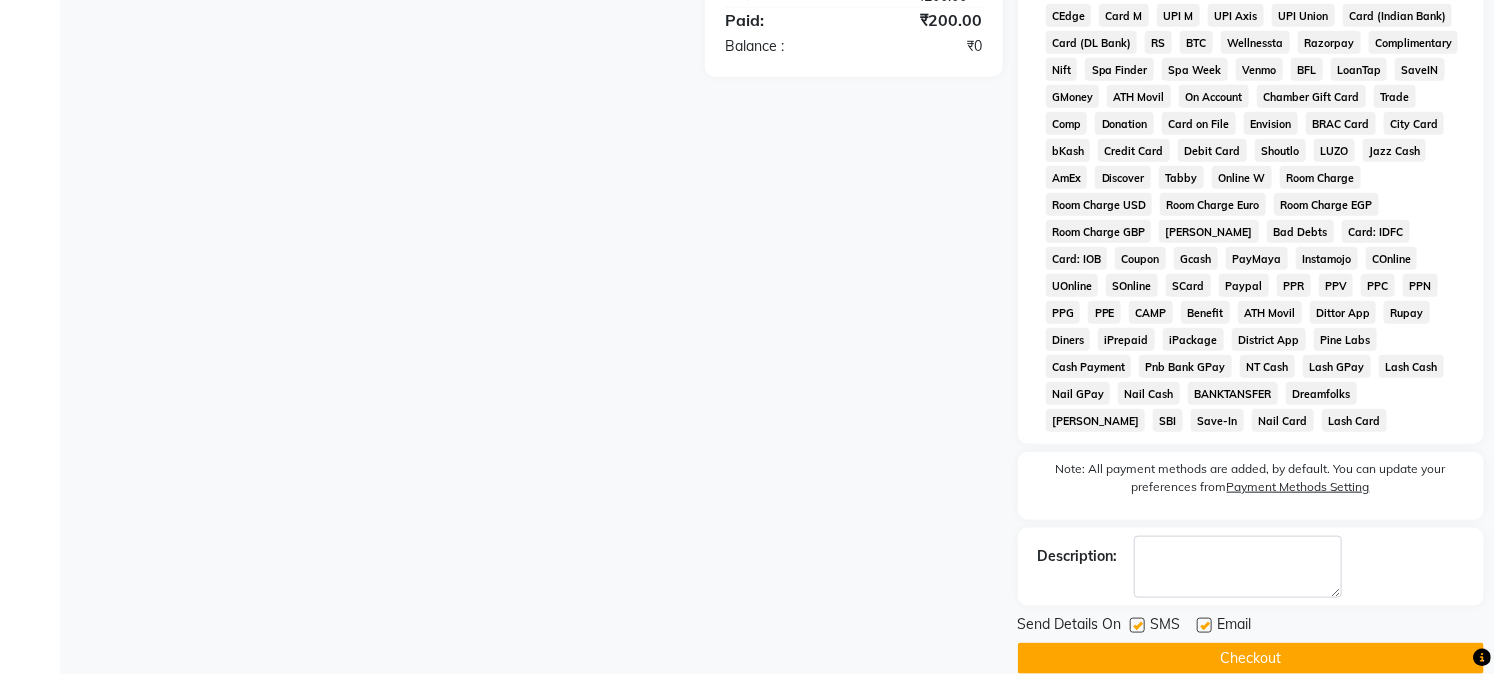 scroll, scrollTop: 742, scrollLeft: 0, axis: vertical 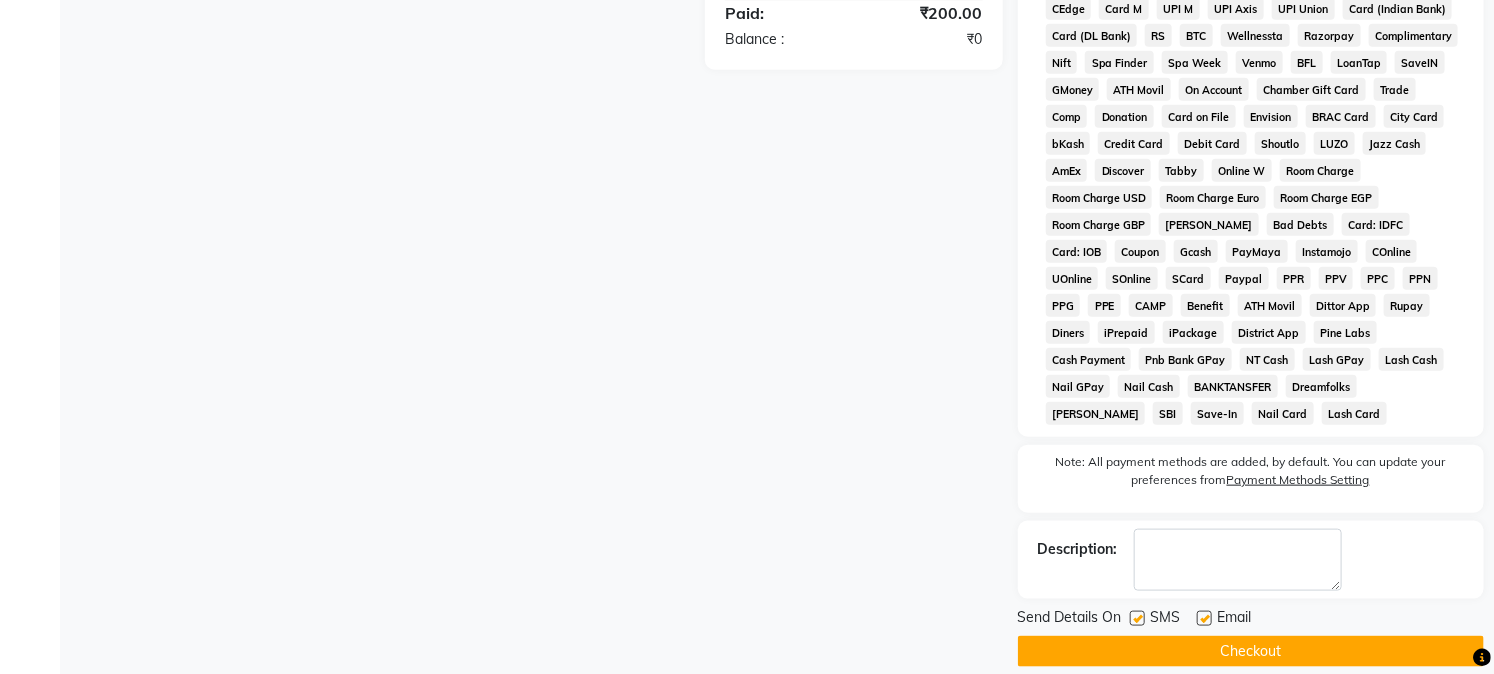 click on "Checkout" 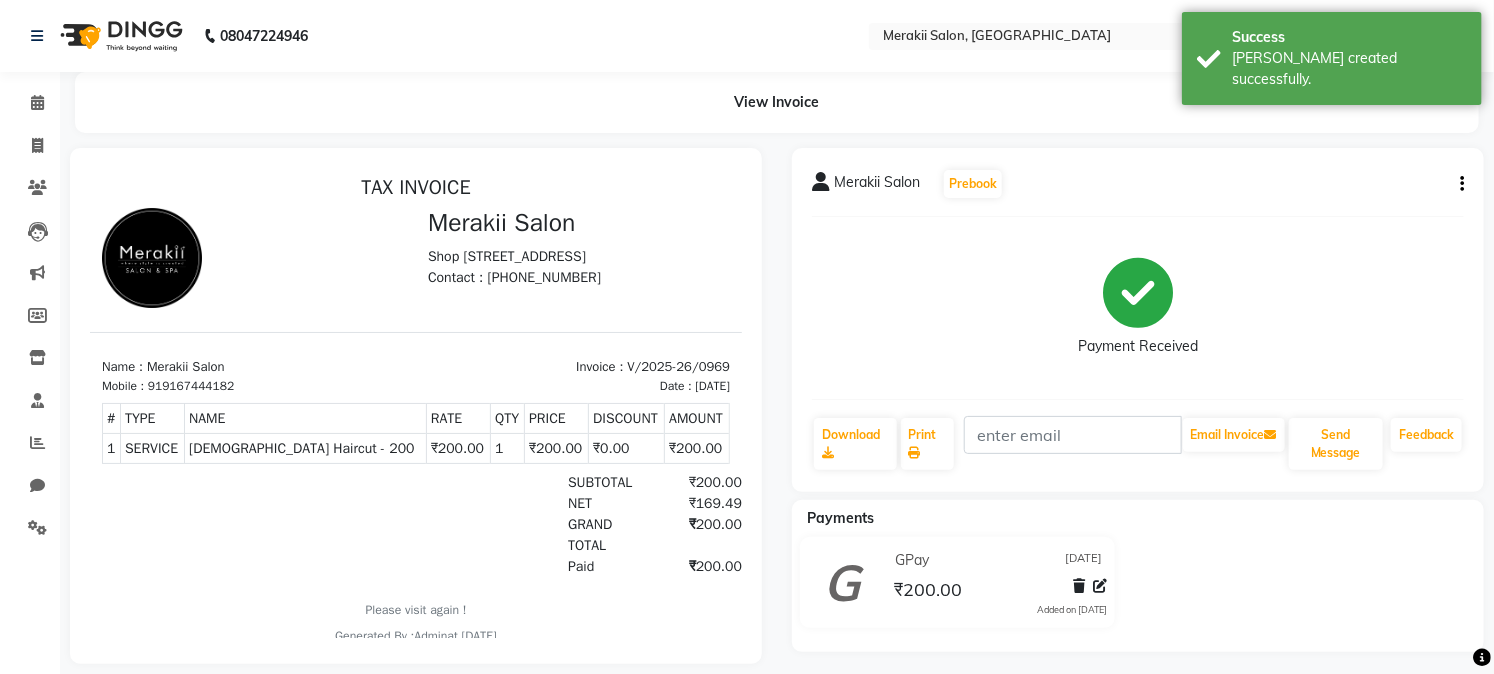 scroll, scrollTop: 0, scrollLeft: 0, axis: both 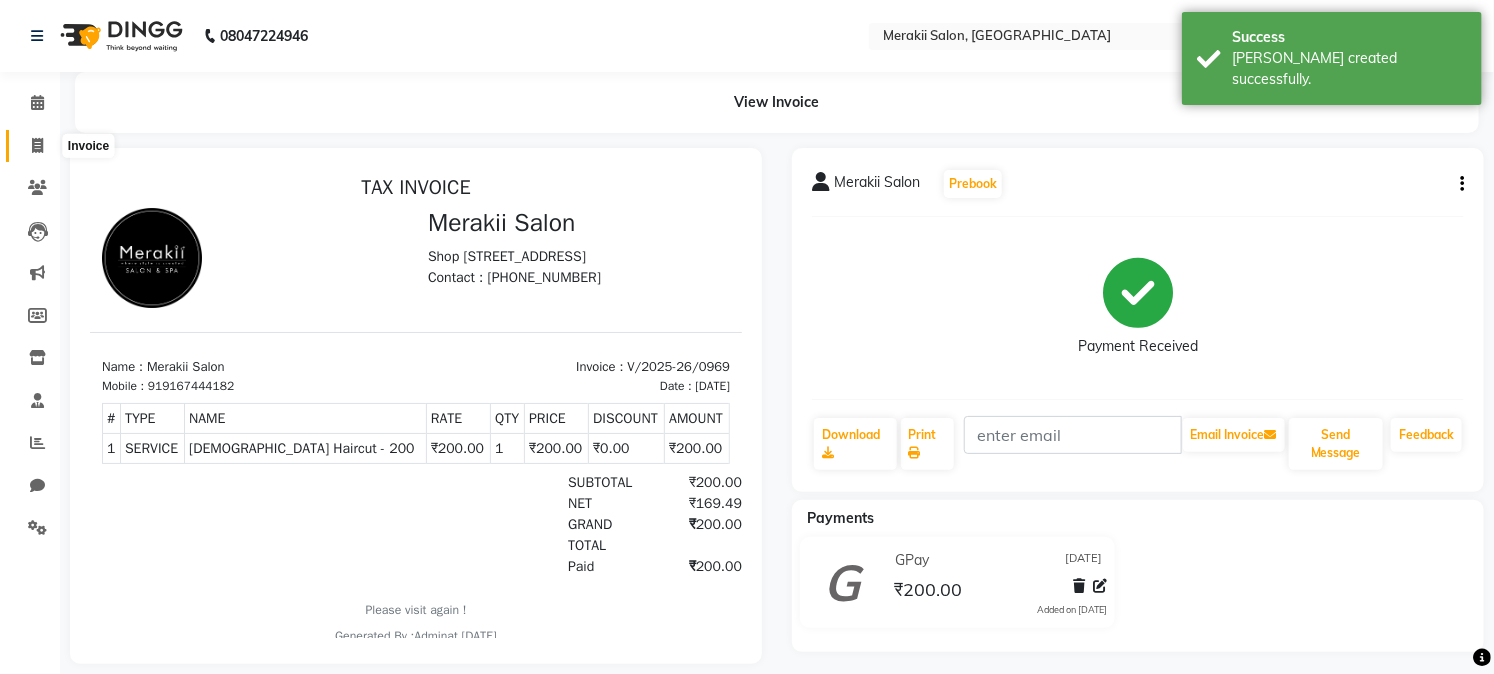 click 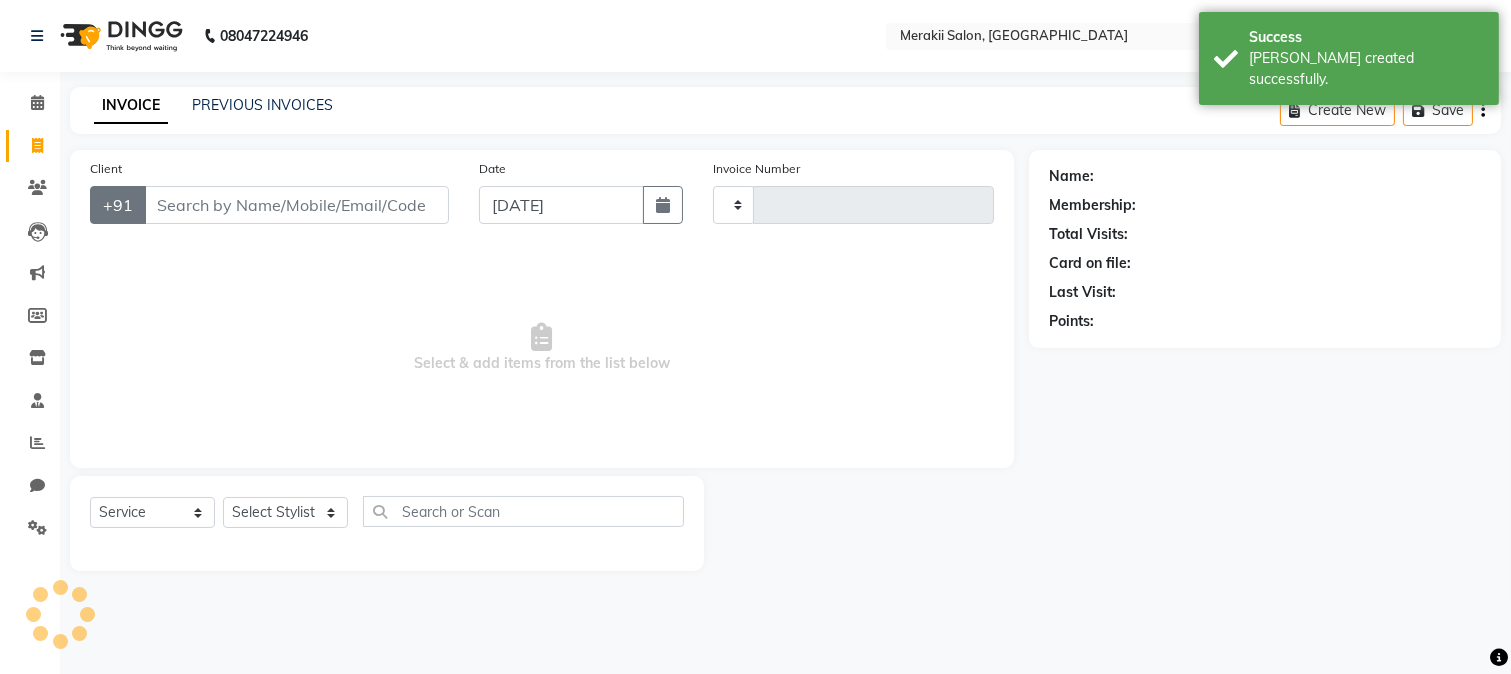 type on "0970" 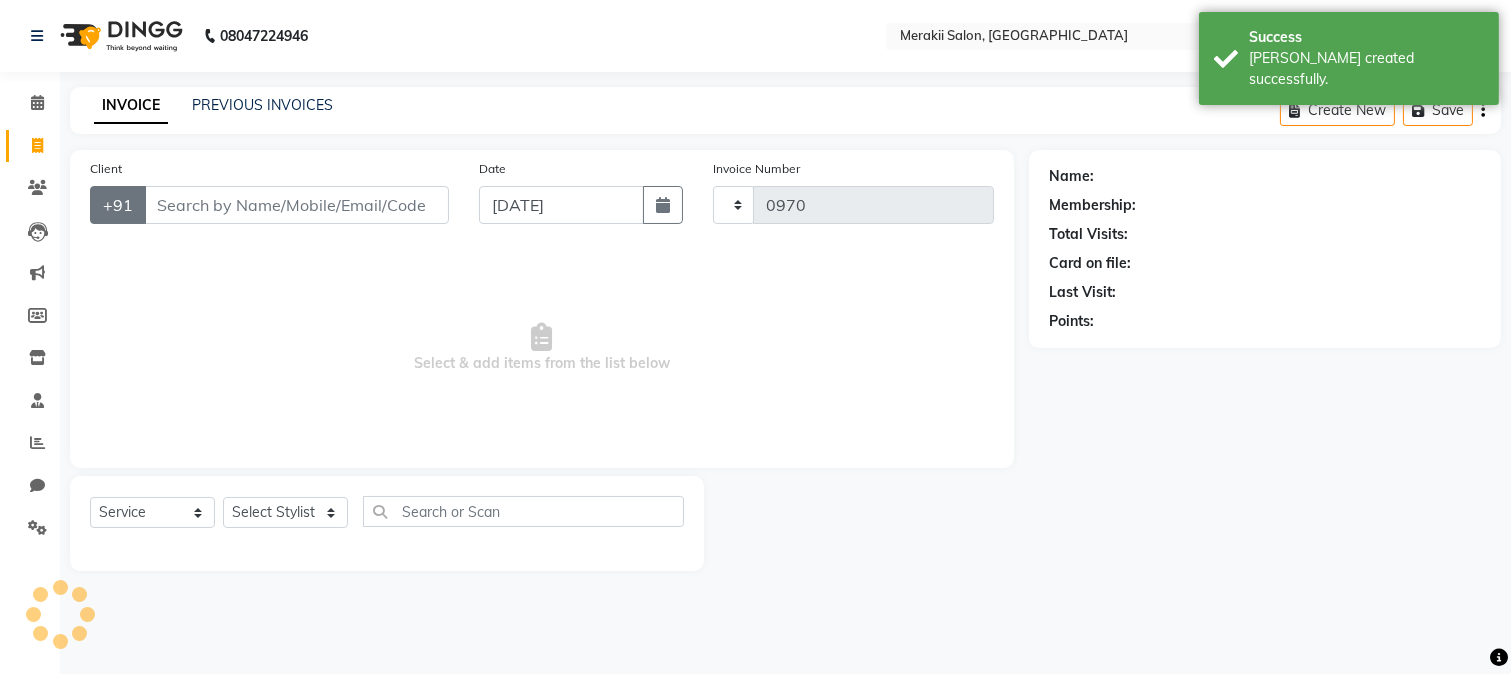 select on "7791" 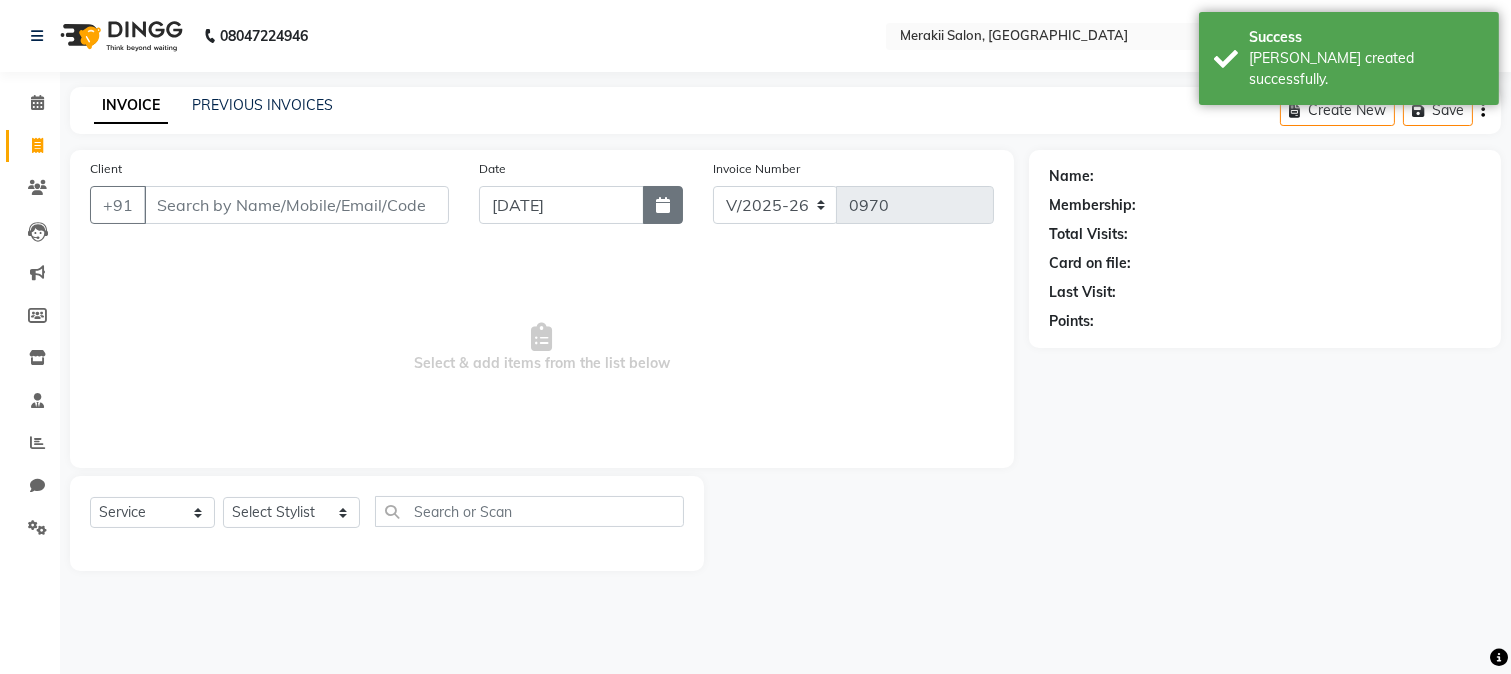 click 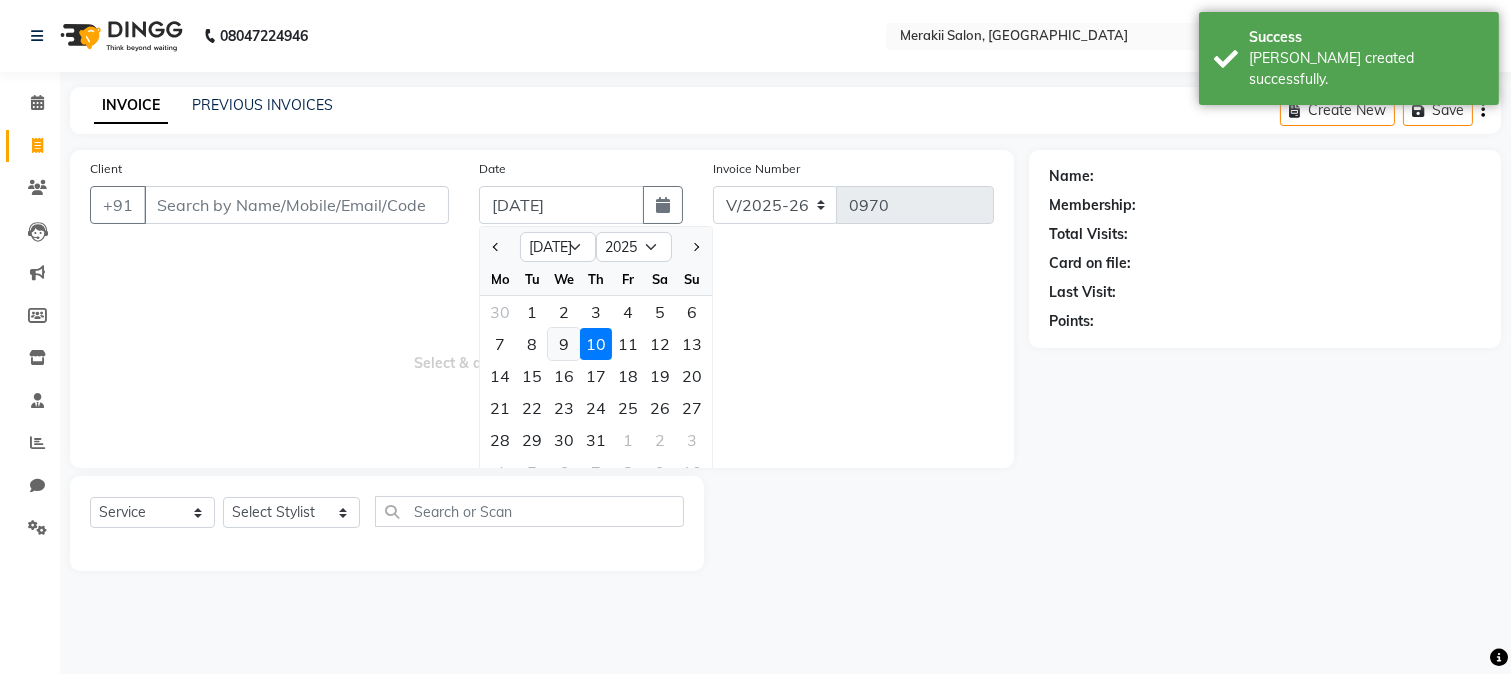 click on "9" 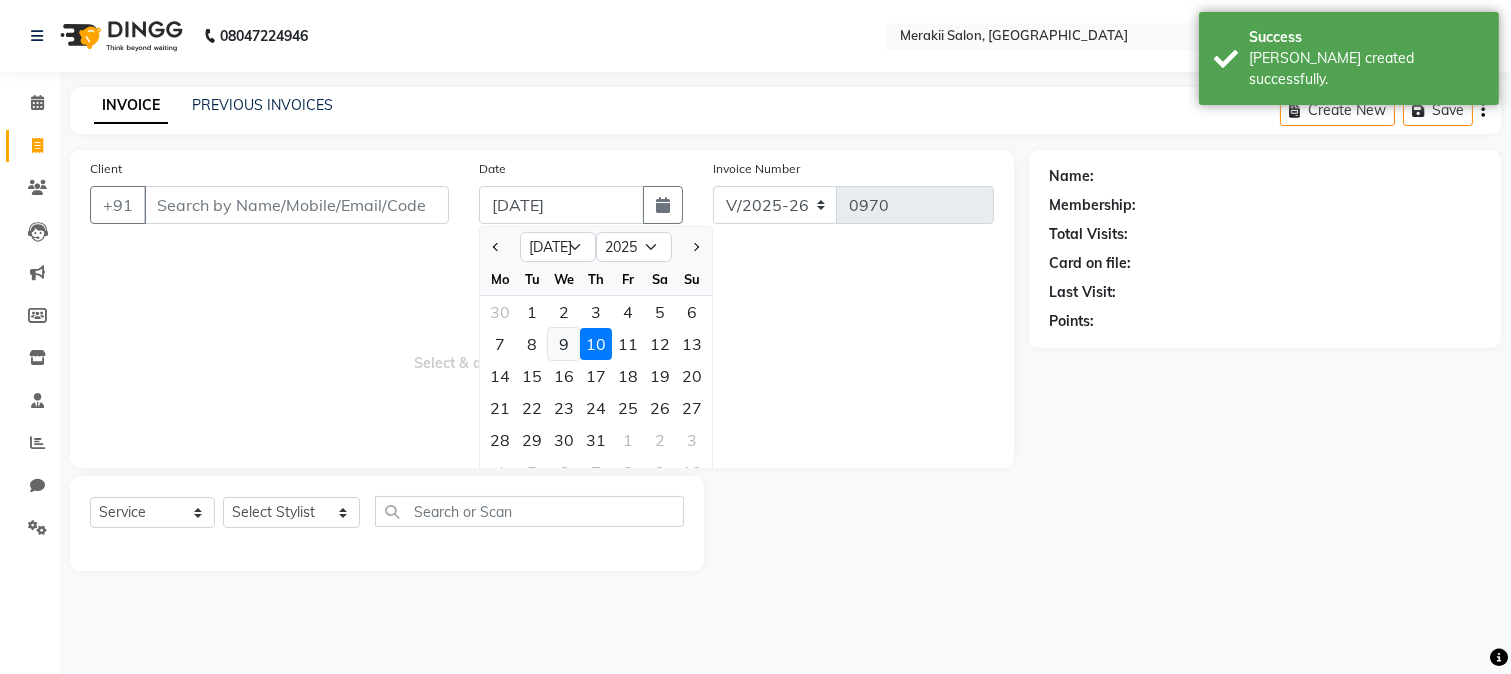 type on "[DATE]" 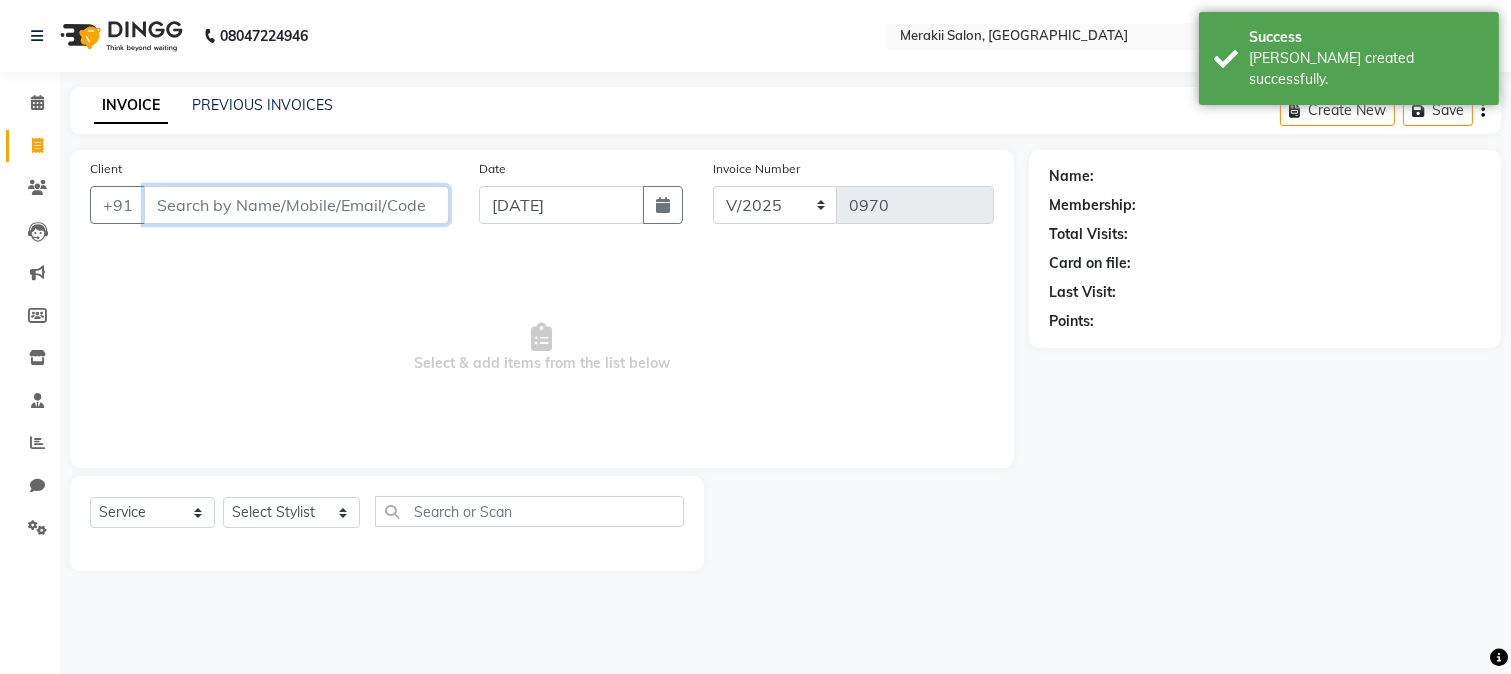 click on "Client" at bounding box center (296, 205) 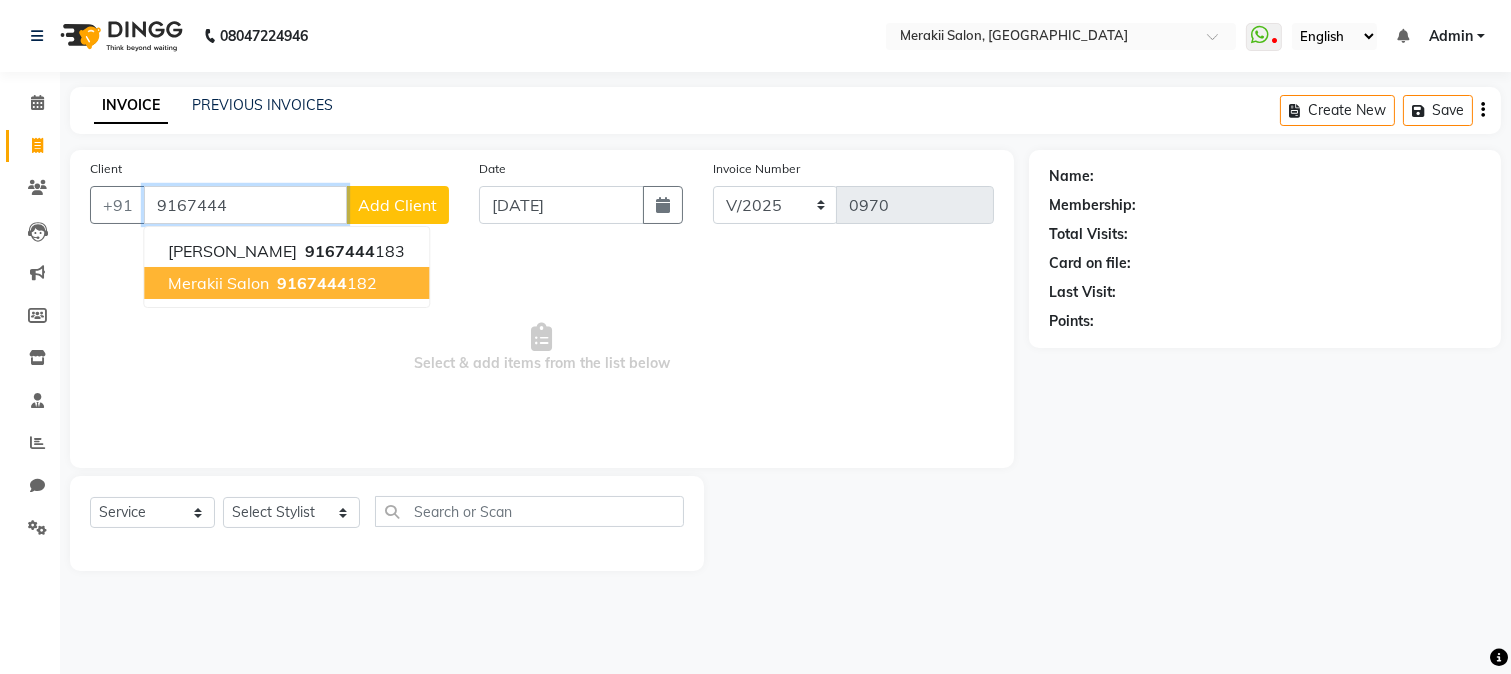 click on "Merakii Salon   9167444 182" at bounding box center [286, 283] 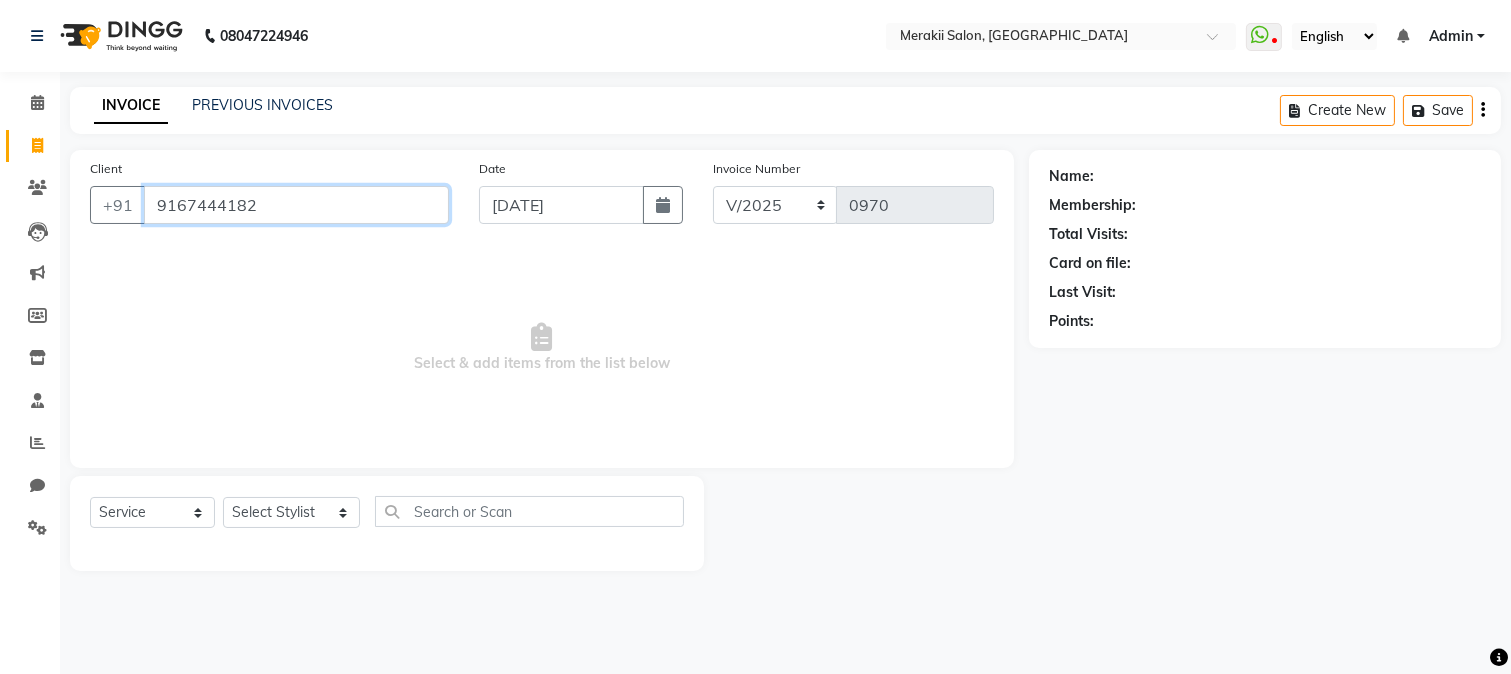 type on "9167444182" 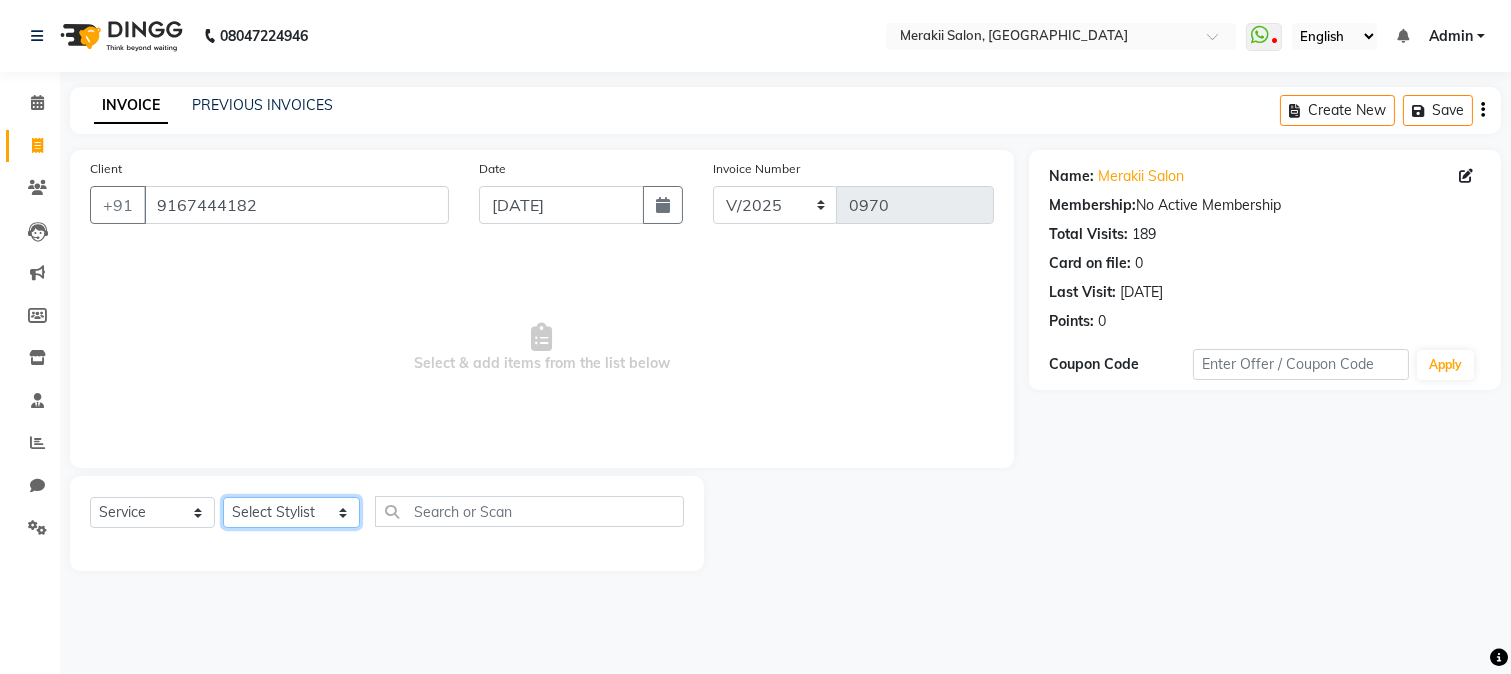 click on "Select Stylist [PERSON_NAME] [PERSON_NAME] Bhul [MEDICAL_DATA][PERSON_NAME] [PERSON_NAME] [PERSON_NAME]" 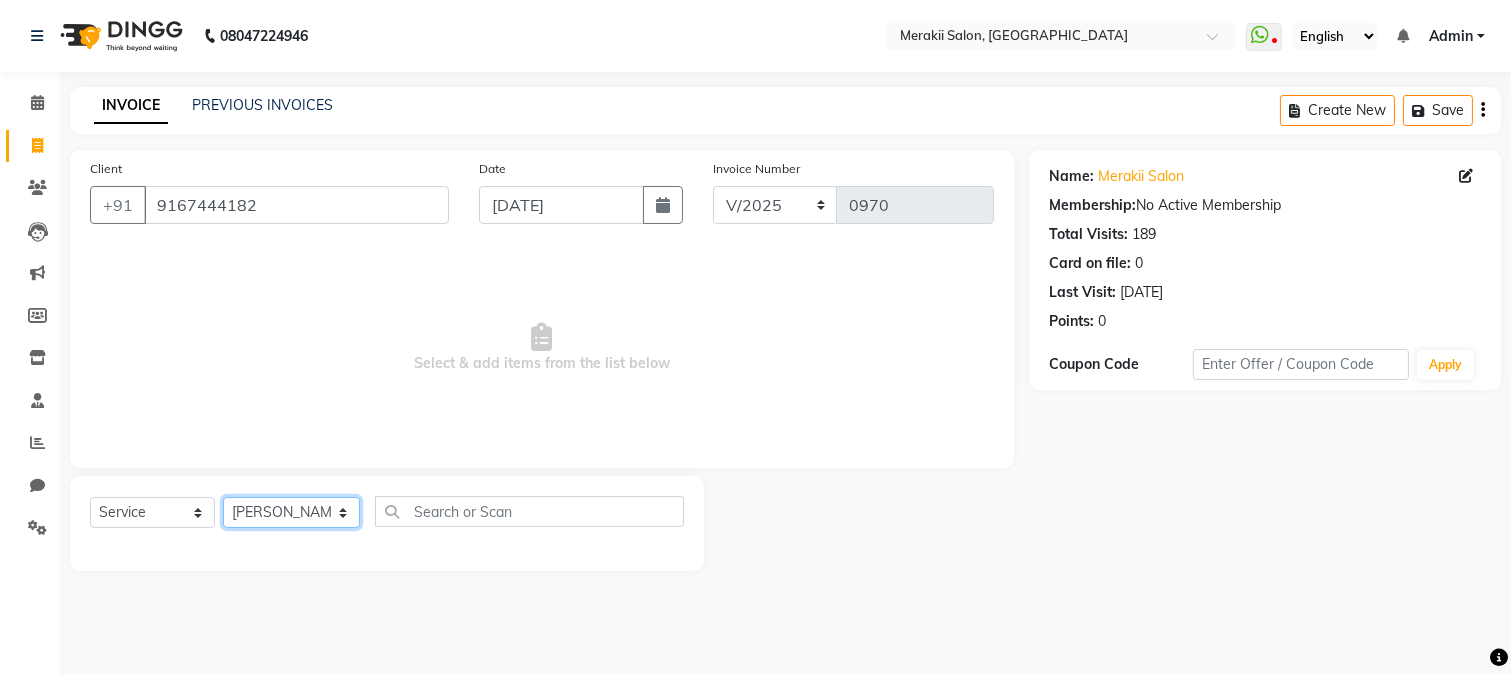 click on "Select Stylist [PERSON_NAME] [PERSON_NAME] Bhul [MEDICAL_DATA][PERSON_NAME] [PERSON_NAME] [PERSON_NAME]" 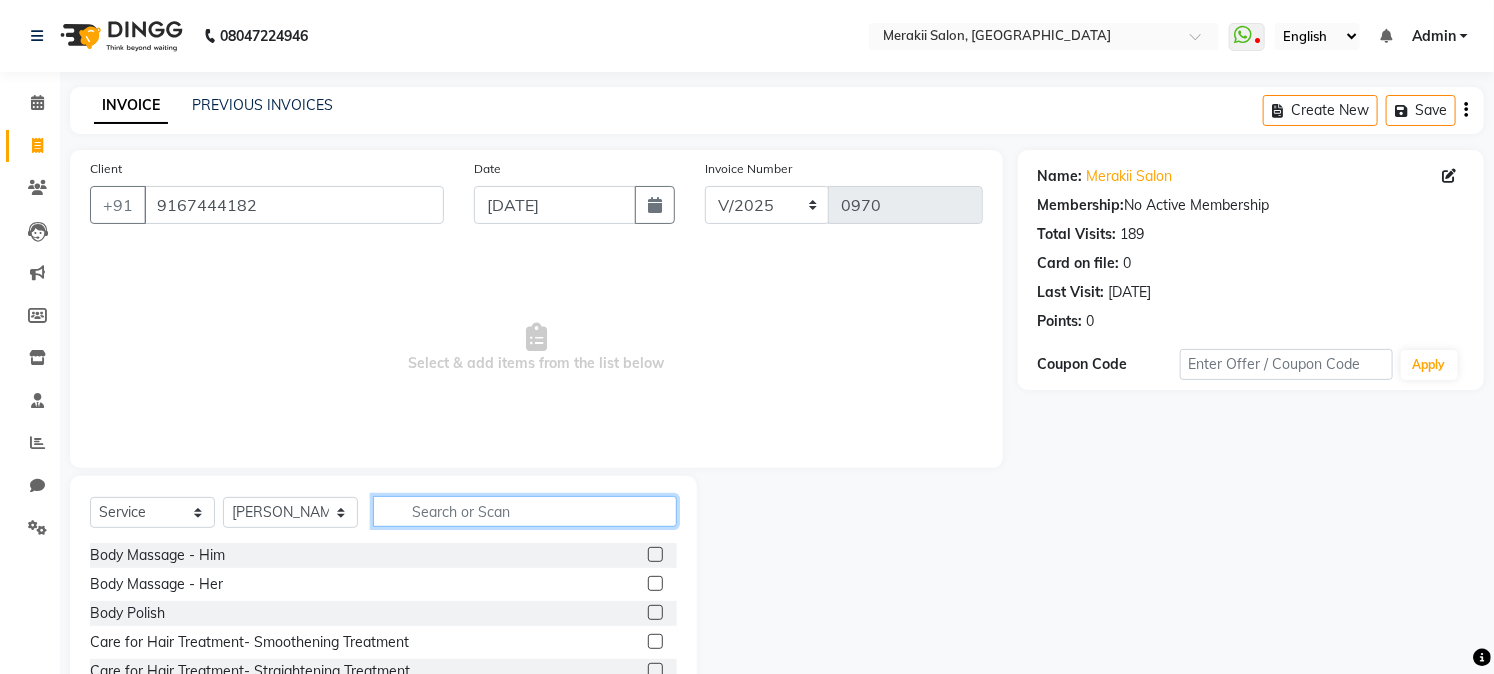 click 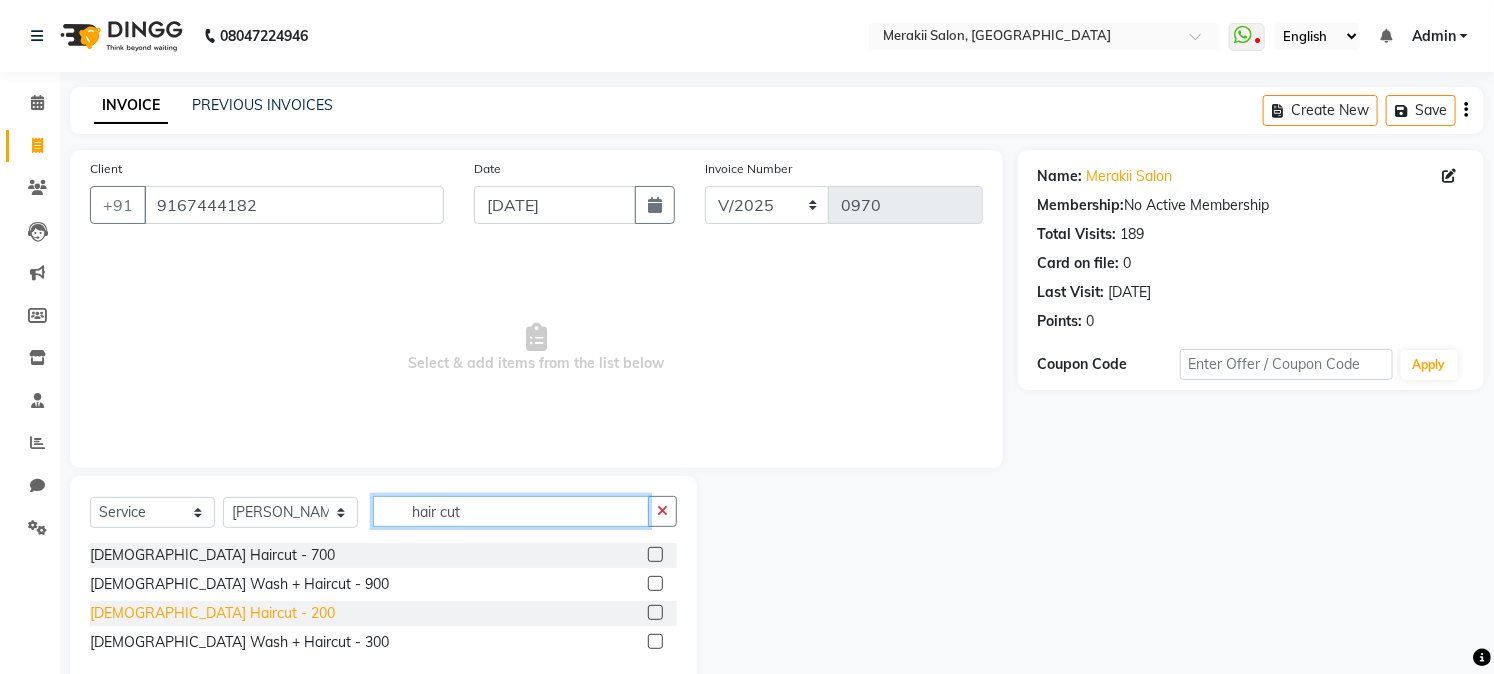 type on "hair cut" 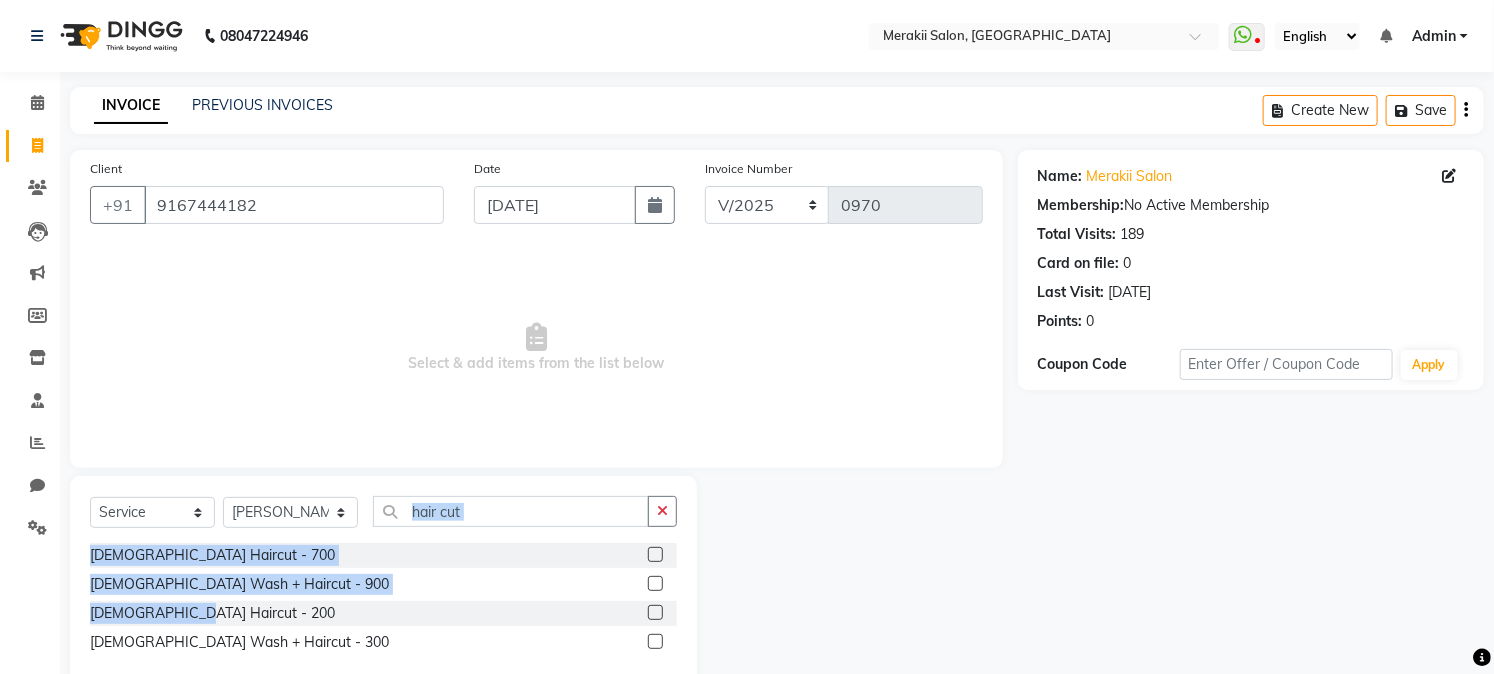 drag, startPoint x: 187, startPoint y: 611, endPoint x: 547, endPoint y: 498, distance: 377.31818 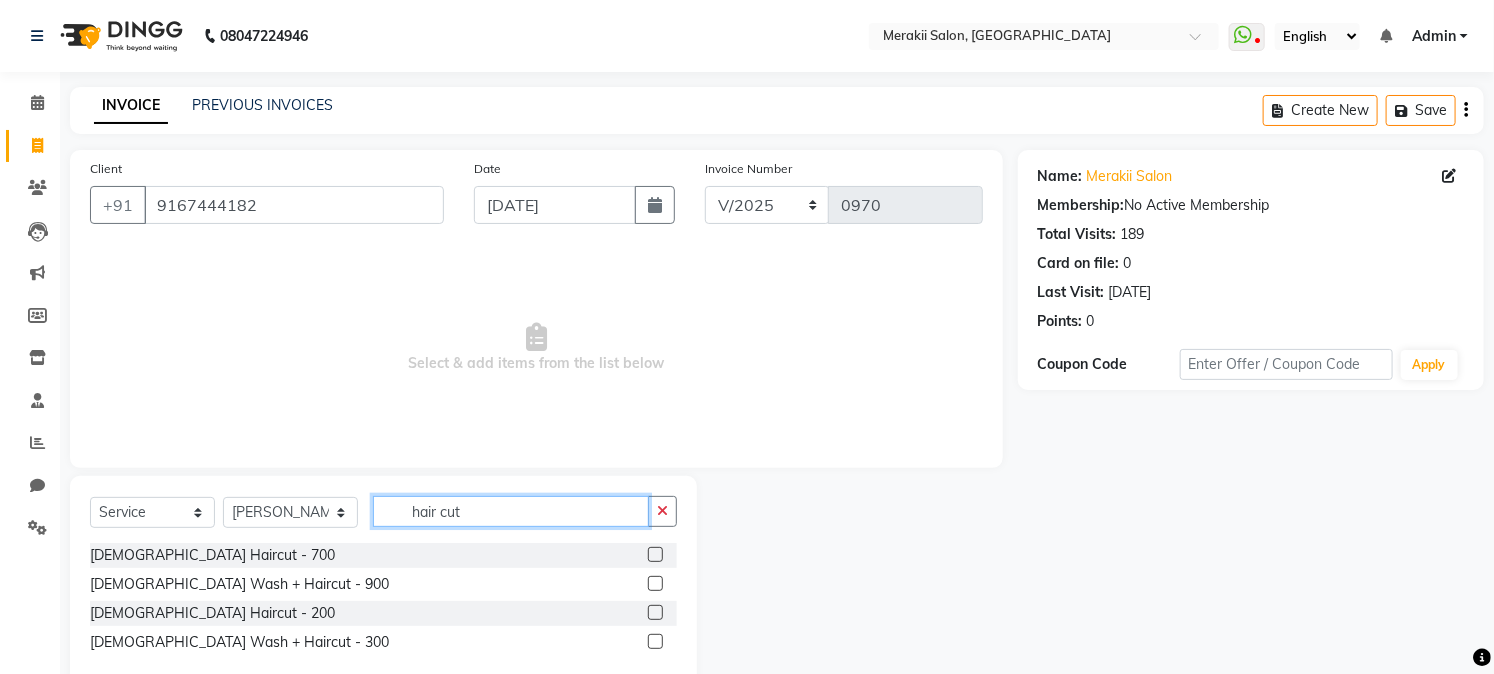 click on "hair cut" 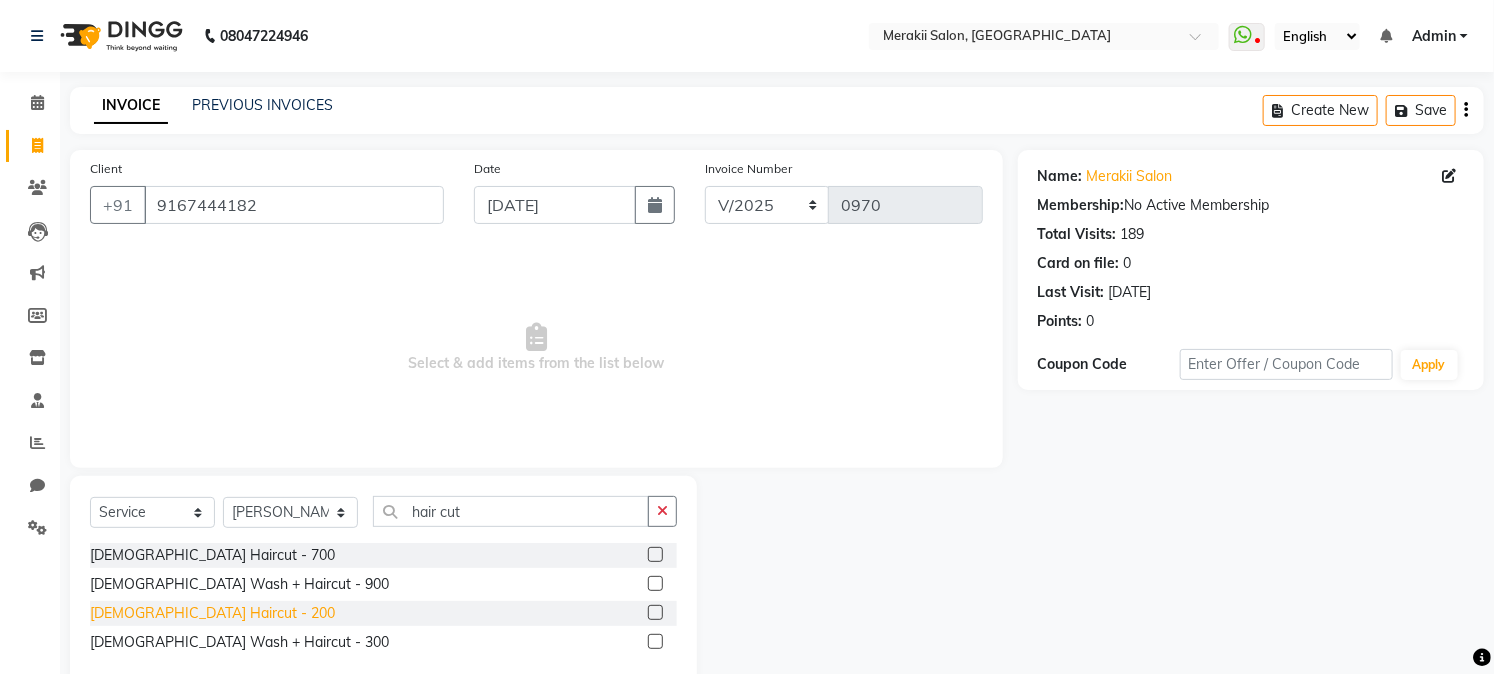 click on "[DEMOGRAPHIC_DATA] Haircut - 200" 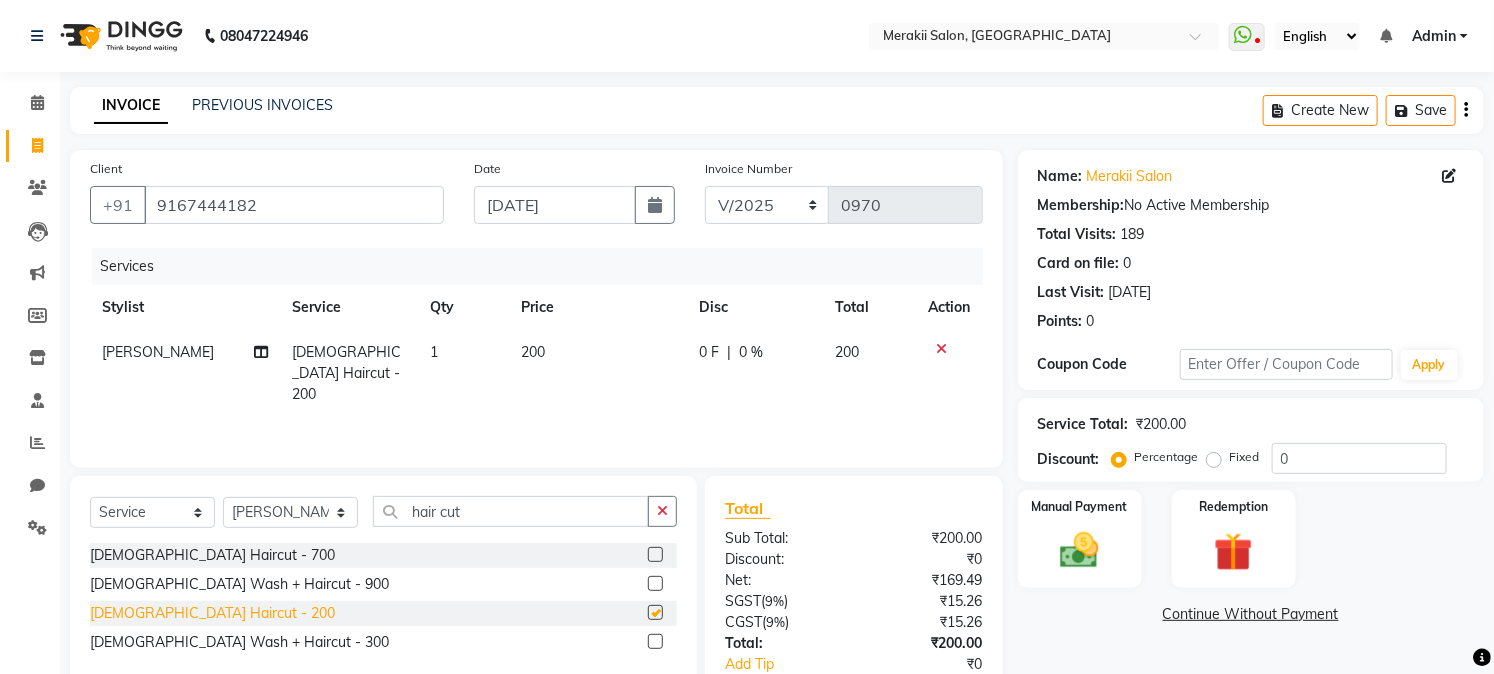 checkbox on "false" 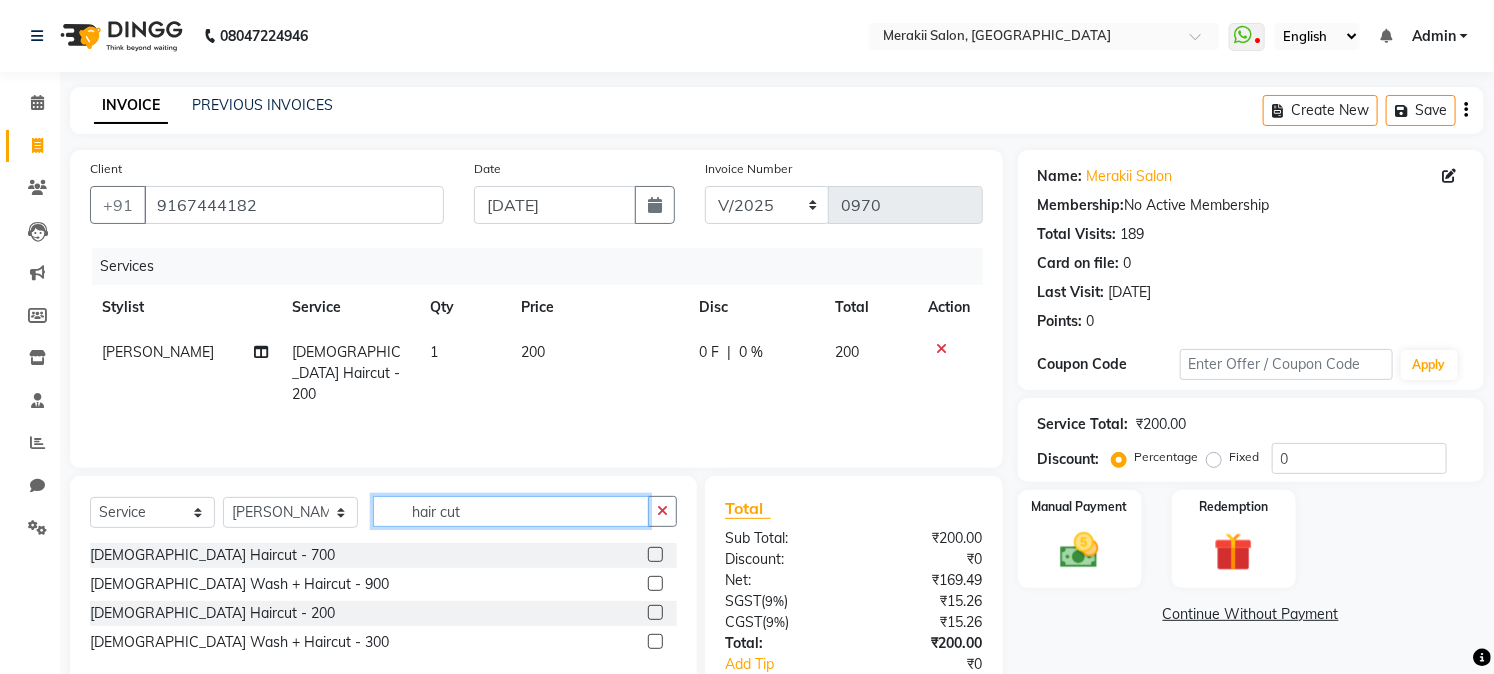 click on "hair cut" 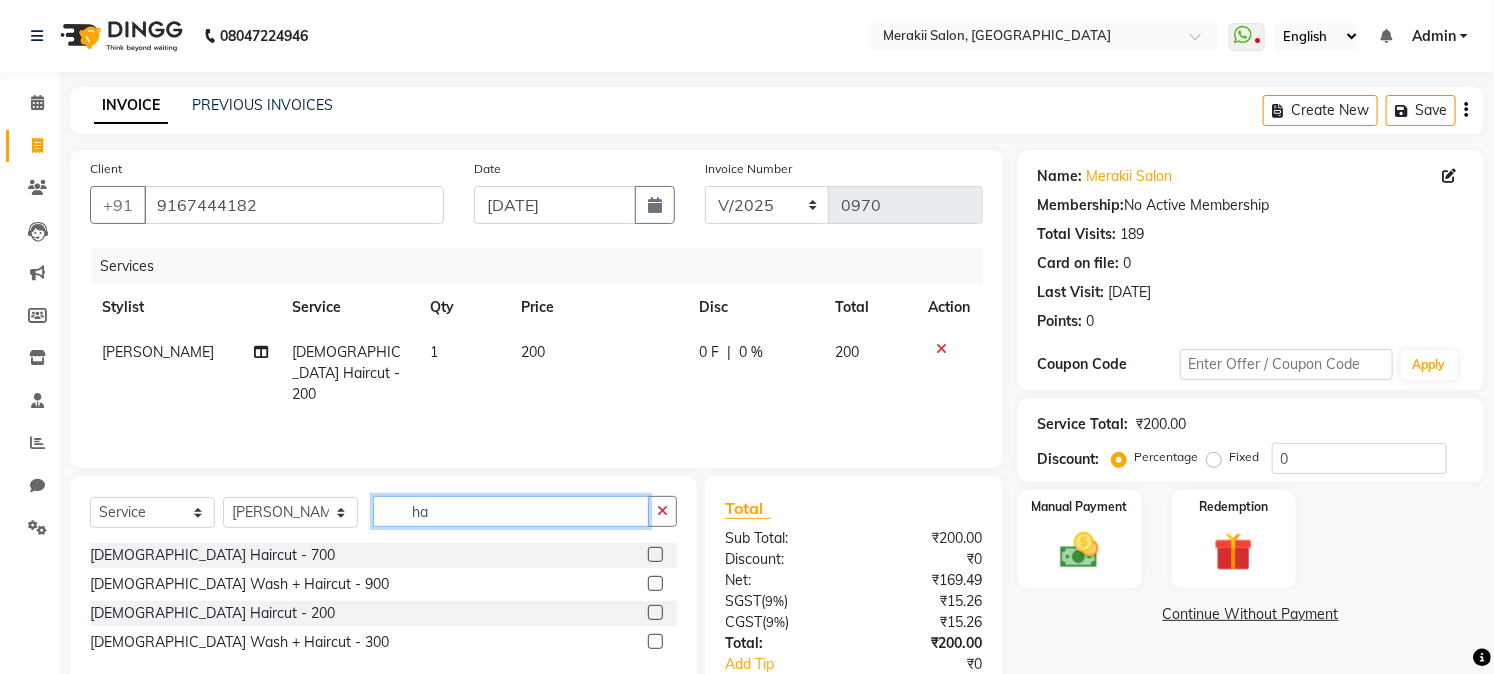 type on "h" 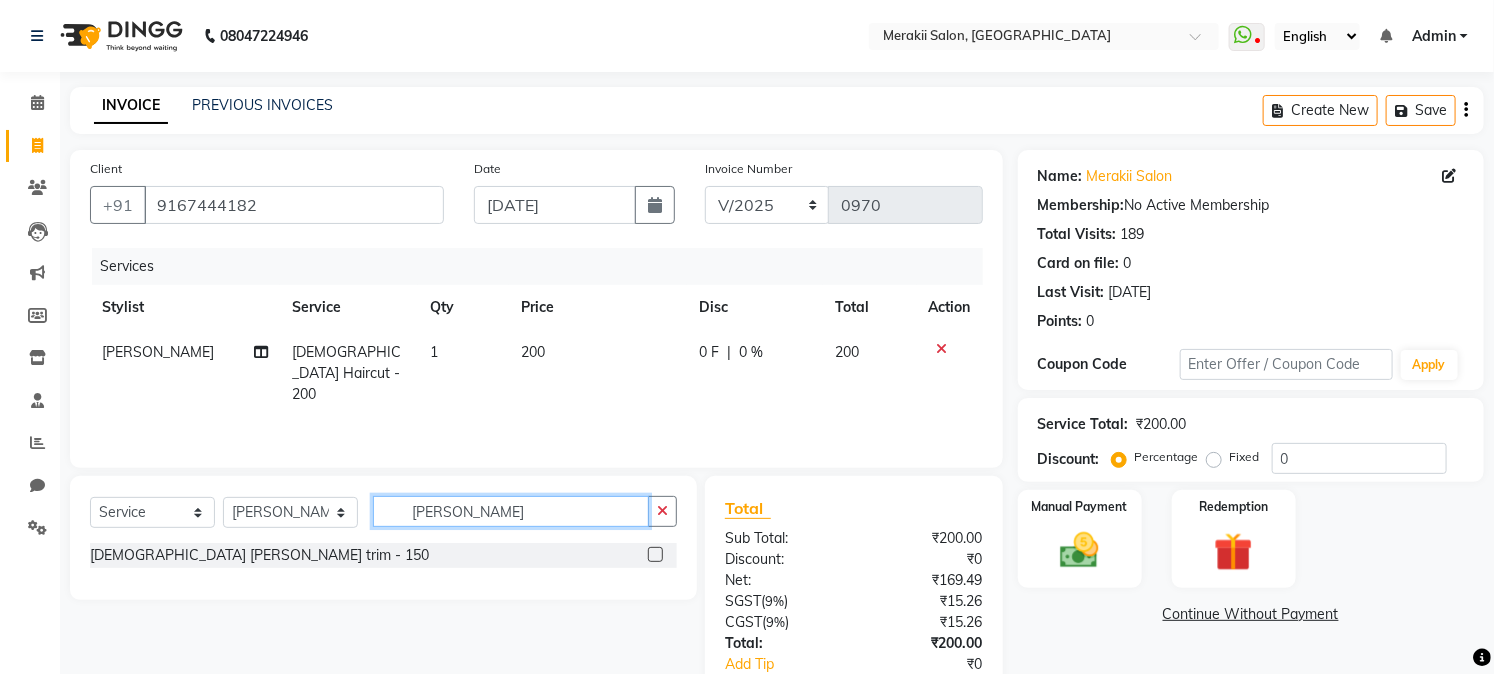 type on "beard" 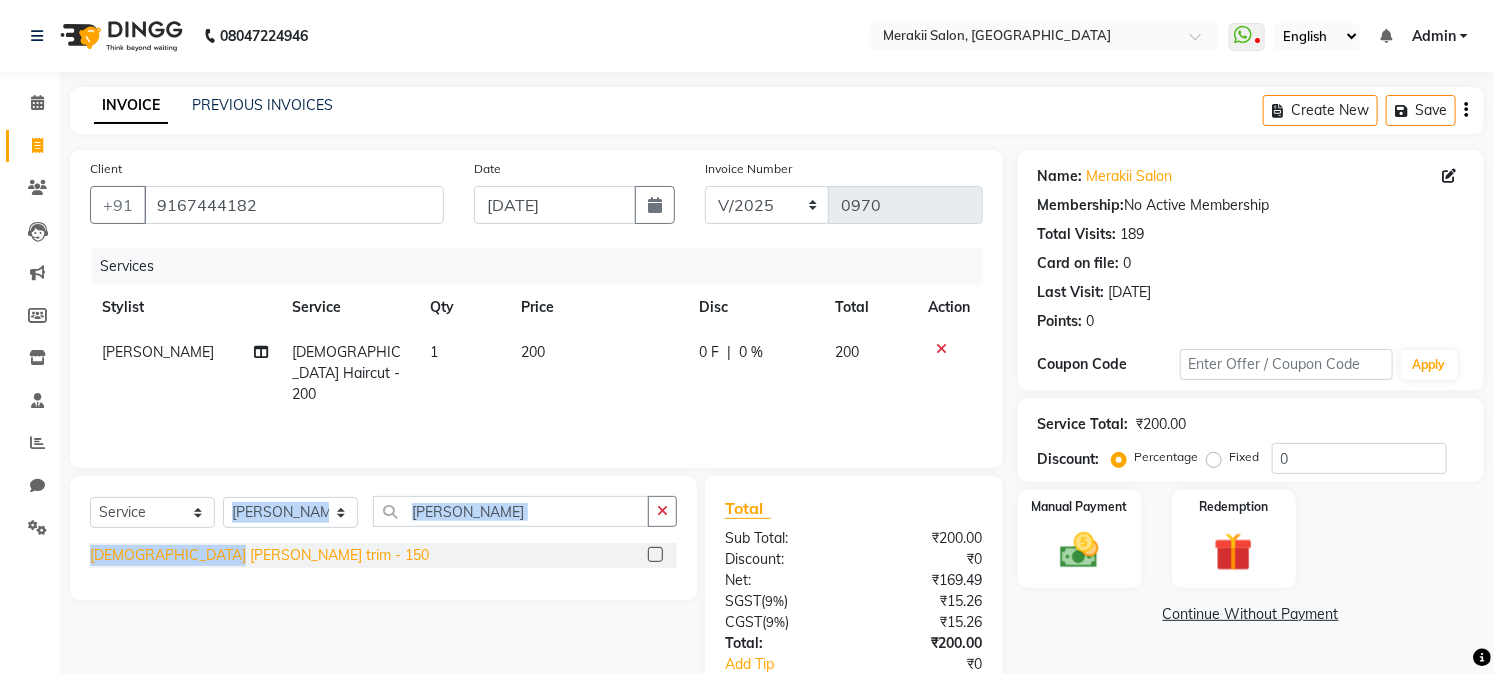 drag, startPoint x: 223, startPoint y: 541, endPoint x: 212, endPoint y: 553, distance: 16.27882 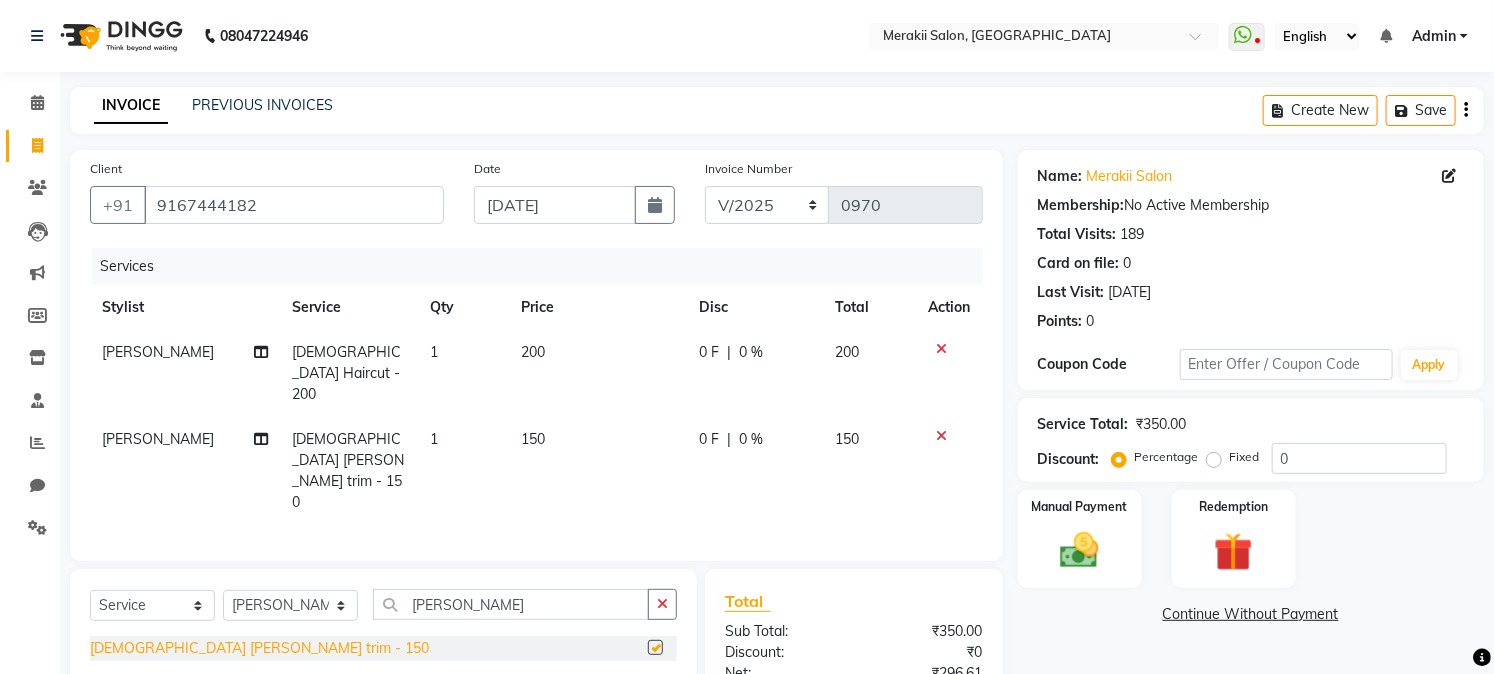 checkbox on "false" 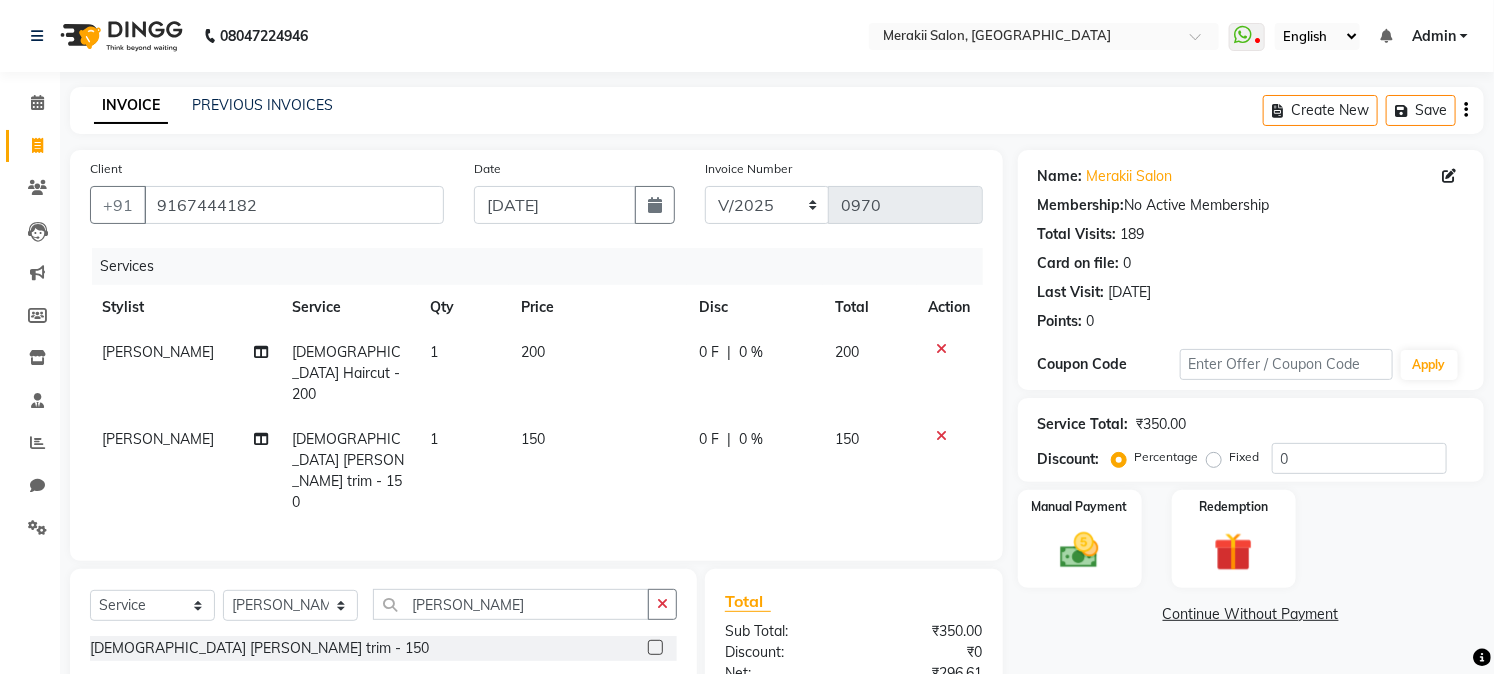click on "Fixed" 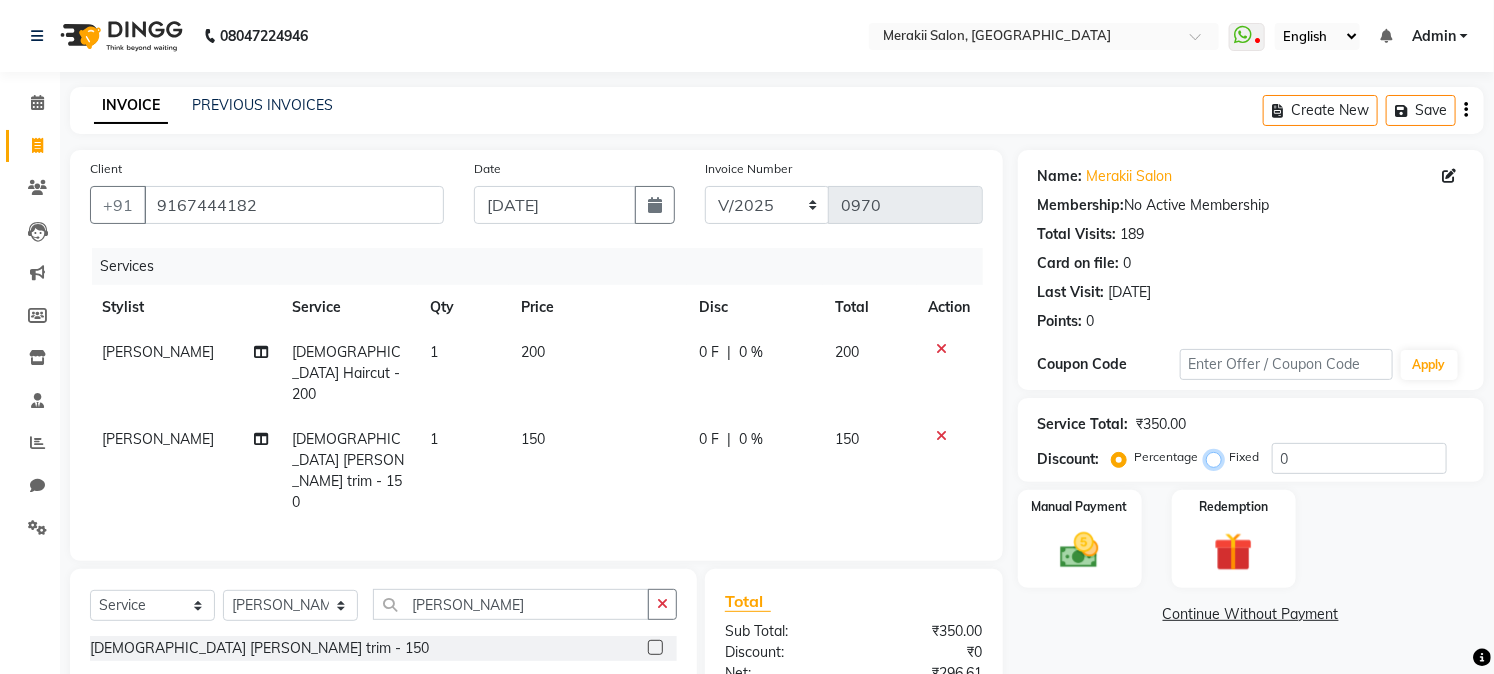 click on "Fixed" at bounding box center (1218, 457) 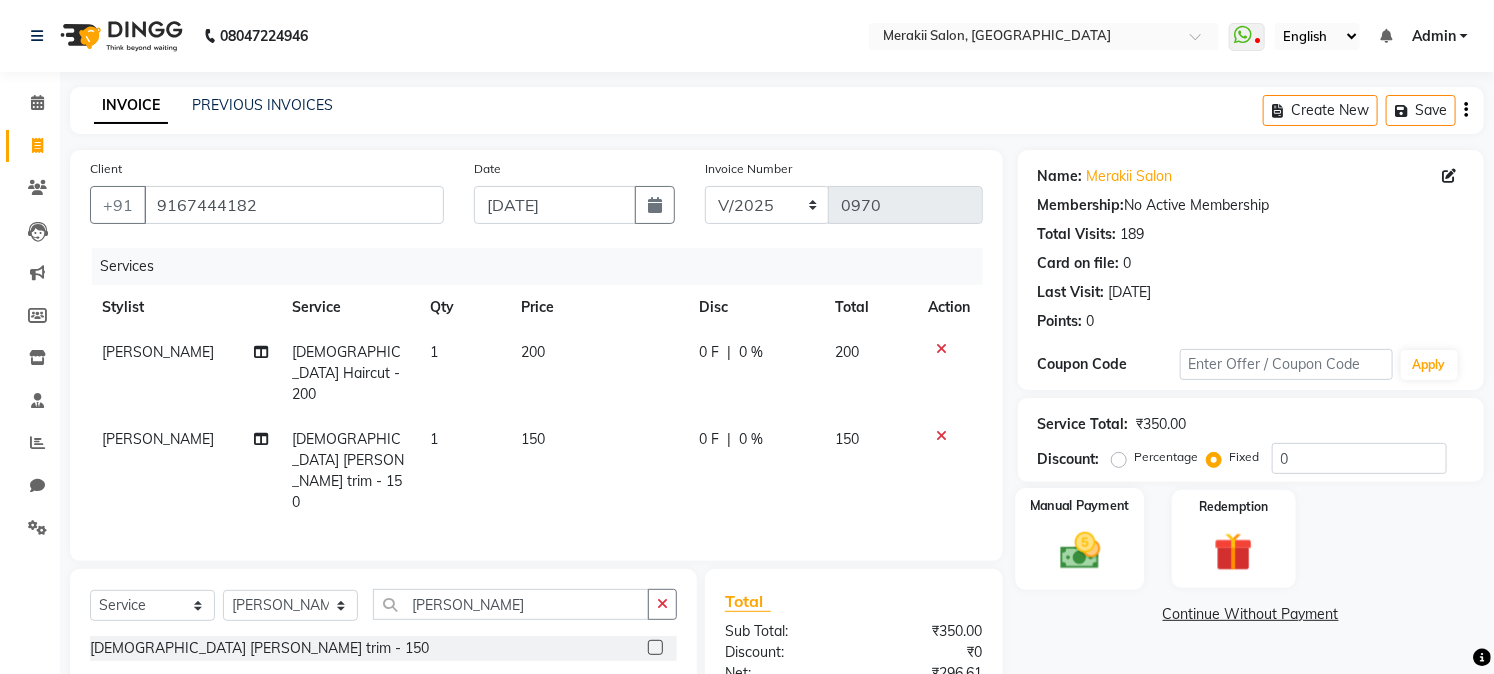 click 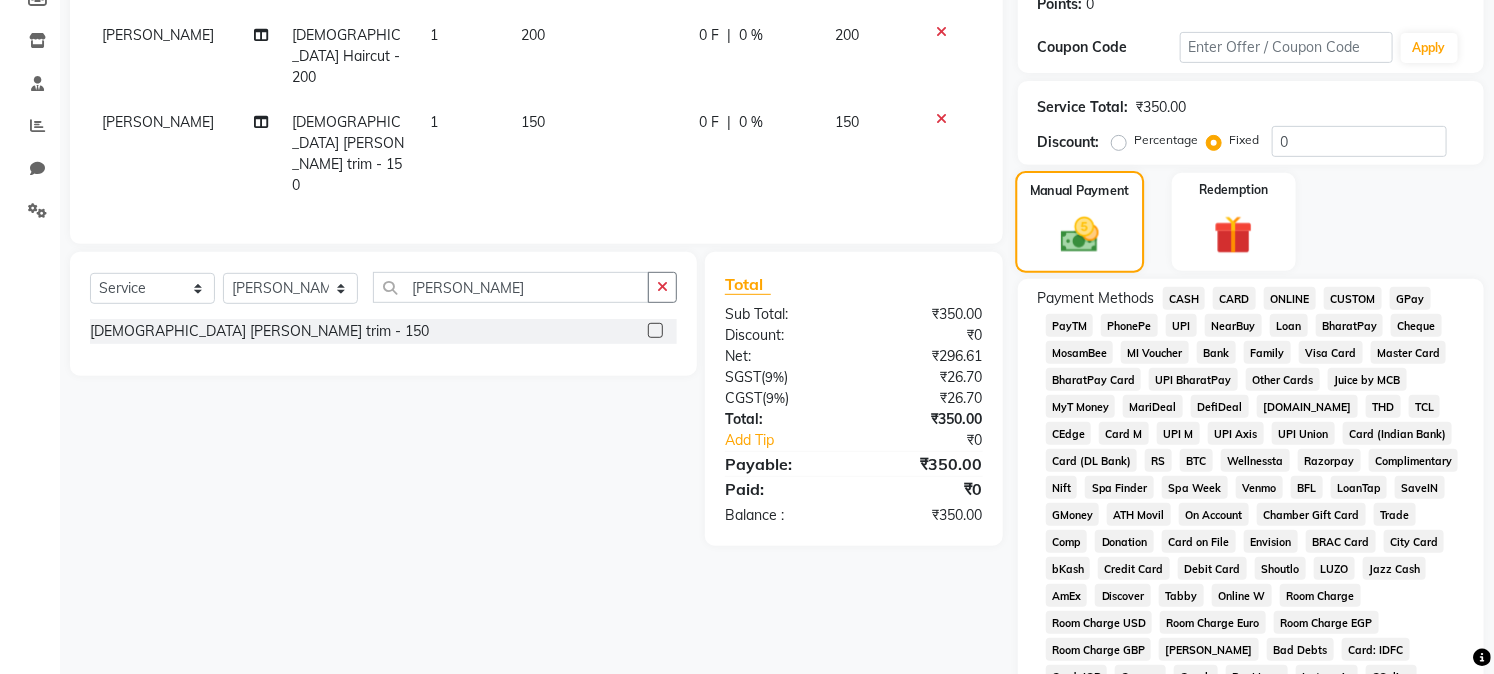 scroll, scrollTop: 318, scrollLeft: 0, axis: vertical 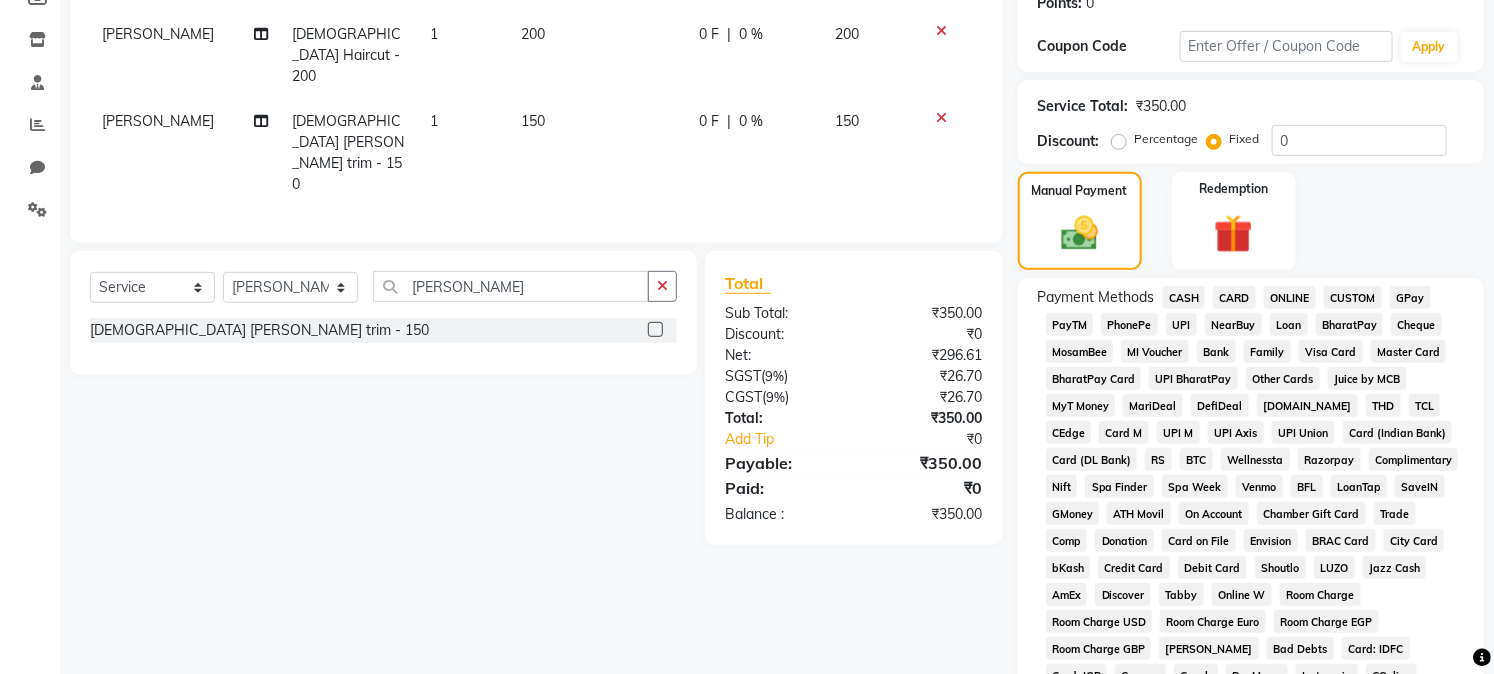 click on "GPay" 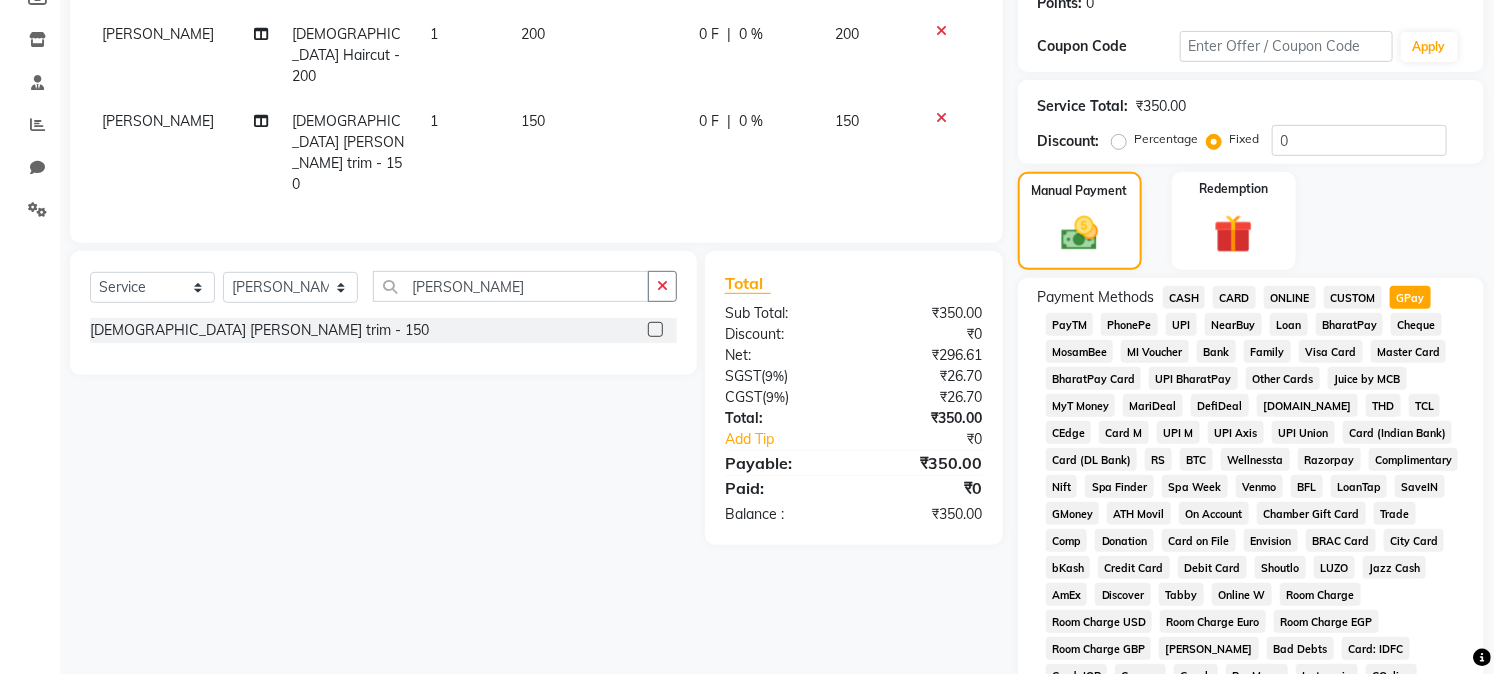 scroll, scrollTop: 735, scrollLeft: 0, axis: vertical 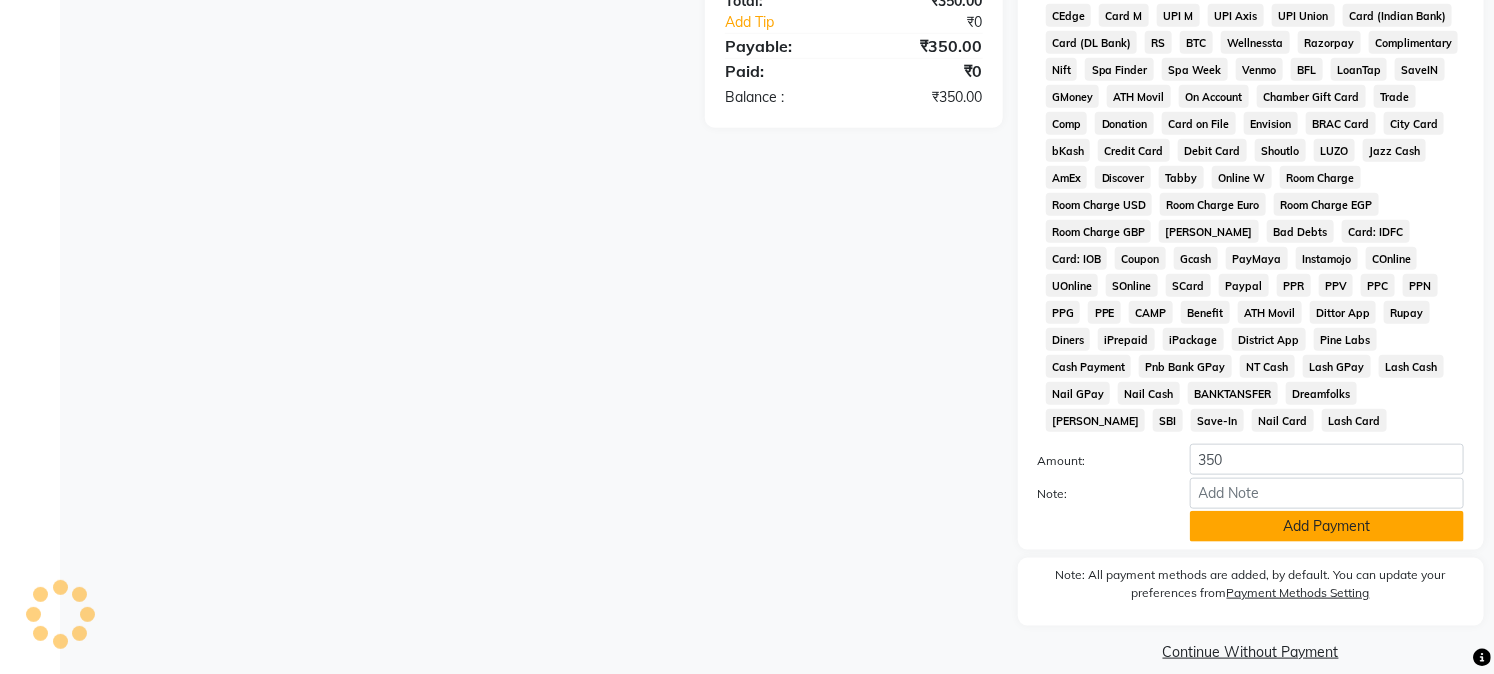 click on "Add Payment" 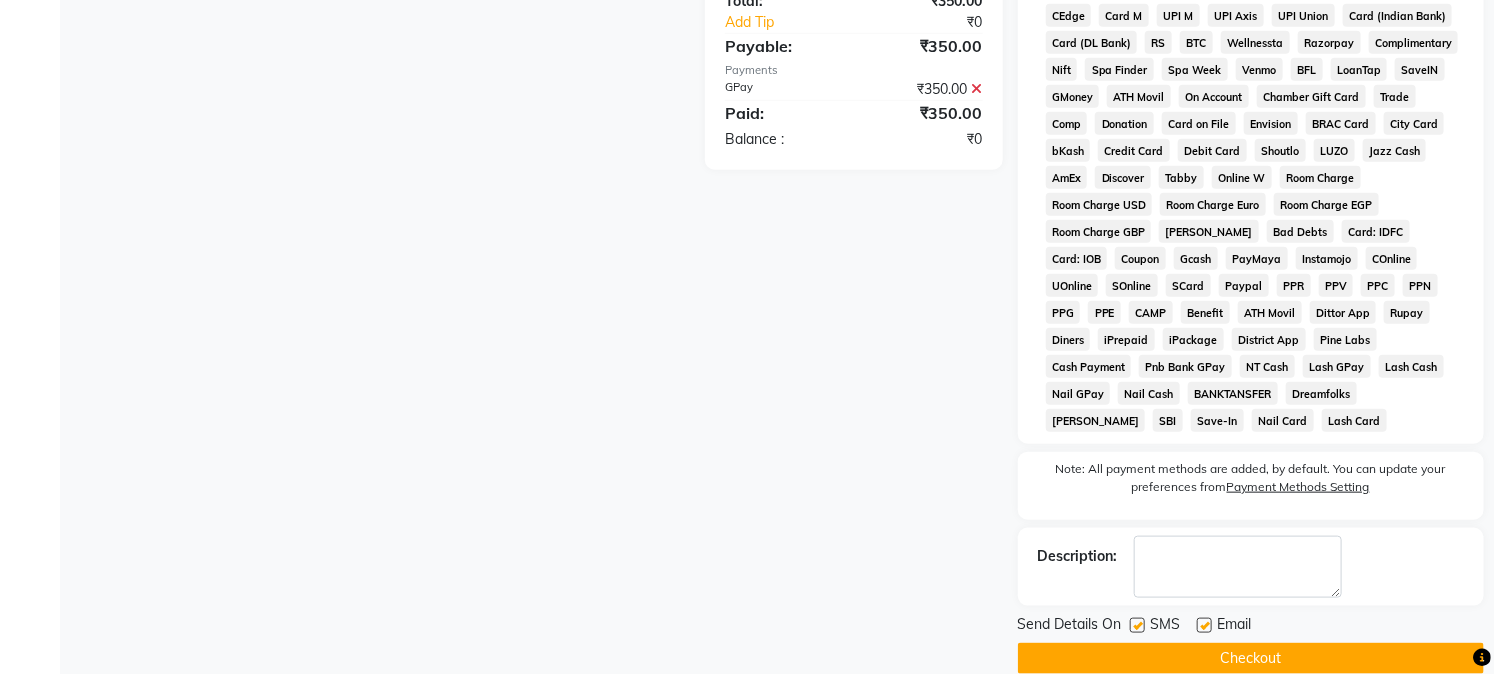 scroll, scrollTop: 742, scrollLeft: 0, axis: vertical 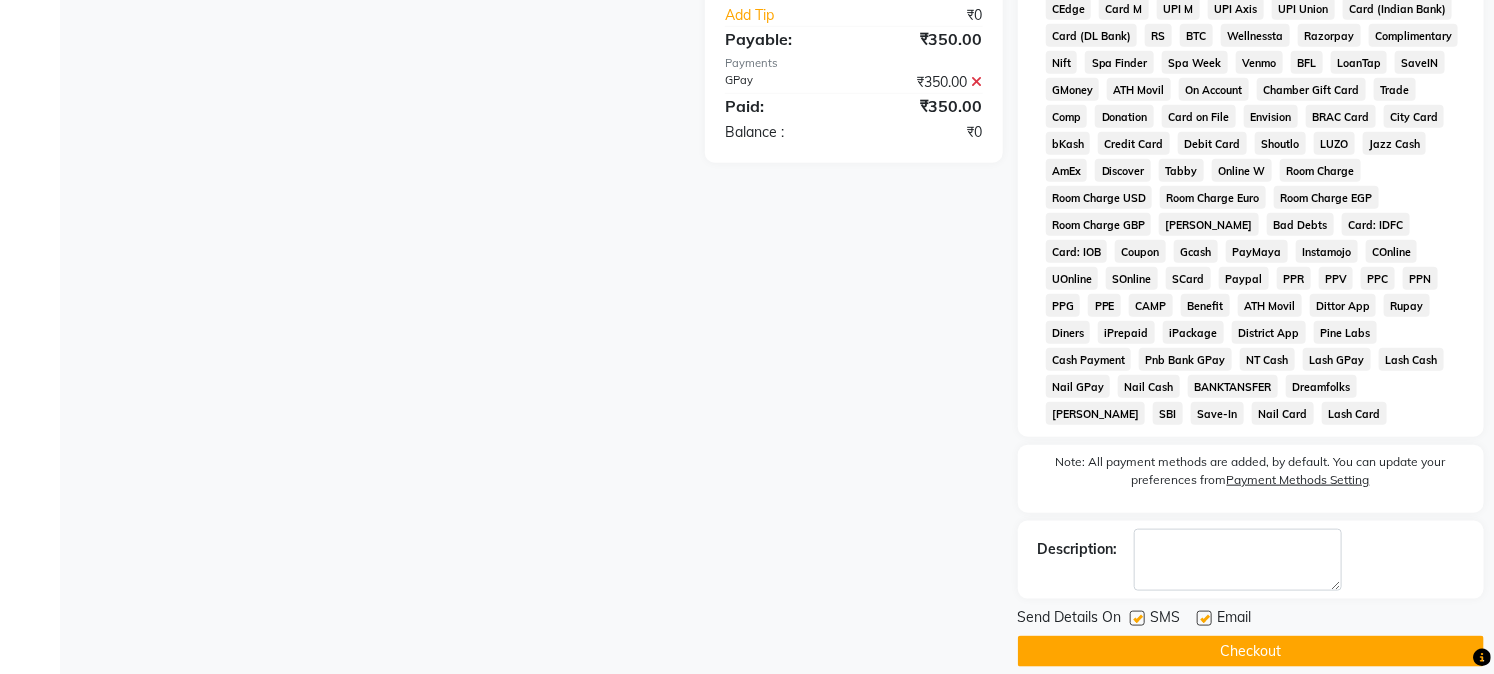 click on "Checkout" 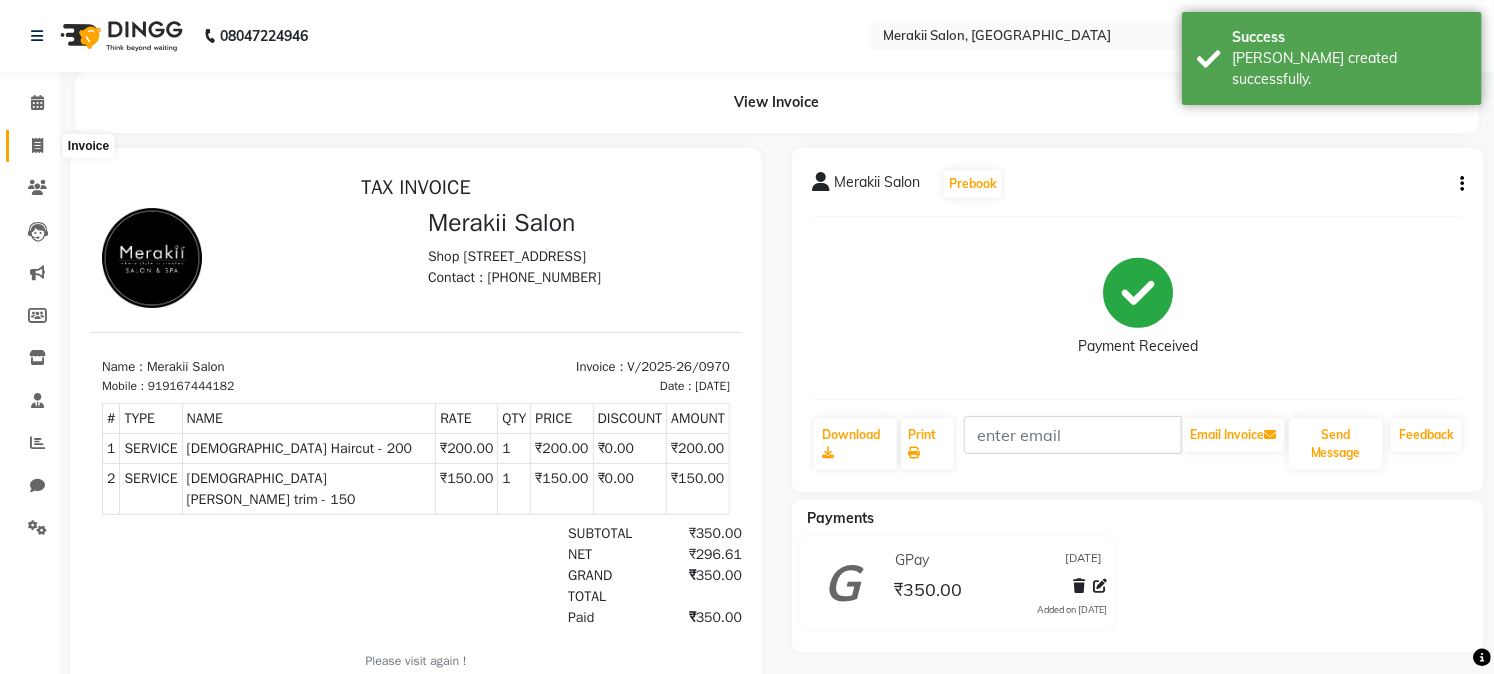 scroll, scrollTop: 0, scrollLeft: 0, axis: both 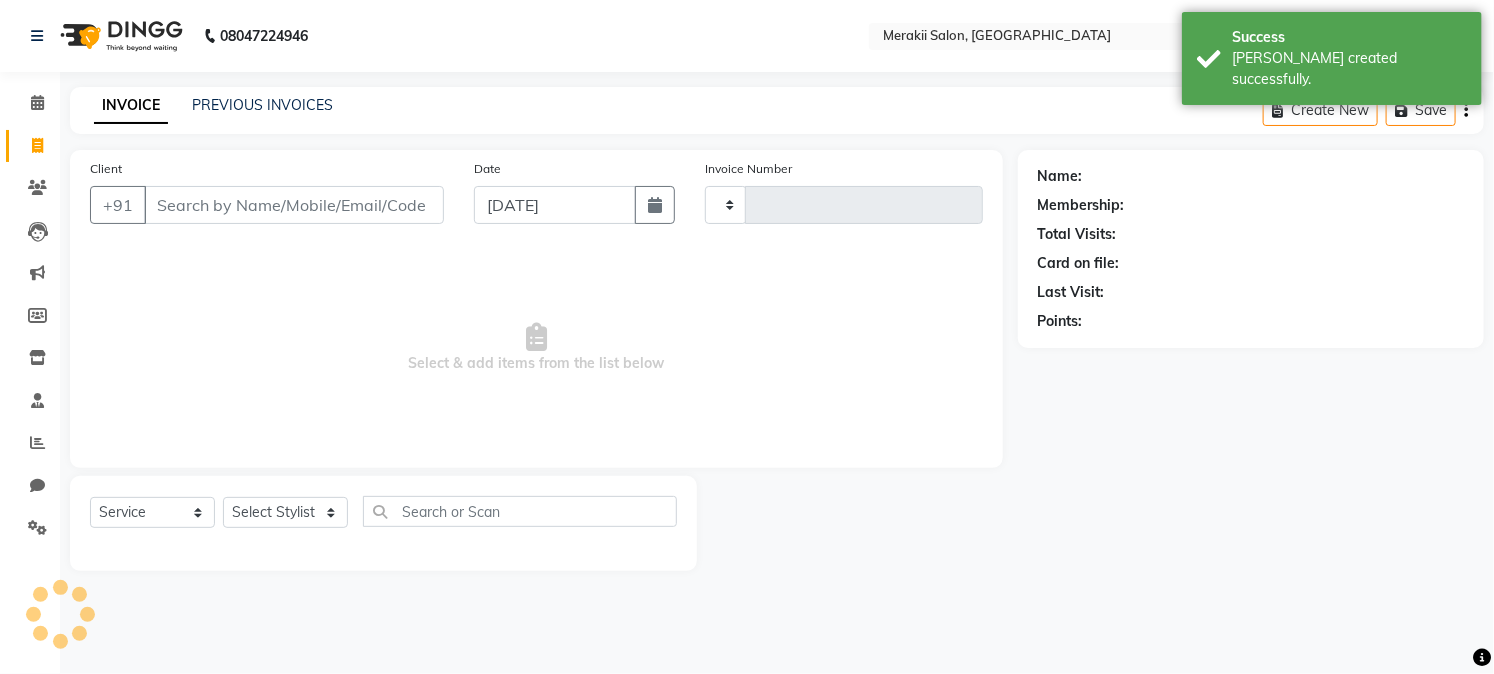 type on "0971" 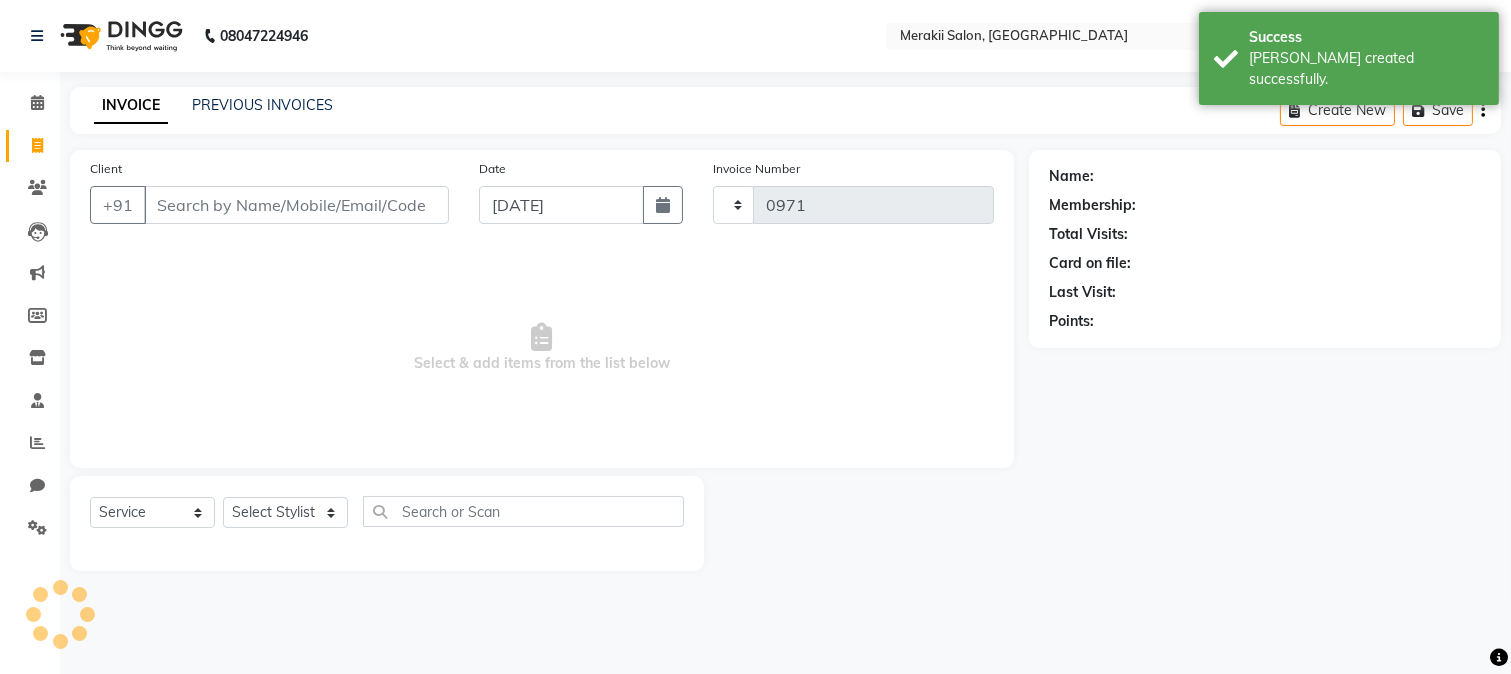 select on "7791" 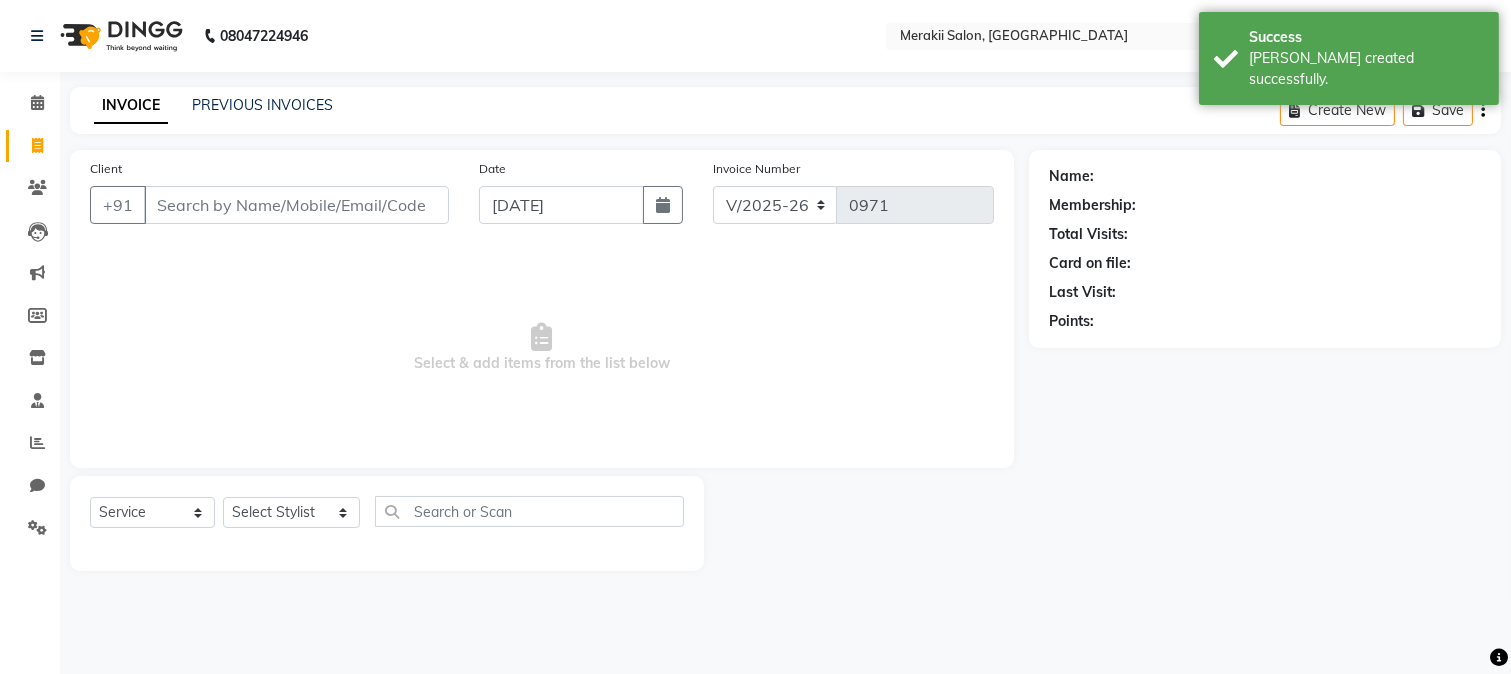 click on "INVOICE PREVIOUS INVOICES Create New   Save" 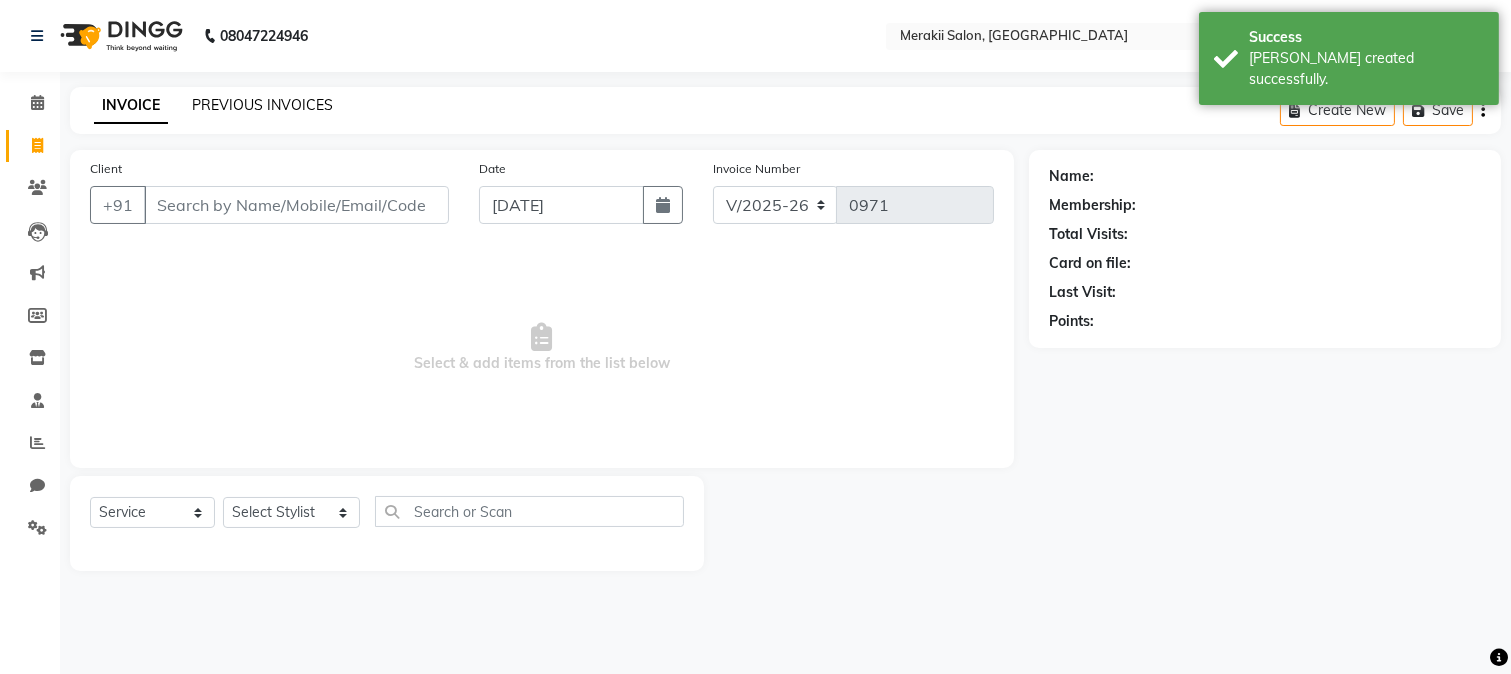click on "PREVIOUS INVOICES" 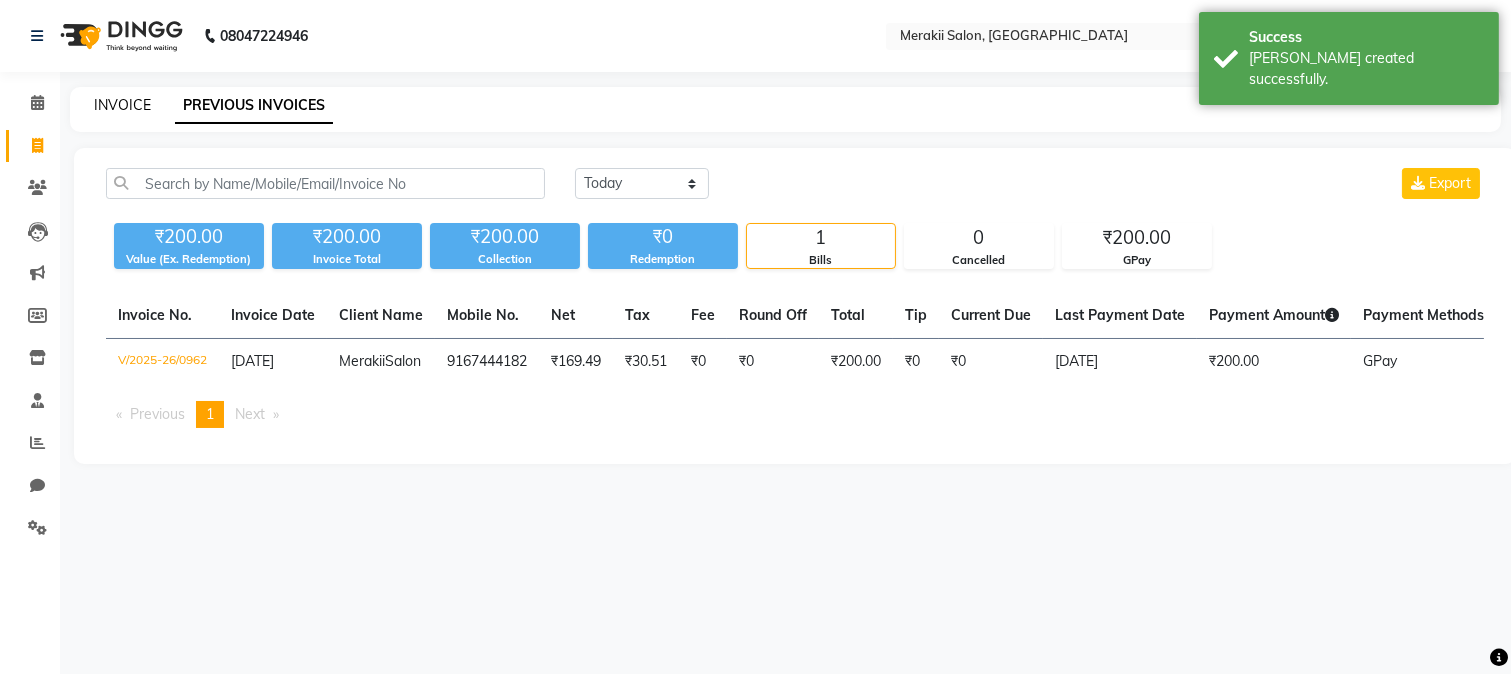 click on "INVOICE" 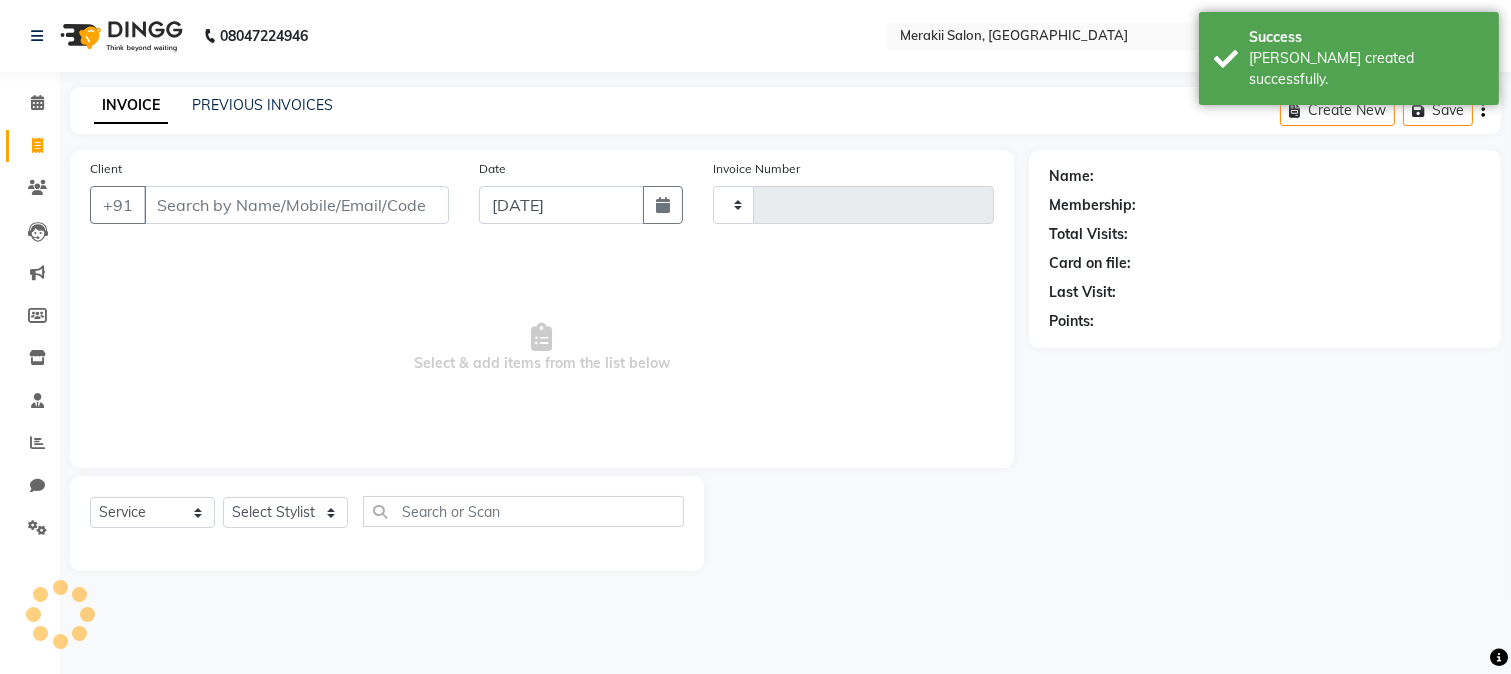 type on "0971" 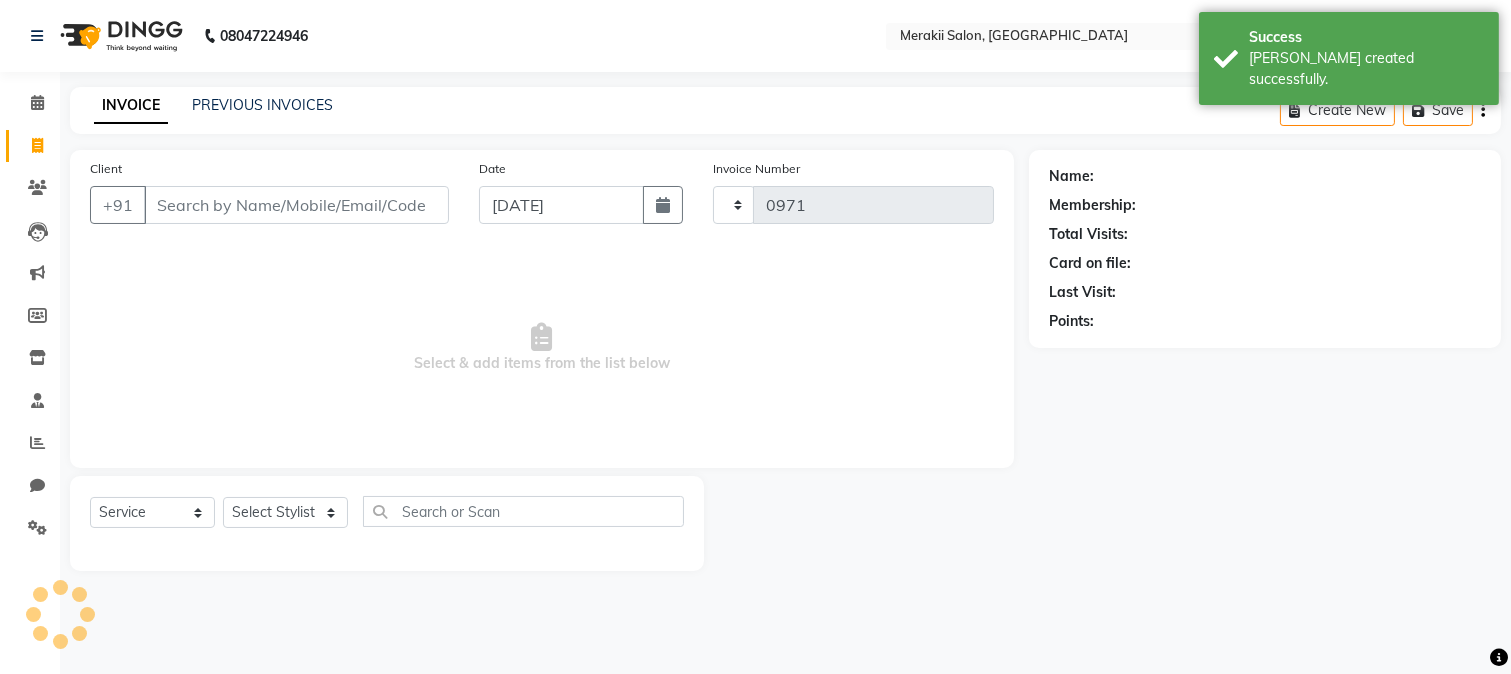 select on "7791" 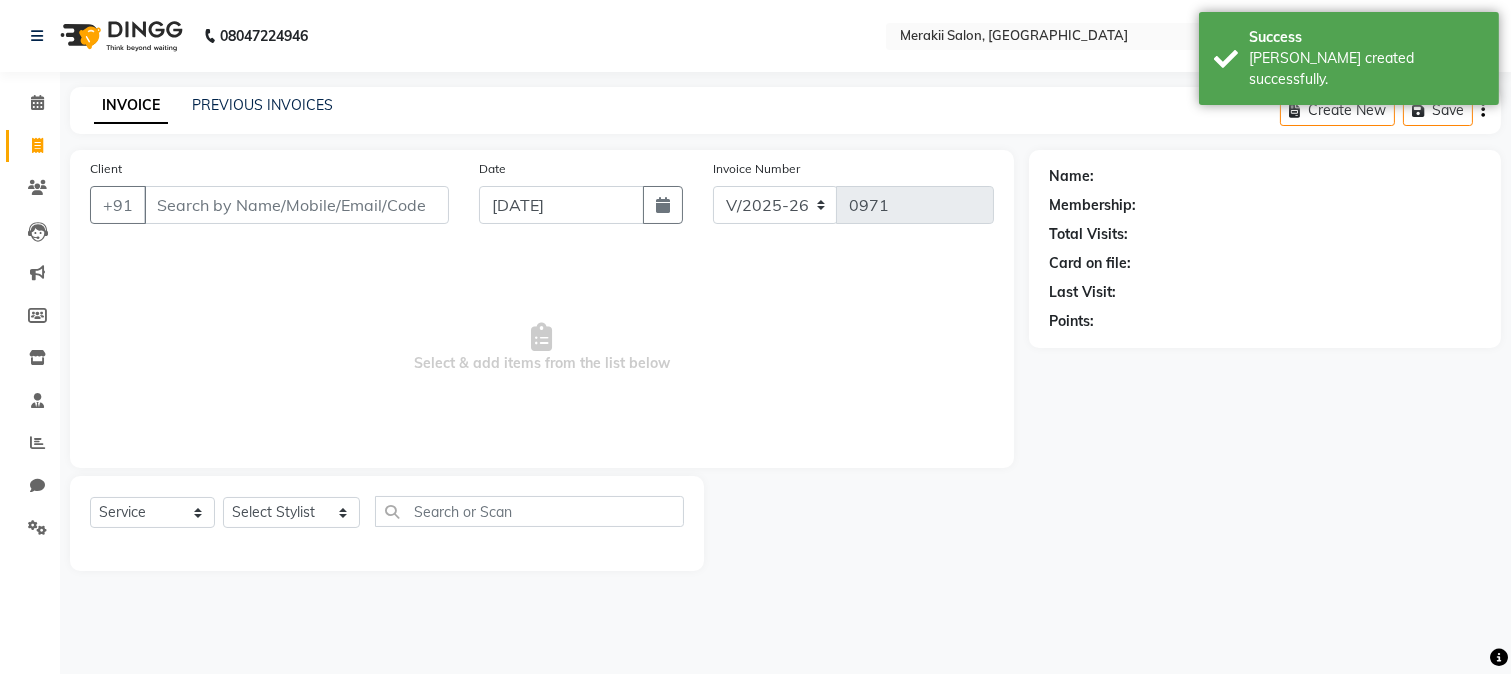 click on "Client" at bounding box center (296, 205) 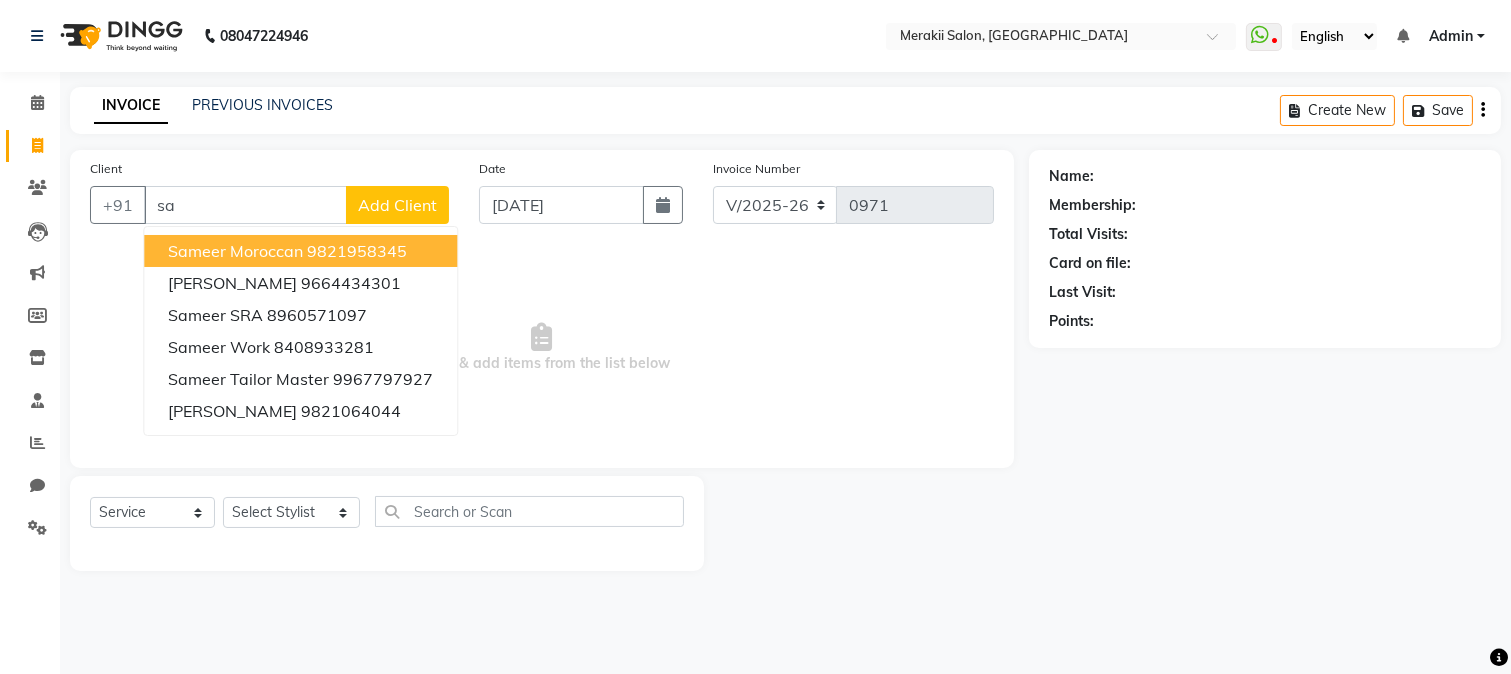 type on "s" 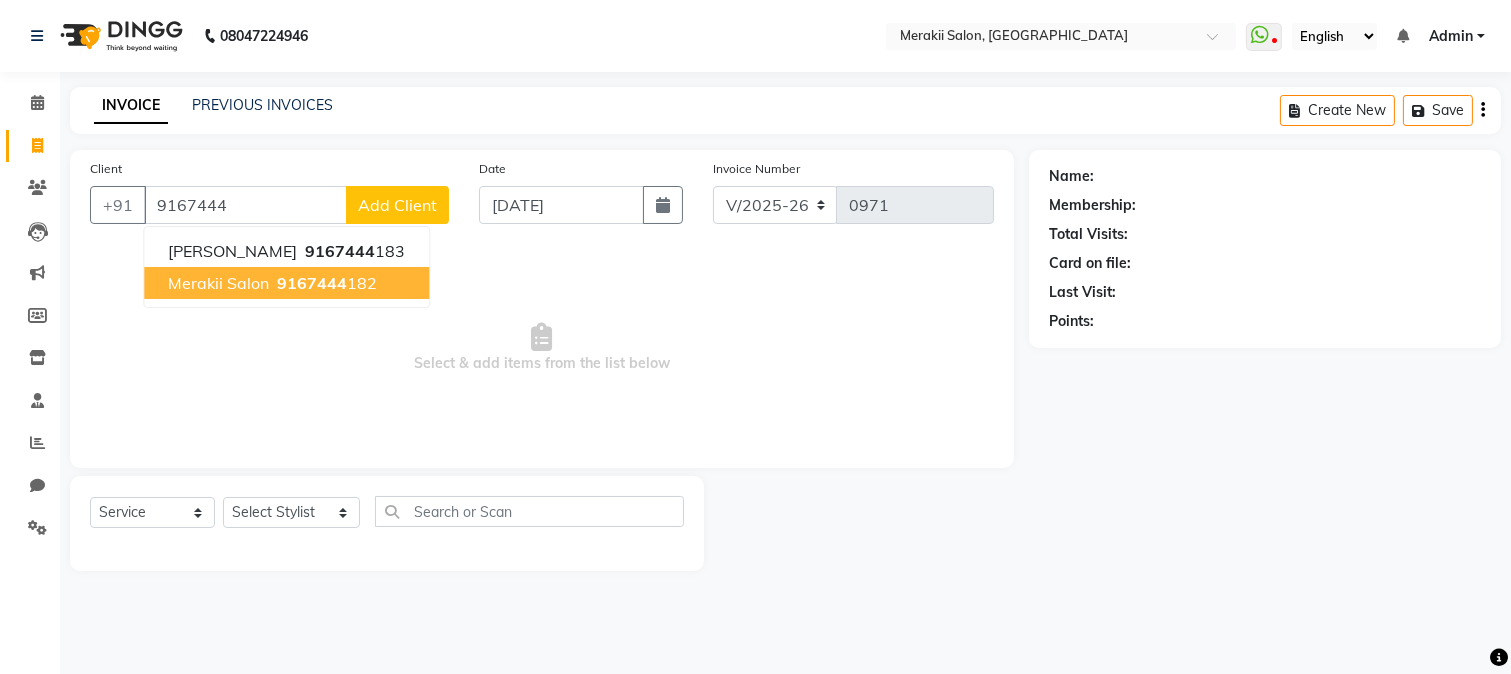 click on "Merakii Salon" at bounding box center [218, 283] 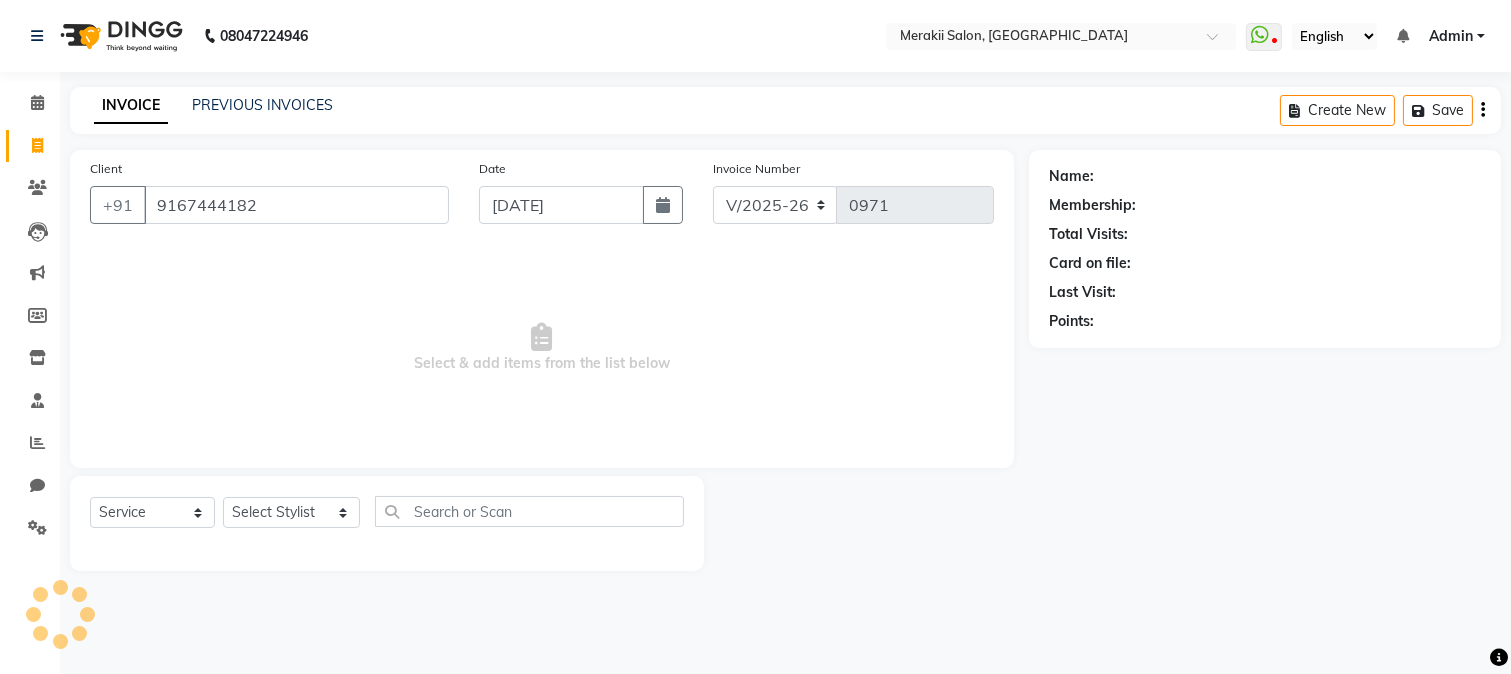 type on "9167444182" 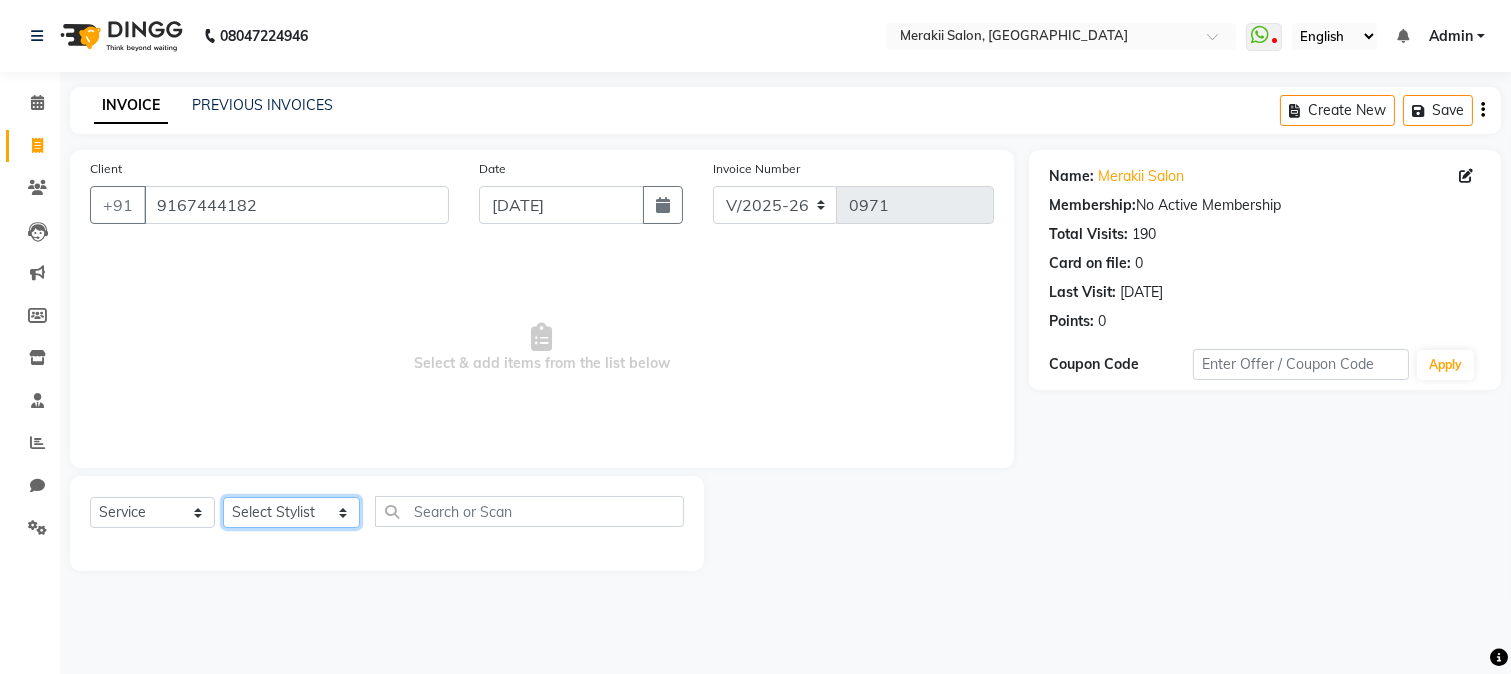 click on "Select Stylist [PERSON_NAME] [PERSON_NAME] Bhul [MEDICAL_DATA][PERSON_NAME] [PERSON_NAME] [PERSON_NAME]" 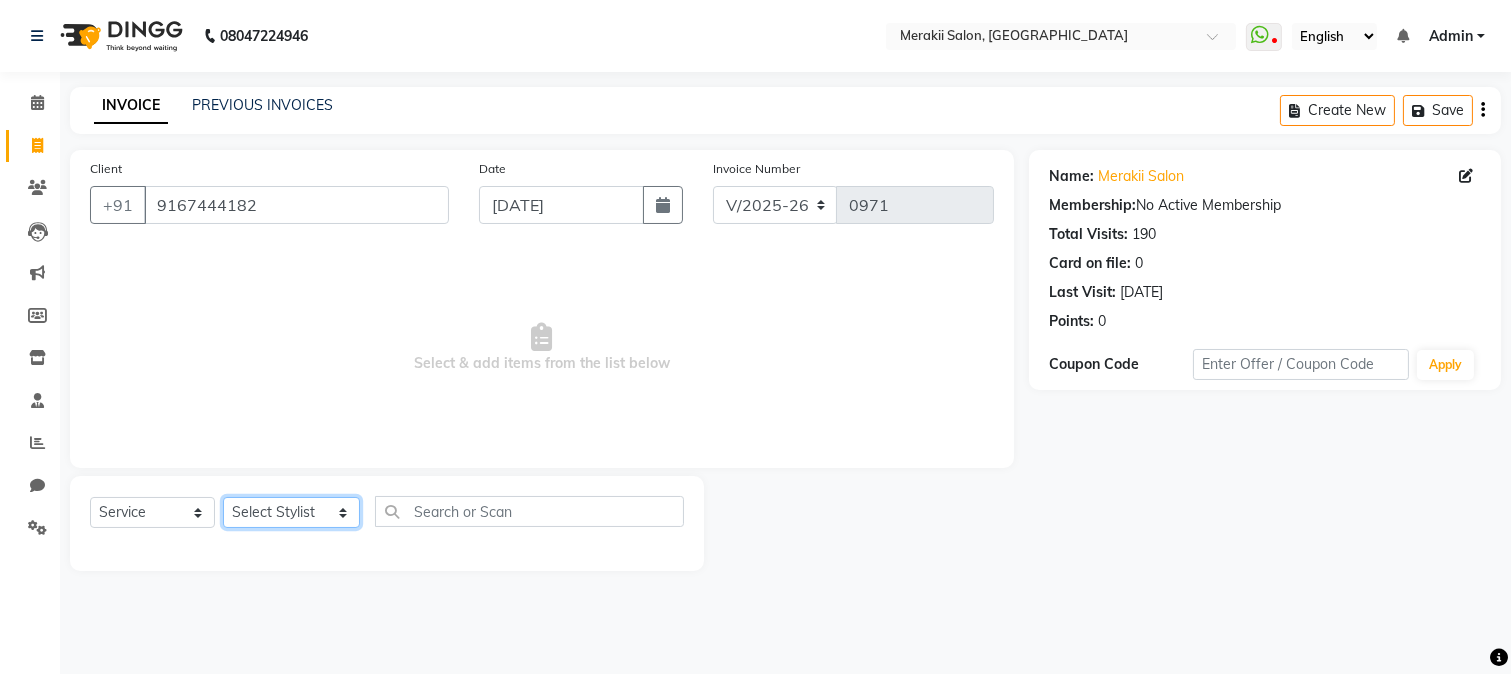 select on "74850" 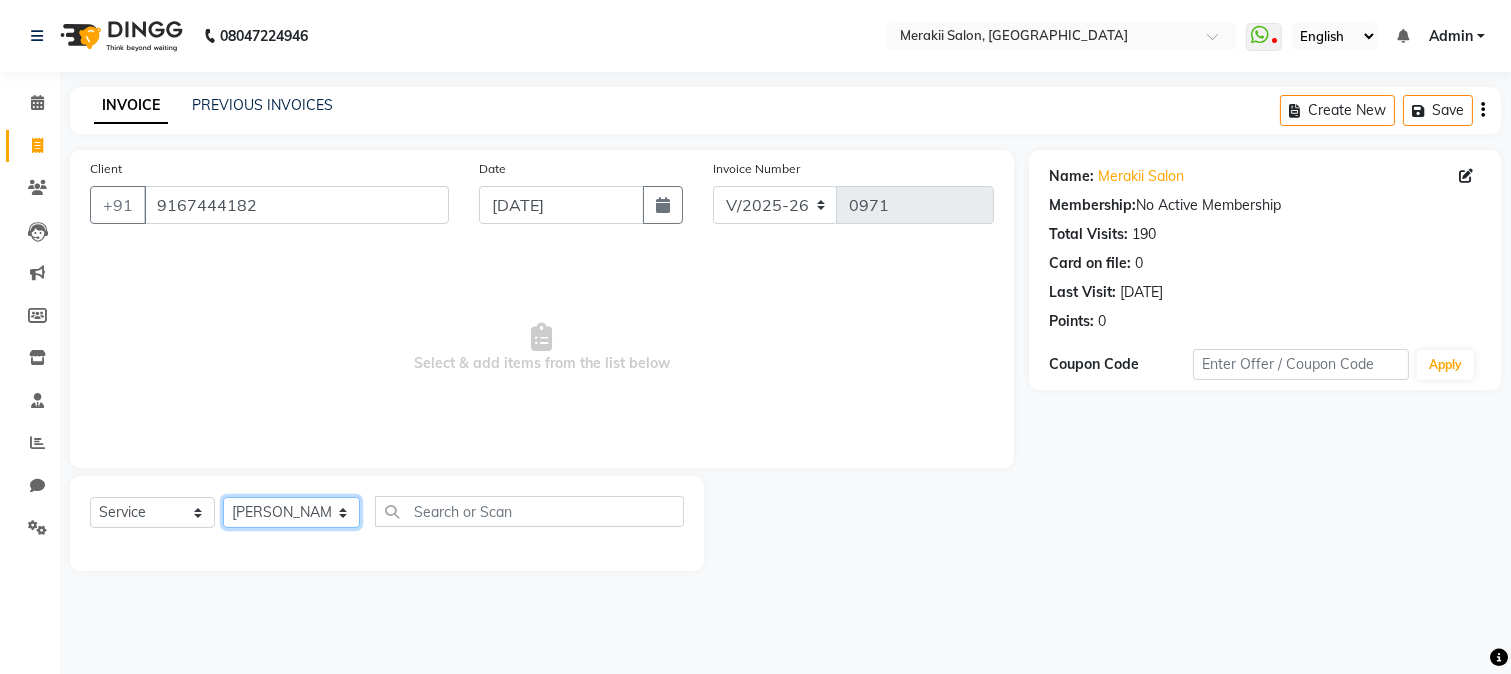 click on "Select Stylist [PERSON_NAME] [PERSON_NAME] Bhul [MEDICAL_DATA][PERSON_NAME] [PERSON_NAME] [PERSON_NAME]" 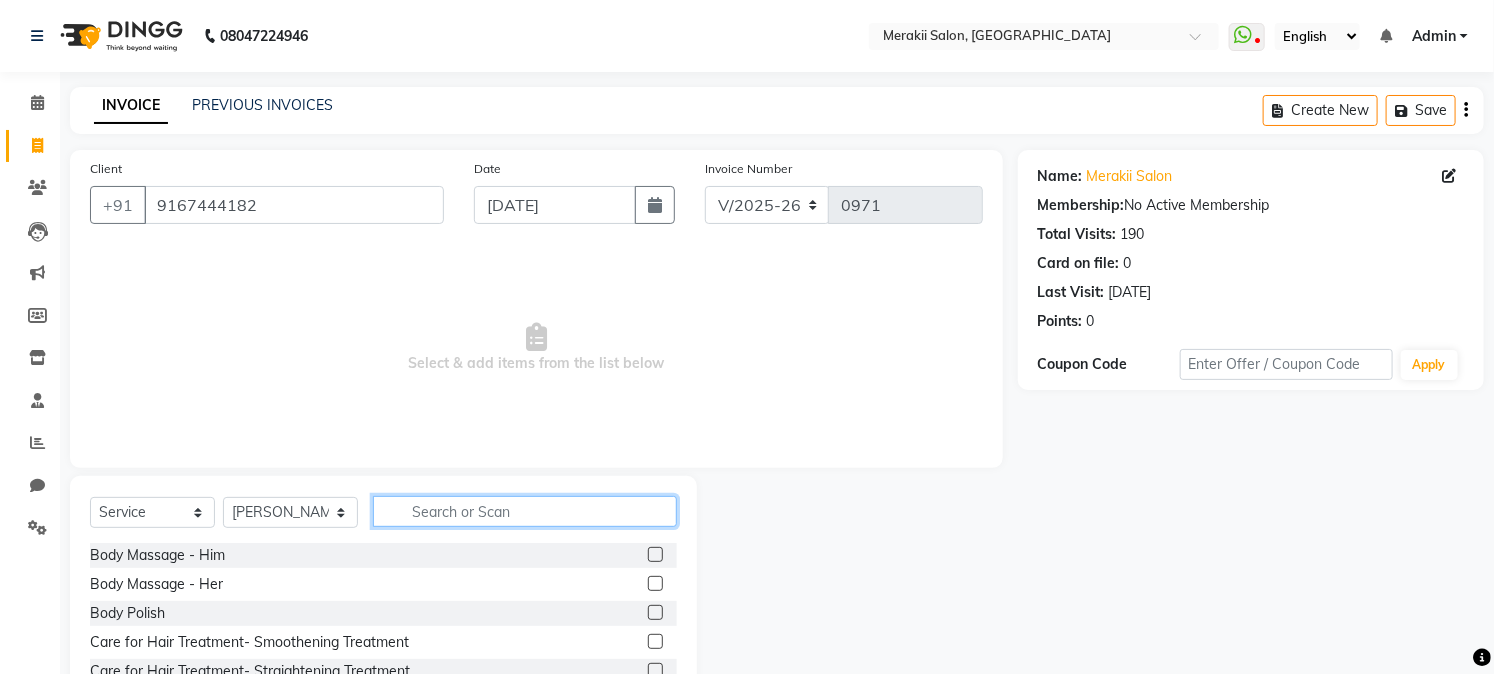 click 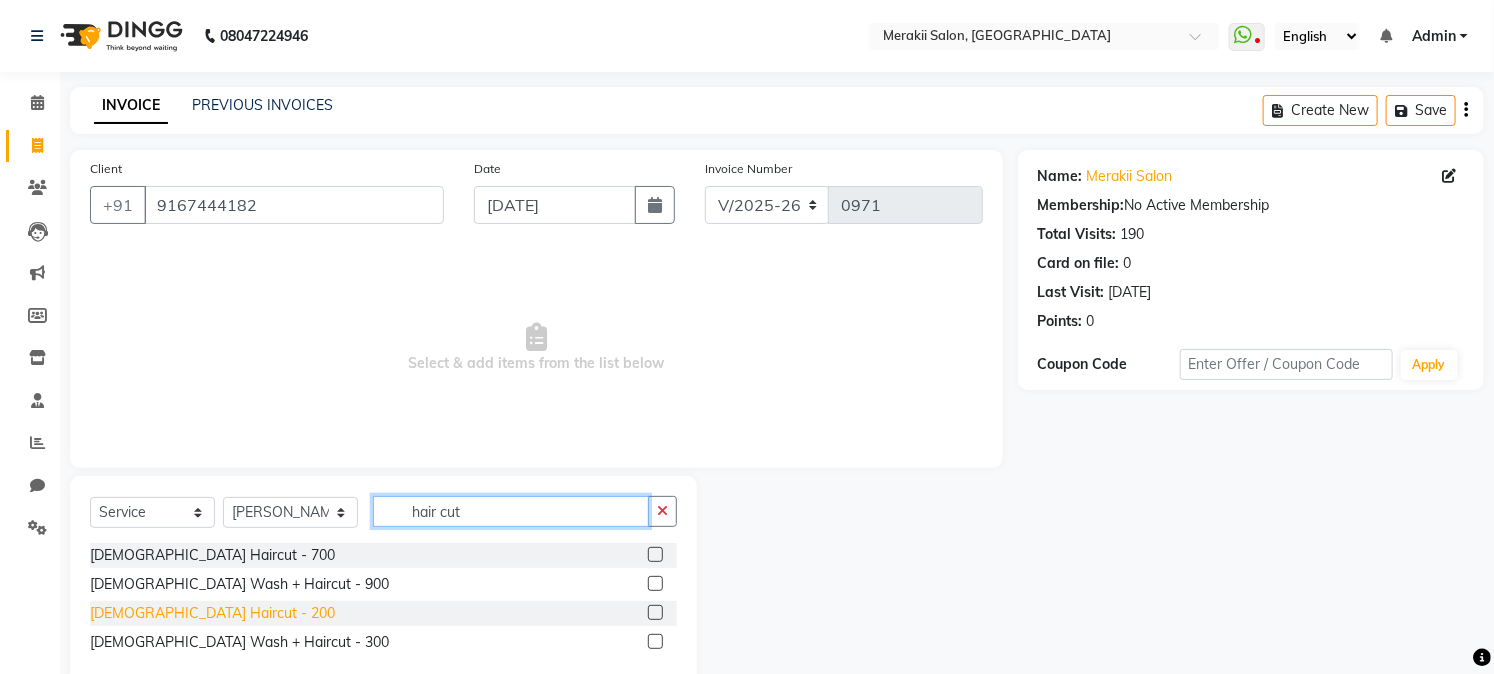 type on "hair cut" 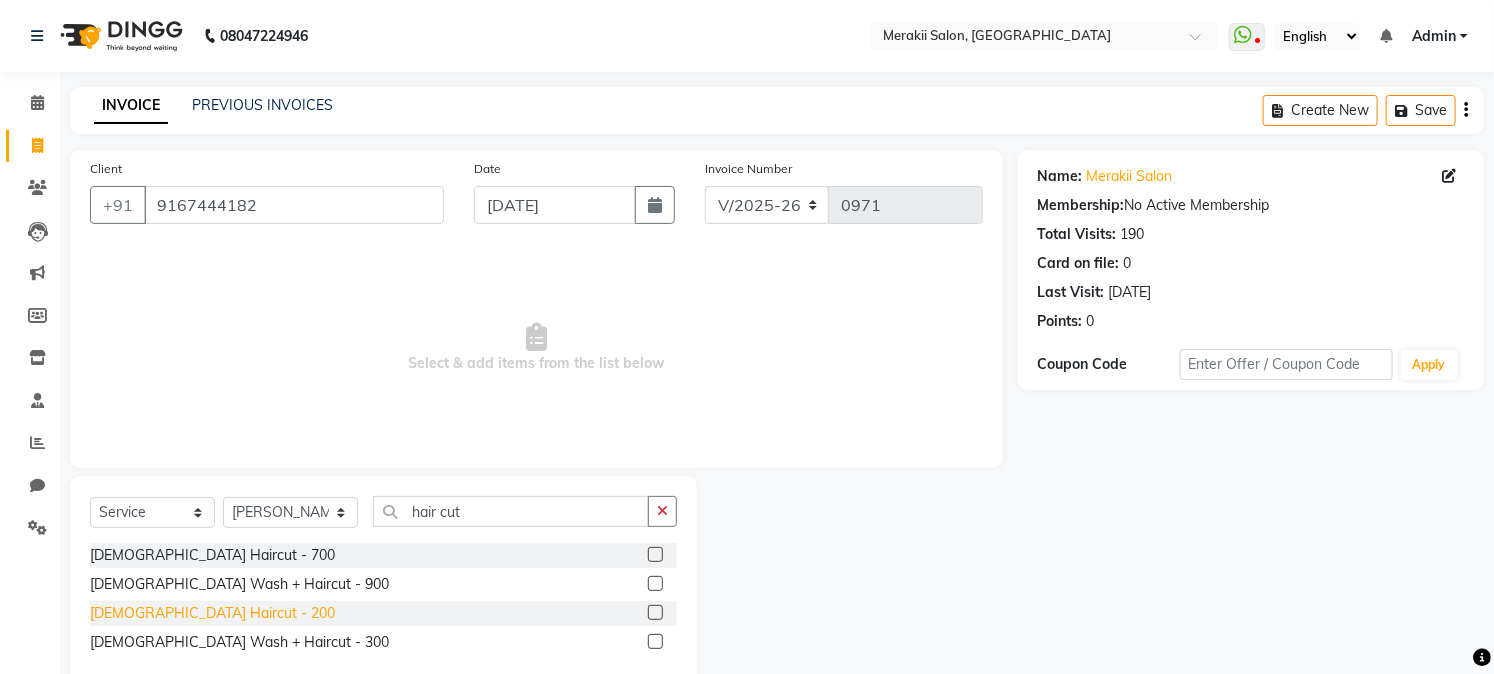 click on "[DEMOGRAPHIC_DATA] Haircut - 200" 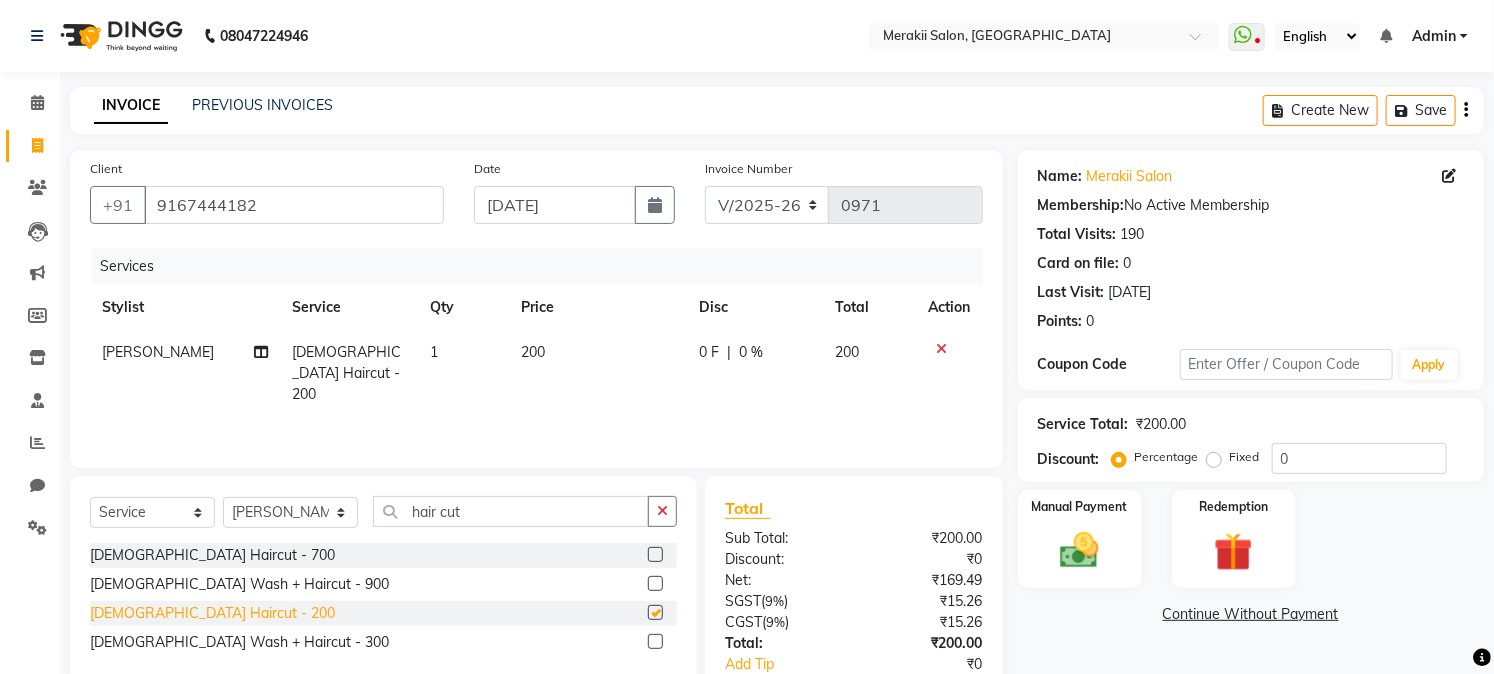 checkbox on "false" 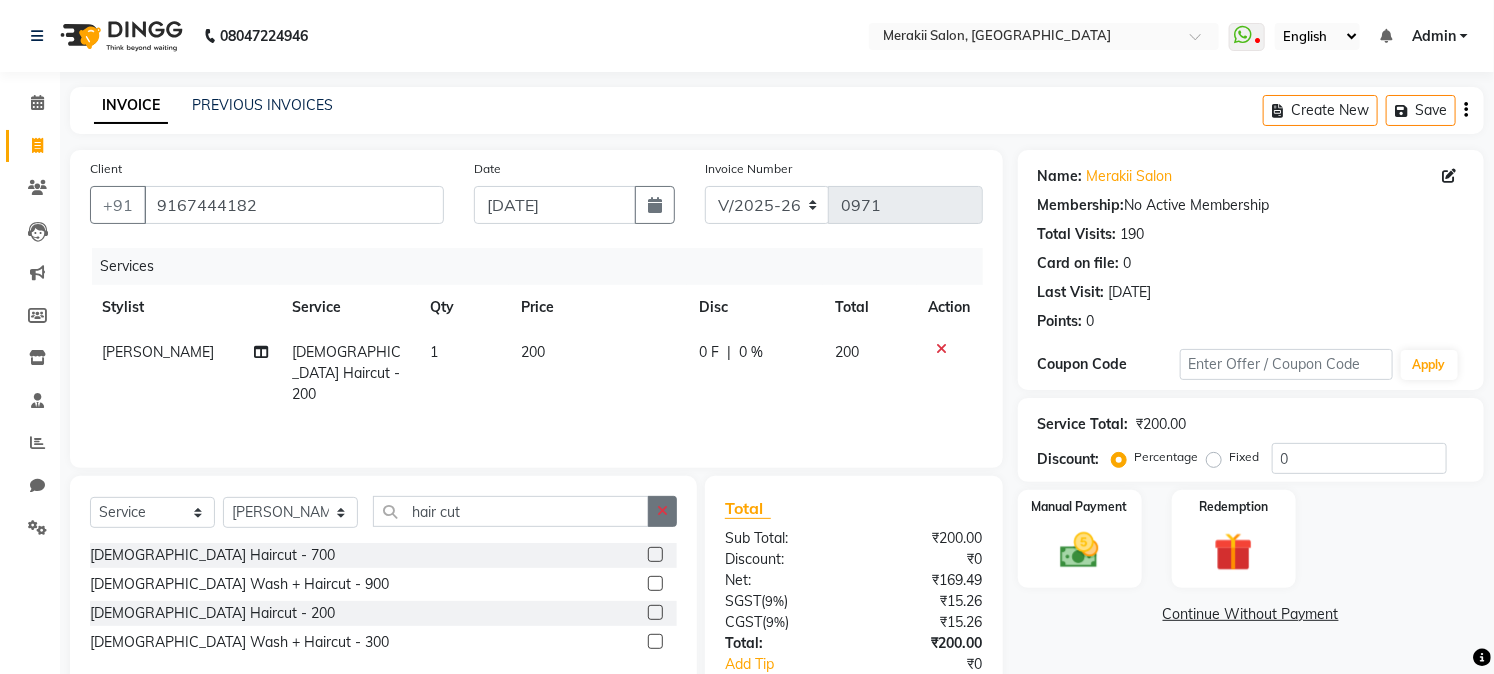 click 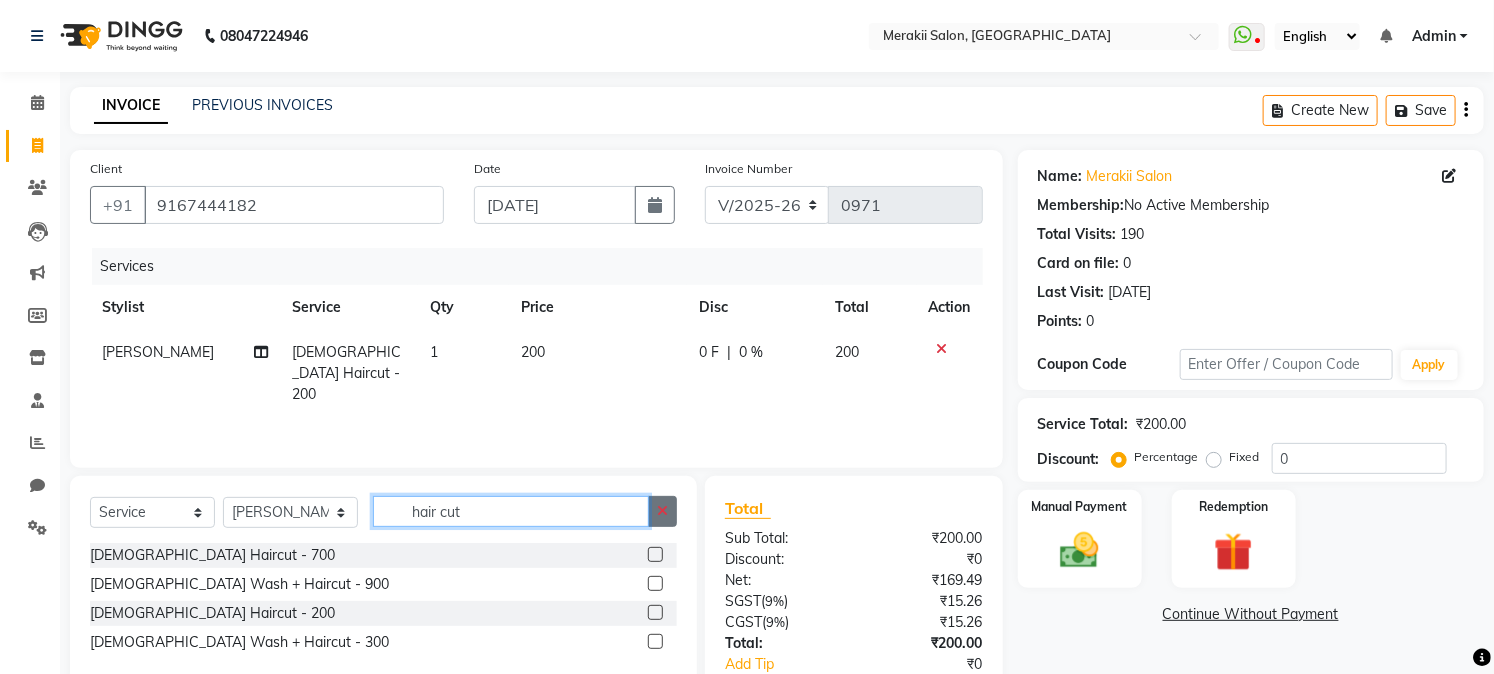 type 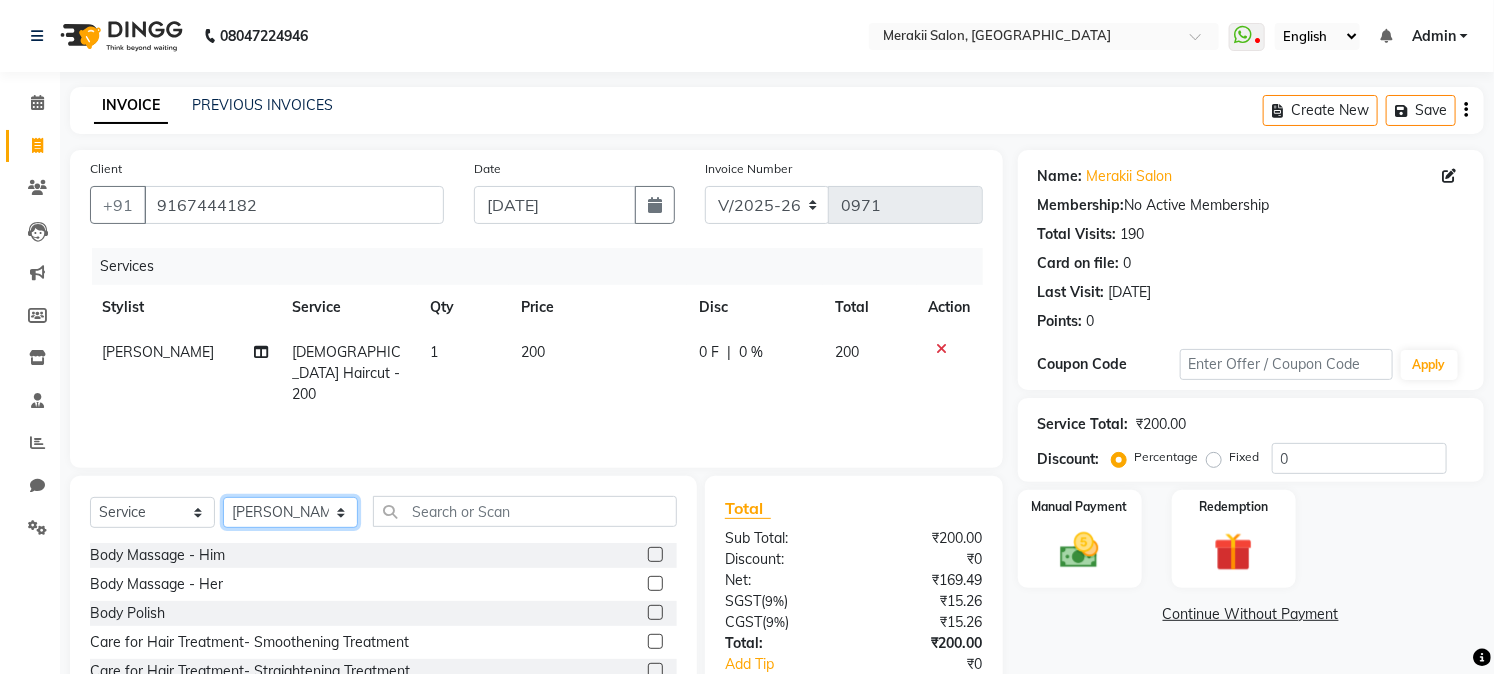 click on "Select Stylist [PERSON_NAME] [PERSON_NAME] Bhul [MEDICAL_DATA][PERSON_NAME] [PERSON_NAME] [PERSON_NAME]" 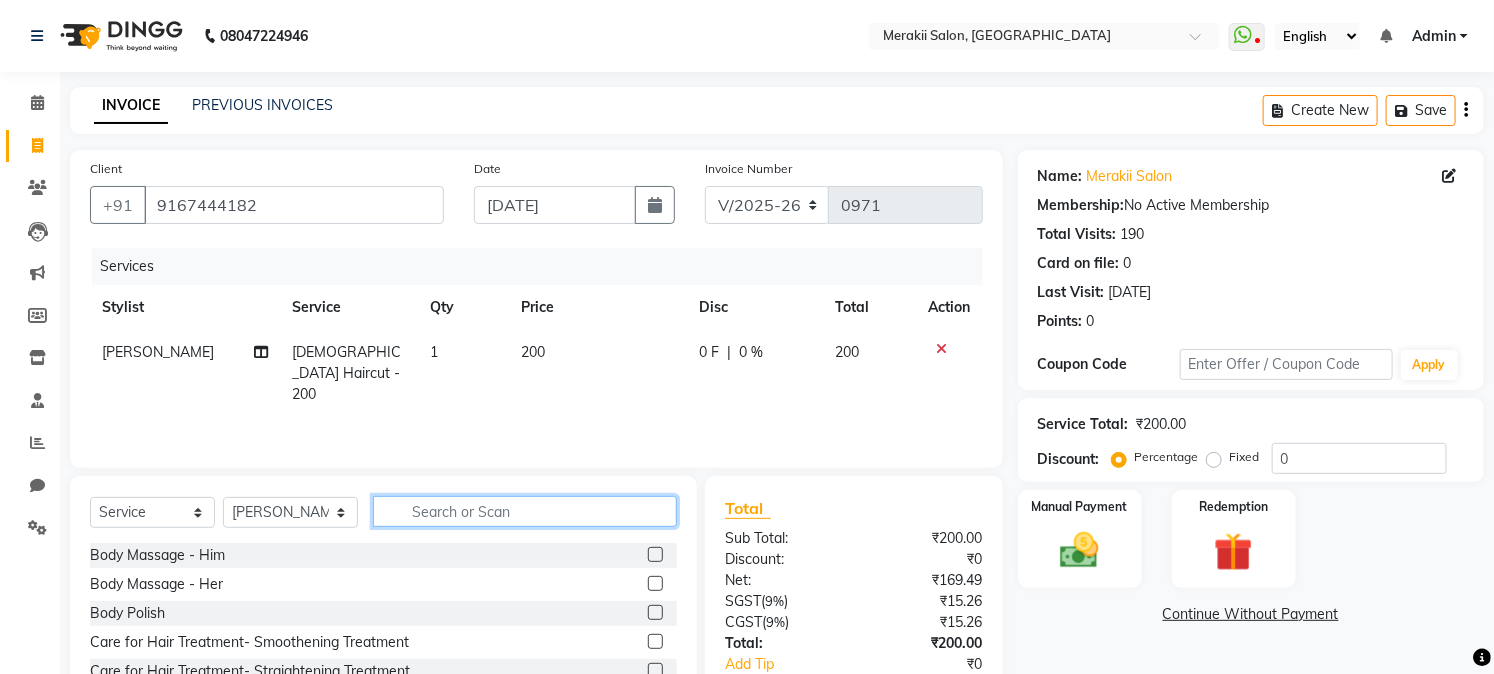 click 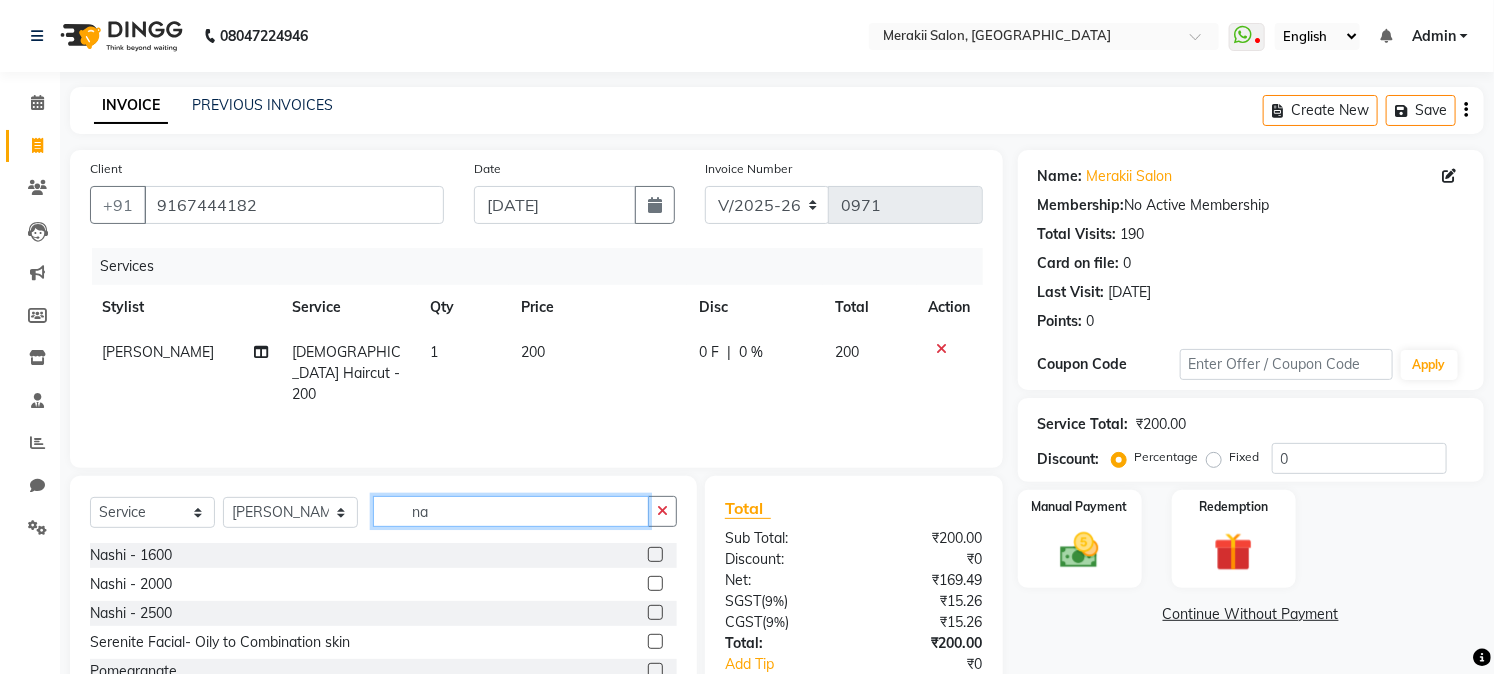 type on "n" 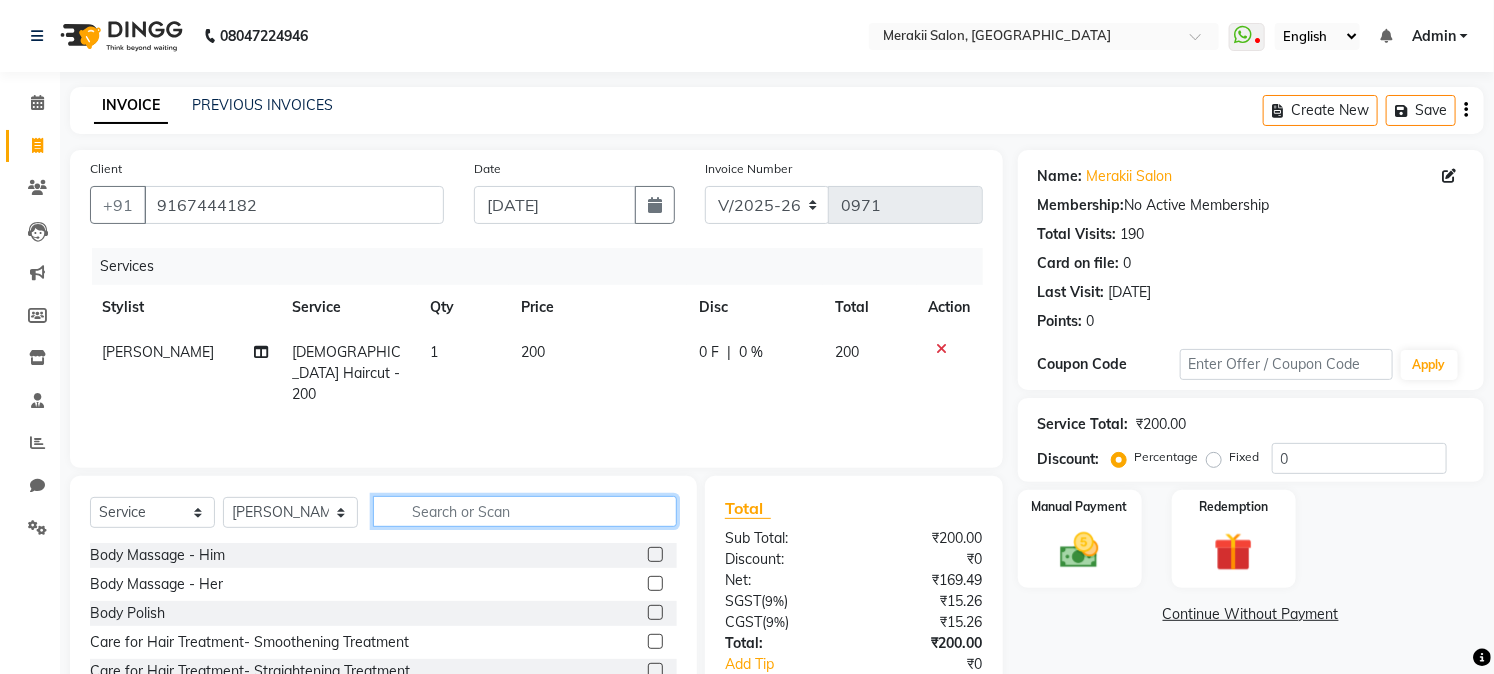type on "f" 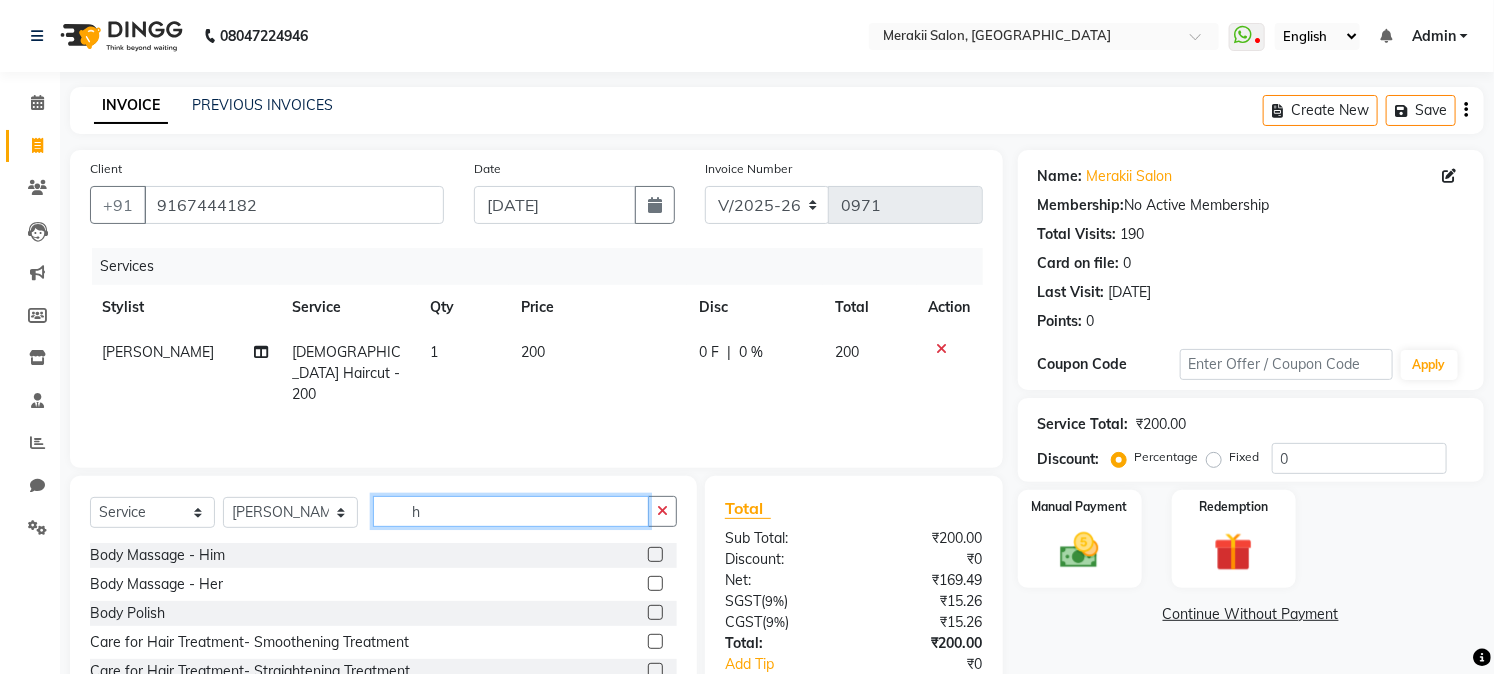 type 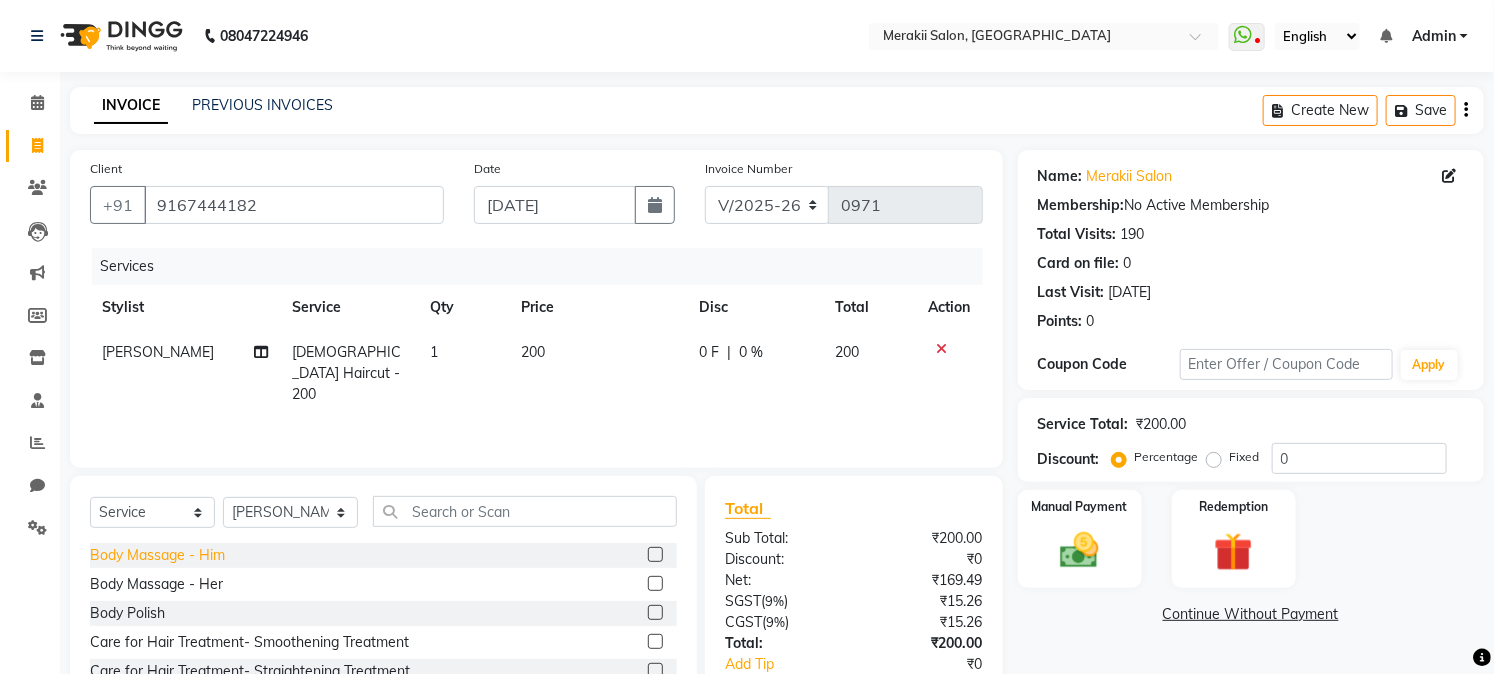 click on "Body Massage - Him" 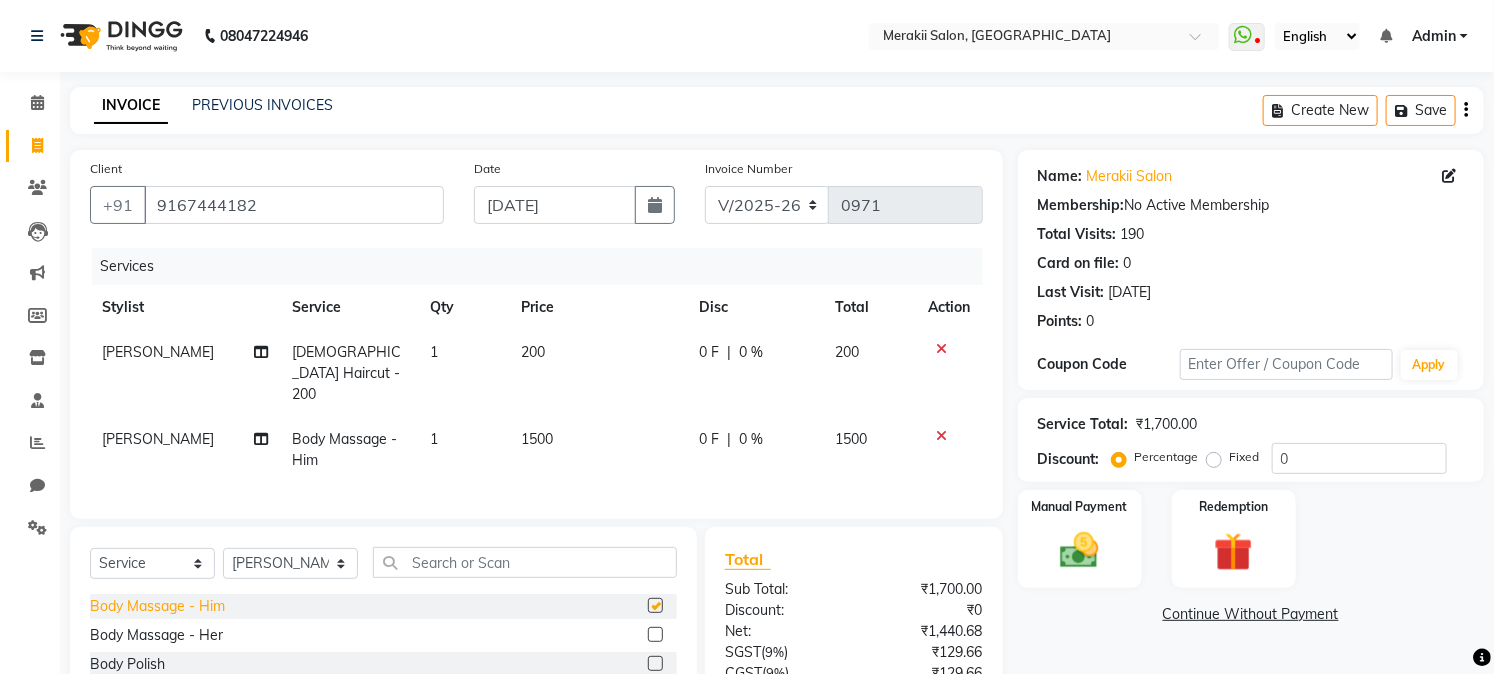 checkbox on "false" 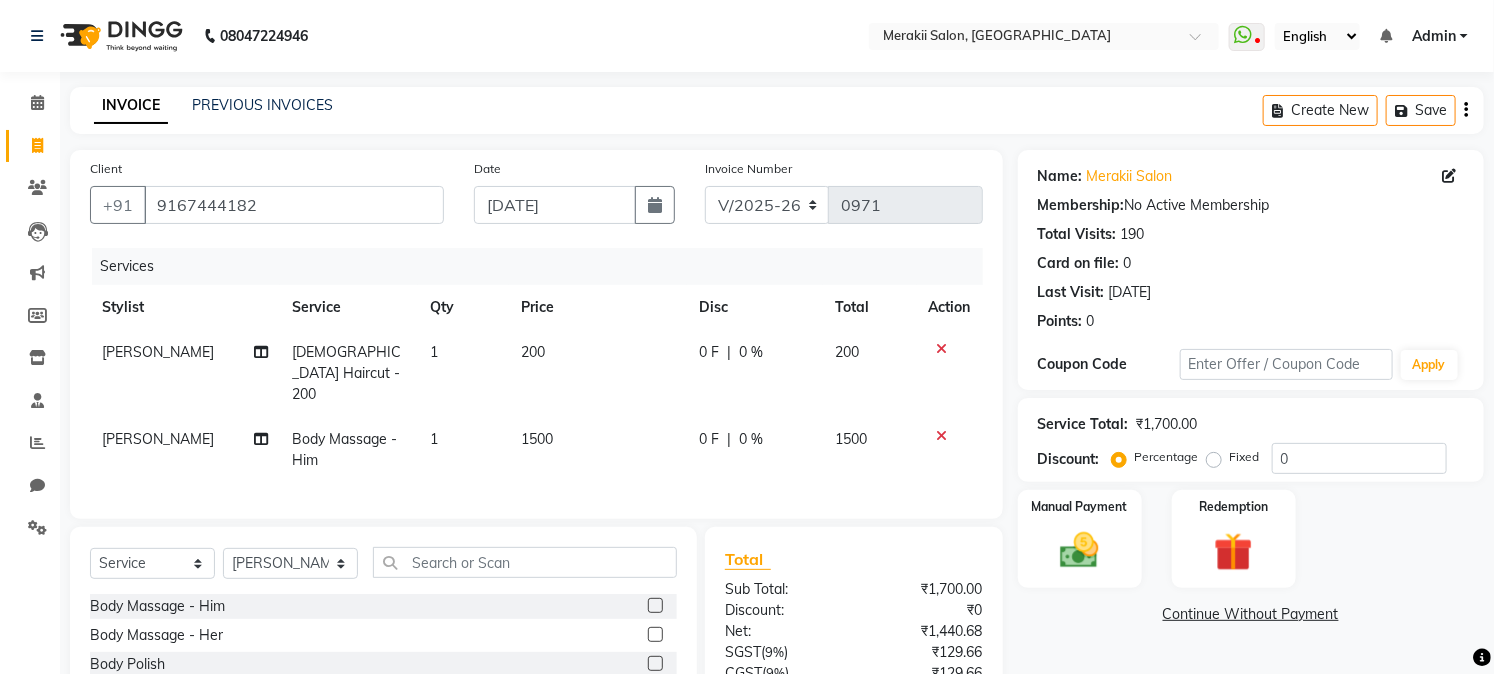 click 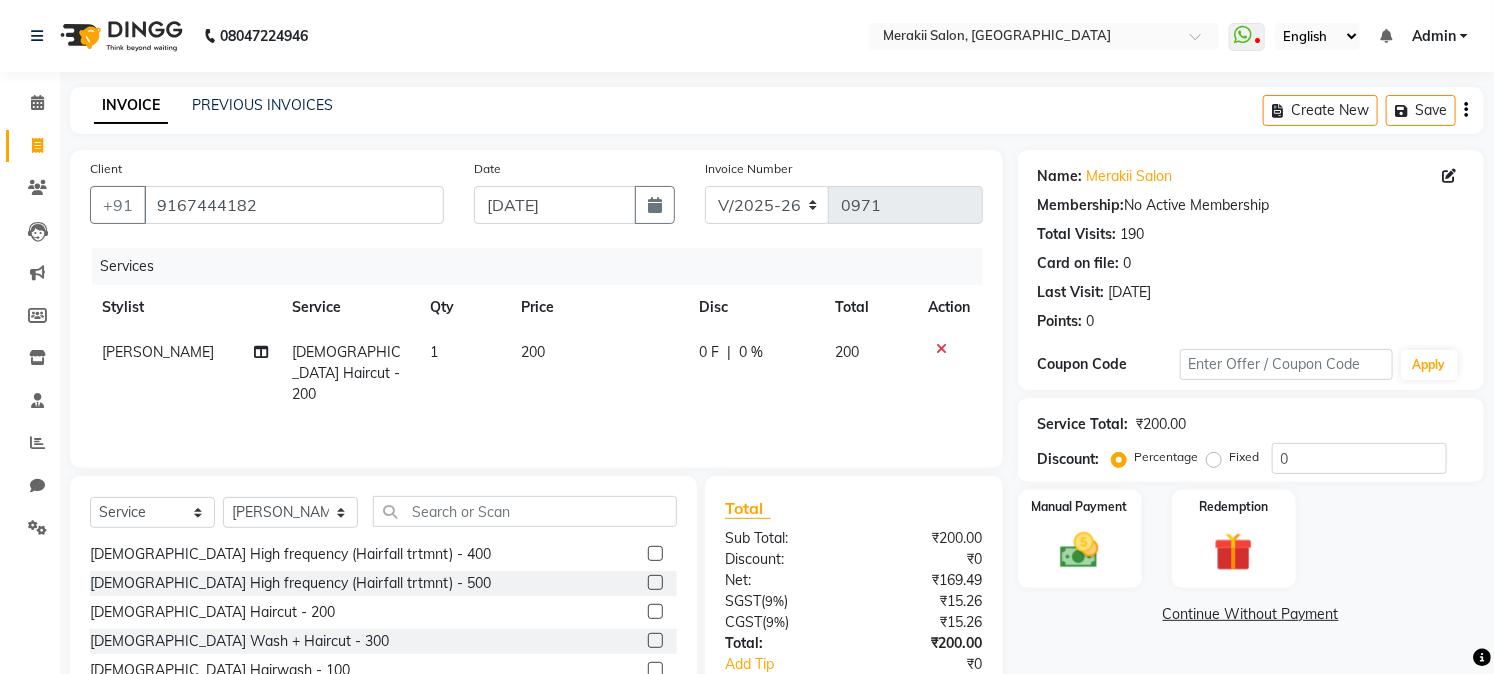 scroll, scrollTop: 1248, scrollLeft: 0, axis: vertical 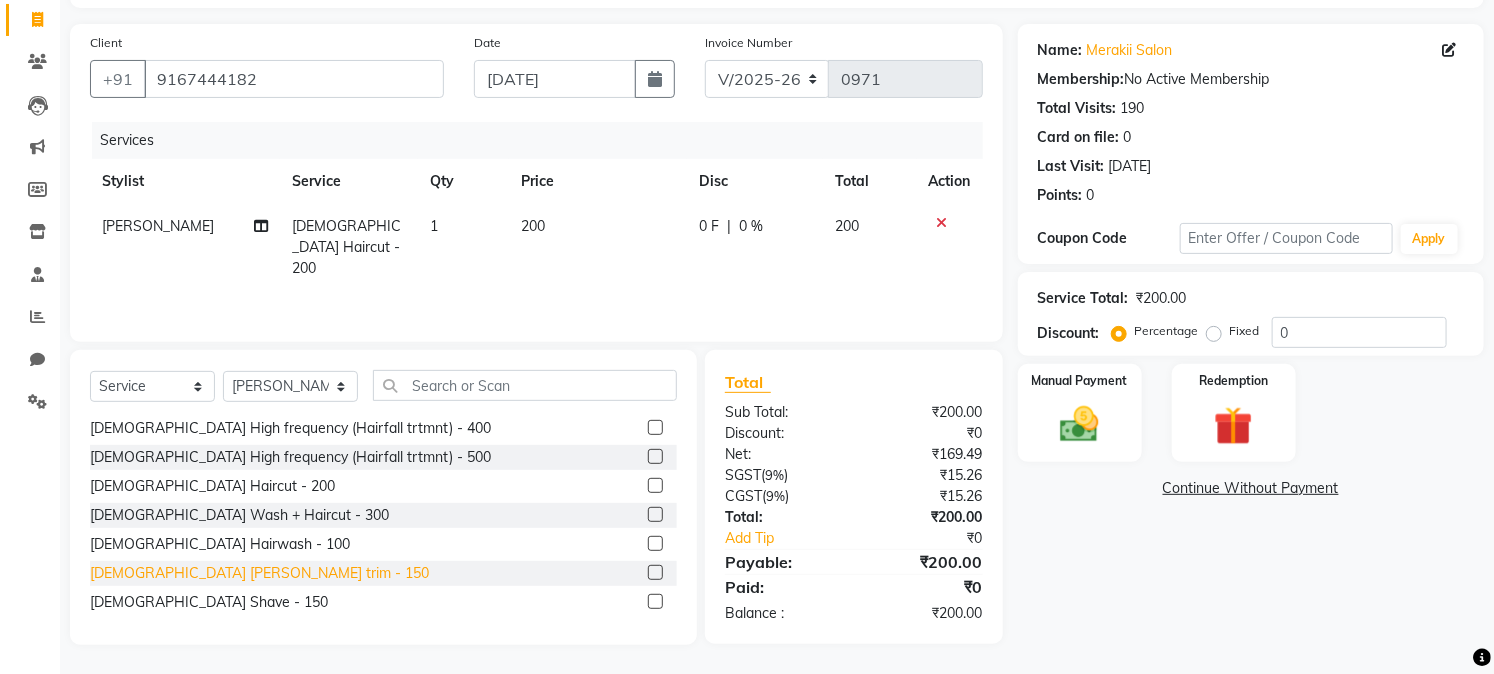click on "[DEMOGRAPHIC_DATA] [PERSON_NAME] trim - 150" 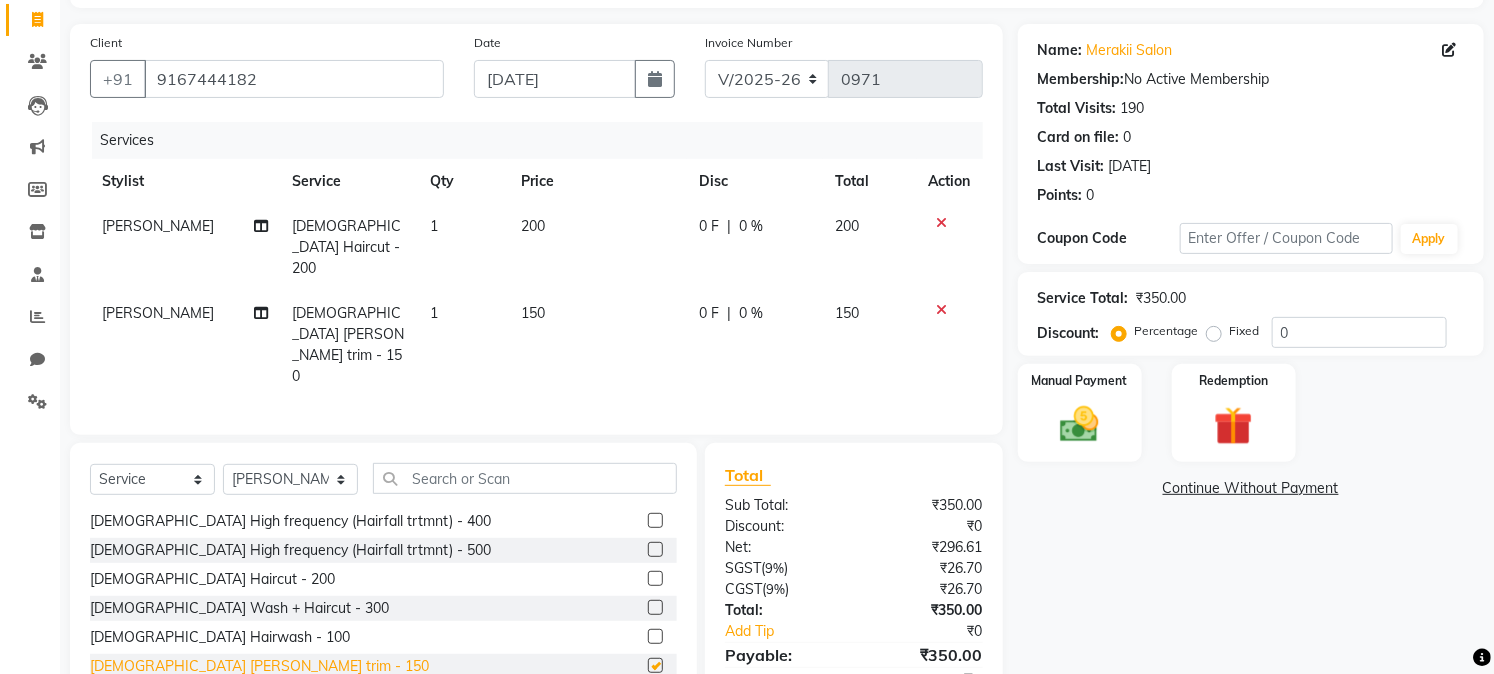 checkbox on "false" 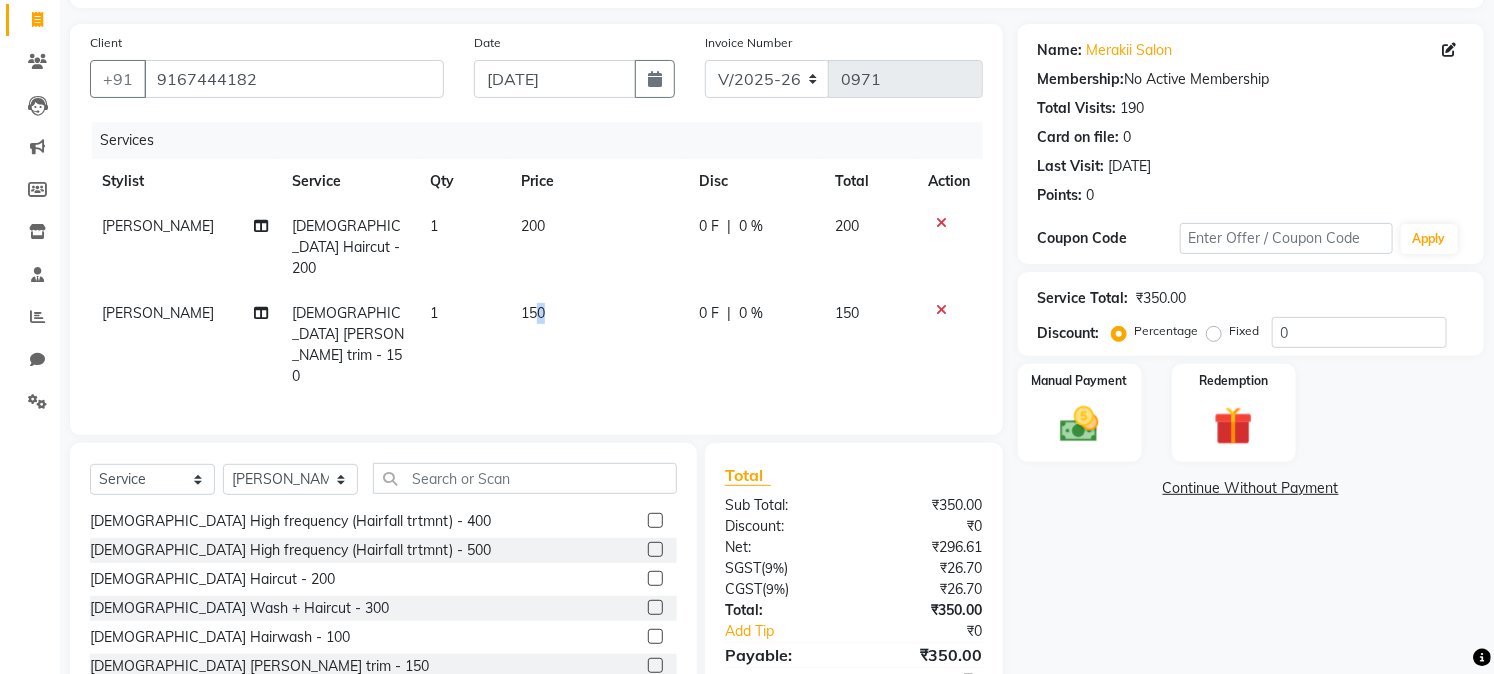drag, startPoint x: 530, startPoint y: 287, endPoint x: 543, endPoint y: 286, distance: 13.038404 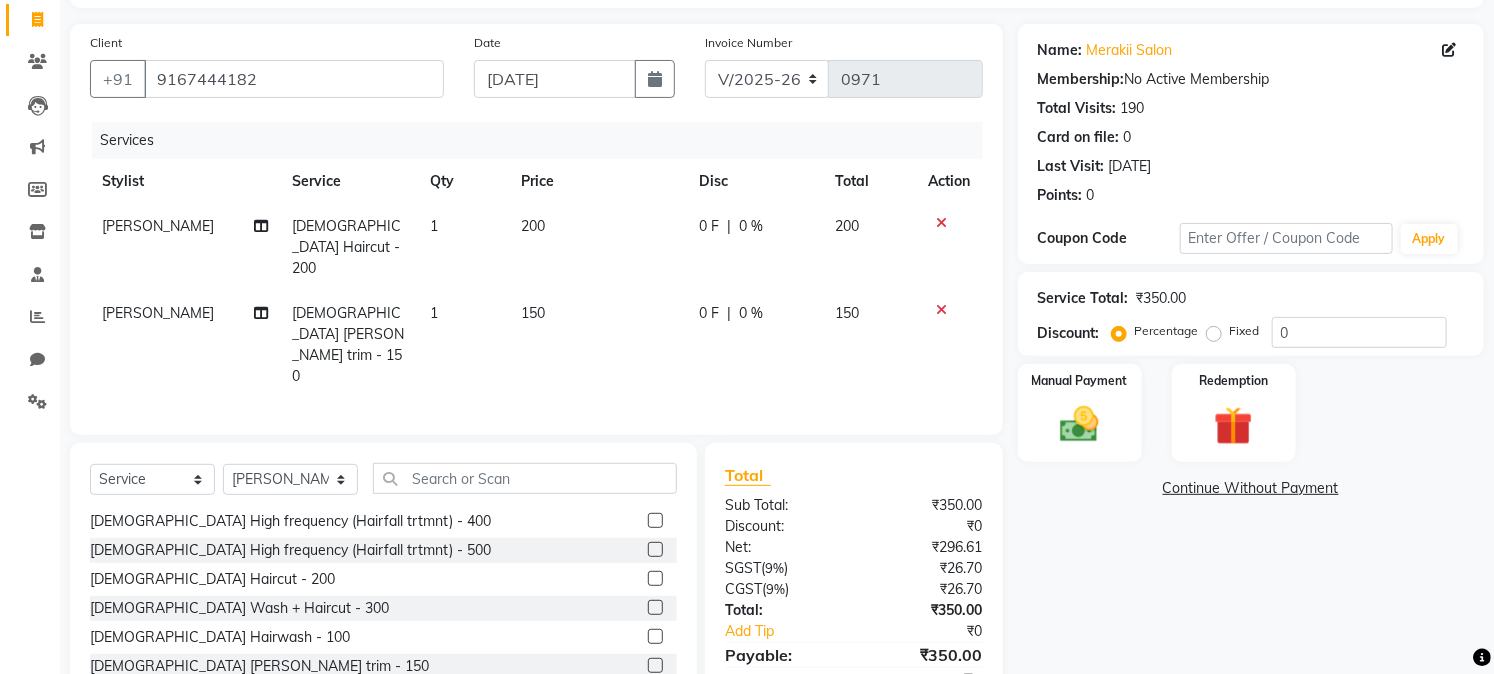 select on "69531" 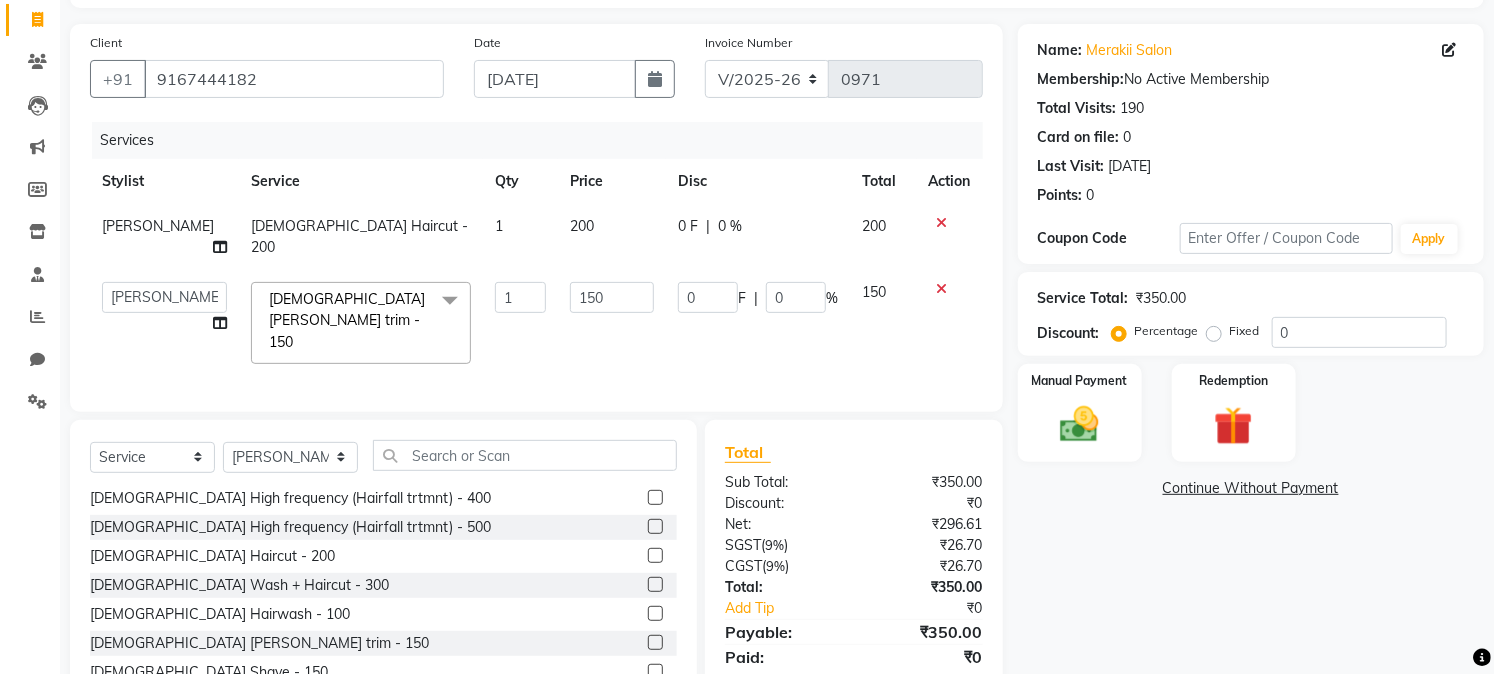 click on "150" 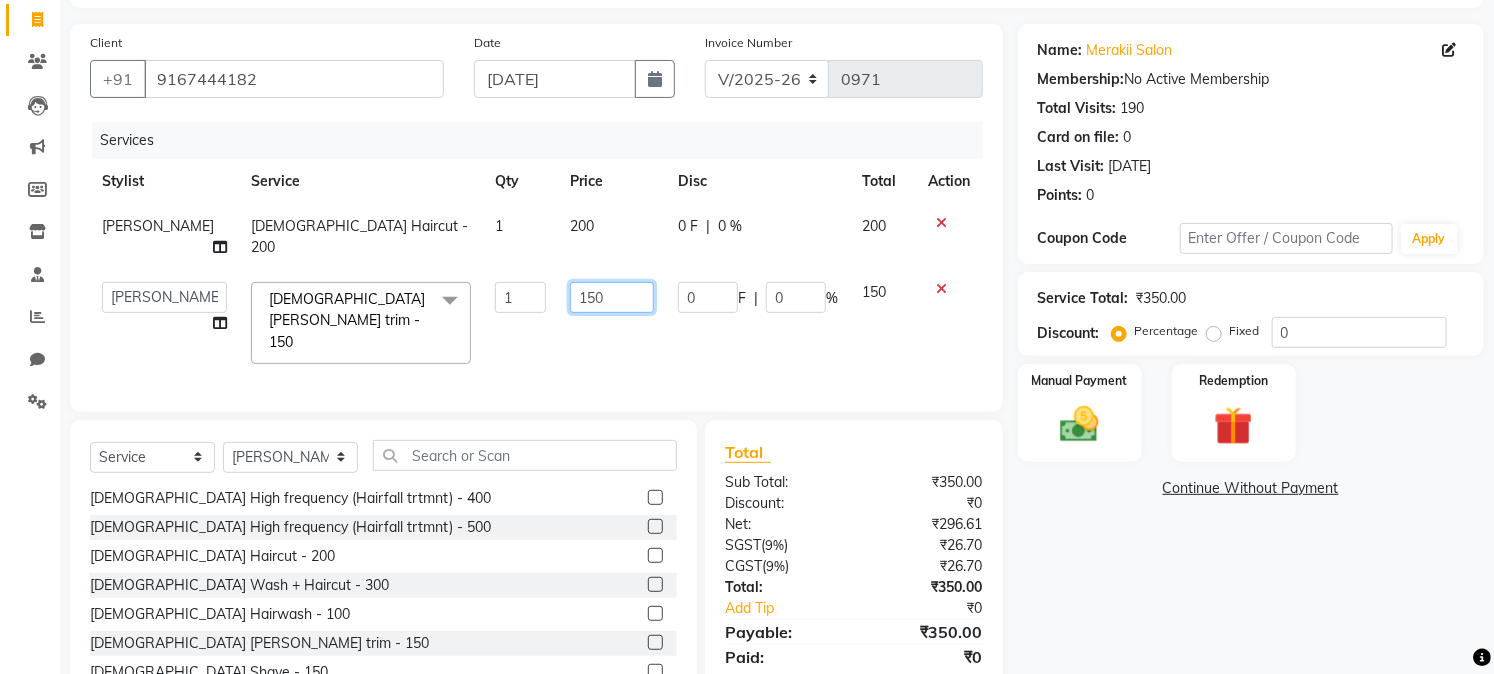 click on "150" 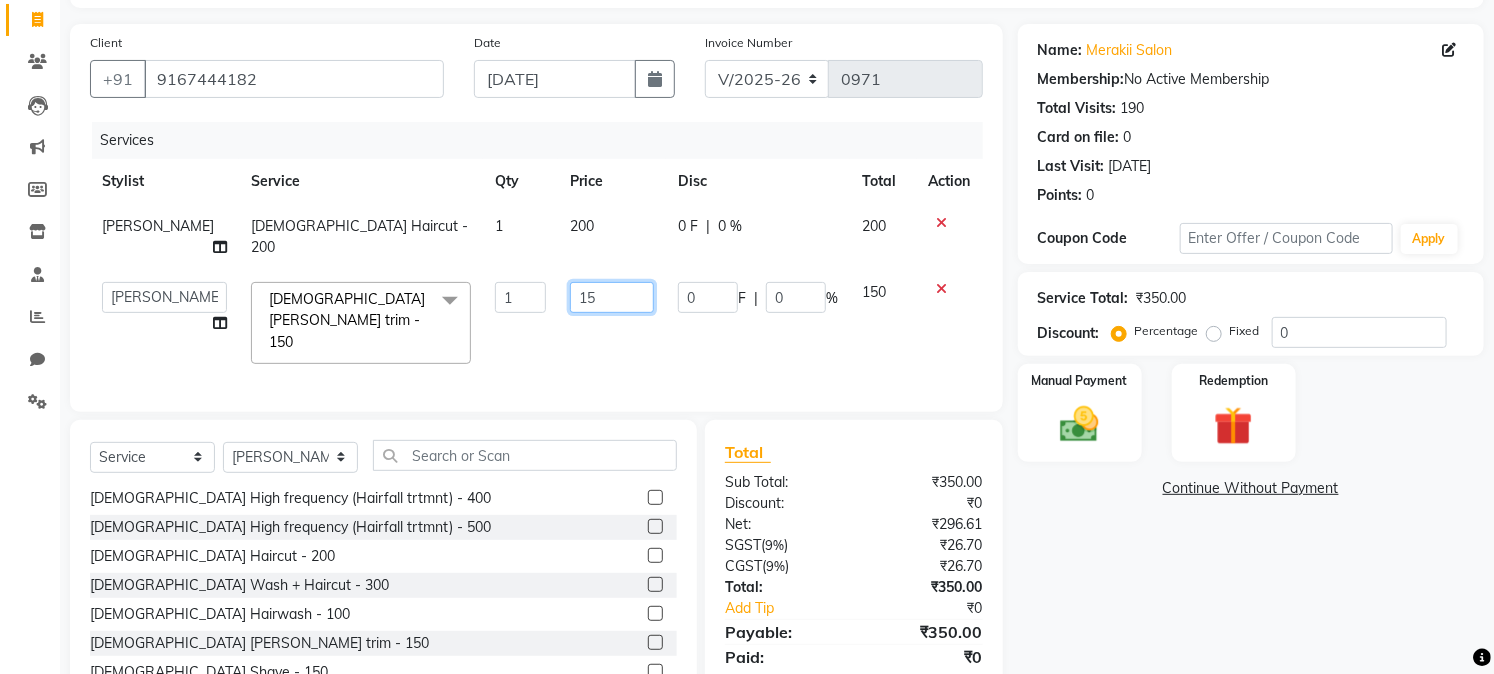 type on "1" 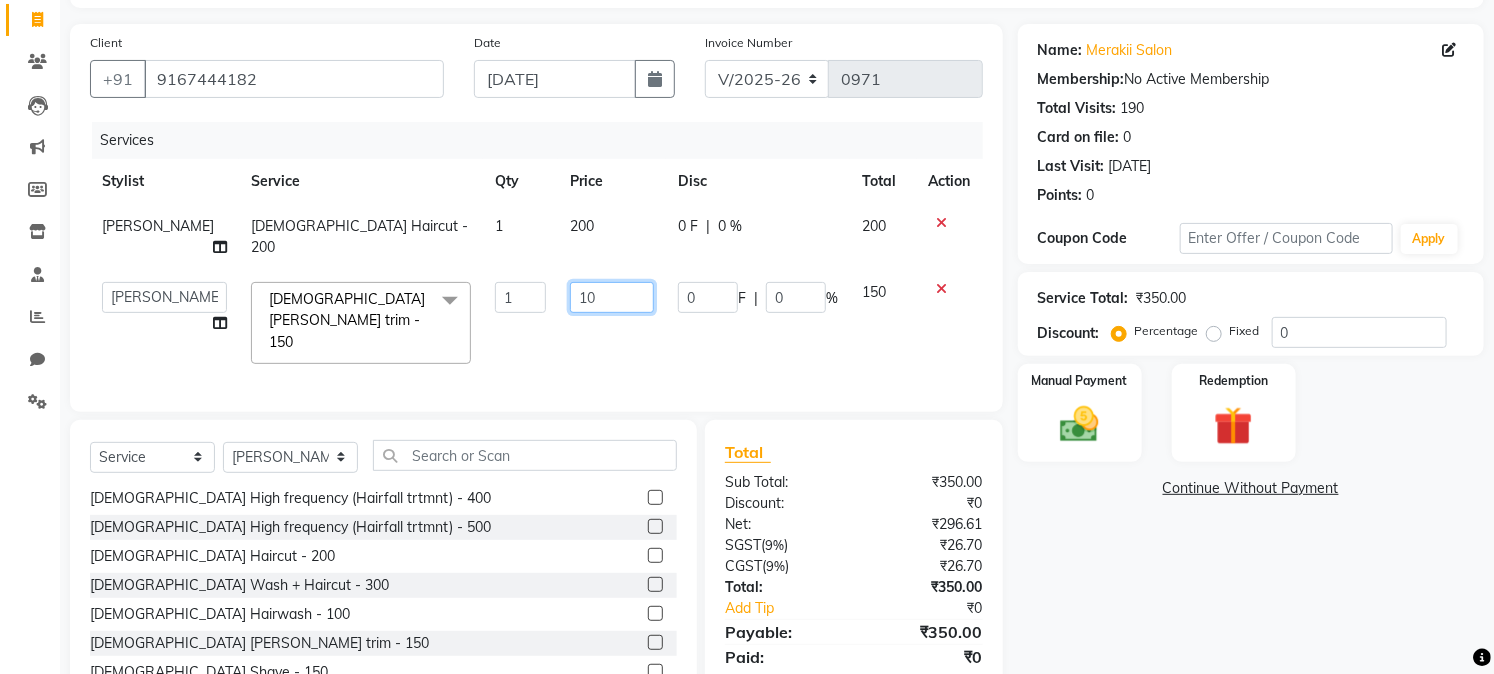 type on "100" 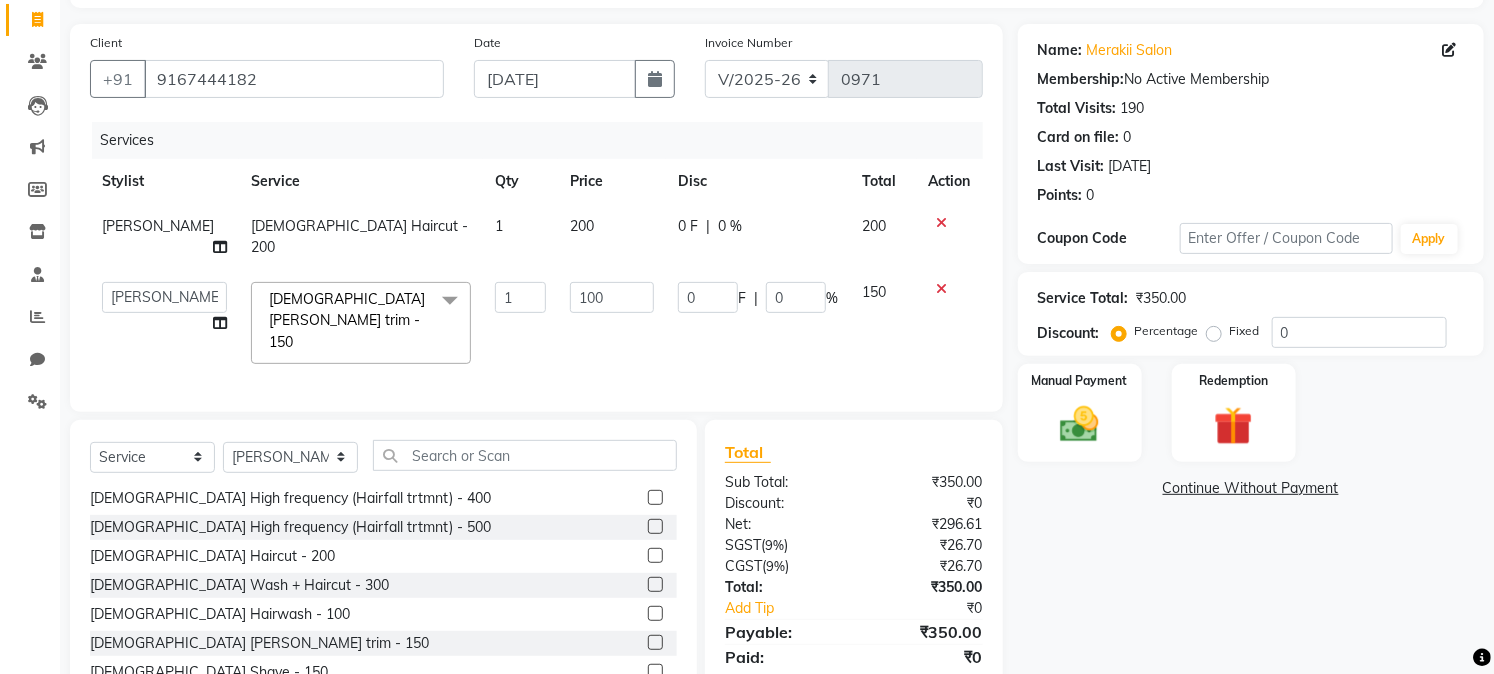 click on "Fixed" 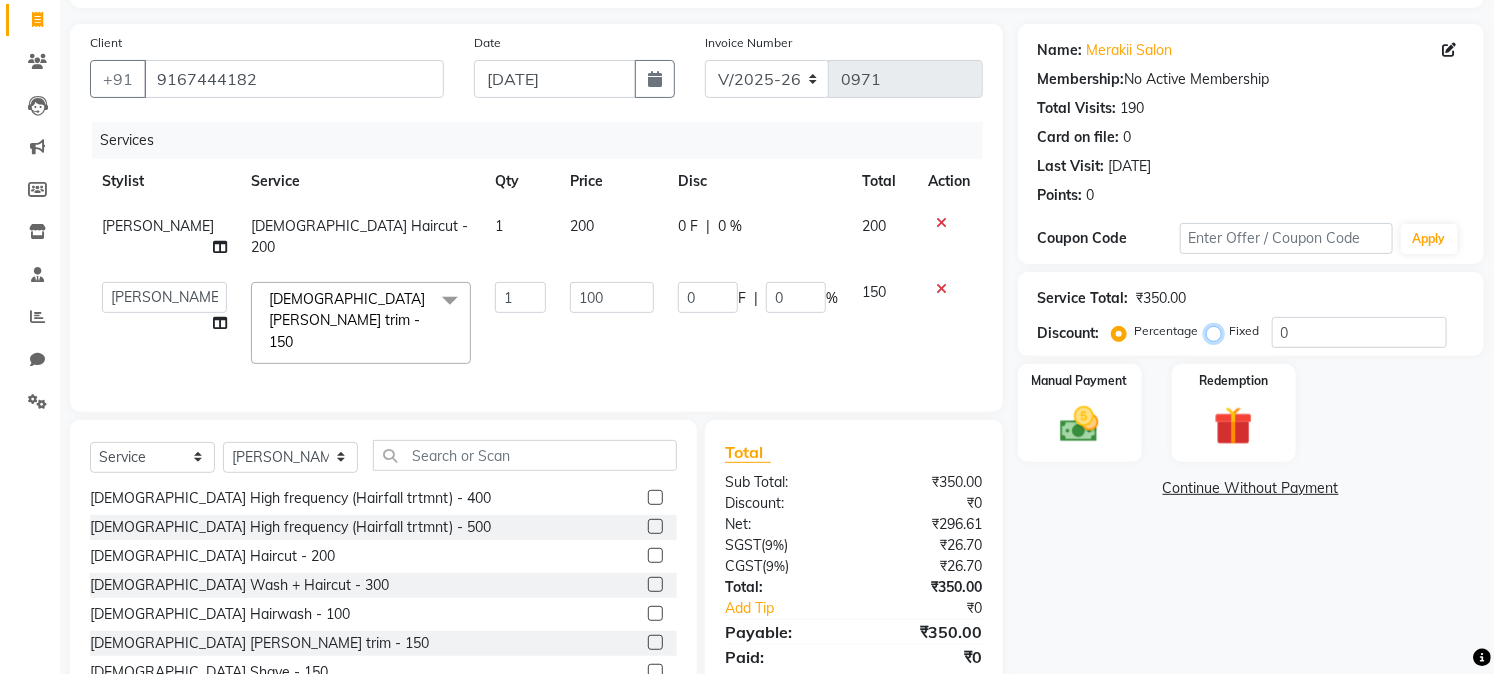 click on "Fixed" at bounding box center (1218, 331) 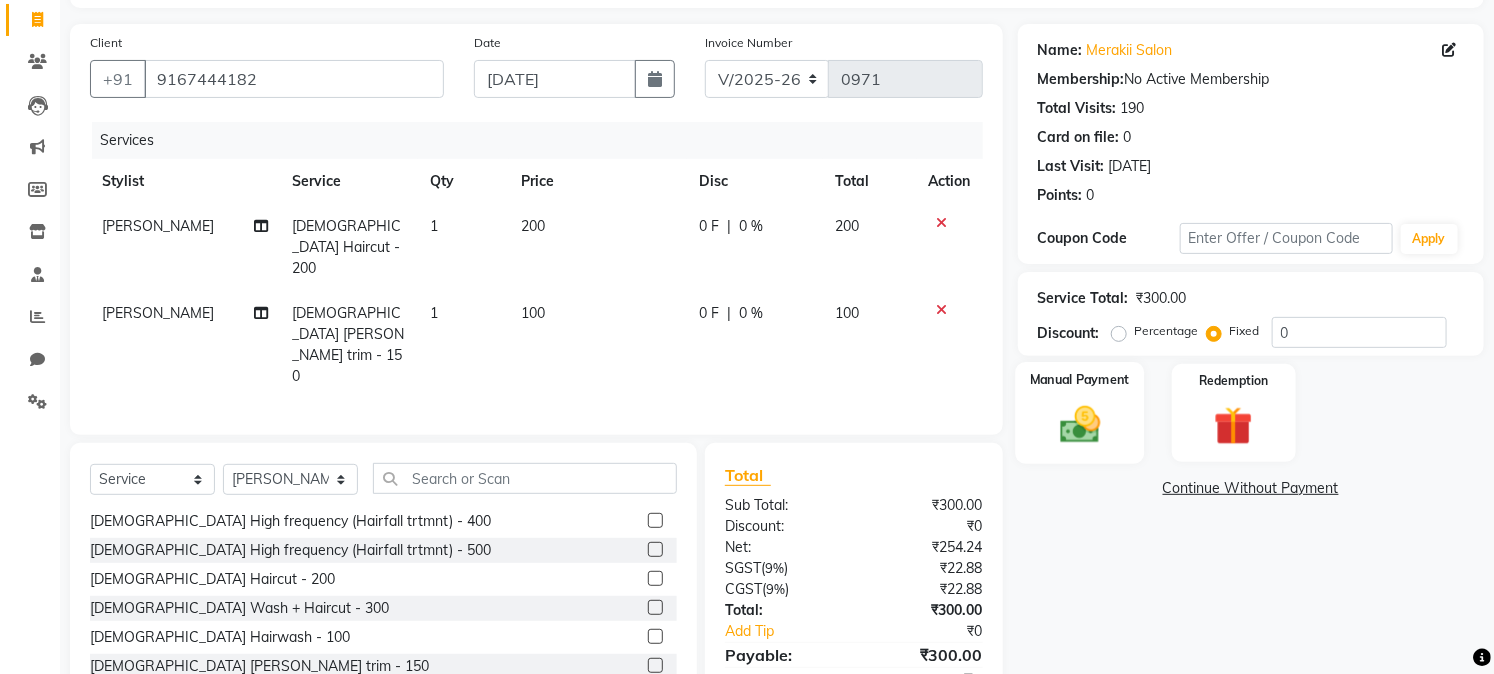 click 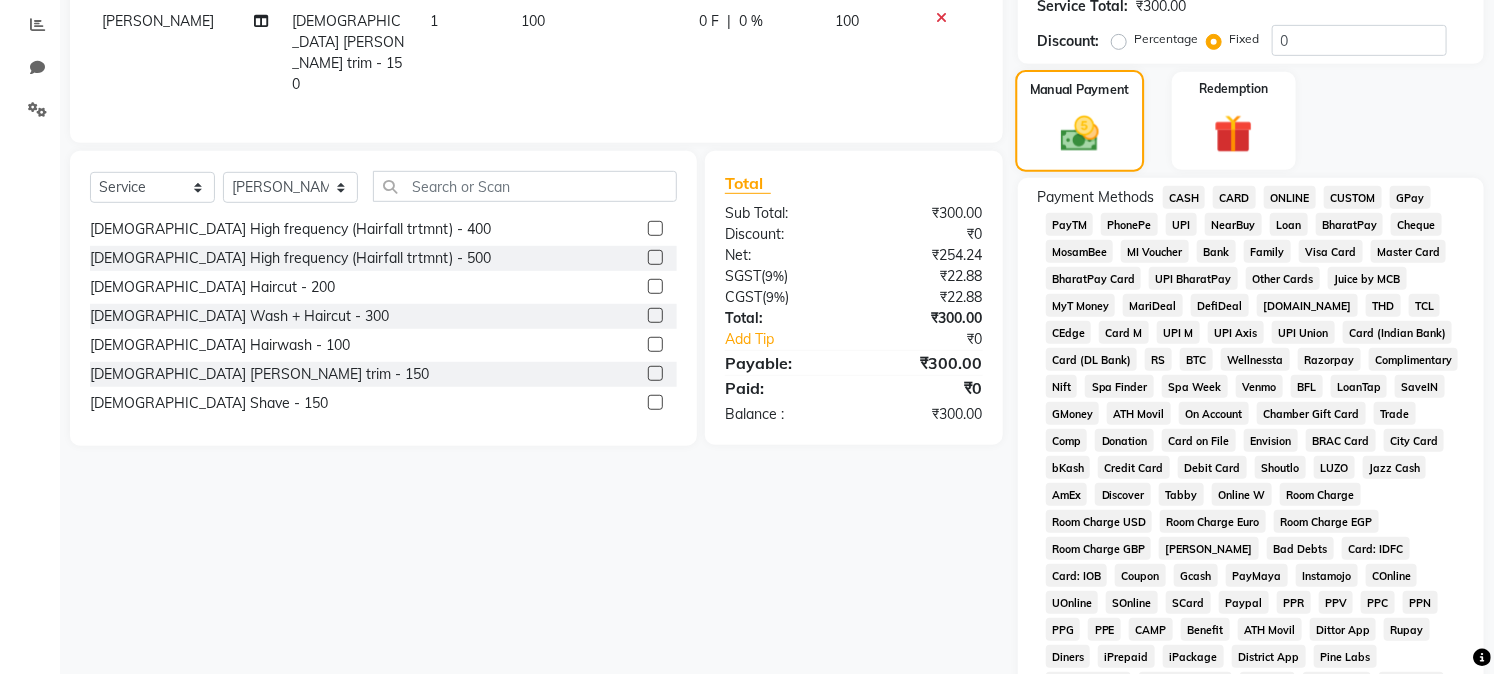 scroll, scrollTop: 420, scrollLeft: 0, axis: vertical 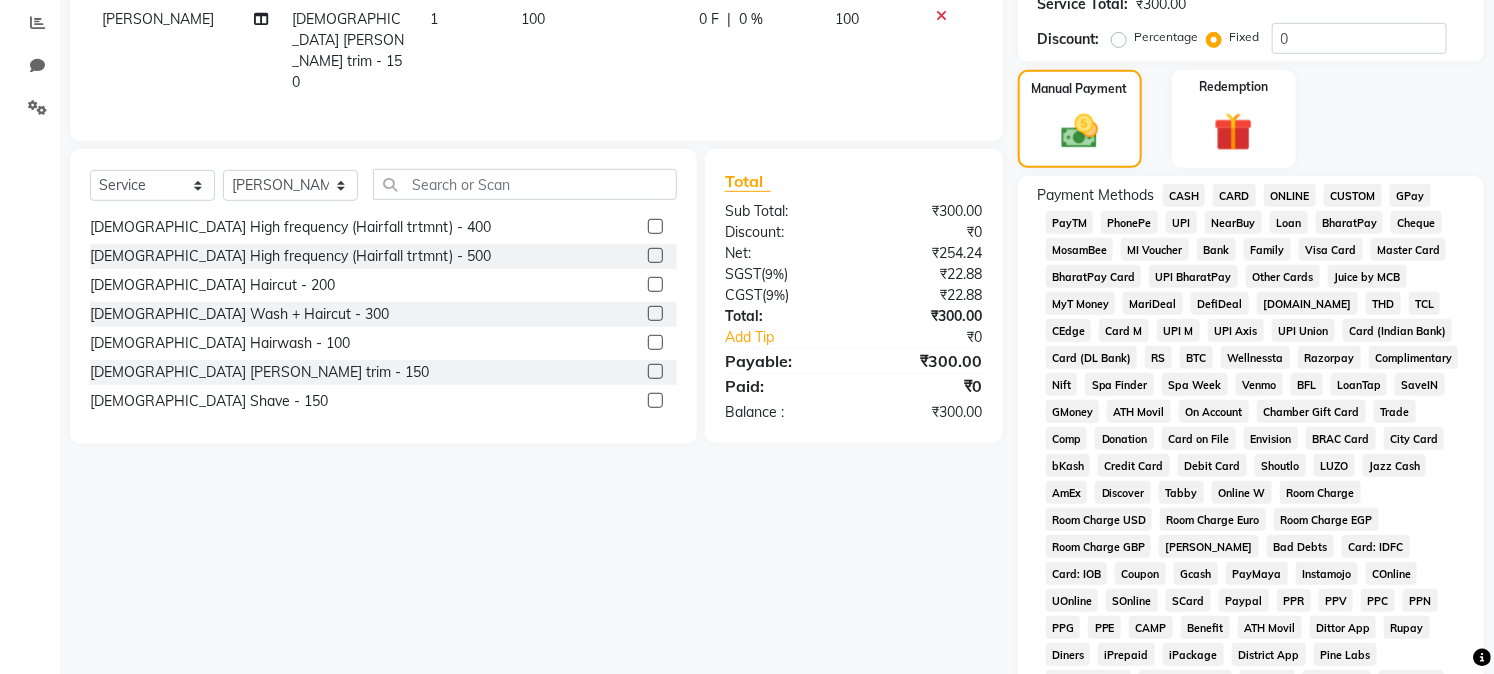 click on "CASH" 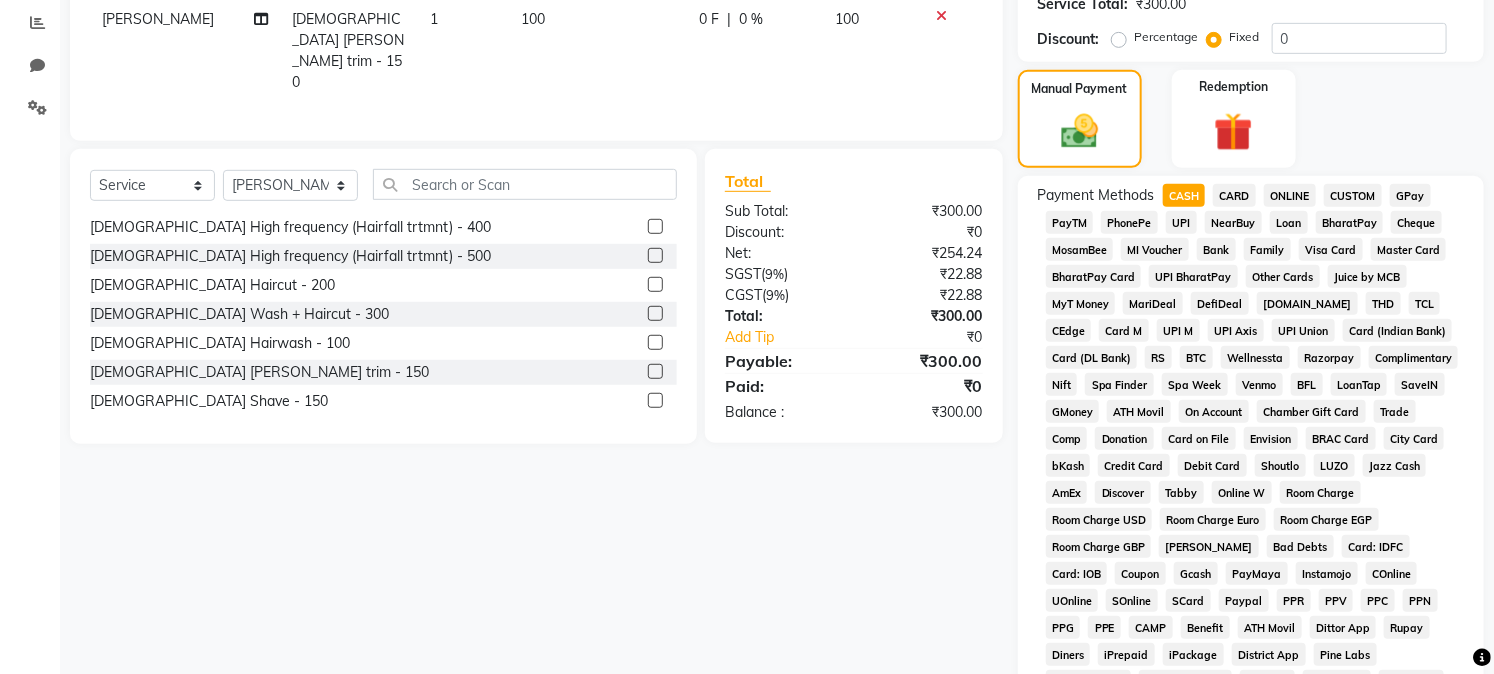 scroll, scrollTop: 735, scrollLeft: 0, axis: vertical 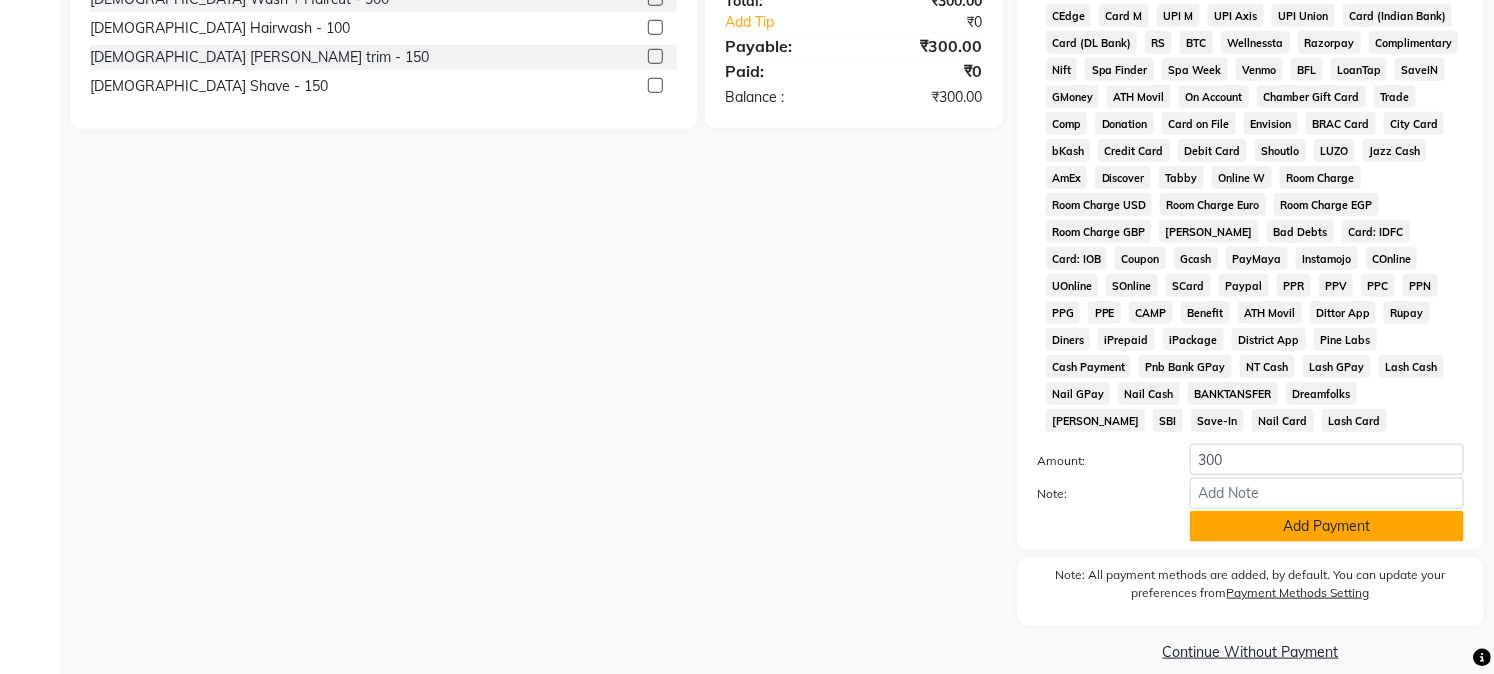 click on "Add Payment" 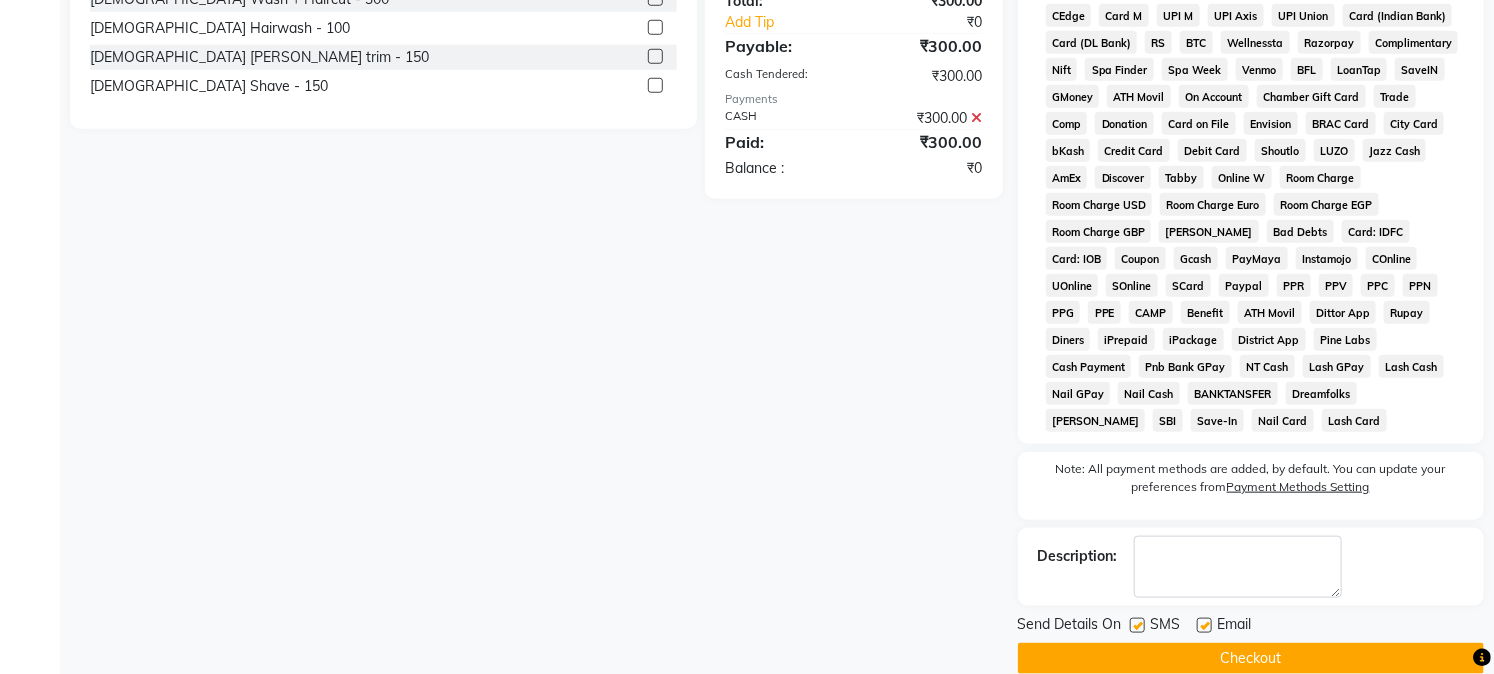 scroll, scrollTop: 742, scrollLeft: 0, axis: vertical 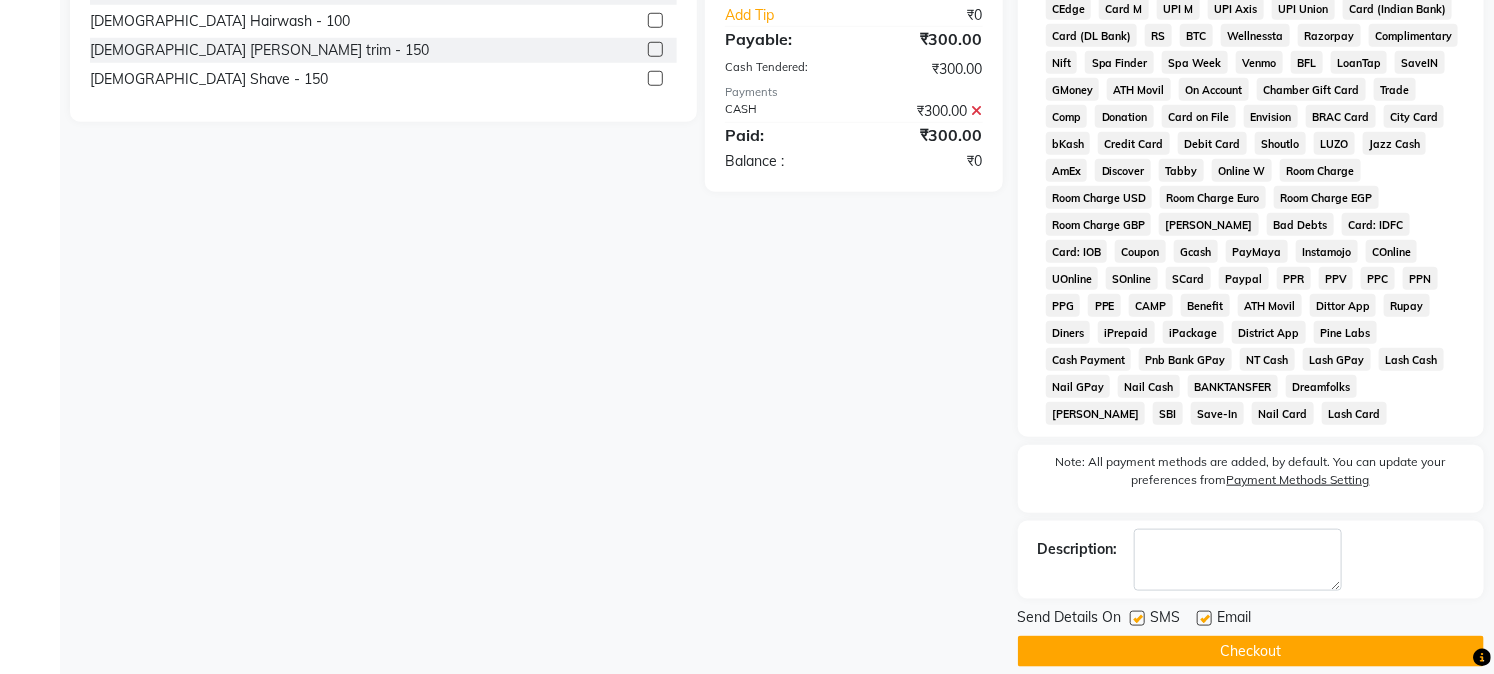 click on "Checkout" 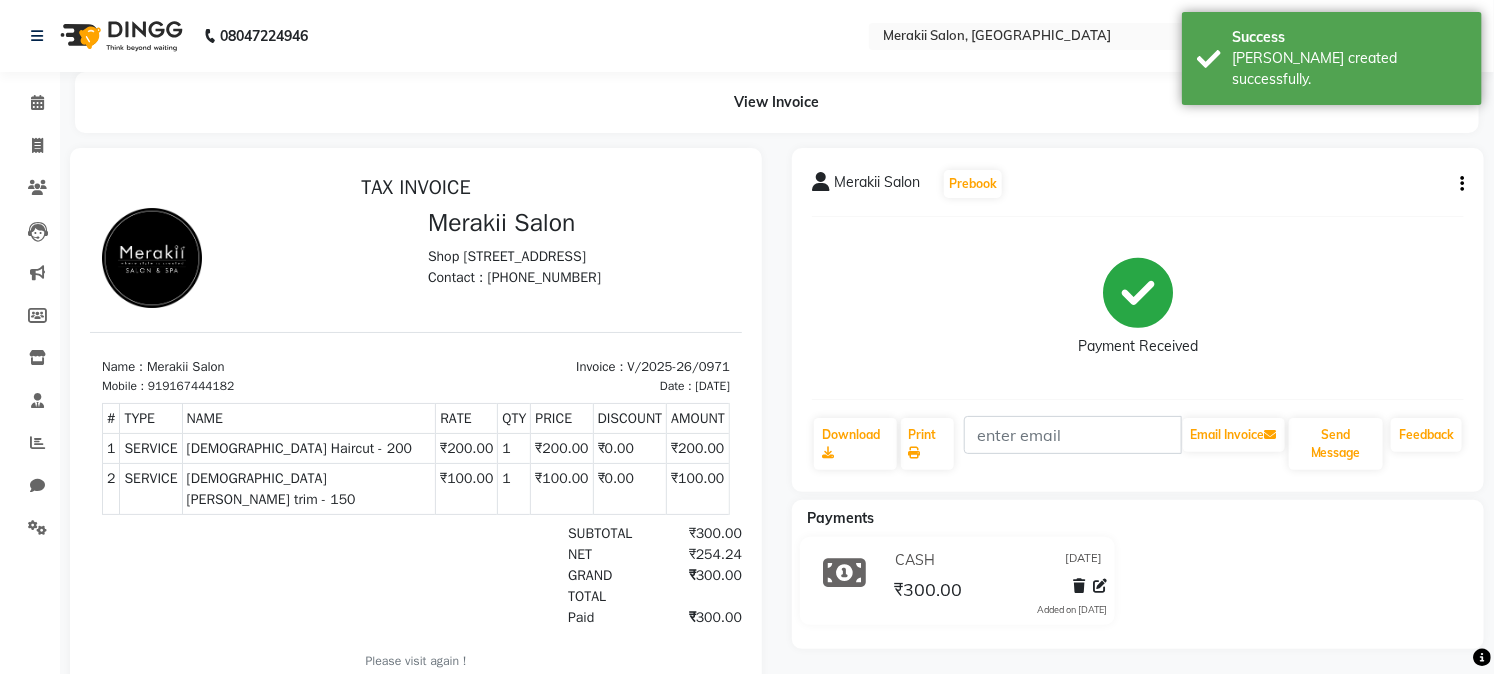 scroll, scrollTop: 0, scrollLeft: 0, axis: both 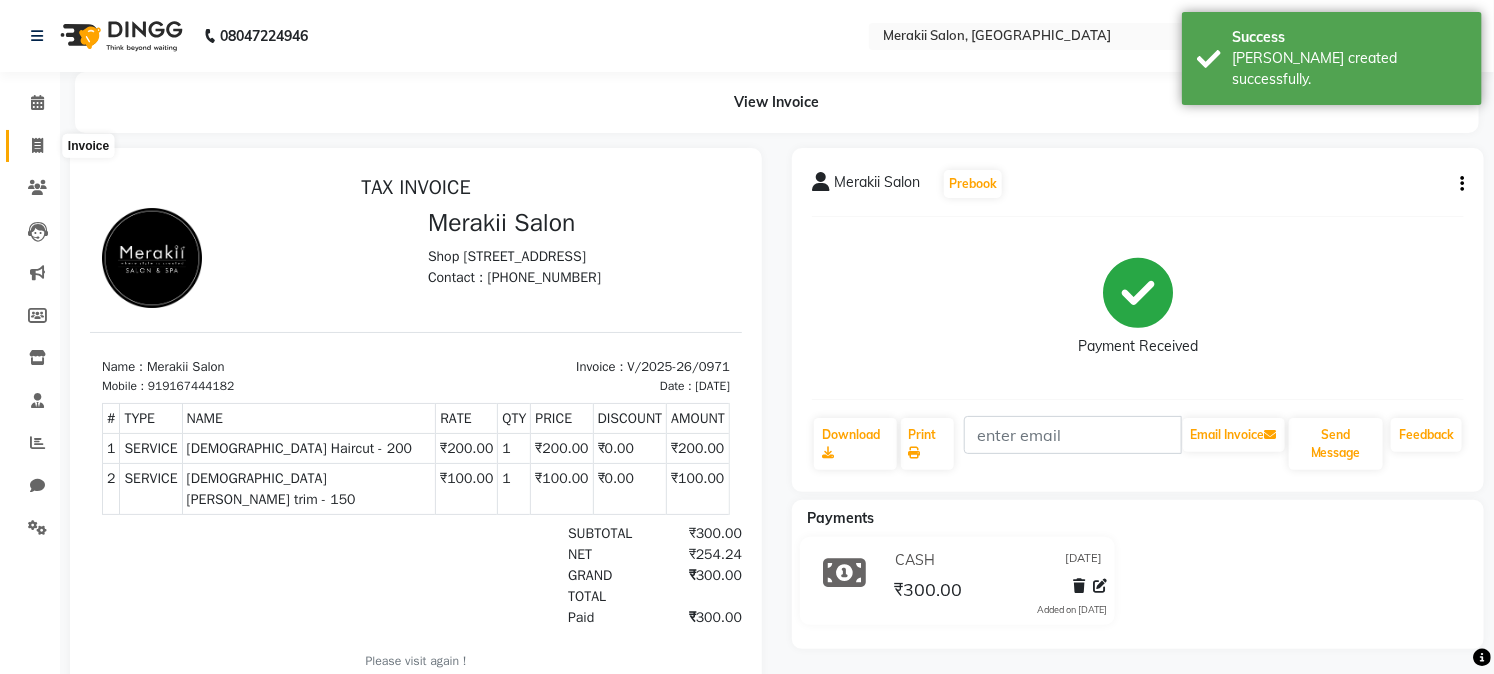 click 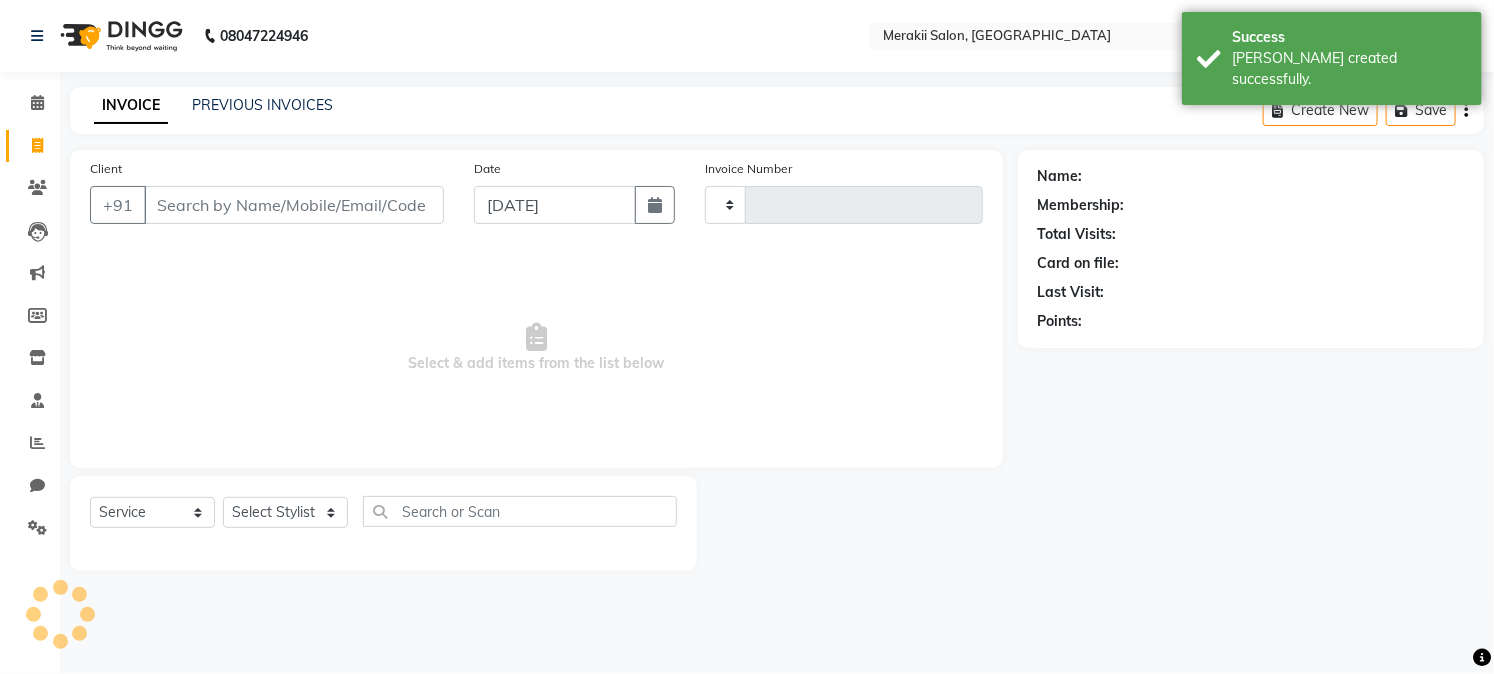 type on "0972" 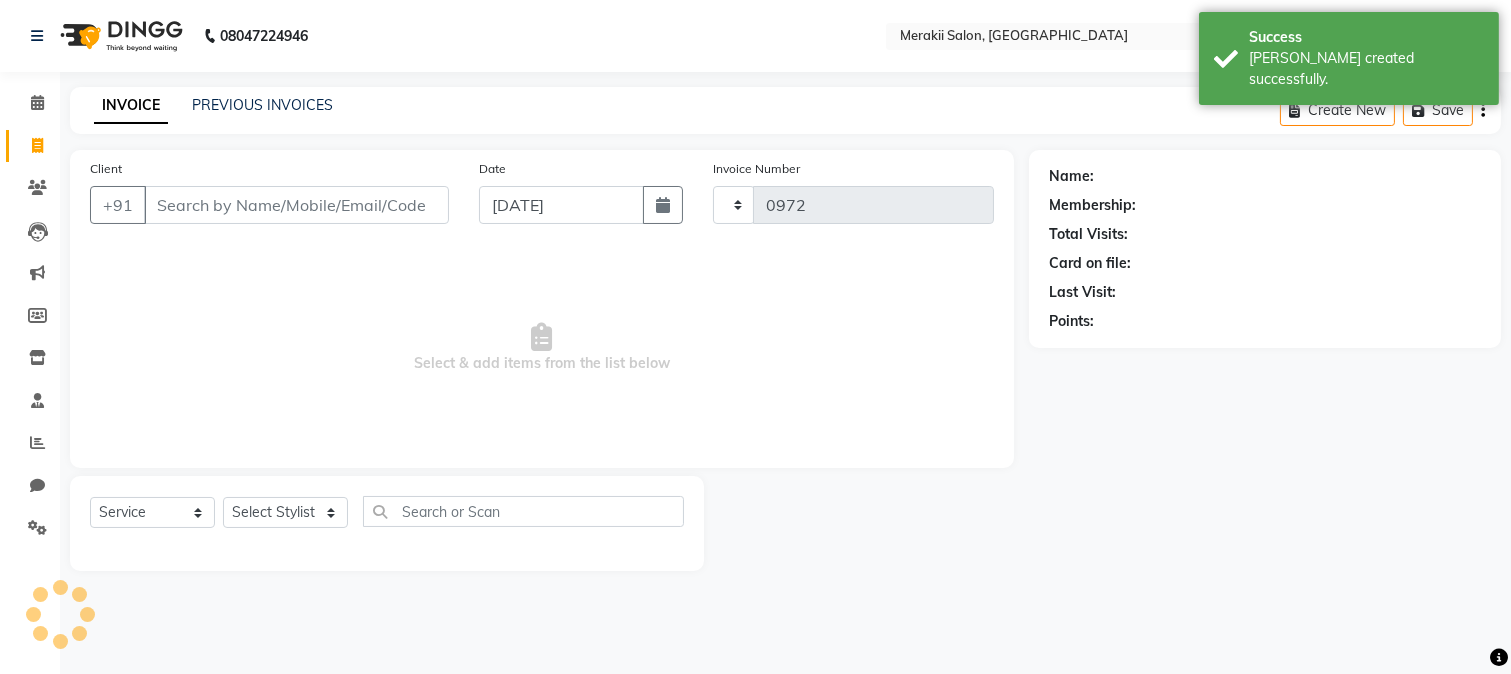 select on "7791" 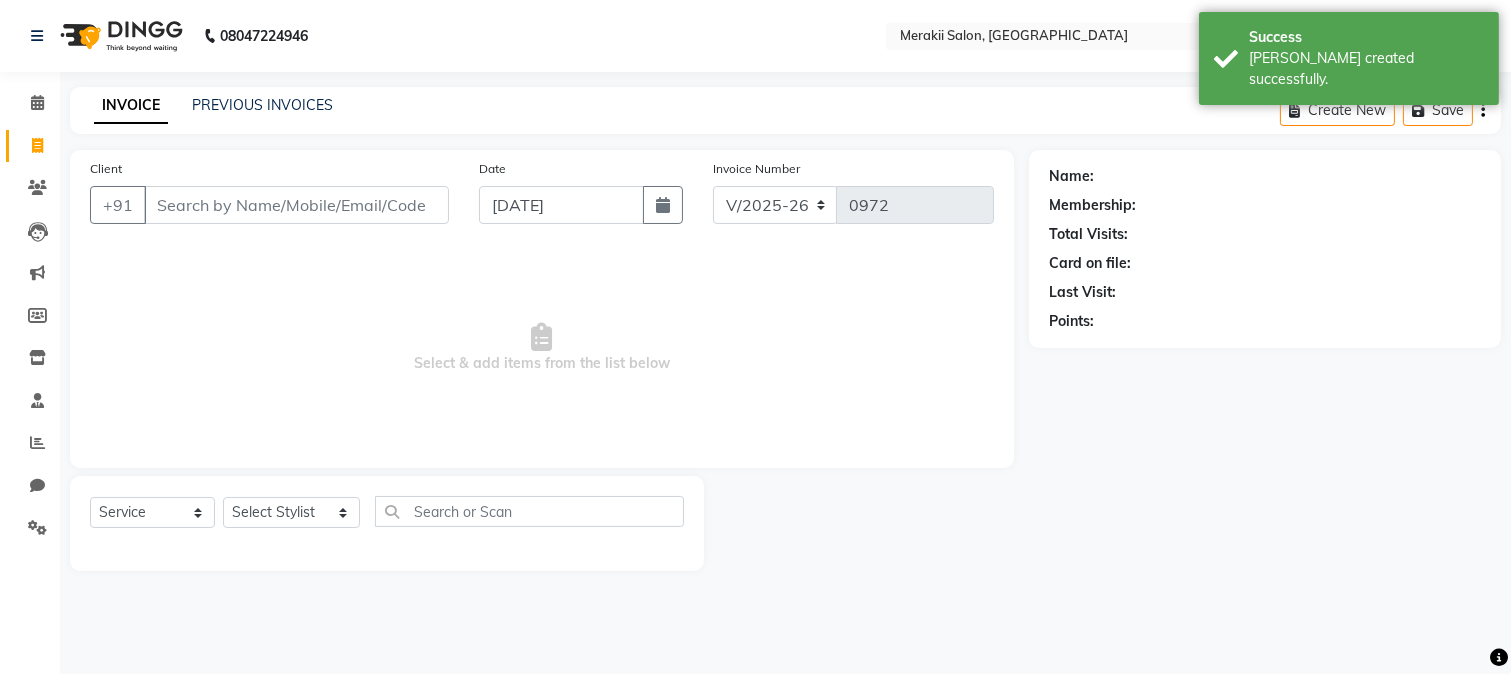 click on "Client" at bounding box center [296, 205] 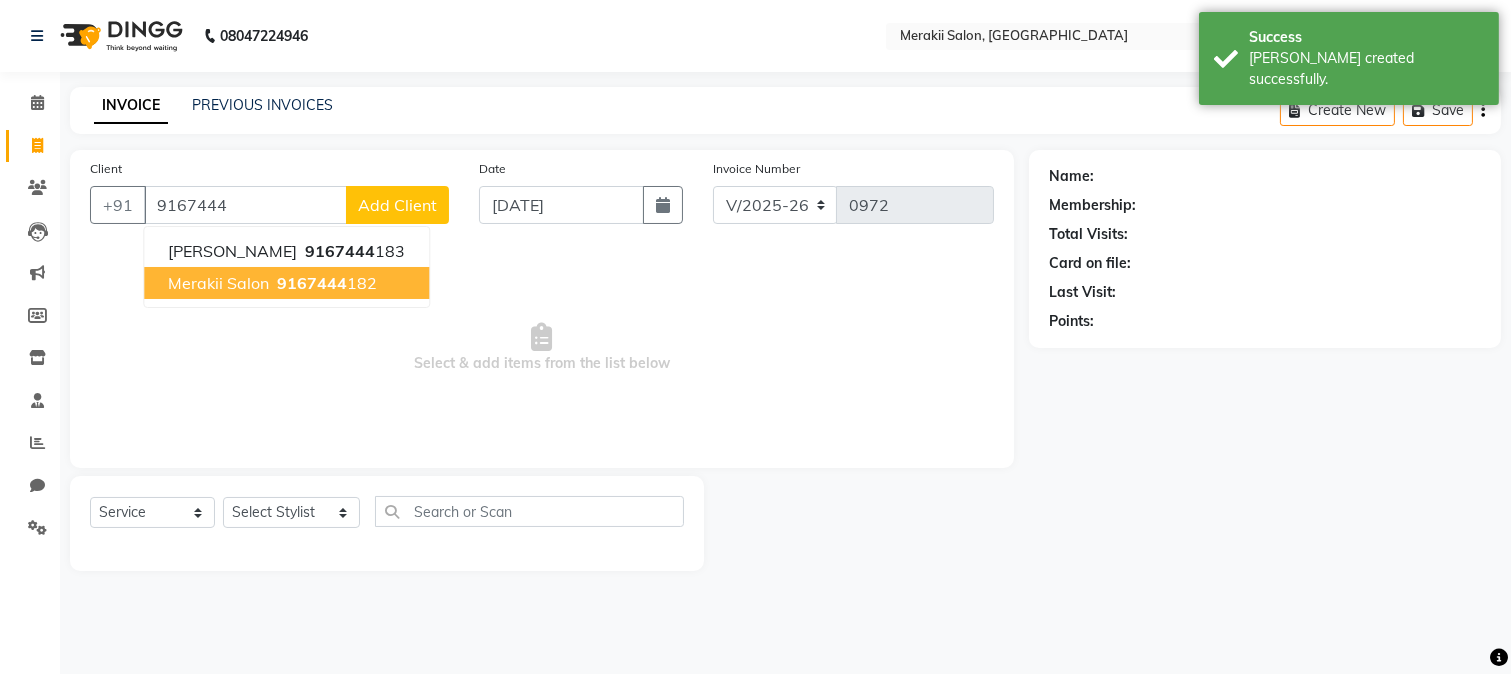 click on "Merakii Salon" at bounding box center [218, 283] 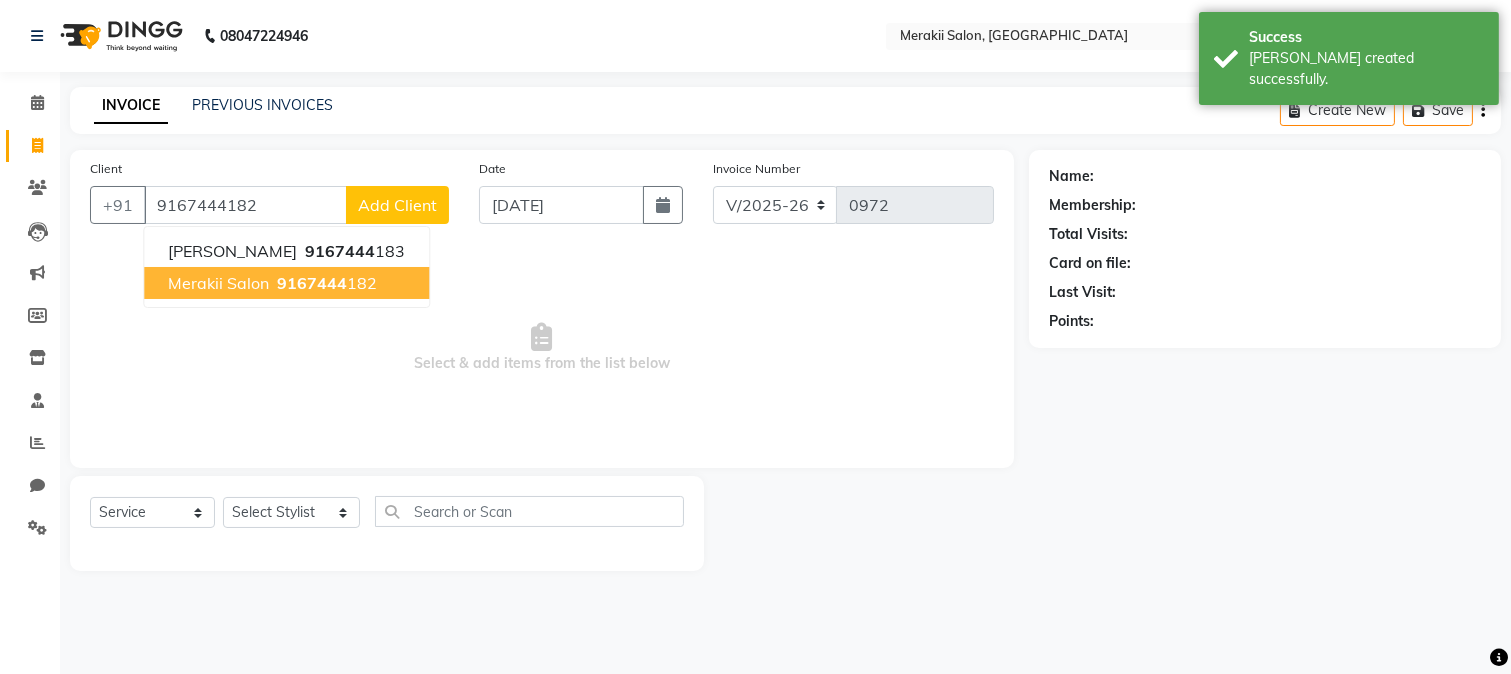 type on "9167444182" 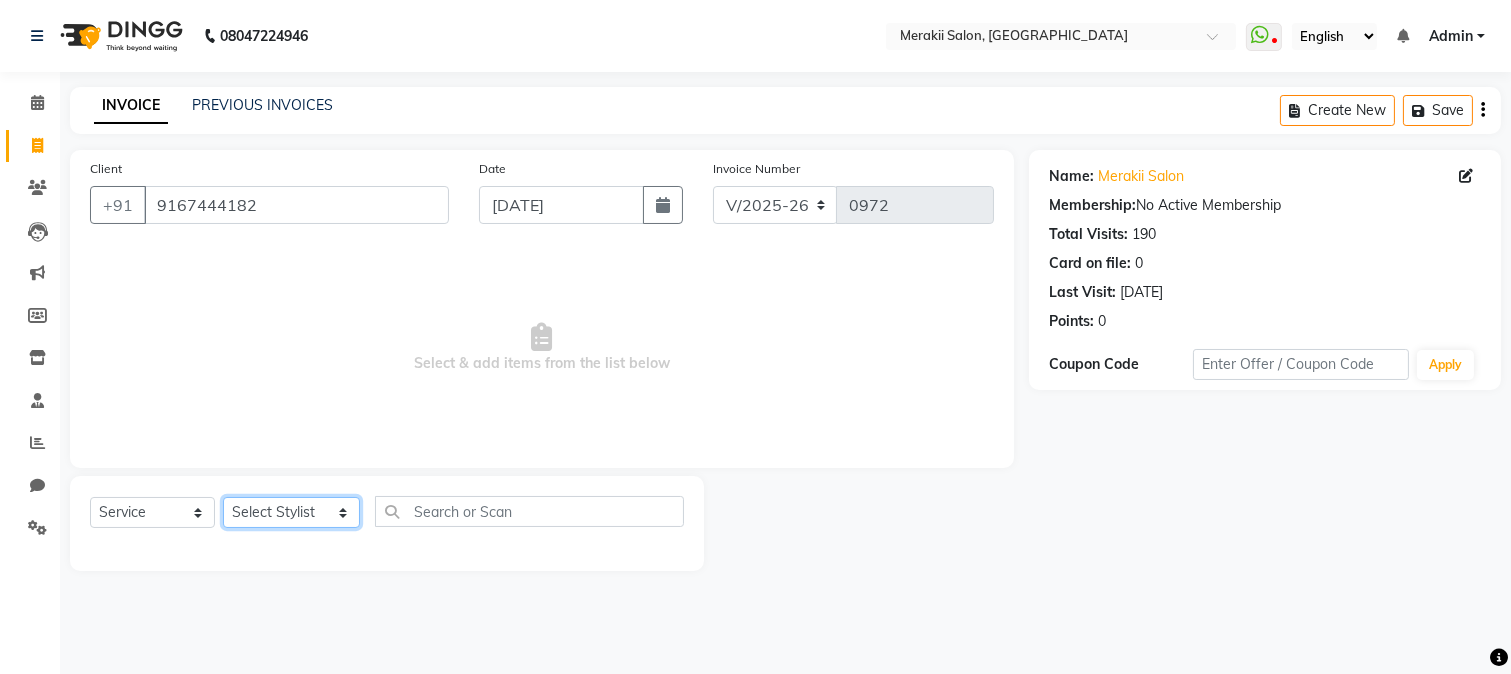 click on "Select Stylist [PERSON_NAME] [PERSON_NAME] Bhul [MEDICAL_DATA][PERSON_NAME] [PERSON_NAME] [PERSON_NAME]" 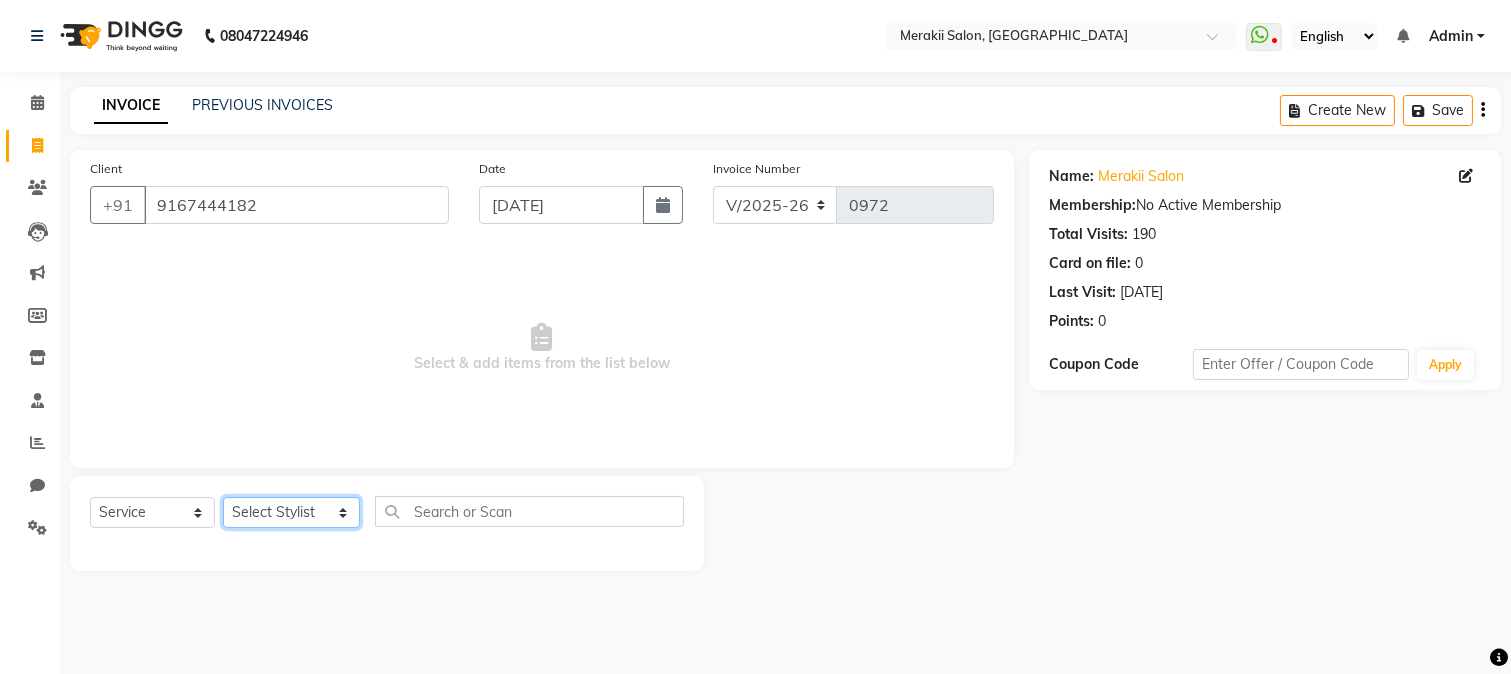 select on "74849" 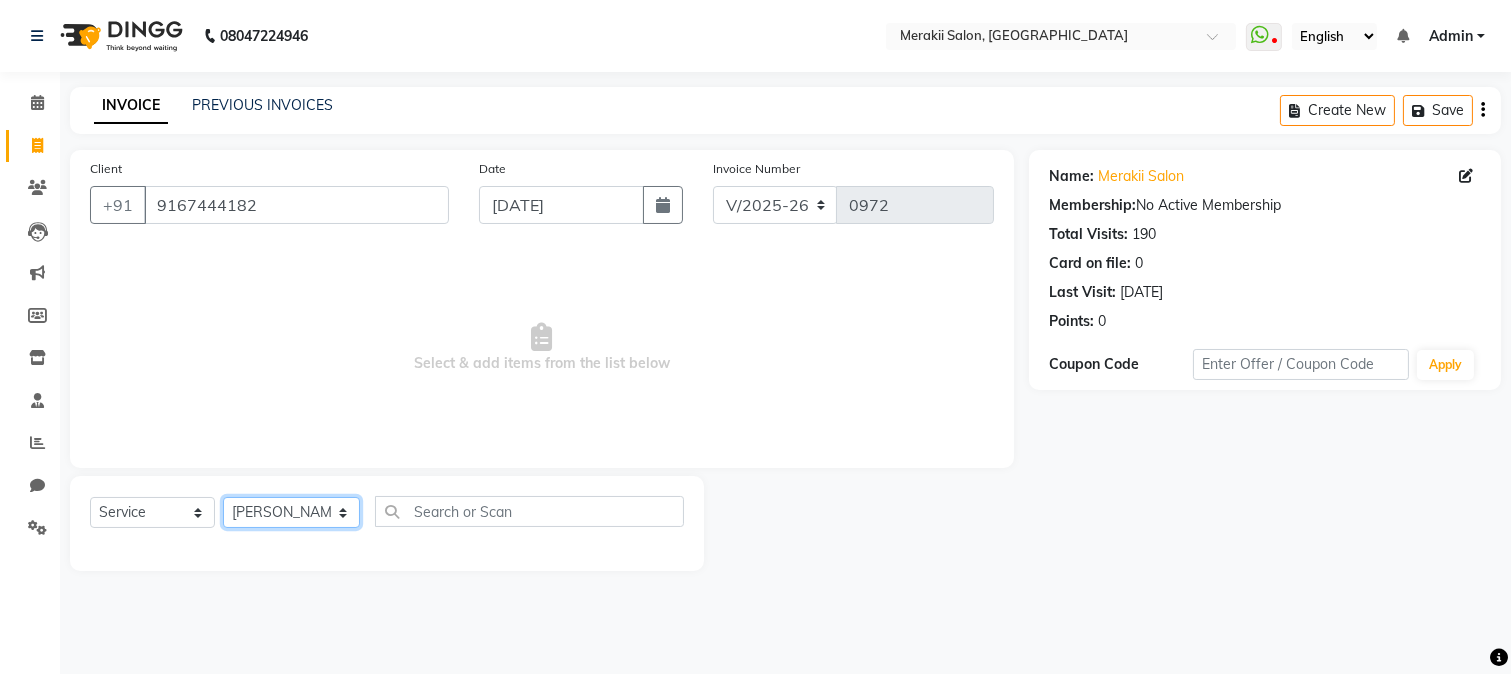 click on "Select Stylist [PERSON_NAME] [PERSON_NAME] Bhul [MEDICAL_DATA][PERSON_NAME] [PERSON_NAME] [PERSON_NAME]" 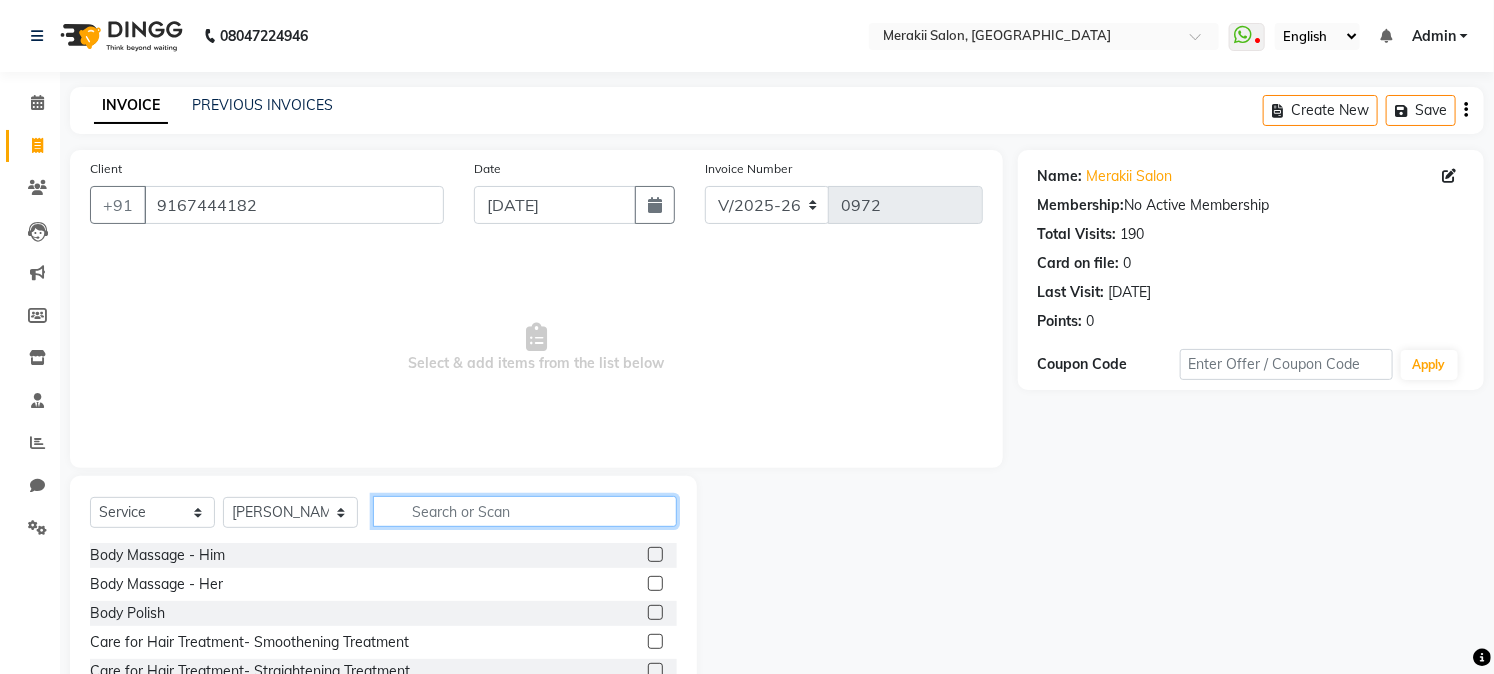 click 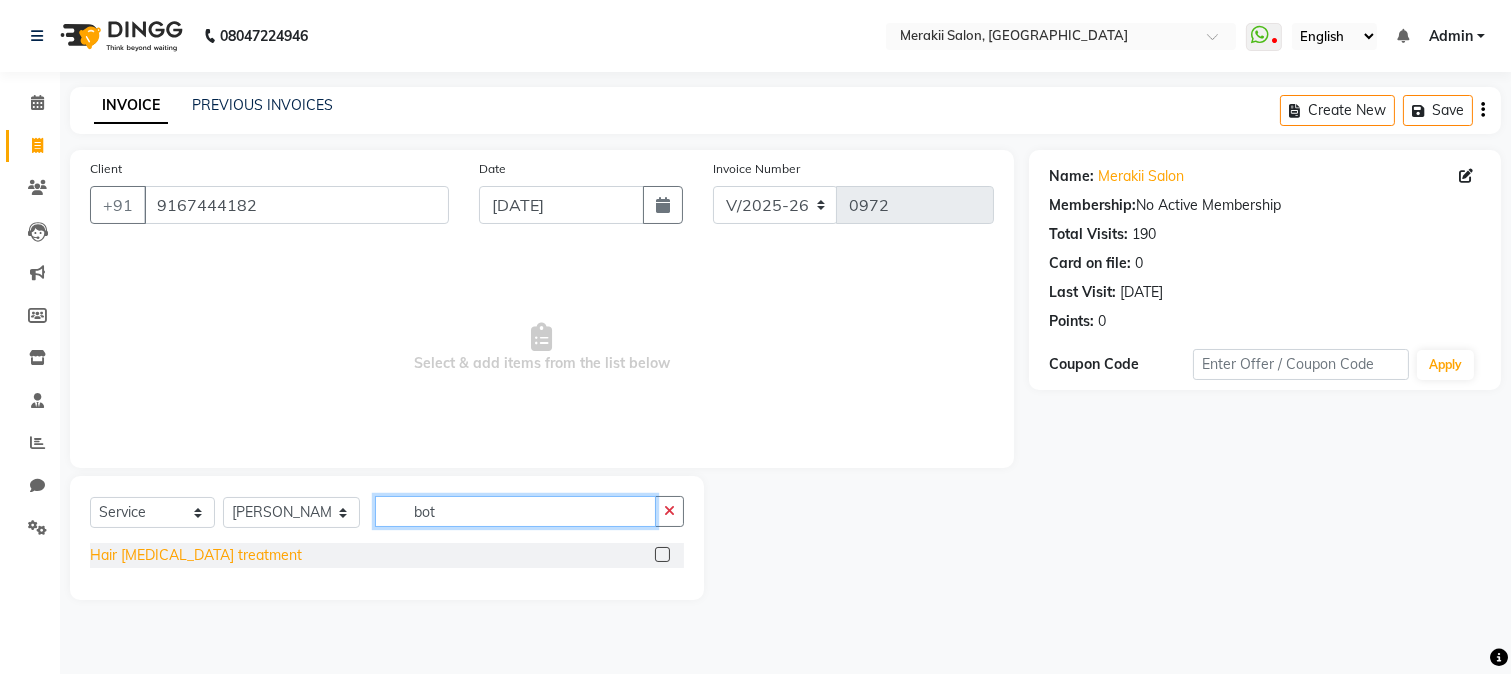 type on "bot" 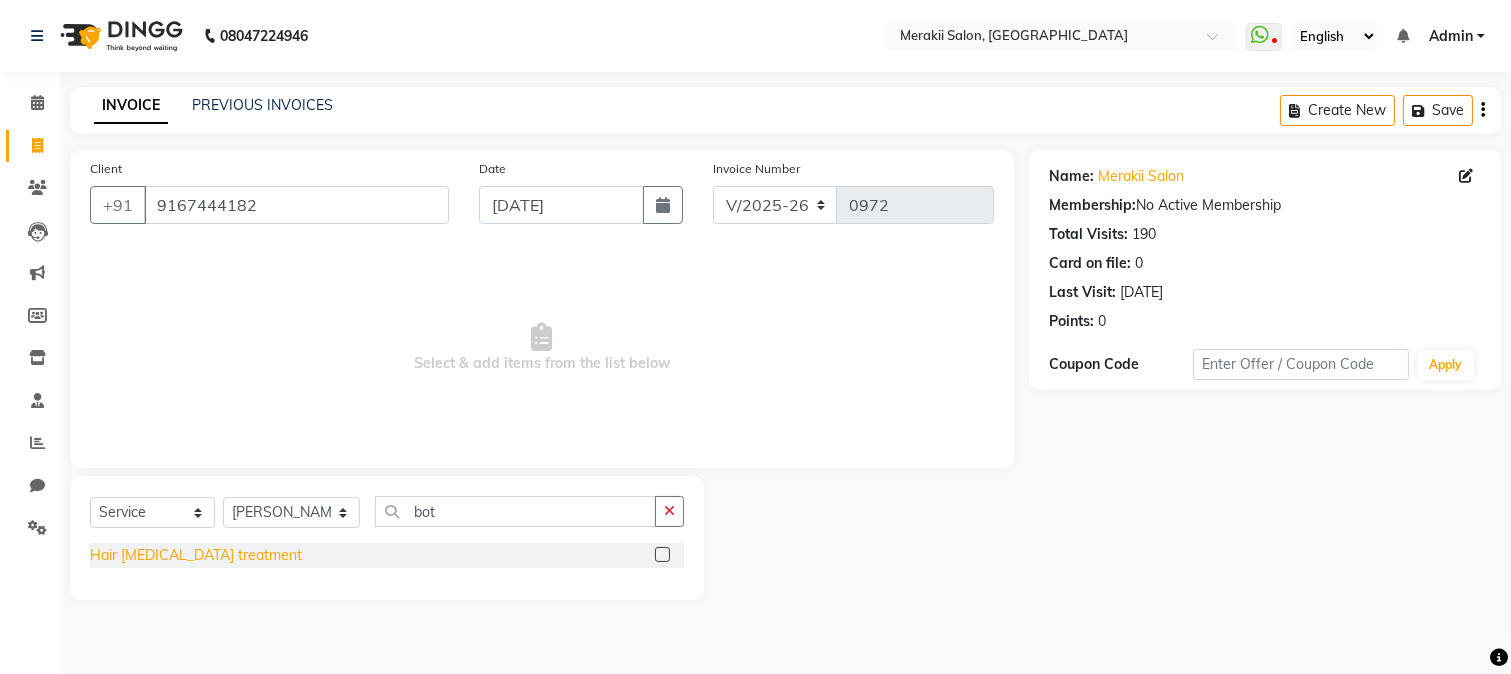 click on "Hair [MEDICAL_DATA] treatment" 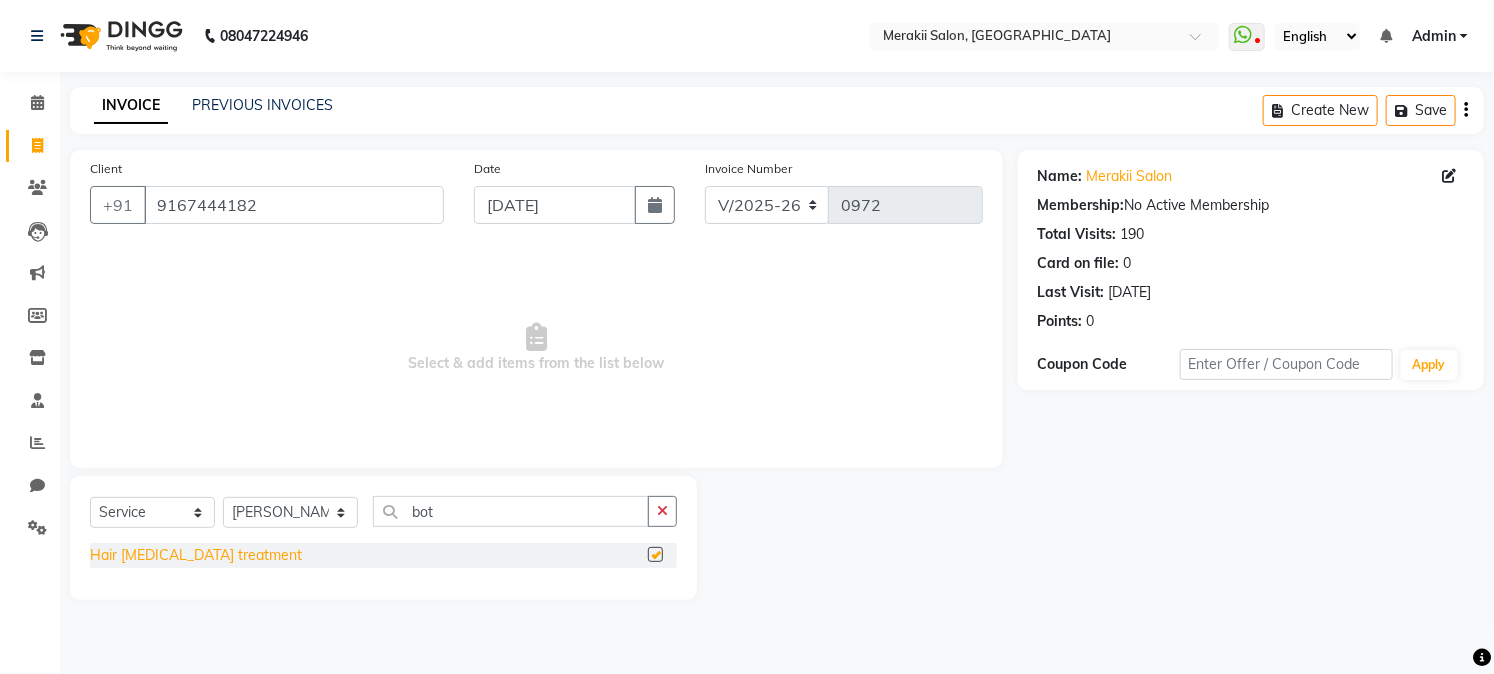 checkbox on "false" 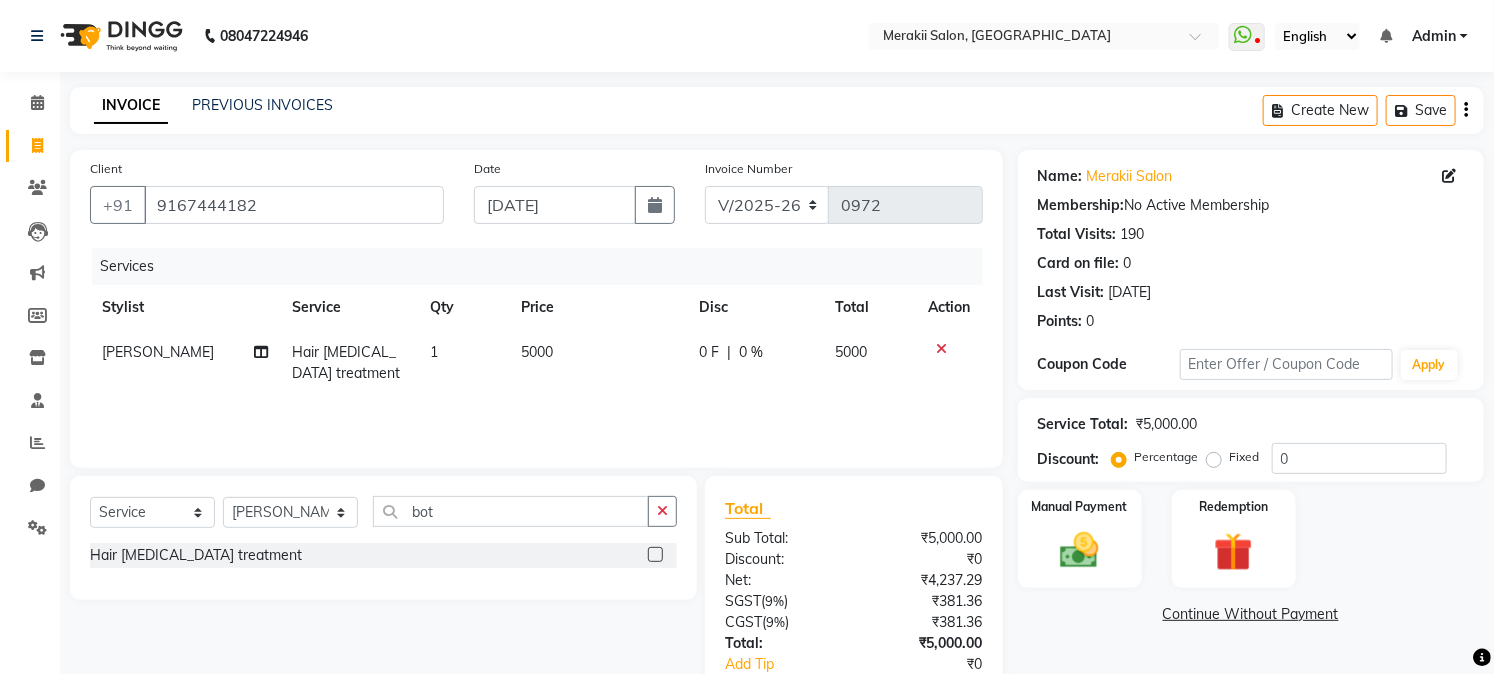 click on "5000" 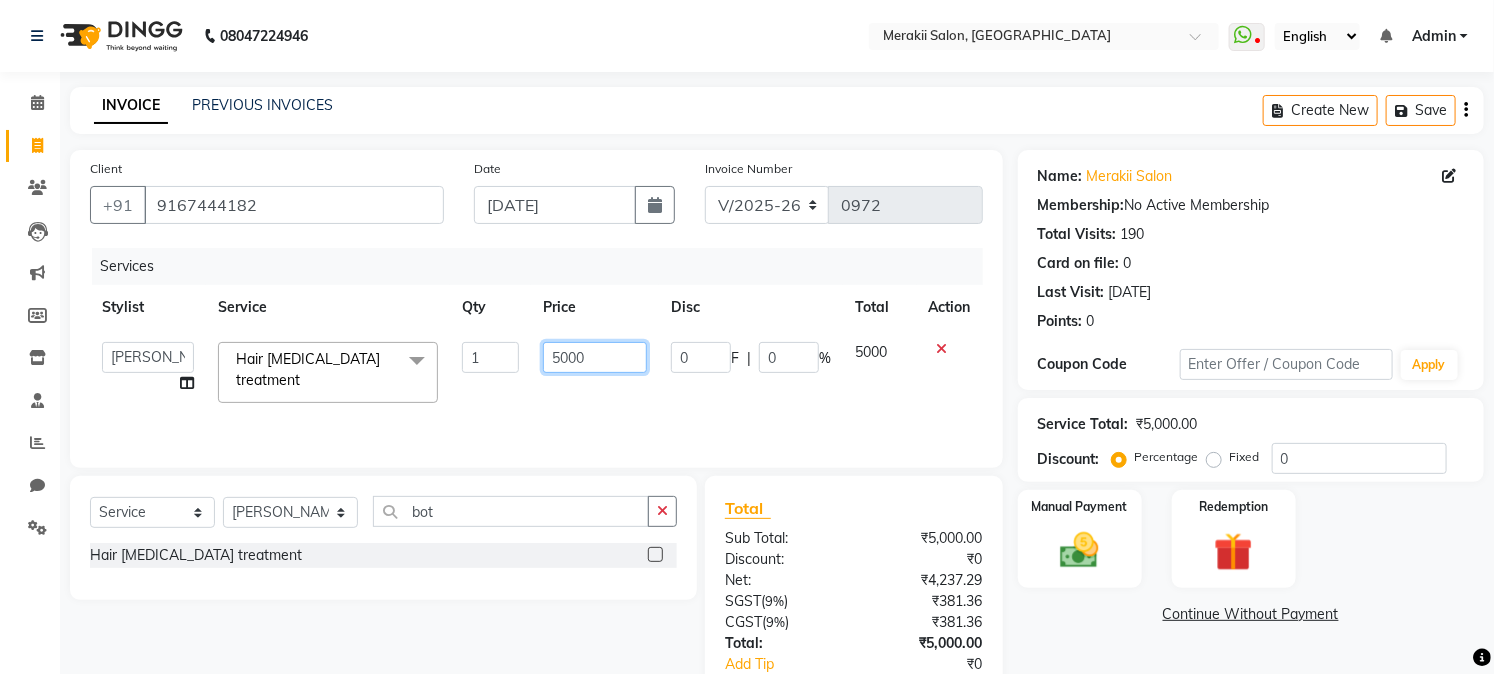 click on "5000" 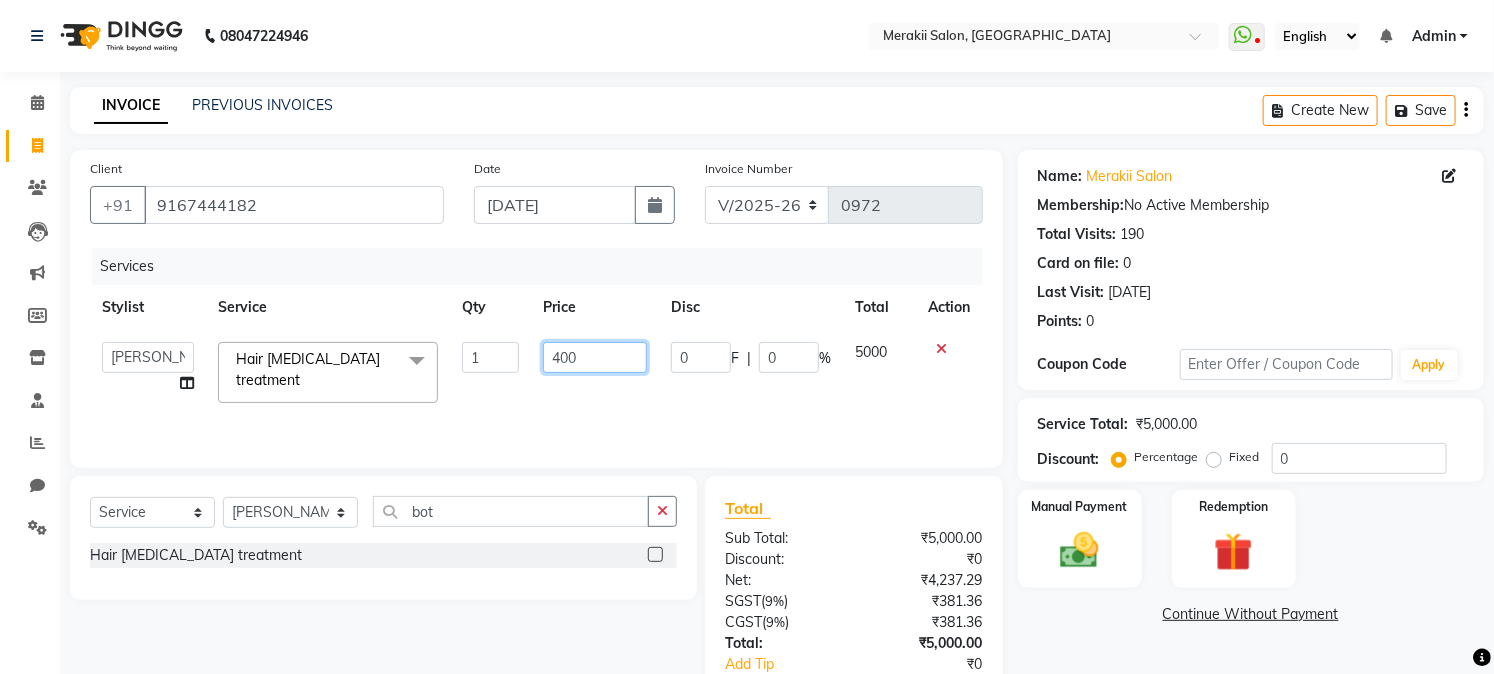 type on "4500" 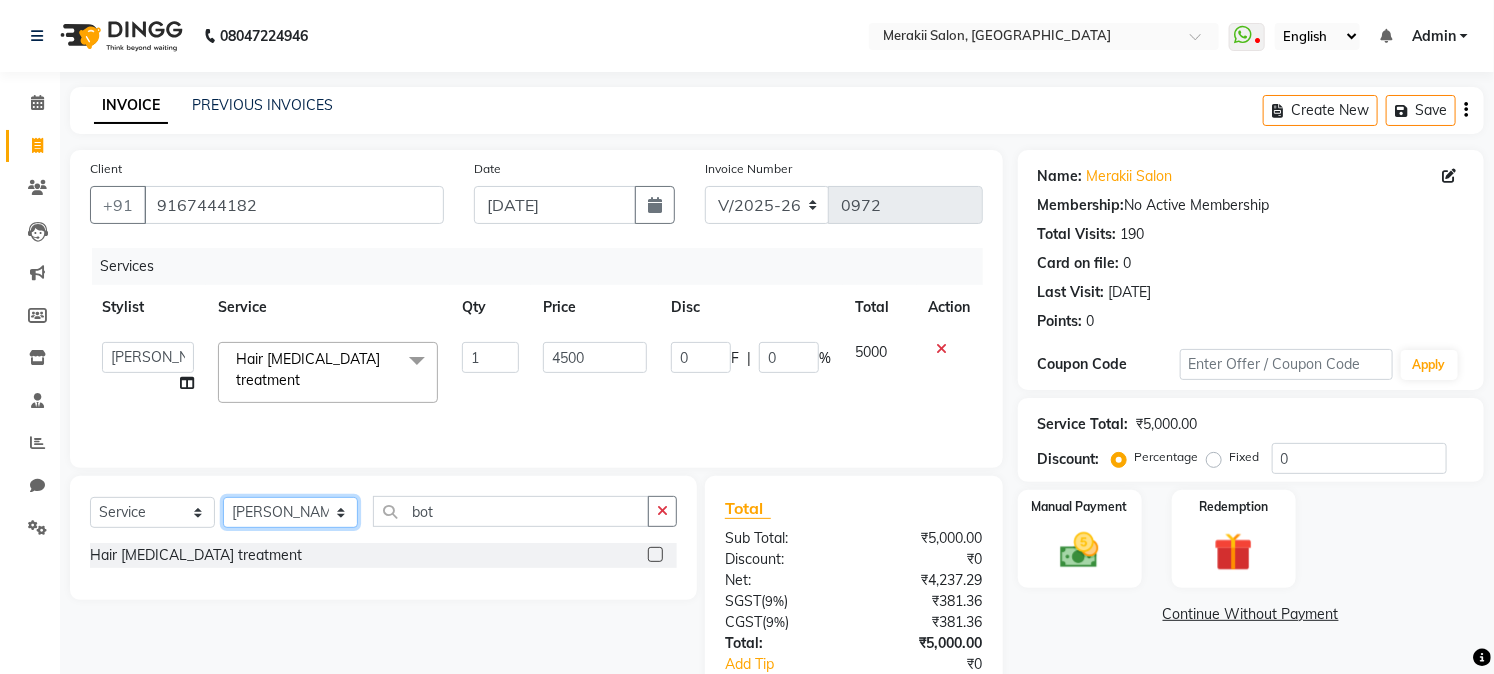 click on "Select Stylist [PERSON_NAME] [PERSON_NAME] Bhul [MEDICAL_DATA][PERSON_NAME] [PERSON_NAME] [PERSON_NAME]" 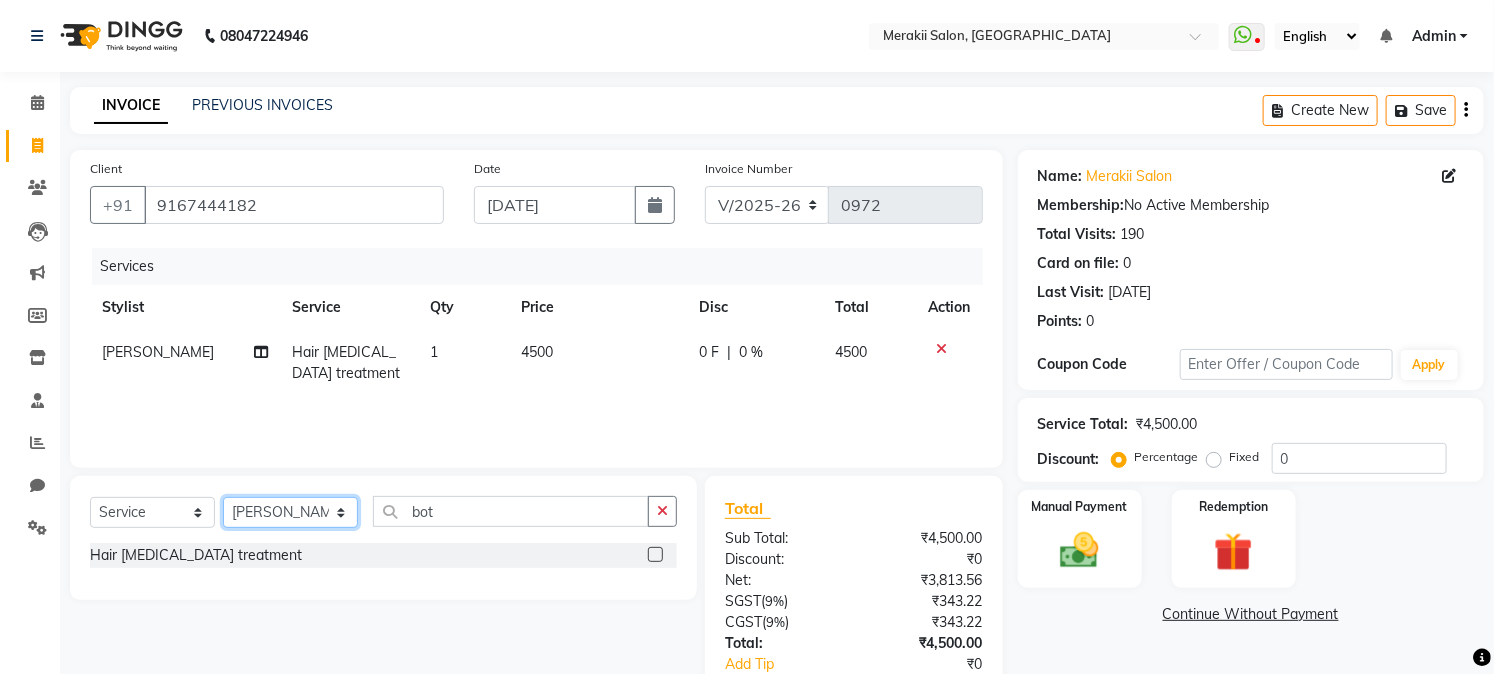 select on "69531" 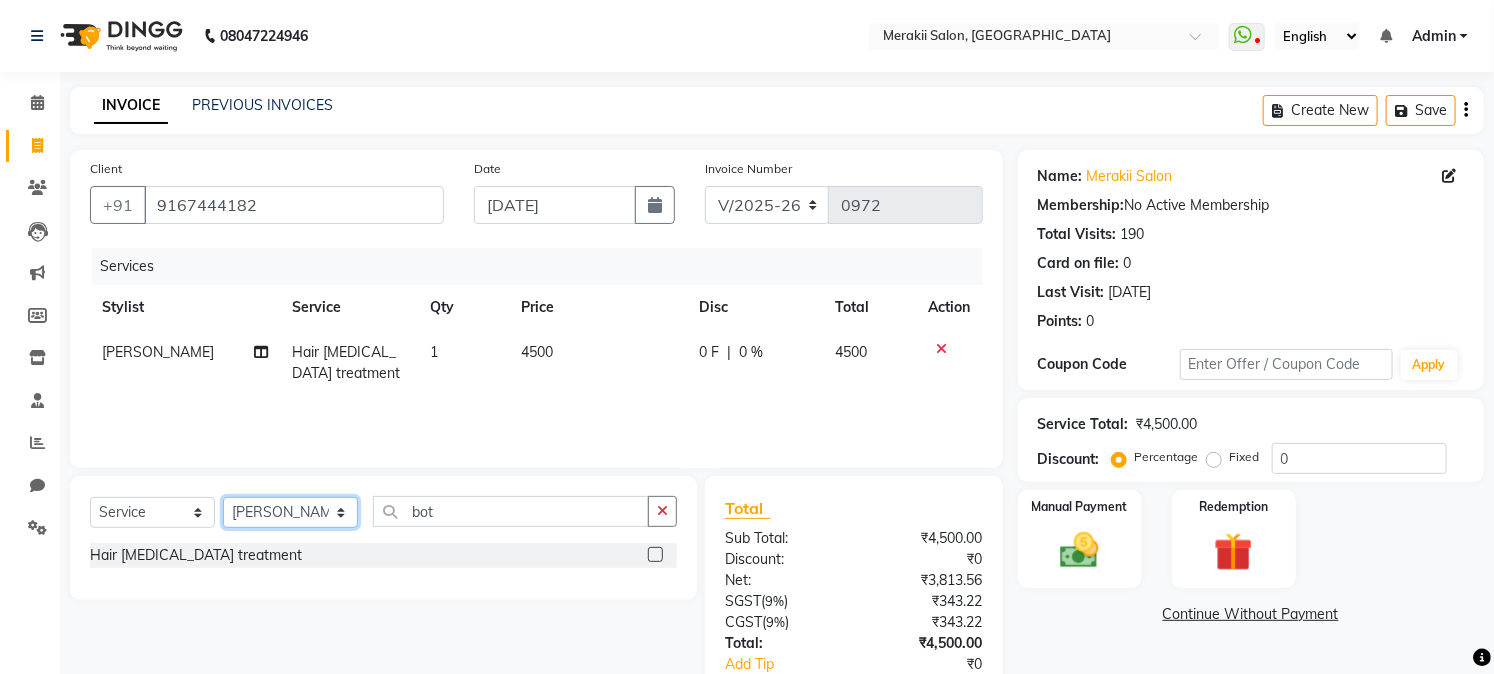 click on "Select Stylist [PERSON_NAME] [PERSON_NAME] Bhul [MEDICAL_DATA][PERSON_NAME] [PERSON_NAME] [PERSON_NAME]" 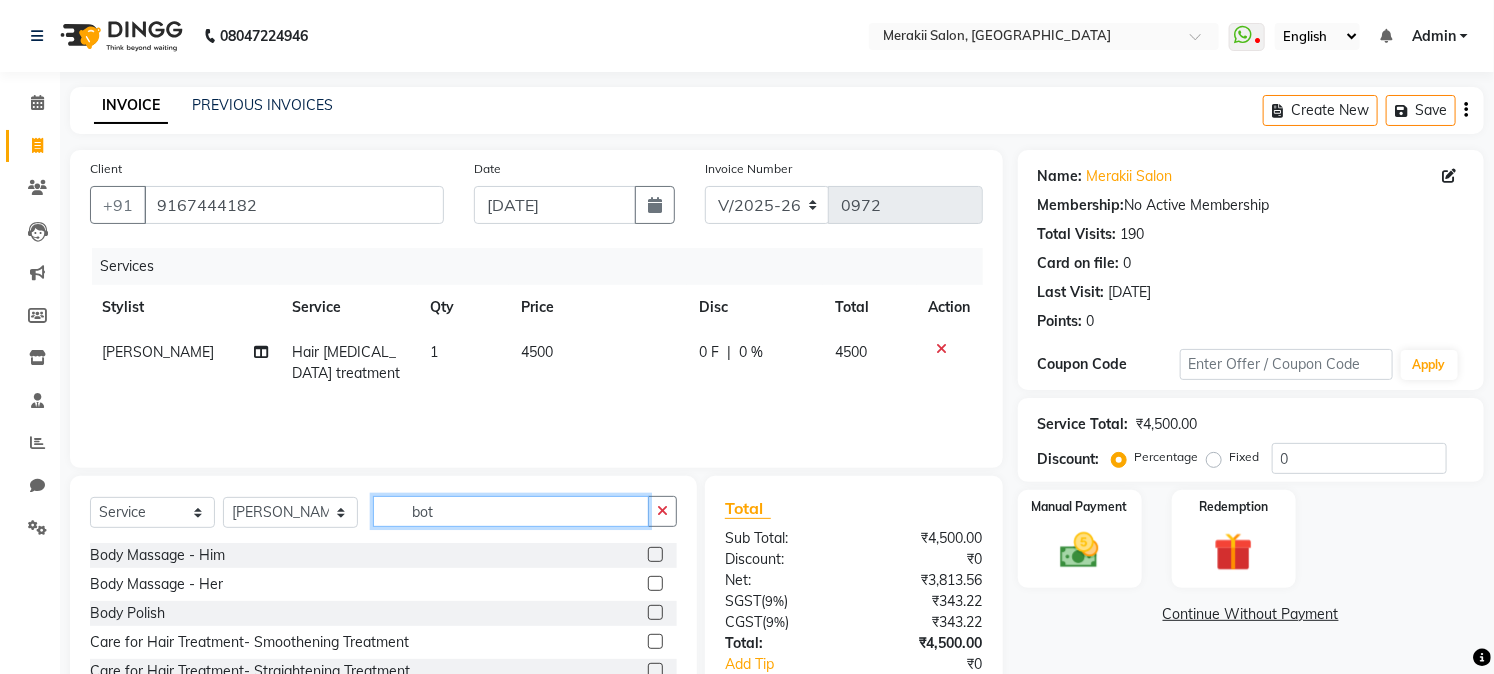 click on "bot" 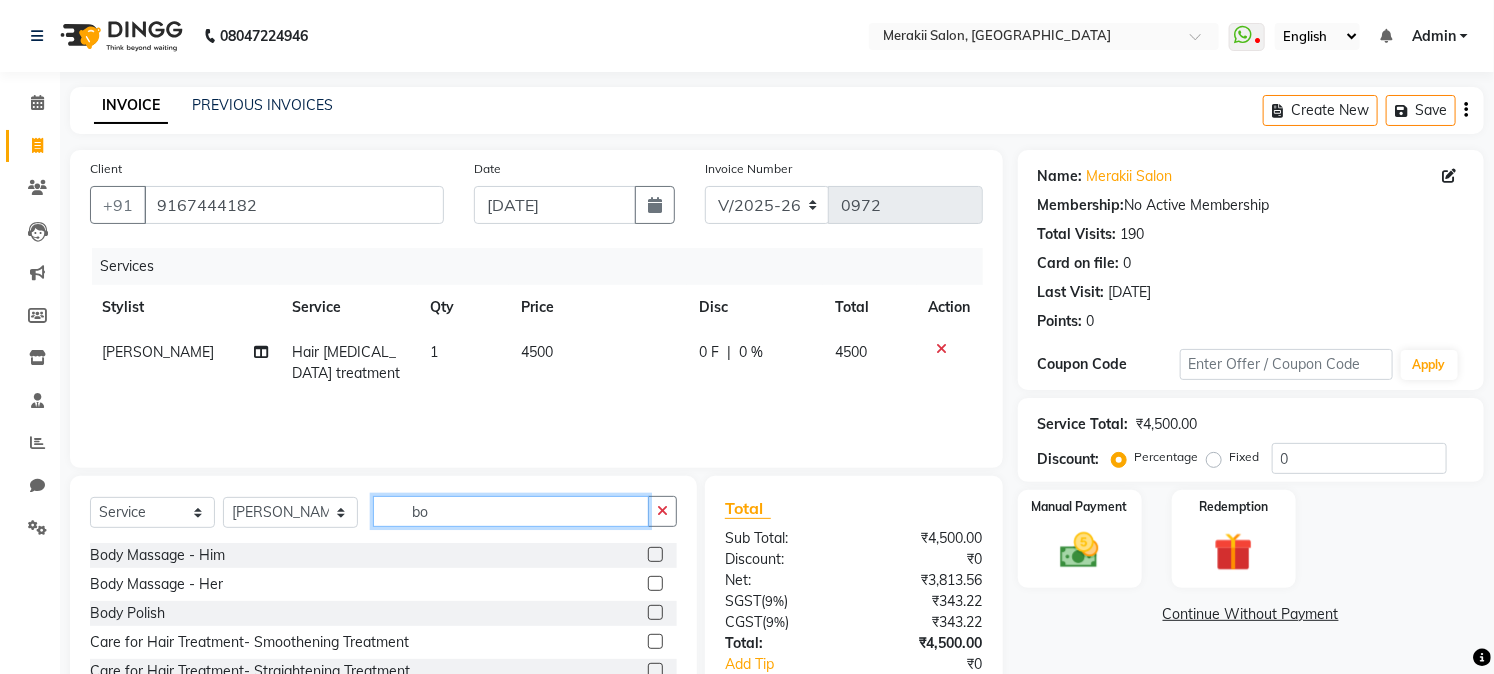 type on "b" 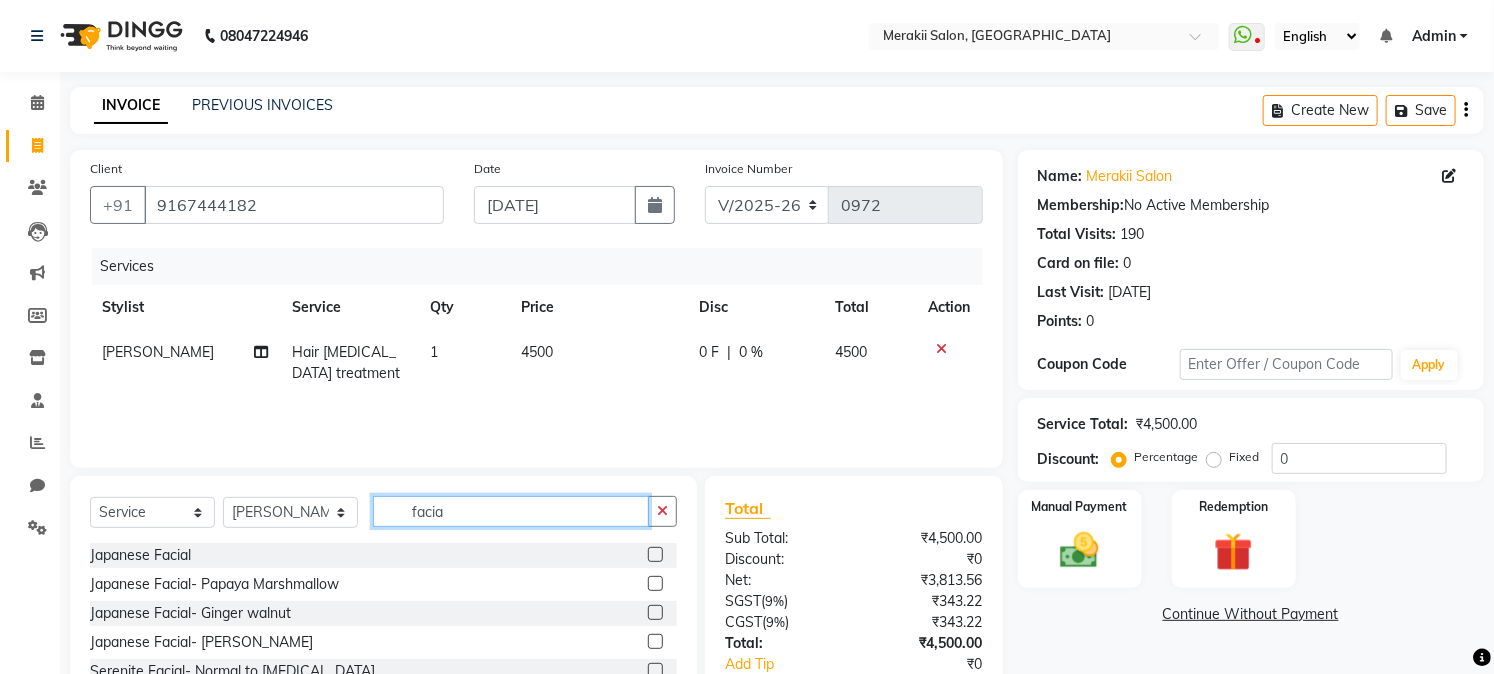 type on "facia" 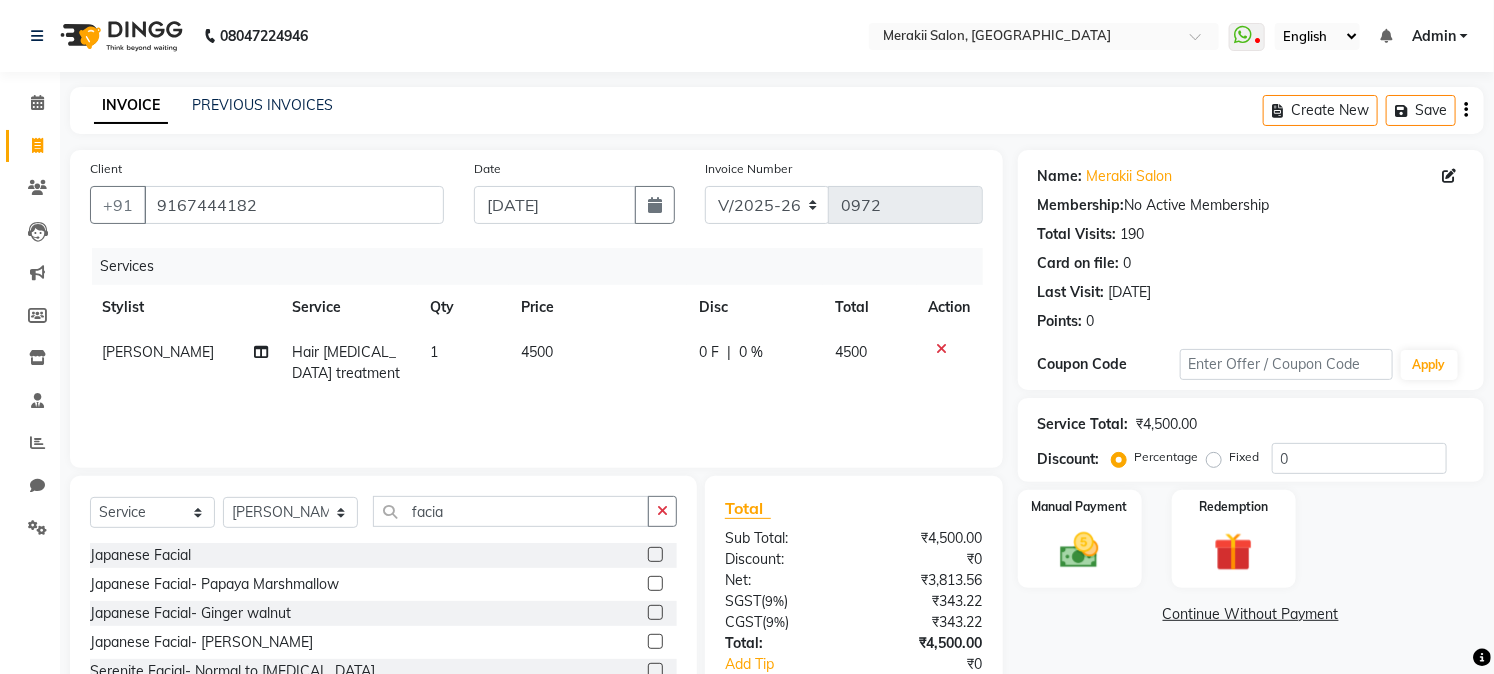 click on "Japanese Facial" 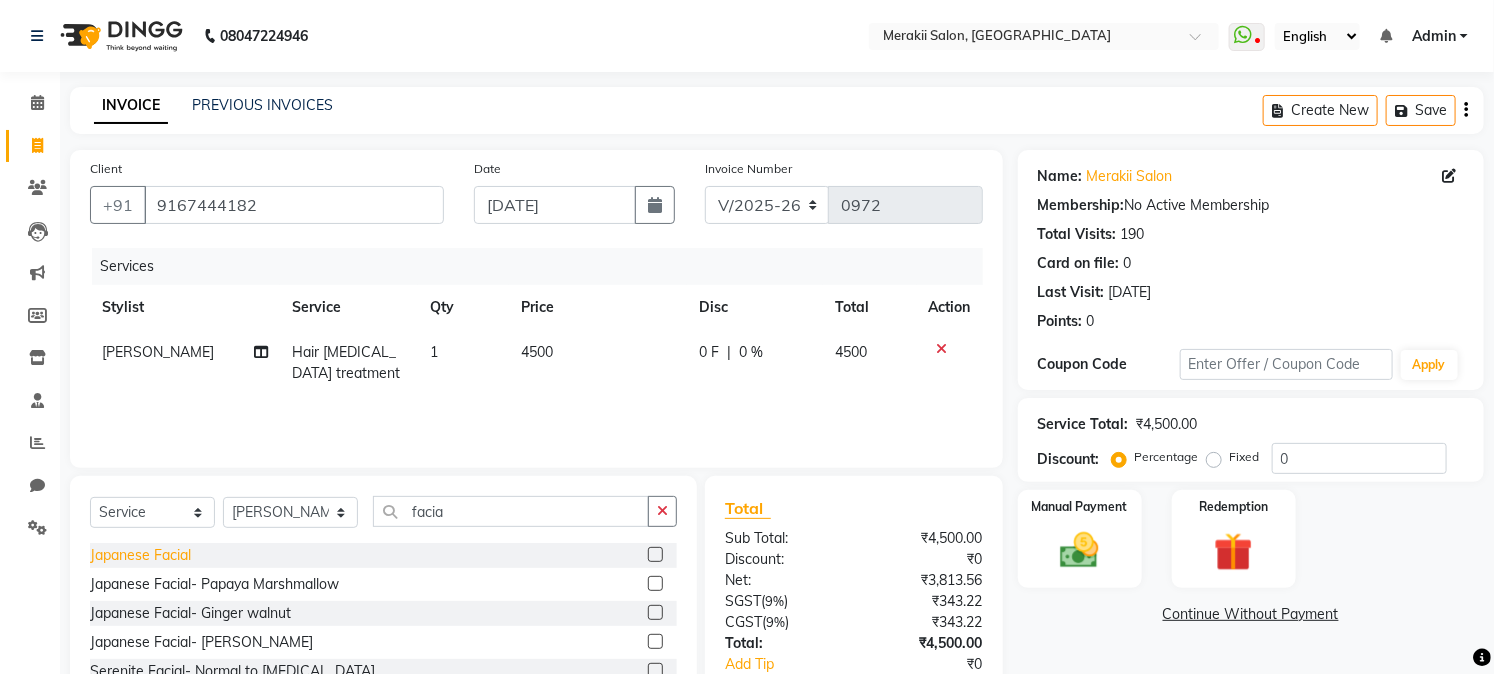 click on "Japanese Facial" 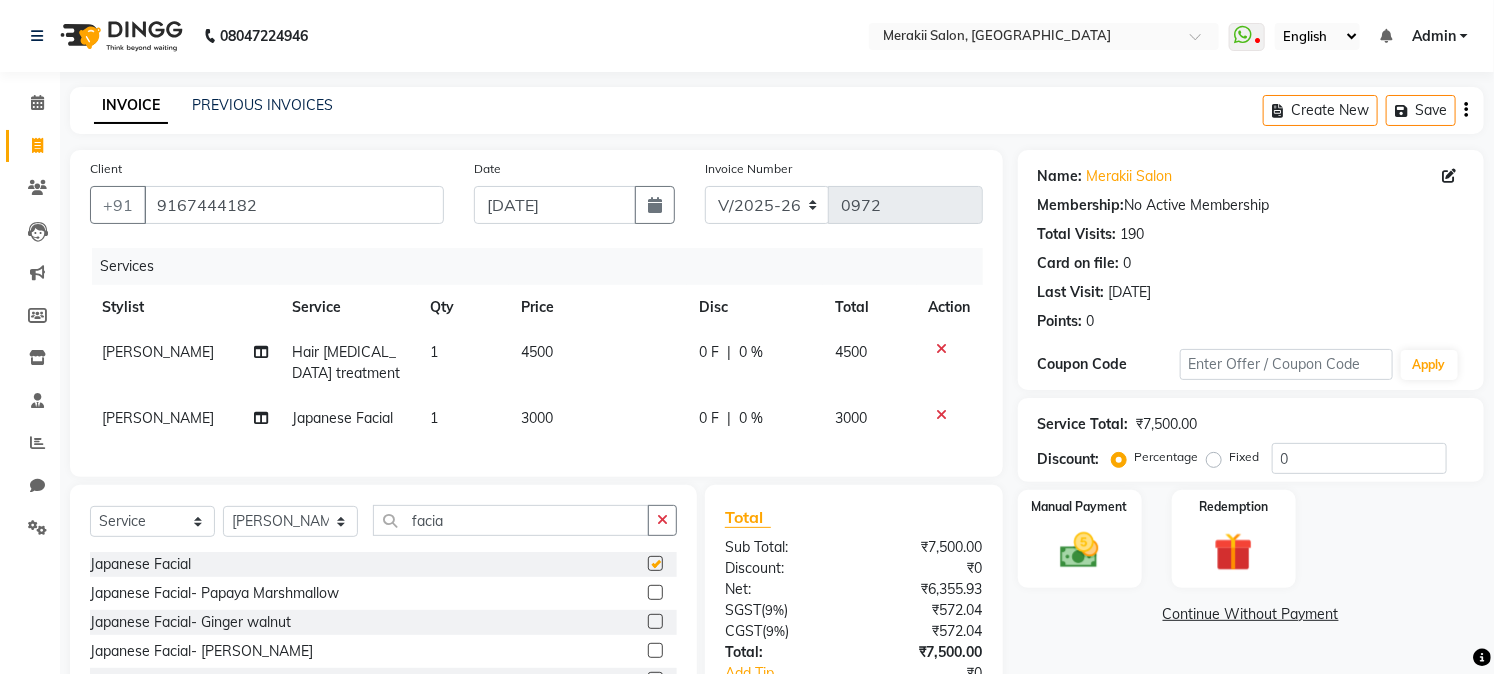 checkbox on "false" 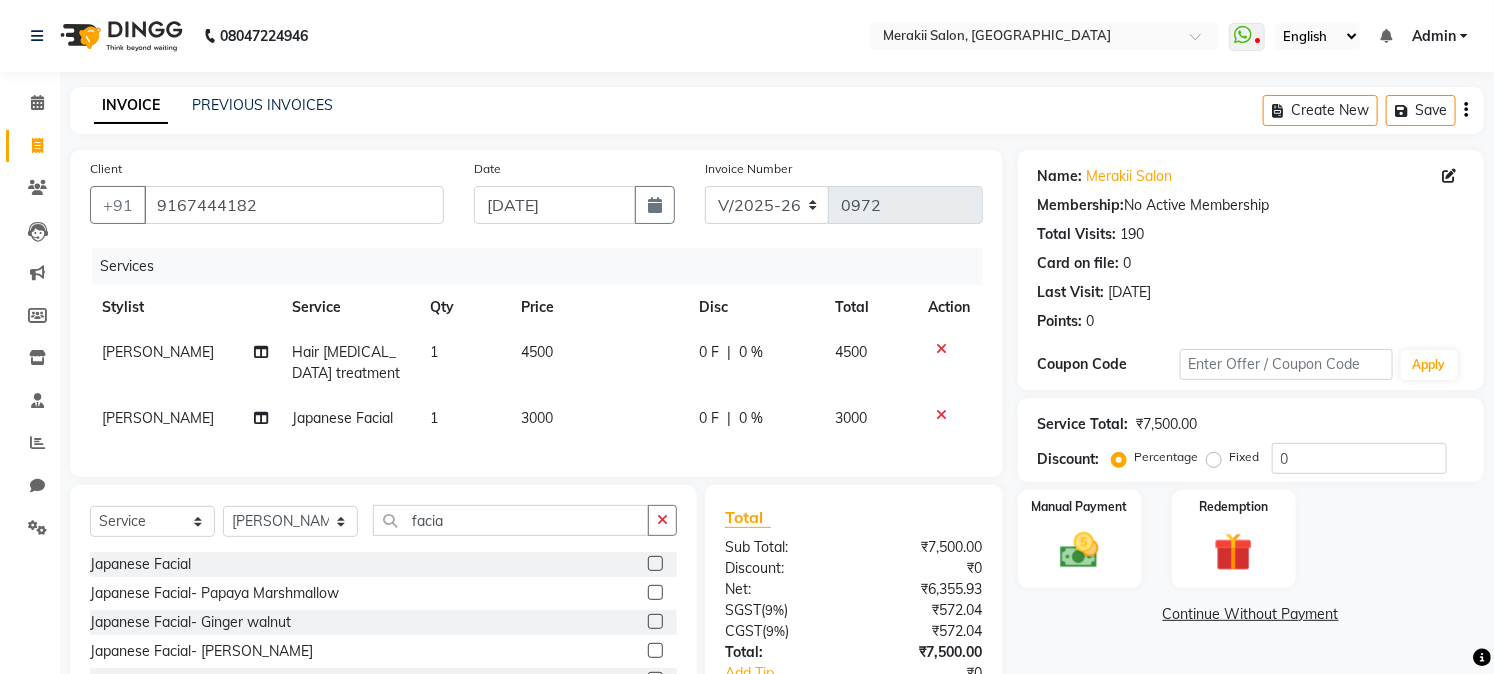 click on "3000" 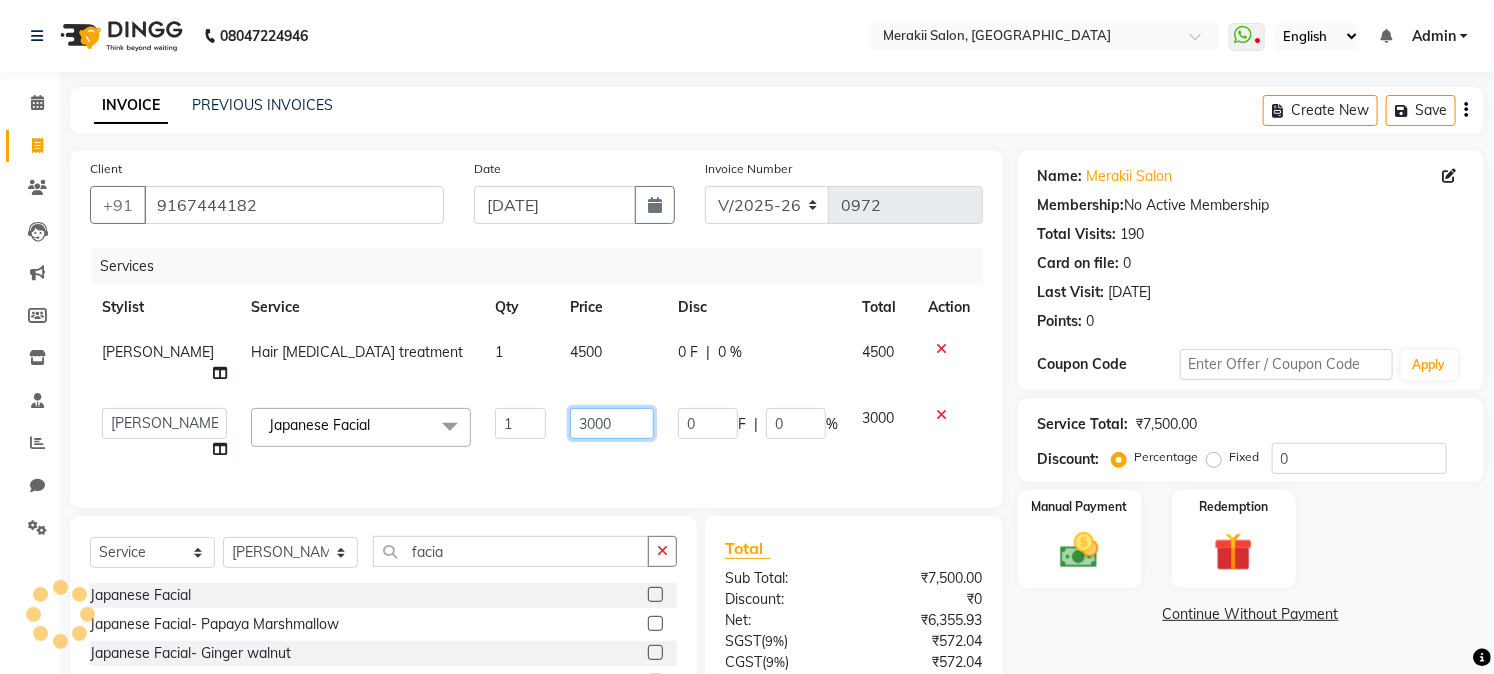 click on "3000" 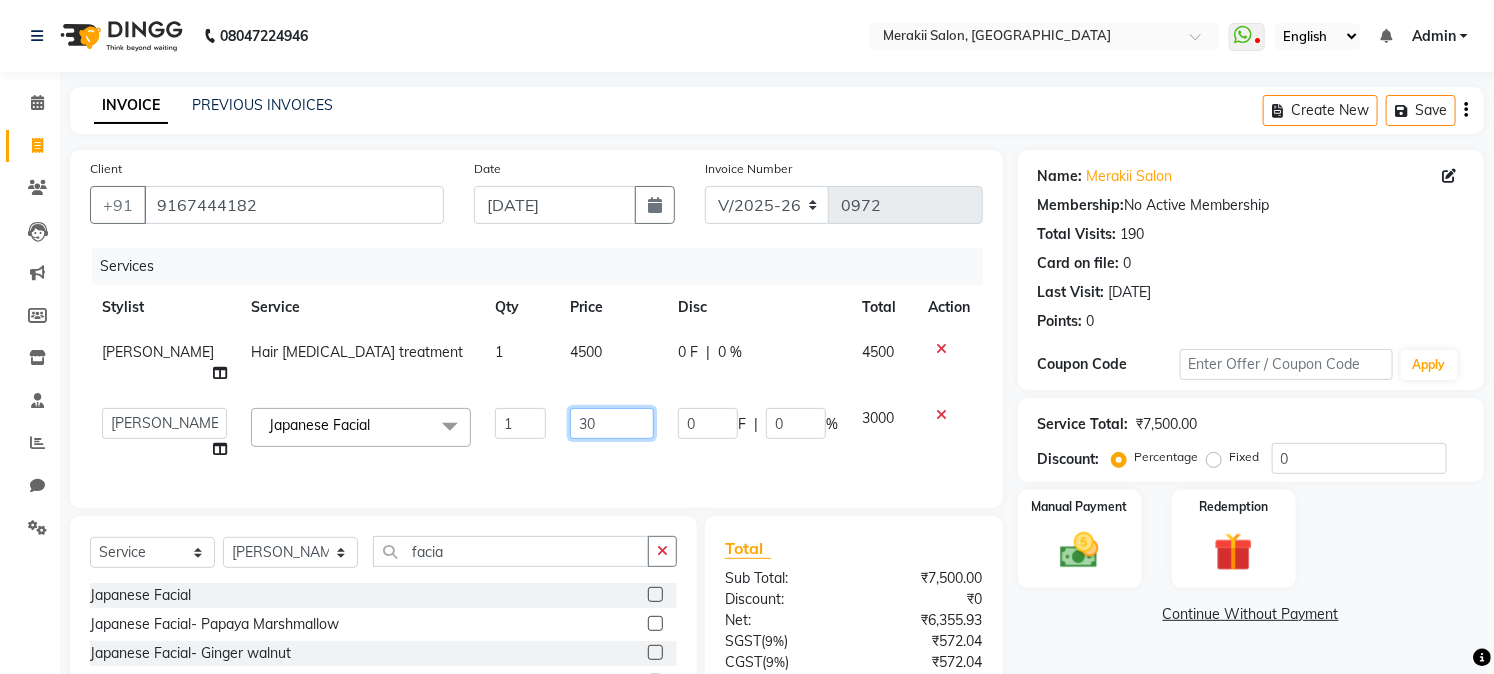 type on "3" 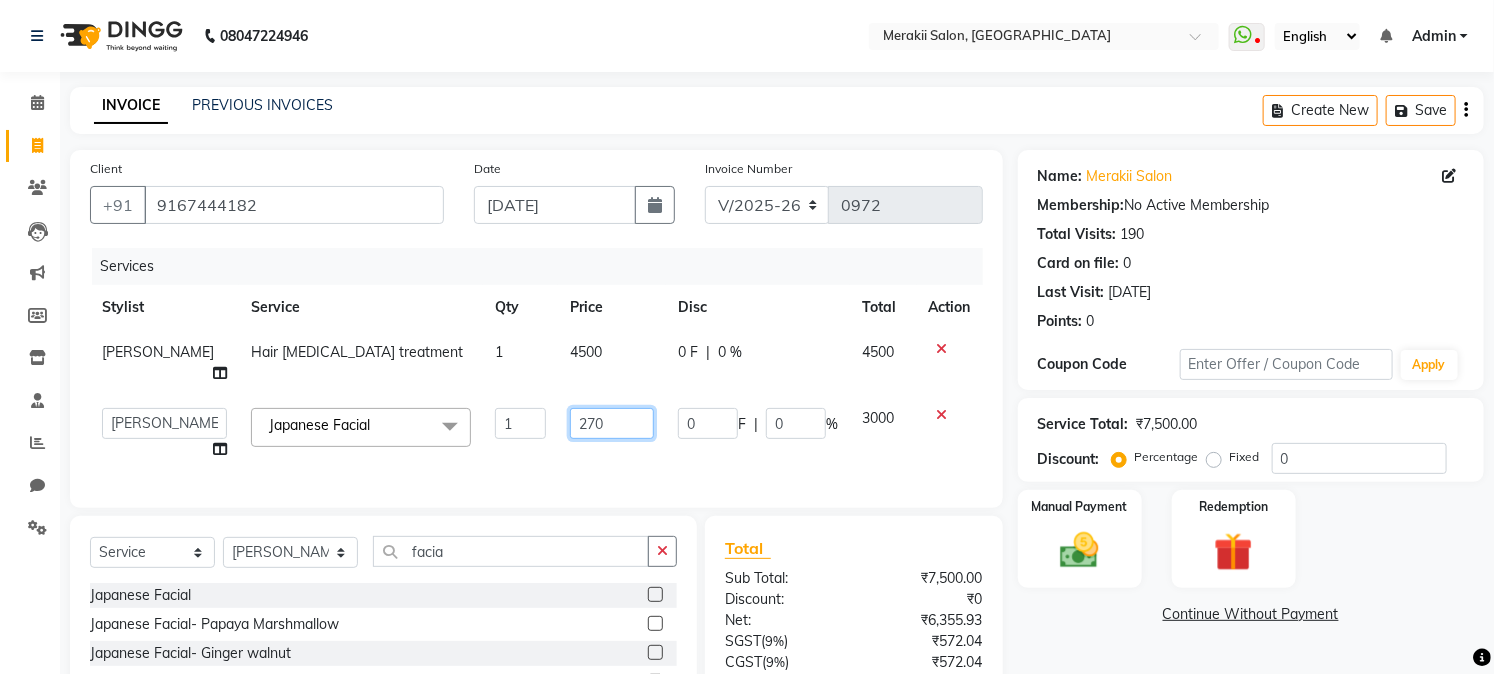 type on "2700" 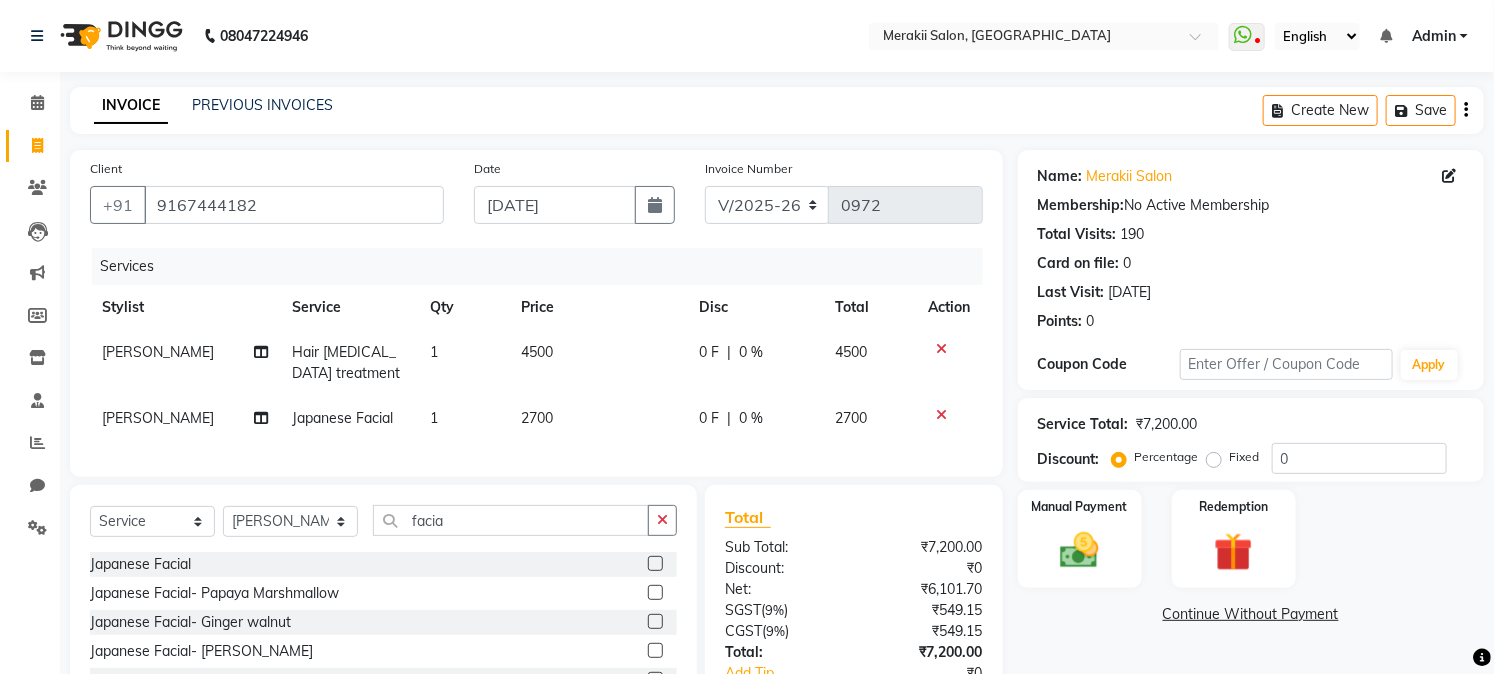 click on "Fixed" 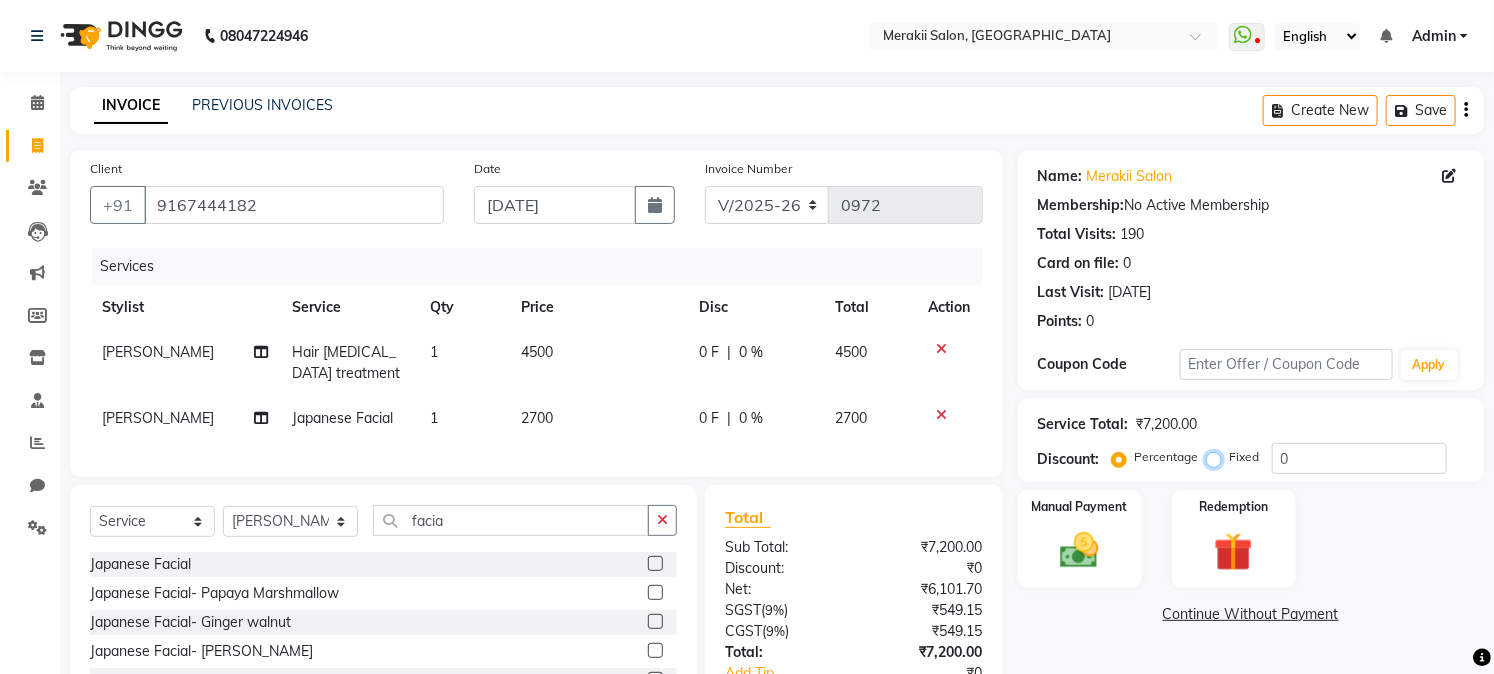 click on "Fixed" at bounding box center (1218, 457) 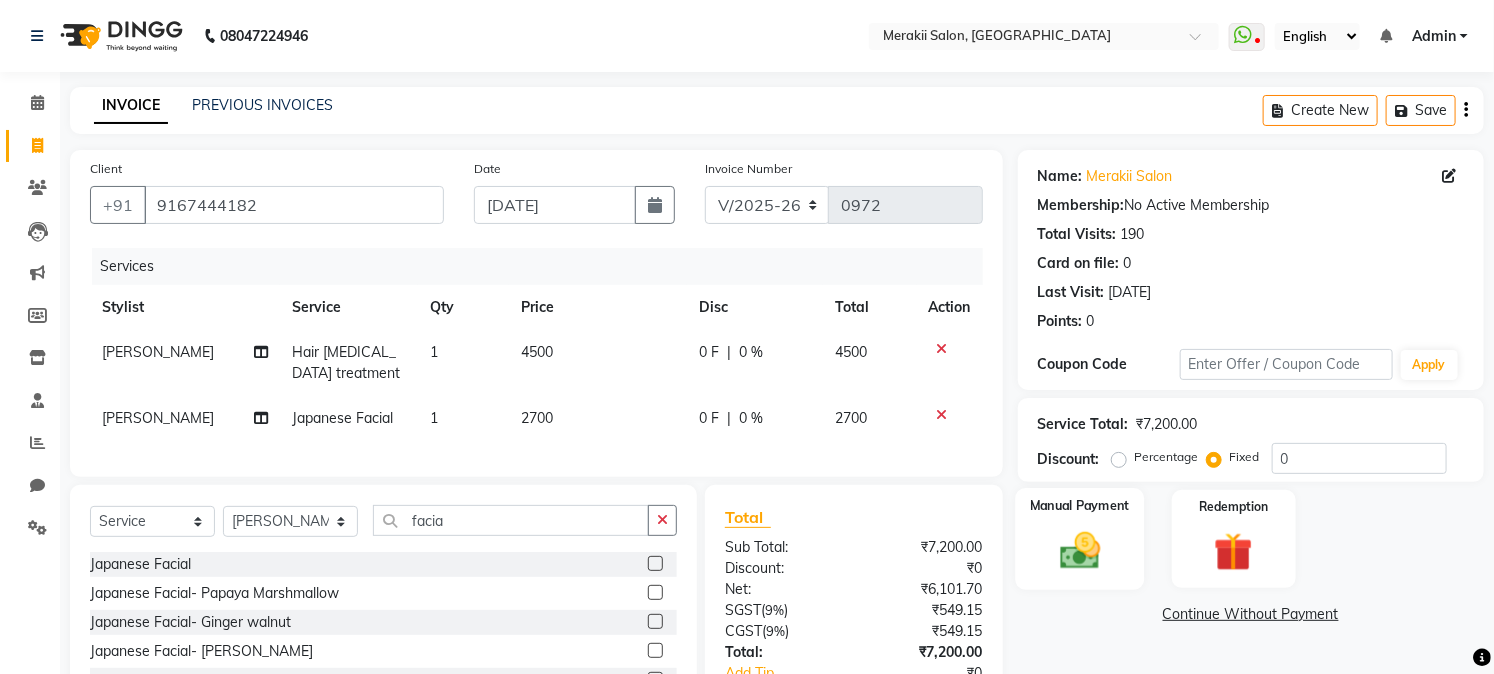 click 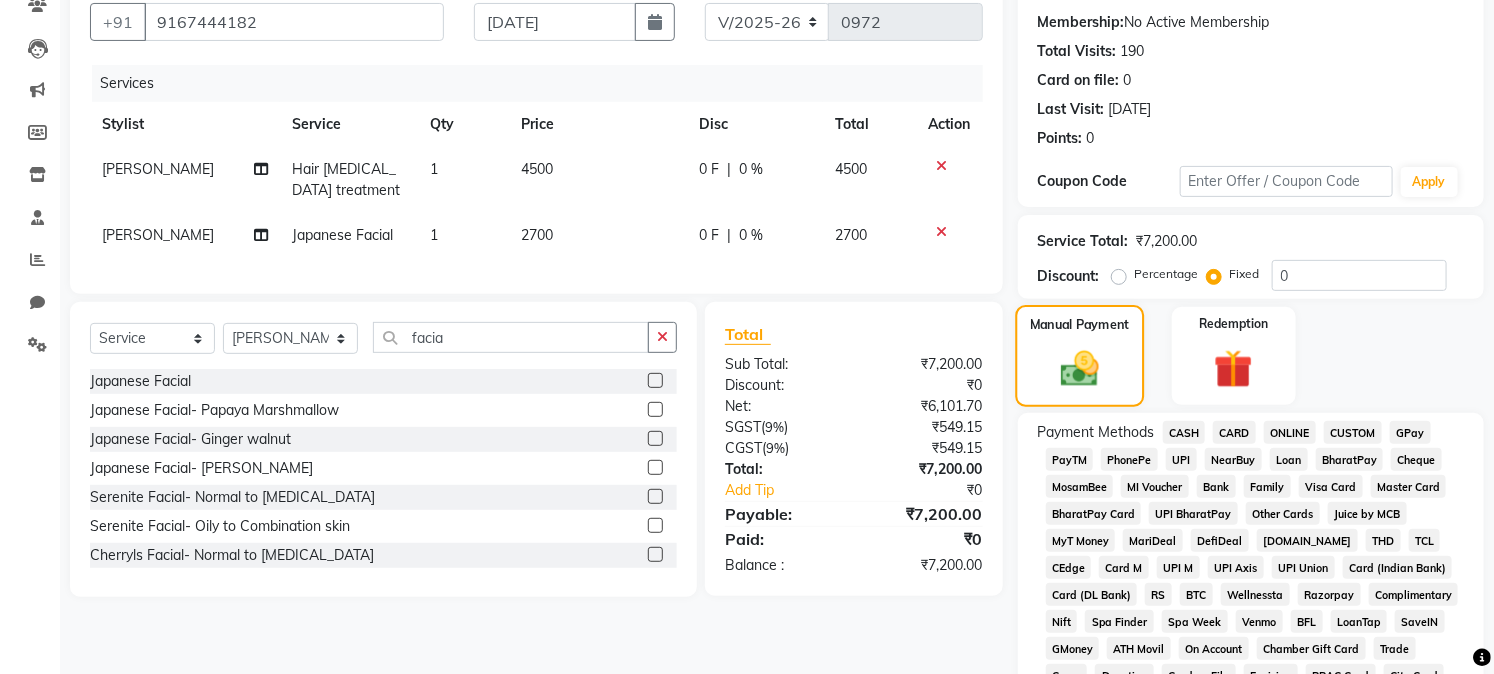 scroll, scrollTop: 184, scrollLeft: 0, axis: vertical 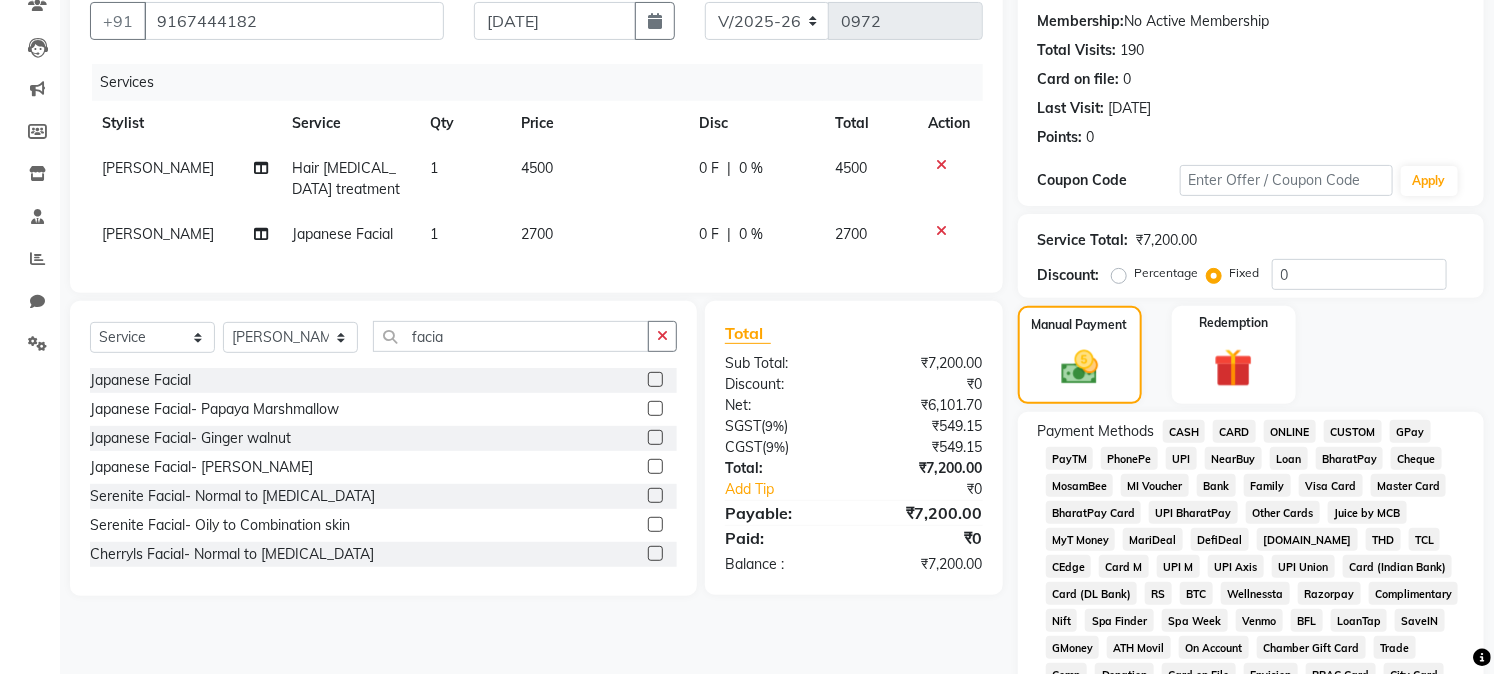 click on "GPay" 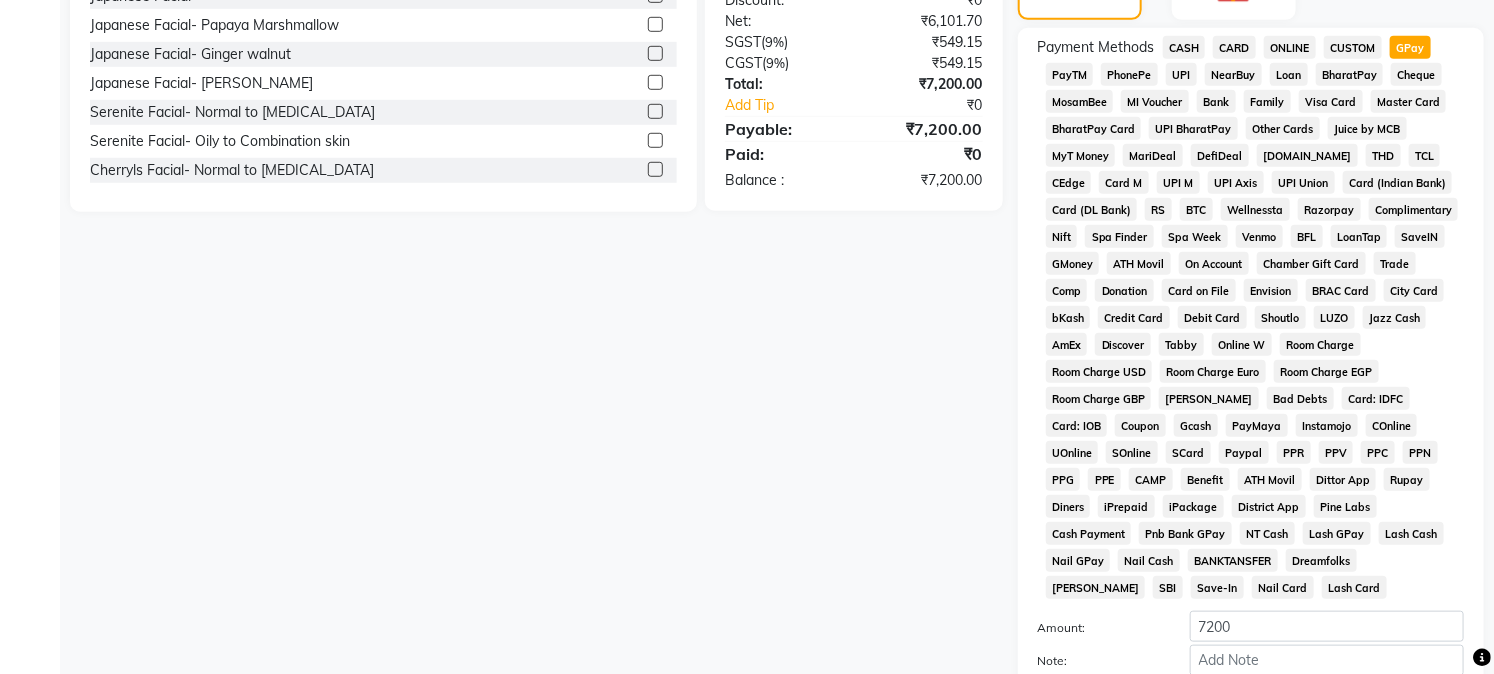 scroll, scrollTop: 735, scrollLeft: 0, axis: vertical 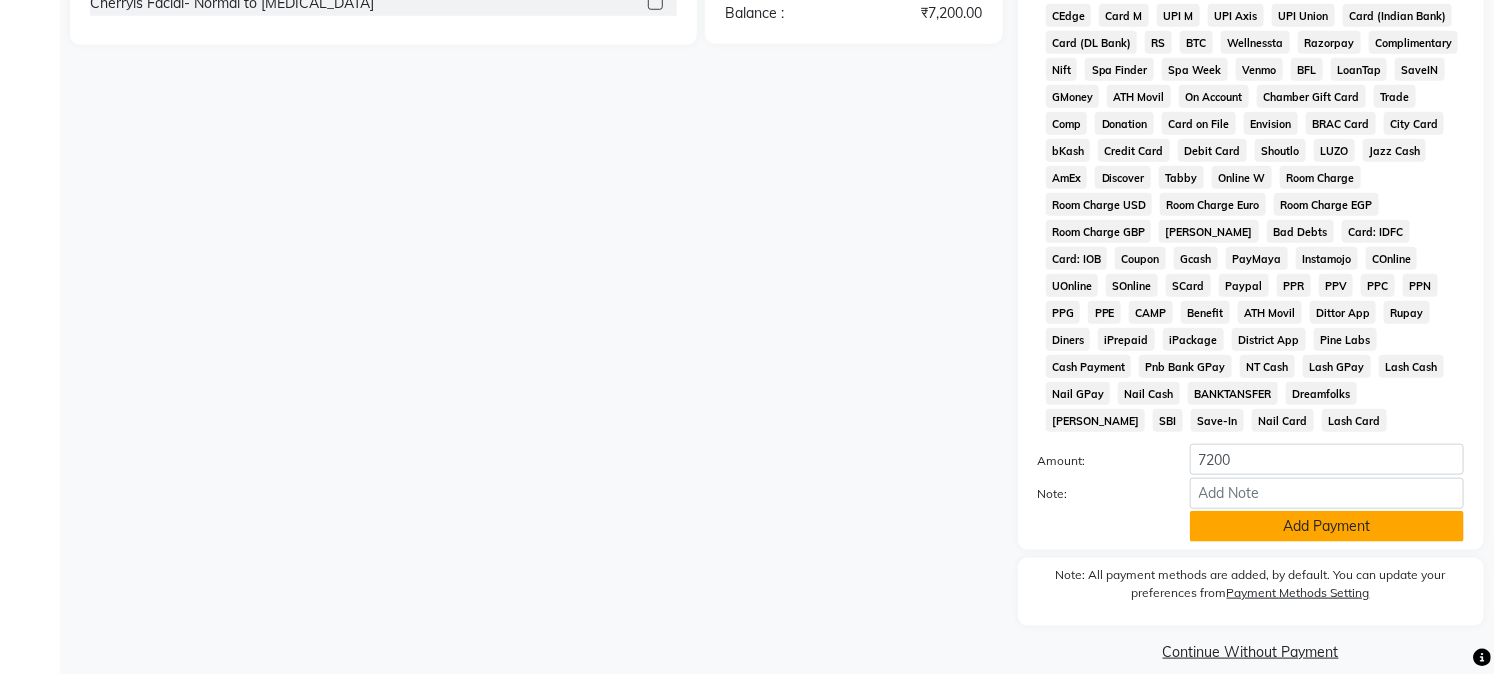 click on "Add Payment" 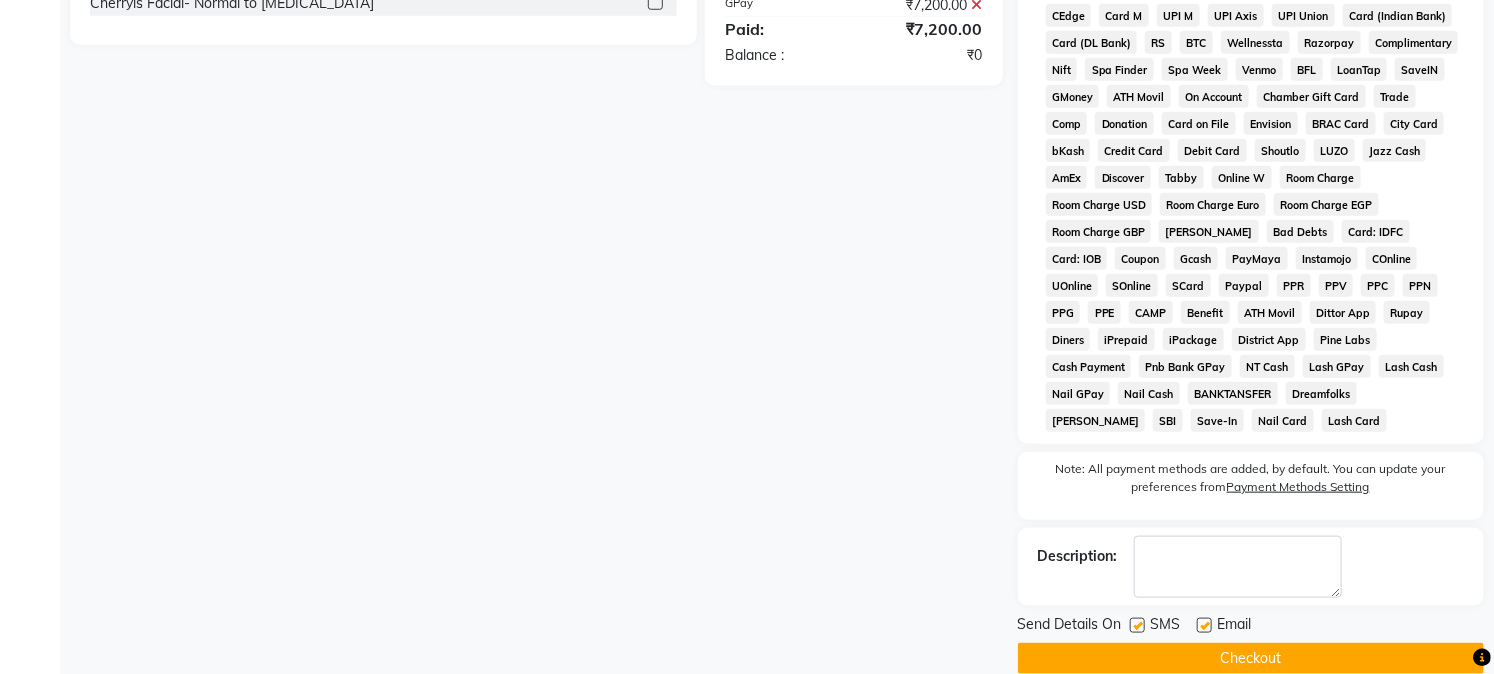 scroll, scrollTop: 742, scrollLeft: 0, axis: vertical 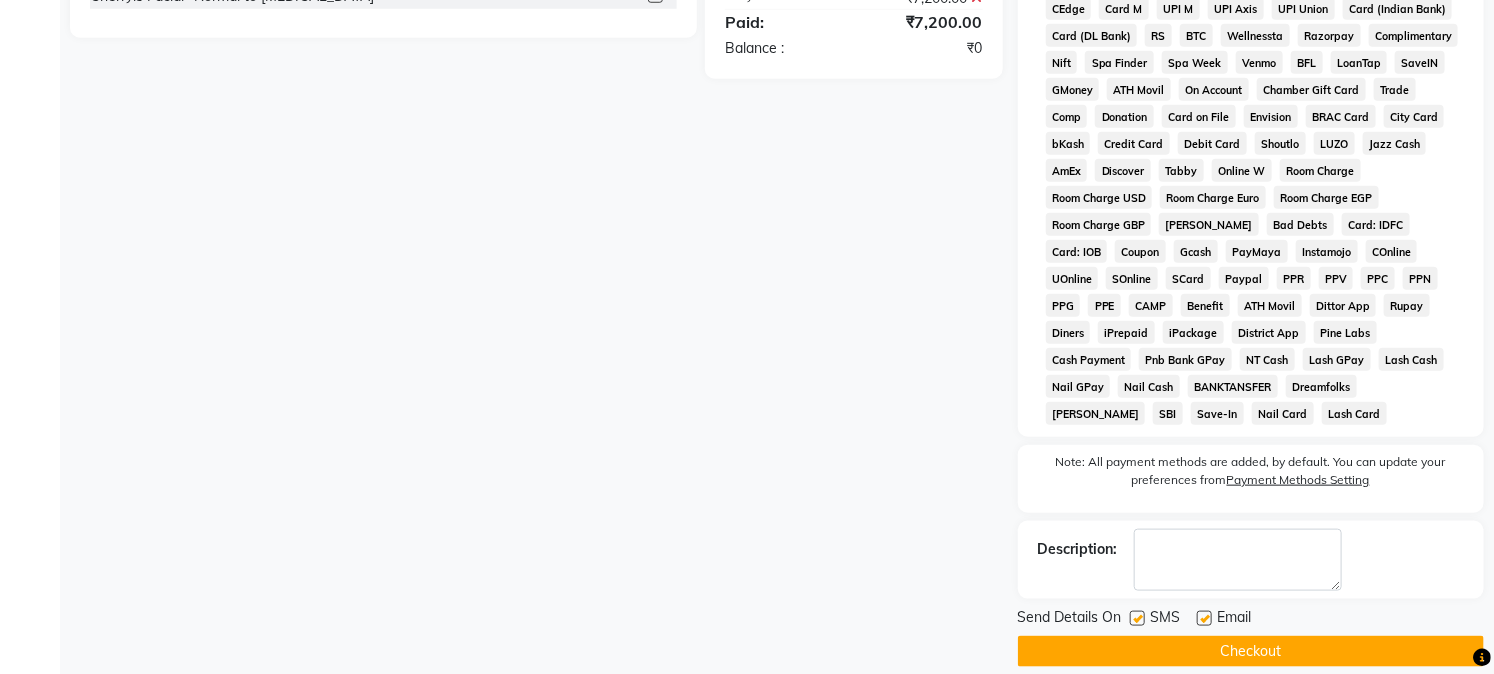 click on "Checkout" 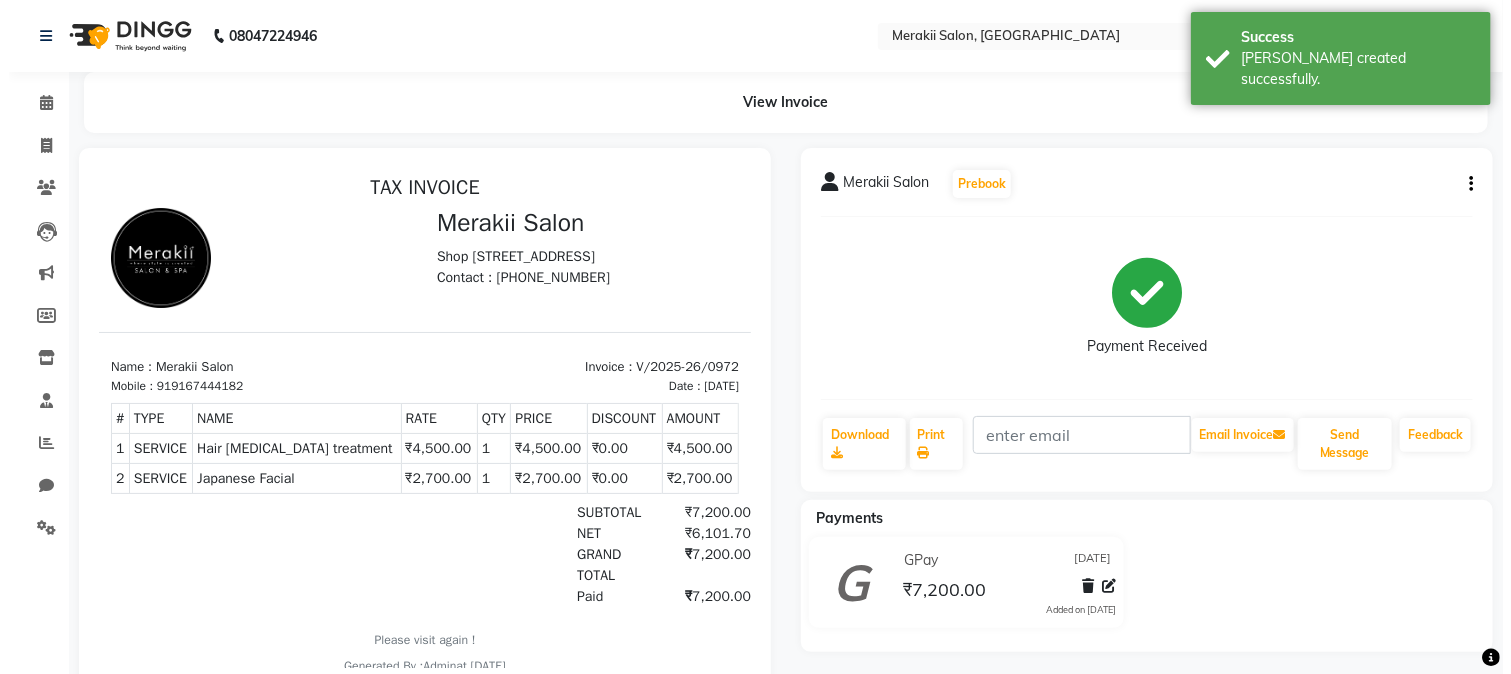 scroll, scrollTop: 0, scrollLeft: 0, axis: both 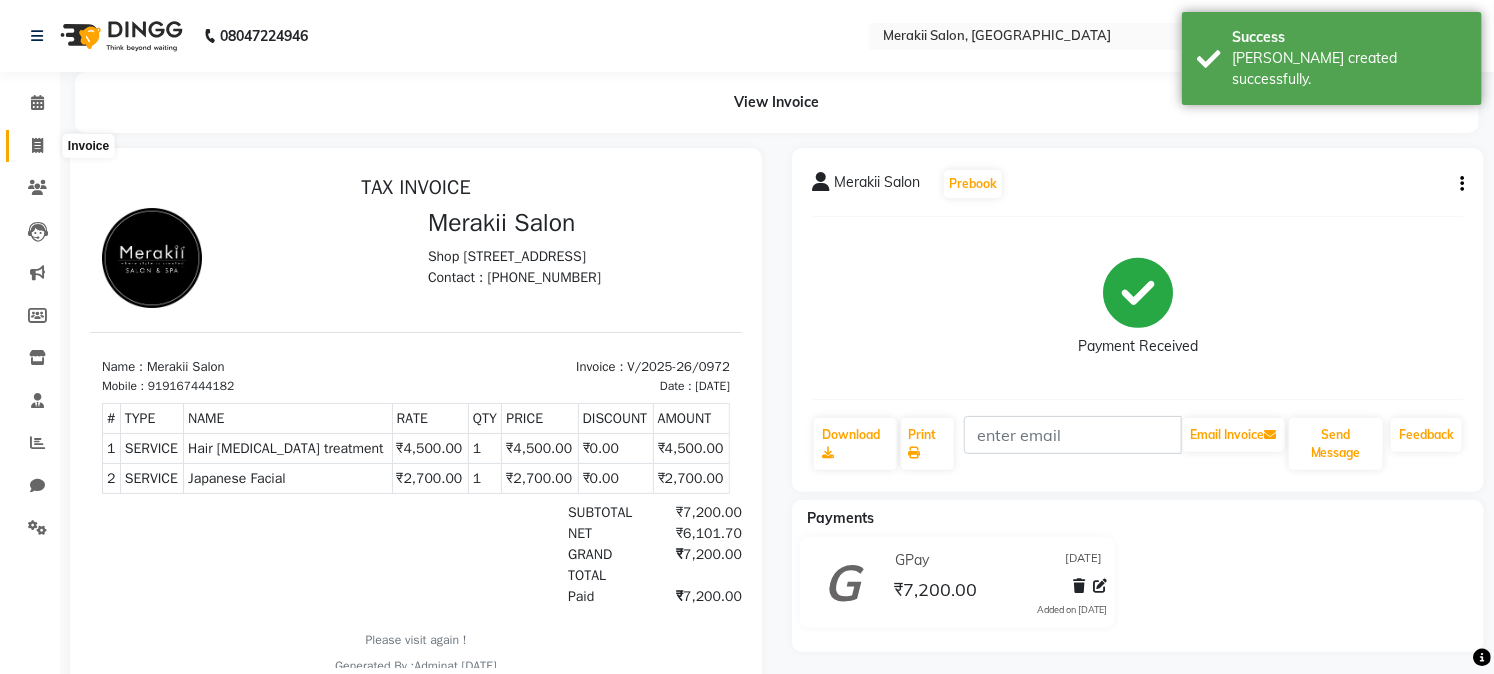 click 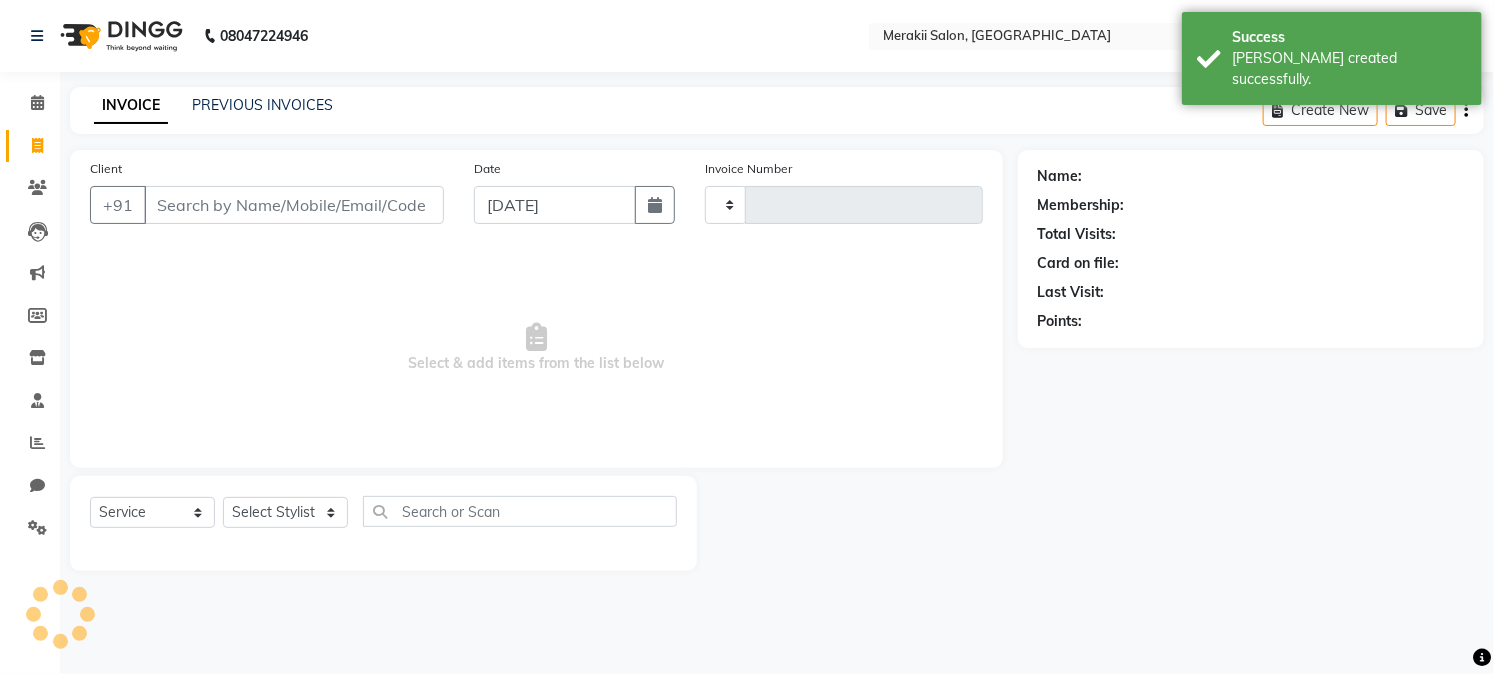 type on "0973" 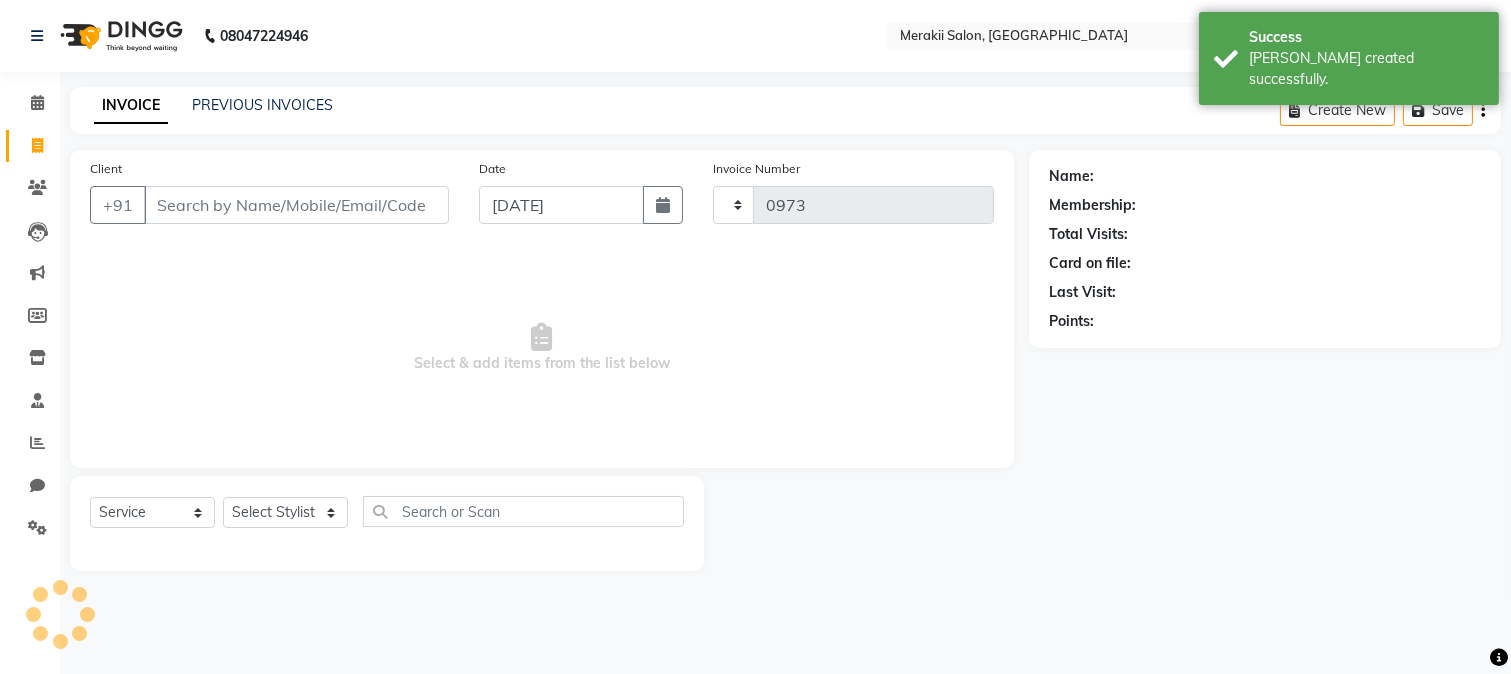 select on "7791" 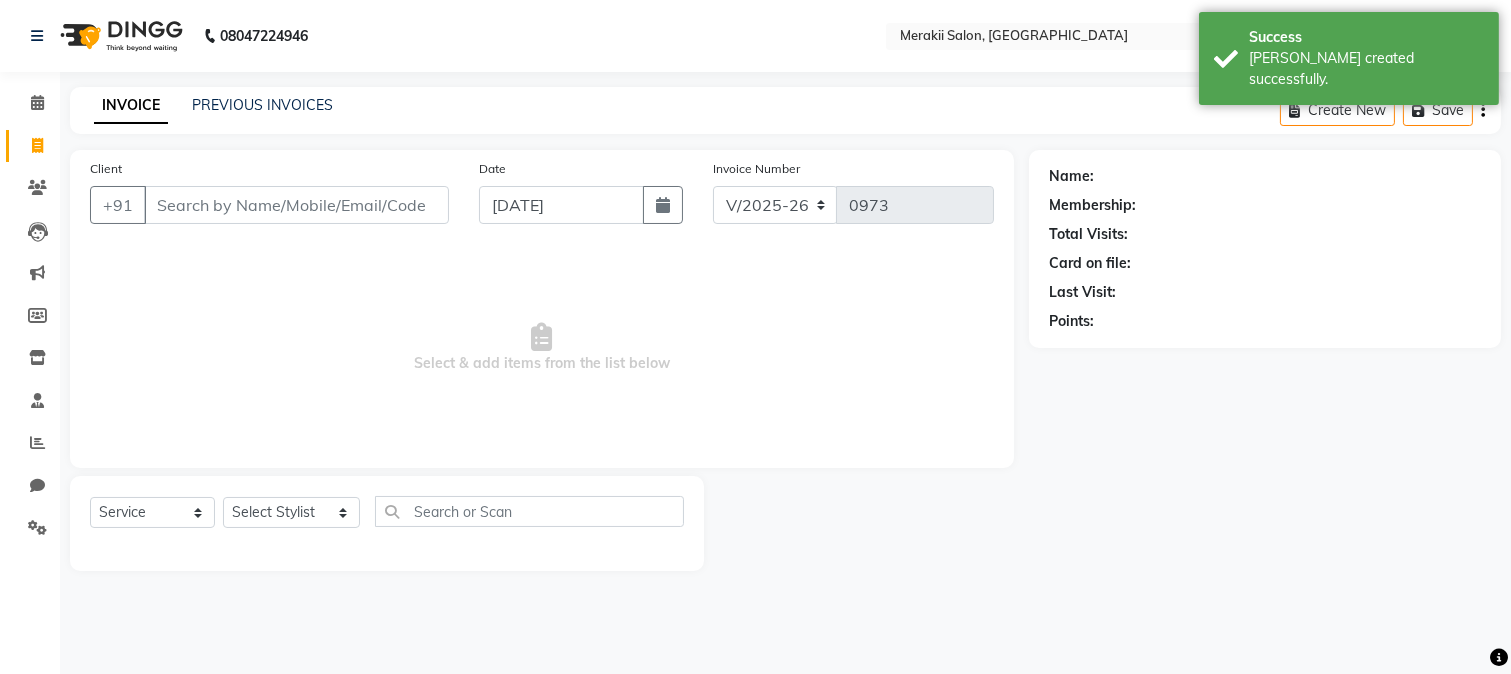 click on "Client" at bounding box center [296, 205] 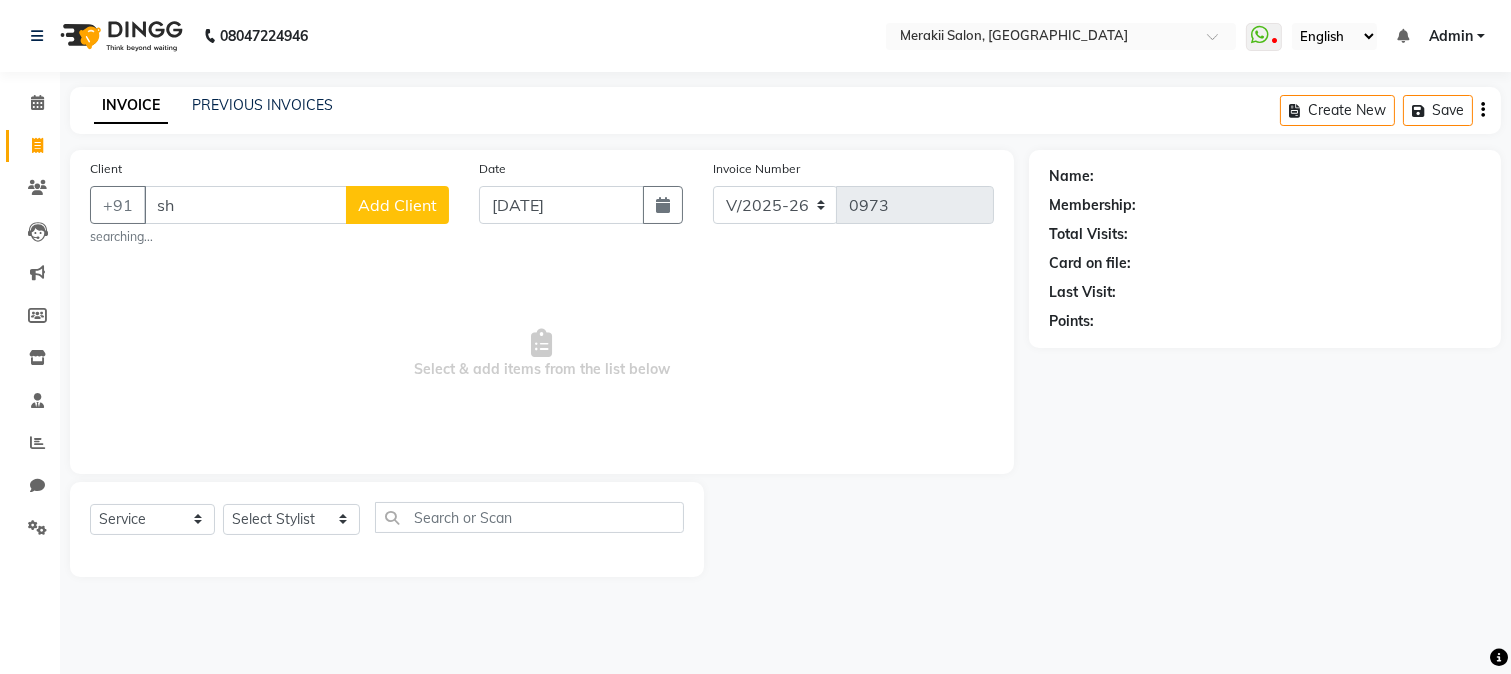 type on "s" 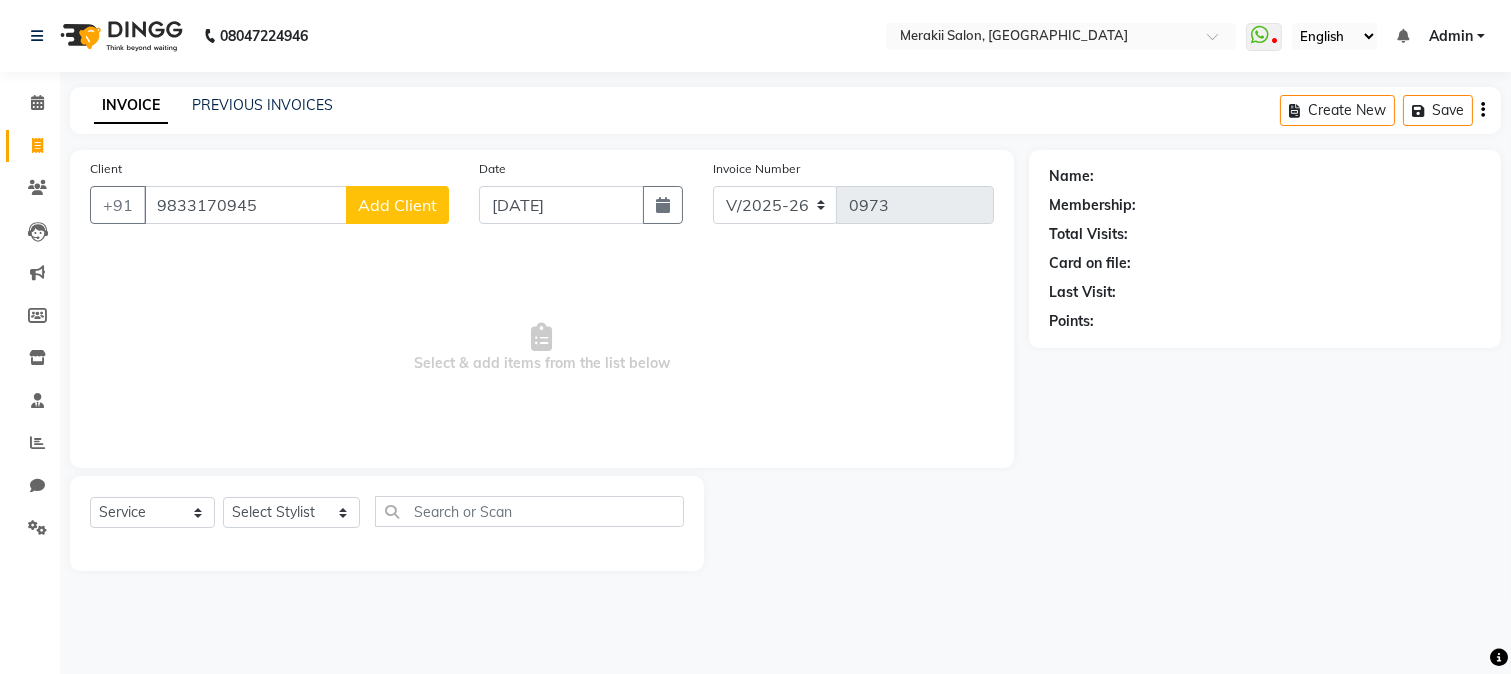 type on "9833170945" 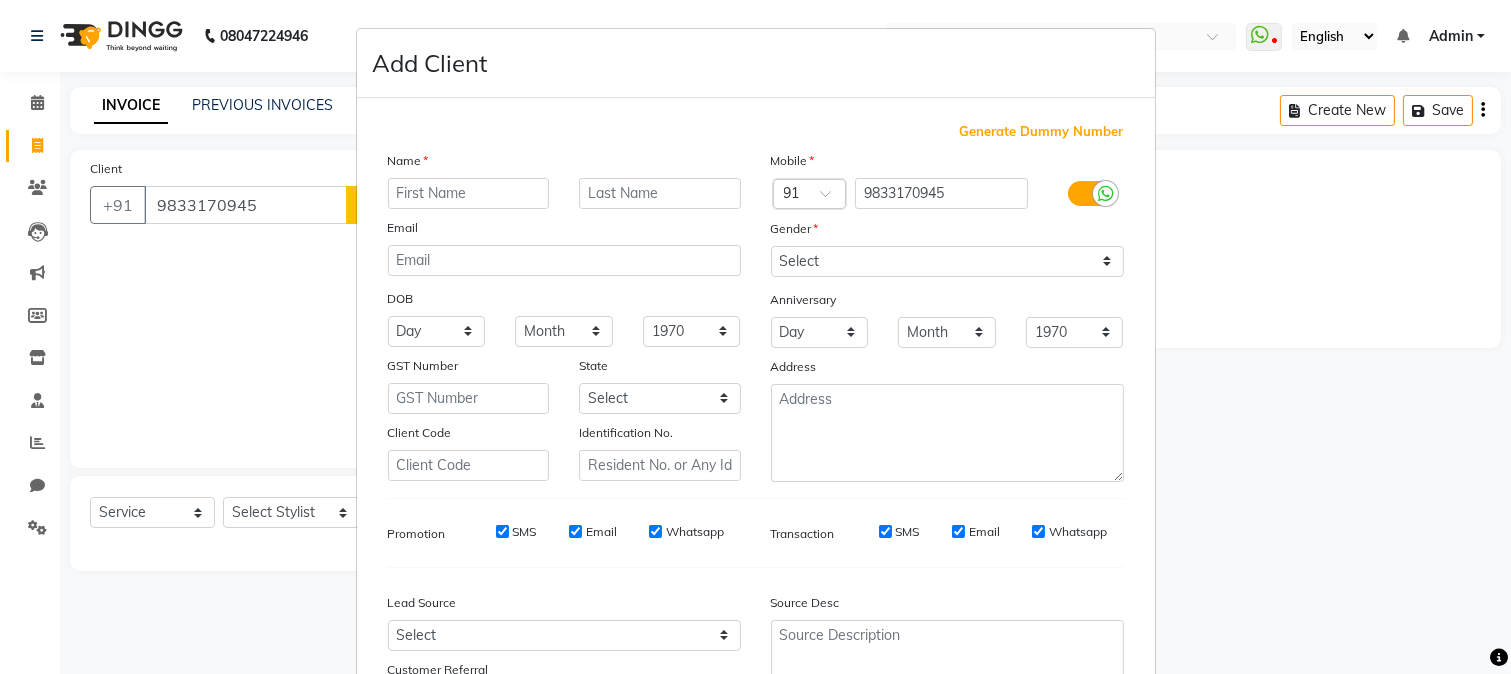 click at bounding box center (469, 193) 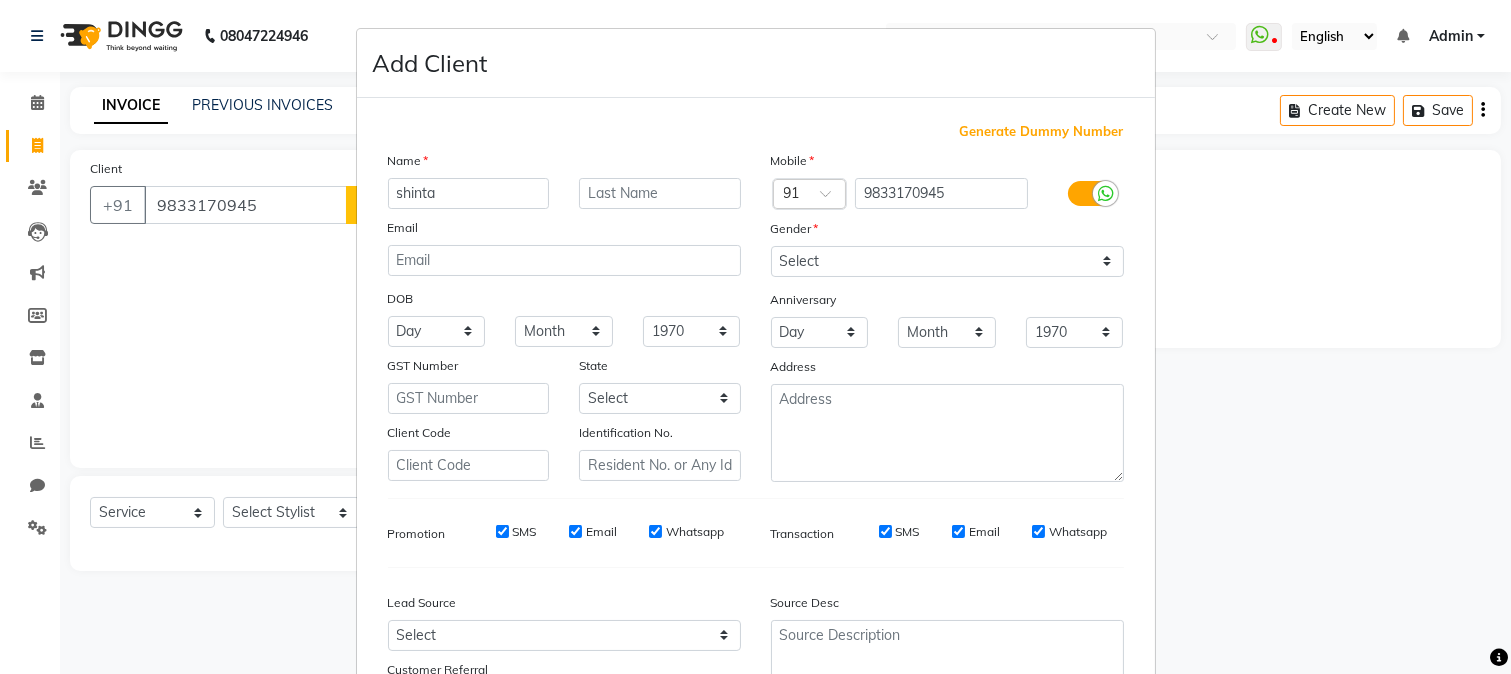 type on "shinta" 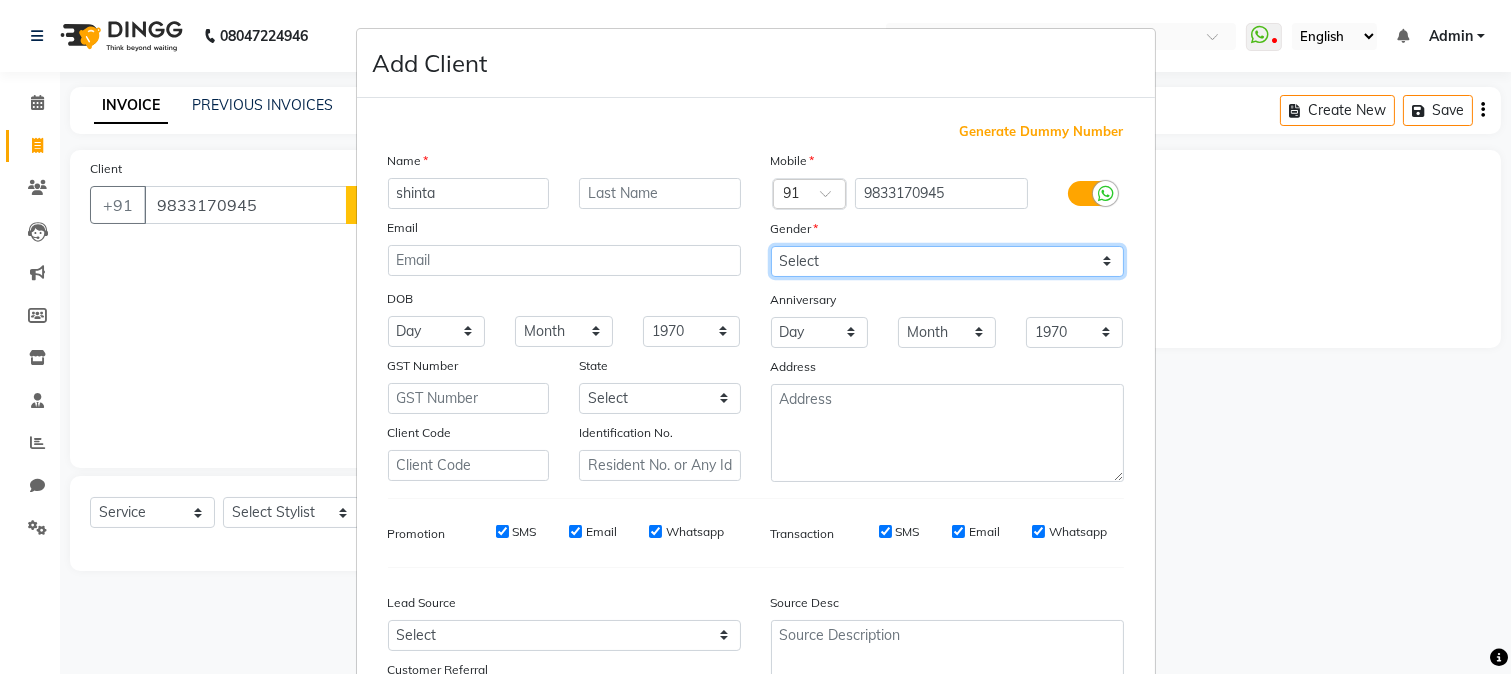 click on "Select Male Female Other Prefer Not To Say" at bounding box center [947, 261] 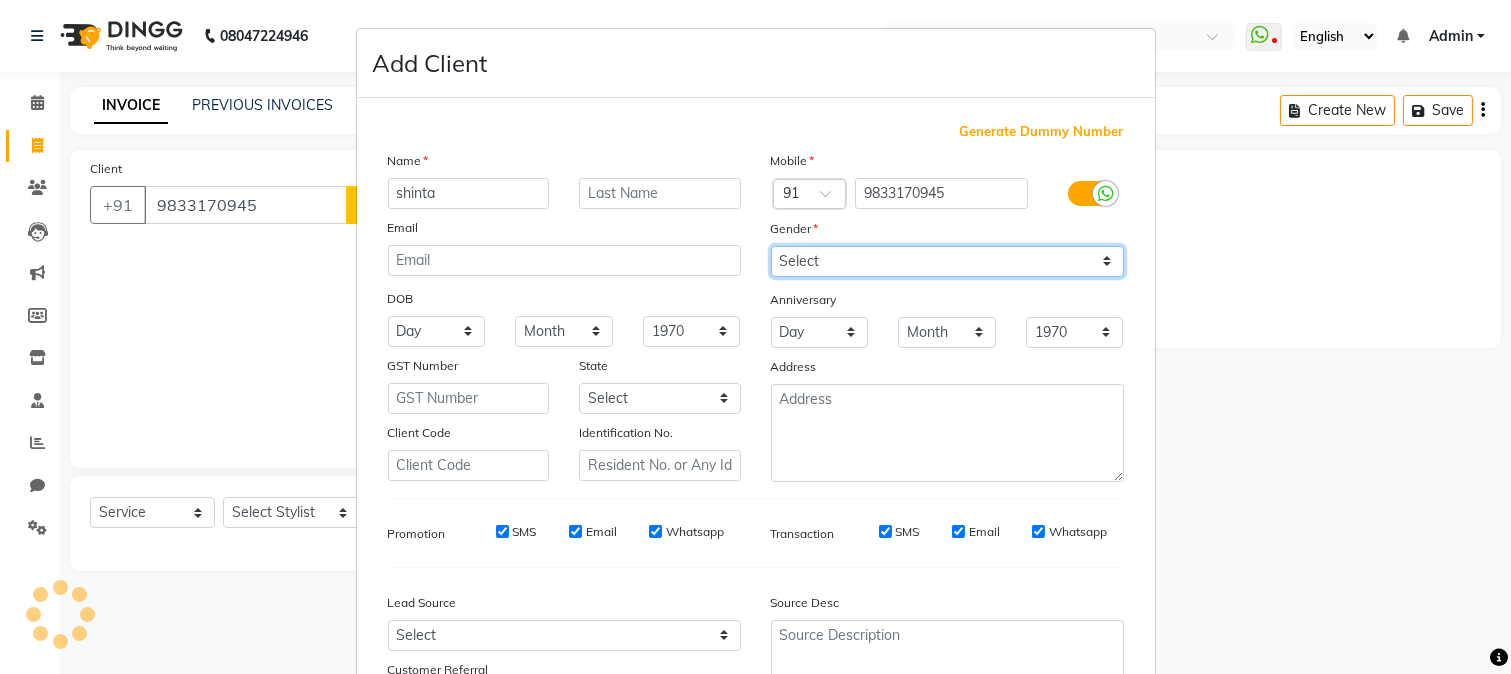 select on "female" 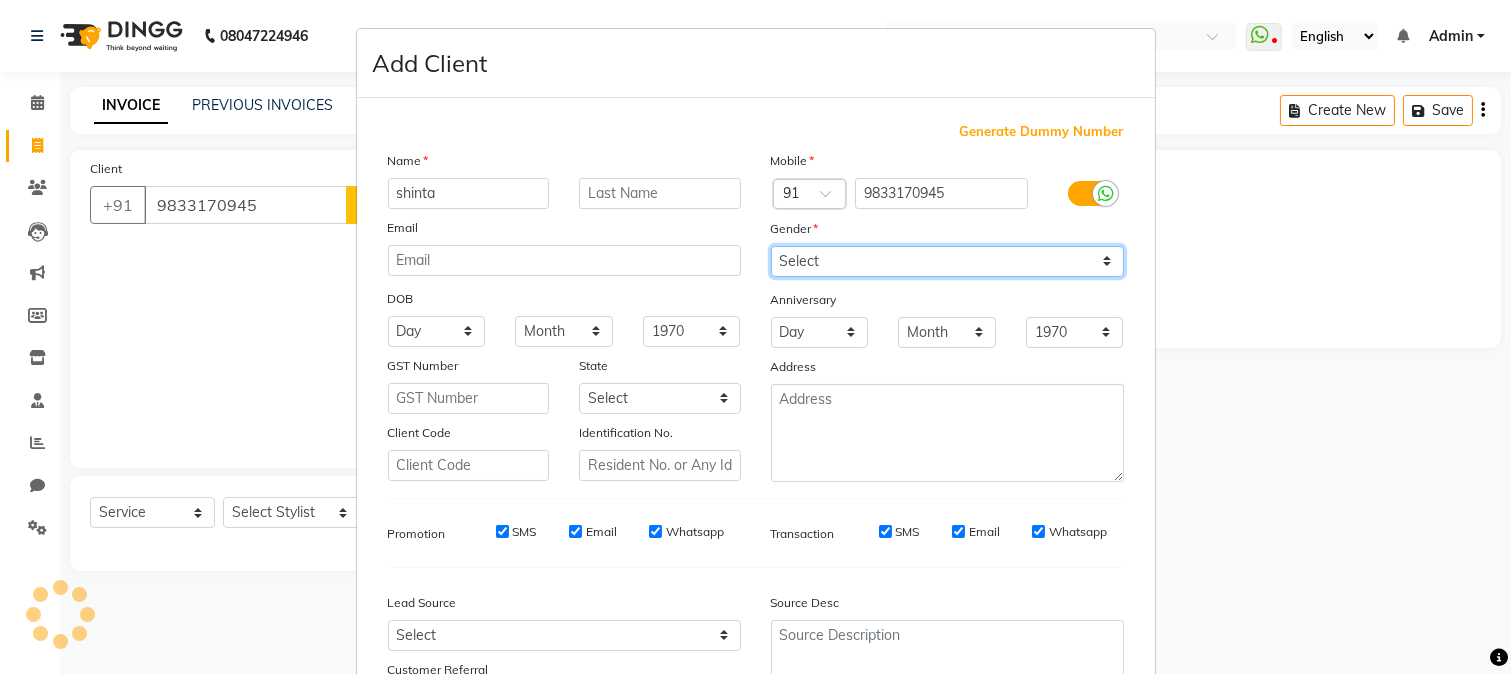 click on "Select Male Female Other Prefer Not To Say" at bounding box center [947, 261] 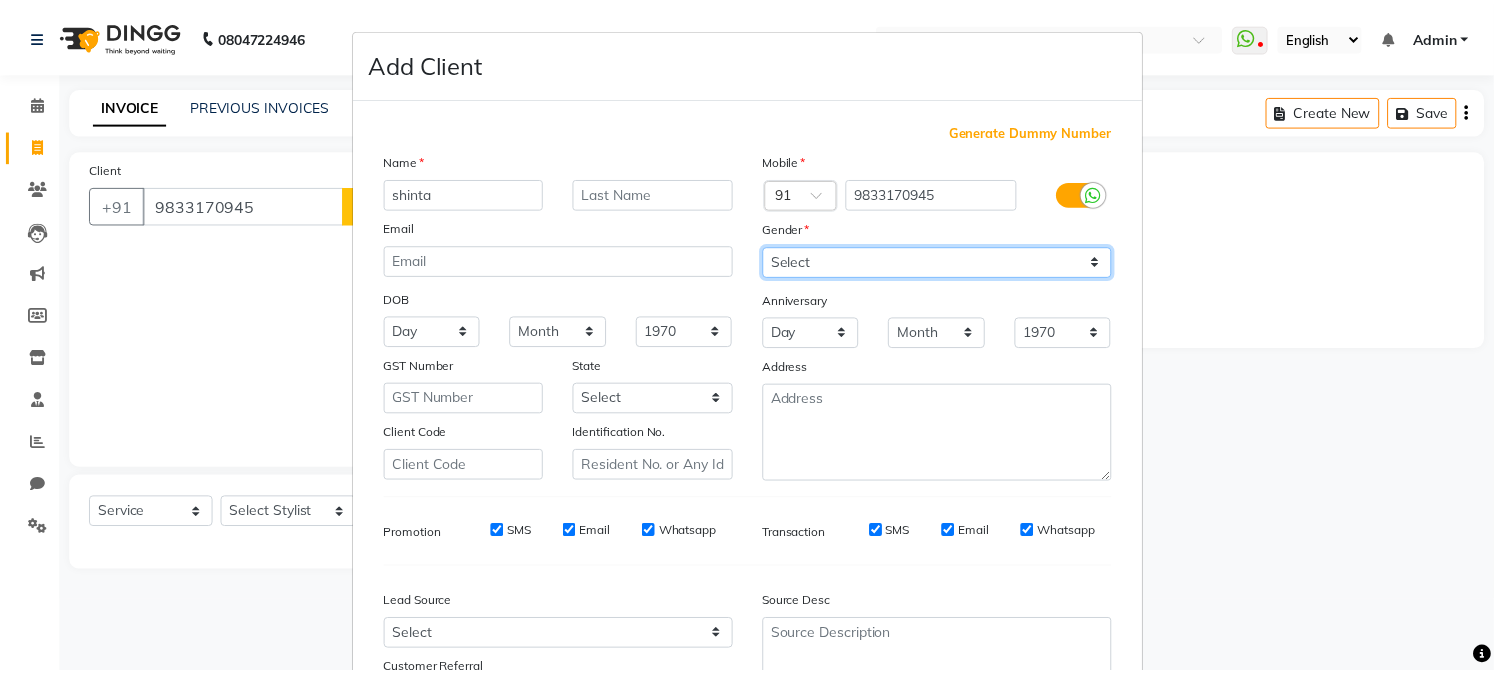 scroll, scrollTop: 176, scrollLeft: 0, axis: vertical 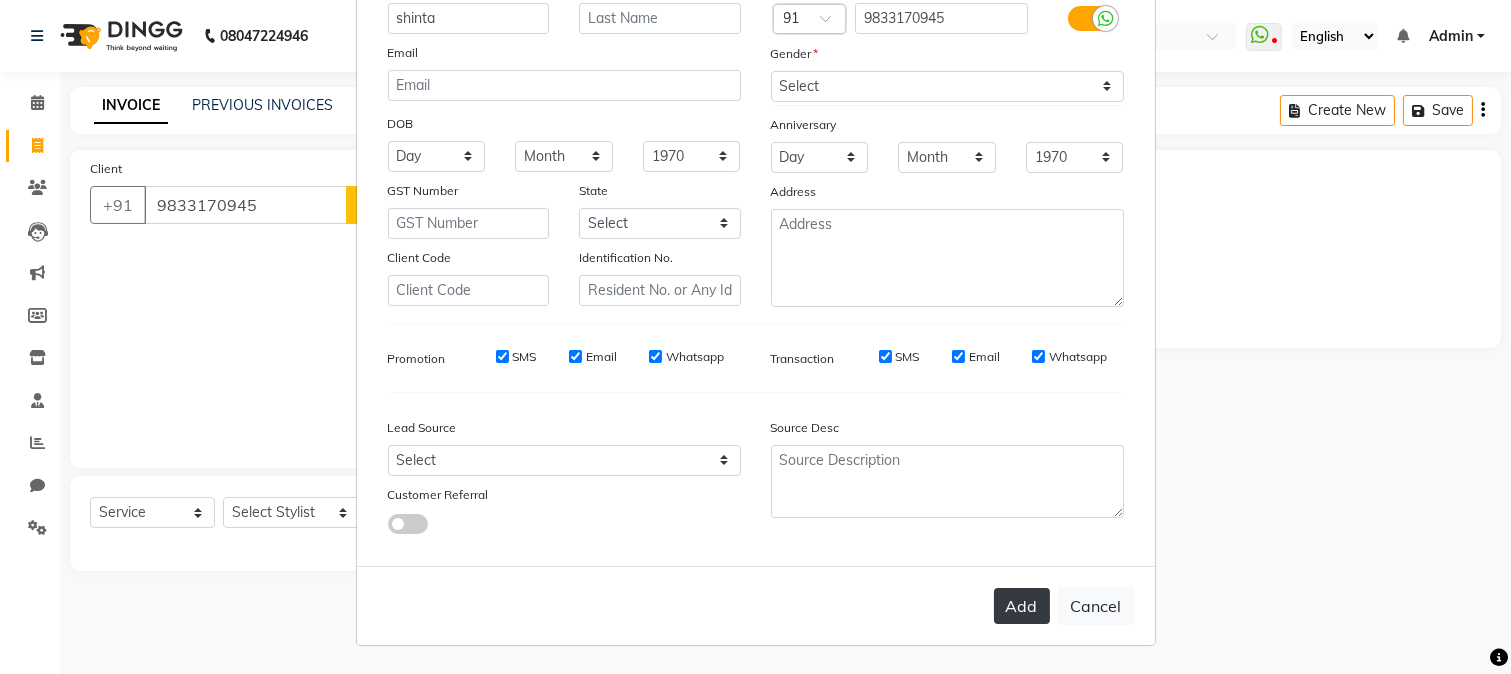 click on "Add" at bounding box center (1022, 606) 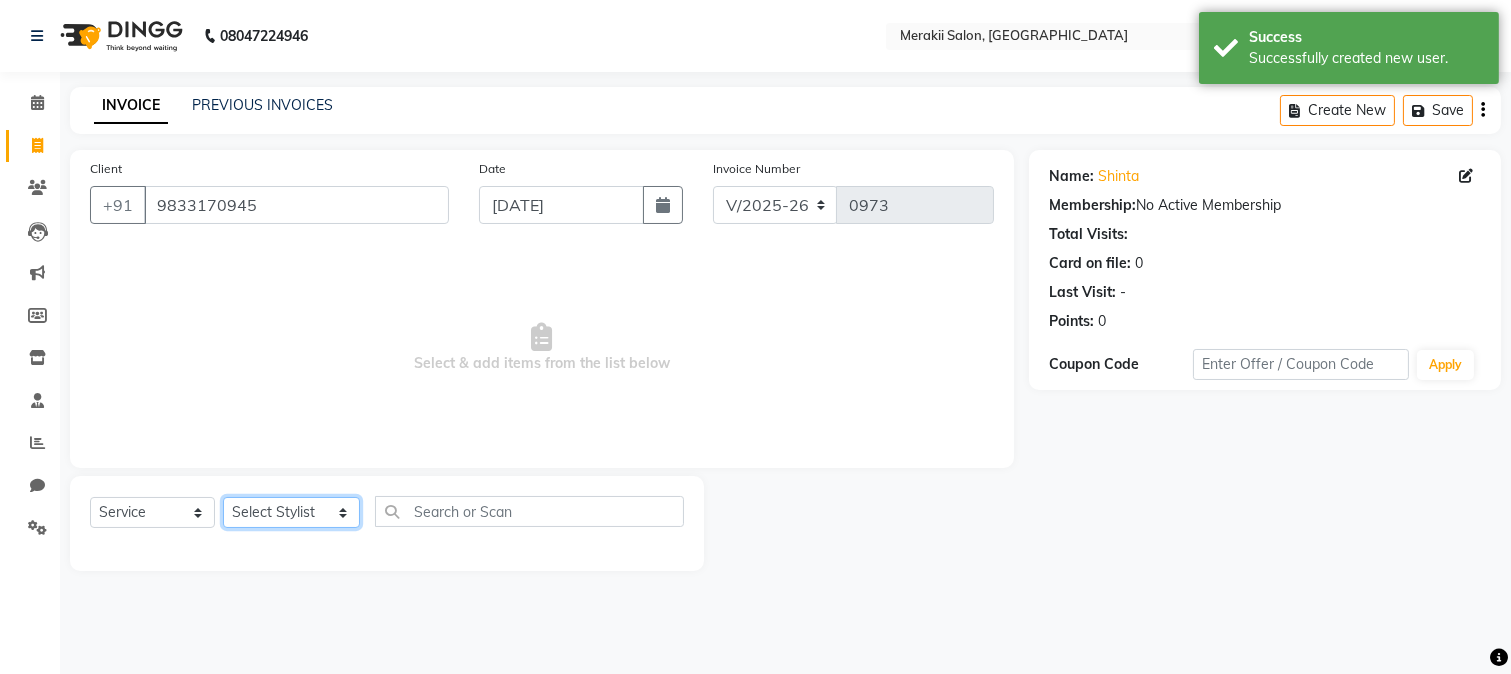click on "Select Stylist [PERSON_NAME] [PERSON_NAME] Bhul [MEDICAL_DATA][PERSON_NAME] [PERSON_NAME] [PERSON_NAME]" 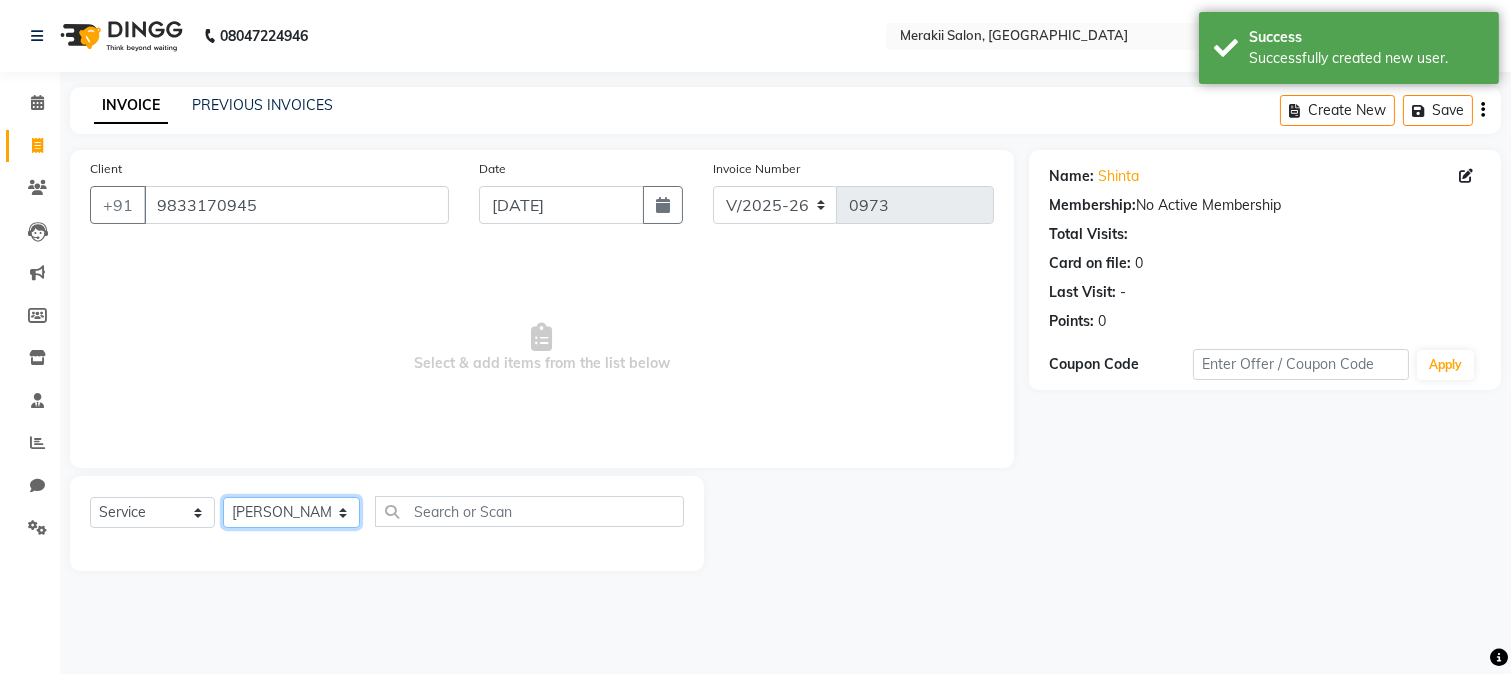 click on "Select Stylist [PERSON_NAME] [PERSON_NAME] Bhul [MEDICAL_DATA][PERSON_NAME] [PERSON_NAME] [PERSON_NAME]" 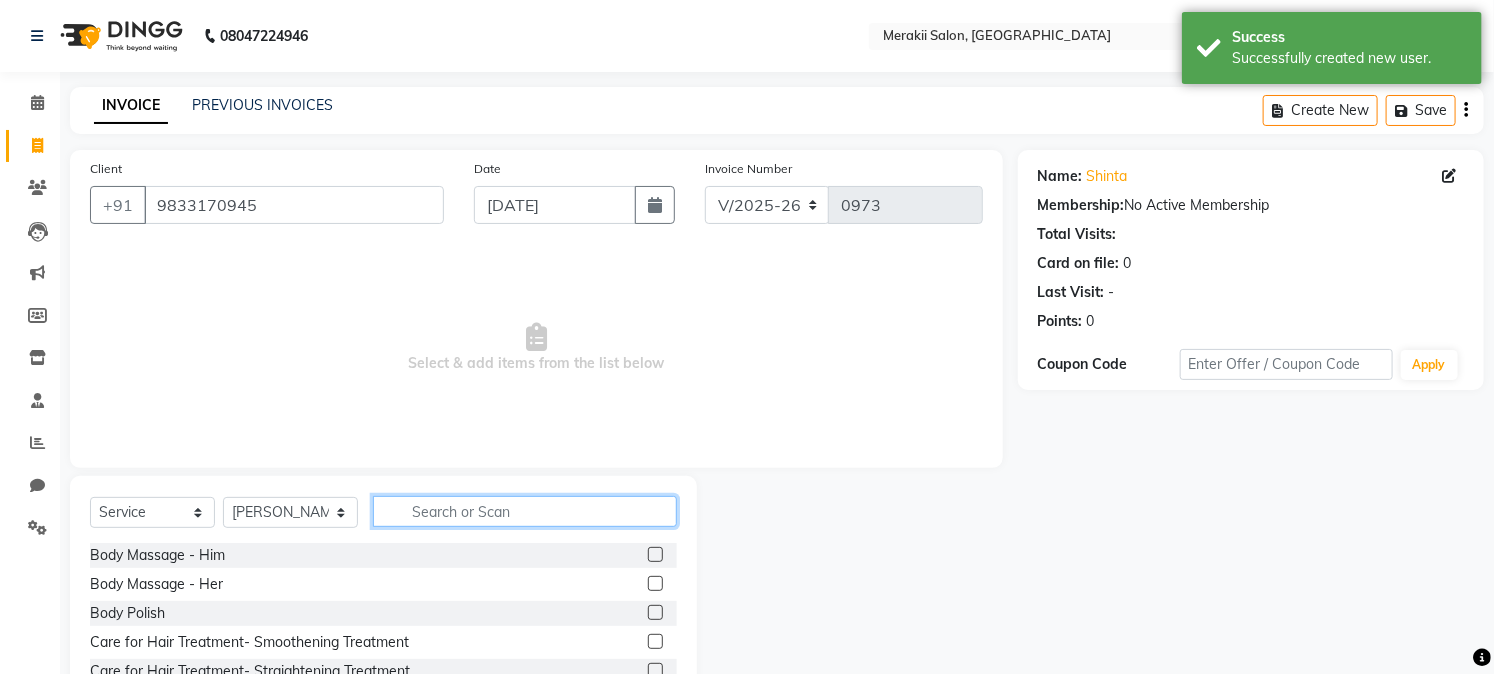 click 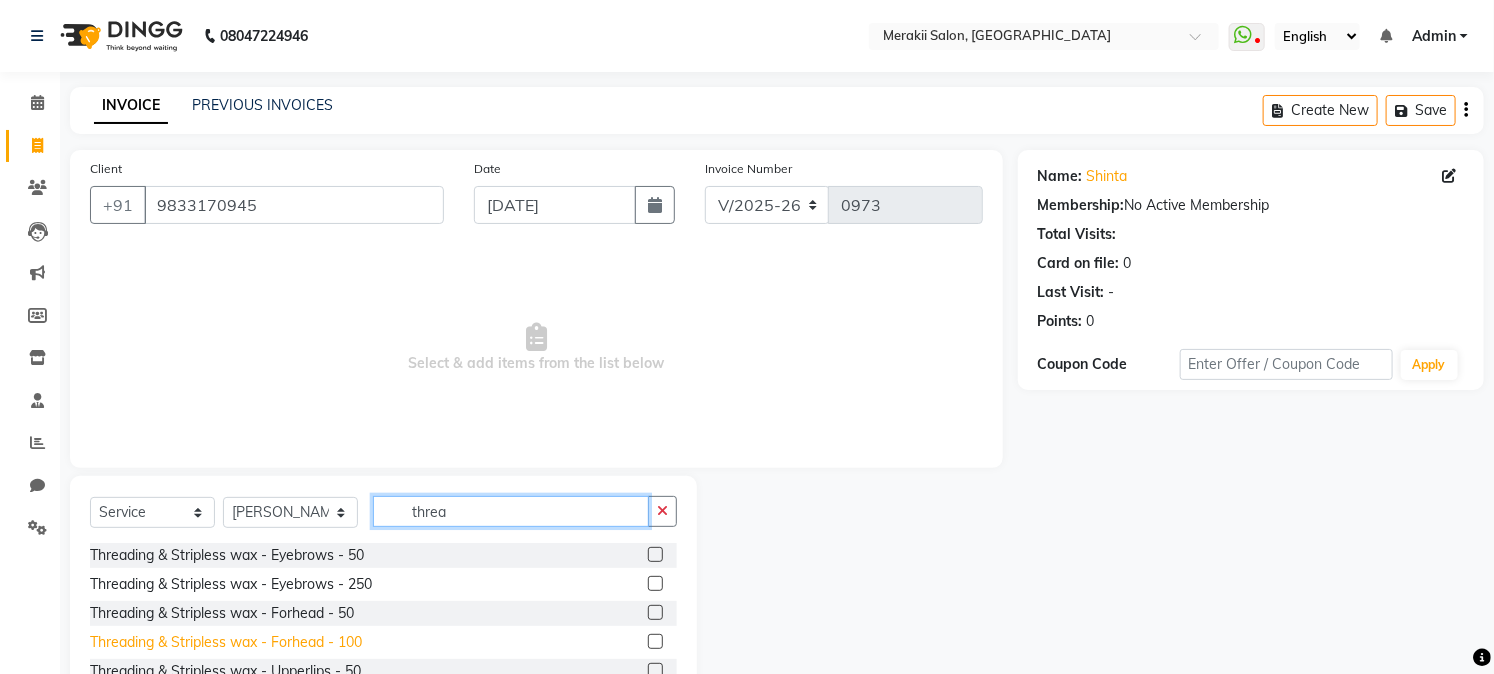 type on "threa" 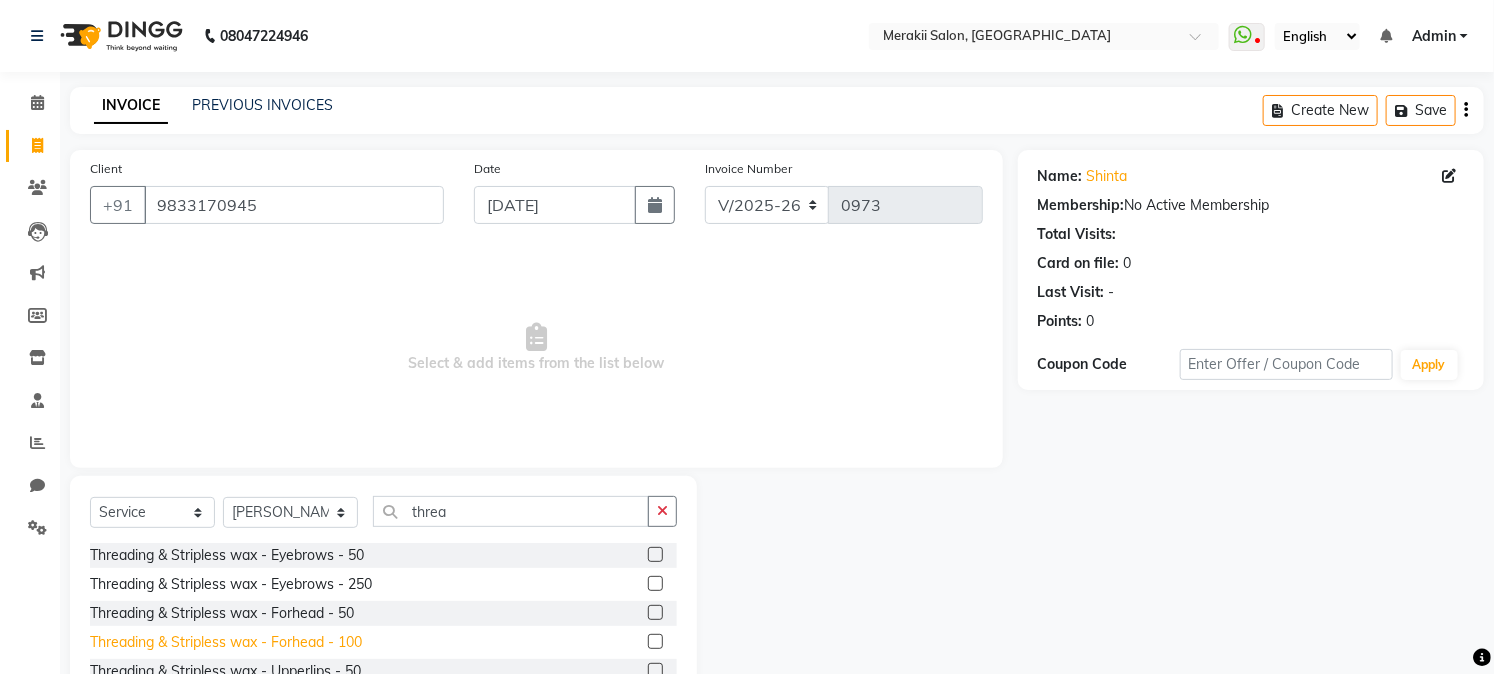 click on "Threading & Stripless wax - Forhead - 100" 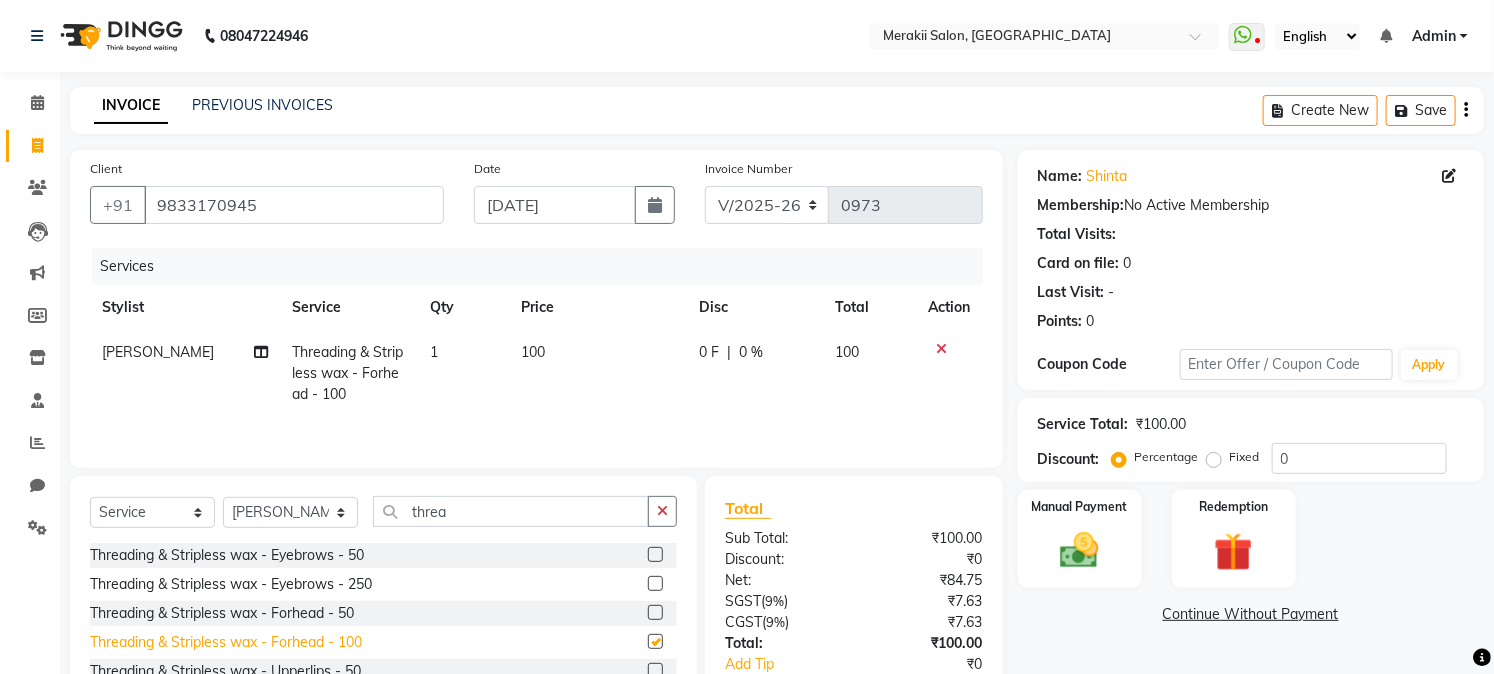 checkbox on "false" 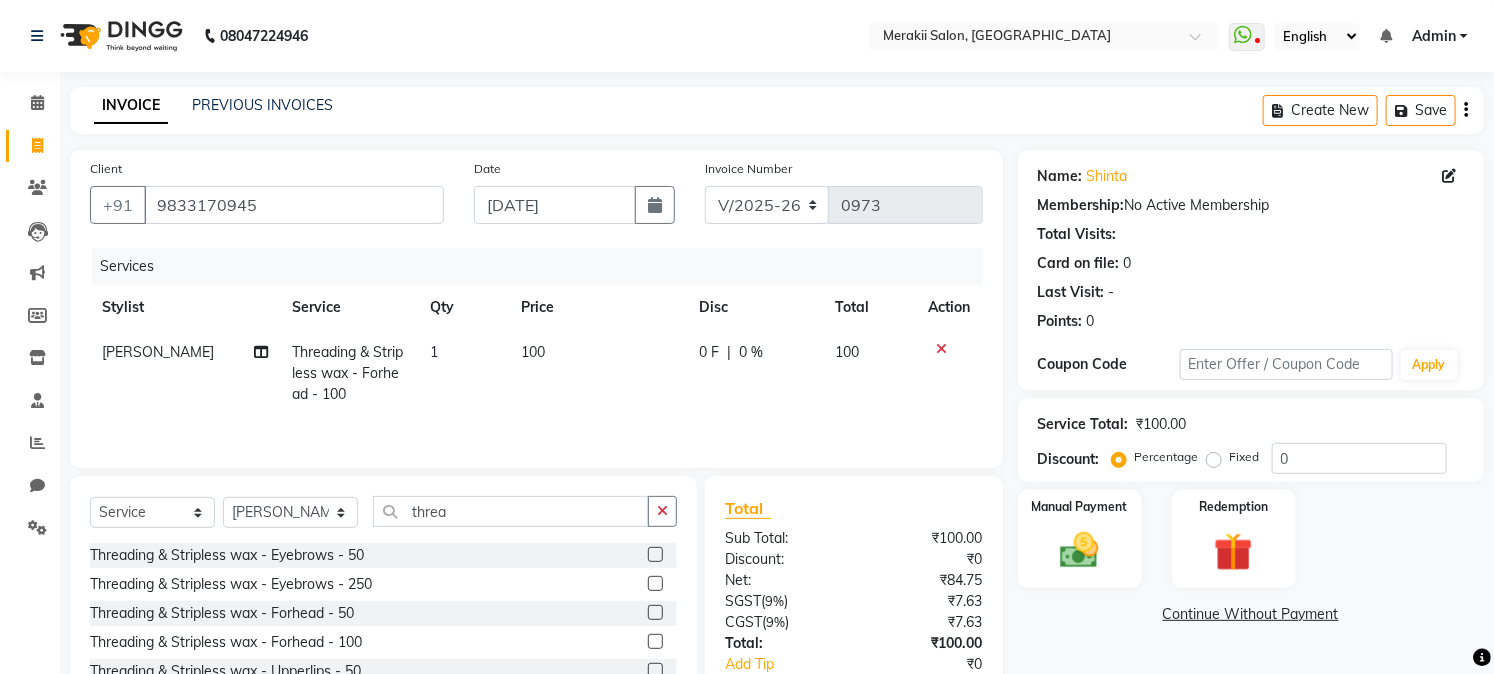 click on "Fixed" 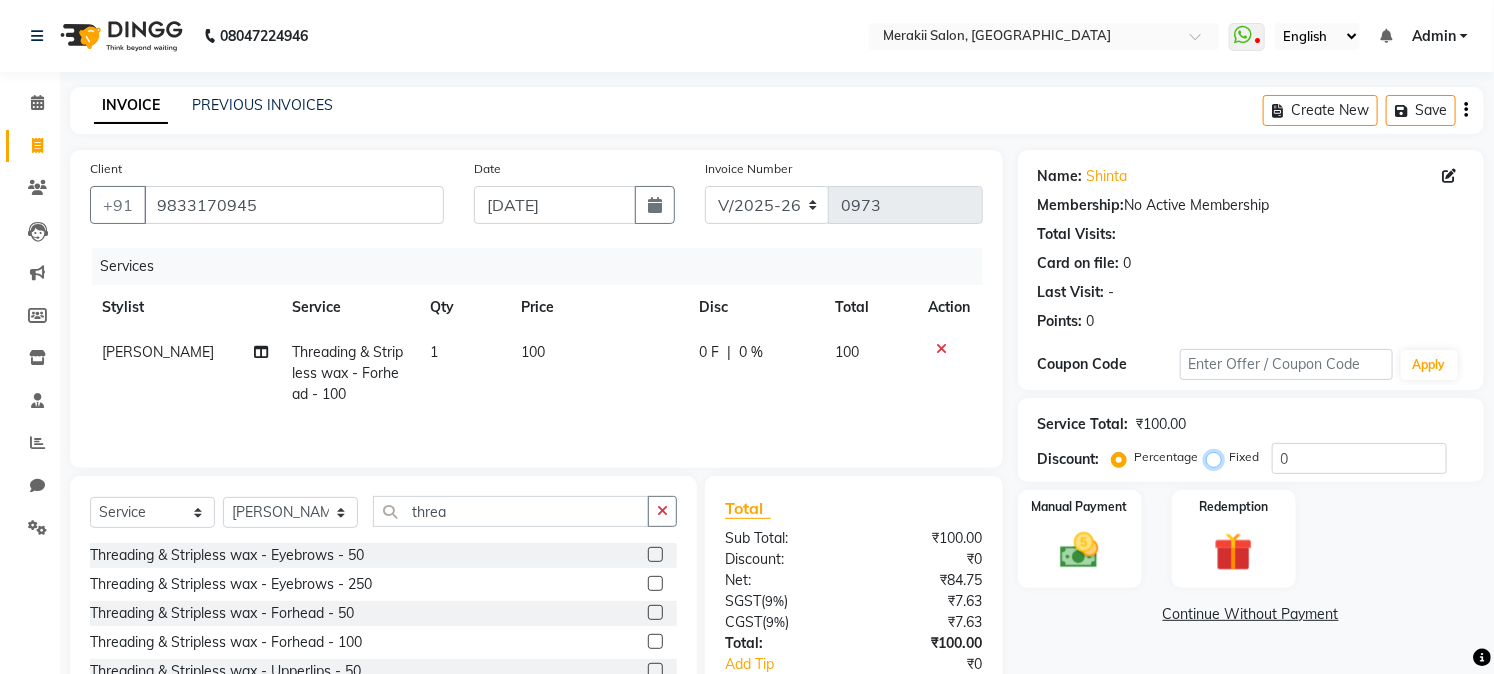 click on "Fixed" at bounding box center (1218, 457) 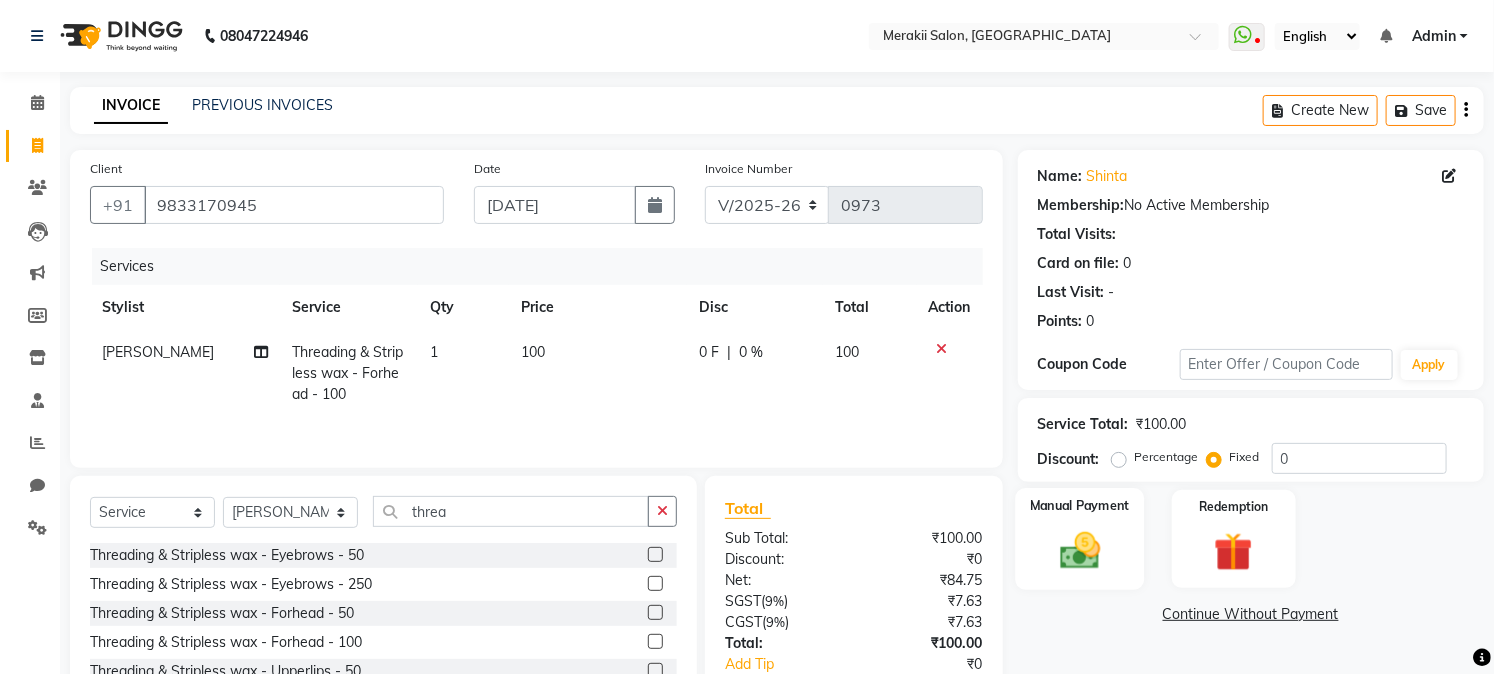 click on "Manual Payment" 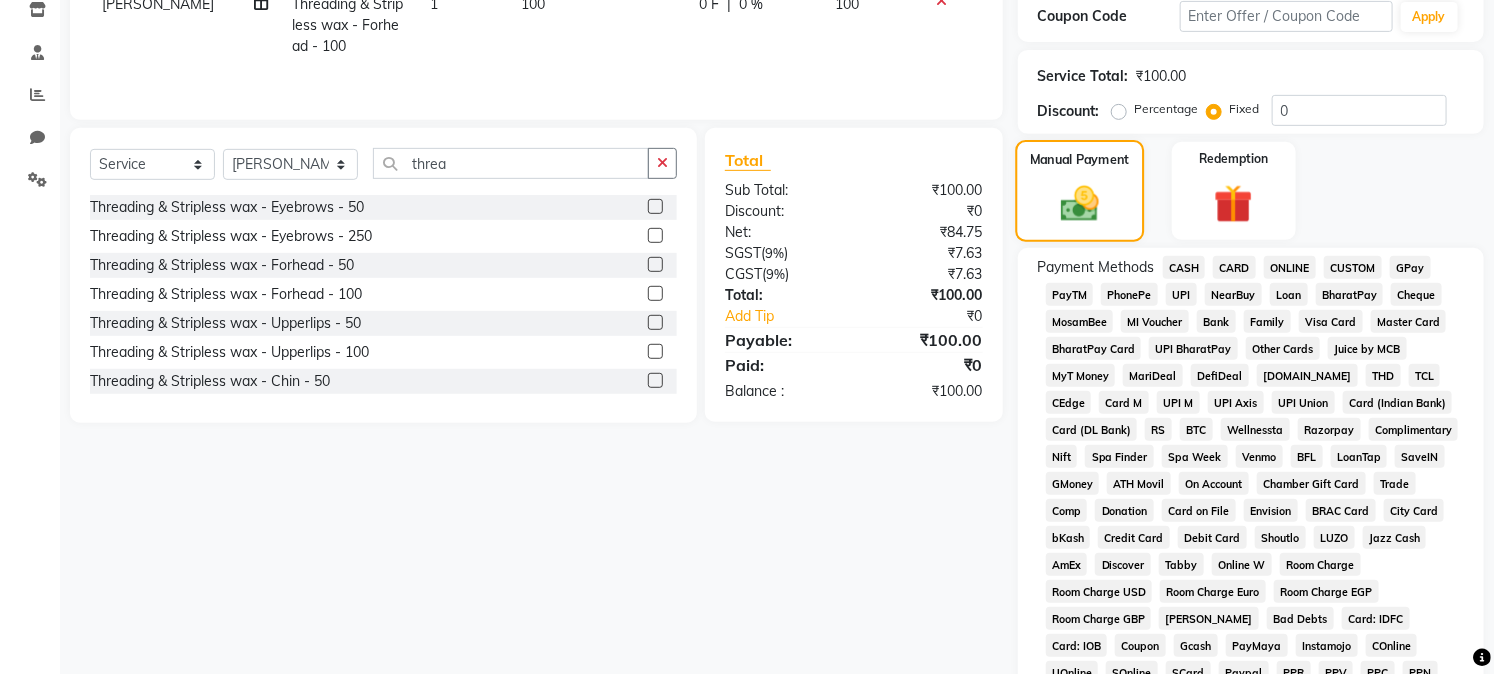 scroll, scrollTop: 351, scrollLeft: 0, axis: vertical 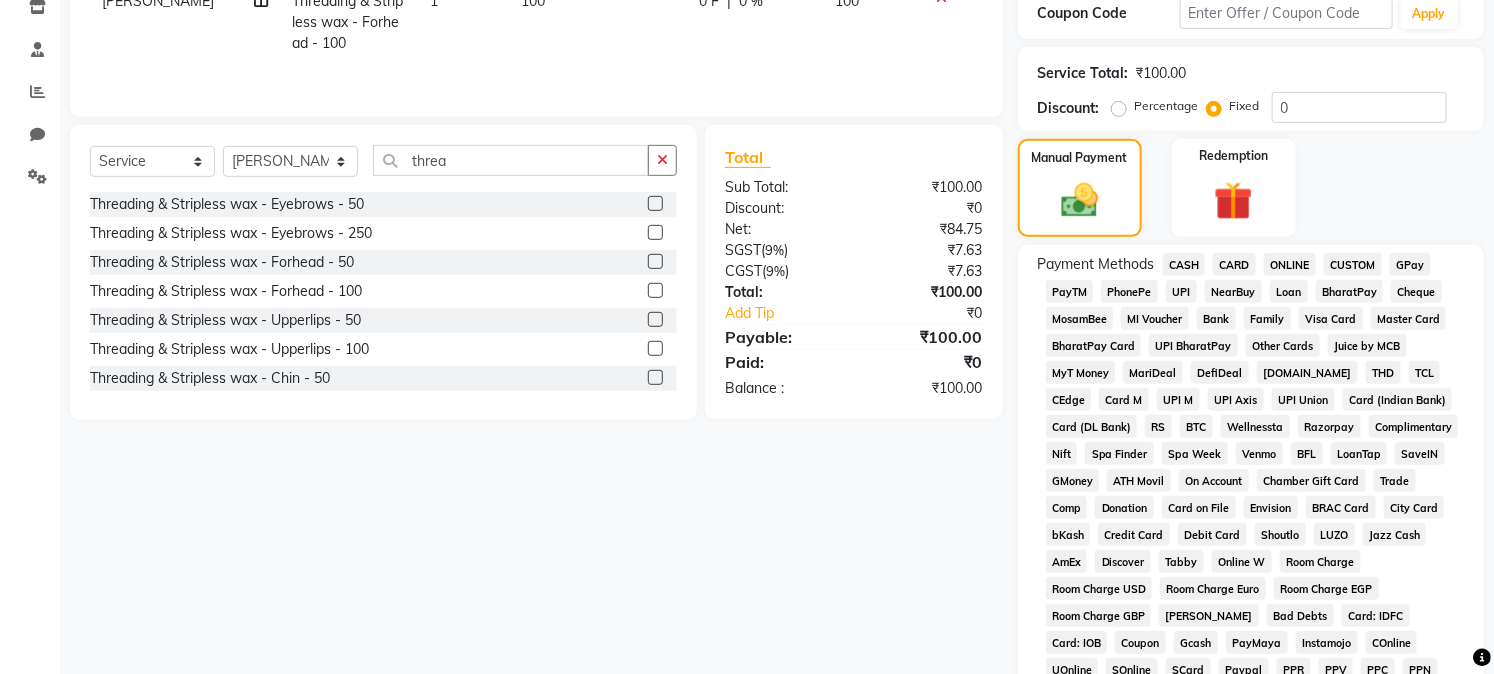 click on "GPay" 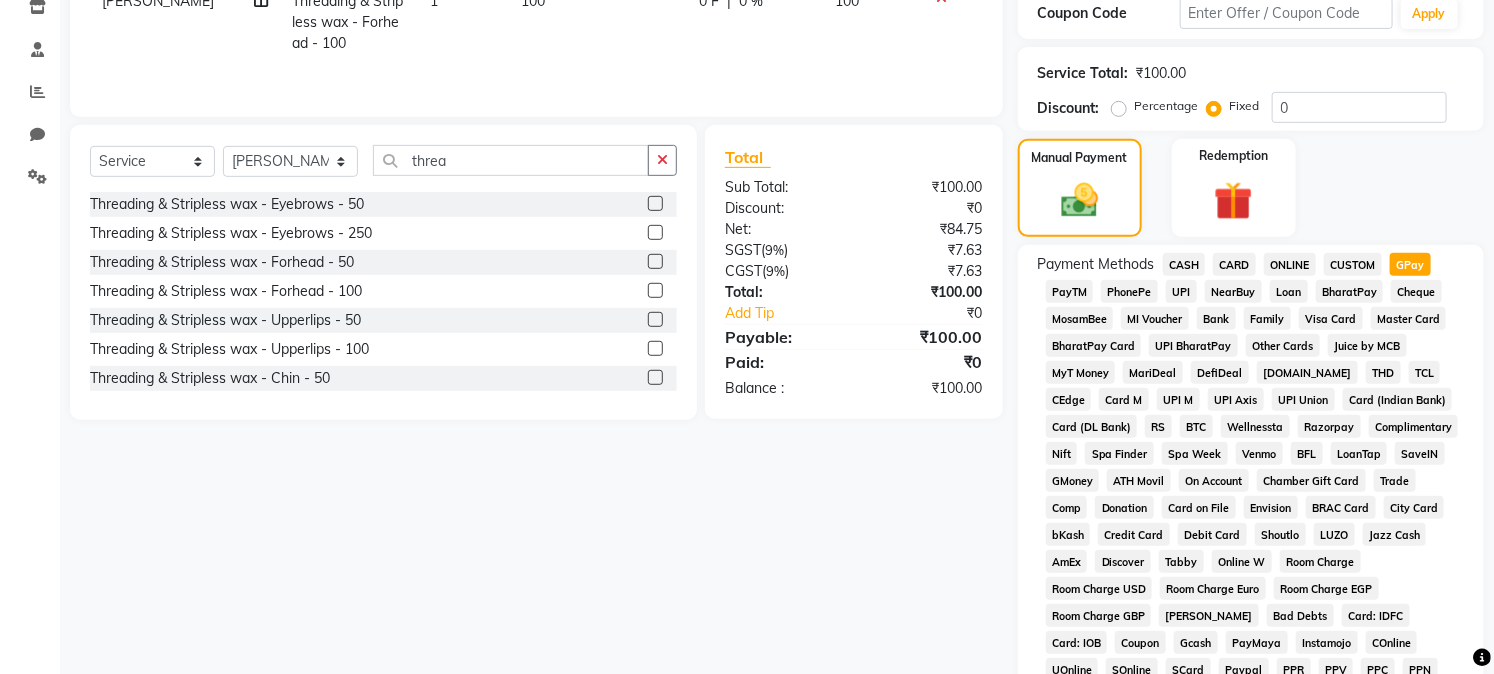 click on "CASH" 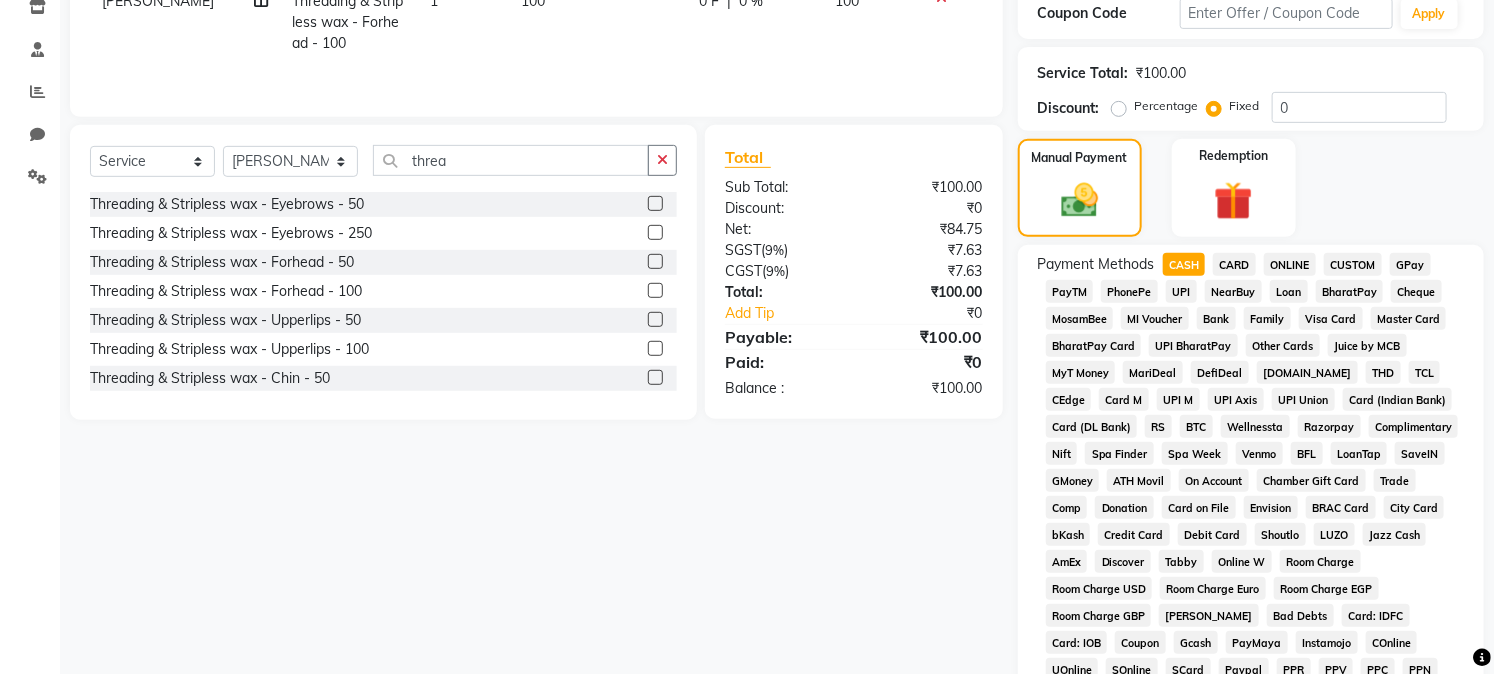 scroll, scrollTop: 735, scrollLeft: 0, axis: vertical 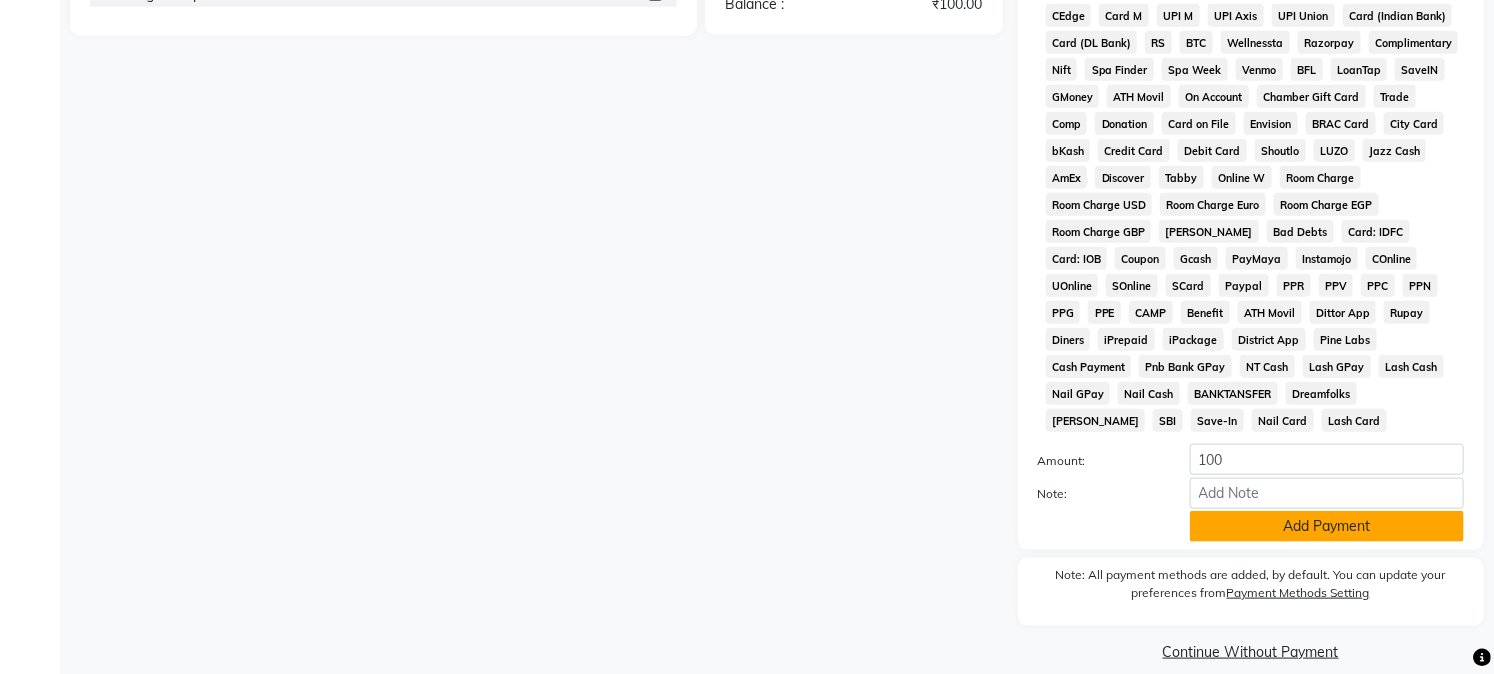 click on "Add Payment" 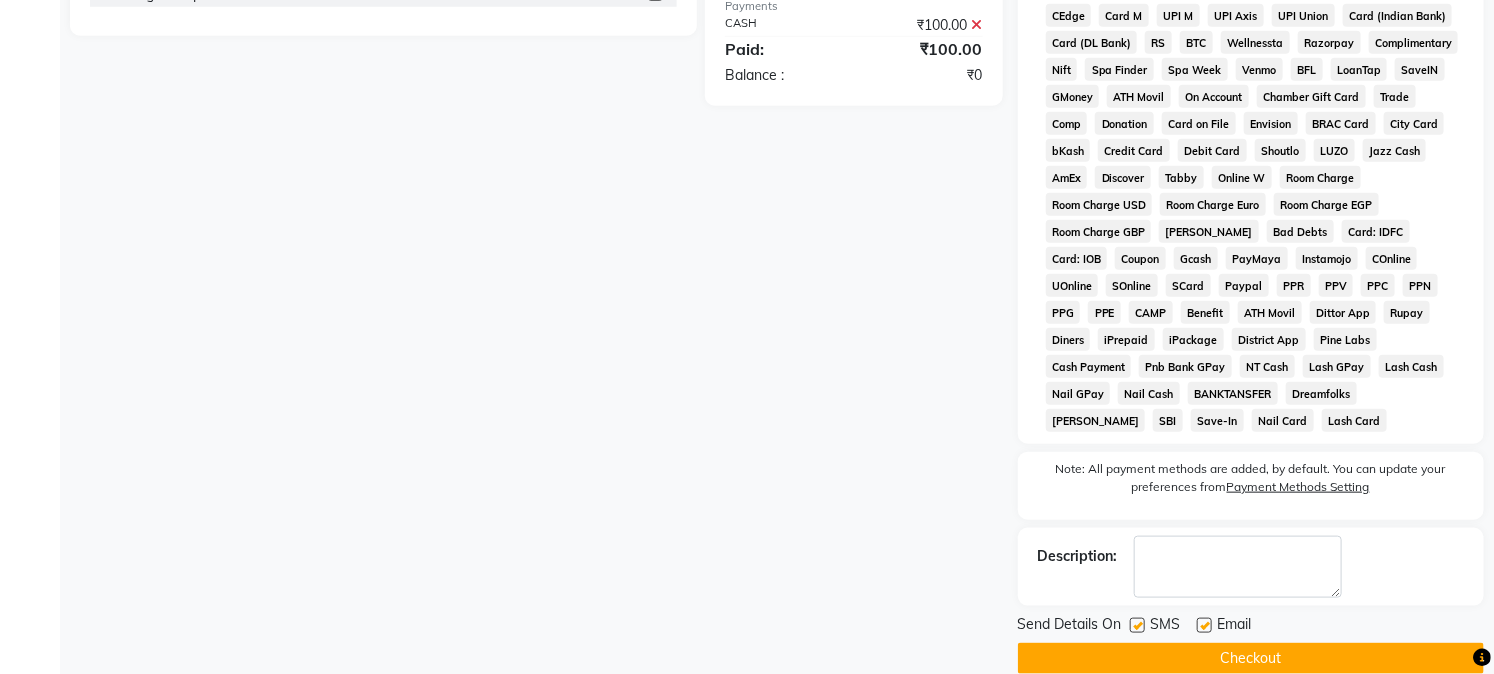 scroll, scrollTop: 742, scrollLeft: 0, axis: vertical 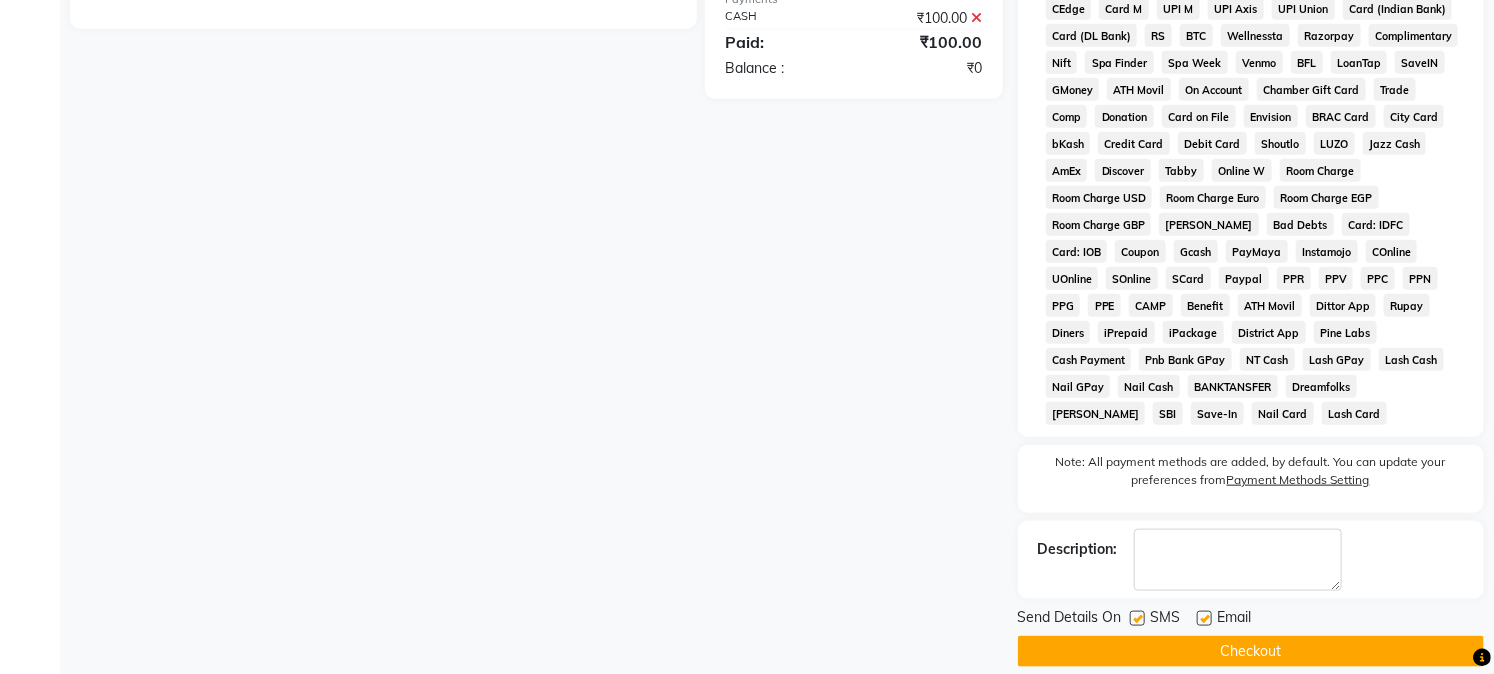 click on "Checkout" 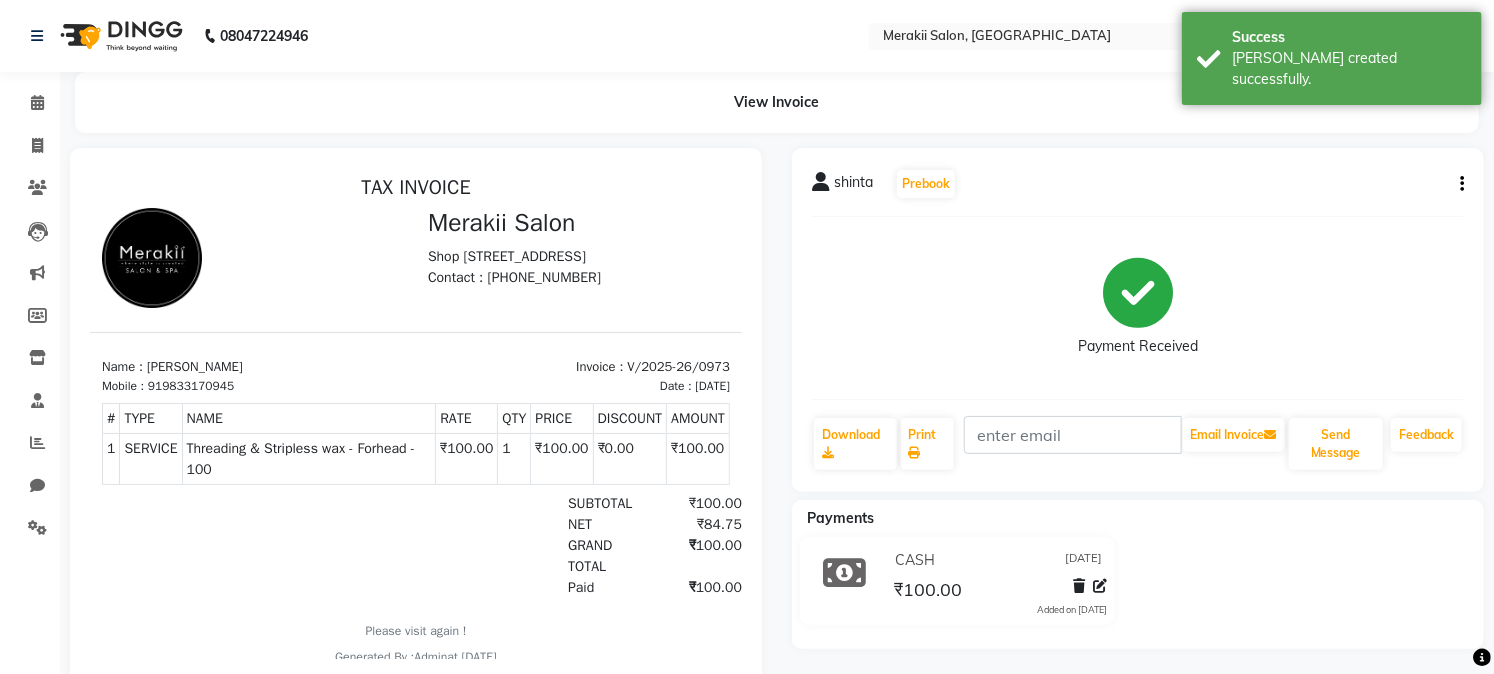 scroll, scrollTop: 0, scrollLeft: 0, axis: both 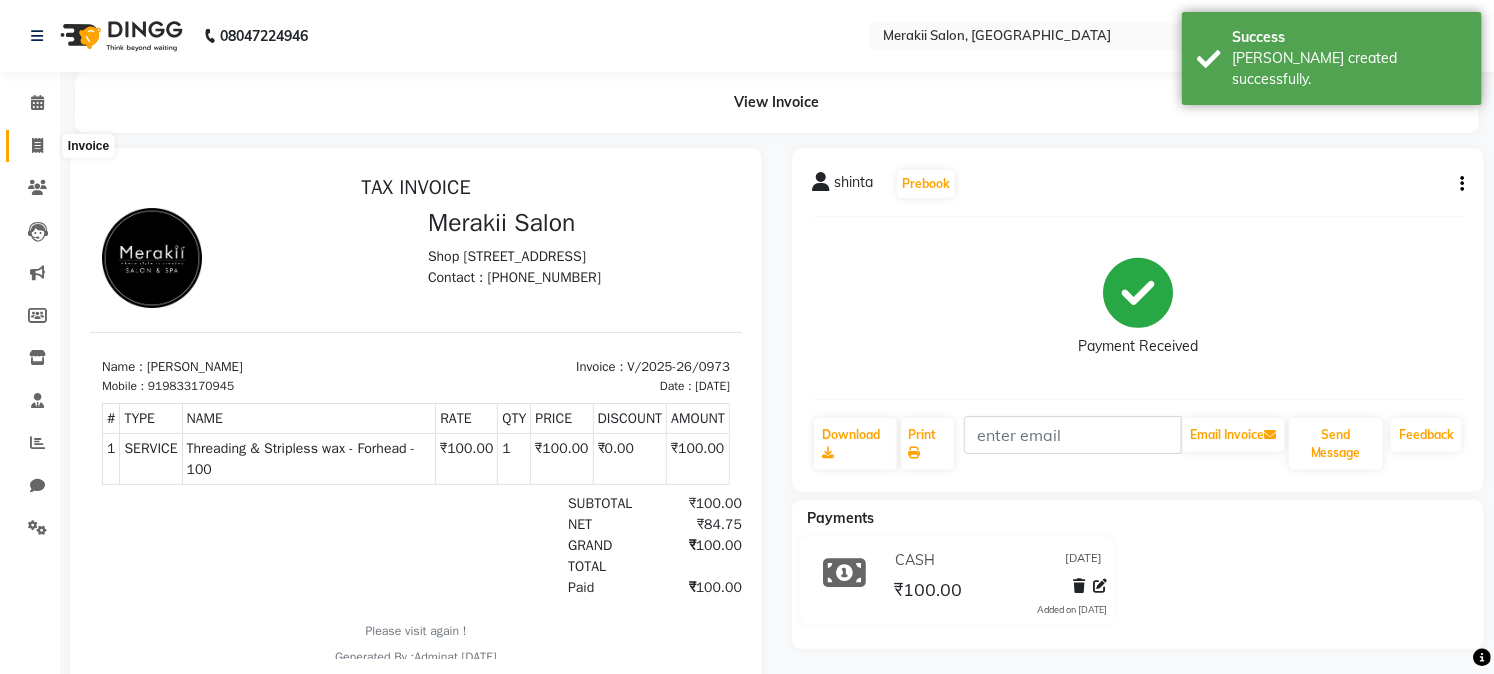 click 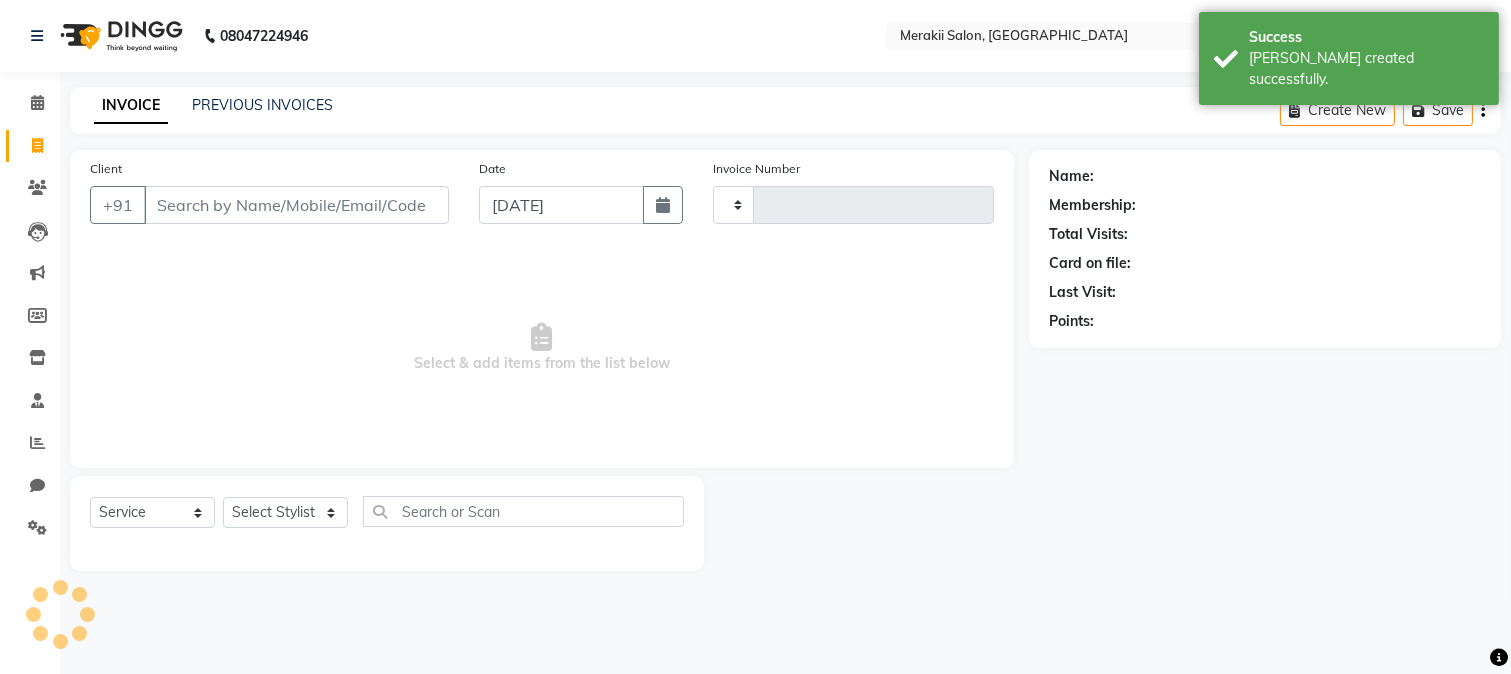 type on "0974" 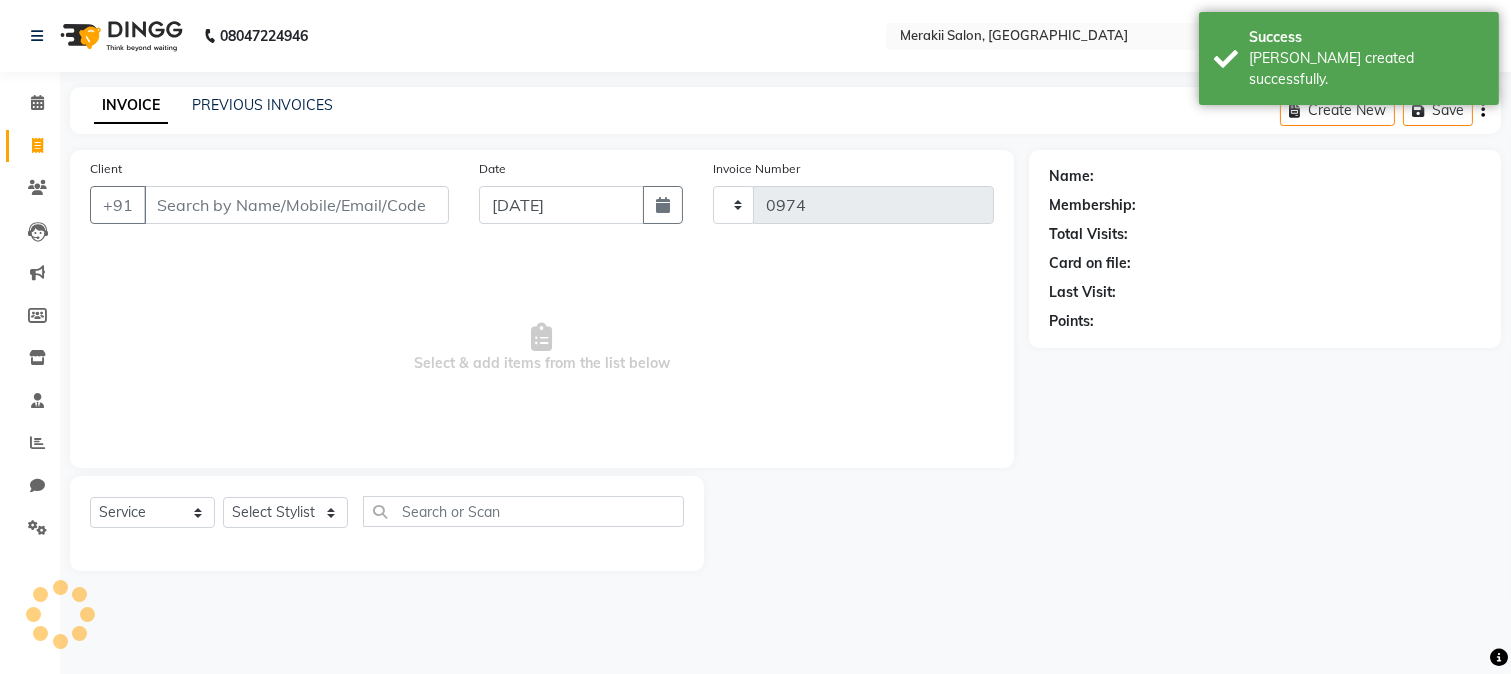 select on "7791" 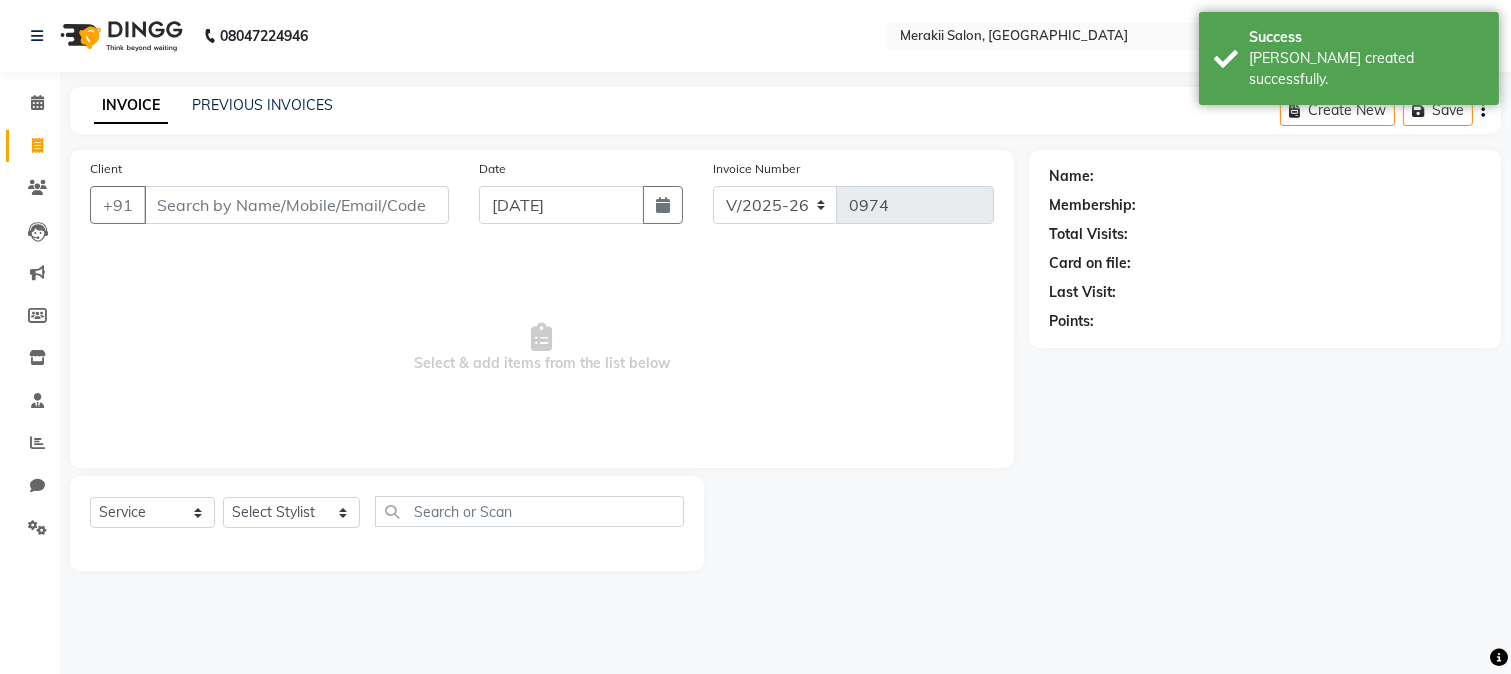 click on "Client" at bounding box center [296, 205] 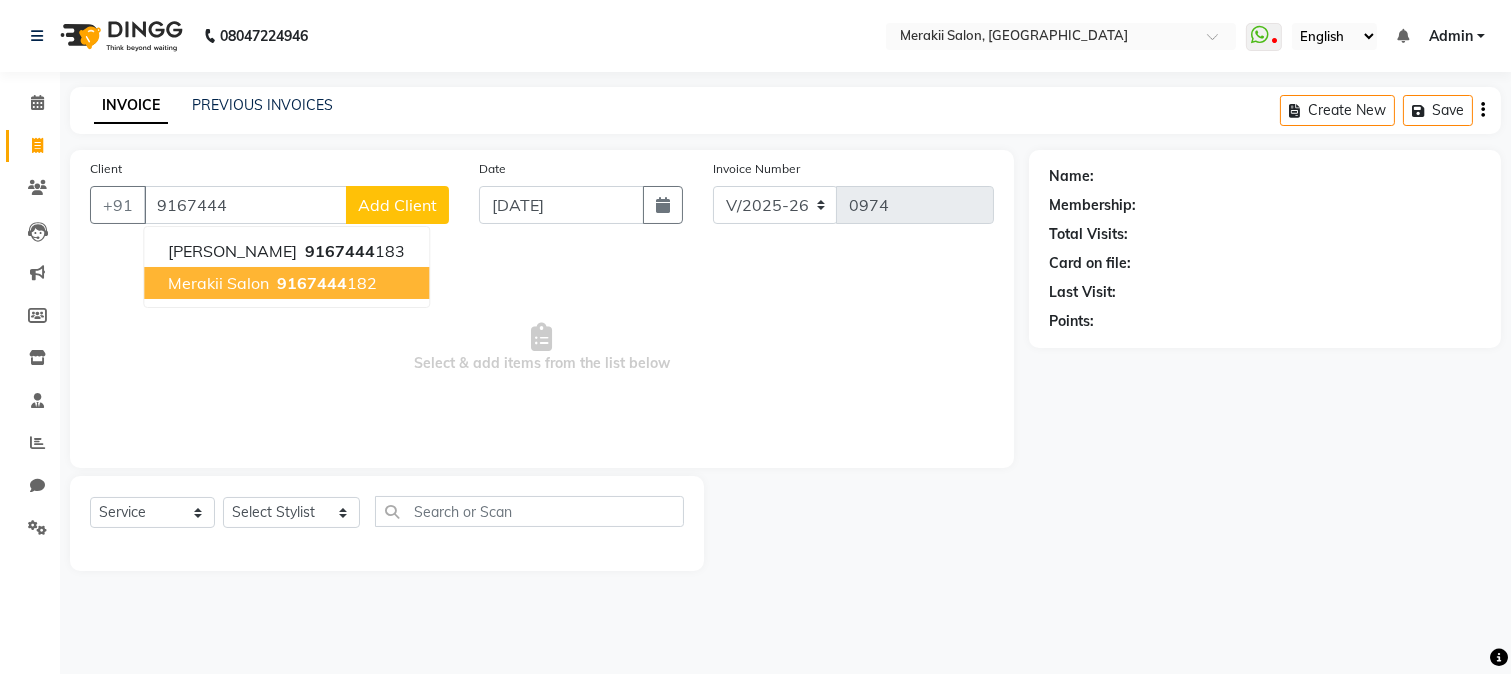 click on "Merakii Salon" at bounding box center (218, 283) 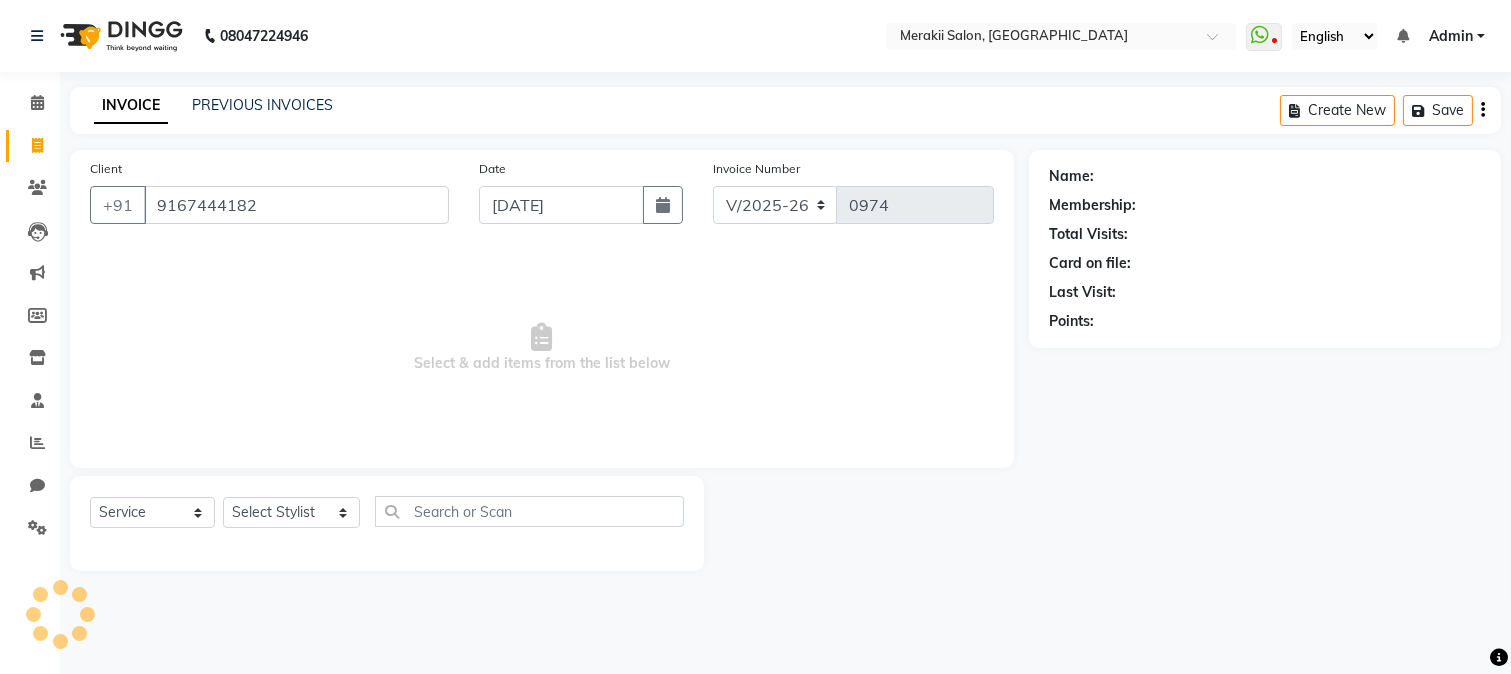type on "9167444182" 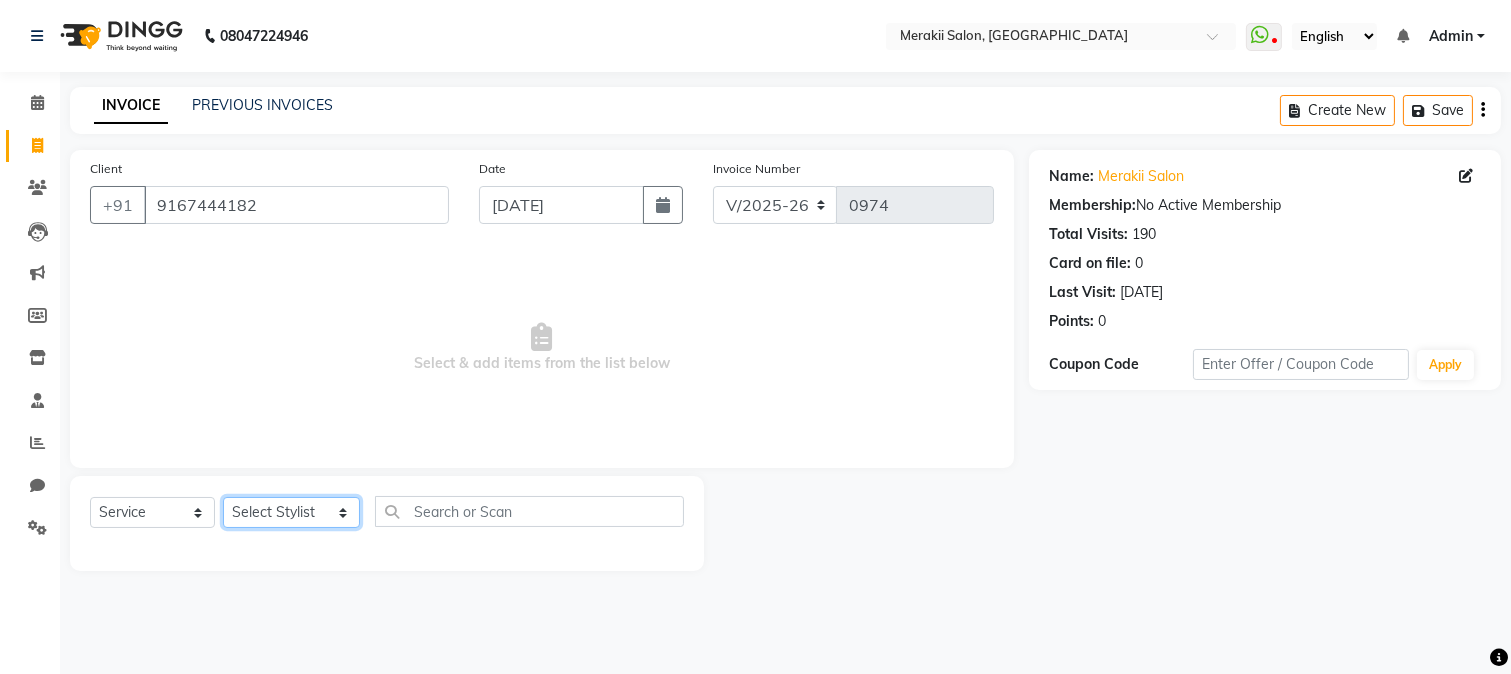click on "Select Stylist [PERSON_NAME] [PERSON_NAME] Bhul [MEDICAL_DATA][PERSON_NAME] [PERSON_NAME] [PERSON_NAME]" 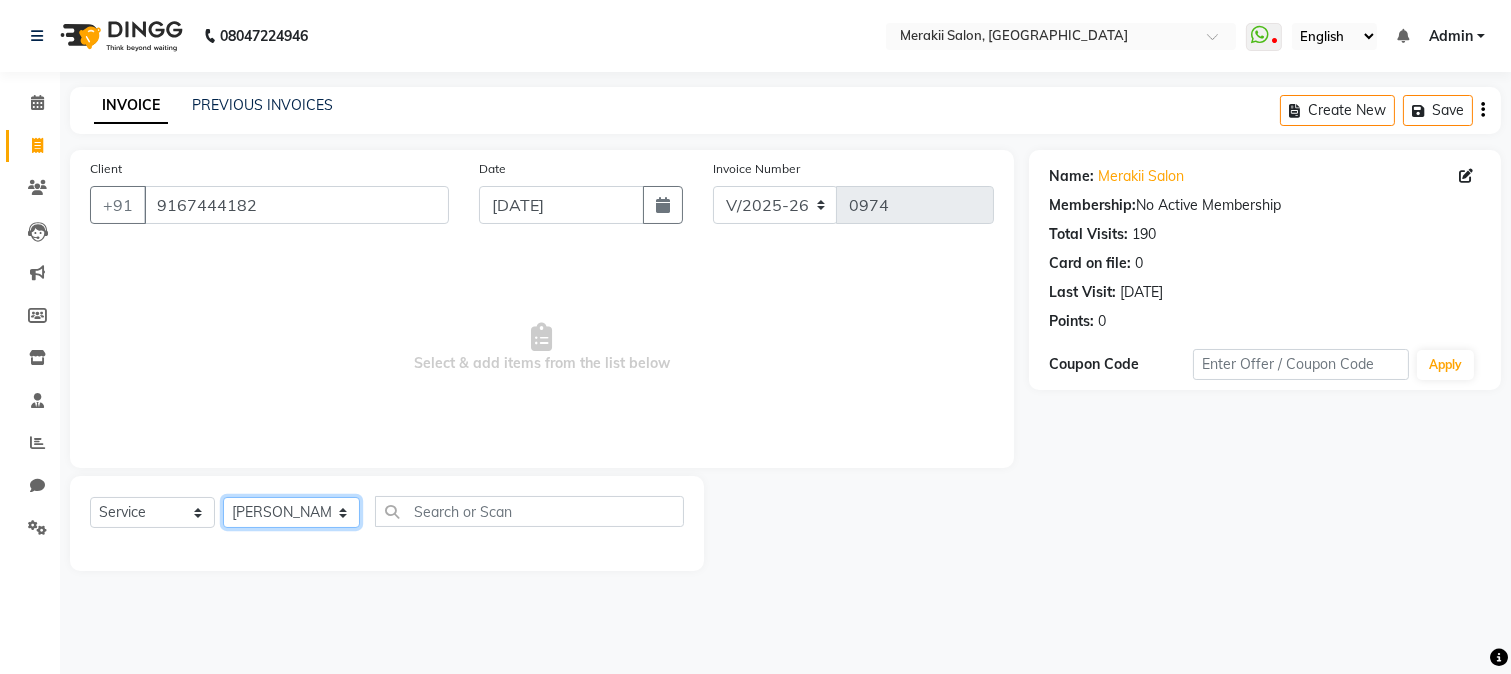 click on "Select Stylist [PERSON_NAME] [PERSON_NAME] Bhul [MEDICAL_DATA][PERSON_NAME] [PERSON_NAME] [PERSON_NAME]" 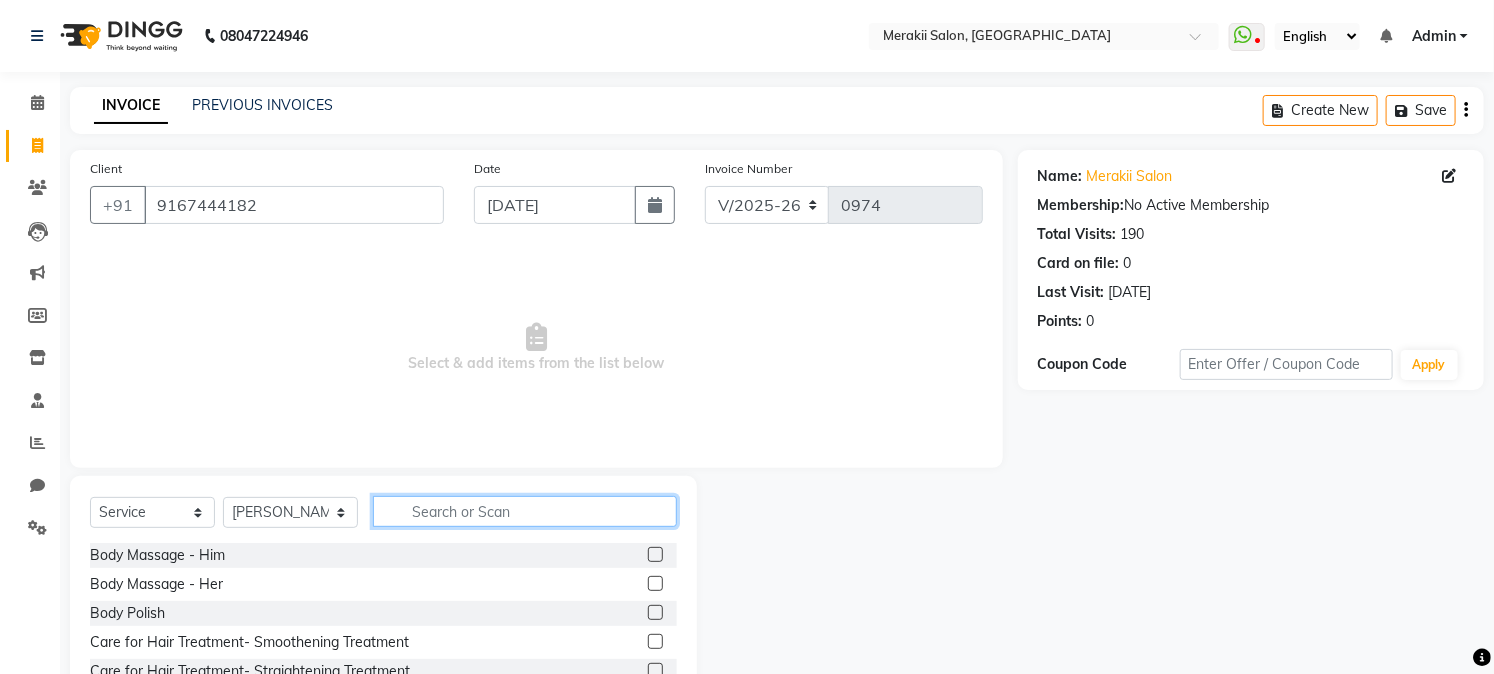 click 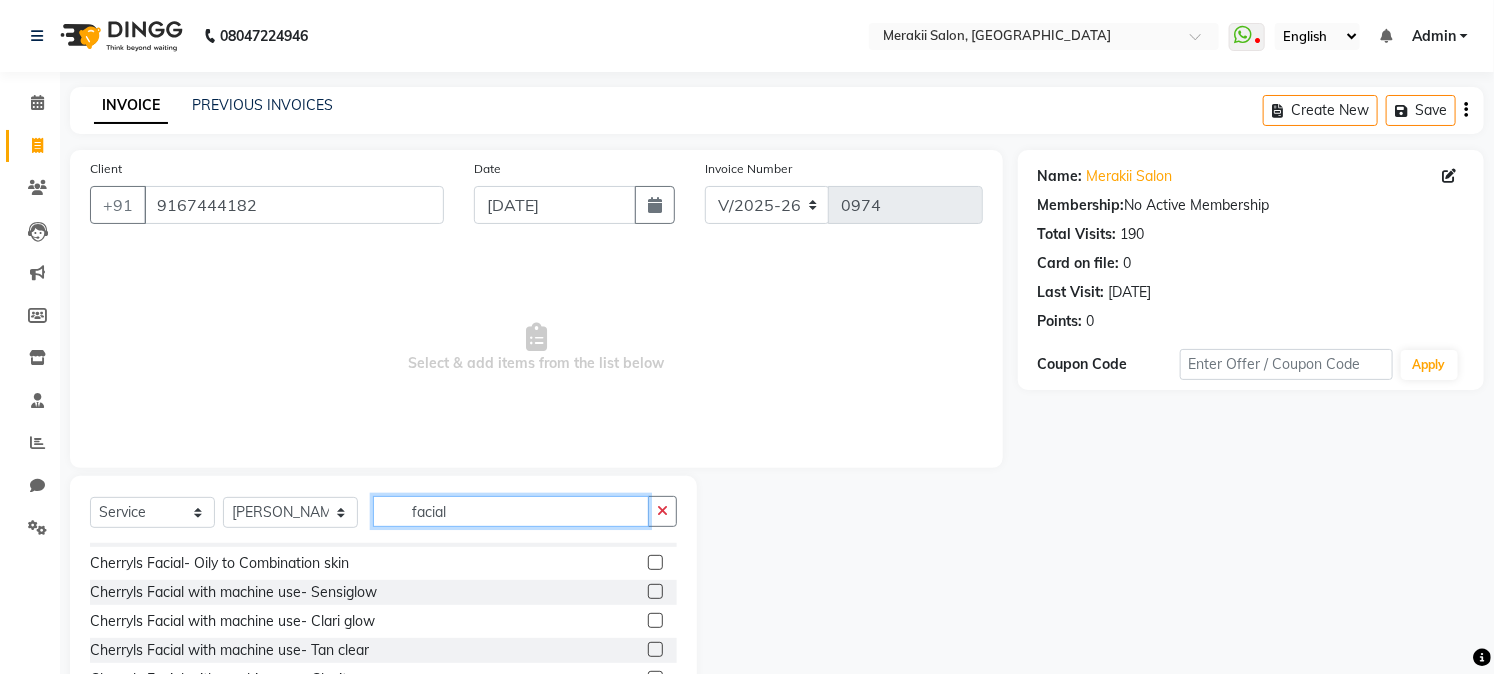 scroll, scrollTop: 205, scrollLeft: 0, axis: vertical 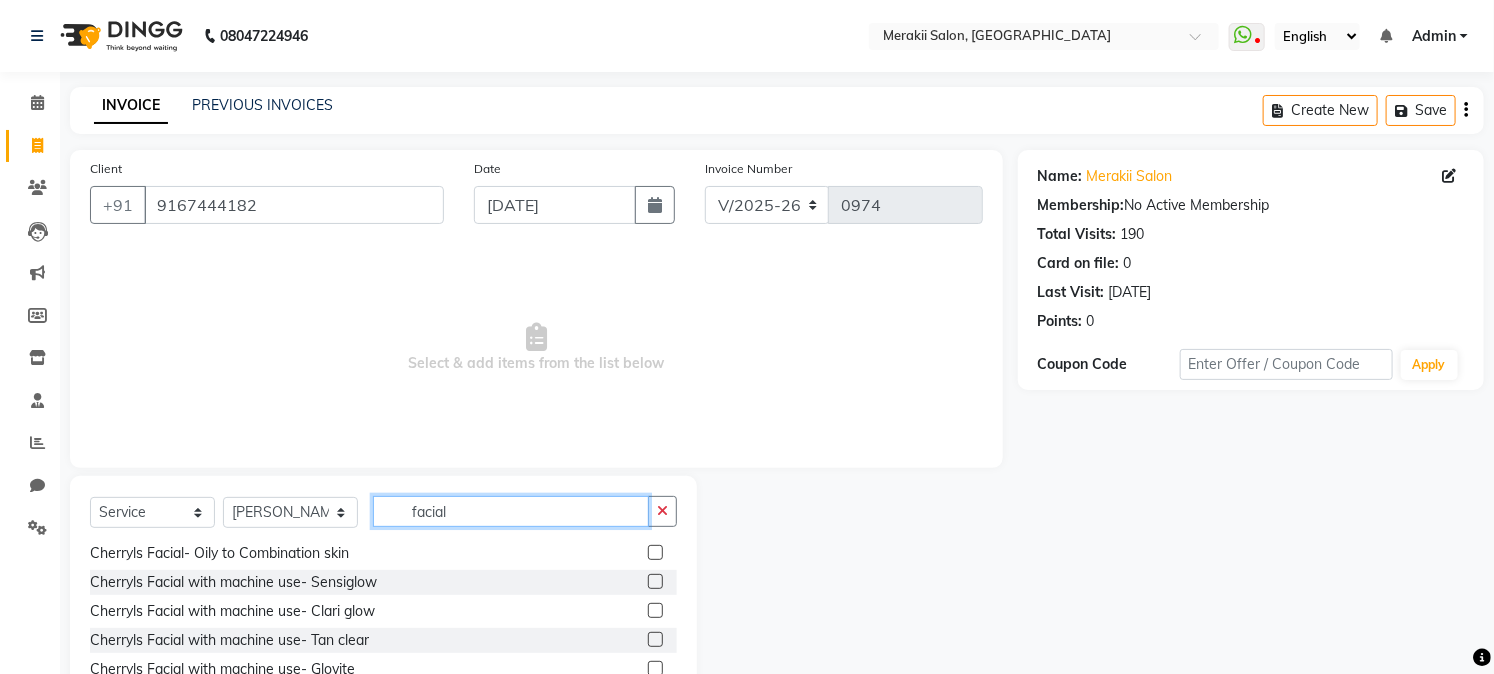 type on "facial" 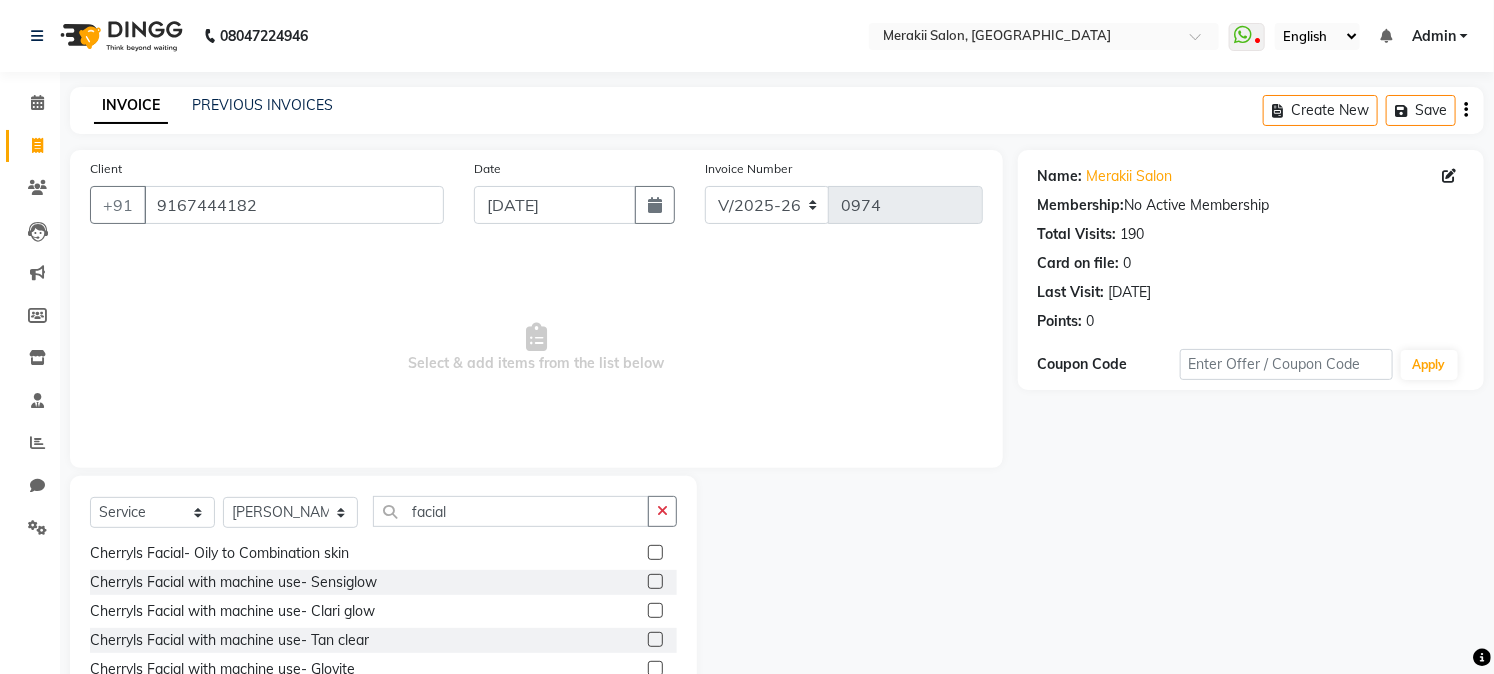click on "Cherryls Facial with machine use- Tan clear" 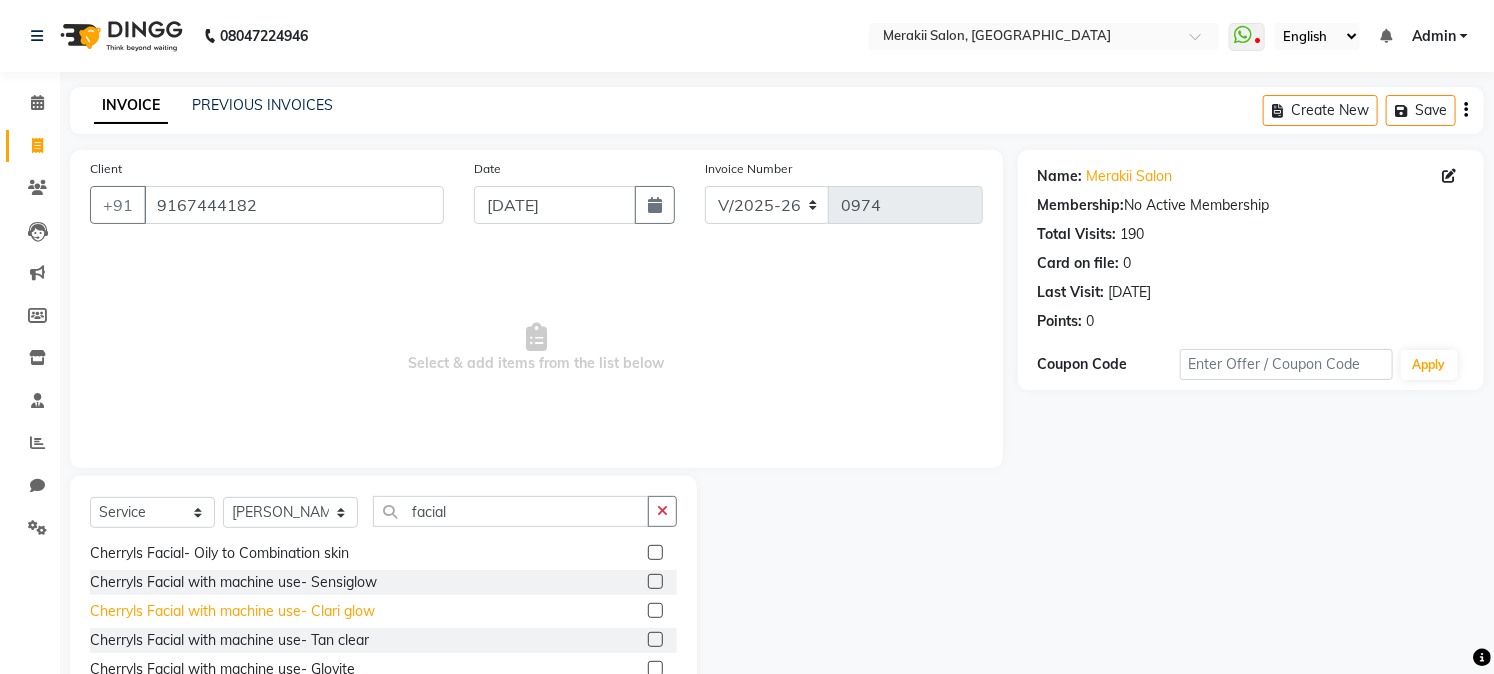 click on "Cherryls Facial with machine use- Clari glow" 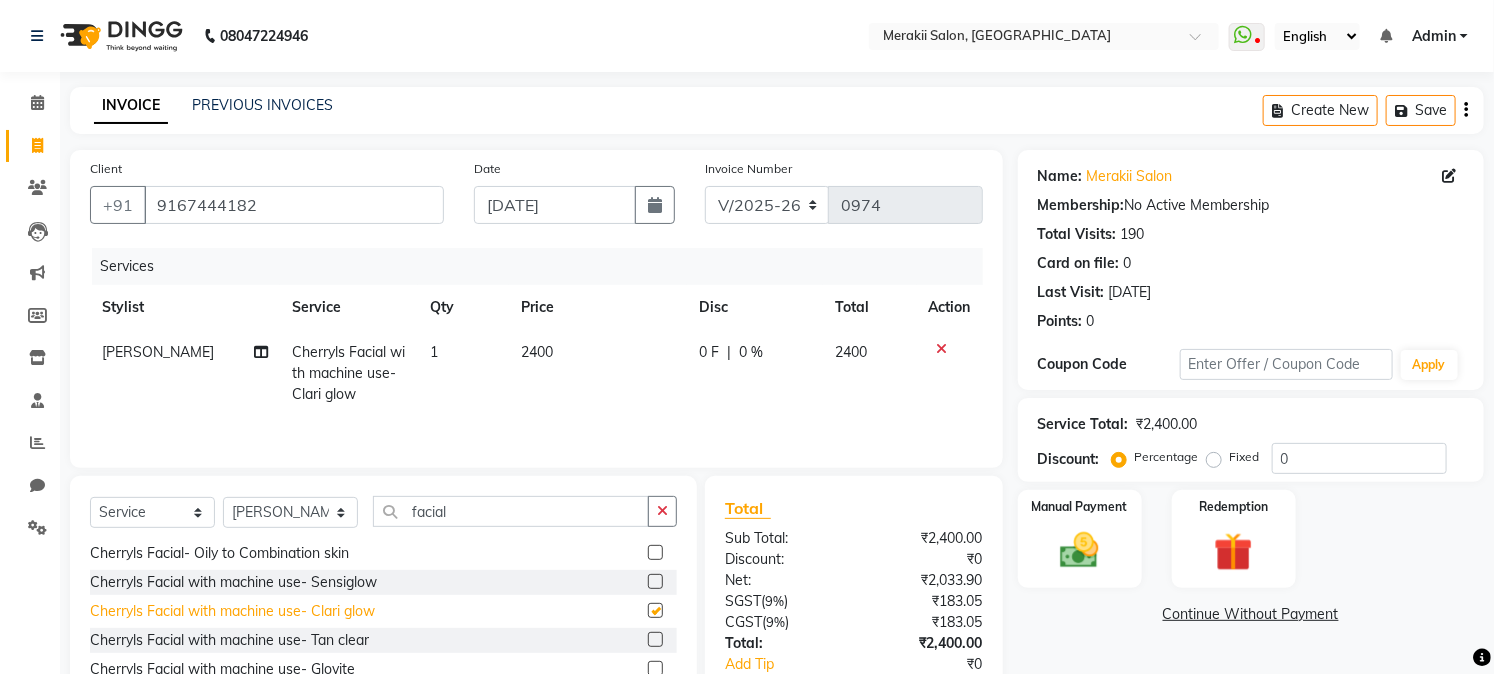 checkbox on "false" 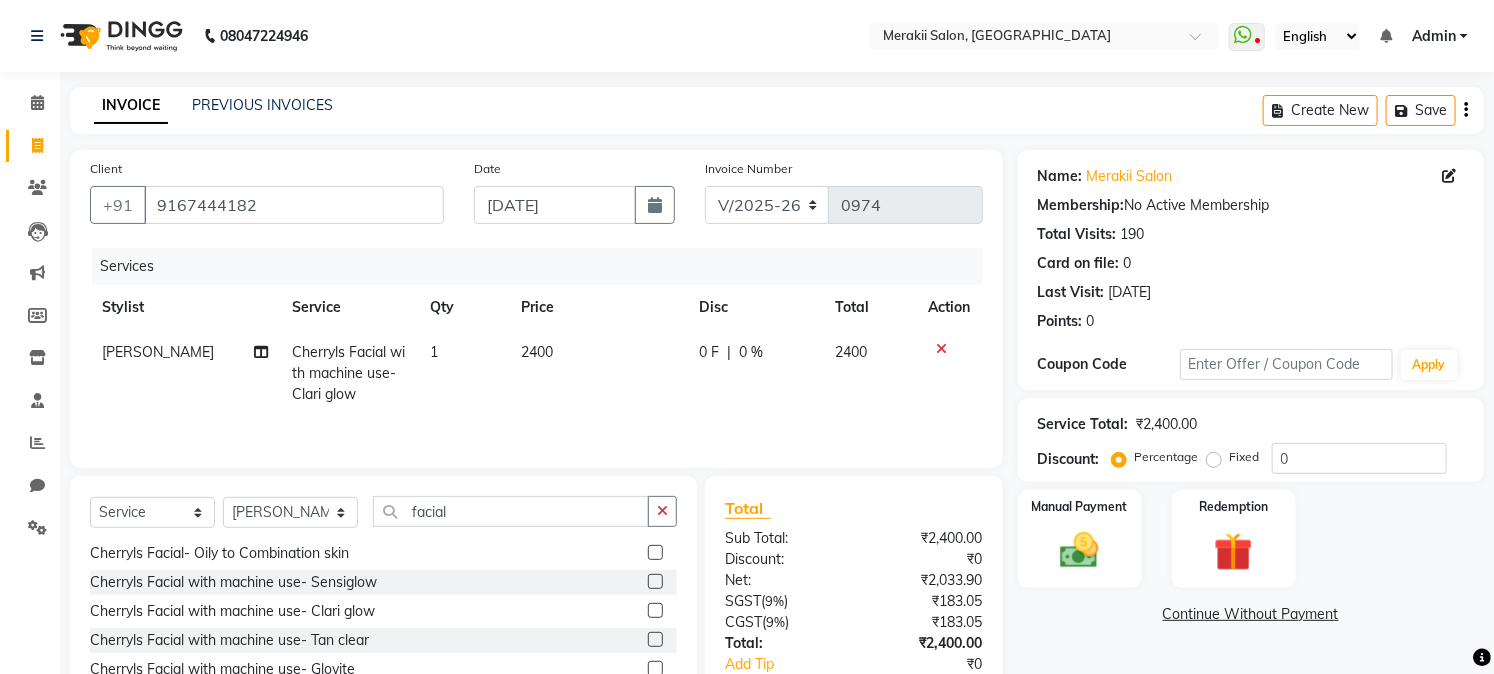 click on "2400" 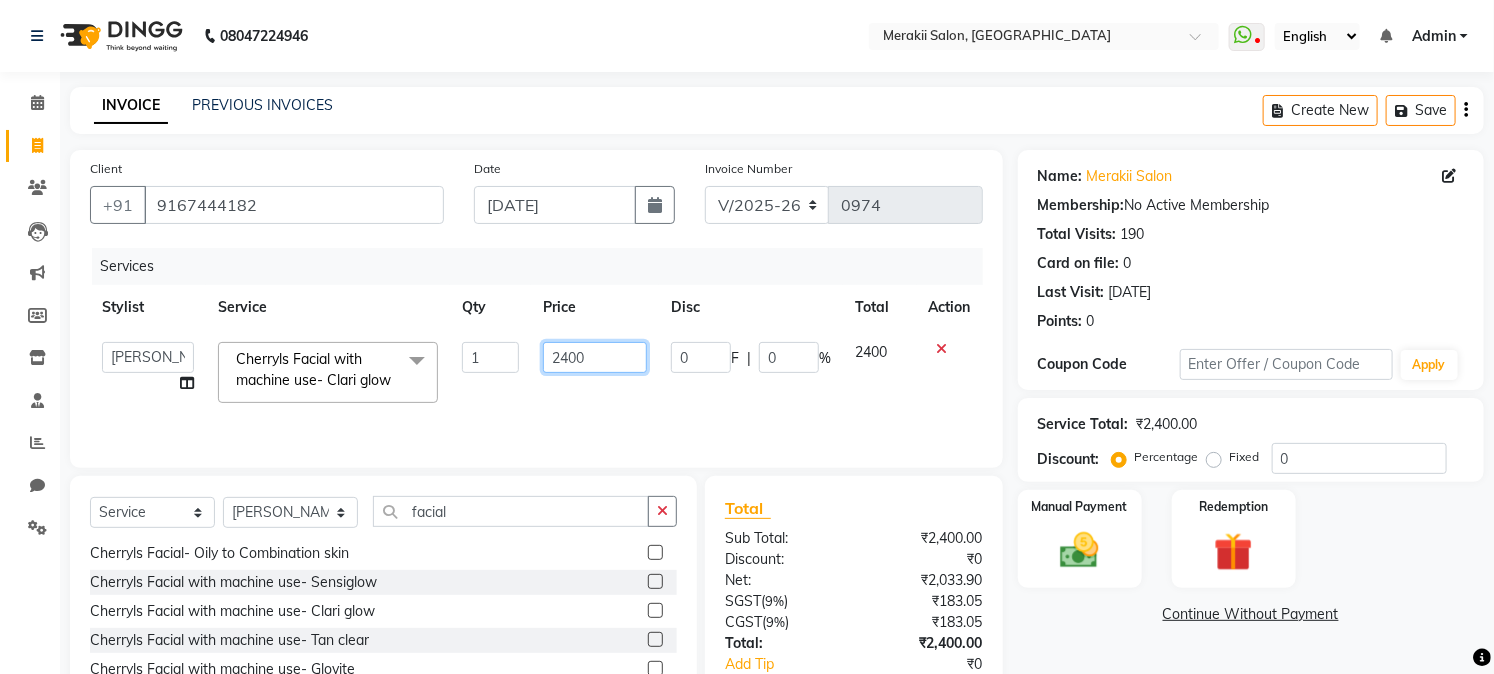 click on "2400" 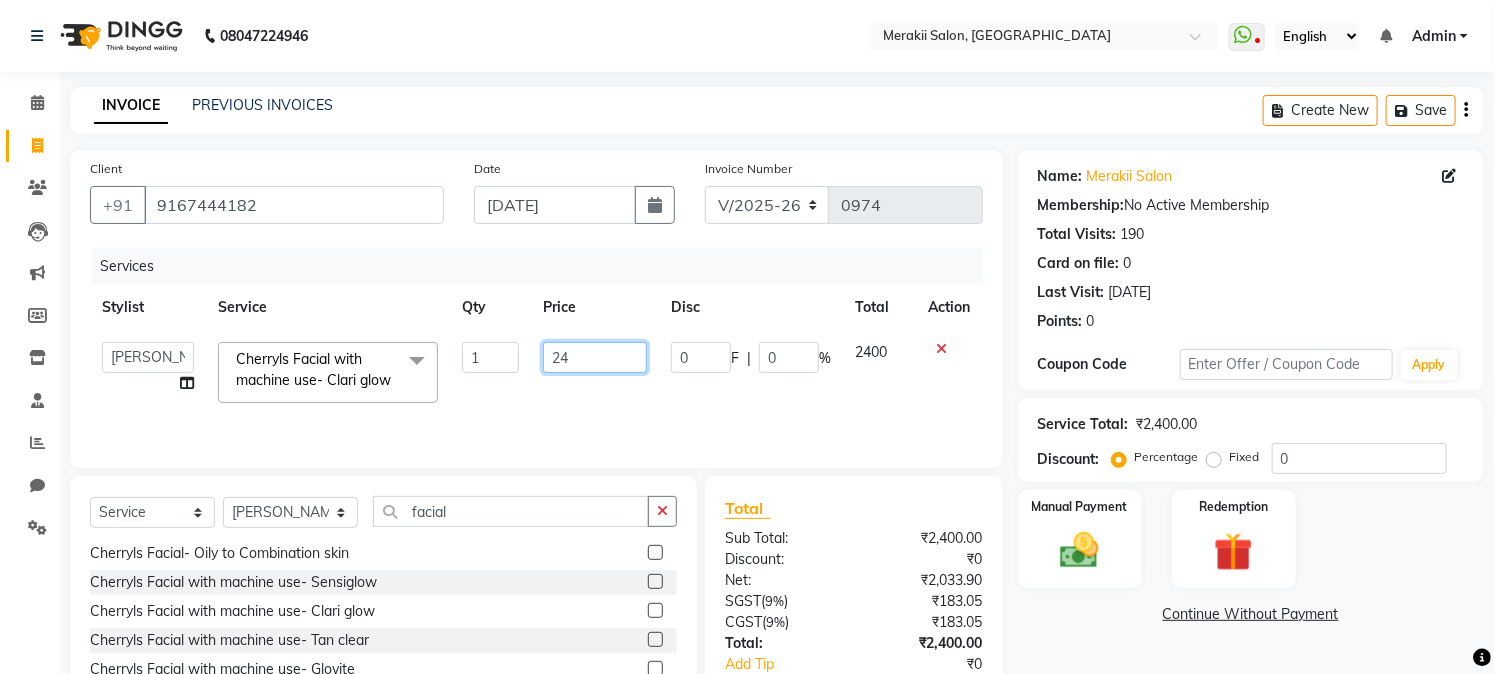 type on "2" 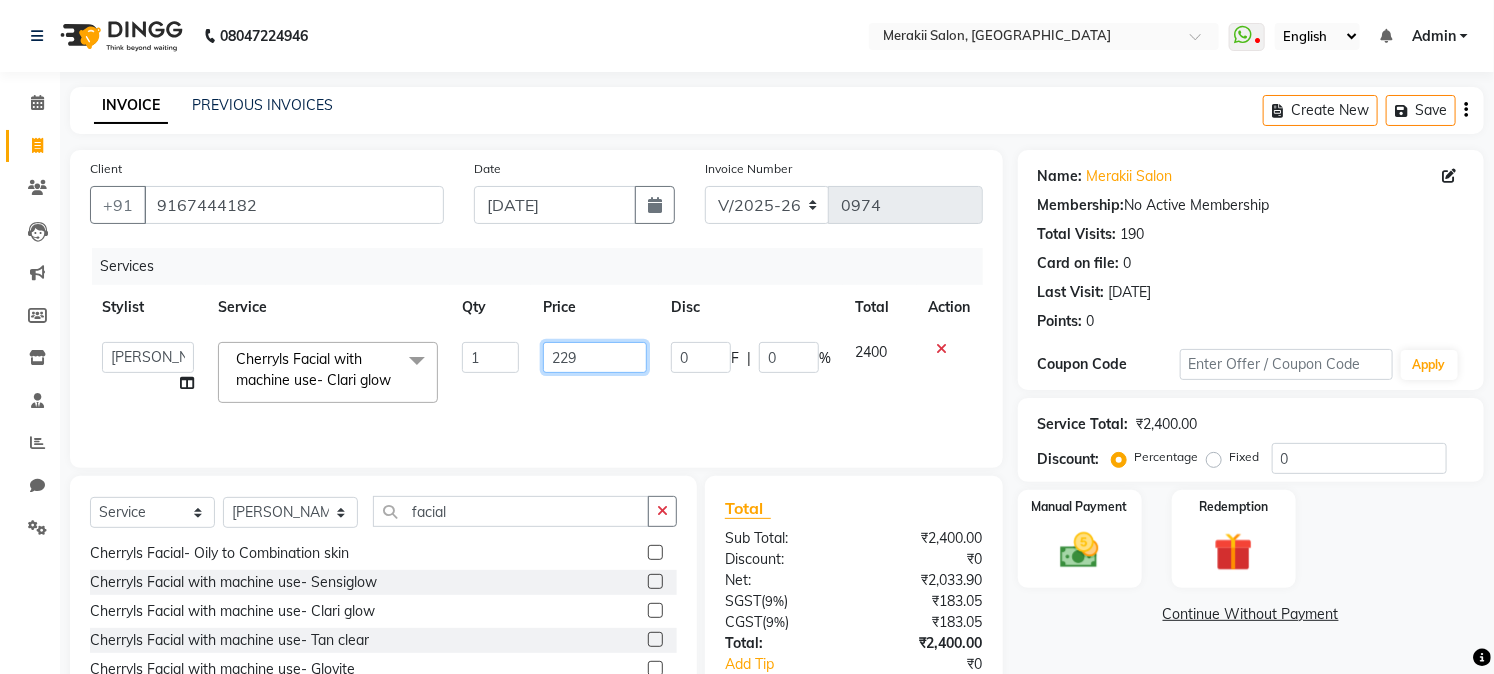 type on "2299" 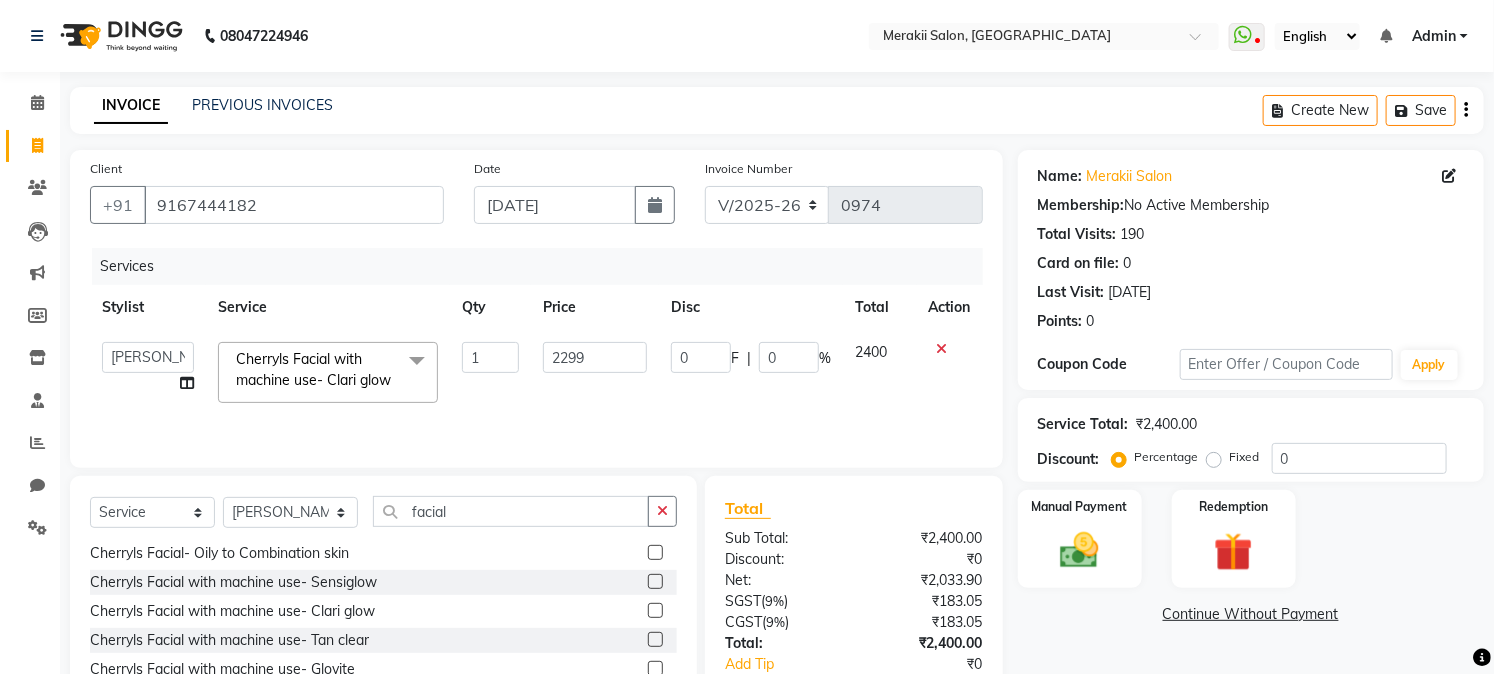 click on "Fixed" 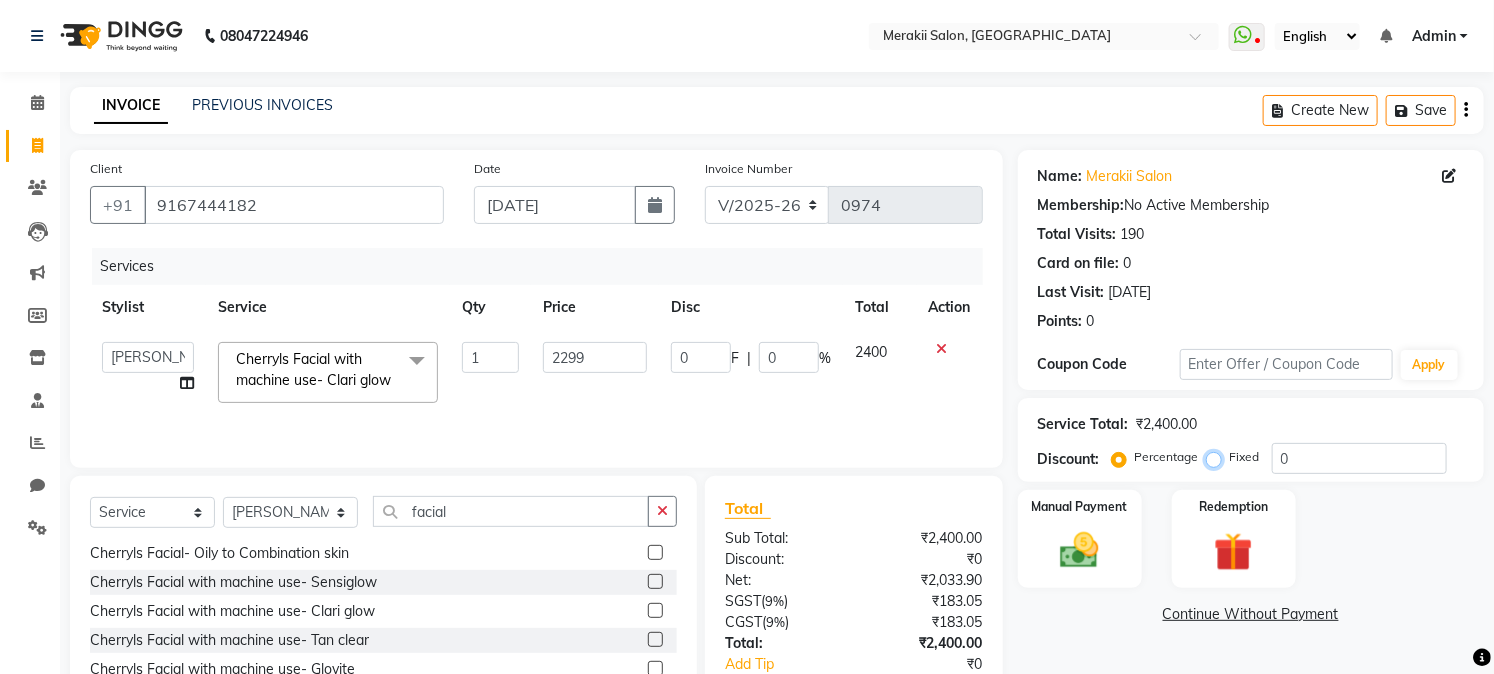 click on "Fixed" at bounding box center (1218, 457) 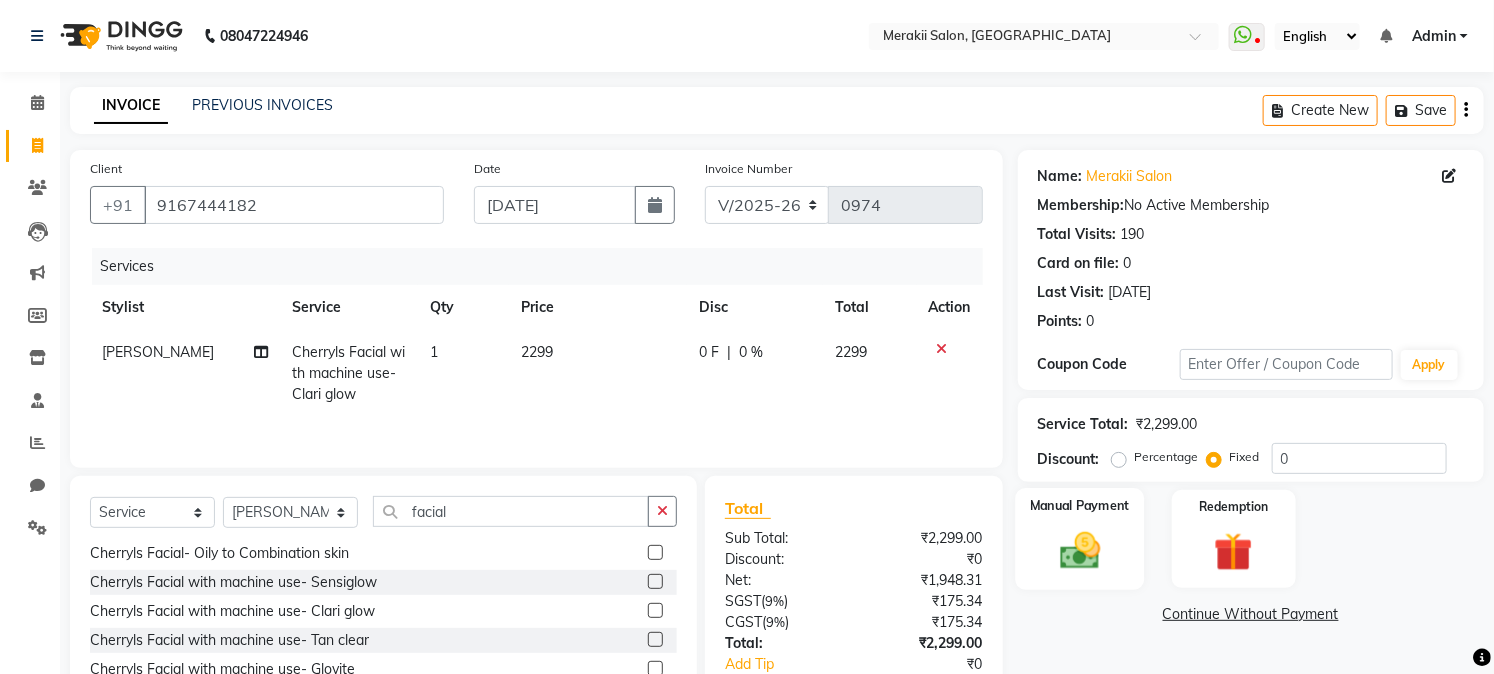 click 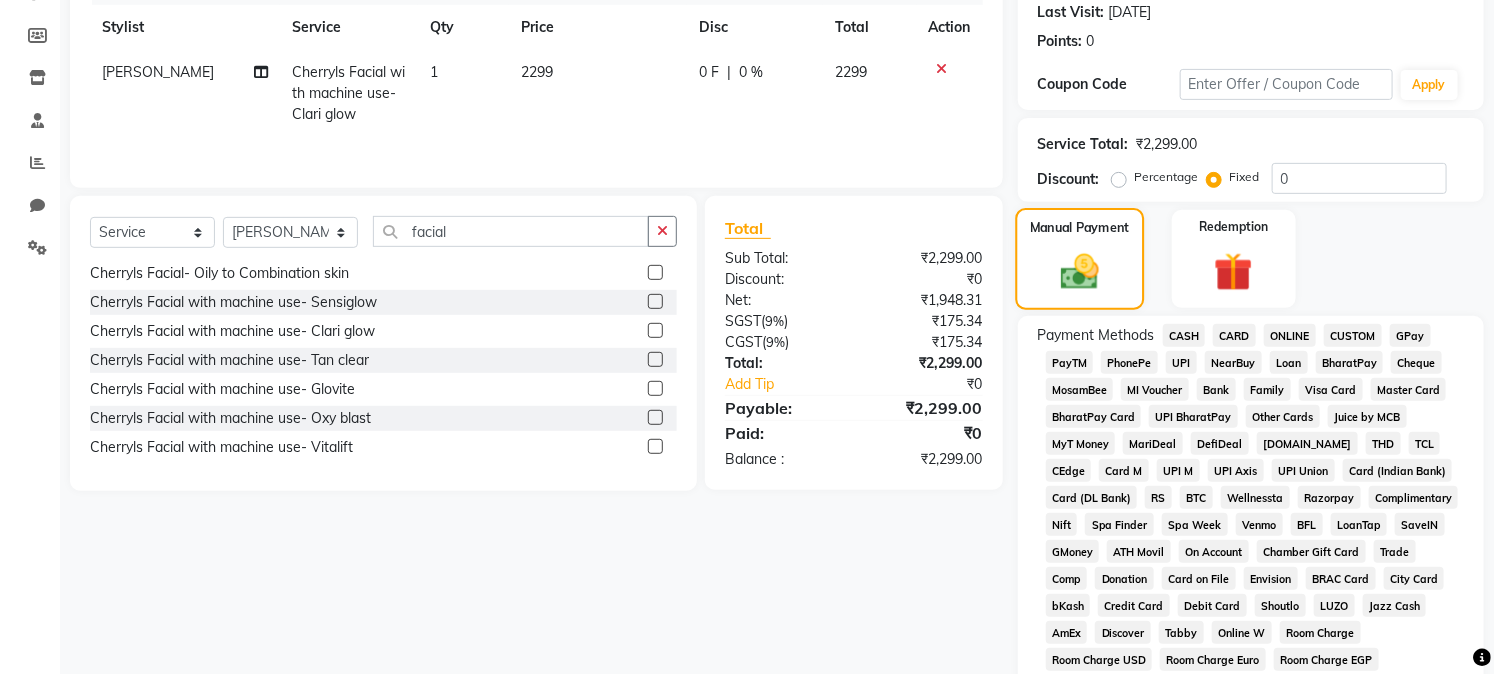 scroll, scrollTop: 281, scrollLeft: 0, axis: vertical 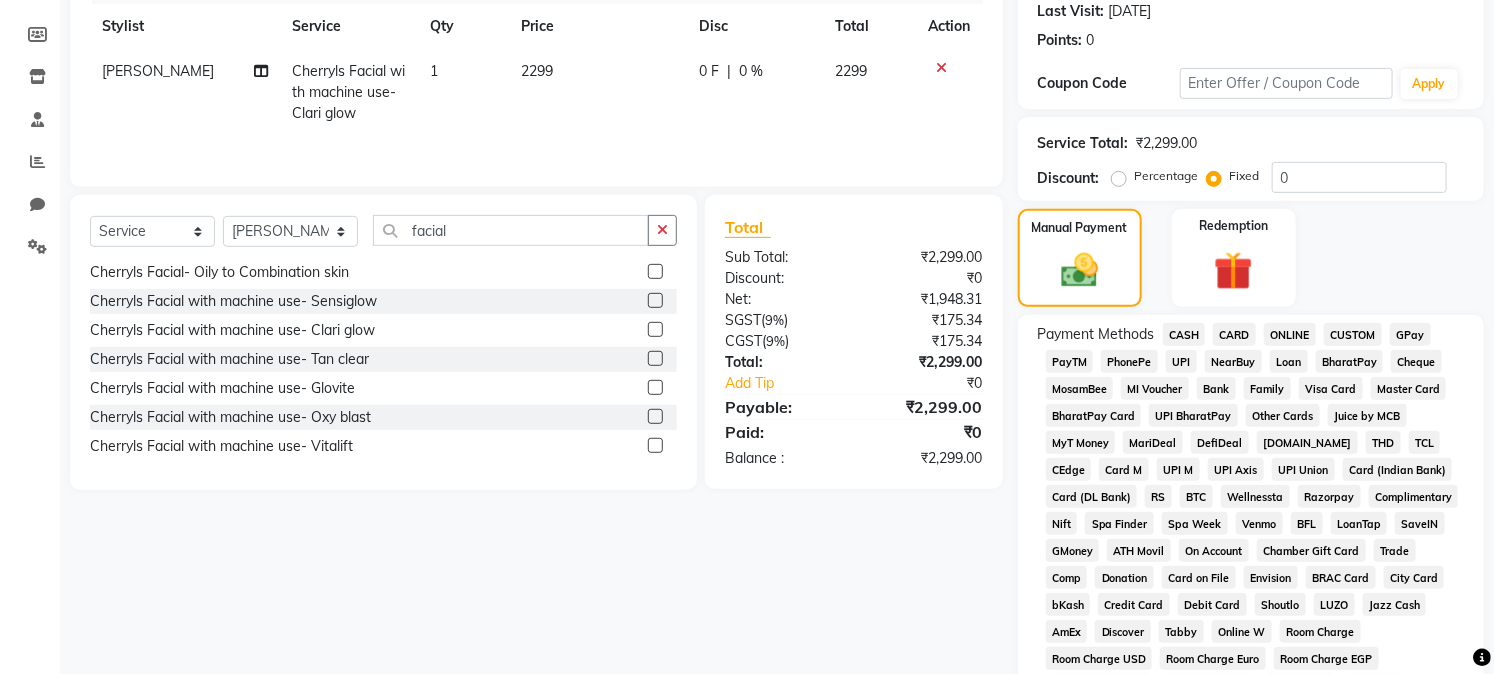 click on "GPay" 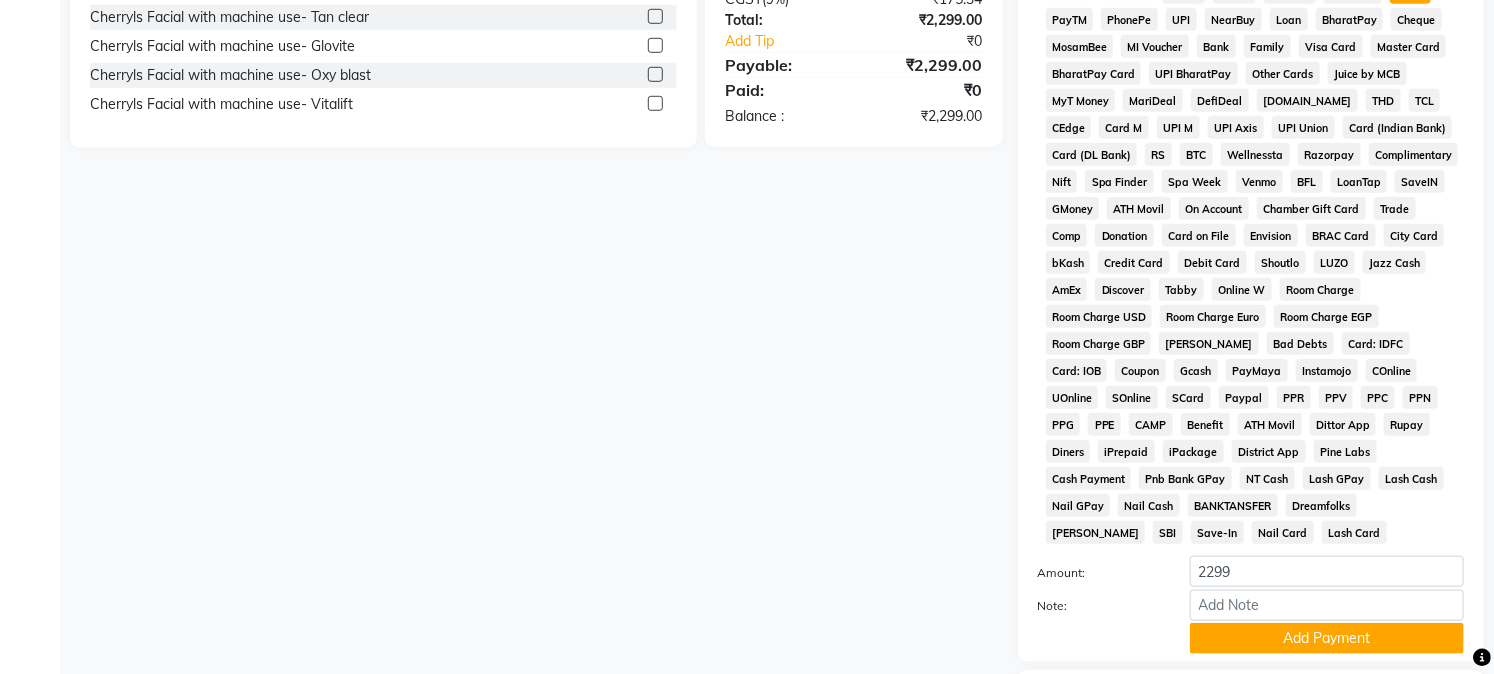 scroll, scrollTop: 624, scrollLeft: 0, axis: vertical 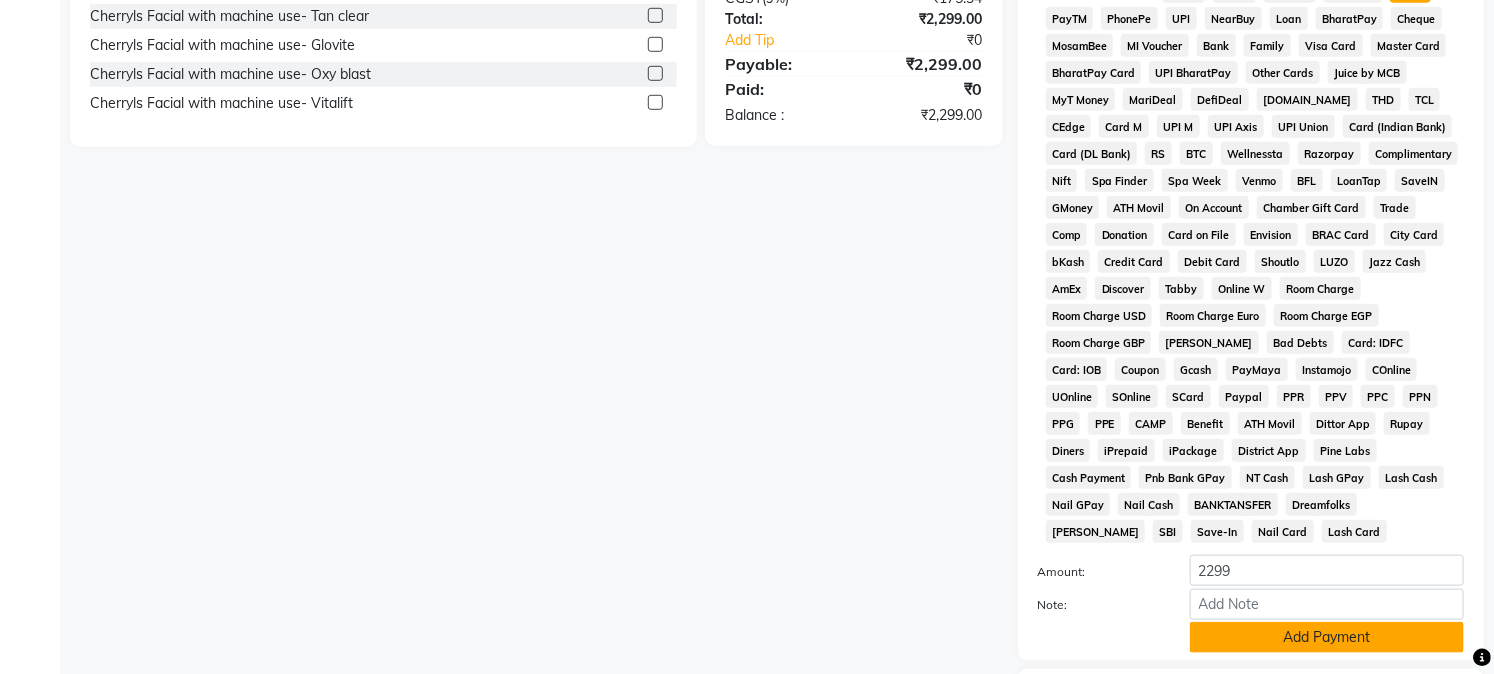 click on "Add Payment" 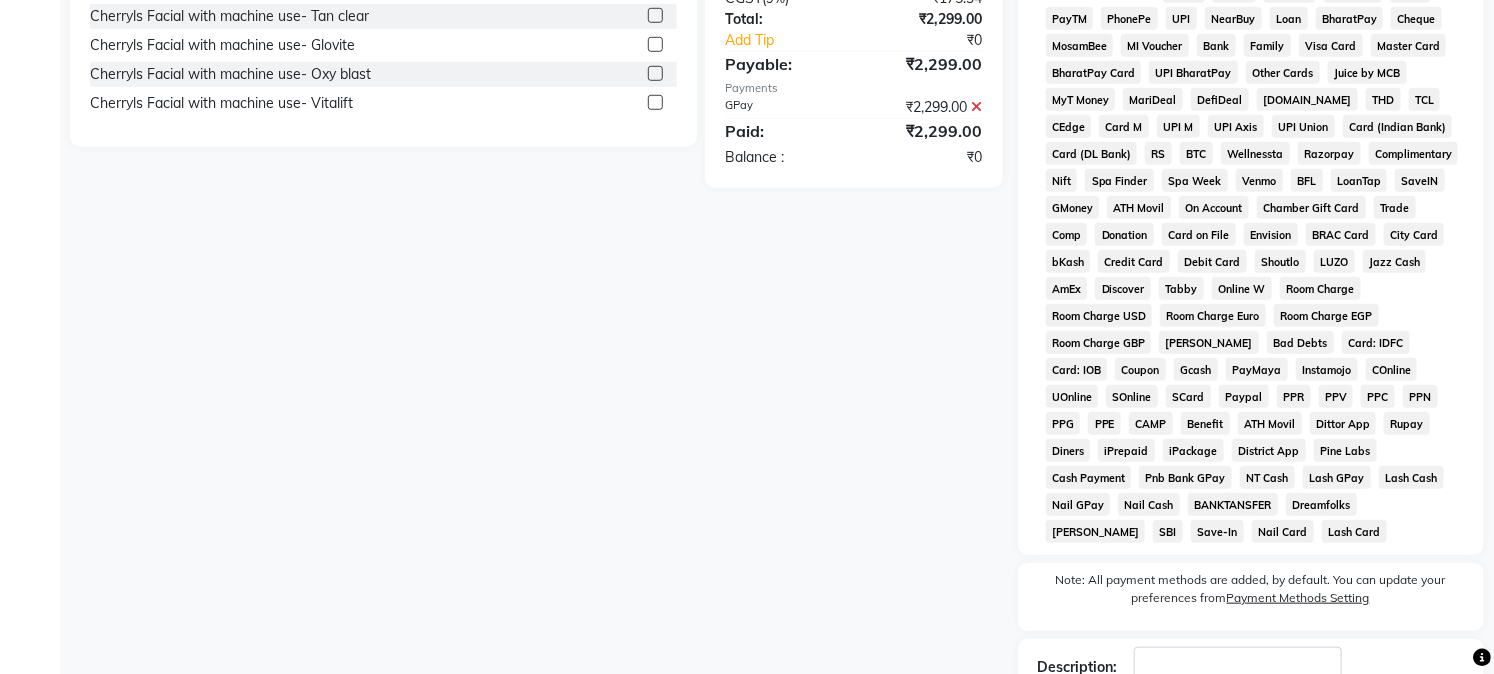 scroll, scrollTop: 742, scrollLeft: 0, axis: vertical 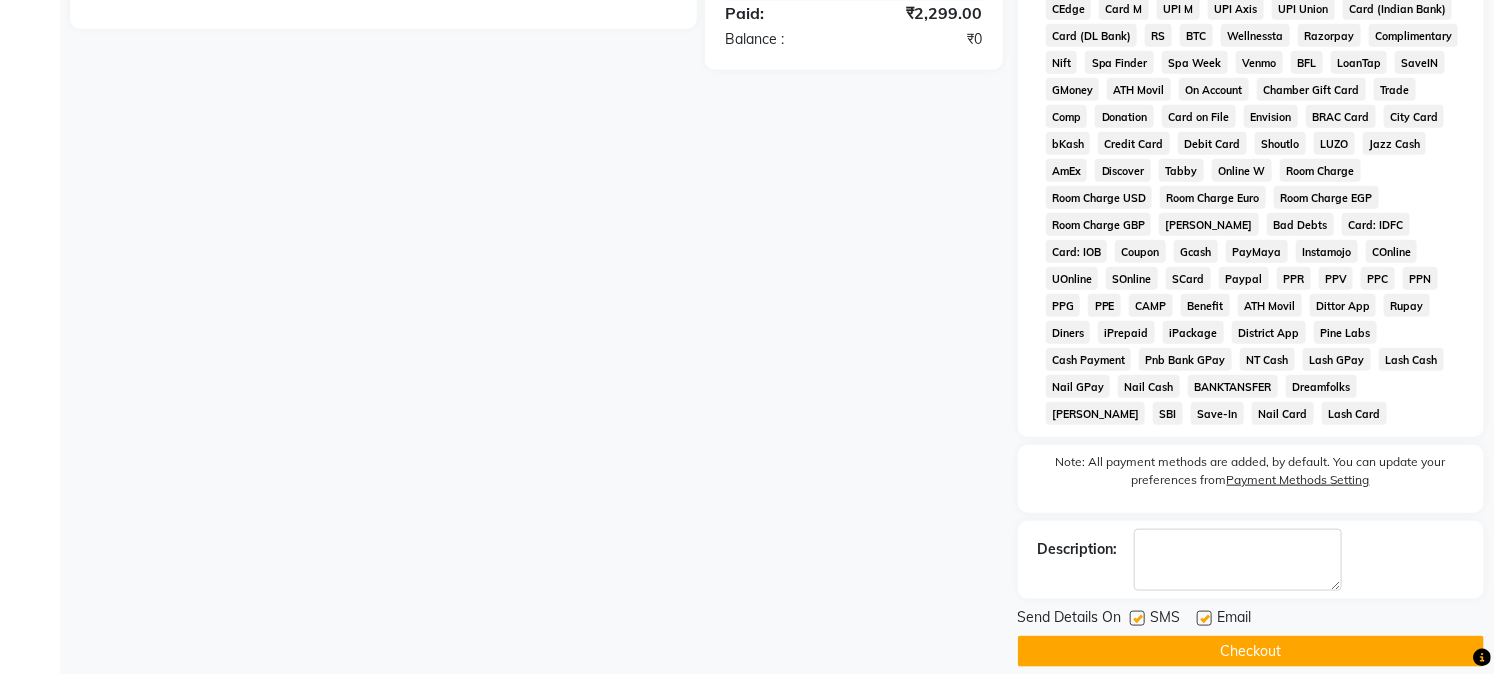 click on "Checkout" 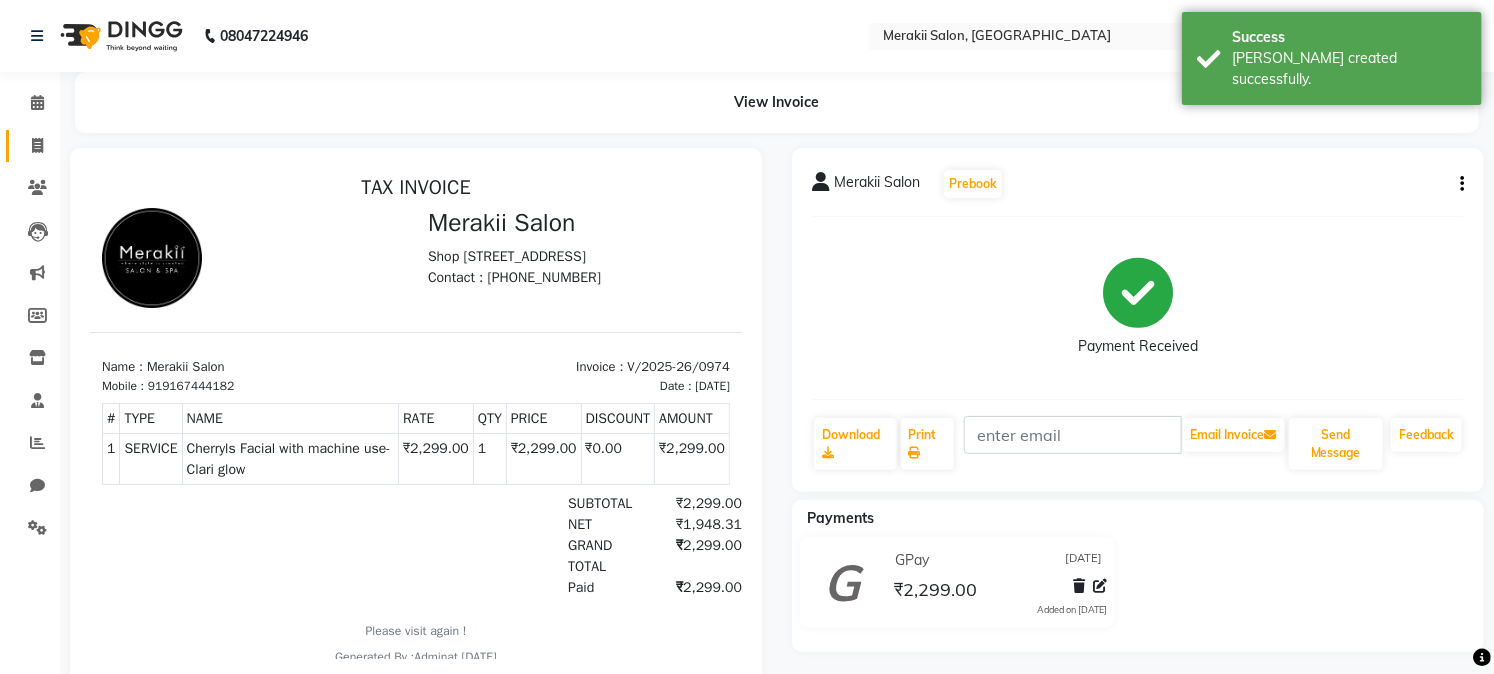 scroll, scrollTop: 0, scrollLeft: 0, axis: both 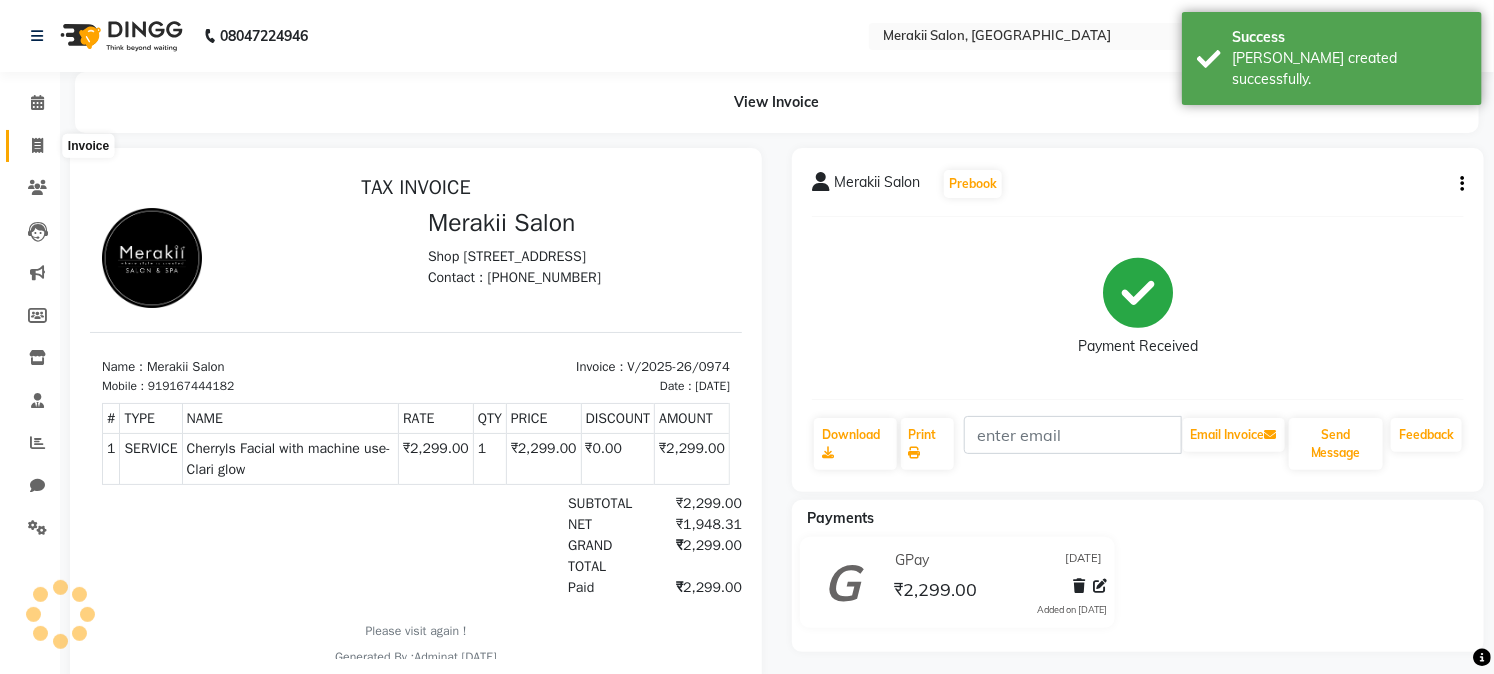 click 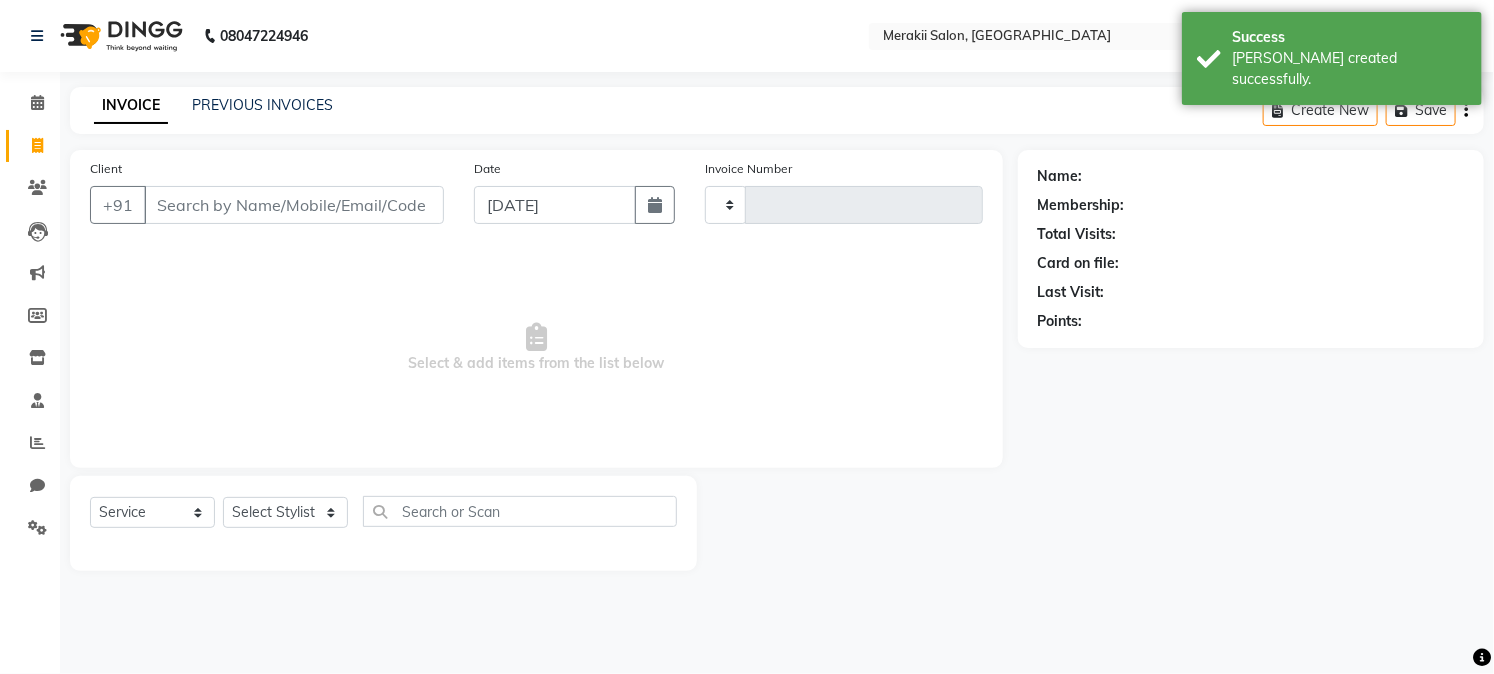 type on "0975" 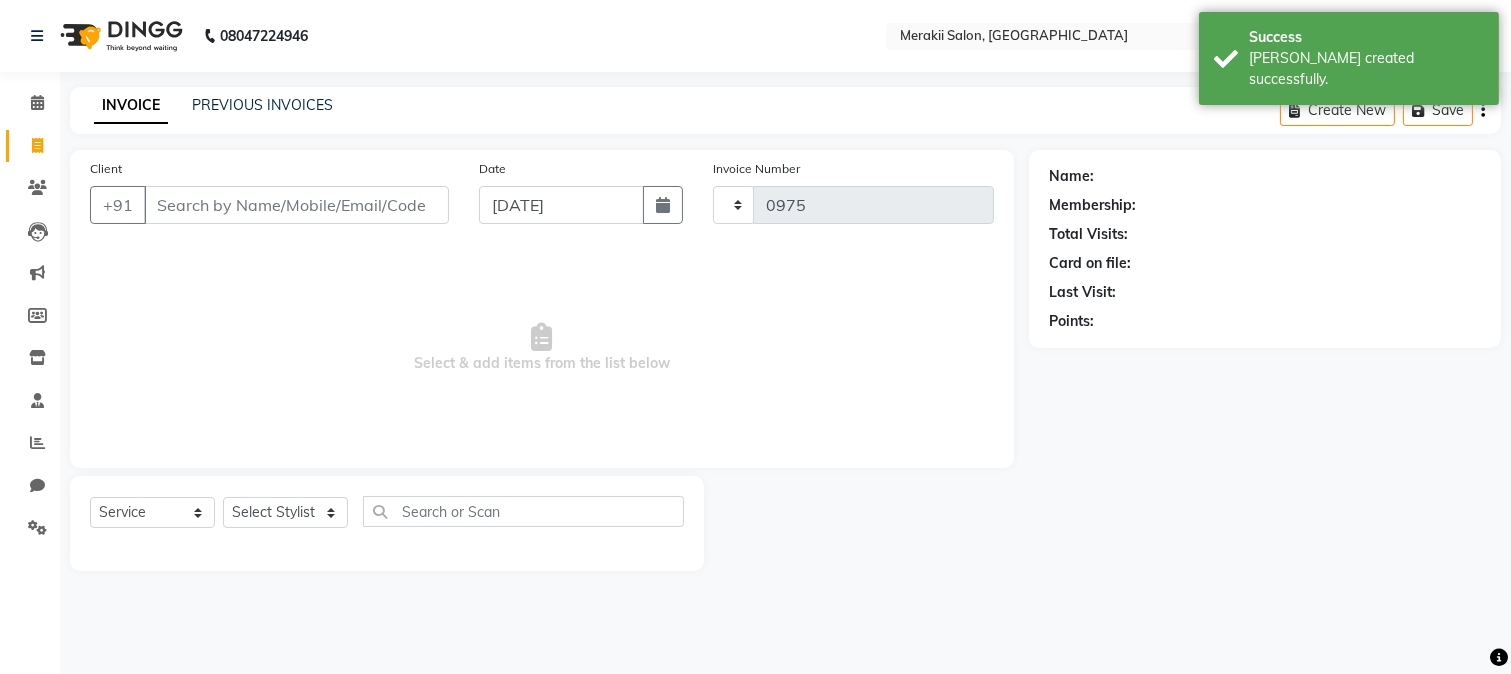 select on "7791" 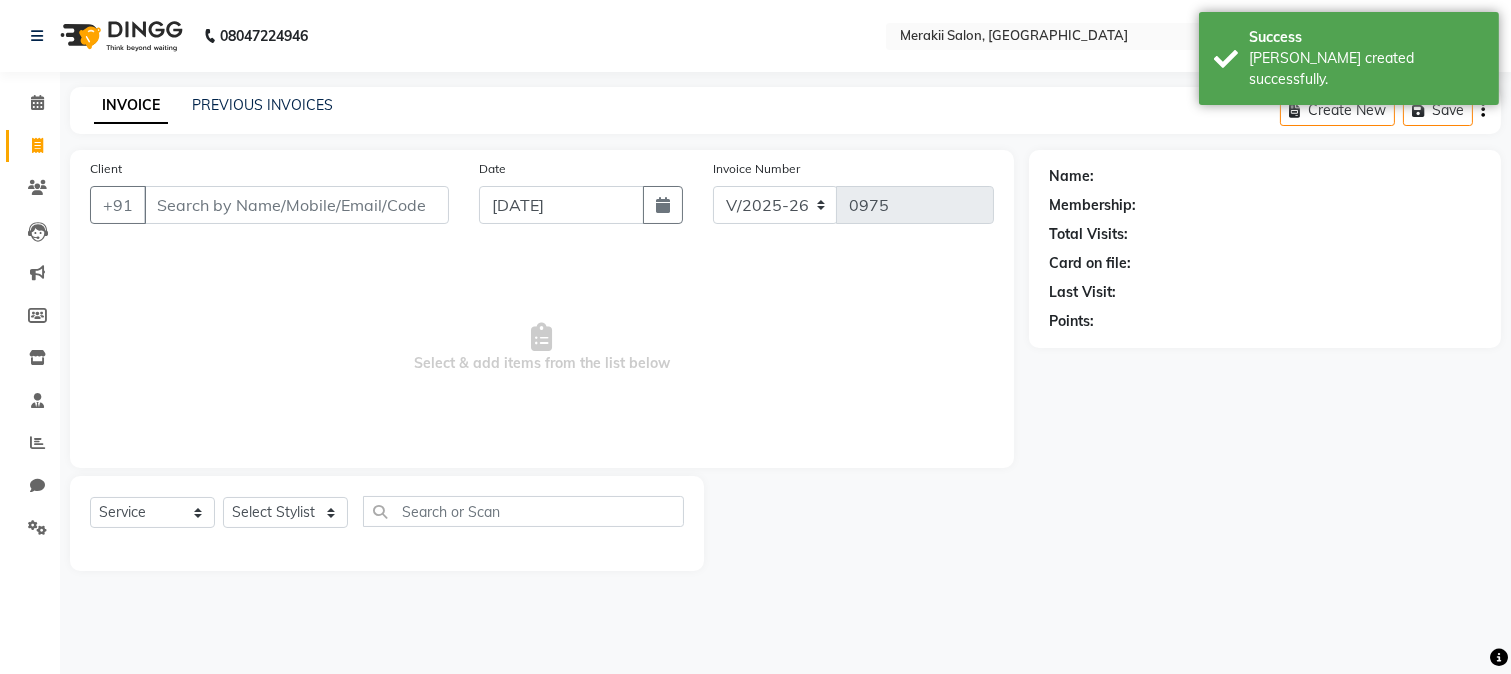 click on "Client" at bounding box center (296, 205) 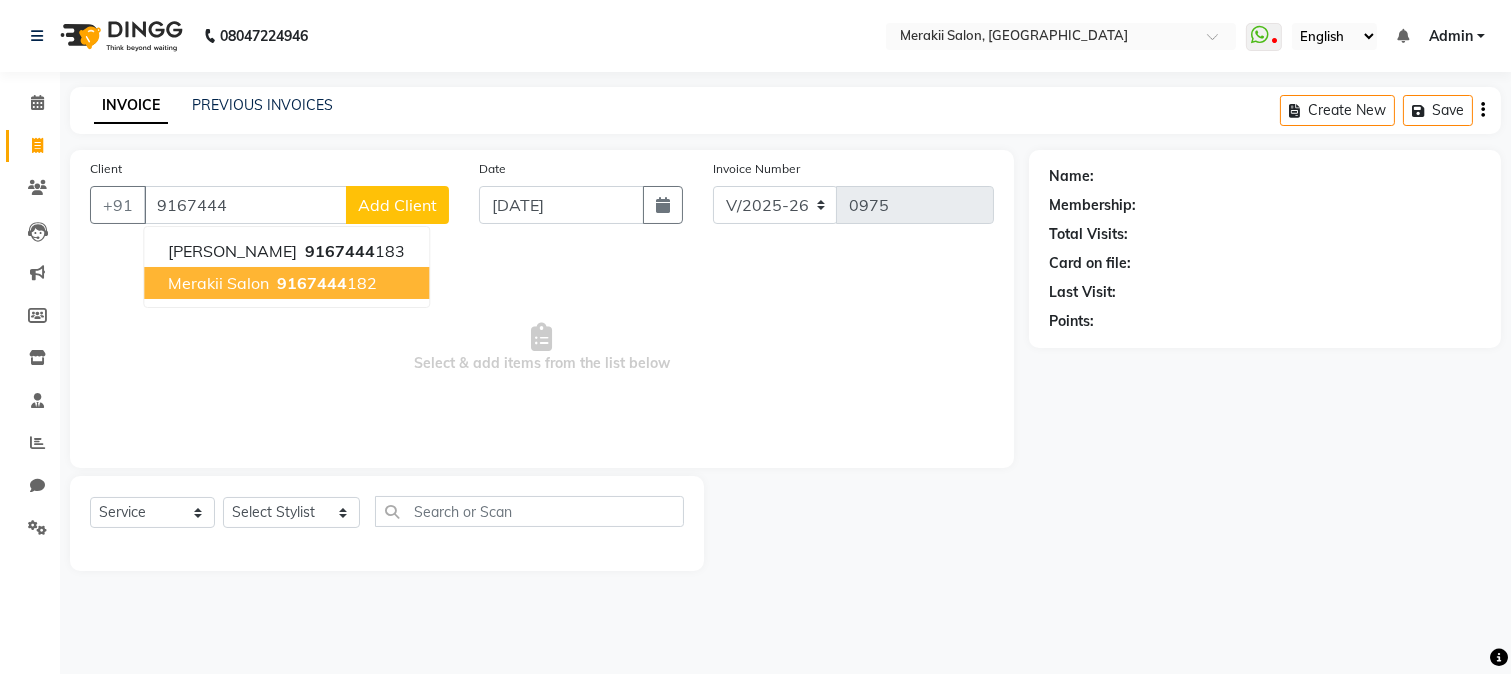 click on "Merakii Salon   9167444 182" at bounding box center (286, 283) 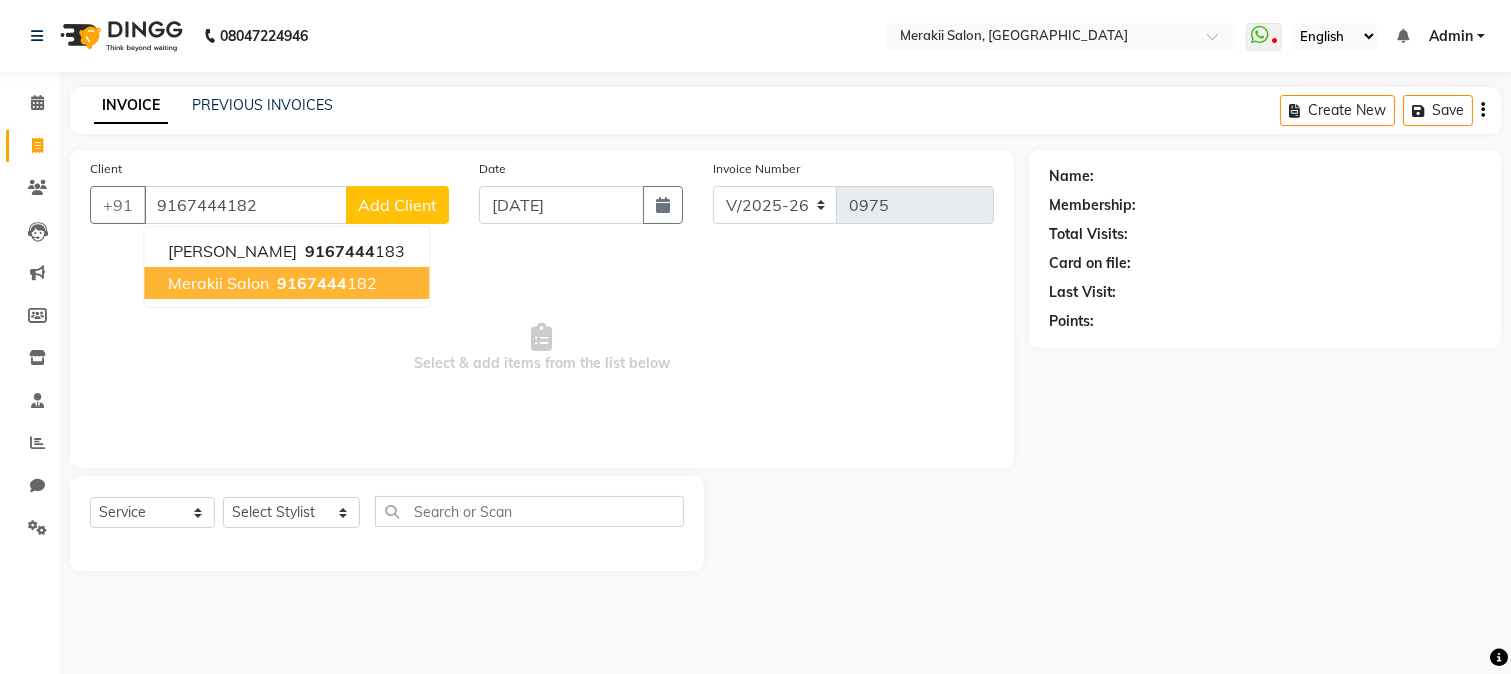 type on "9167444182" 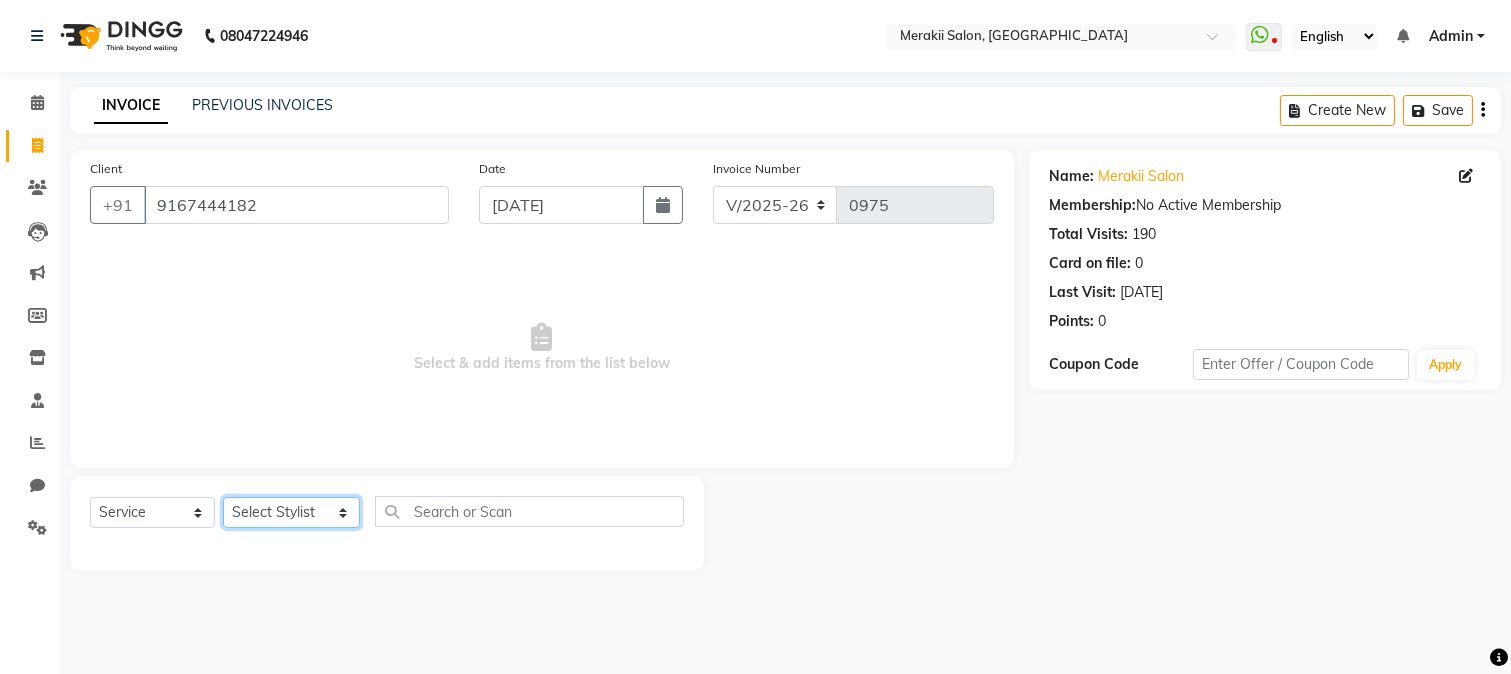 click on "Select Stylist [PERSON_NAME] [PERSON_NAME] Bhul [MEDICAL_DATA][PERSON_NAME] [PERSON_NAME] [PERSON_NAME]" 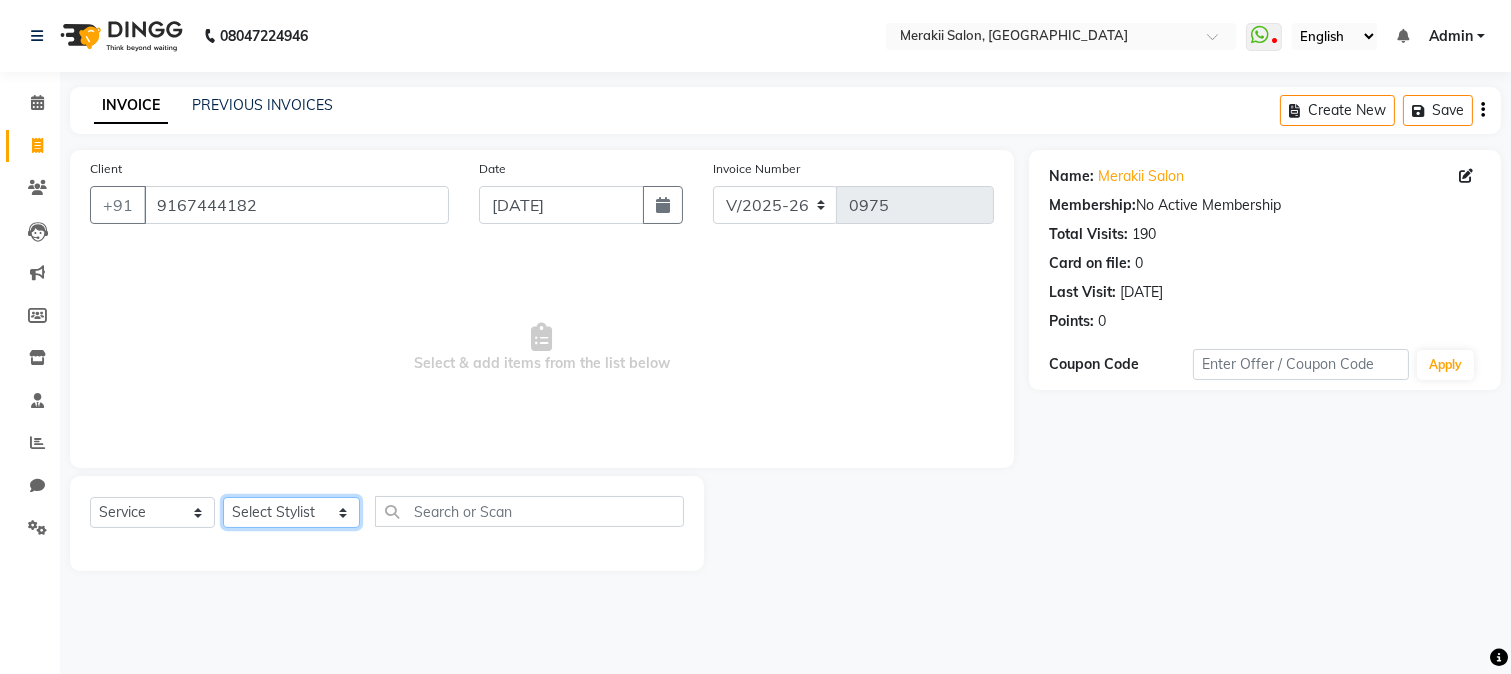 select on "74849" 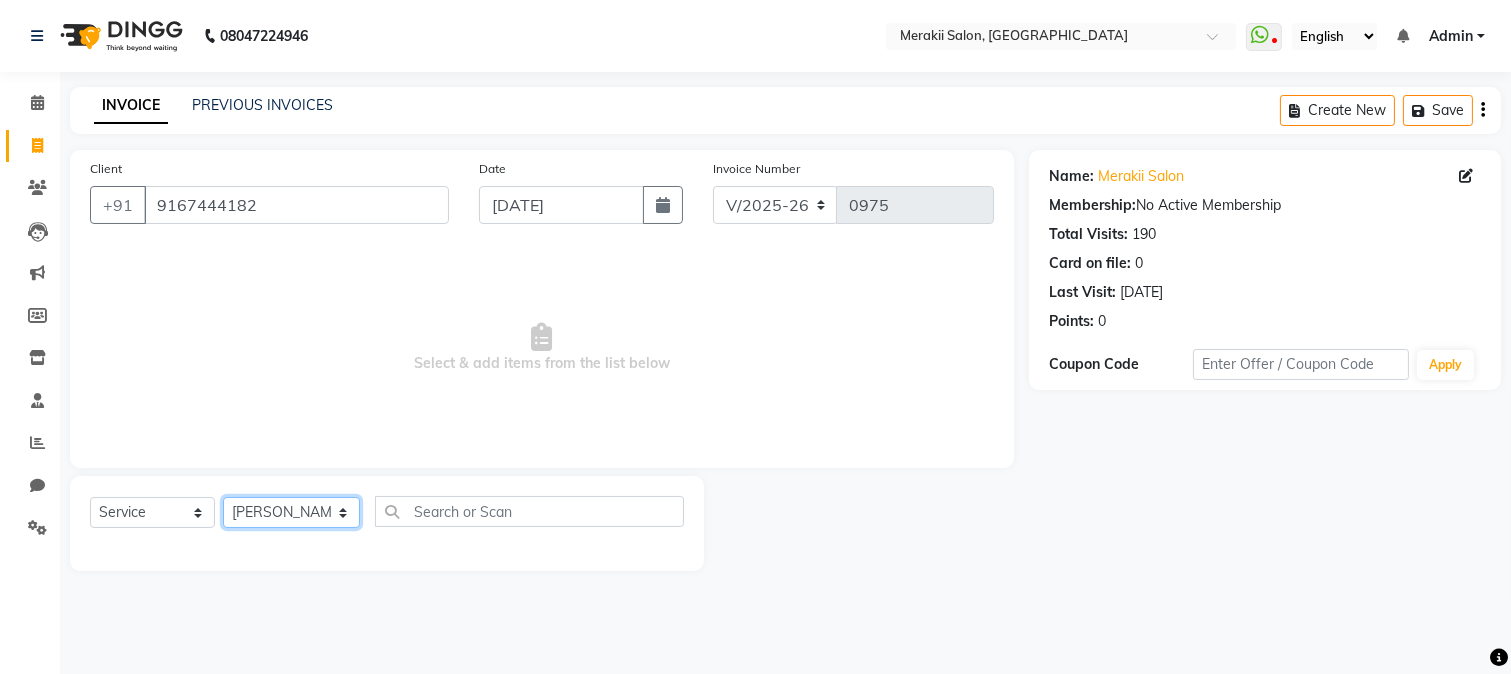 click on "Select Stylist [PERSON_NAME] [PERSON_NAME] Bhul [MEDICAL_DATA][PERSON_NAME] [PERSON_NAME] [PERSON_NAME]" 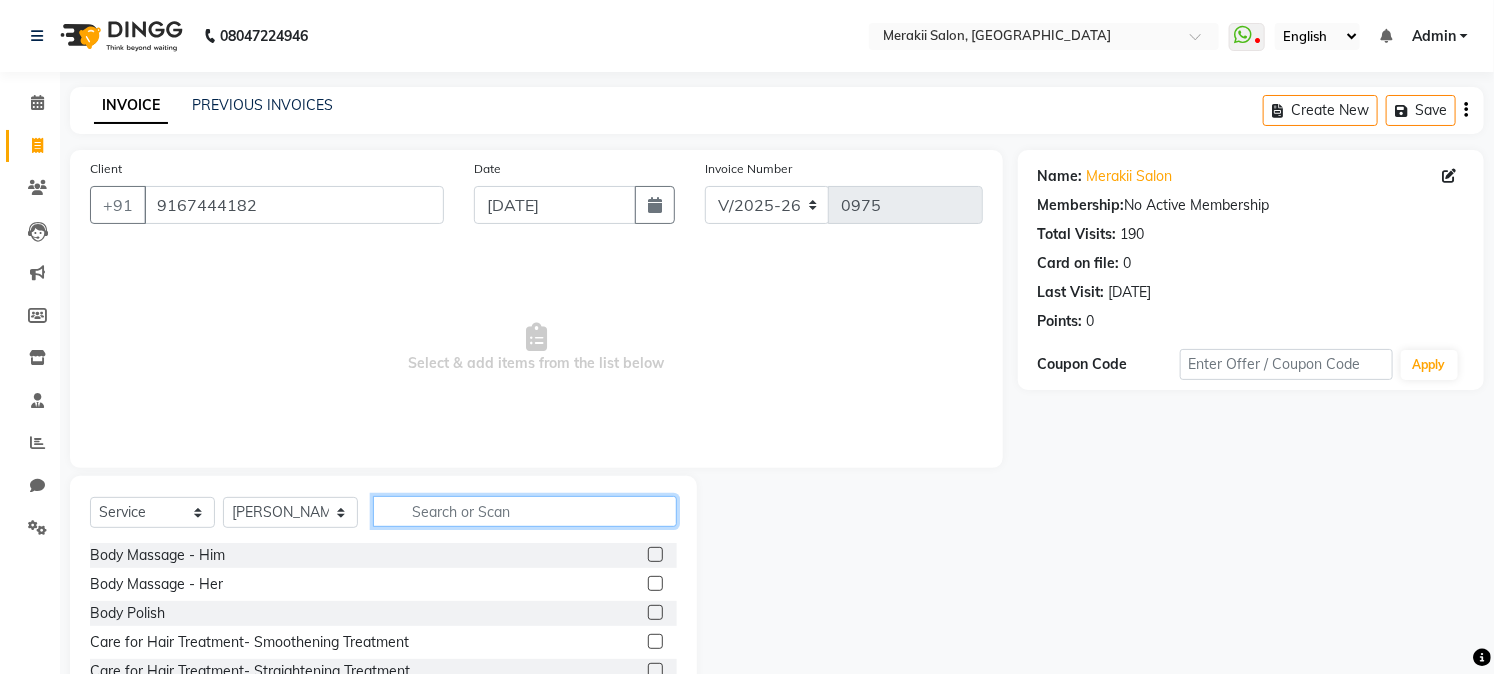 click 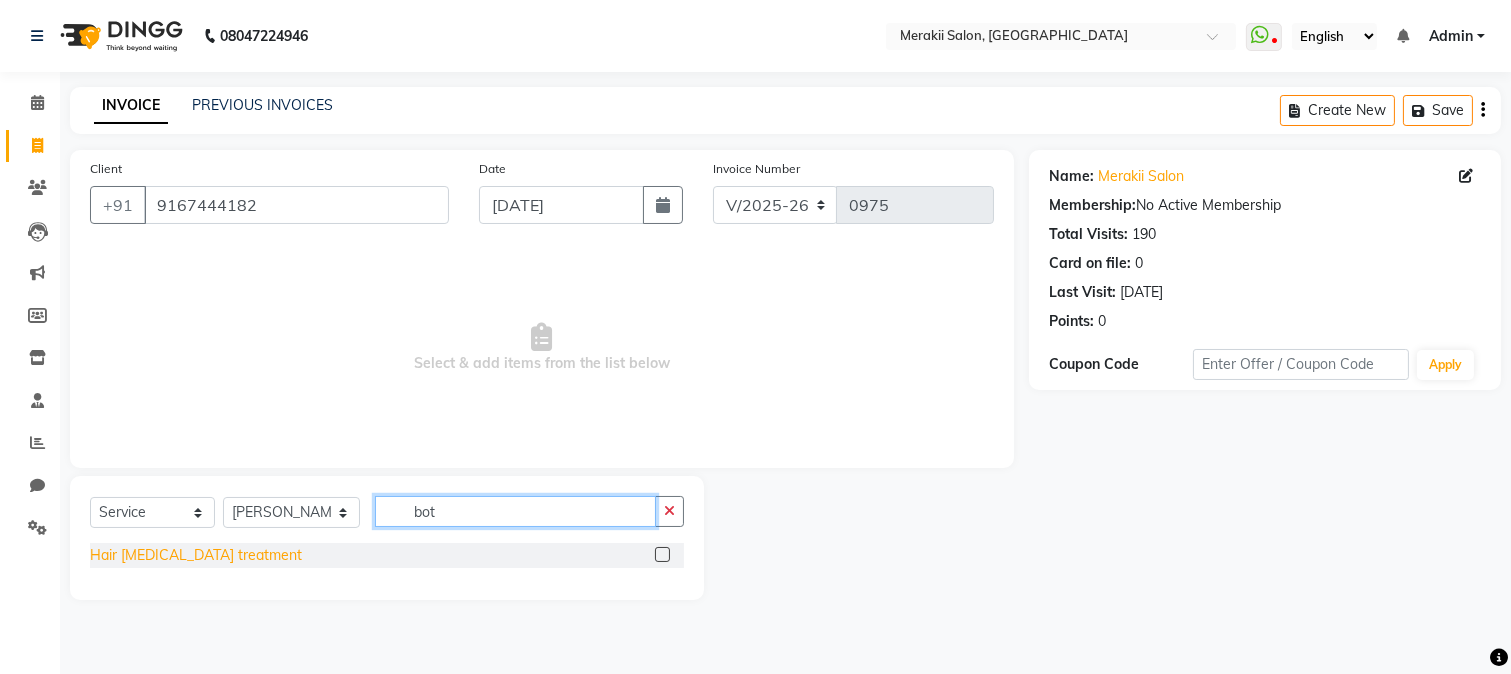 type on "bot" 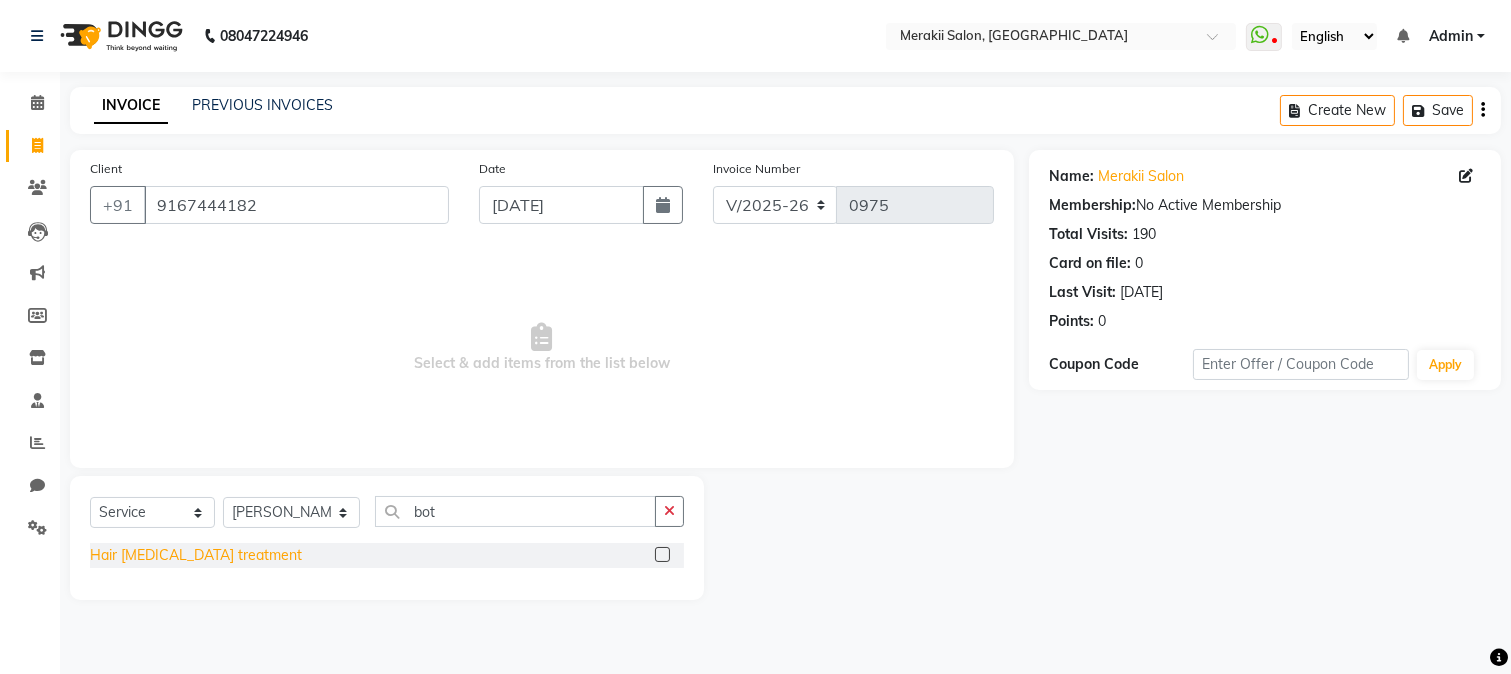 click on "Hair [MEDICAL_DATA] treatment" 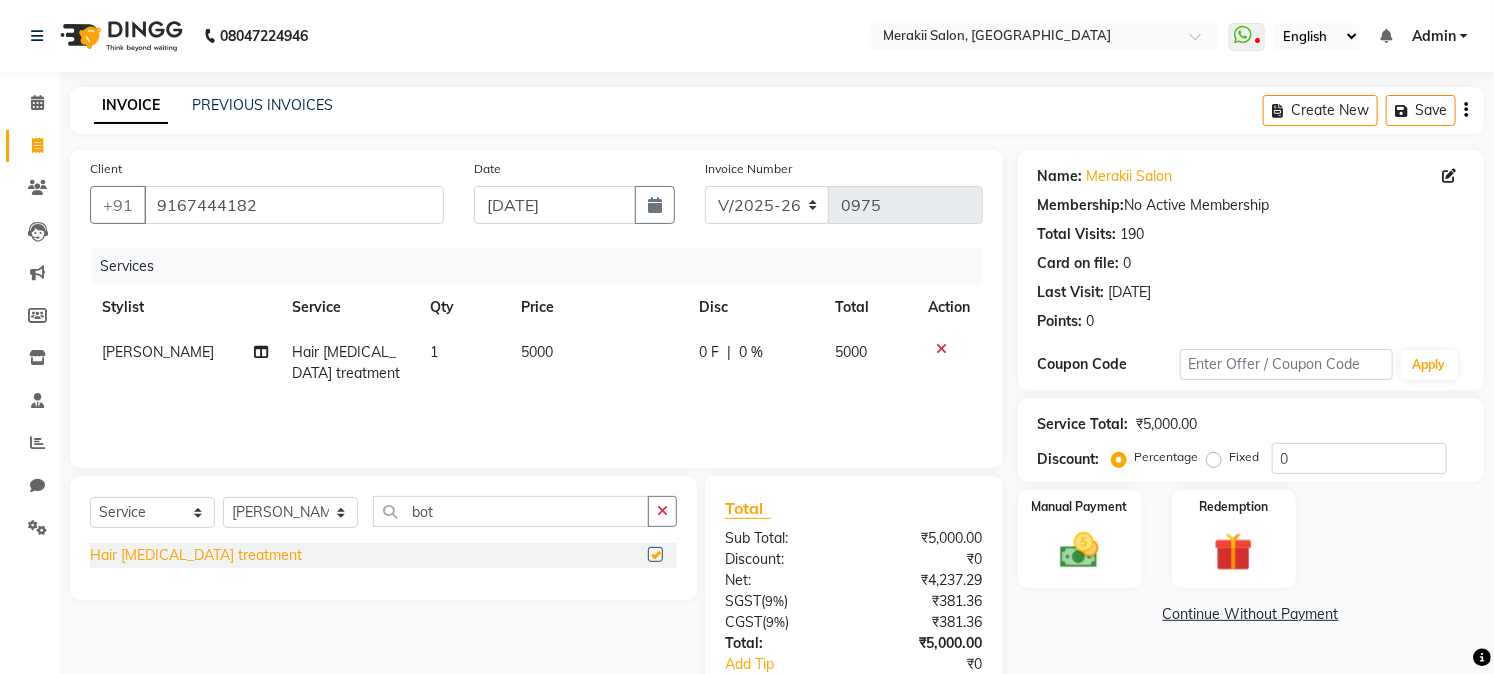 checkbox on "false" 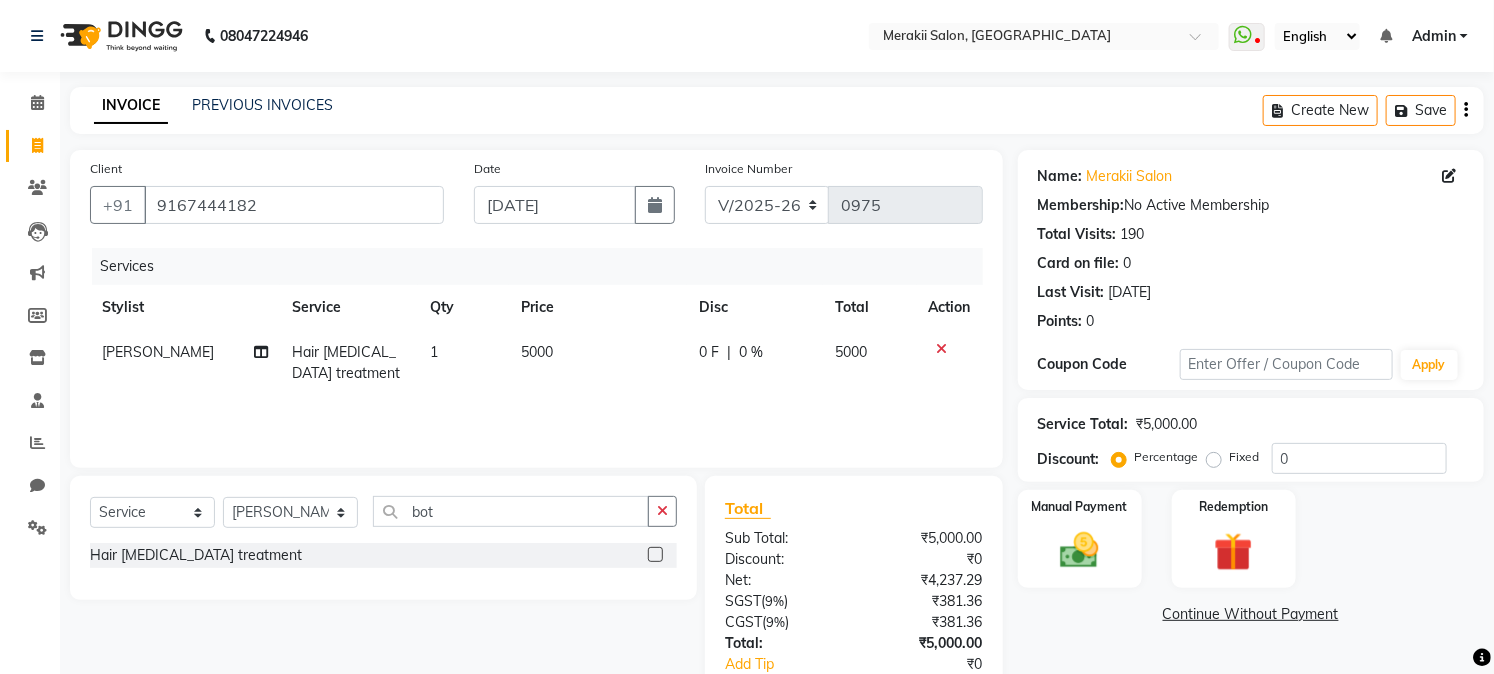 click on "Fixed" 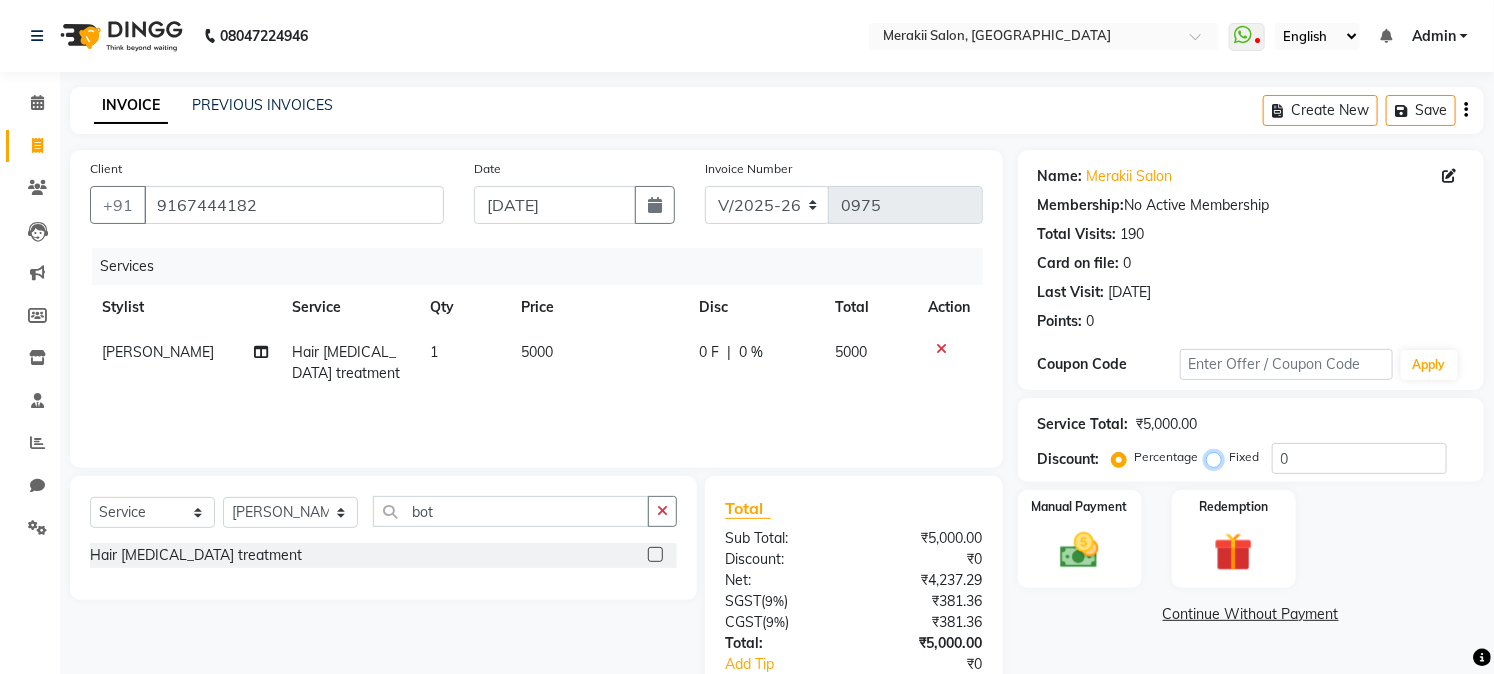 click on "Fixed" at bounding box center [1218, 457] 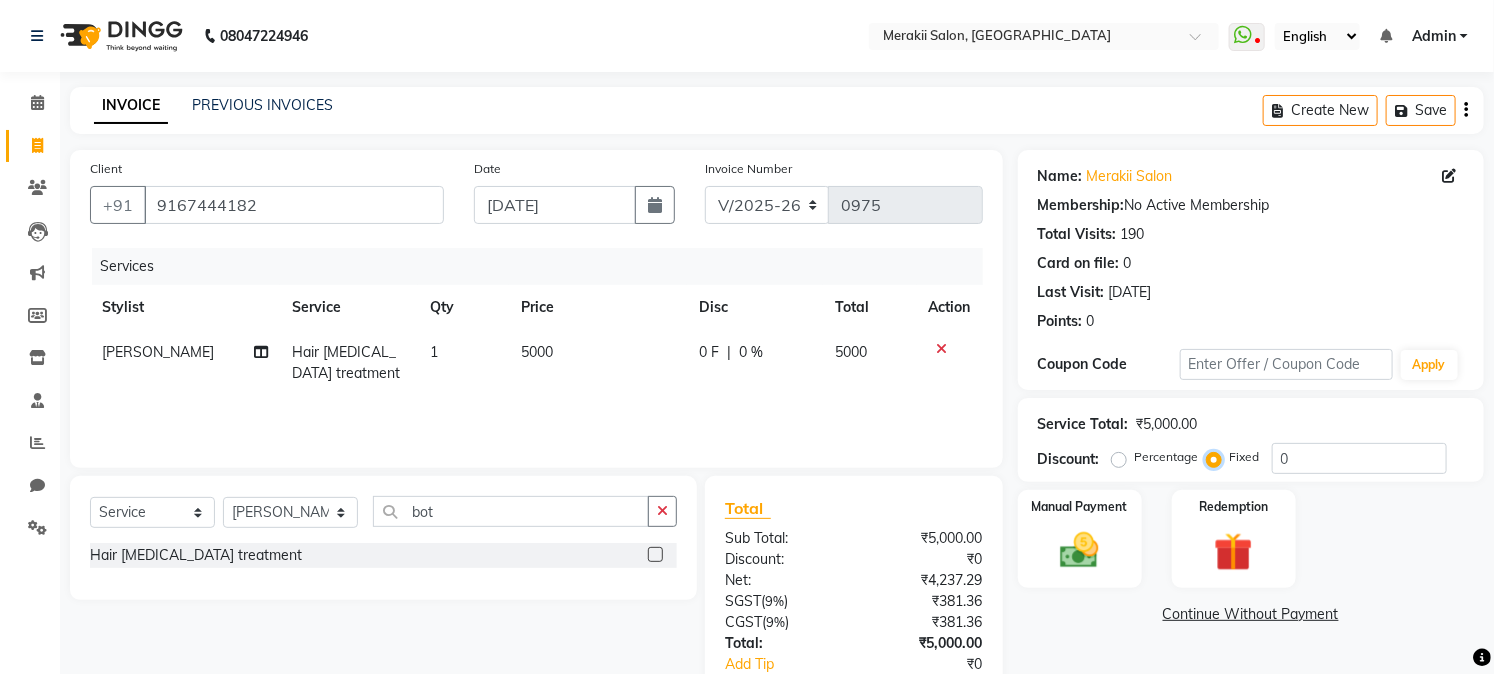 scroll, scrollTop: 125, scrollLeft: 0, axis: vertical 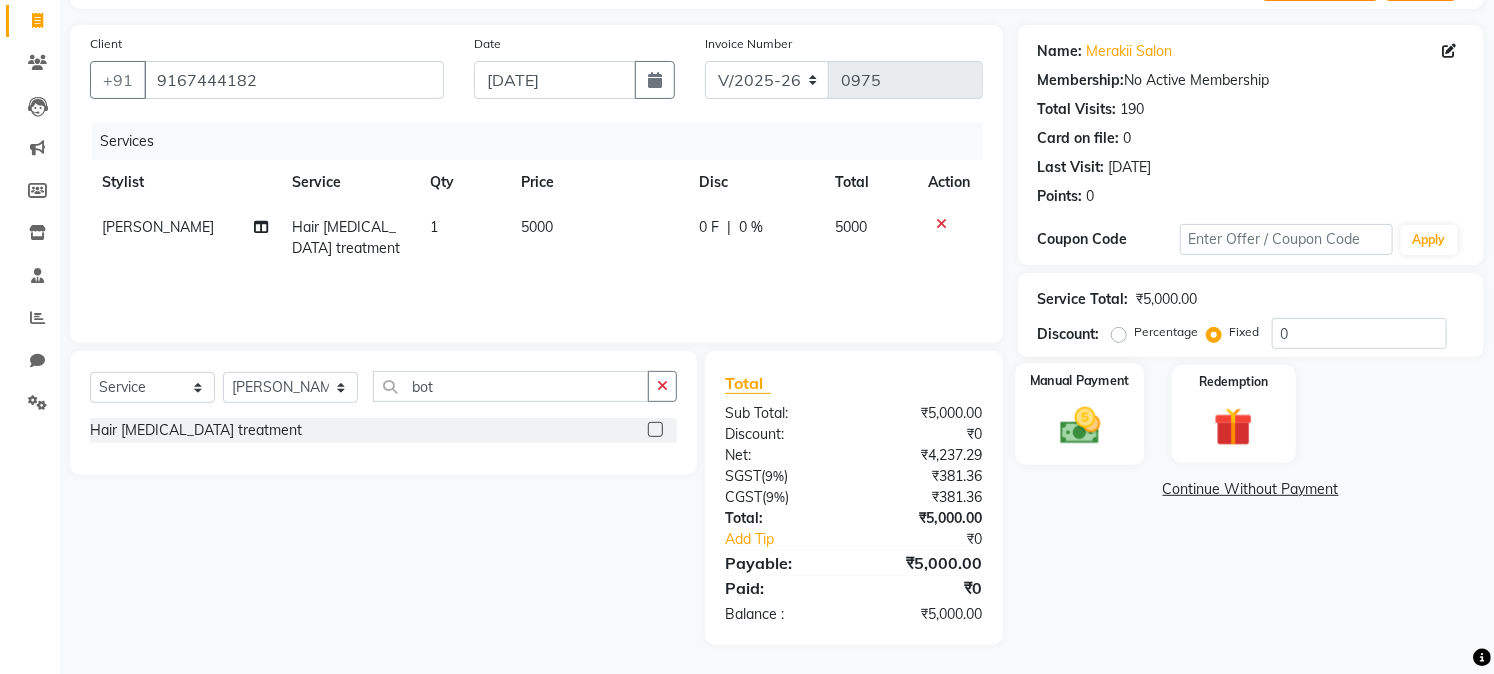 click 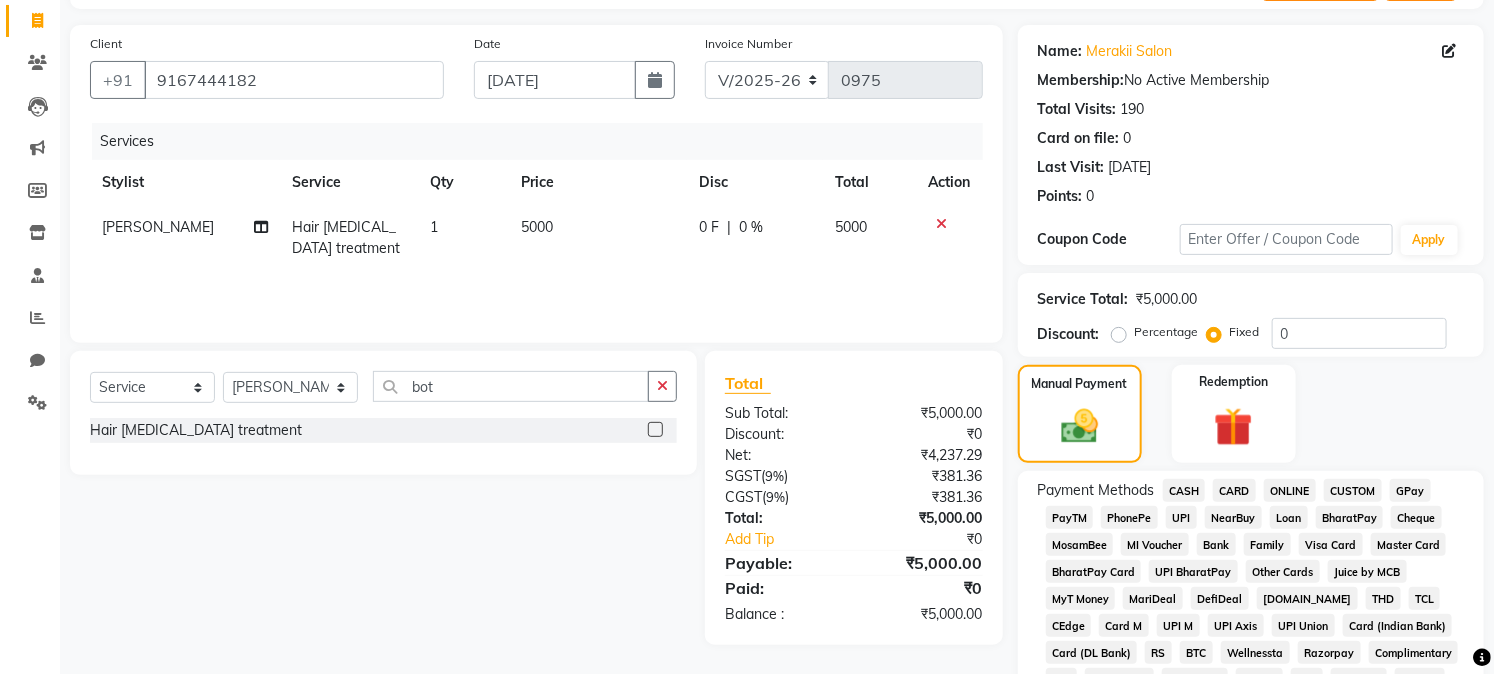 click on "CASH" 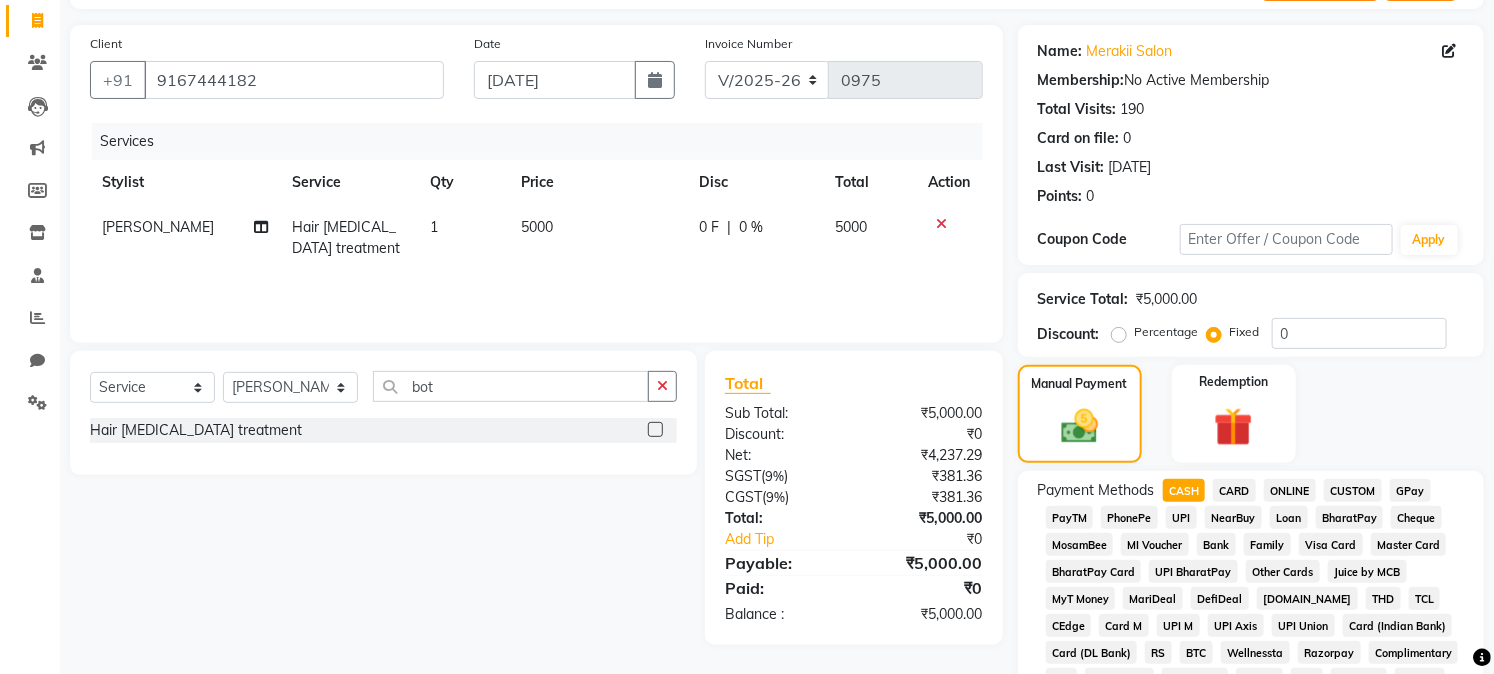 click on "ONLINE" 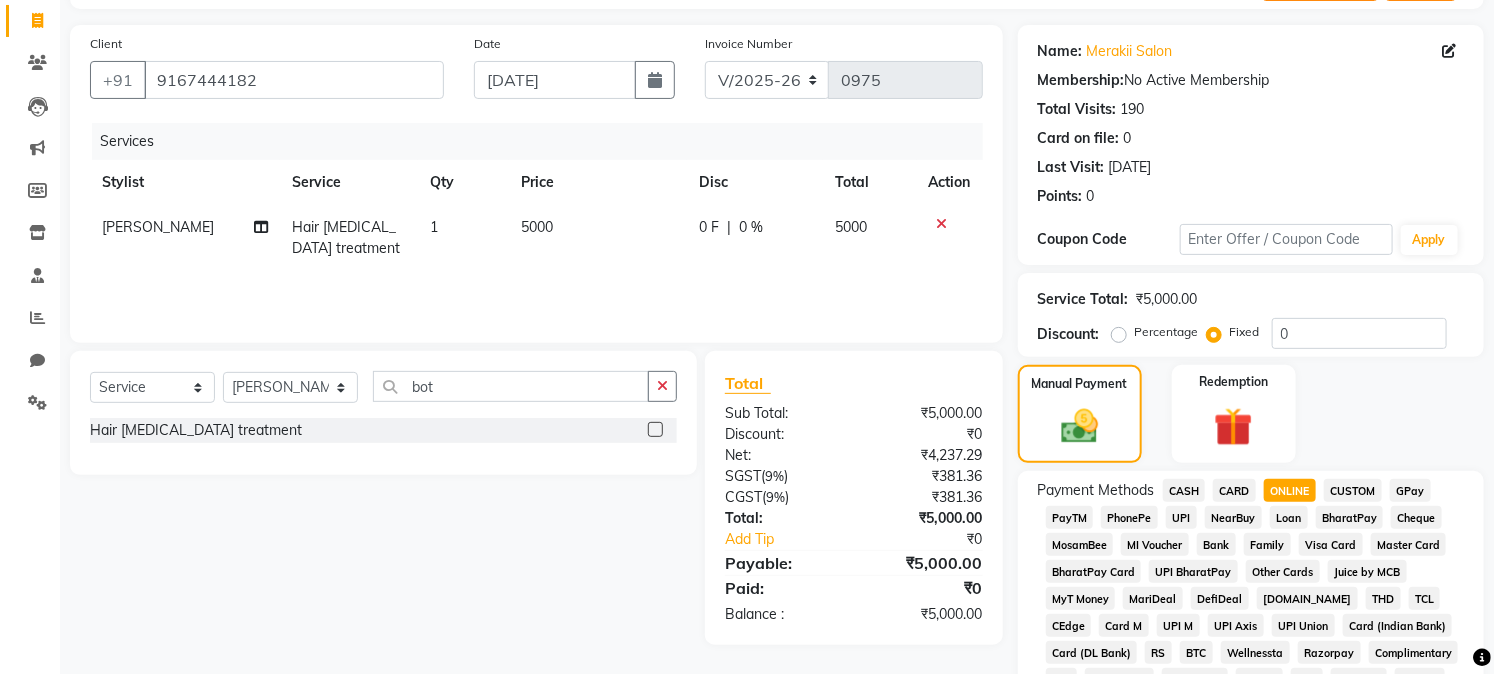 click on "ONLINE" 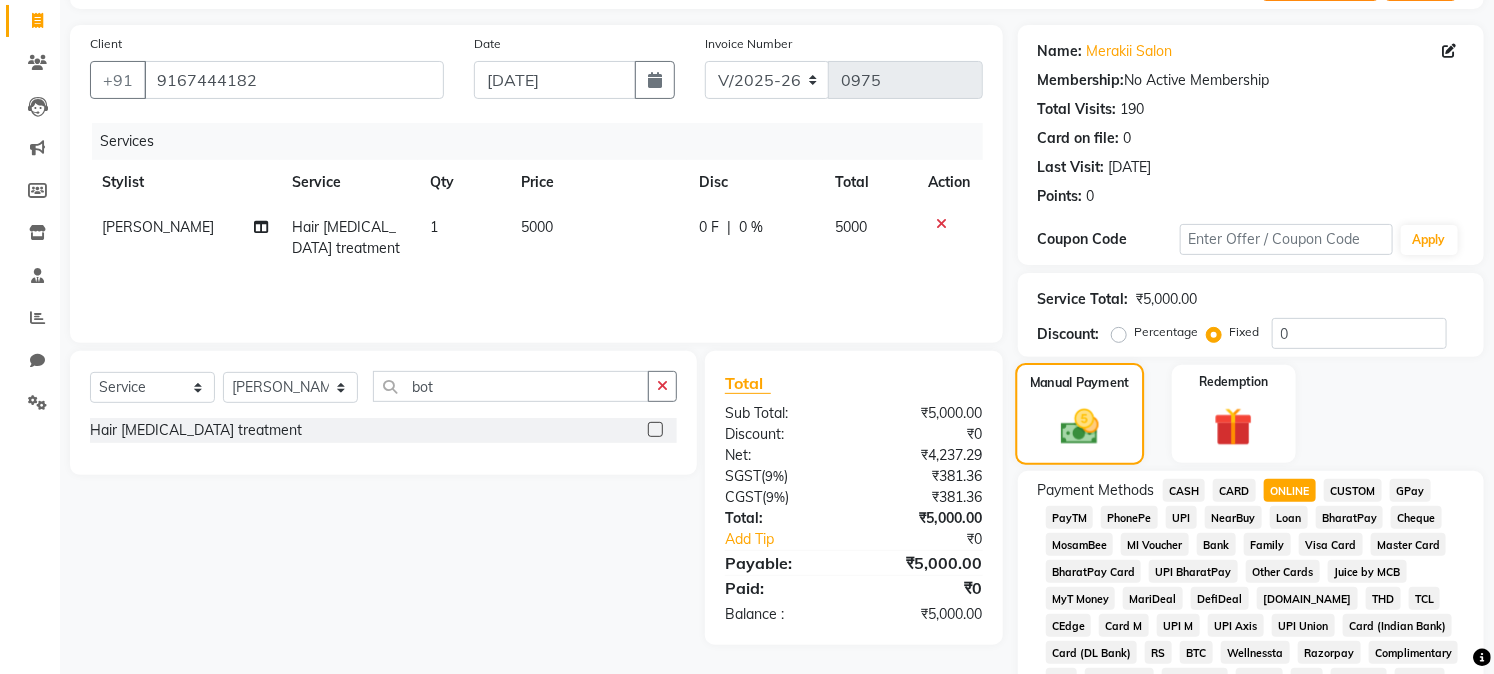 click 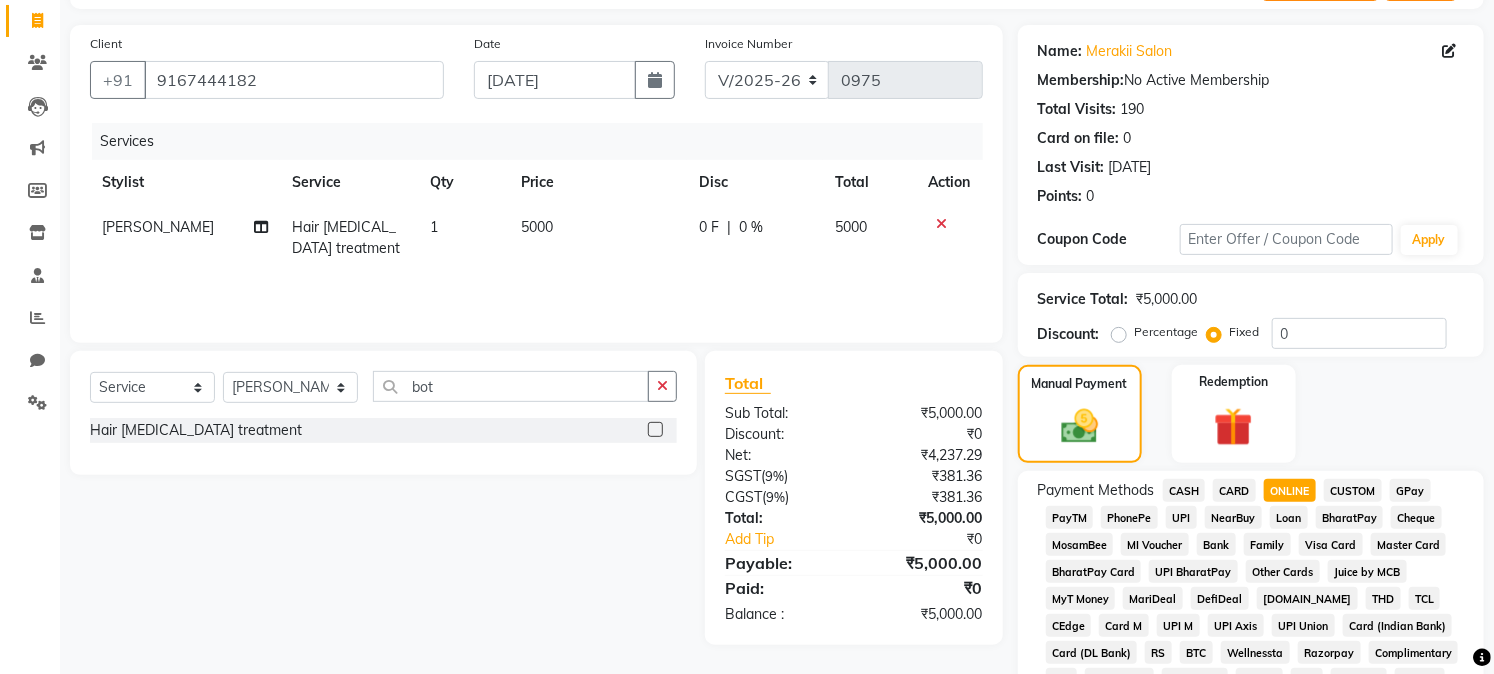 scroll, scrollTop: 715, scrollLeft: 0, axis: vertical 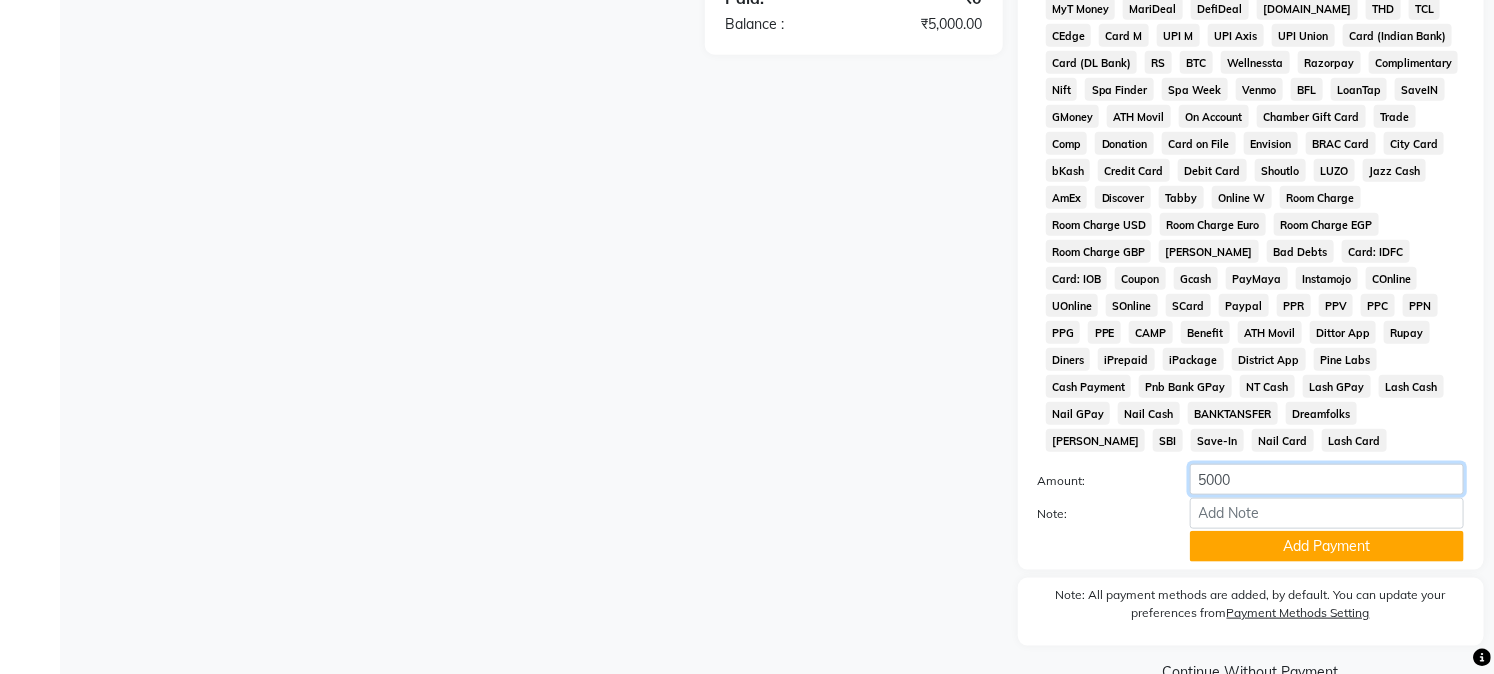click on "5000" 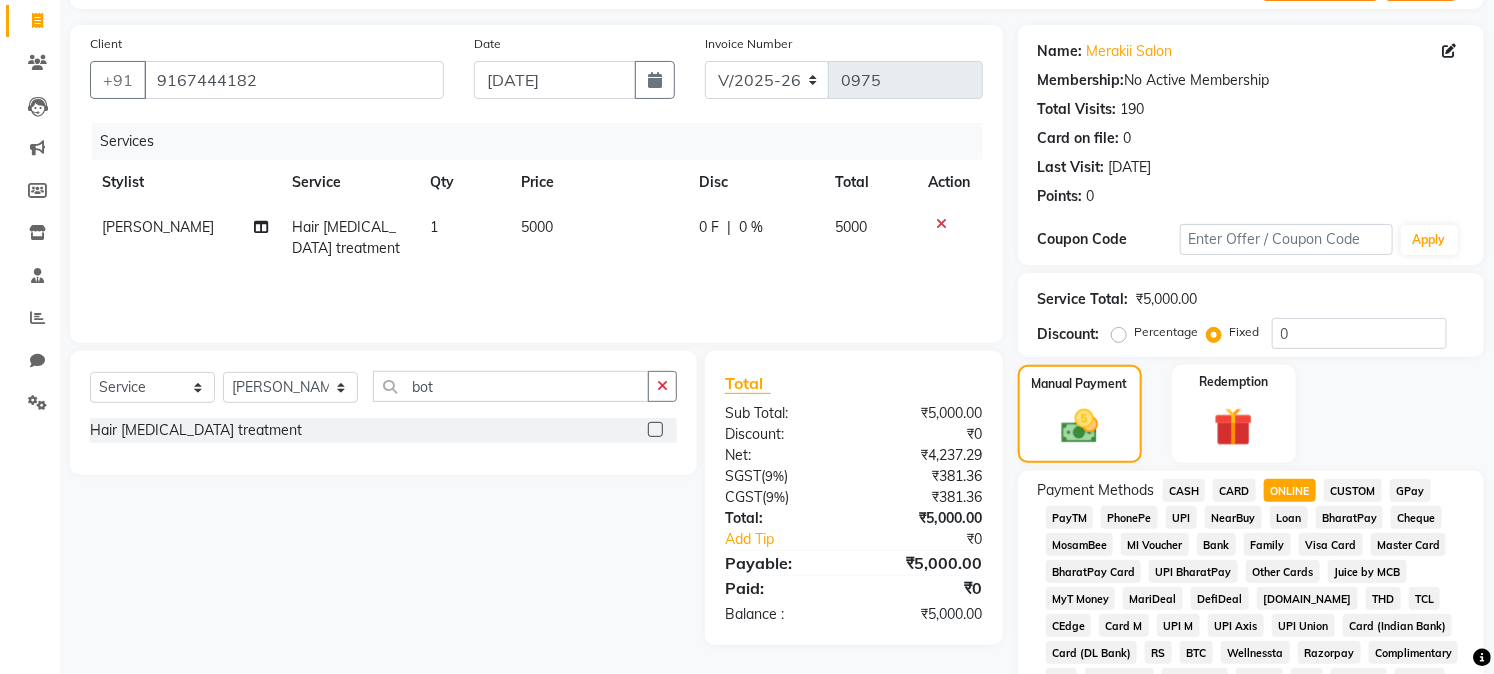 scroll, scrollTop: 715, scrollLeft: 0, axis: vertical 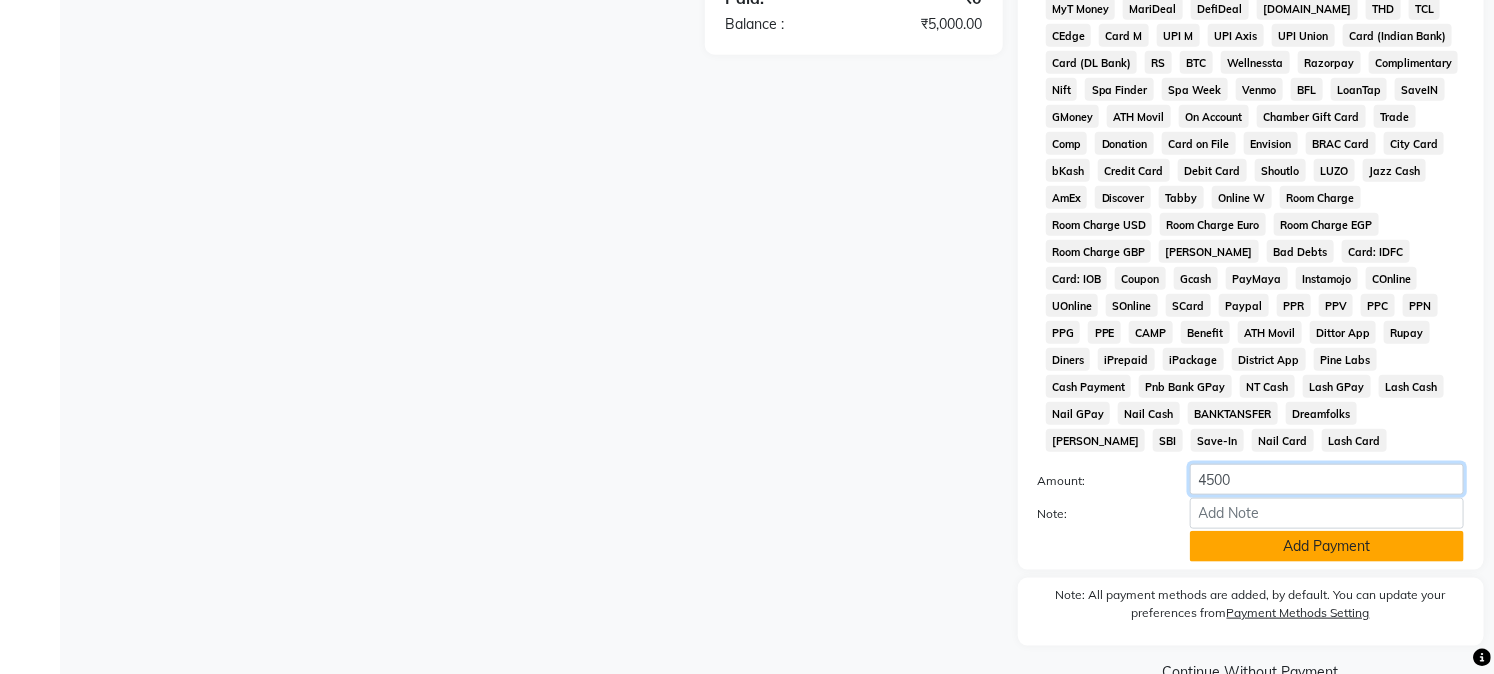 type on "4500" 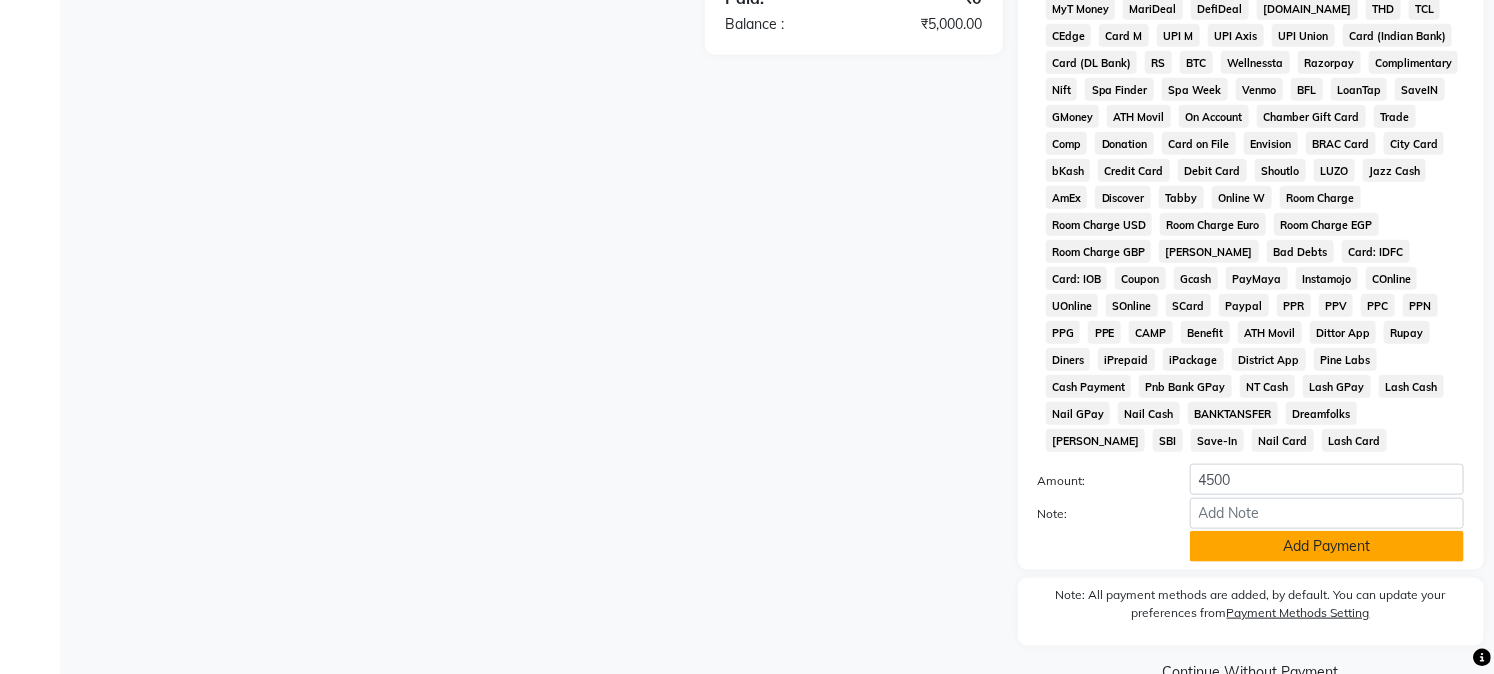 click on "Add Payment" 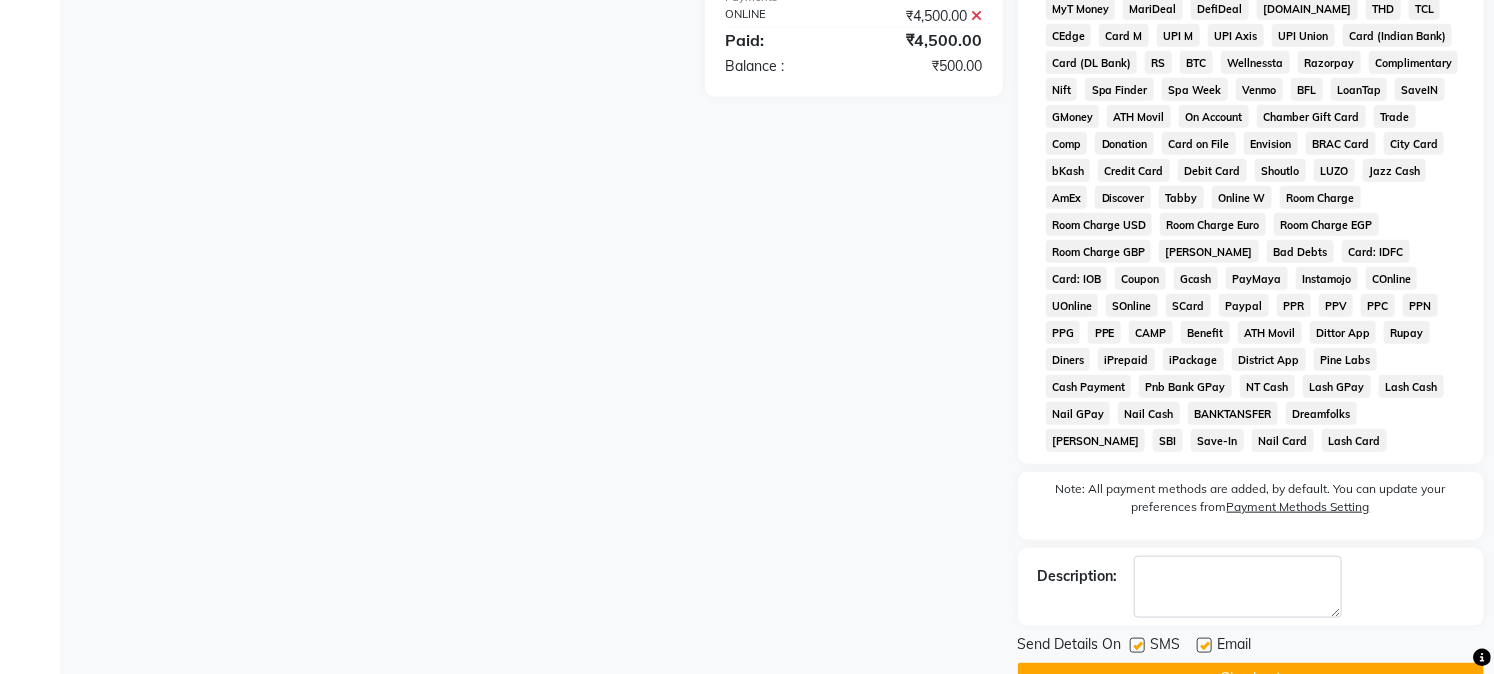 scroll, scrollTop: 125, scrollLeft: 0, axis: vertical 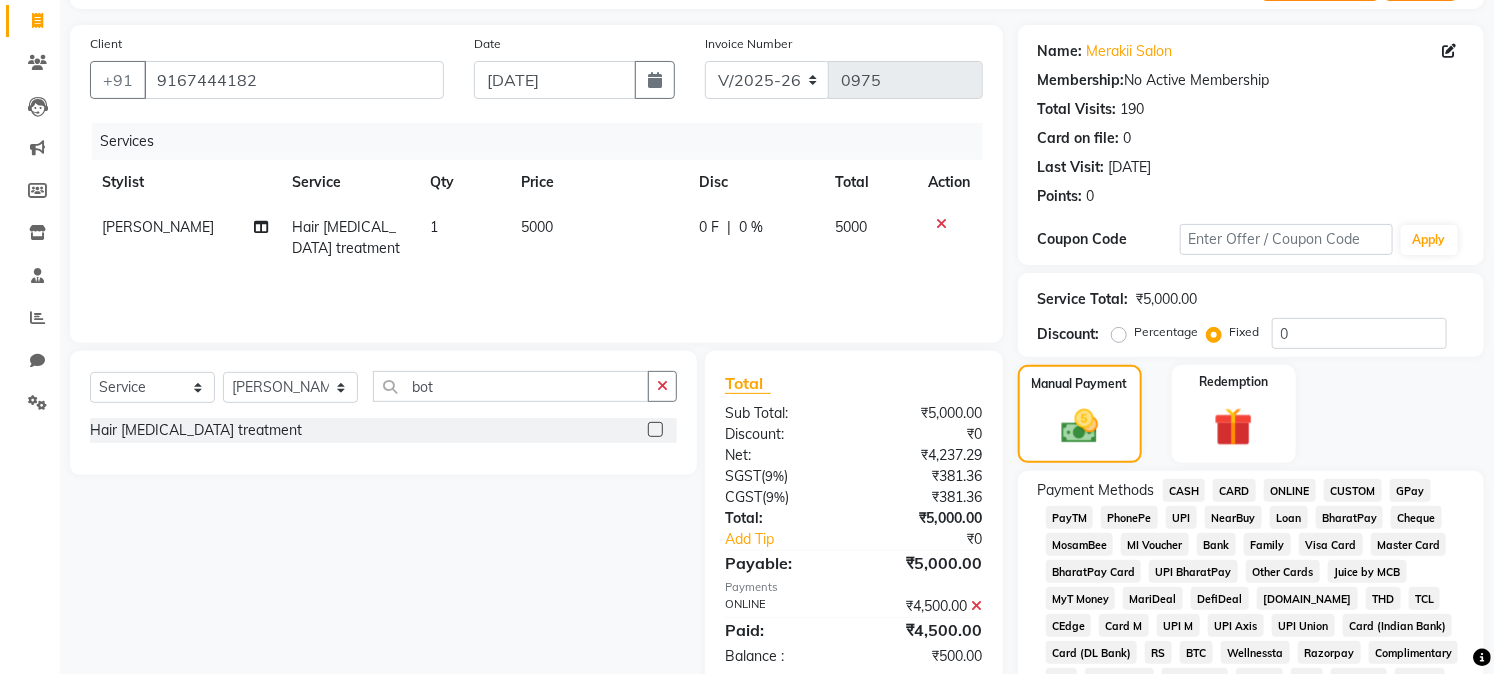click on "CASH" 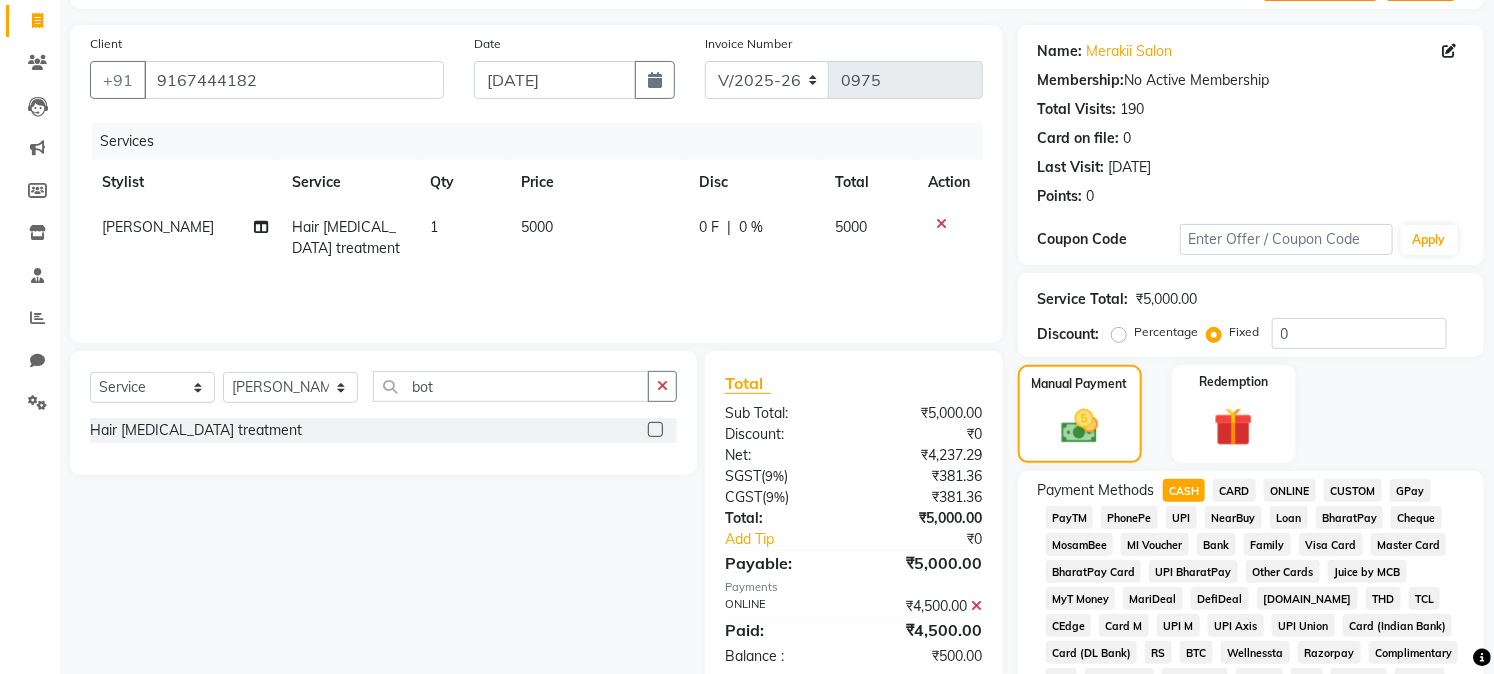 scroll, scrollTop: 715, scrollLeft: 0, axis: vertical 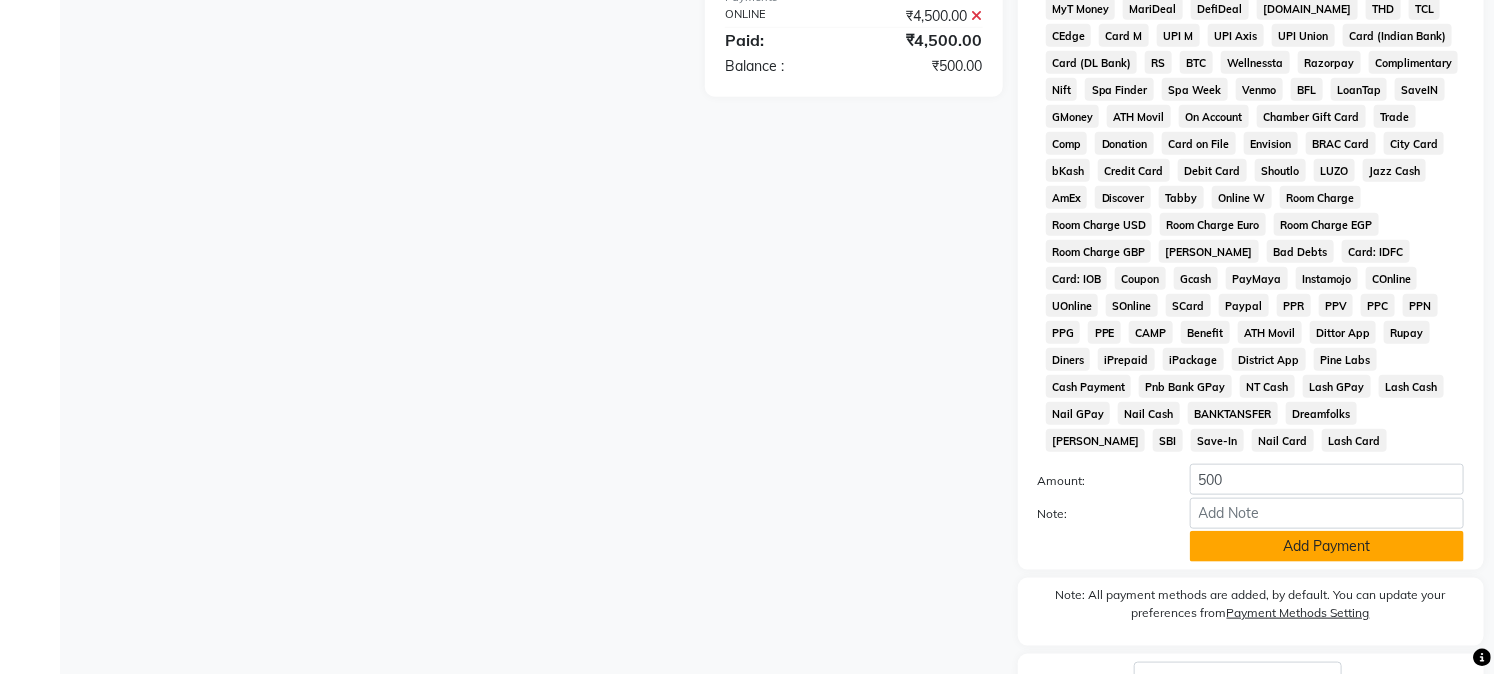 click on "Add Payment" 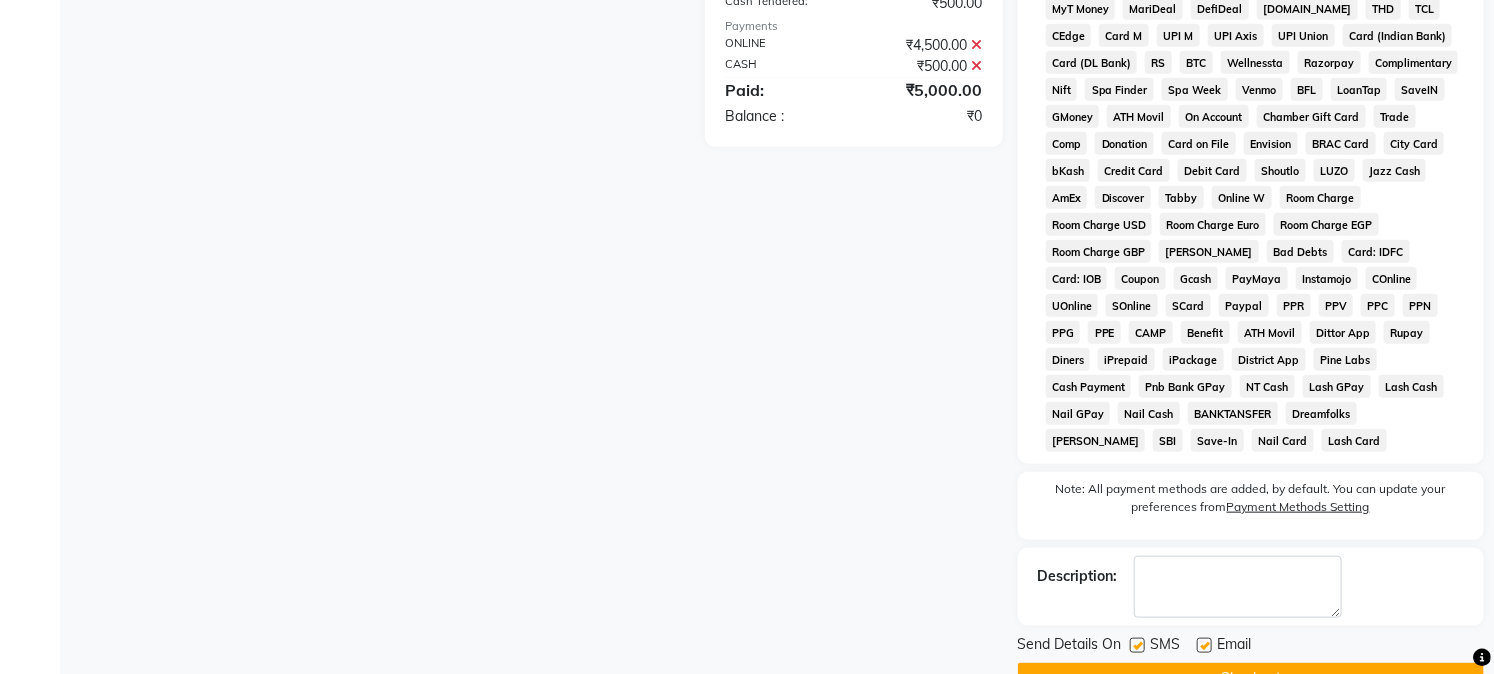 click on "Checkout" 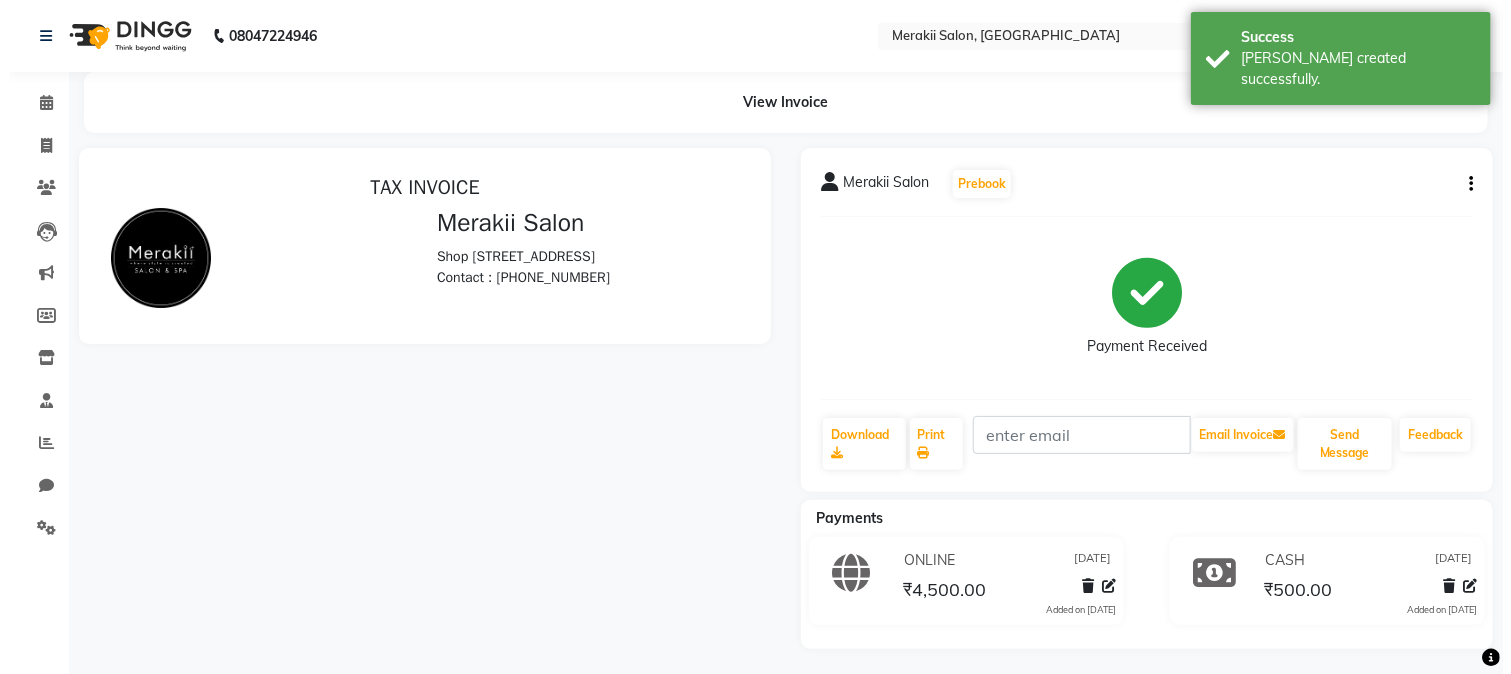 scroll, scrollTop: 0, scrollLeft: 0, axis: both 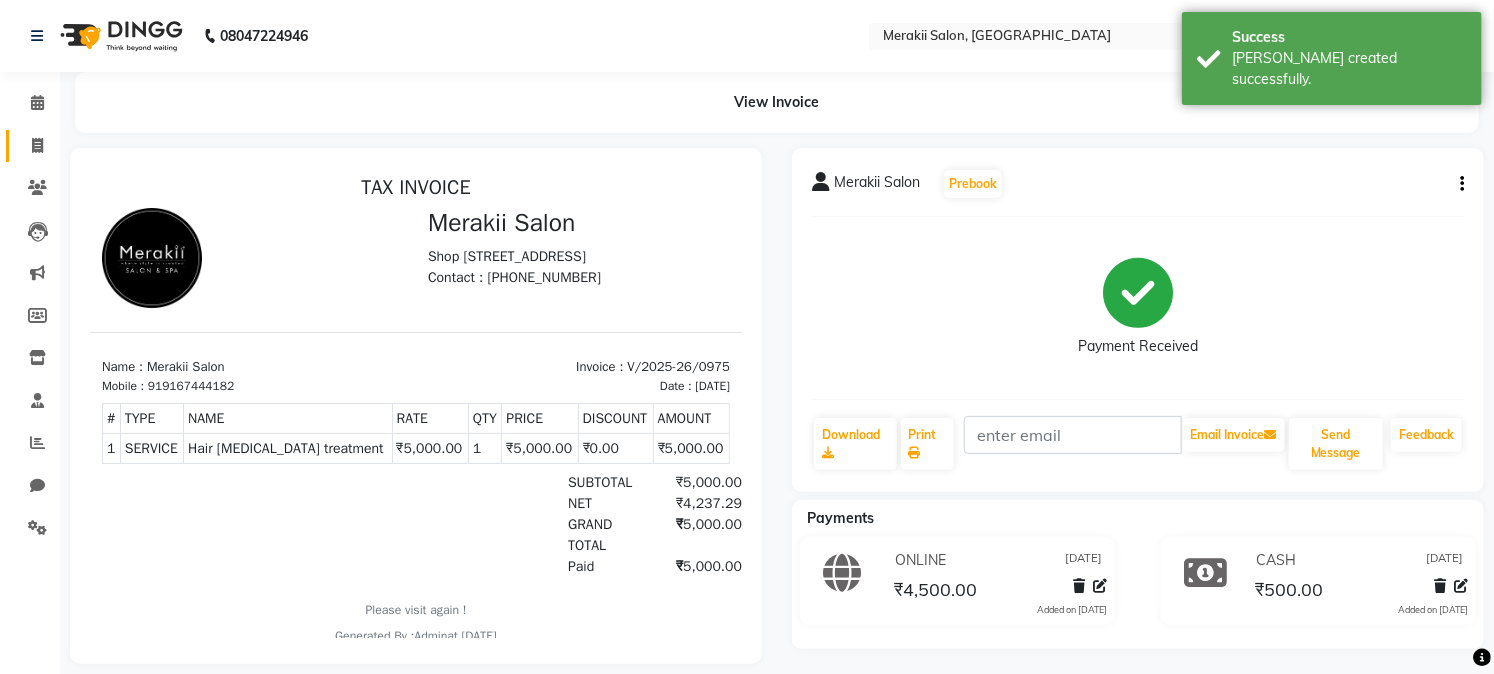 click on "Invoice" 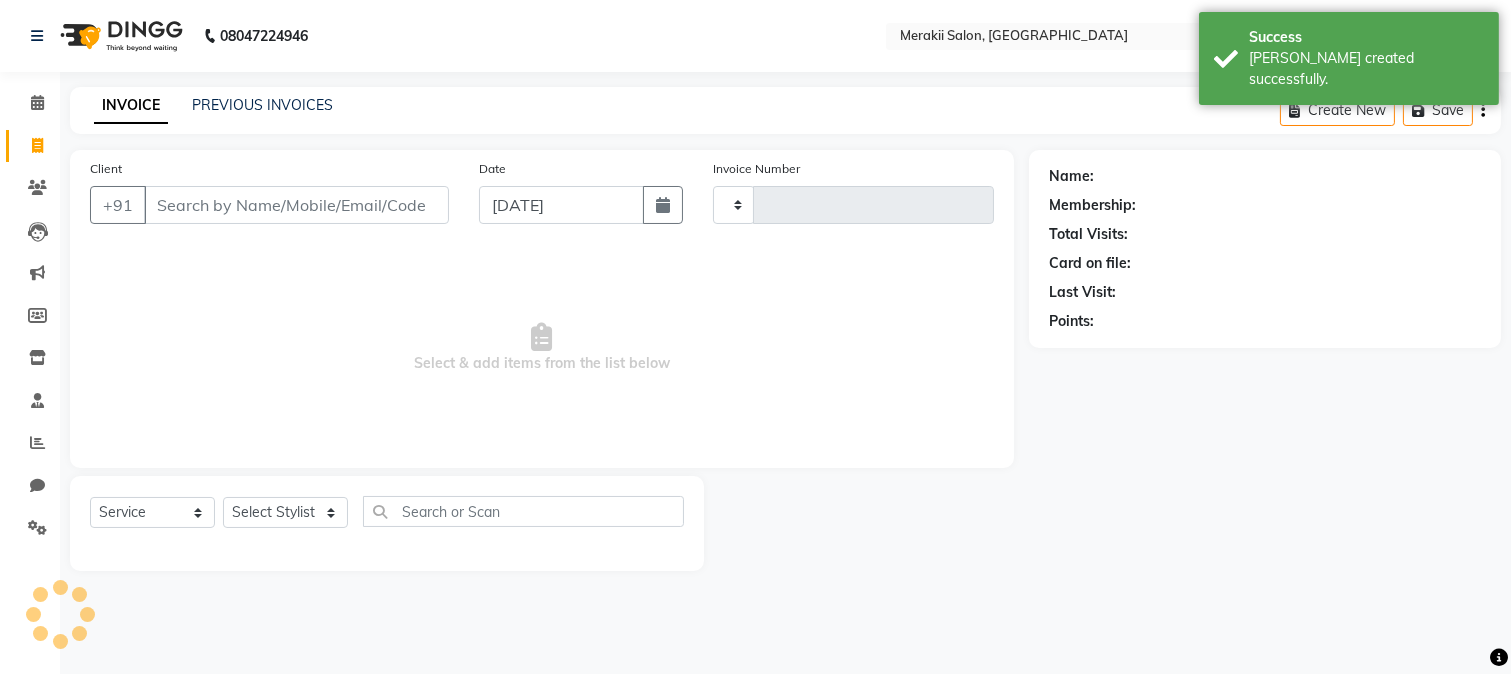 type on "0976" 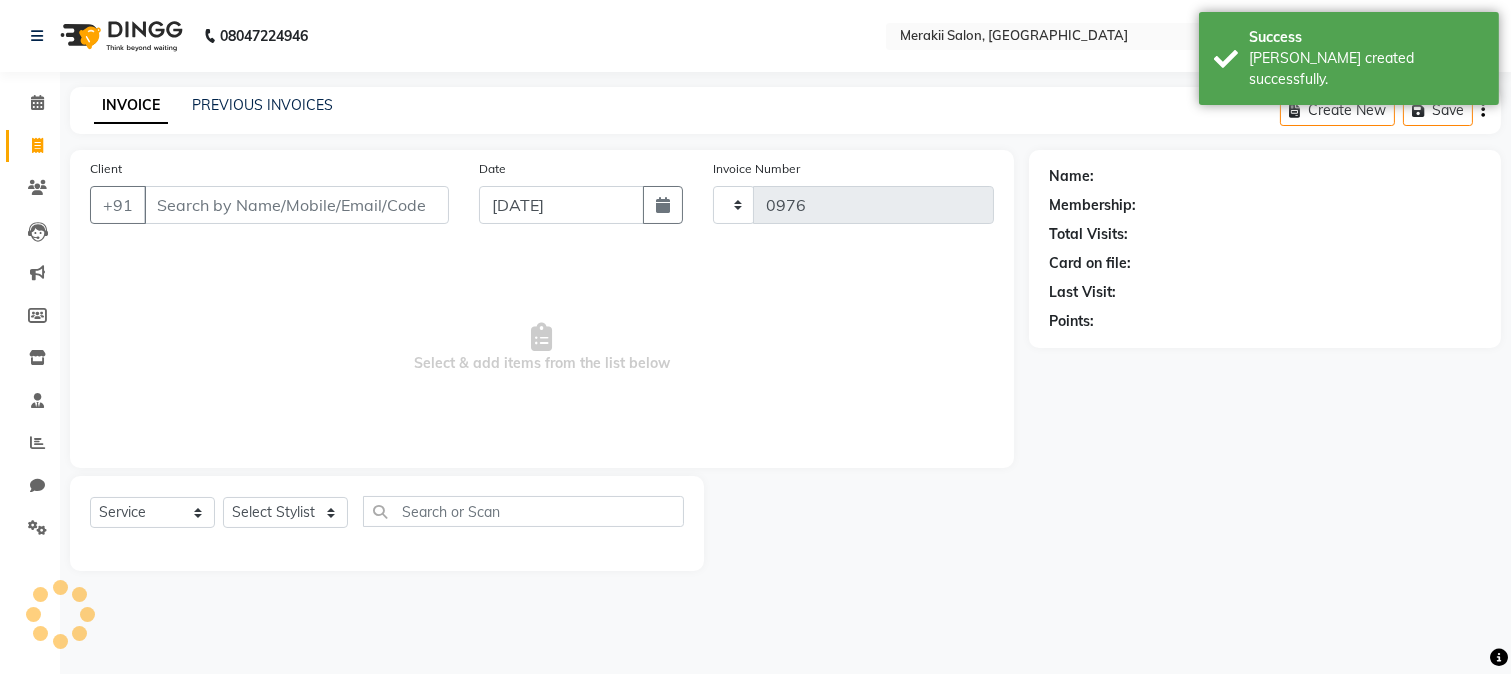 select on "7791" 